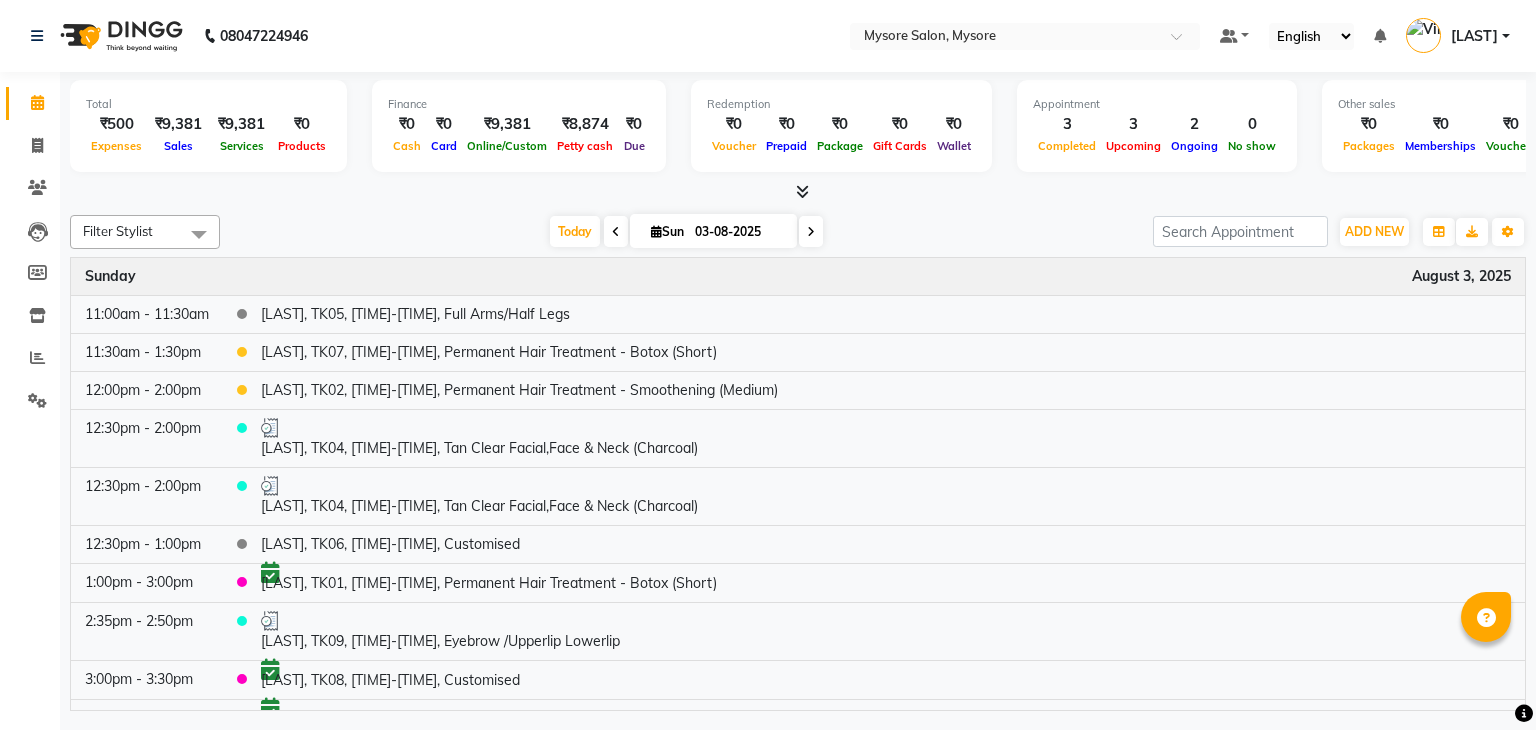 scroll, scrollTop: 0, scrollLeft: 0, axis: both 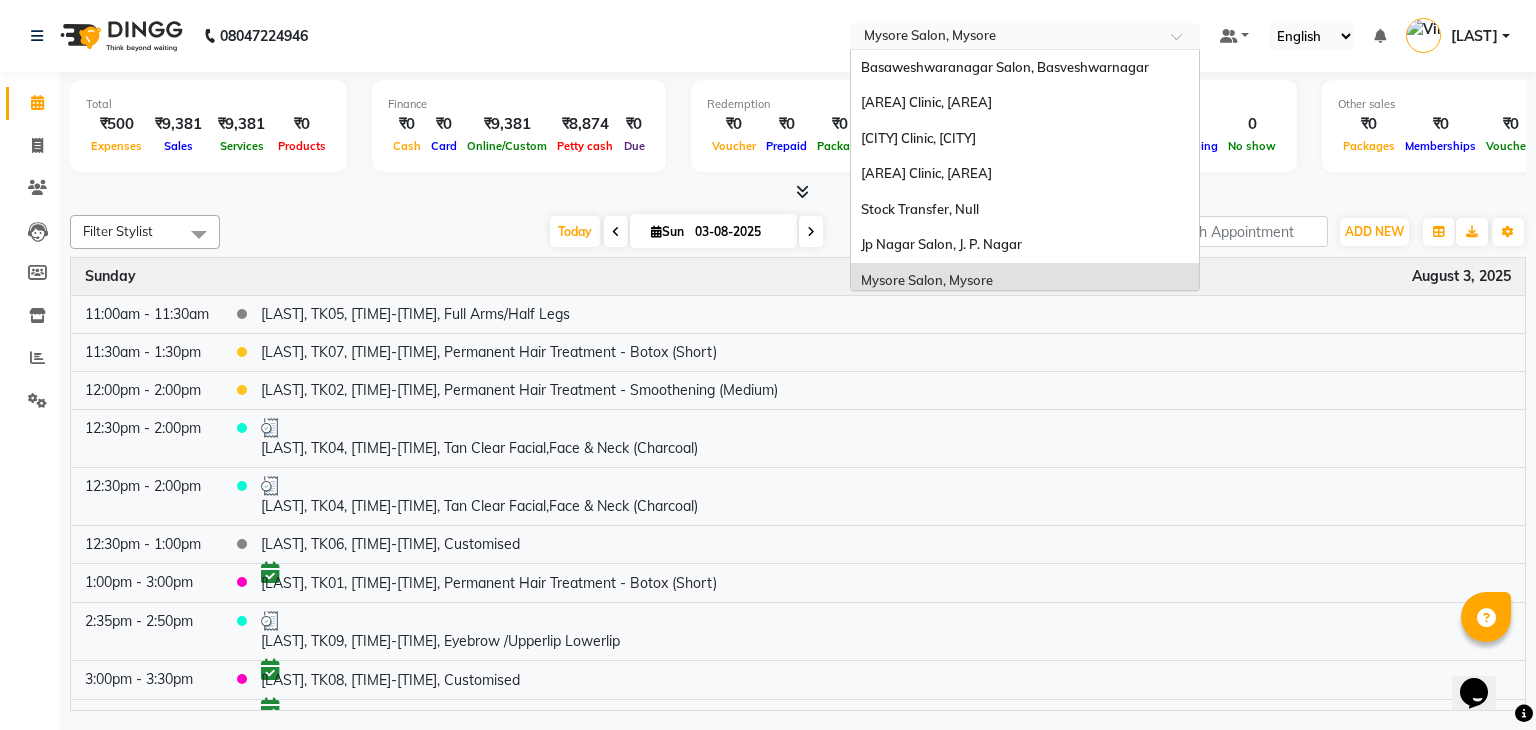 click on "Select Location × [CITY] Salon, [CITY]" at bounding box center (1025, 36) 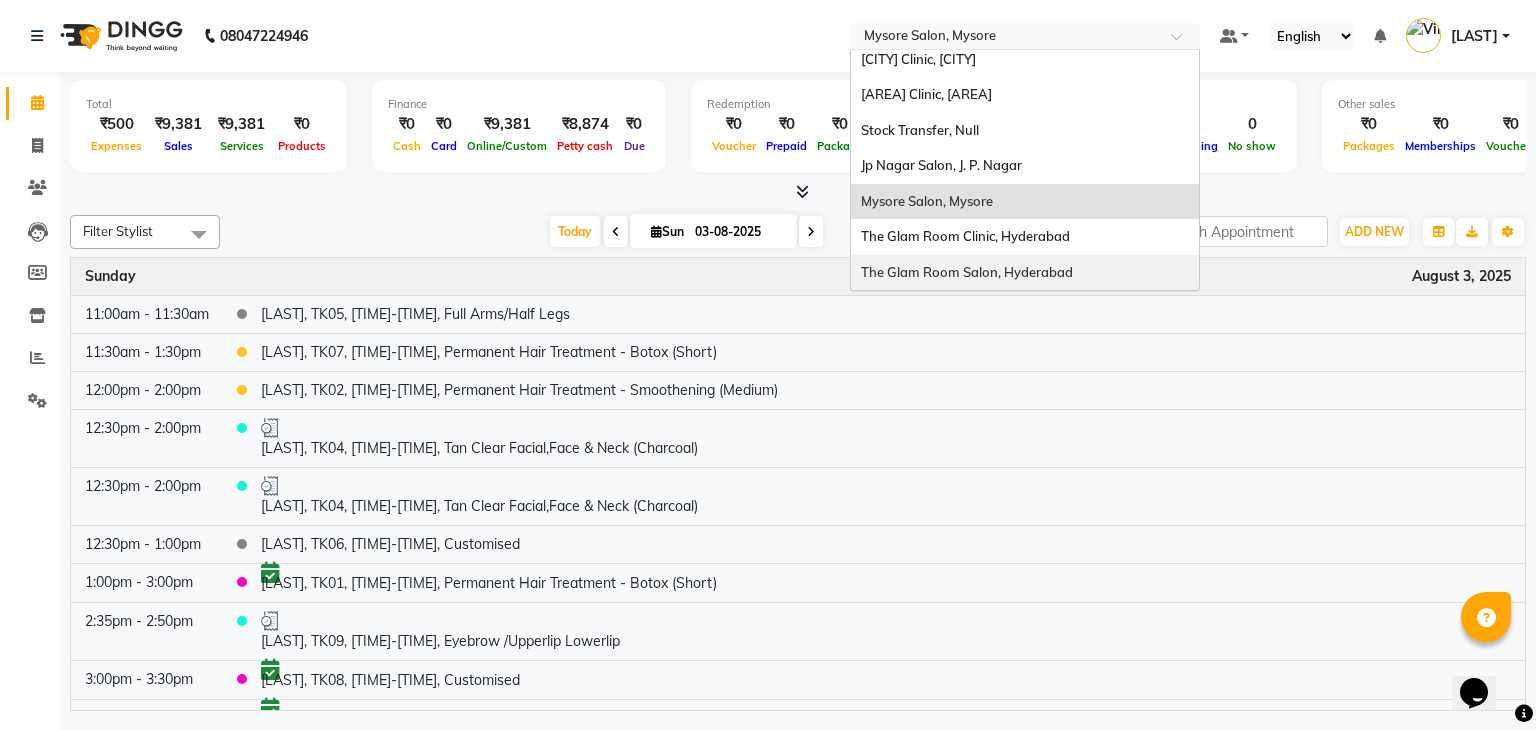 click on "The Glam Room Salon, Hyderabad" at bounding box center (967, 272) 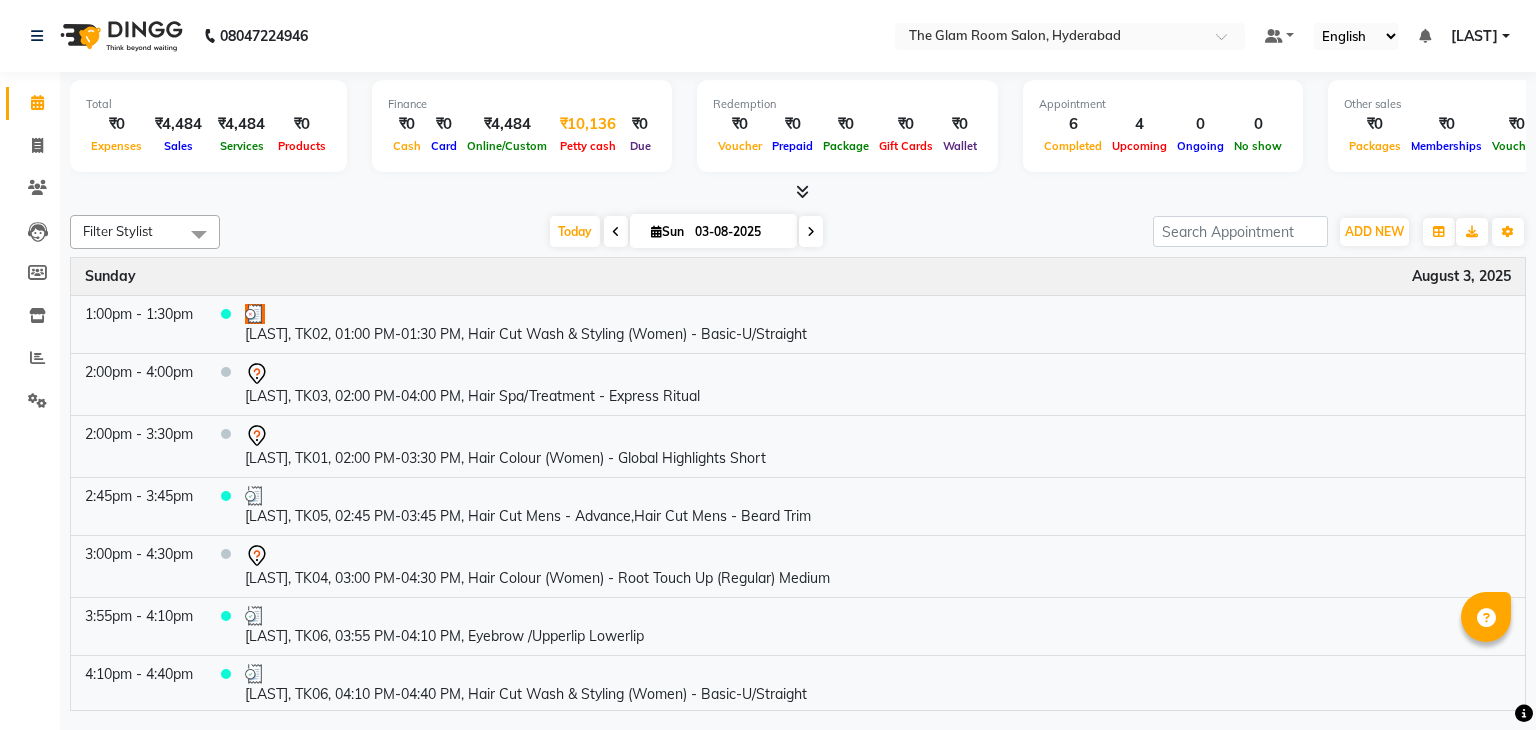 scroll, scrollTop: 0, scrollLeft: 0, axis: both 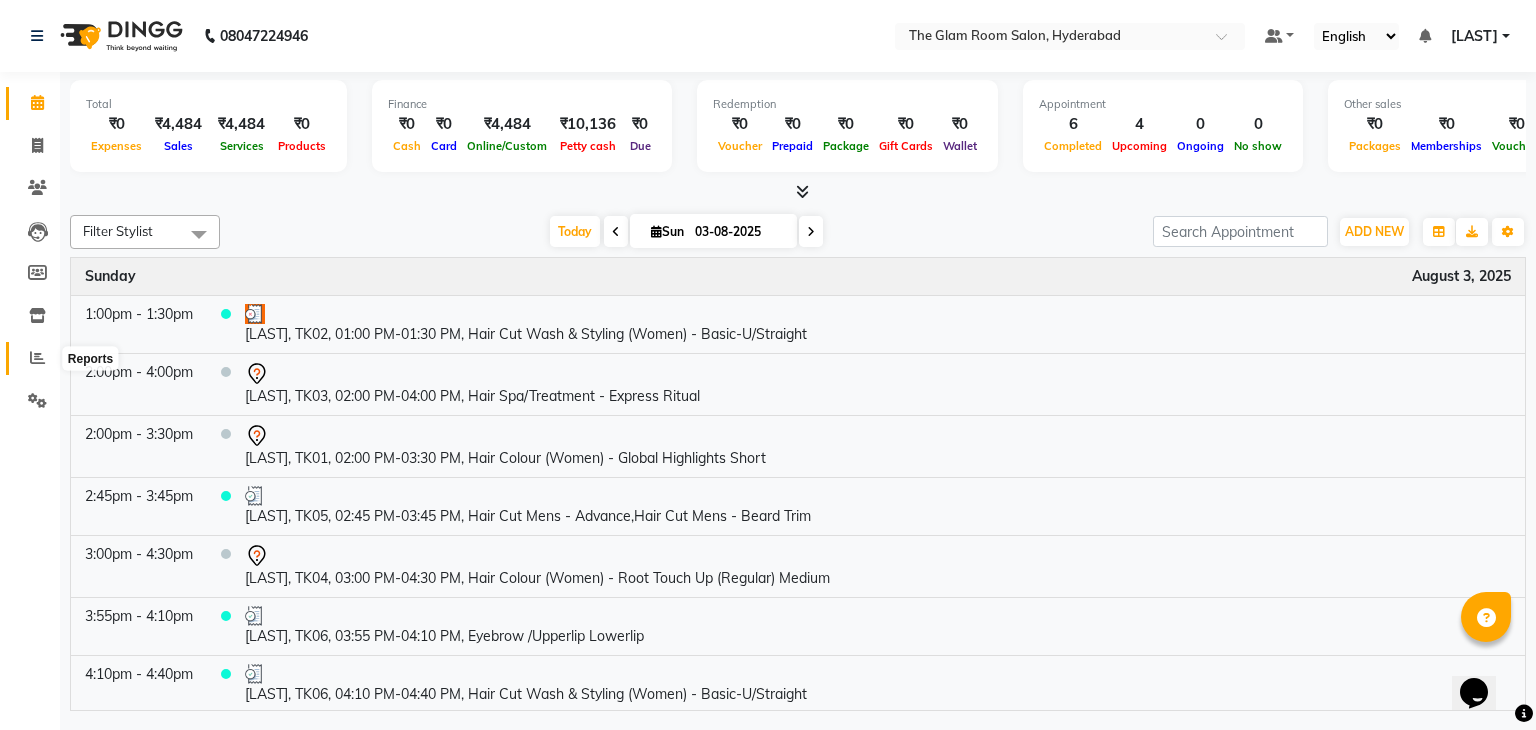 click 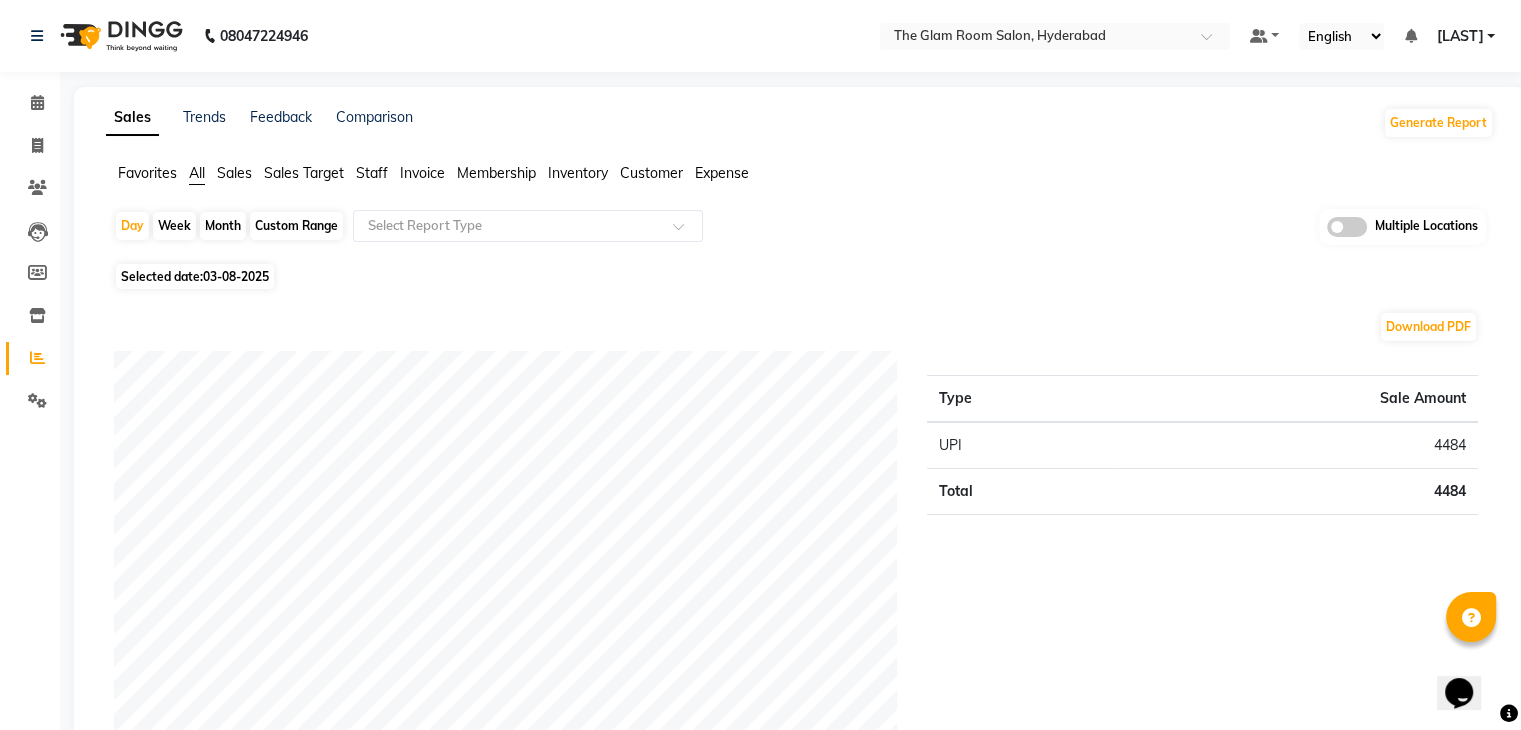 click on "03-08-2025" 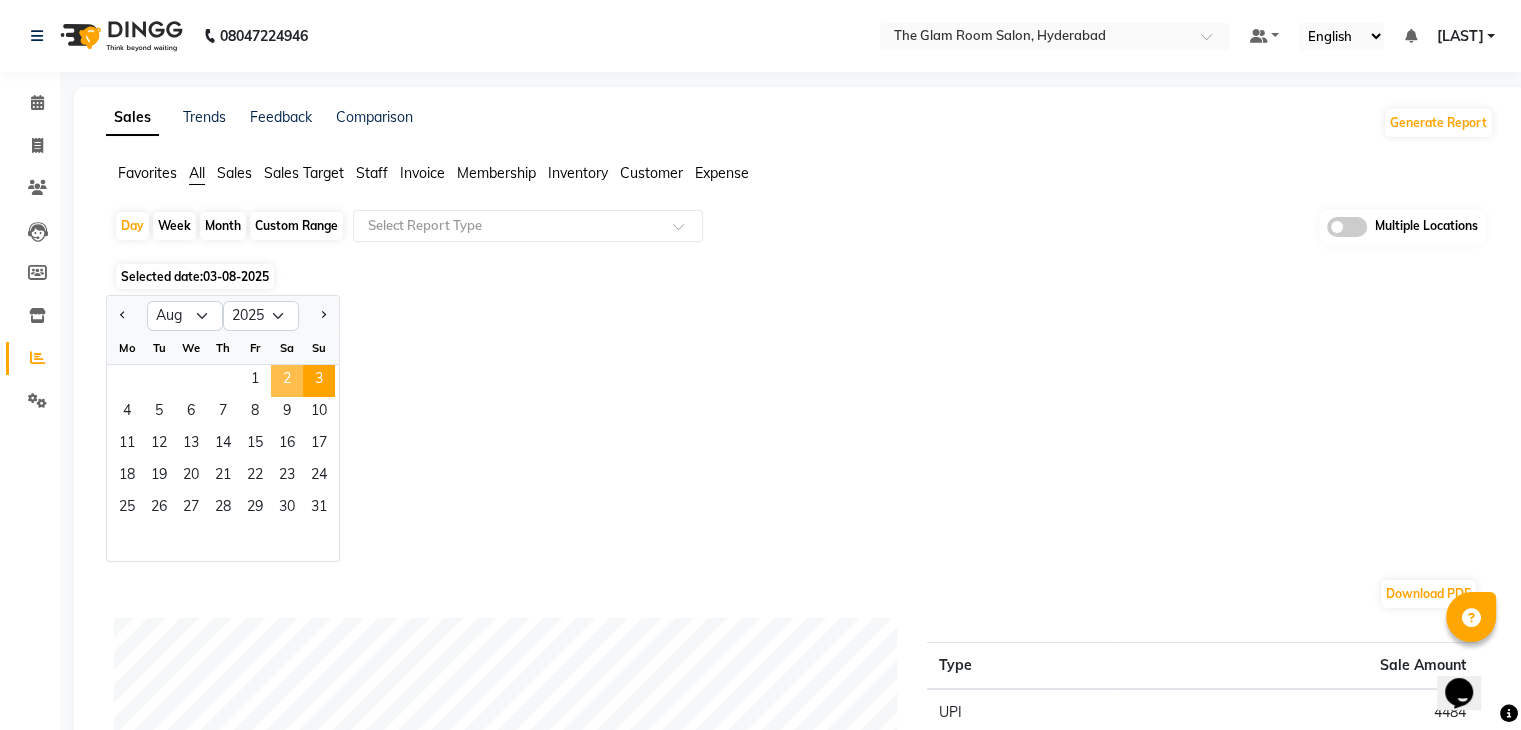 click on "2" 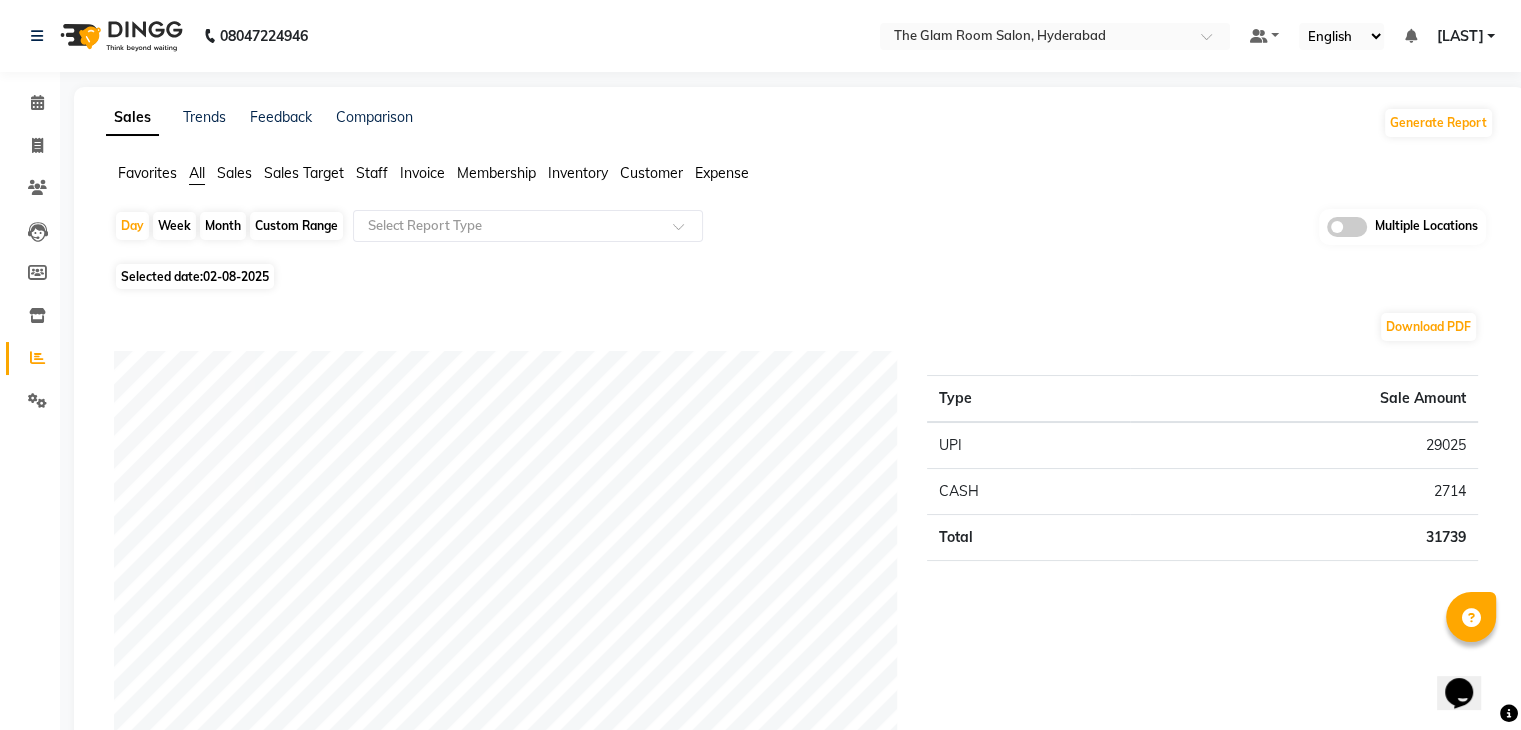 click on "Day   Week   Month   Custom Range  Select Report Type Multiple Locations" 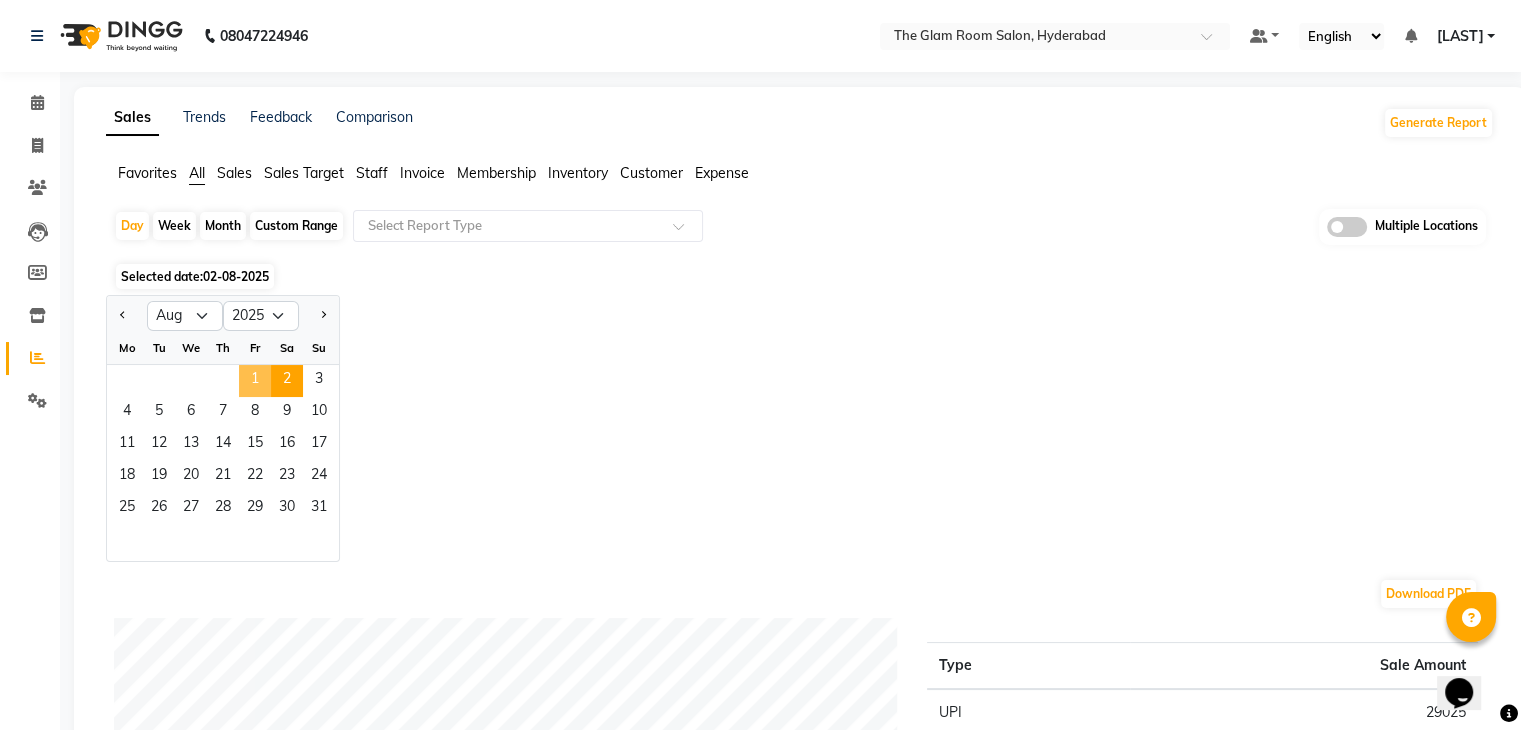 click on "1" 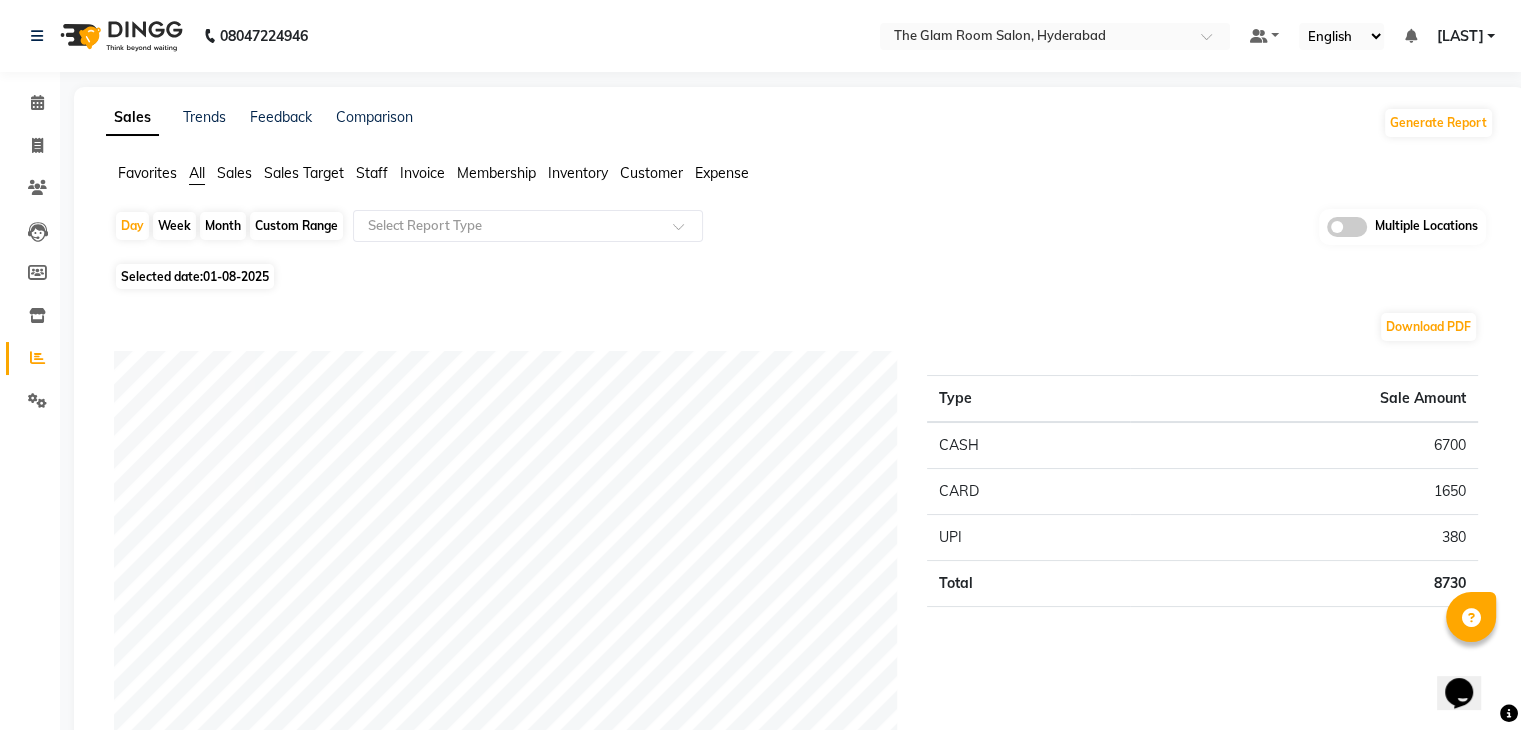 click on "Day   Week   Month   Custom Range  Select Report Type Multiple Locations" 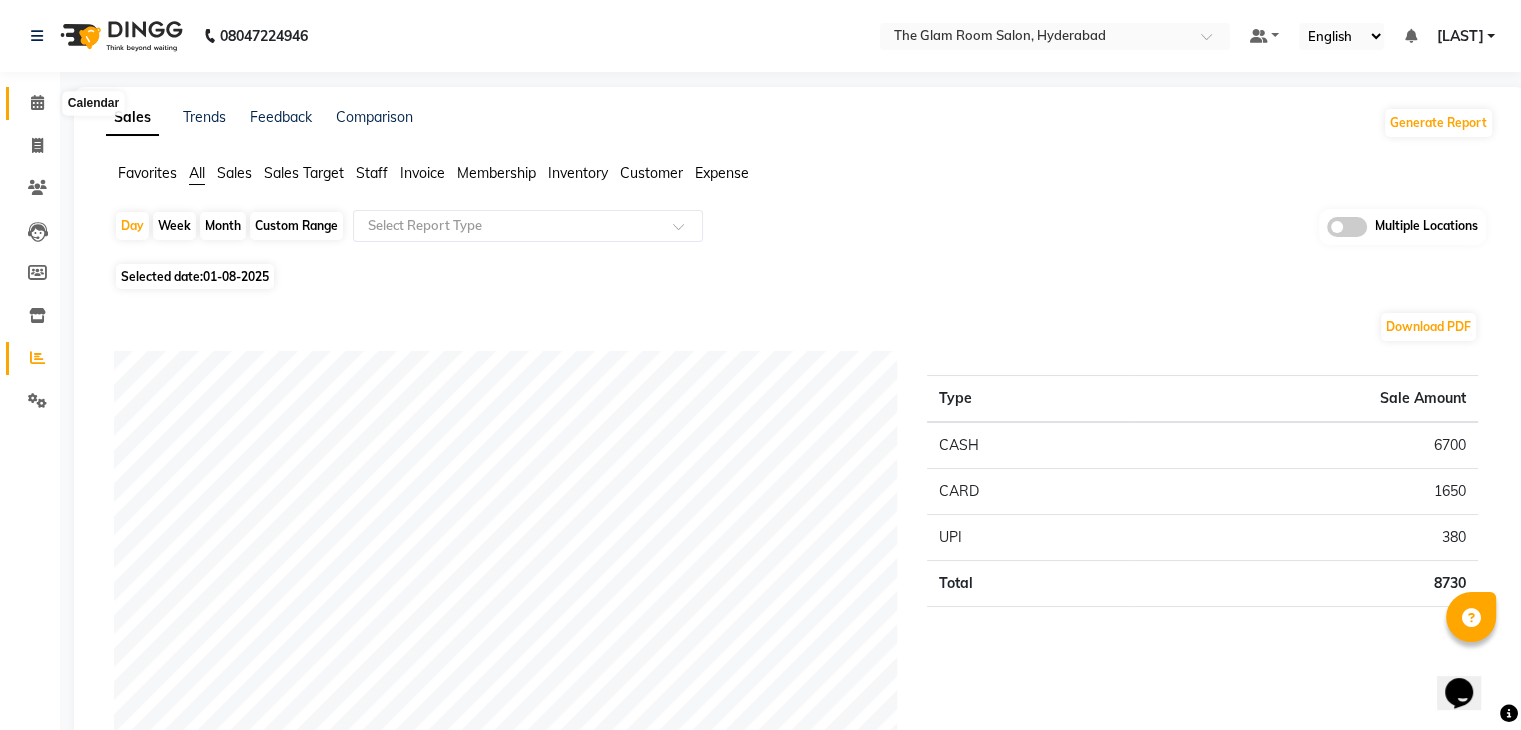 click 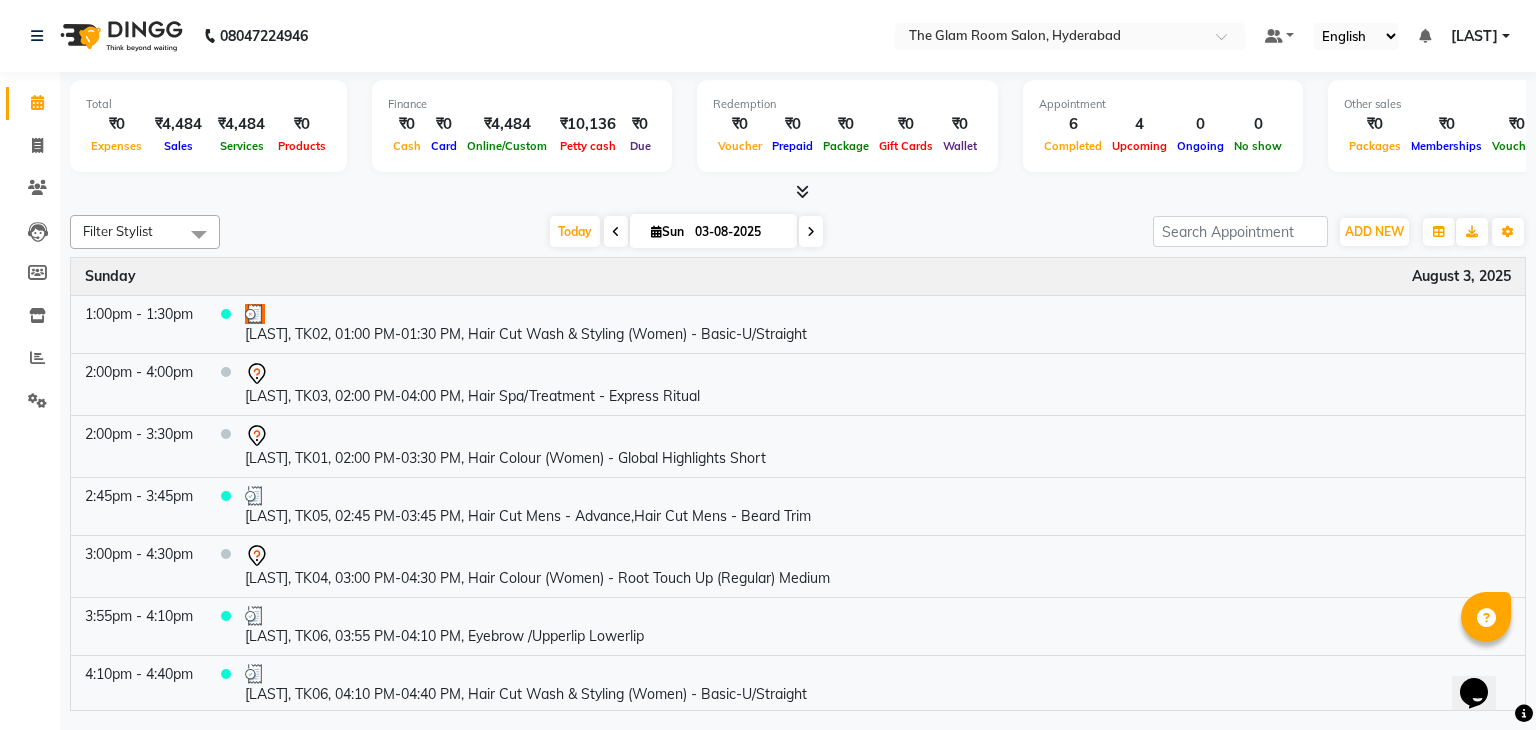 click on "[PHONE] Select Location × The Glam Room Salon, [CITY] Default Panel My Panel English ENGLISH Español العربية मराठी हिंदी ગુજરાતી தமிழ் 中文 Notifications nothing to show Vimarsh k Manage Profile Change Password Sign out Version:3.15.11" 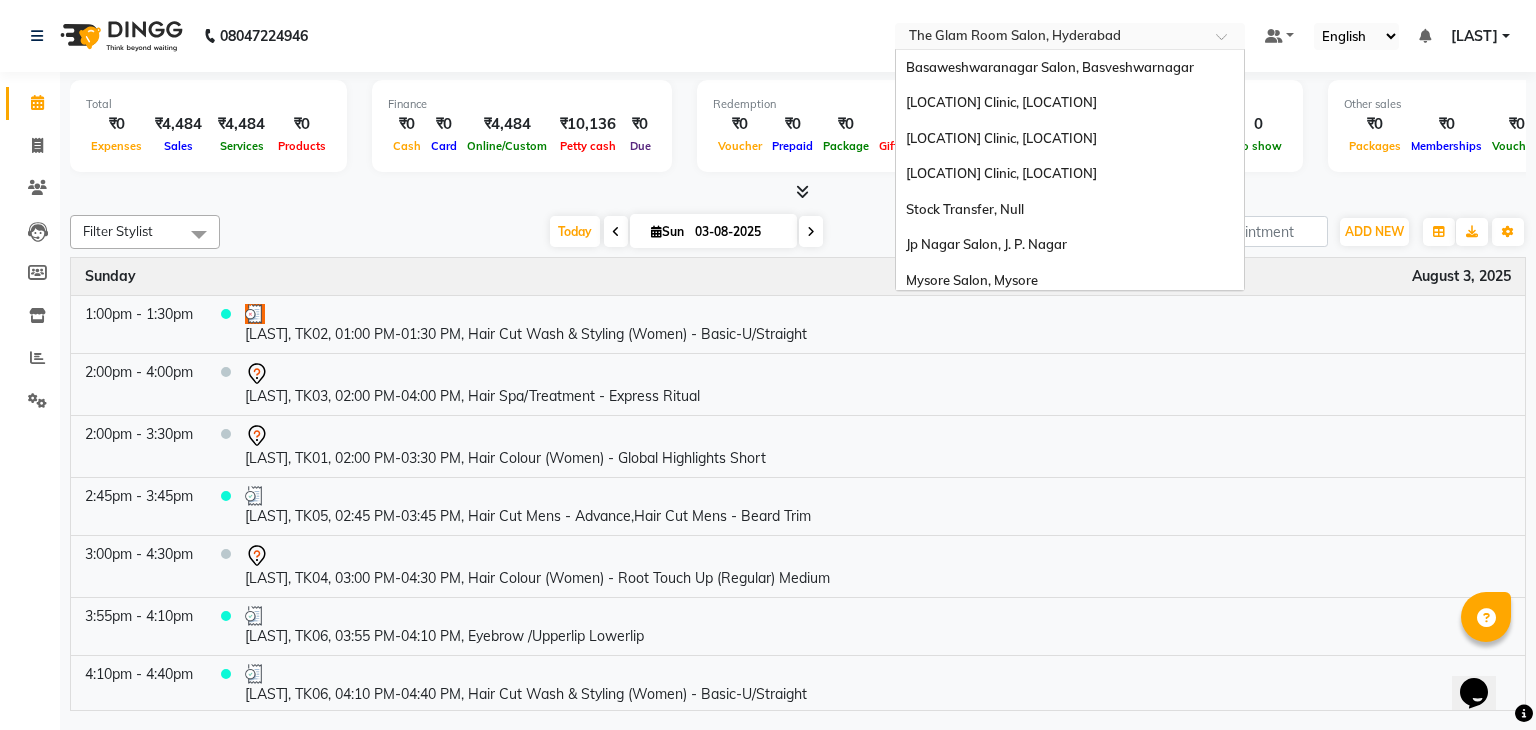 click at bounding box center (1050, 38) 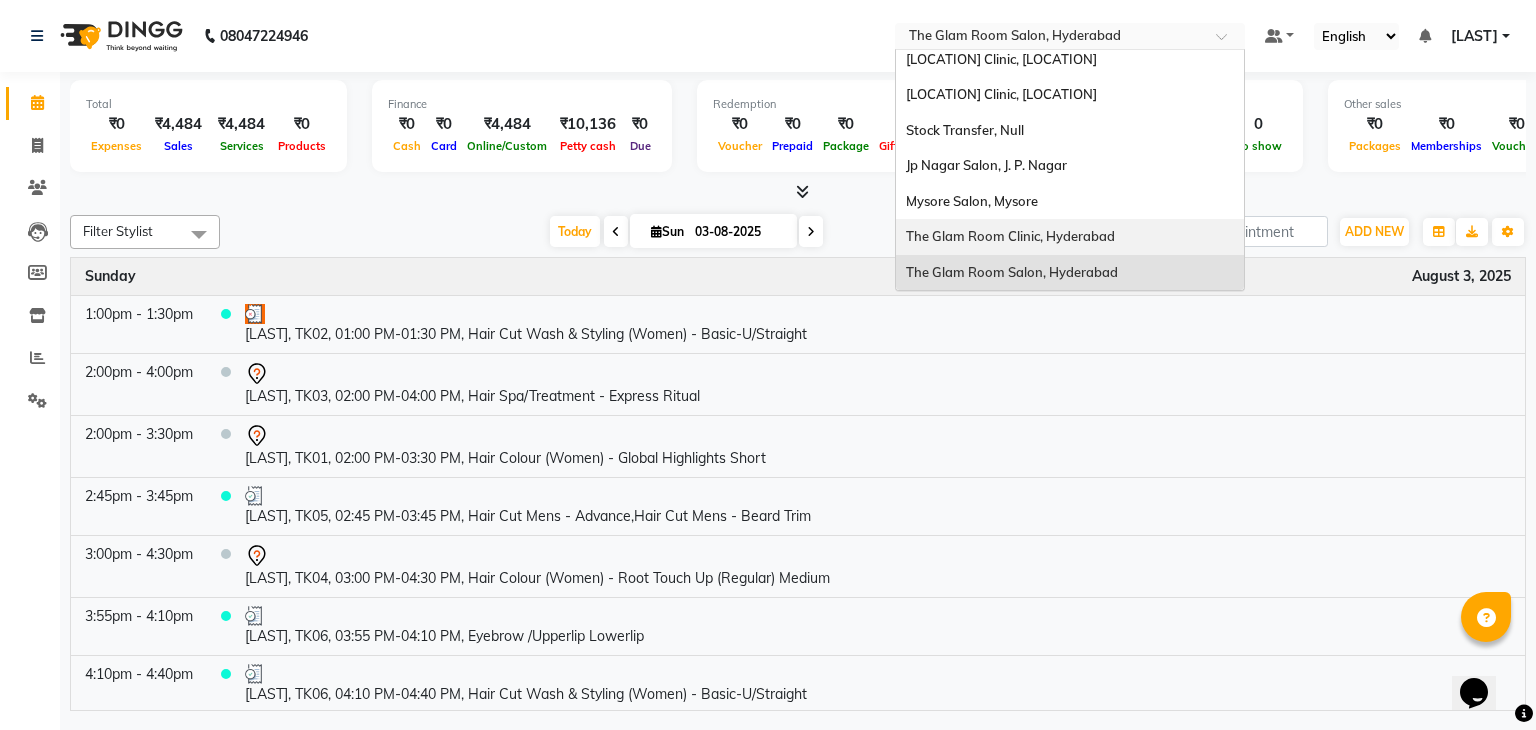 click on "The Glam Room Clinic, Hyderabad" at bounding box center [1010, 236] 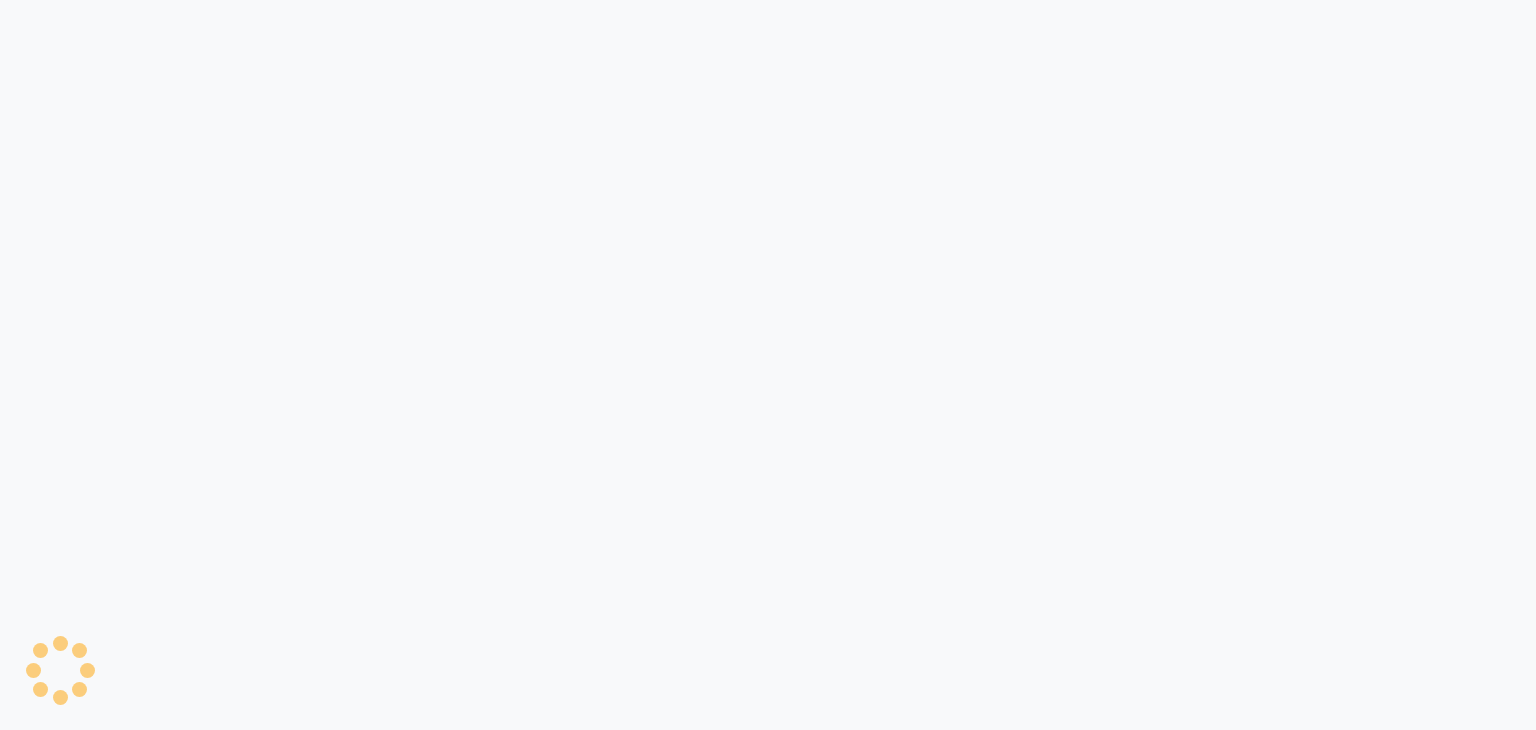 scroll, scrollTop: 0, scrollLeft: 0, axis: both 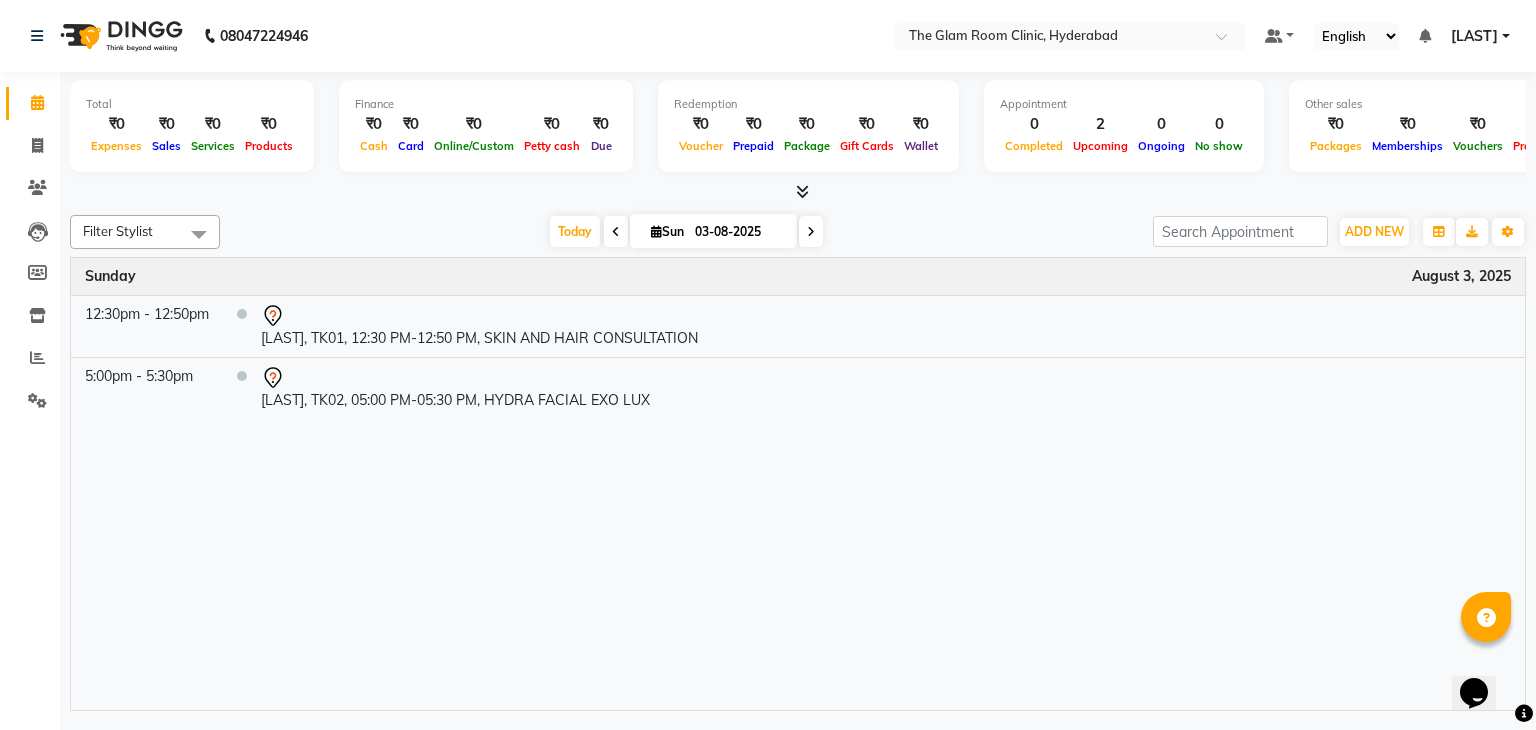 click on "[PHONE] Select Location × The Glam Room Clinic, [CITY] Default Panel My Panel English ENGLISH Español العربية मराठी हिंदी ગુજરાતી தமிழ் 中文 Notifications nothing to show Vimarsh k Manage Profile Change Password Sign out  Version:3.15.11" 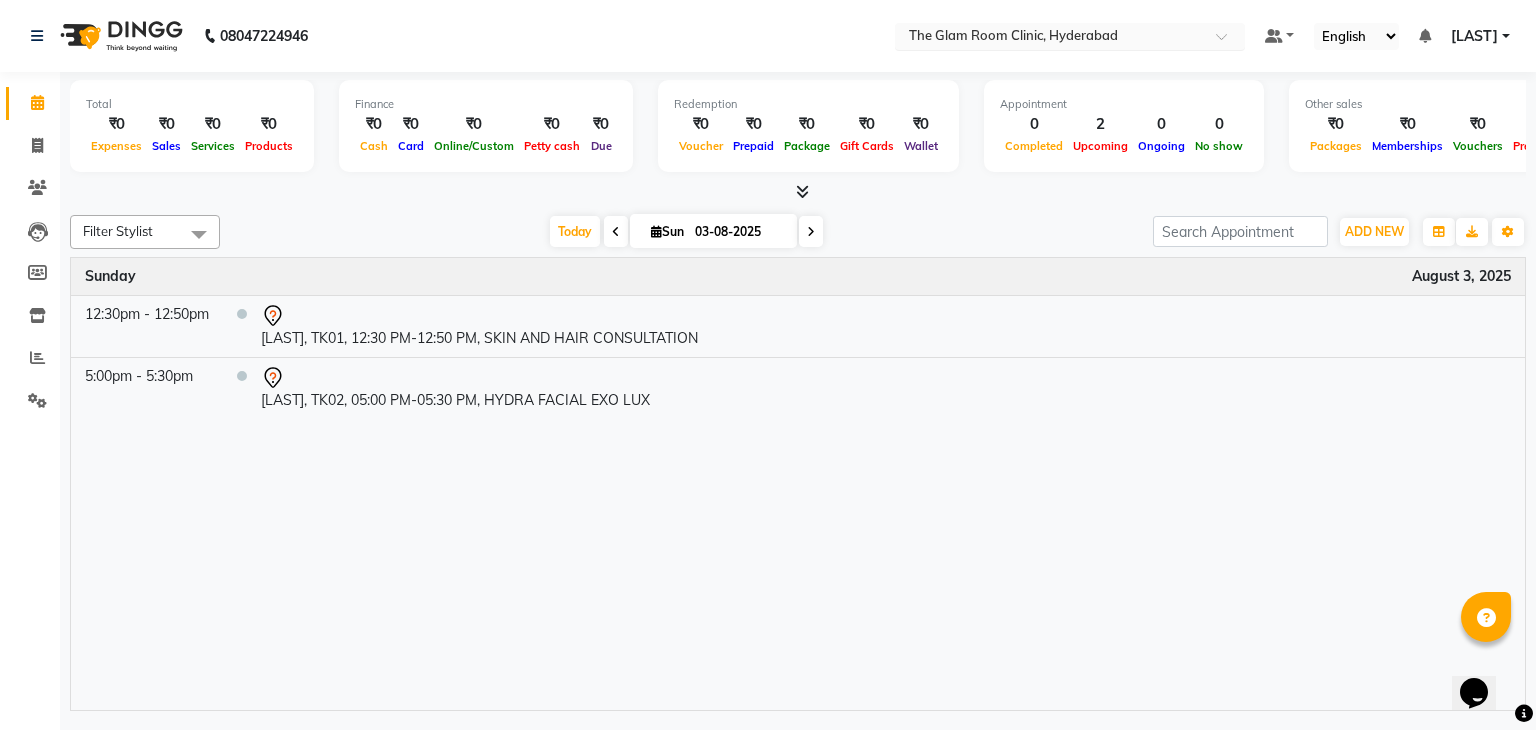 click on "Select Location × The Glam Room Clinic, [CITY]" at bounding box center (1054, 36) 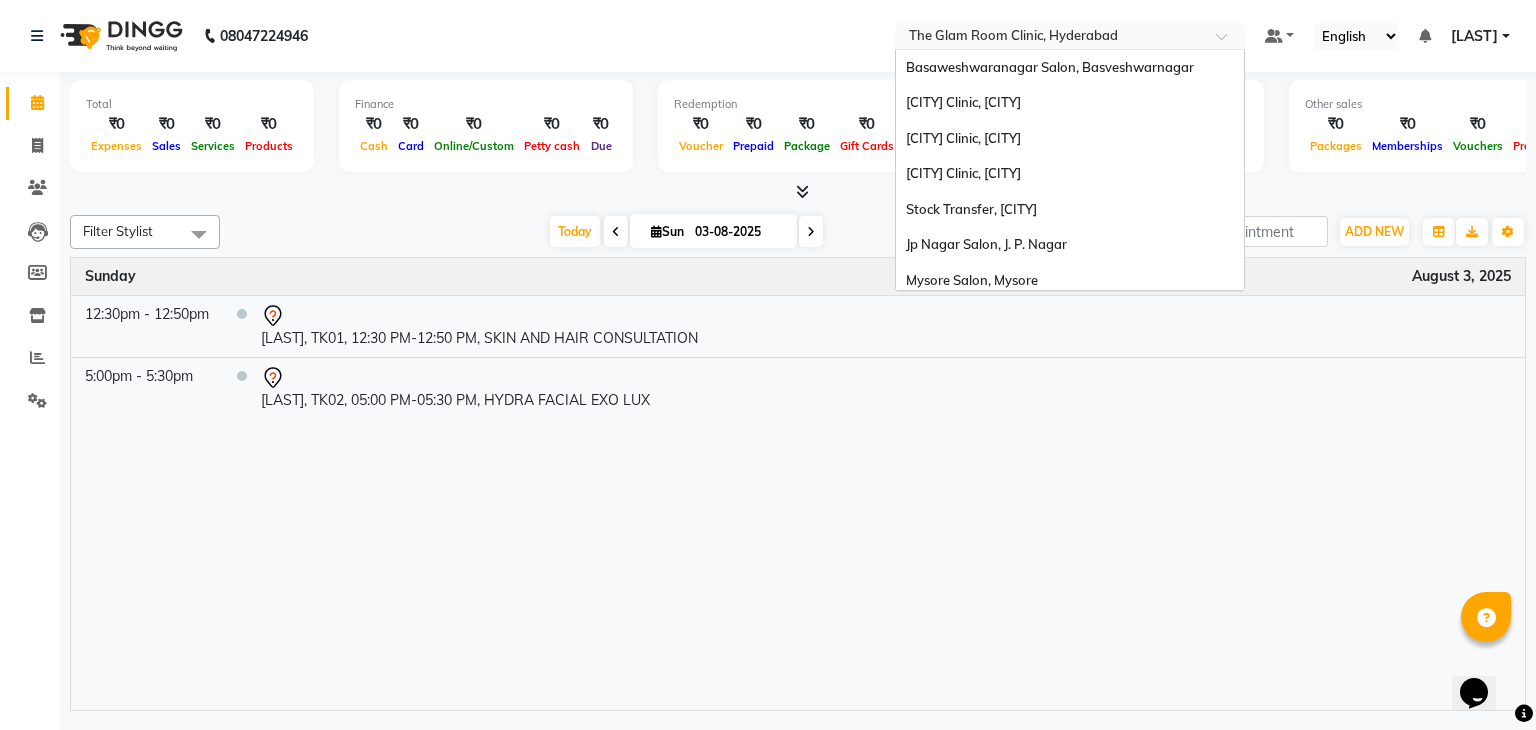 scroll, scrollTop: 79, scrollLeft: 0, axis: vertical 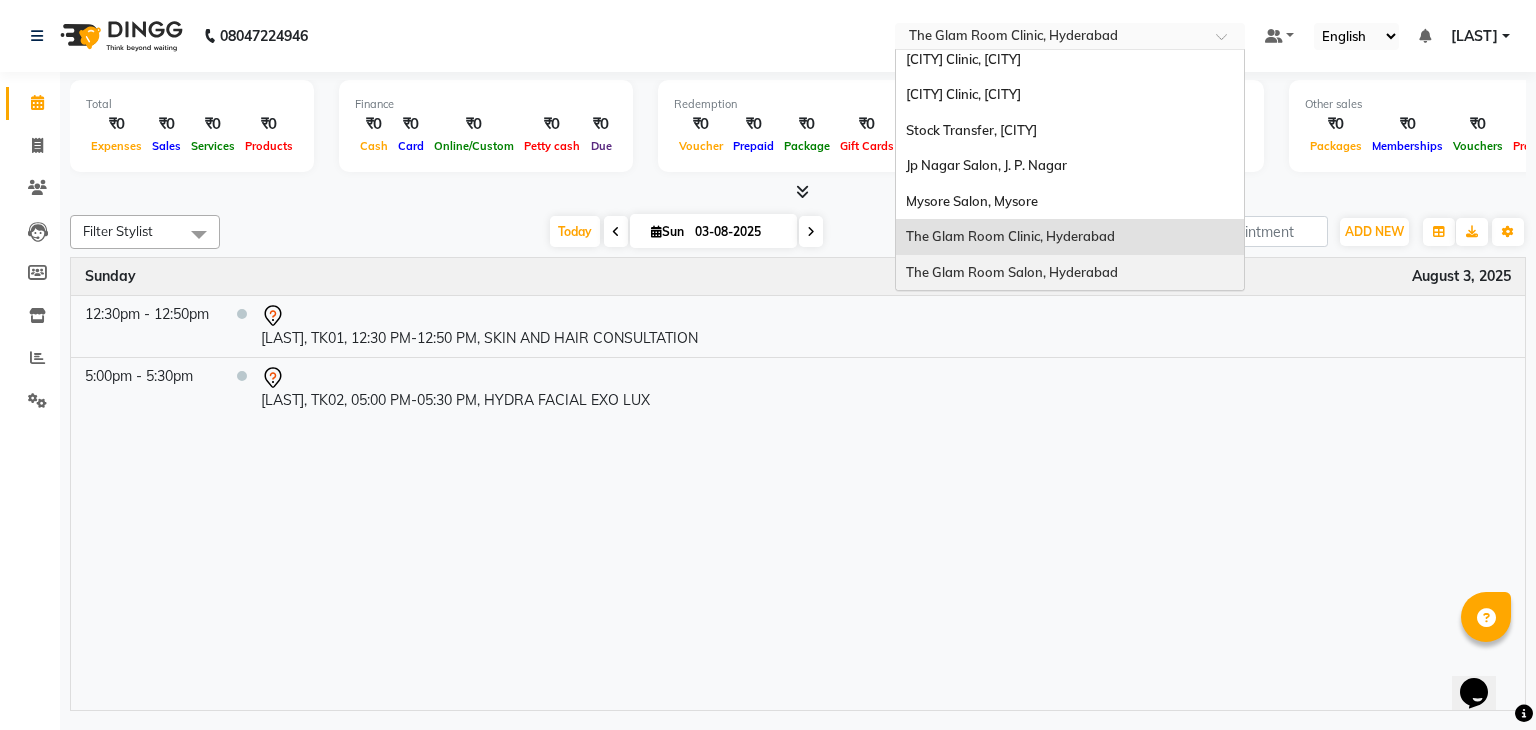 click on "The Glam Room Salon, Hyderabad" at bounding box center [1012, 272] 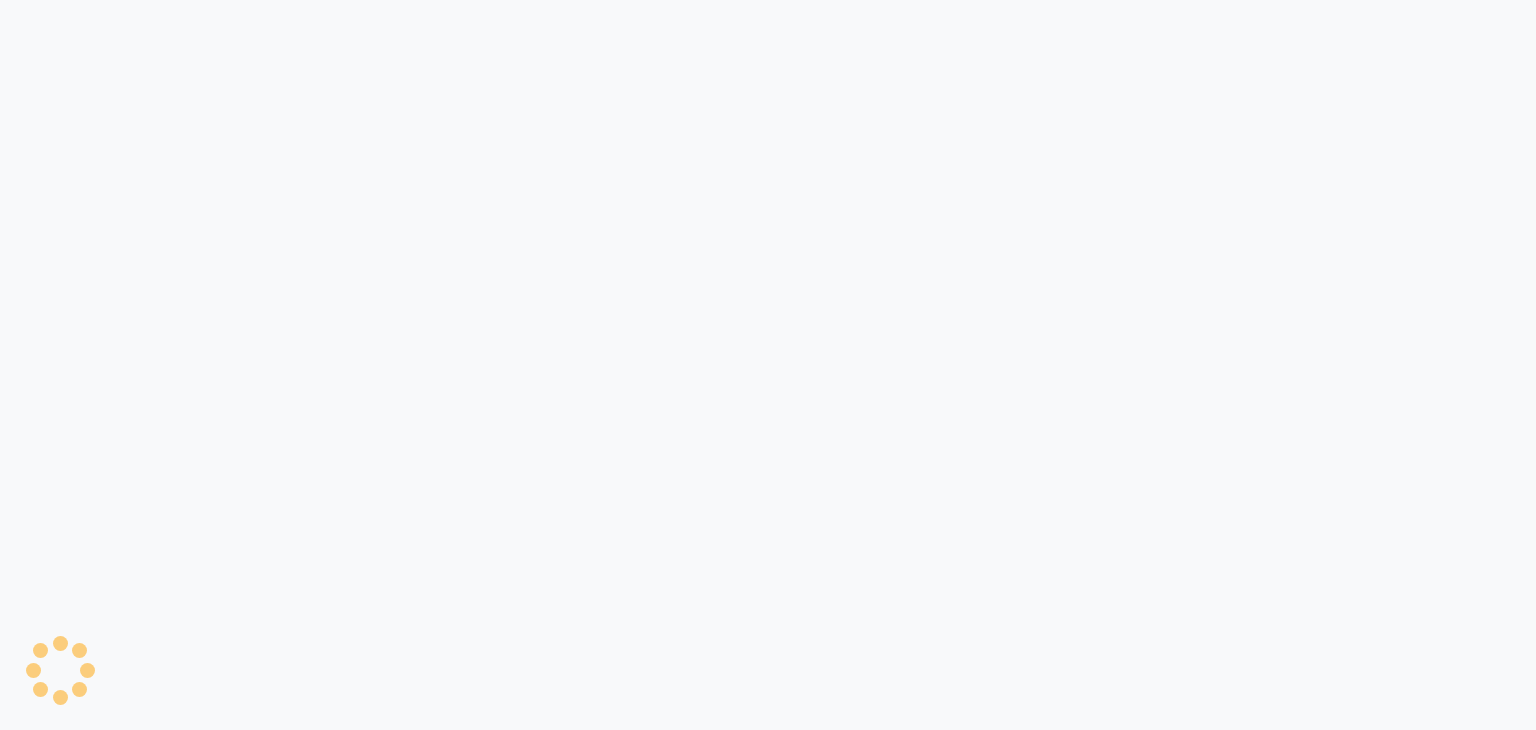 scroll, scrollTop: 0, scrollLeft: 0, axis: both 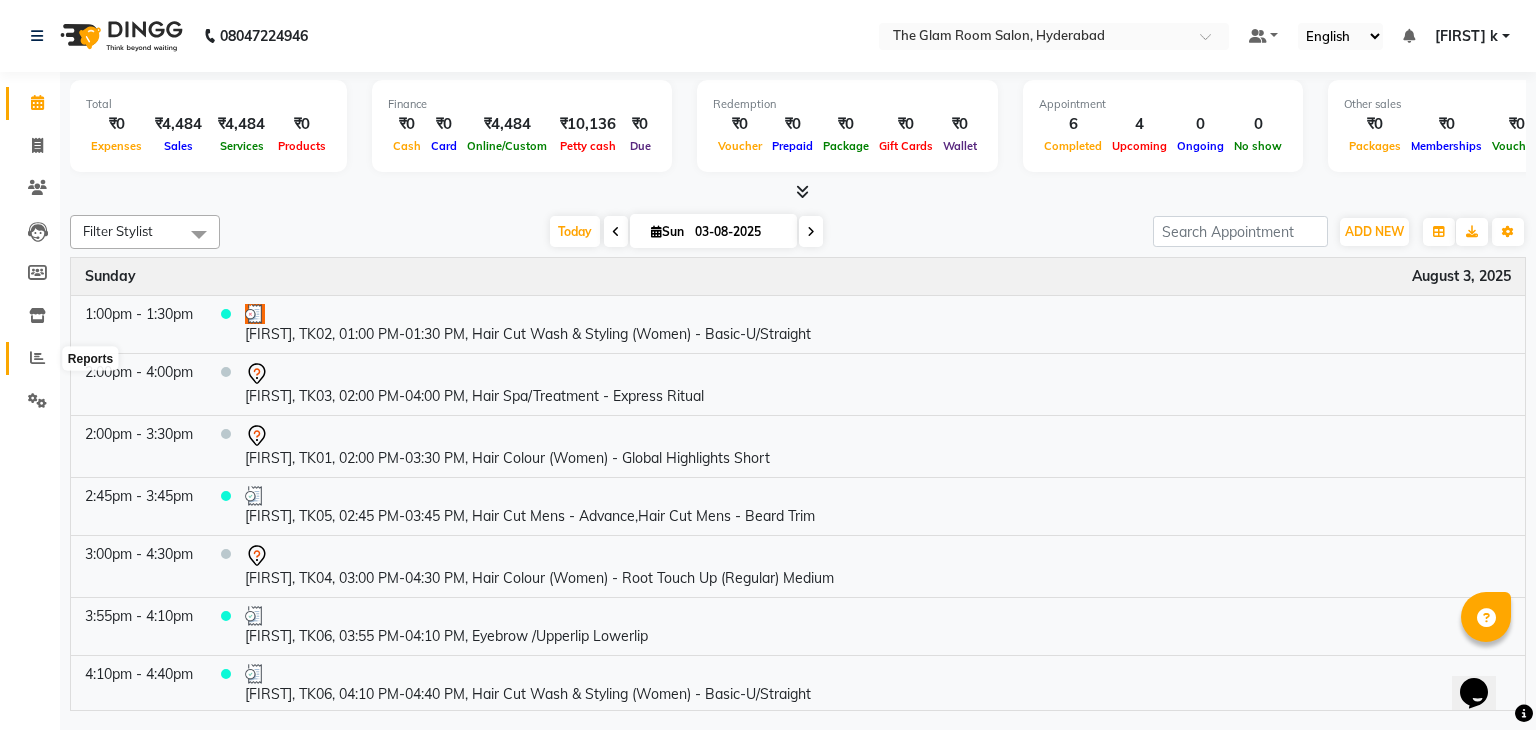 click 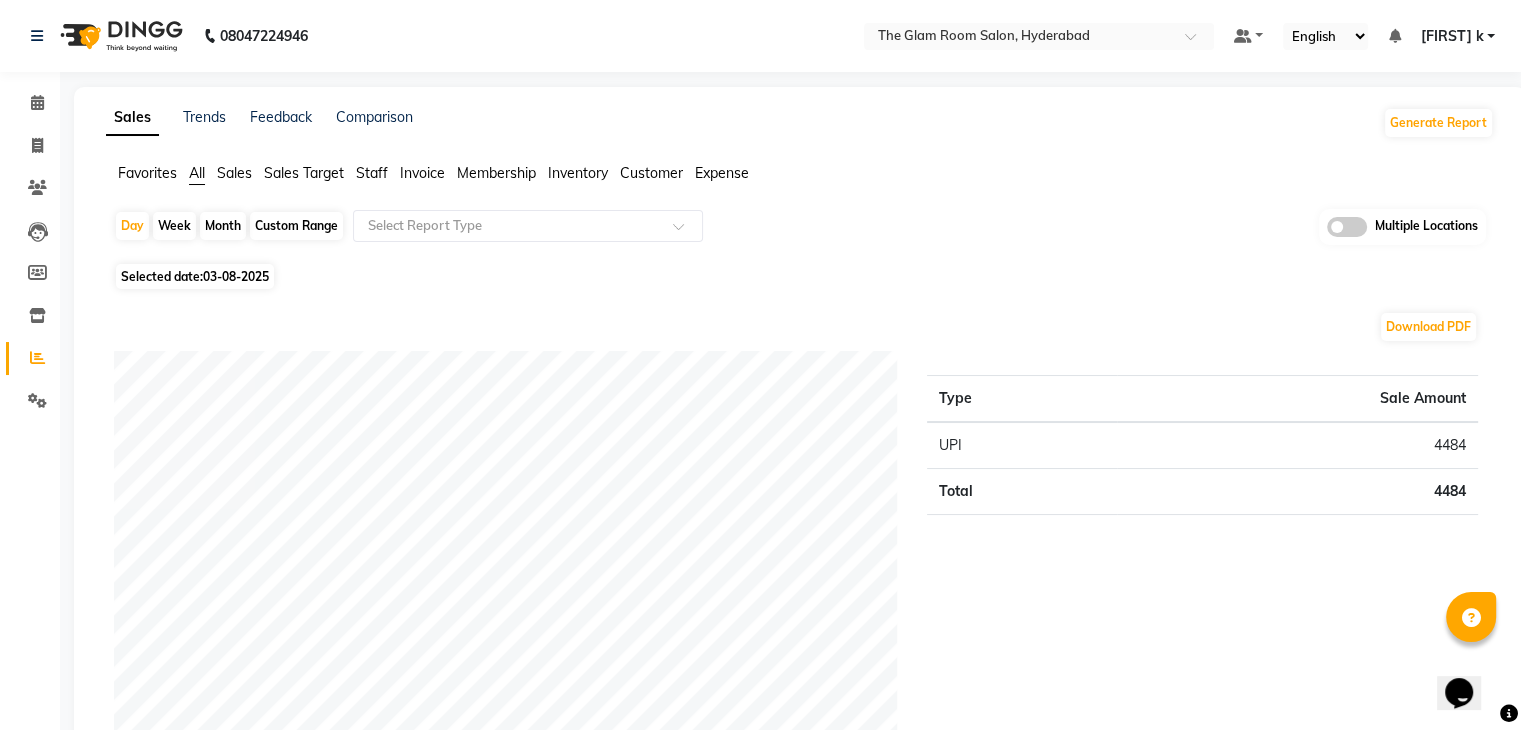 click on "Selected date:  03-08-2025" 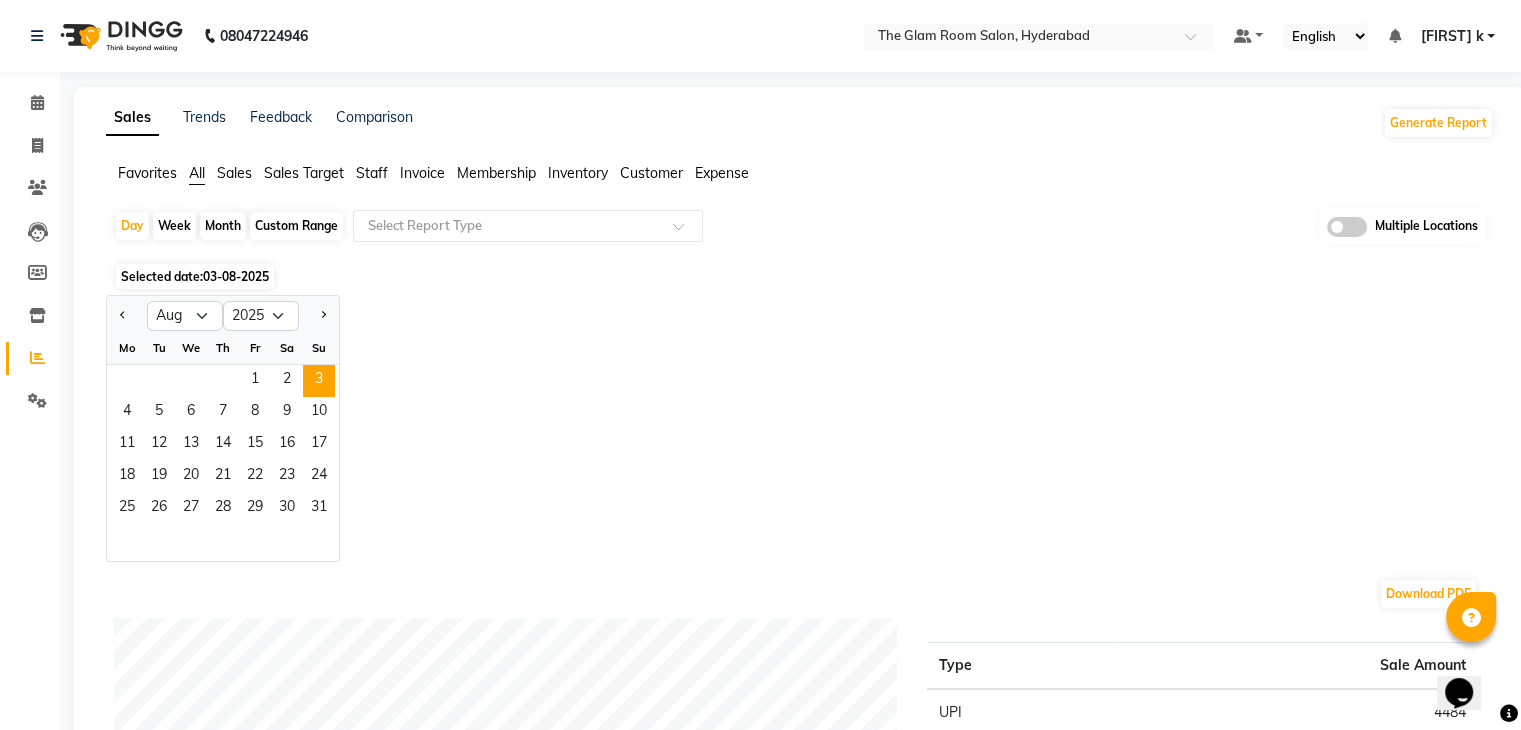 click on "Custom Range" 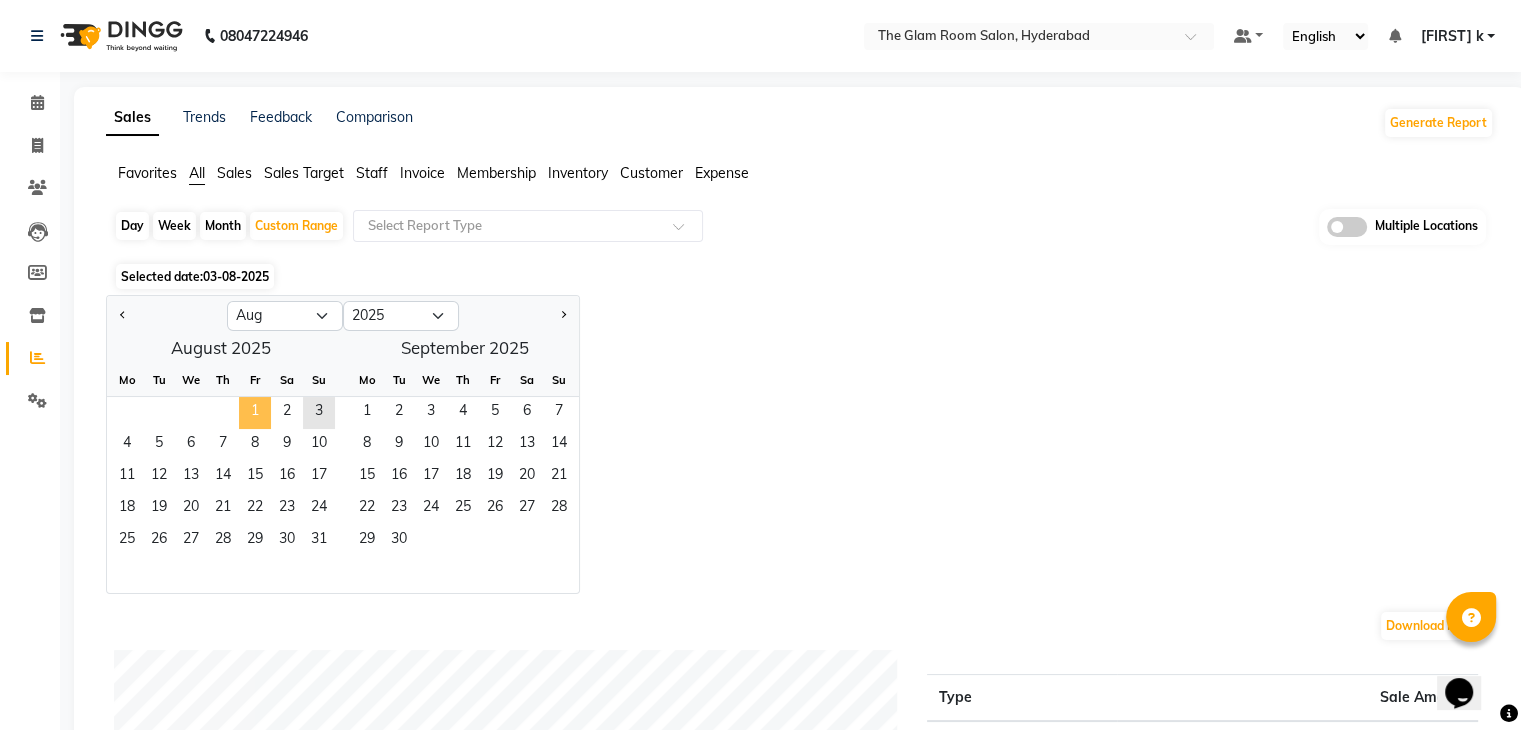 click on "1" 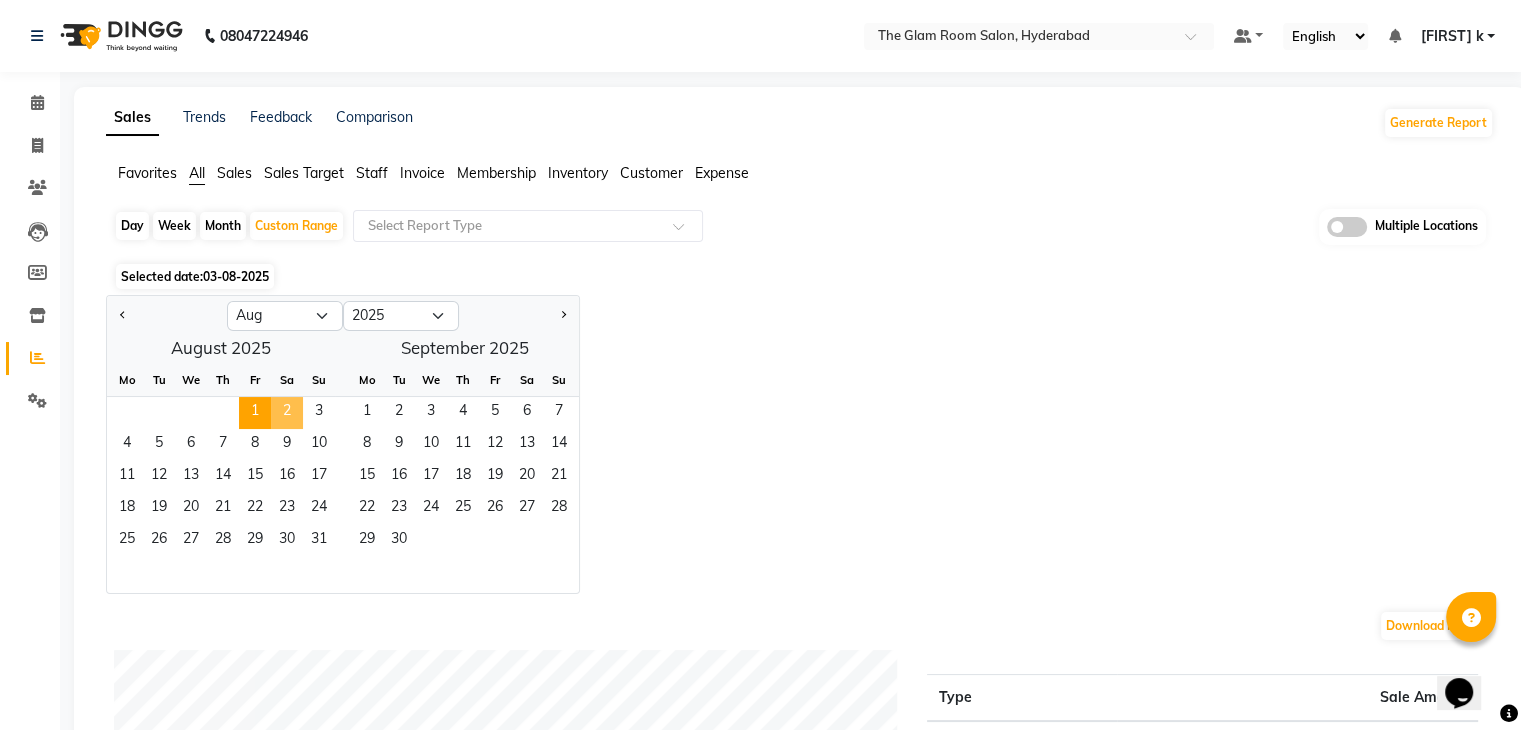 click on "2" 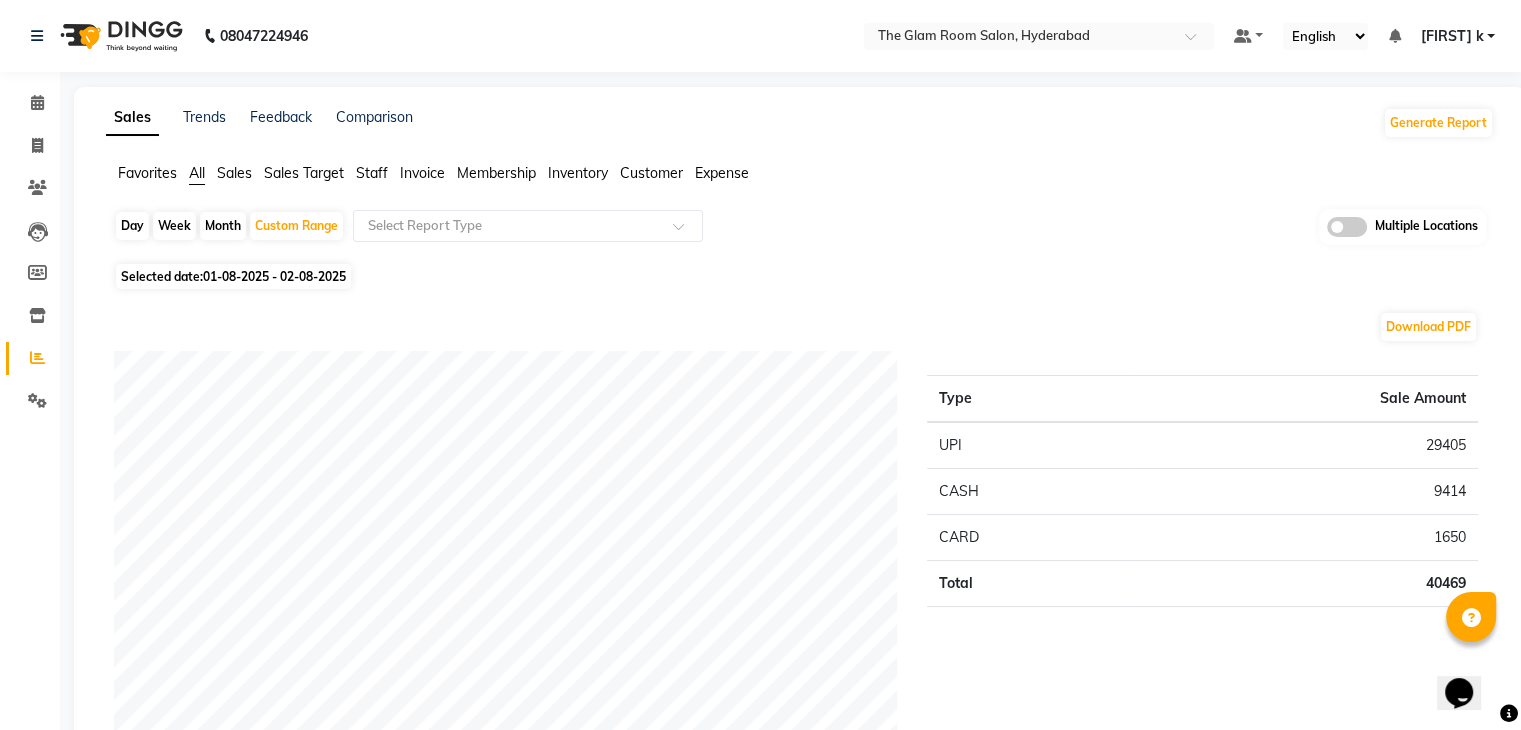 click on "Download PDF Payment mode Type Sale Amount UPI 29405 CASH 9414 CARD 1650 Total 40469 Staff summary Type Sale Amount Tanveer  15218 Sunny 13688 Sumit 9794 Samreen 1711 Fathimunnisa 59 Total 40470 Sales summary Type Sale Amount Gift card 0 Vouchers 0 Memberships 0 Products 0 Packages 0 Tips 0 Prepaid 0 Services 40470 Fee 0 Total 40470 Service by category Type Sale Amount Permanent Hair Treatment 14160 Hair Colour (Women) 14157 Hair Cut Wash & Styling (Women) 5192 HAIRCUT & HAIRSPA 3420 Waxing (Rica/Detan Wax) 1652 NAIL ART 1180 NAIL ENHANCEMENT 590 Threading 118 Total 40469 Service sales Type Sale Amount Permanent Hair Treatment - Botox (Short) 14160 Hair Colour (Women) - Global Colour (Regular) short 9438 Hair Colour (Women) - Global Highlights Short 4718 Hair Cut Wash & Styling (Women) - Basic-U/Straight 3540 HAIRCUT + HAIRSPA 3420 Hair Cut Wash & Styling (Women) - Hairwash+Blow Dry Regular Wash 1652 BASIC NAIL ART 1180 Waxing (Rica/Detan Wax) - Full Arms/Half Legs NORMAL 1062 GEL POLISH APPLICATION ON HAND" 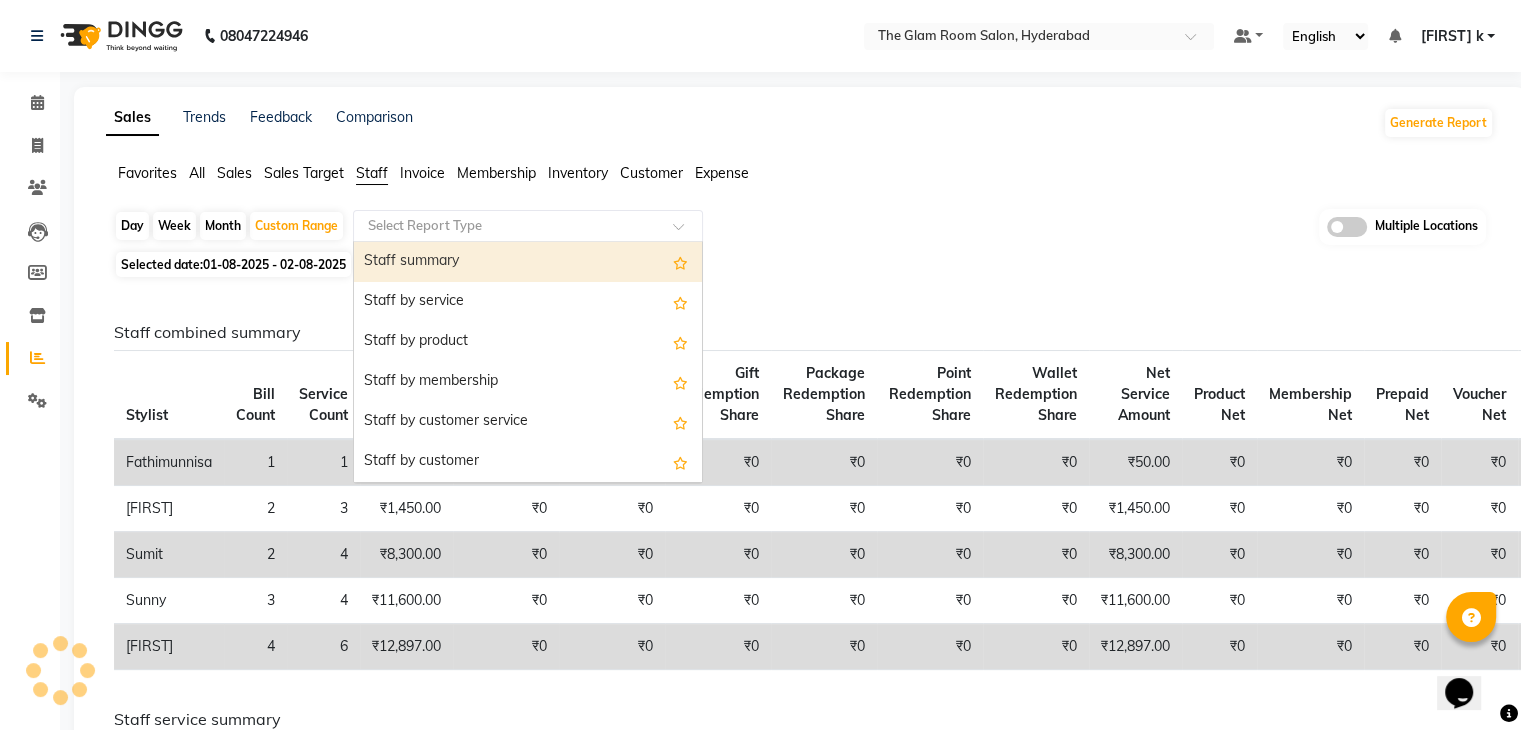drag, startPoint x: 388, startPoint y: 222, endPoint x: 396, endPoint y: 241, distance: 20.615528 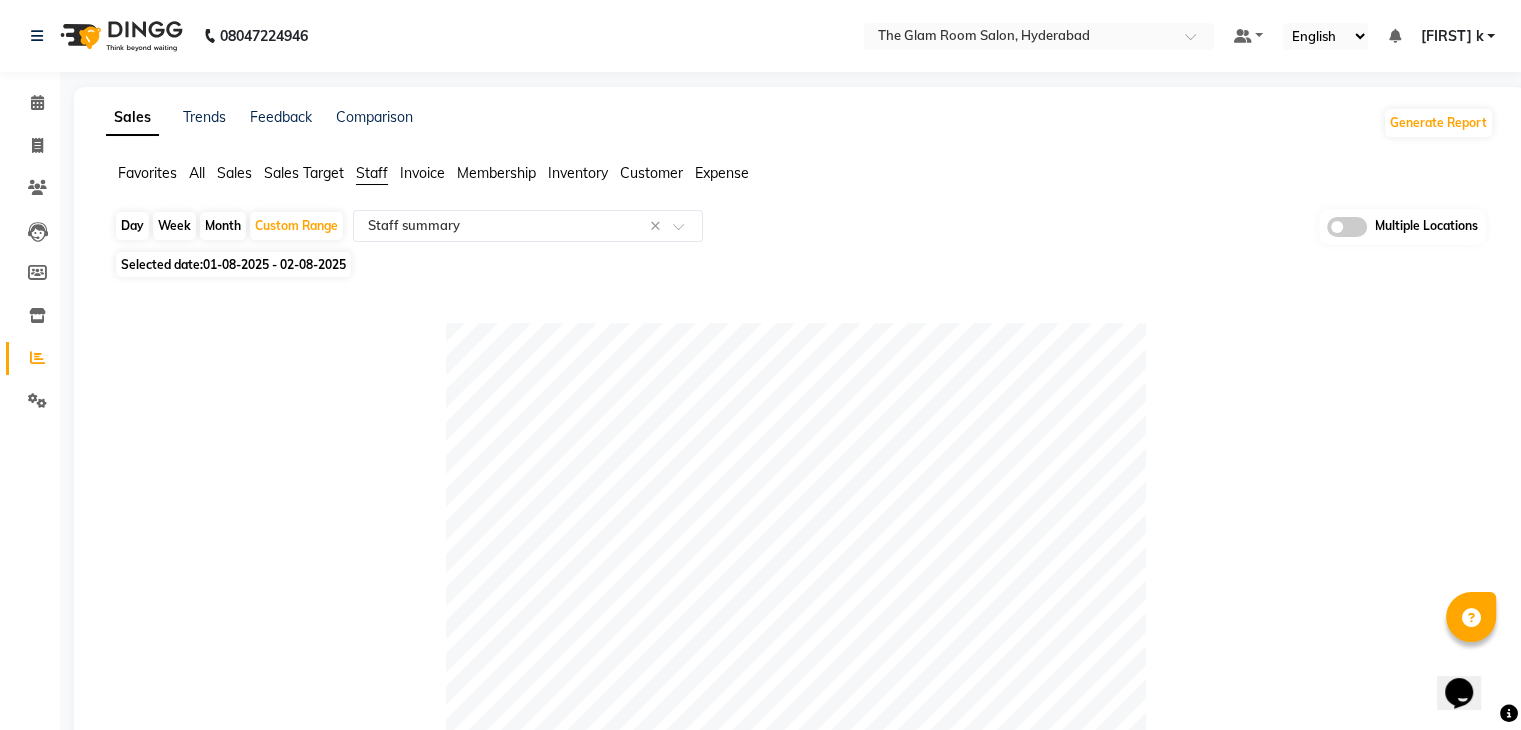 click on "Day   Week   Month   Custom Range  Select Report Type × Staff summary × Multiple Locations Selected date:  01-08-2025 - 02-08-2025   Table View   Pivot View  Pie Chart Bar Chart Select Full Report Filtered Report Select CSV PDF  Export  Show  10 25 50 100  entries Search: Location Stylist Customer Invoices Services Services W/o Tax Memberships Products Packages Vouchers Prepaid Gifts Average Total Total W/o Tax Payment Redemption Redemption Share Emp Code Location Stylist Customer Invoices Services Services W/o Tax Memberships Products Packages Vouchers Prepaid Gifts Average Total Total W/o Tax Payment Redemption Redemption Share Emp Code Total 12 12 ₹40,470.46 ₹34,297.00 ₹0 ₹0 ₹0 ₹0 ₹0 ₹0 ₹14,178.79 ₹40,470.46 ₹34,297.00 ₹40,470.46 ₹0 ₹0 The Glam Room Salon, Hyderabad Tanveer  4 4 ₹15,218.46 ₹12,897.00 ₹0 ₹0 ₹0 ₹0 ₹0 ₹0 ₹3,804.62 ₹15,218.46 ₹12,897.00 ₹15,218.46 ₹0 ₹0 e3315-09 The Glam Room Salon, Hyderabad Sunny 3 3 ₹13,688.00 ₹11,600.00 ₹0" 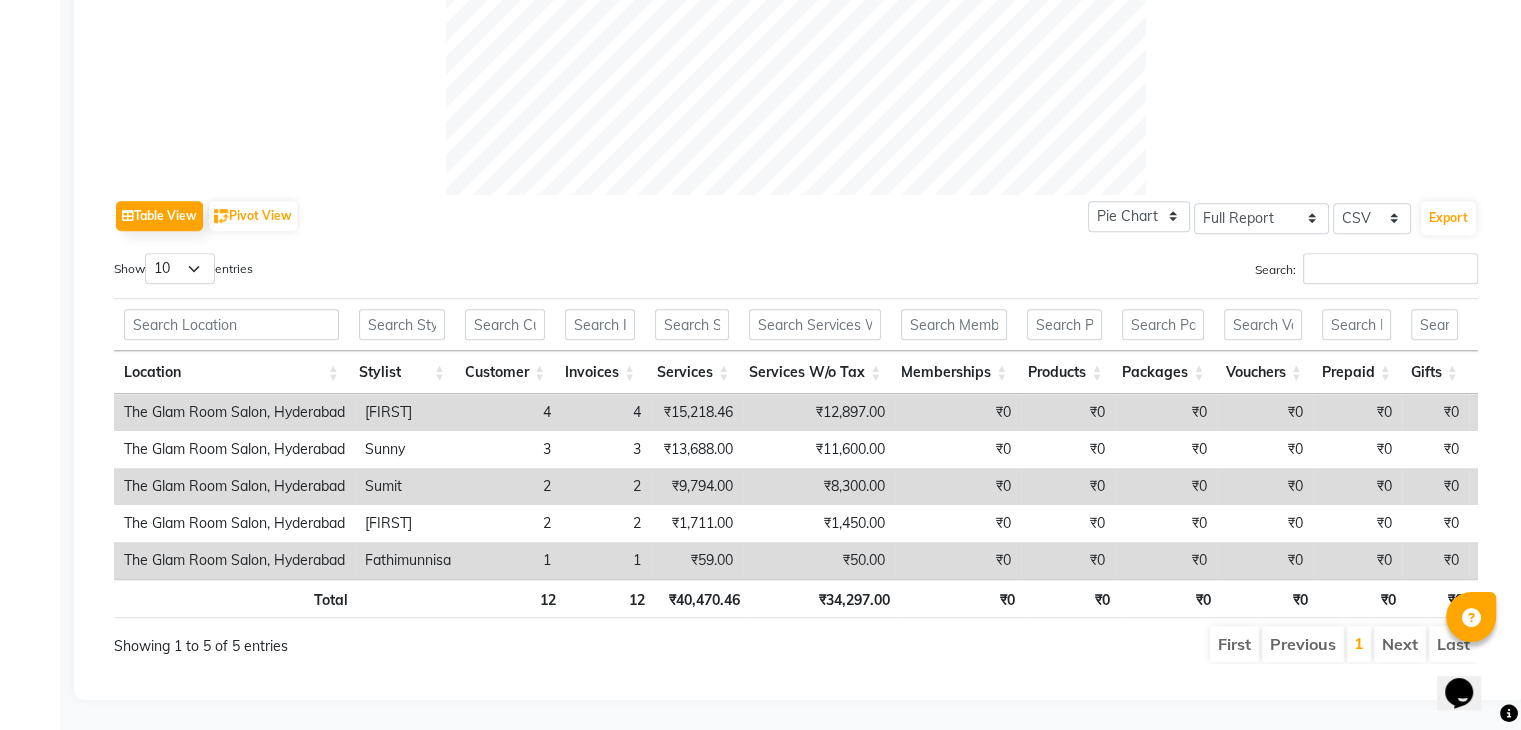 scroll, scrollTop: 856, scrollLeft: 0, axis: vertical 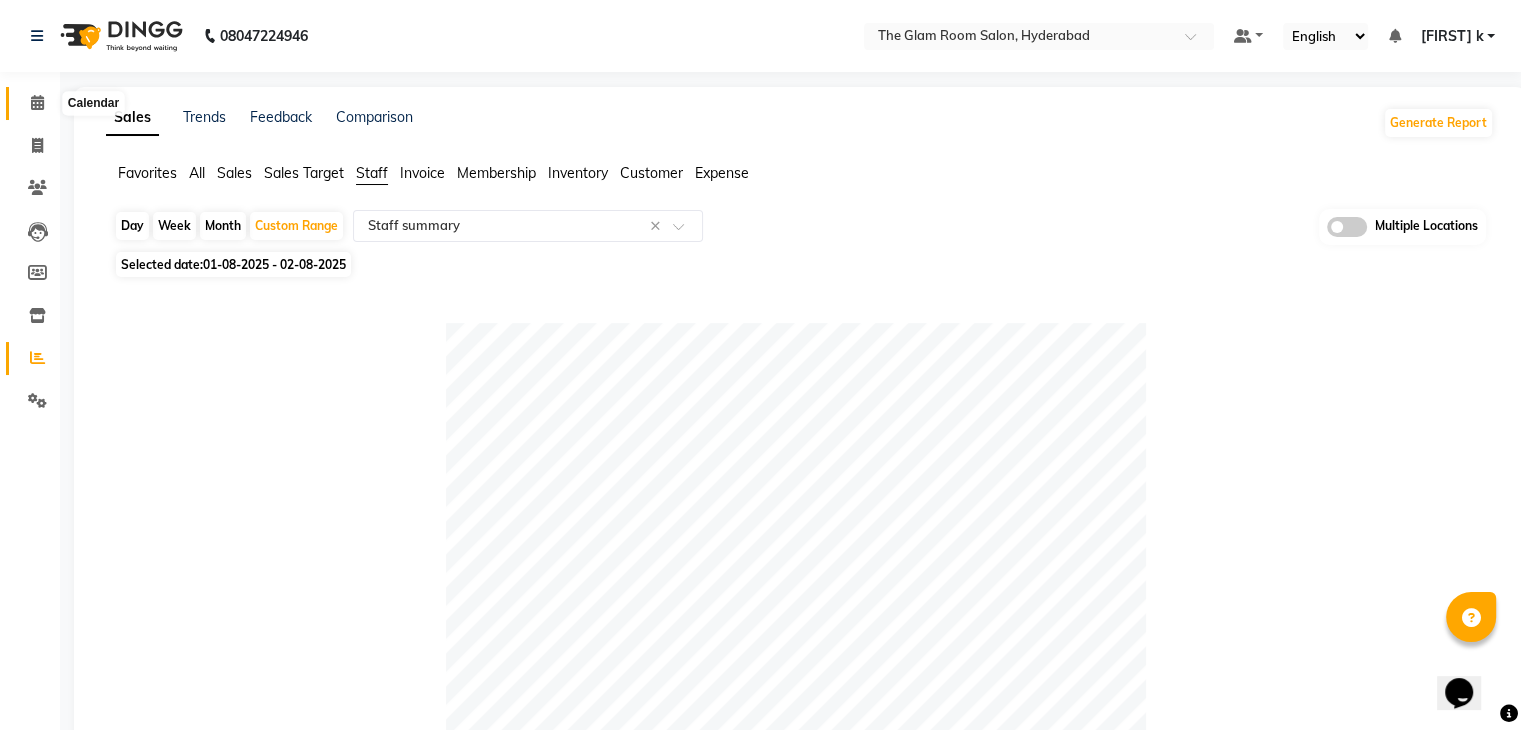 click 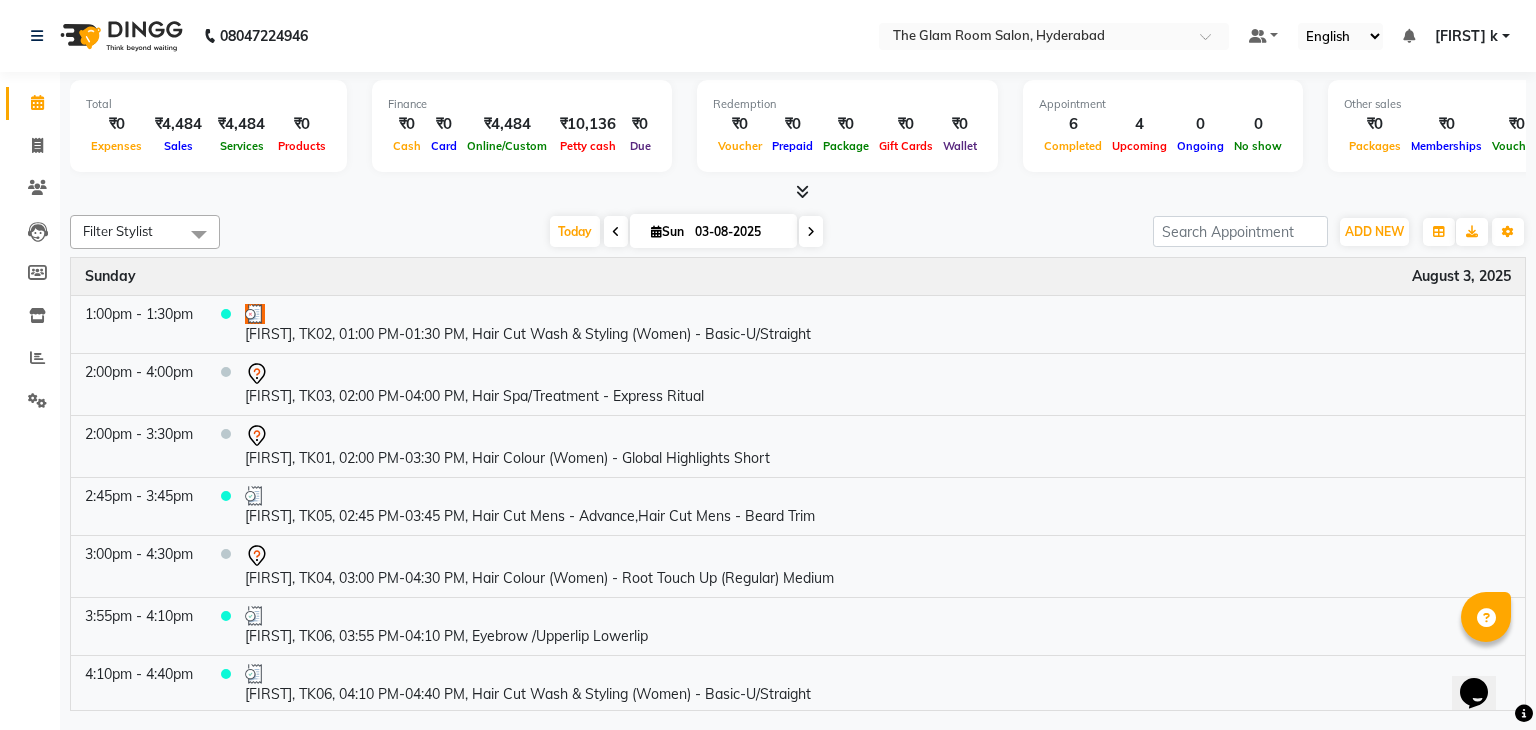 click on "[PHONE] Select Location × The Glam Room Salon, [CITY] Default Panel My Panel English ENGLISH Español العربية मराठी हिंदी ગુજરાતી தமிழ் 中文 Notifications nothing to show Vimarsh k Manage Profile Change Password Sign out Version:3.15.11" 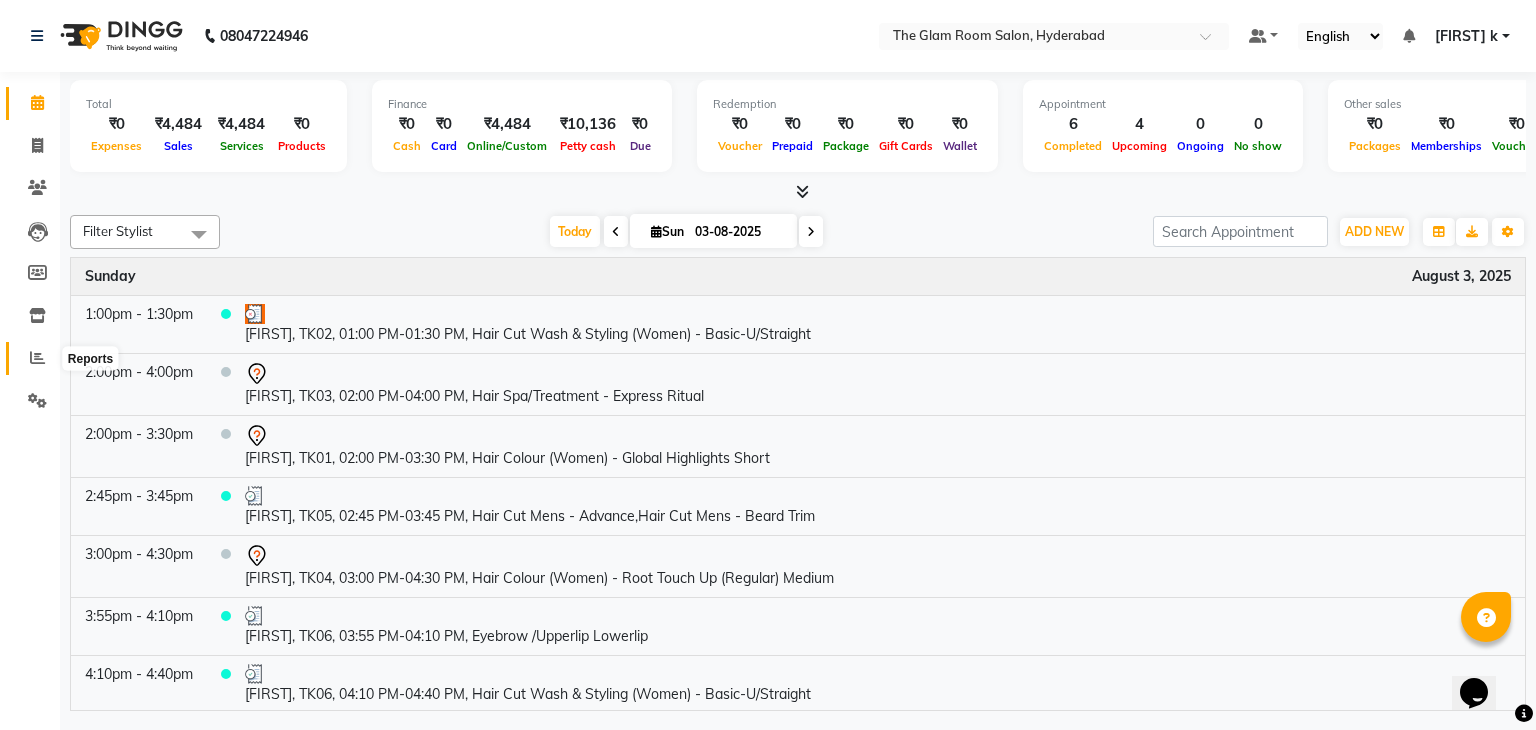 click 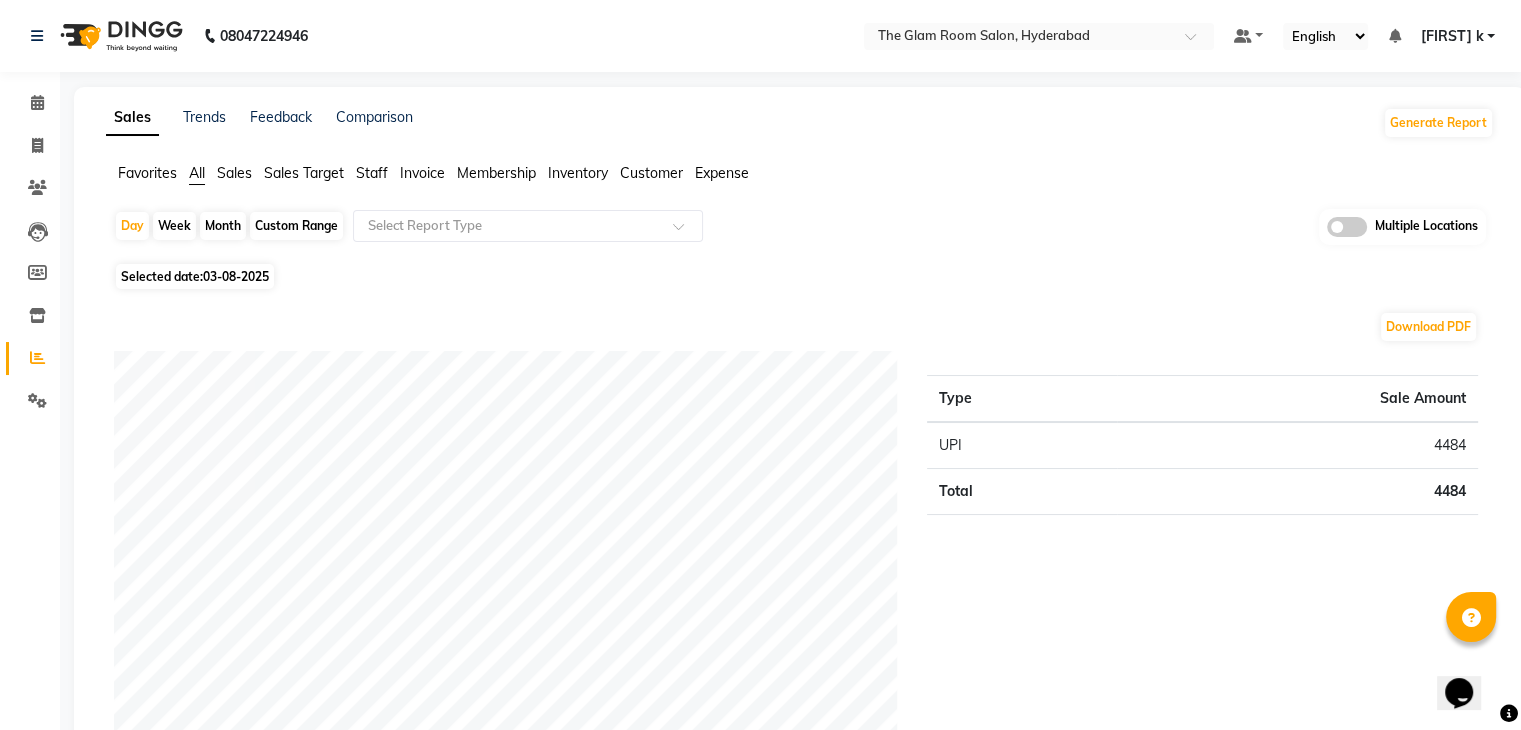 click on "Custom Range" 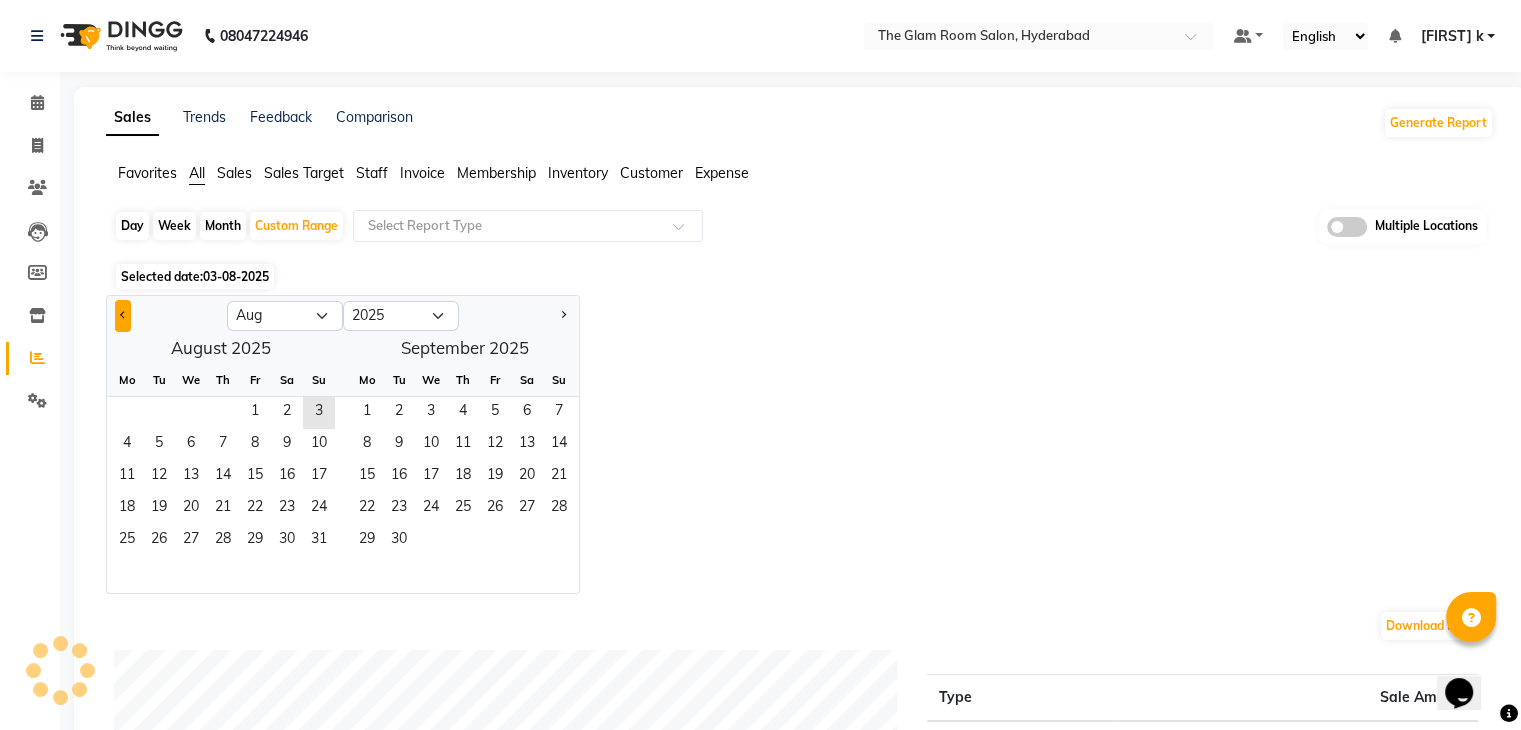 click 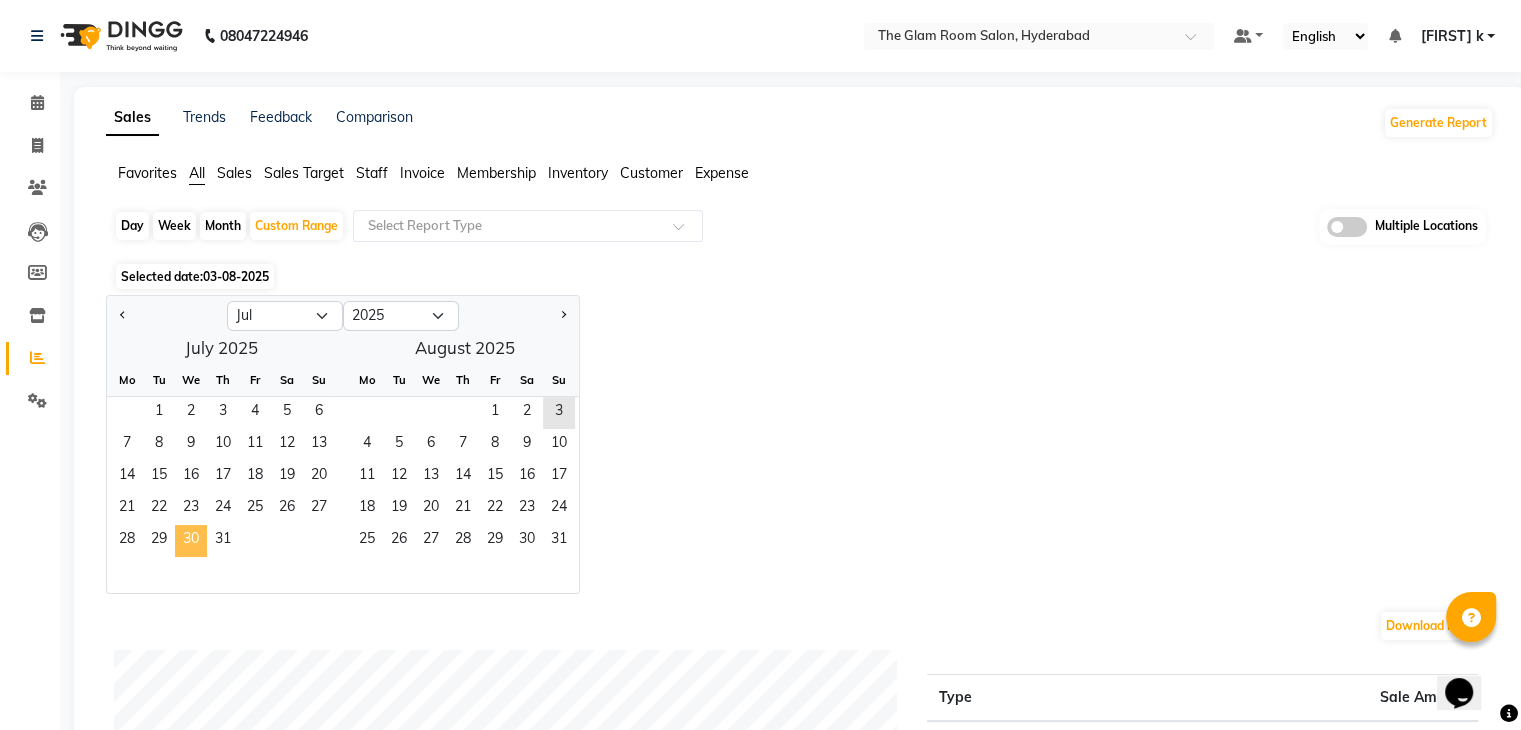 click on "30" 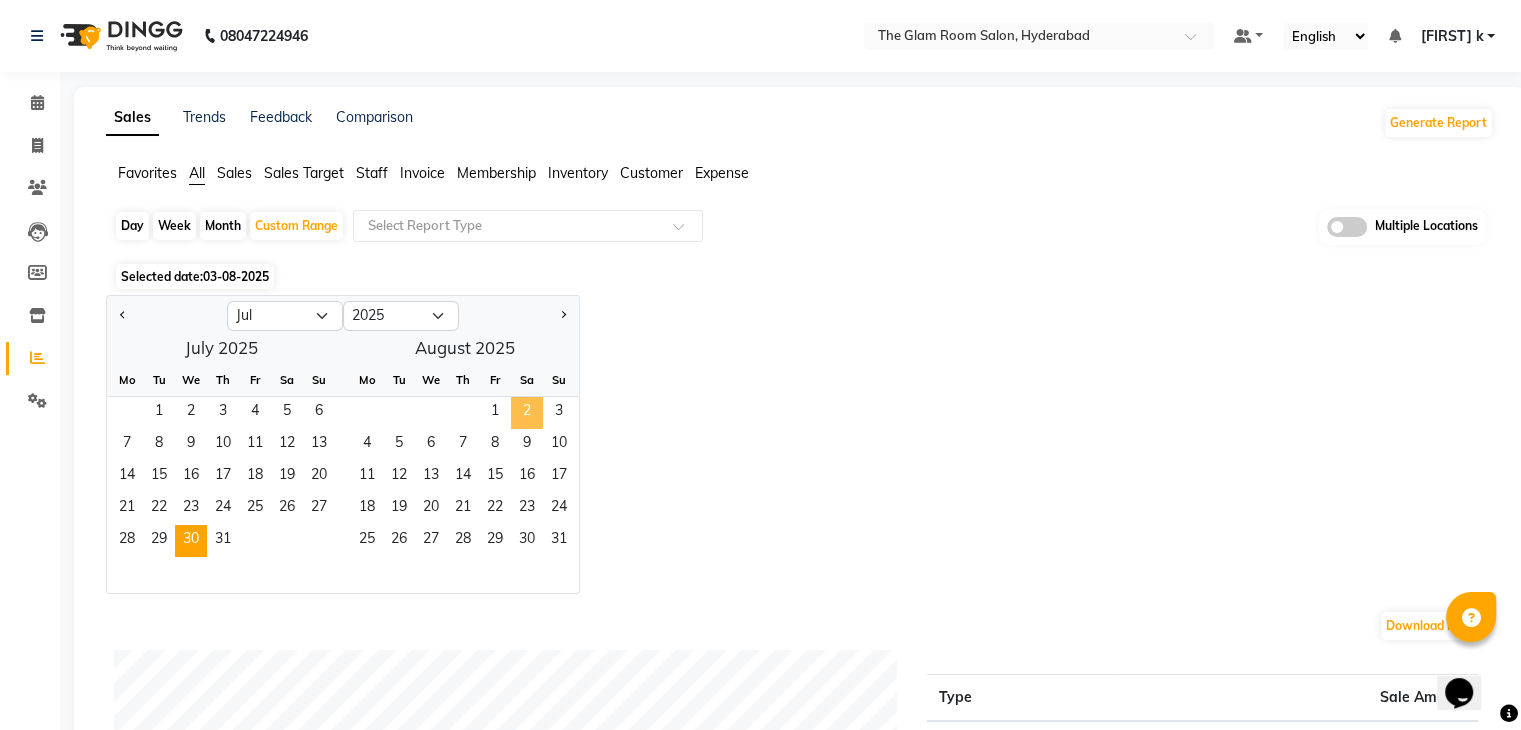 click on "2" 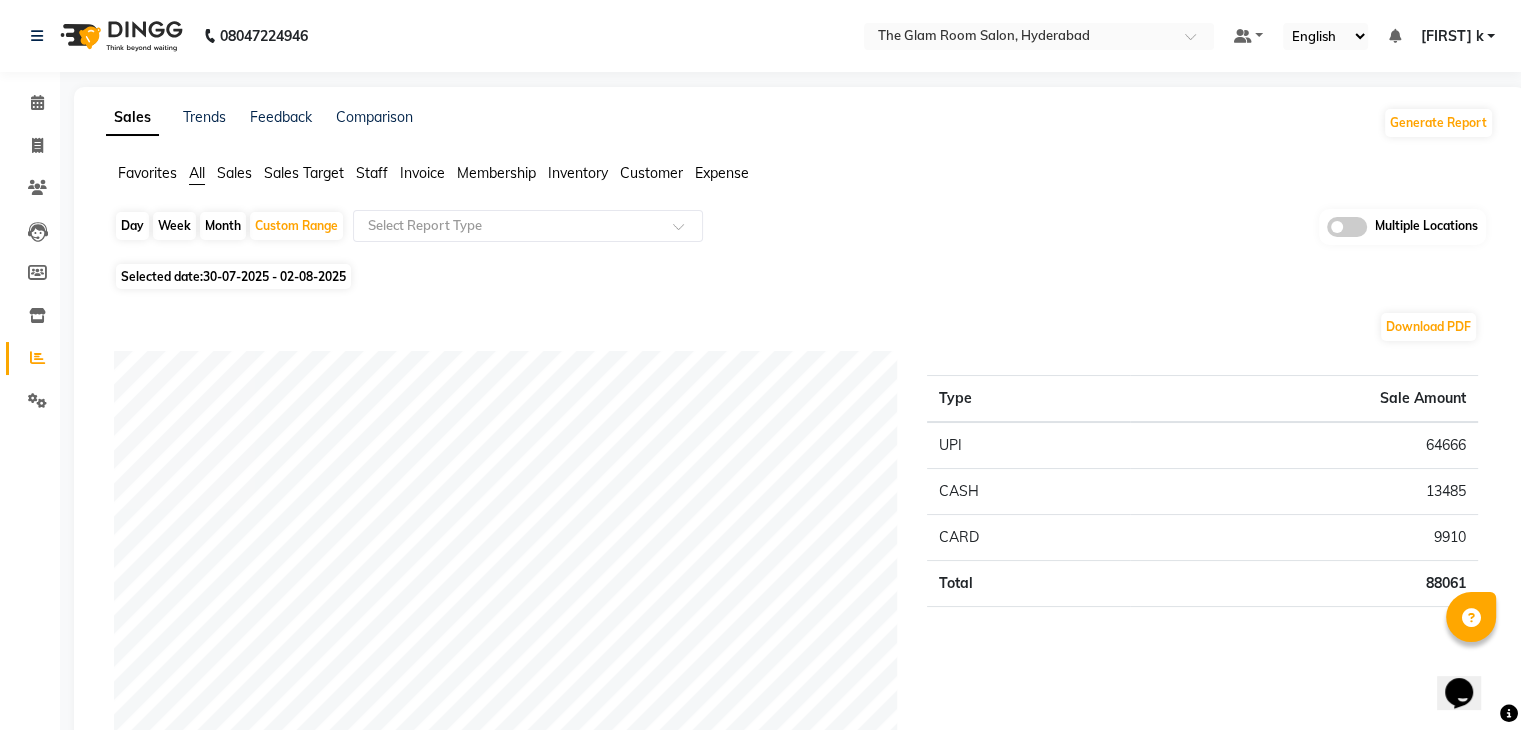 click on "Selected date:  30-07-2025 - 02-08-2025" 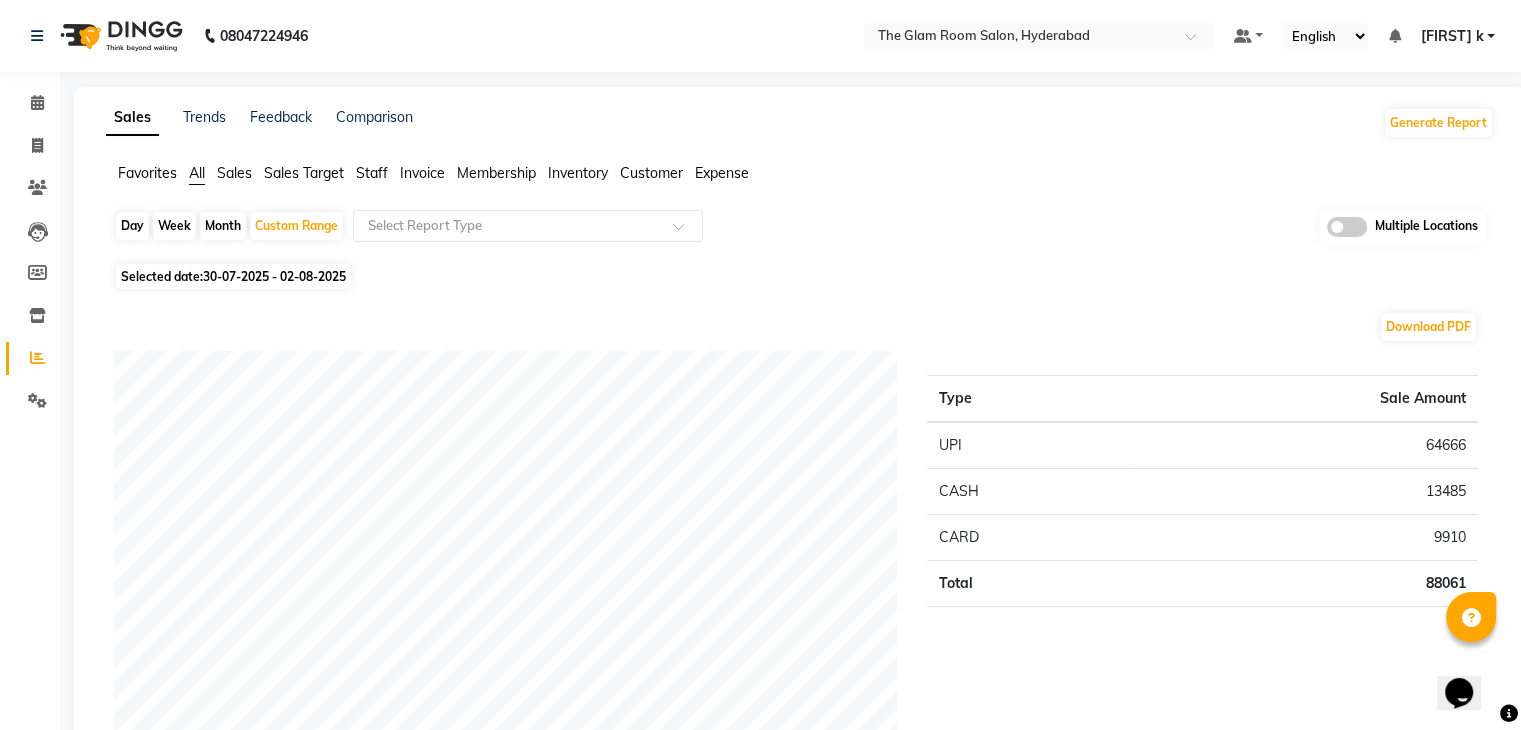 click 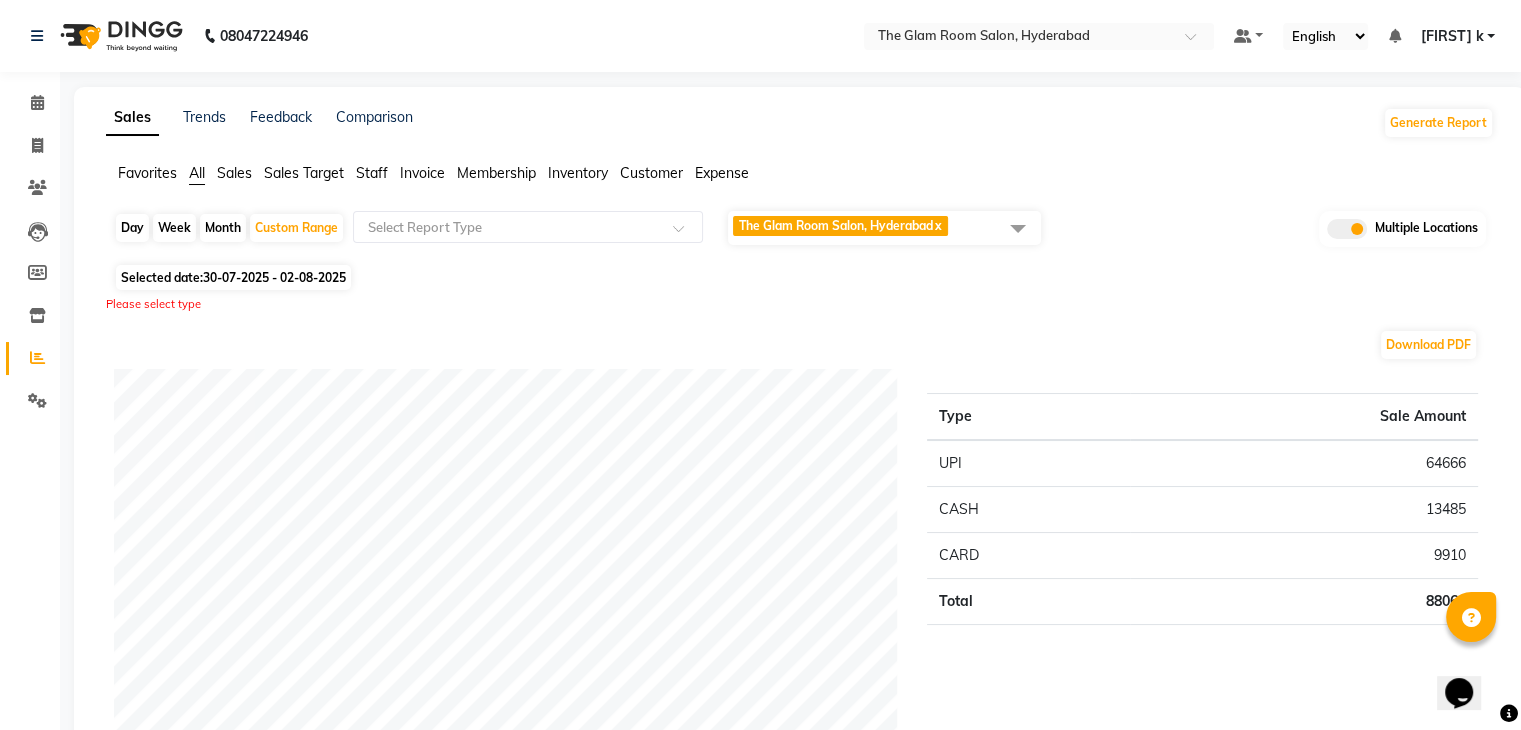 click 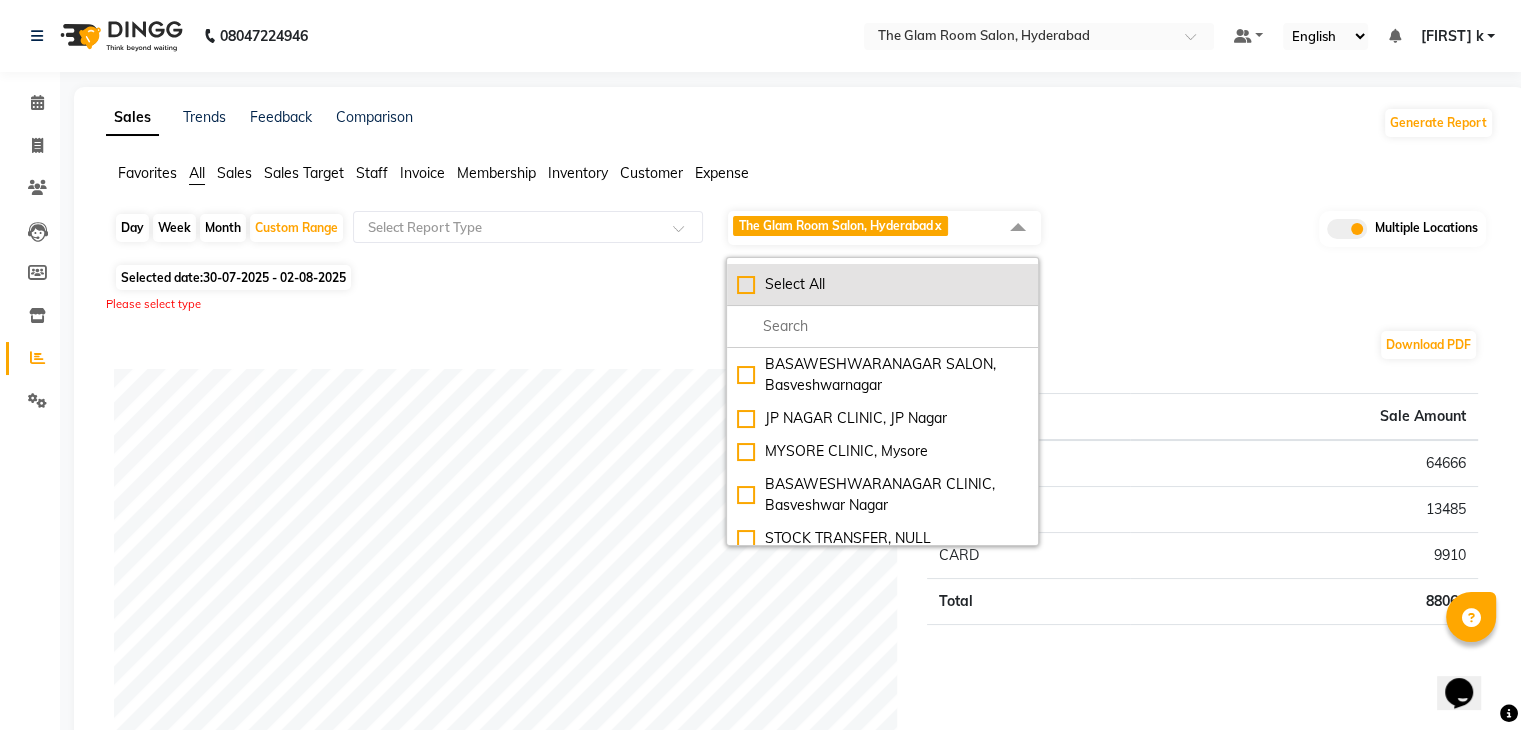 click on "Select All" 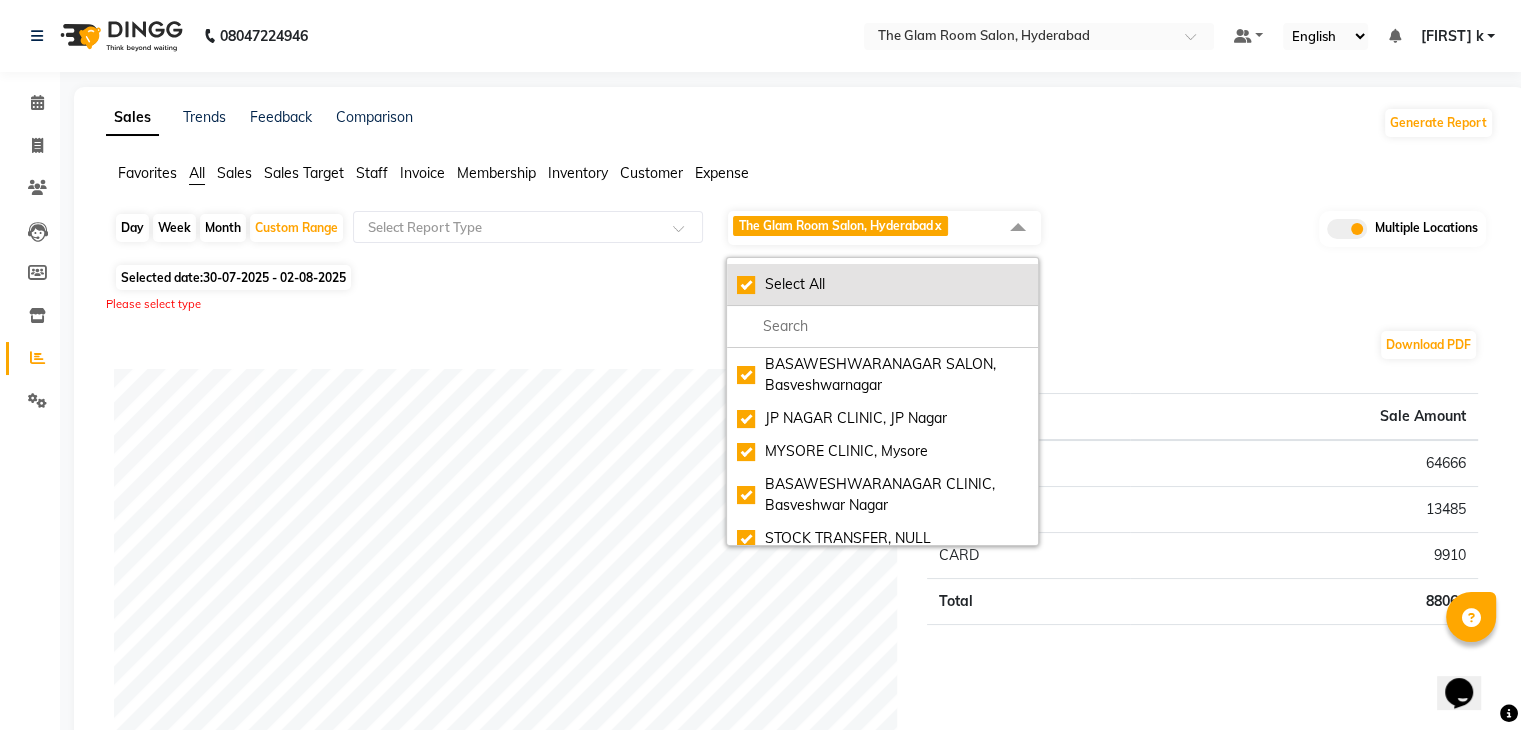 checkbox on "true" 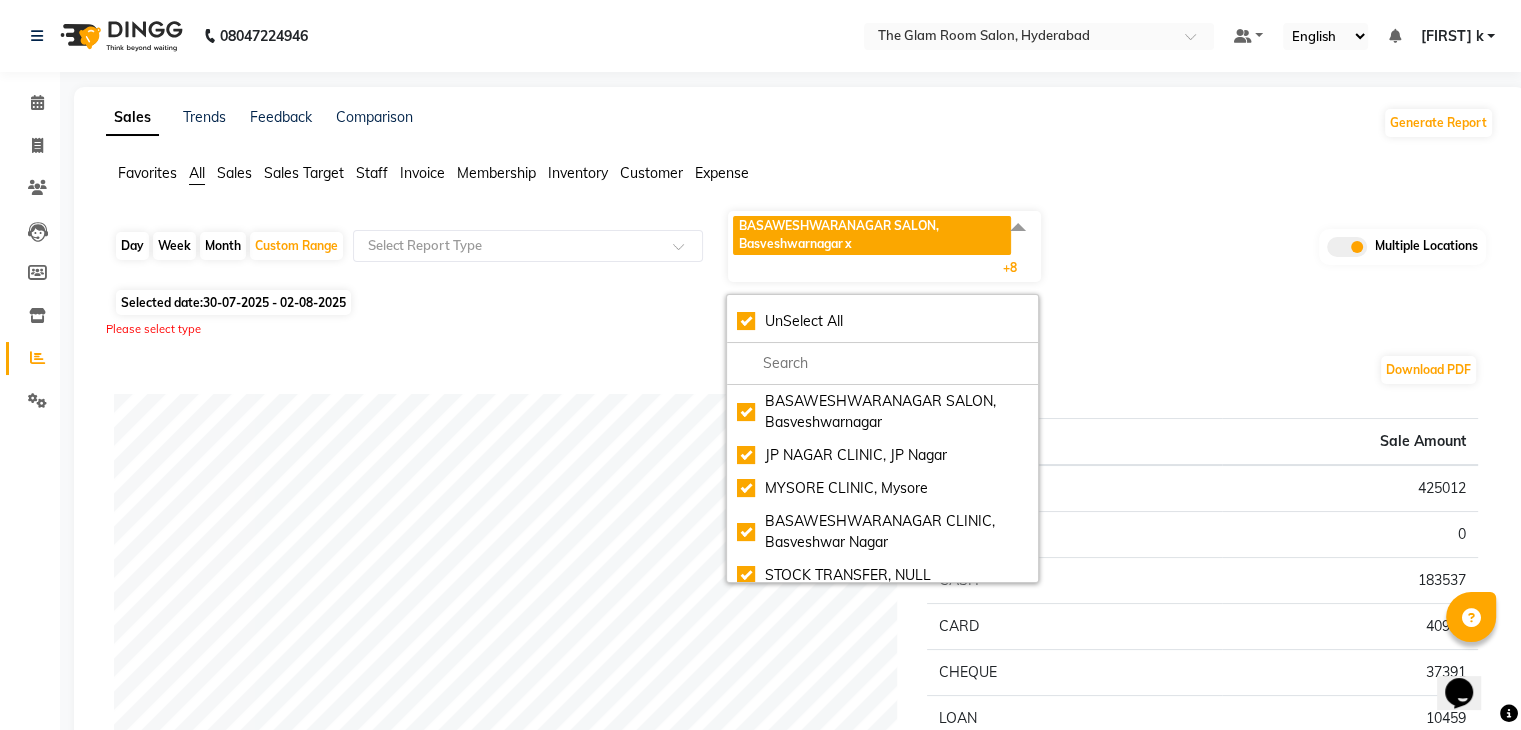 click on "Download PDF Payment mode Type Sale Amount UPI 425012 PACKAGE 0 CASH 183537 CARD 40978 CHEQUE 37391 LOAN 10459 BAJAJ FINSERV 68043 NEARBUY 1500 LUZO 590 Total 767510 Staff summary Type Sale Amount Dr Mehjabin 201843 Smrithi 11600 Navya 15902 Sanskruthi 7650 Manager 2500 Jassi 49490 Theja 46130 Sanskruthi 8110 Navya 6344 Smirti 5900 Others 707790 Total 1063259 Sales summary Type Sale Amount Memberships 0 Gift card 0 Tips 0 Prepaid 0 Vouchers 0 Services 581523 Packages 377238 Products 104503 Fee 0 Total 1063264 Expense by type Type Sale Amount Cash Setteled to vimarsh 153949 incentive 13659 Sreenivasa Glamour Stores 10746 DEPOSIT 10000 Laundry 5620 Pantry Expenses 2100 MILK MONTHLY BILL 286 Staff welfare 210 Total 196570 Service by category Type Sale Amount Tag removal 46549 CLINC TREATMENT 40770 PEEL 39308 Permanent Hair Treatment 35400 Permanent Hair Treatment 30680 PEEL 29204 Hair Colour (Women) 28316 Hair Colour (Women) 27140 PEEL 25404 Permanent Hair Treatment 24780 Others 253966 Total 581517 Service sales" 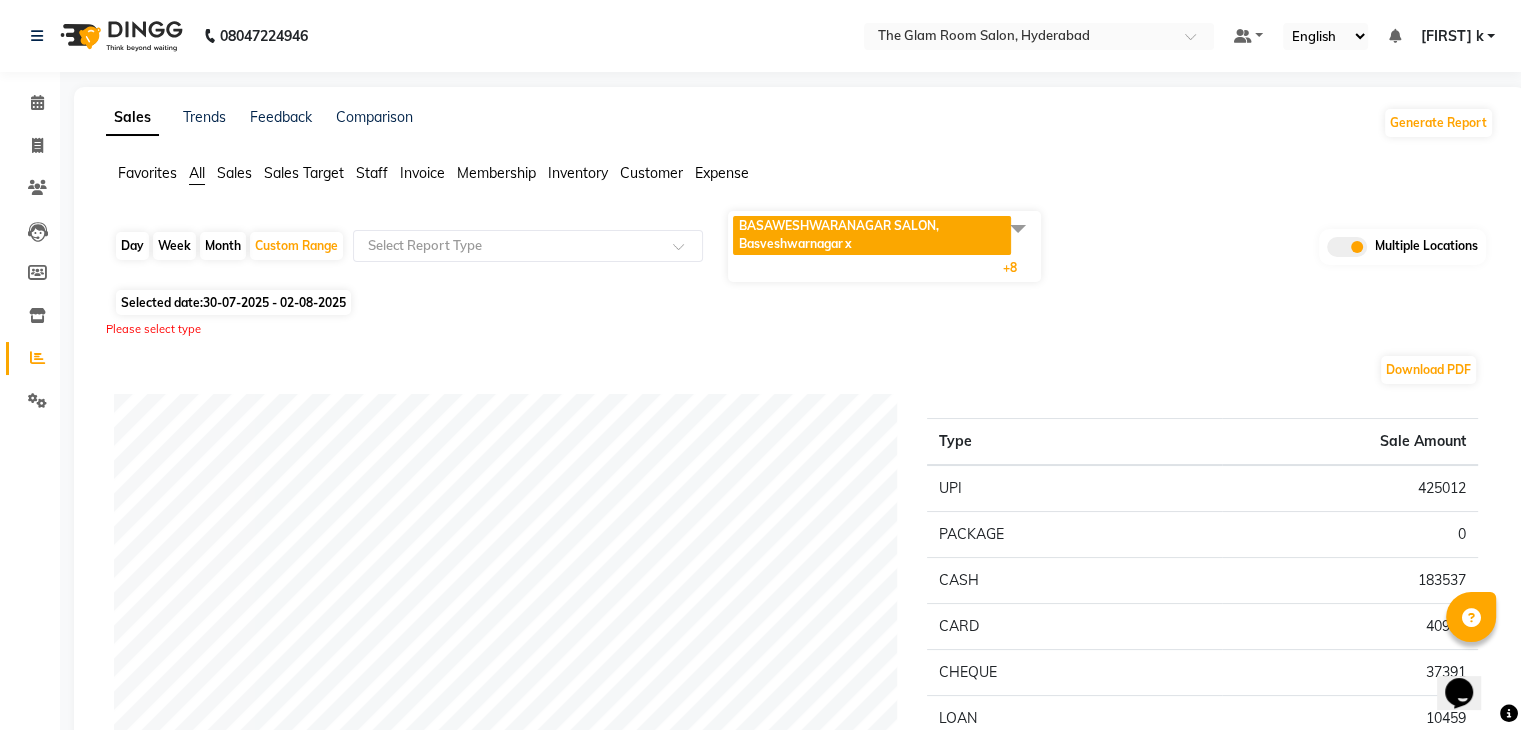 click on "Day   Week   Month   Custom Range  Select Report Type BASAWESHWARANAGAR SALON, Basveshwarnagar   x JP NAGAR CLINIC, JP Nagar  x MYSORE CLINIC, Mysore  x BASAWESHWARANAGAR CLINIC, Basveshwar Nagar  x STOCK TRANSFER, NULL  x JP NAGAR SALON, J. P. Nagar  x MYSORE SALON, MYSORE  x The Glam Room Clinic, Hyderabad  x The Glam Room Salon, Hyderabad  x +8 UnSelect All BASAWESHWARANAGAR SALON, Basveshwarnagar  JP NAGAR CLINIC, JP Nagar MYSORE CLINIC, Mysore BASAWESHWARANAGAR CLINIC, Basveshwar Nagar STOCK TRANSFER, NULL JP NAGAR SALON, J. P. Nagar MYSORE SALON, MYSORE The Glam Room Clinic, Hyderabad The Glam Room Salon, Hyderabad Multiple Locations Selected date:  30-07-2025 - 02-08-2025  Please select type Download PDF Payment mode Type Sale Amount UPI 425012 PACKAGE 0 CASH 183537 CARD 40978 CHEQUE 37391 LOAN 10459 BAJAJ FINSERV 68043 NEARBUY 1500 LUZO 590 Total 767510 Staff summary Type Sale Amount Dr Mehjabin 201843 Smrithi 11600 Navya 15902 Sanskruthi 7650 Manager 2500 Jassi 49490 Theja 46130 Sanskruthi" 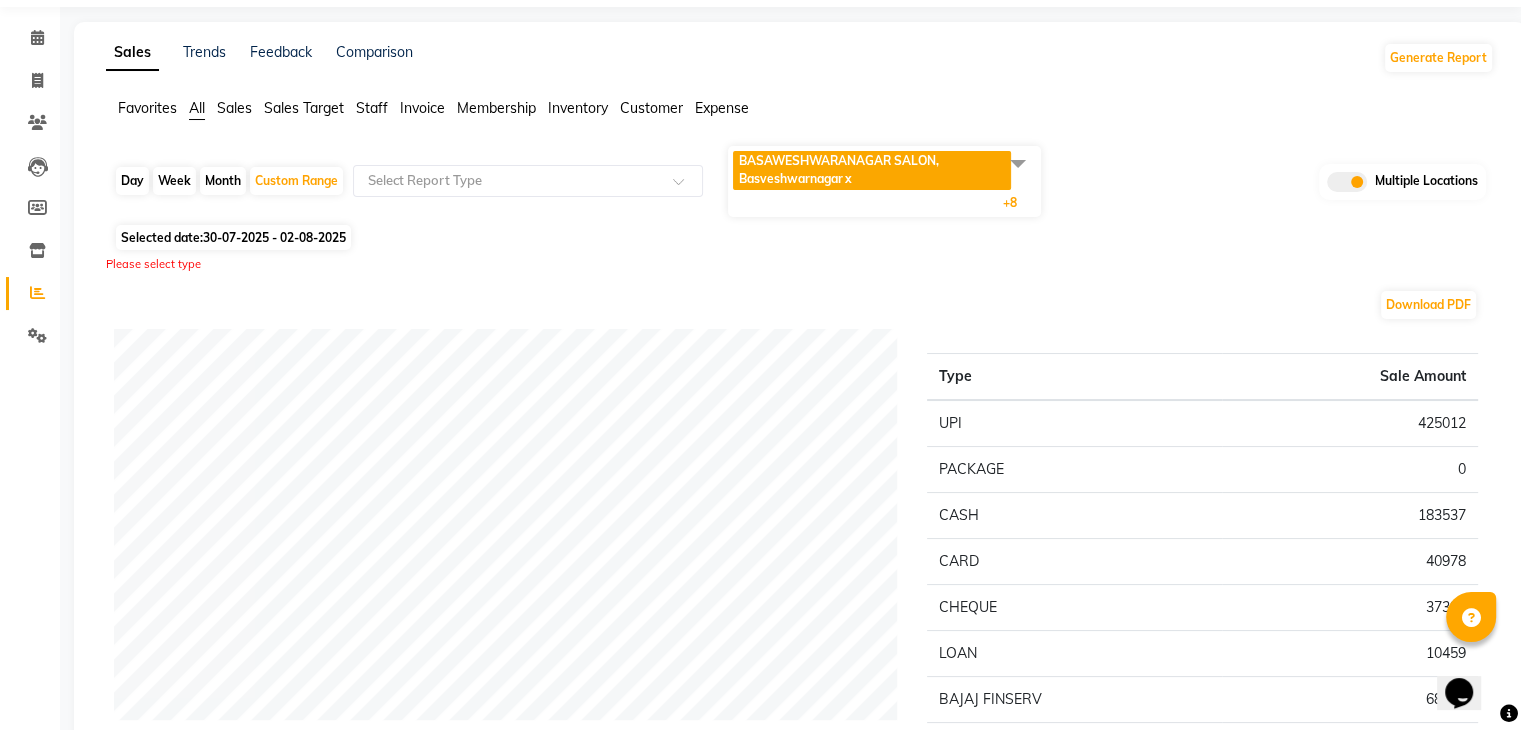 scroll, scrollTop: 100, scrollLeft: 0, axis: vertical 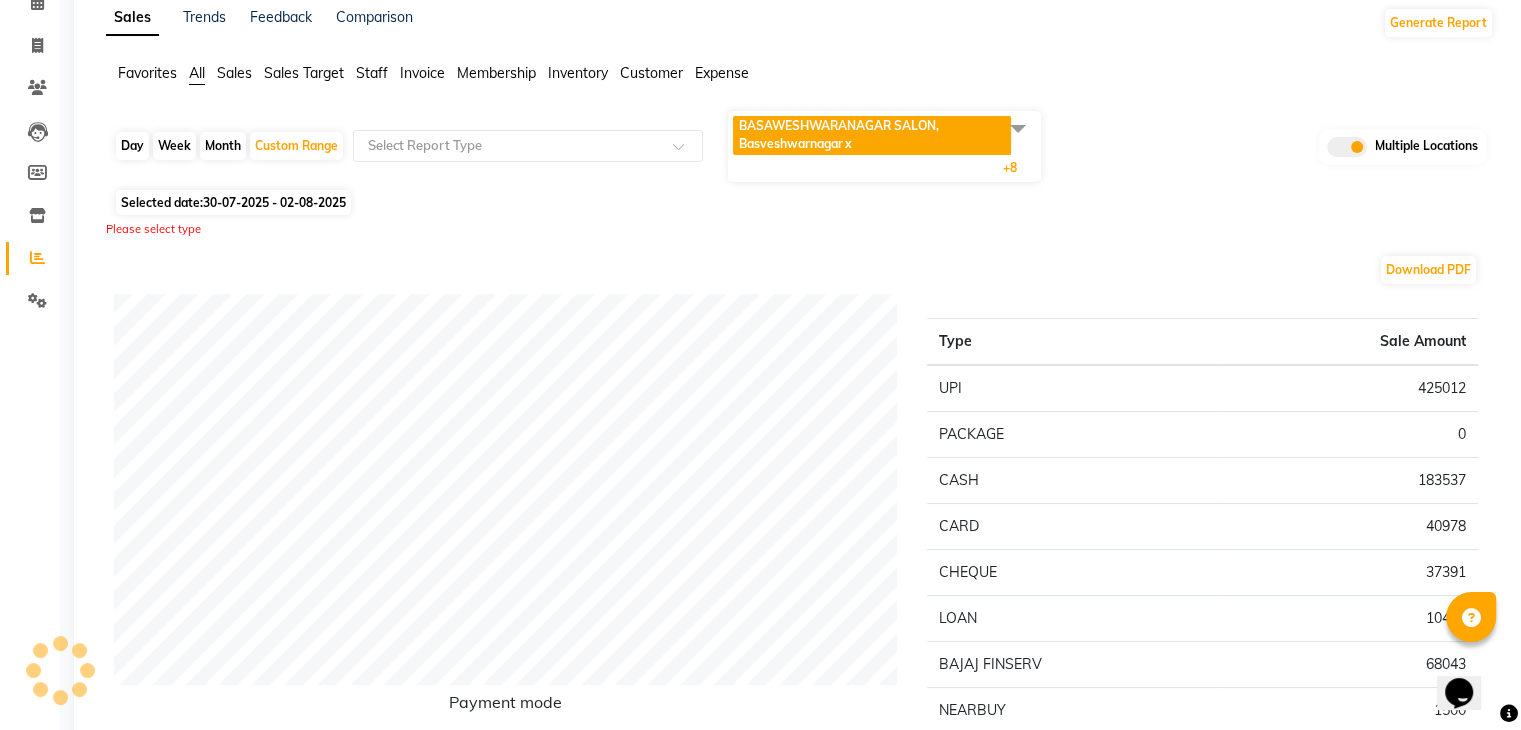 click on "Day   Week   Month   Custom Range  Select Report Type BASAWESHWARANAGAR SALON, Basveshwarnagar   x JP NAGAR CLINIC, JP Nagar  x MYSORE CLINIC, Mysore  x BASAWESHWARANAGAR CLINIC, Basveshwar Nagar  x STOCK TRANSFER, NULL  x JP NAGAR SALON, J. P. Nagar  x MYSORE SALON, MYSORE  x The Glam Room Clinic, Hyderabad  x The Glam Room Salon, Hyderabad  x +8 UnSelect All BASAWESHWARANAGAR SALON, Basveshwarnagar  JP NAGAR CLINIC, JP Nagar MYSORE CLINIC, Mysore BASAWESHWARANAGAR CLINIC, Basveshwar Nagar STOCK TRANSFER, NULL JP NAGAR SALON, J. P. Nagar MYSORE SALON, MYSORE The Glam Room Clinic, Hyderabad The Glam Room Salon, Hyderabad Multiple Locations" 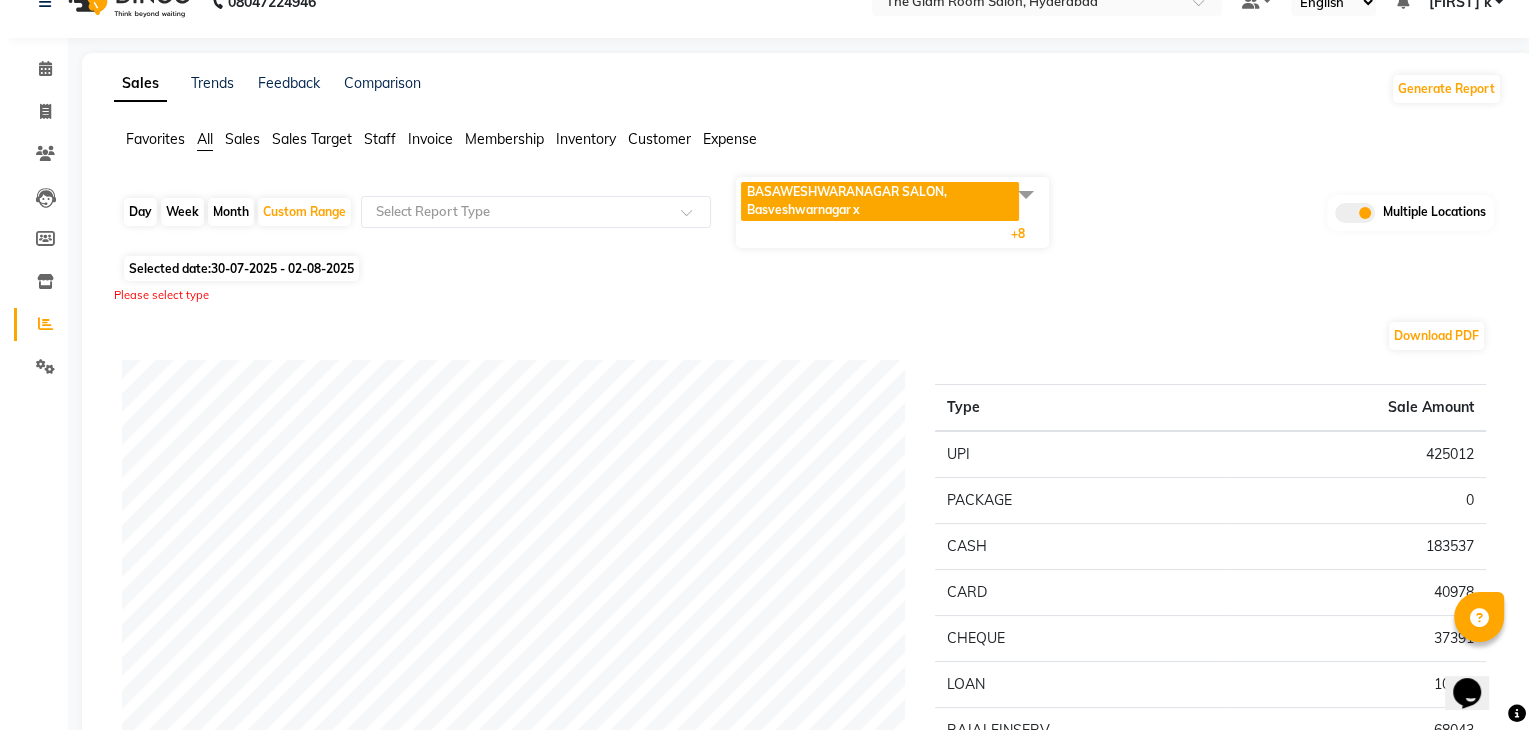 scroll, scrollTop: 0, scrollLeft: 0, axis: both 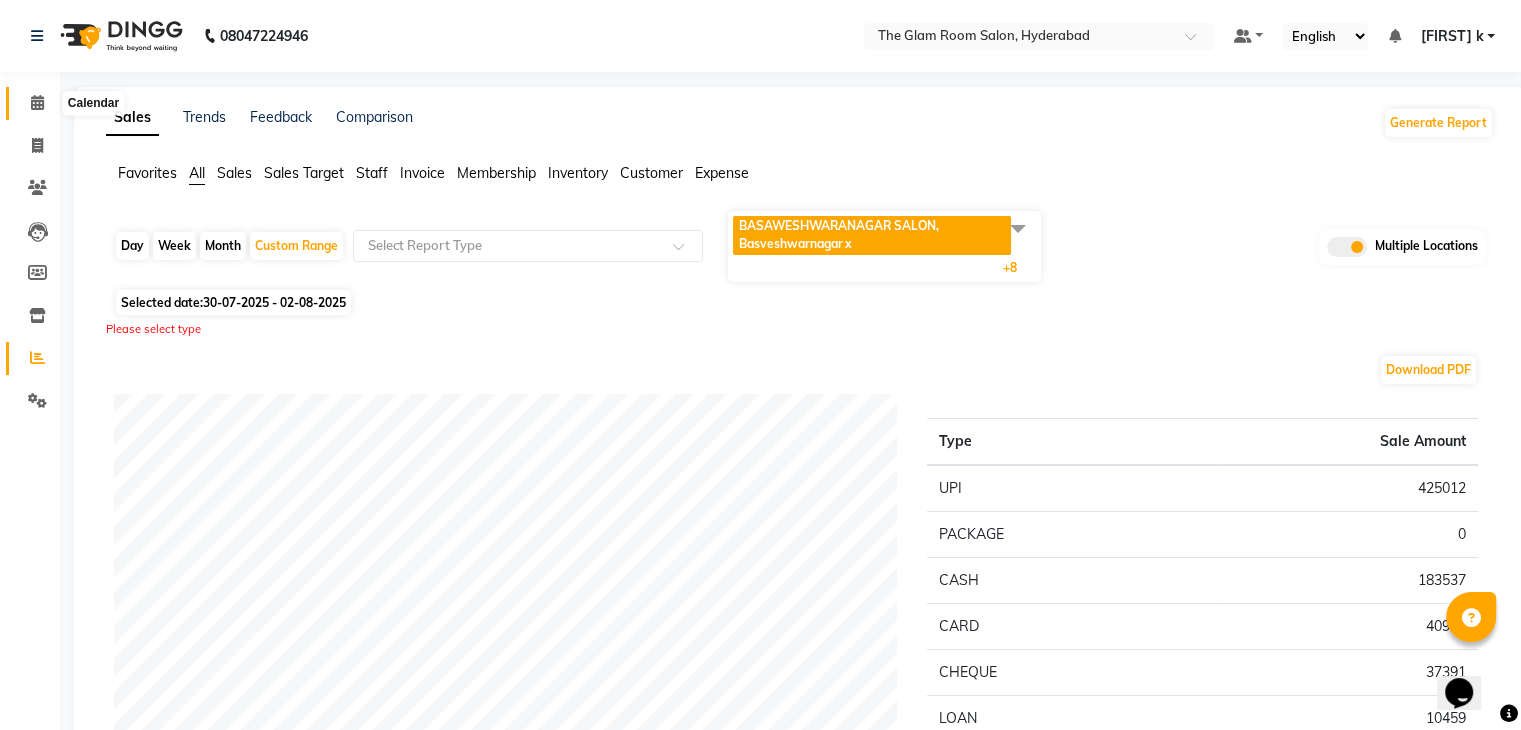 click 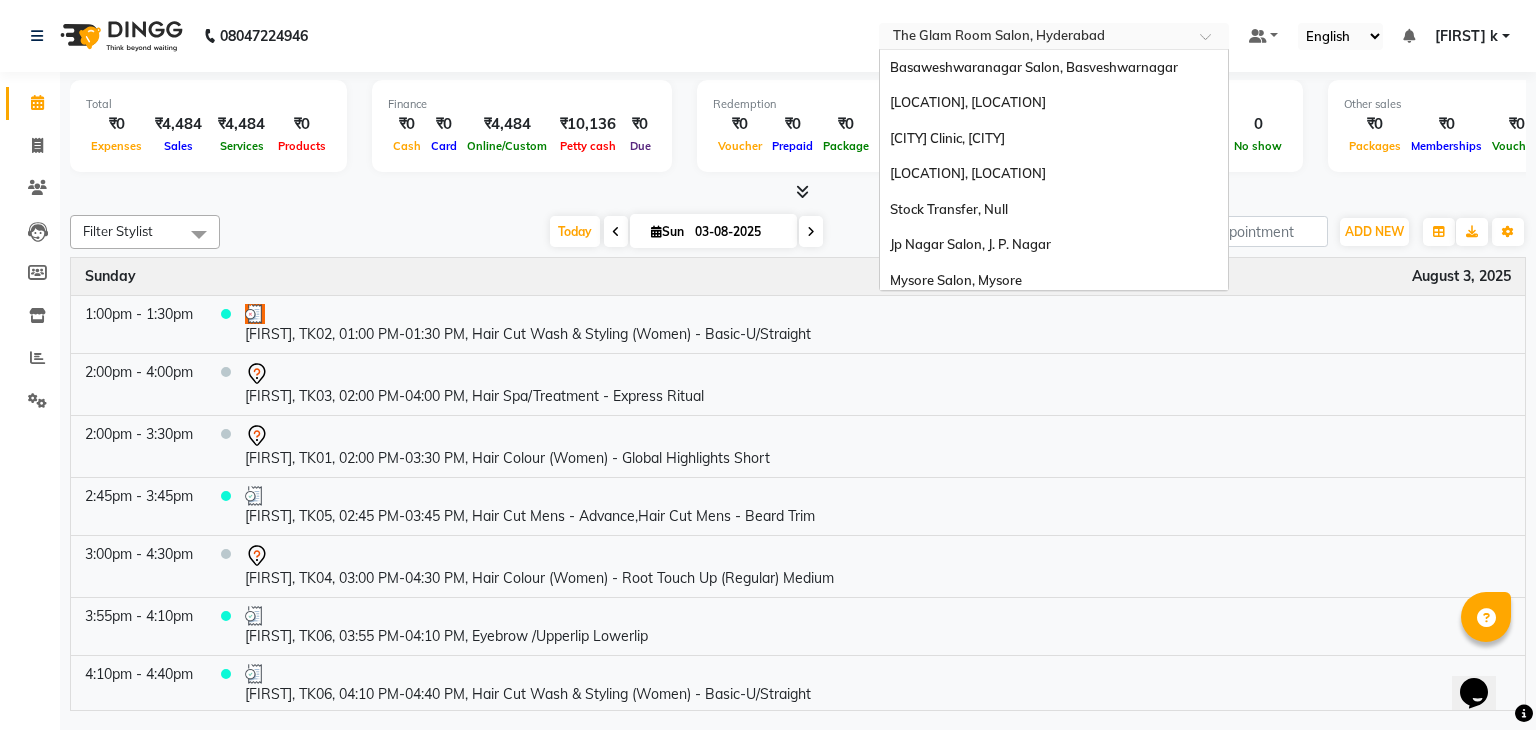 click at bounding box center (1034, 38) 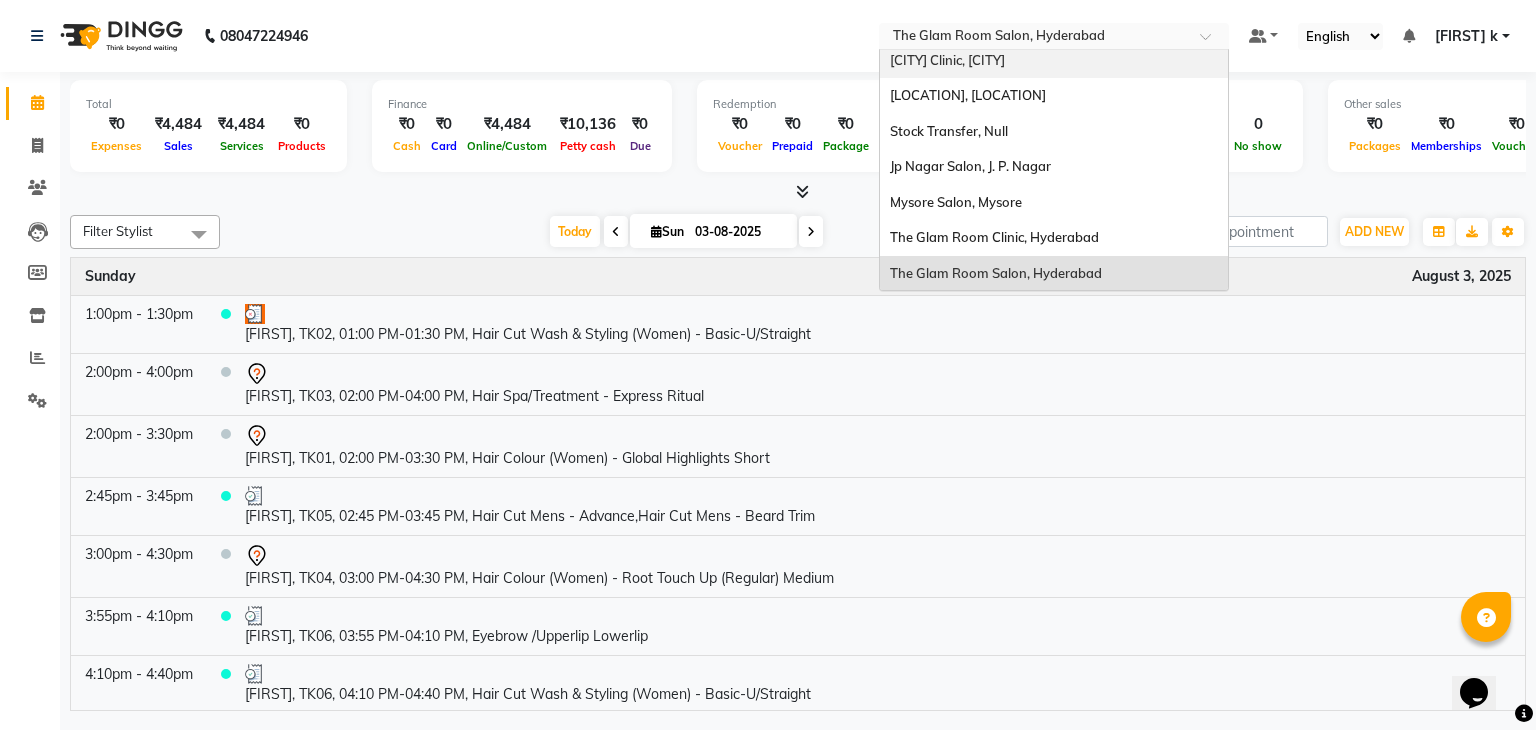 scroll, scrollTop: 79, scrollLeft: 0, axis: vertical 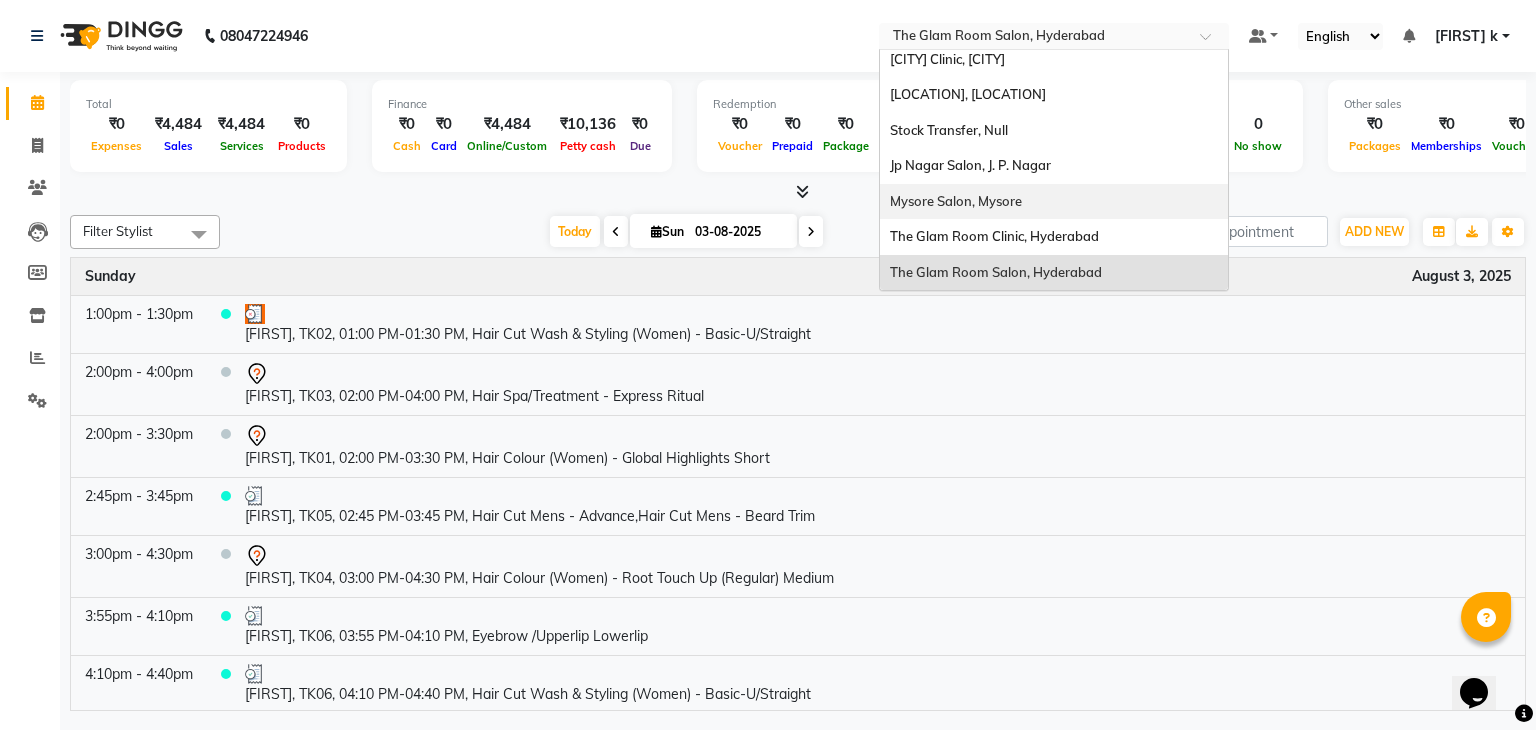 click on "Mysore Salon, Mysore" at bounding box center [956, 201] 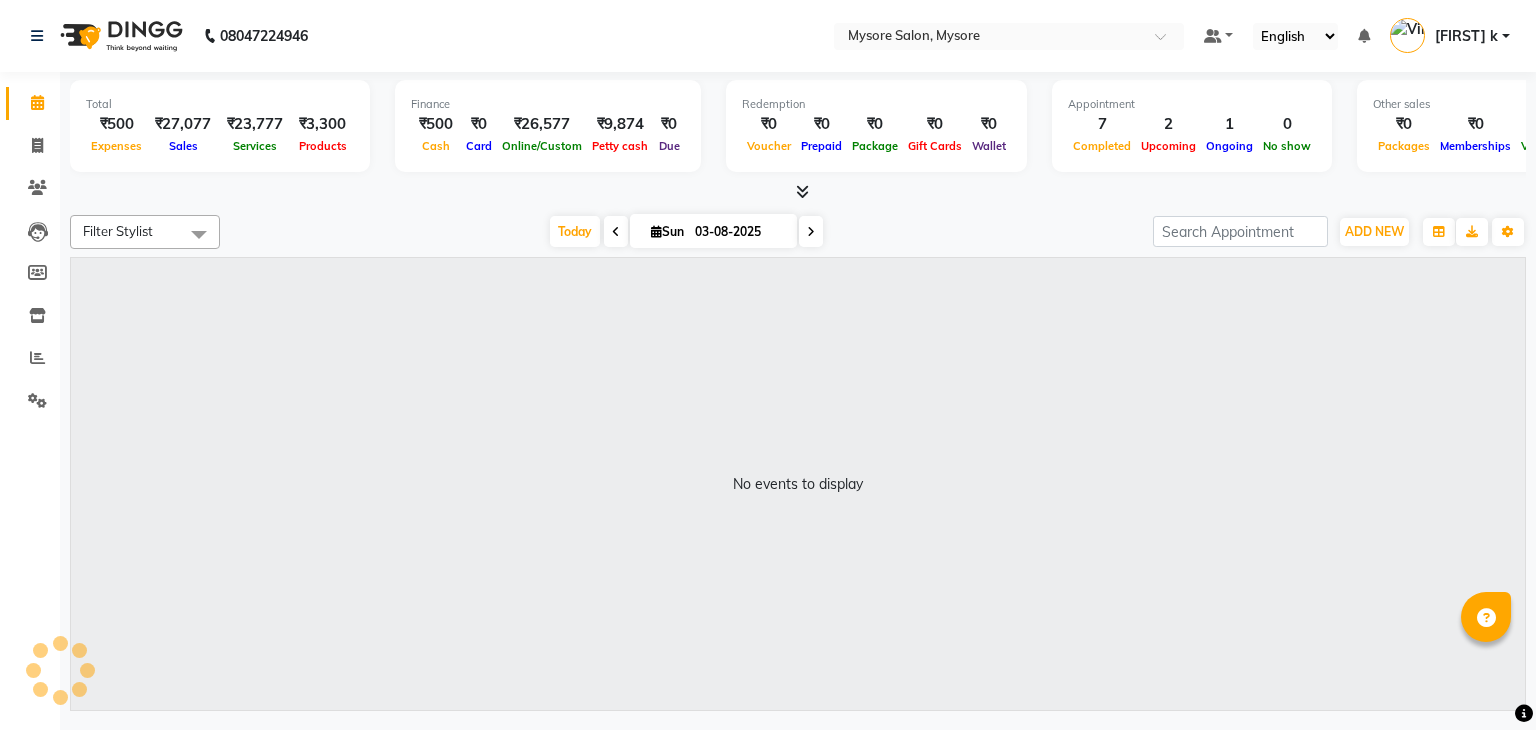 scroll, scrollTop: 0, scrollLeft: 0, axis: both 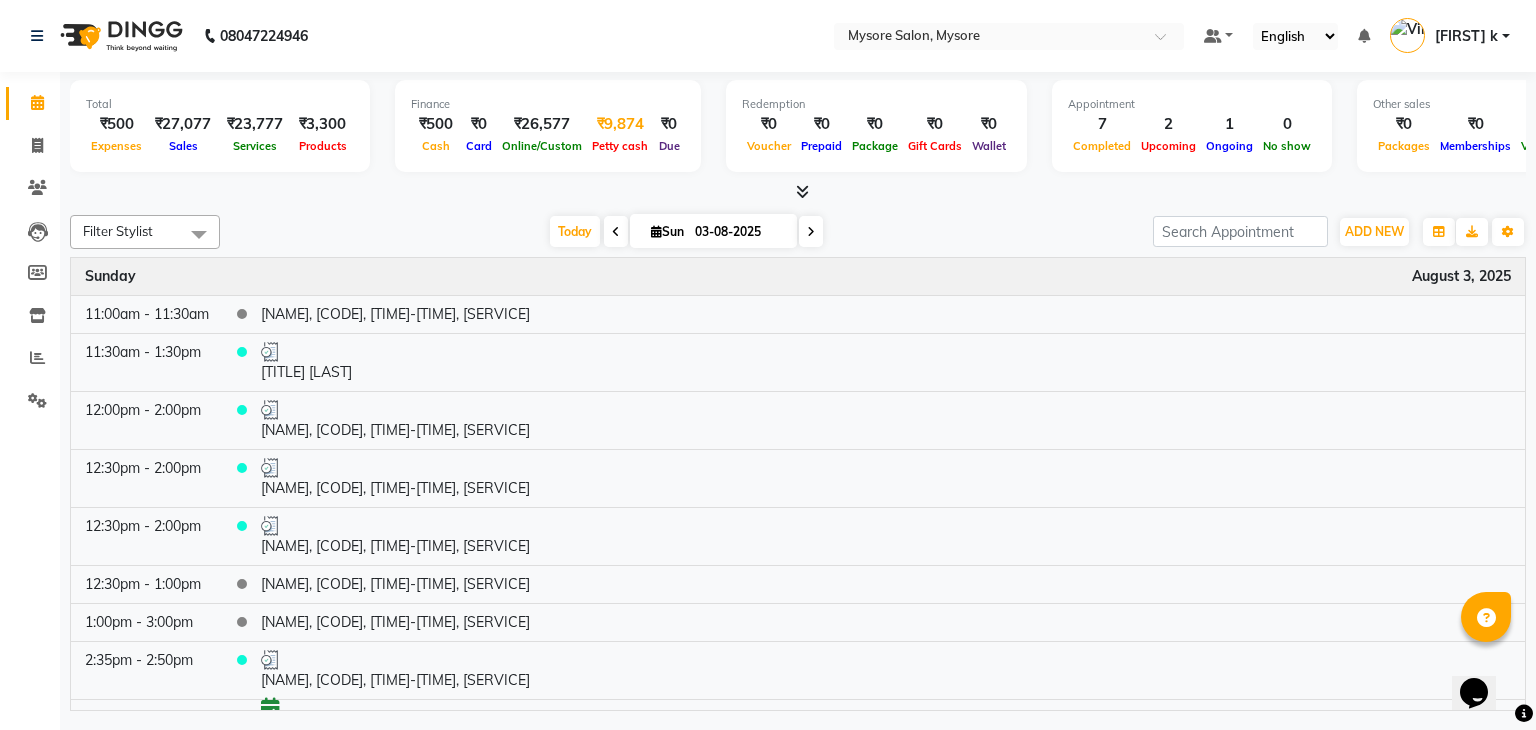 click on "₹9,874" at bounding box center (620, 124) 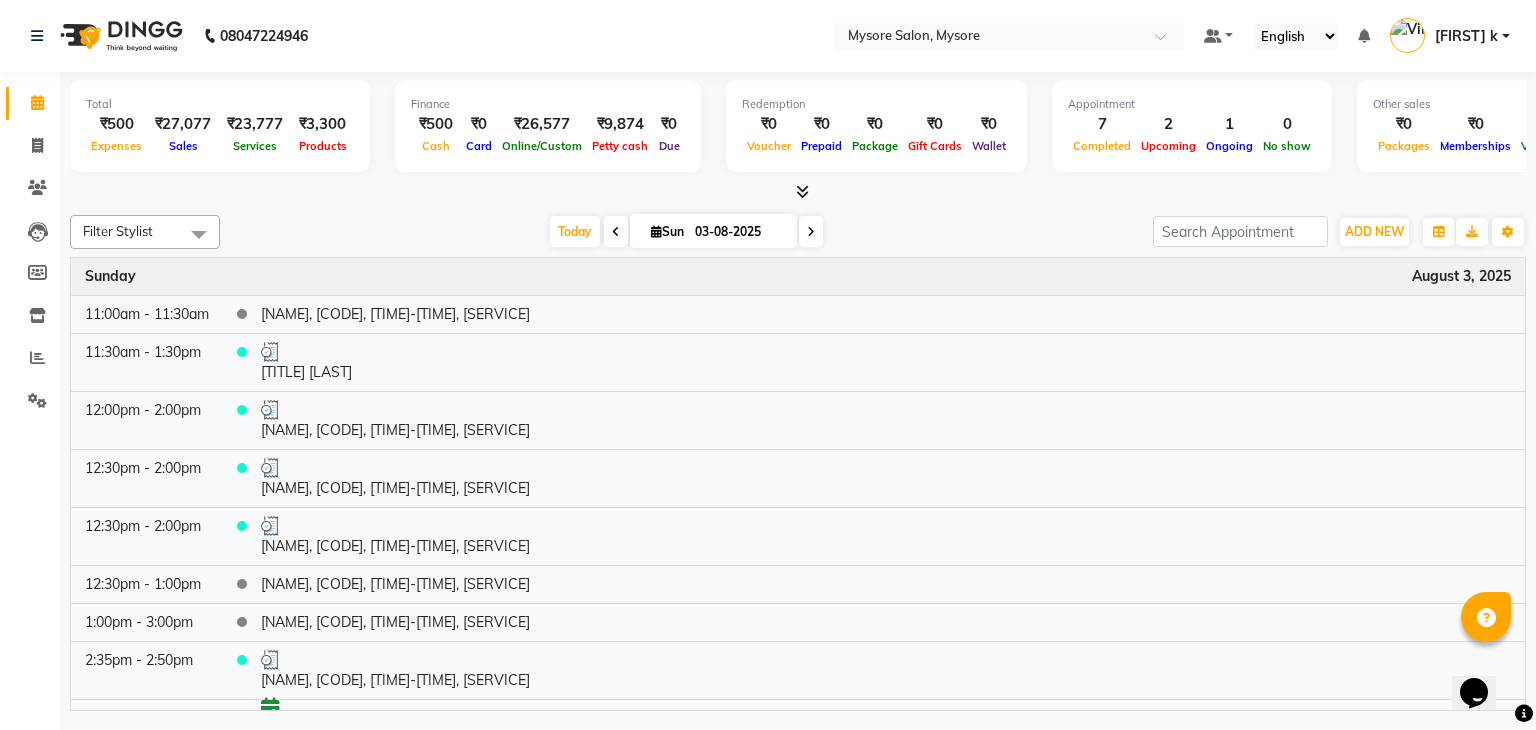 select on "3066" 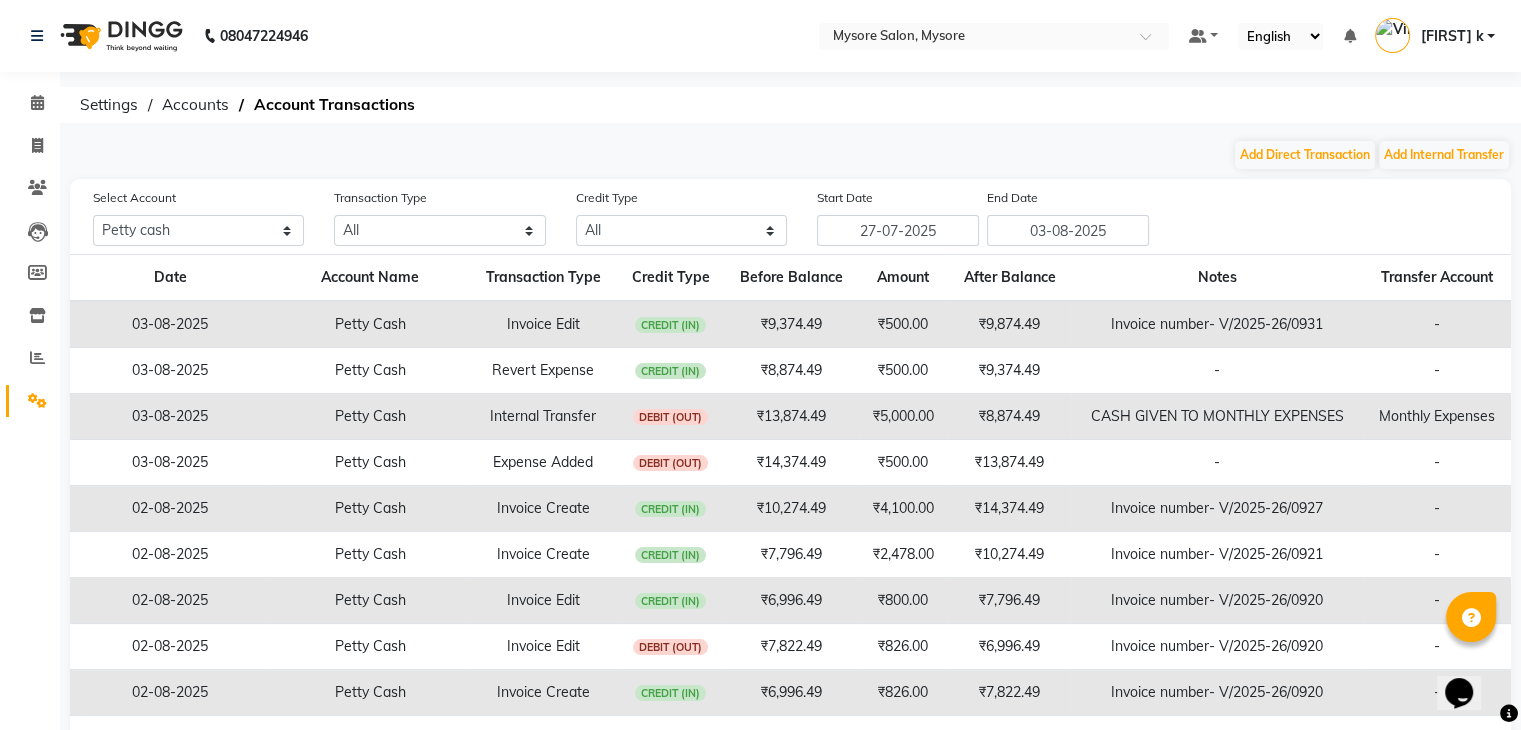 click on "08047224946 Select Location × Mysore Salon, Mysore Default Panel My Panel English ENGLISH Español العربية मराठी हिंदी ગુજરાતી தமிழ் 中文 Notifications nothing to show Vimarsh k Manage Profile Change Password Sign out  Version:3.15.11" 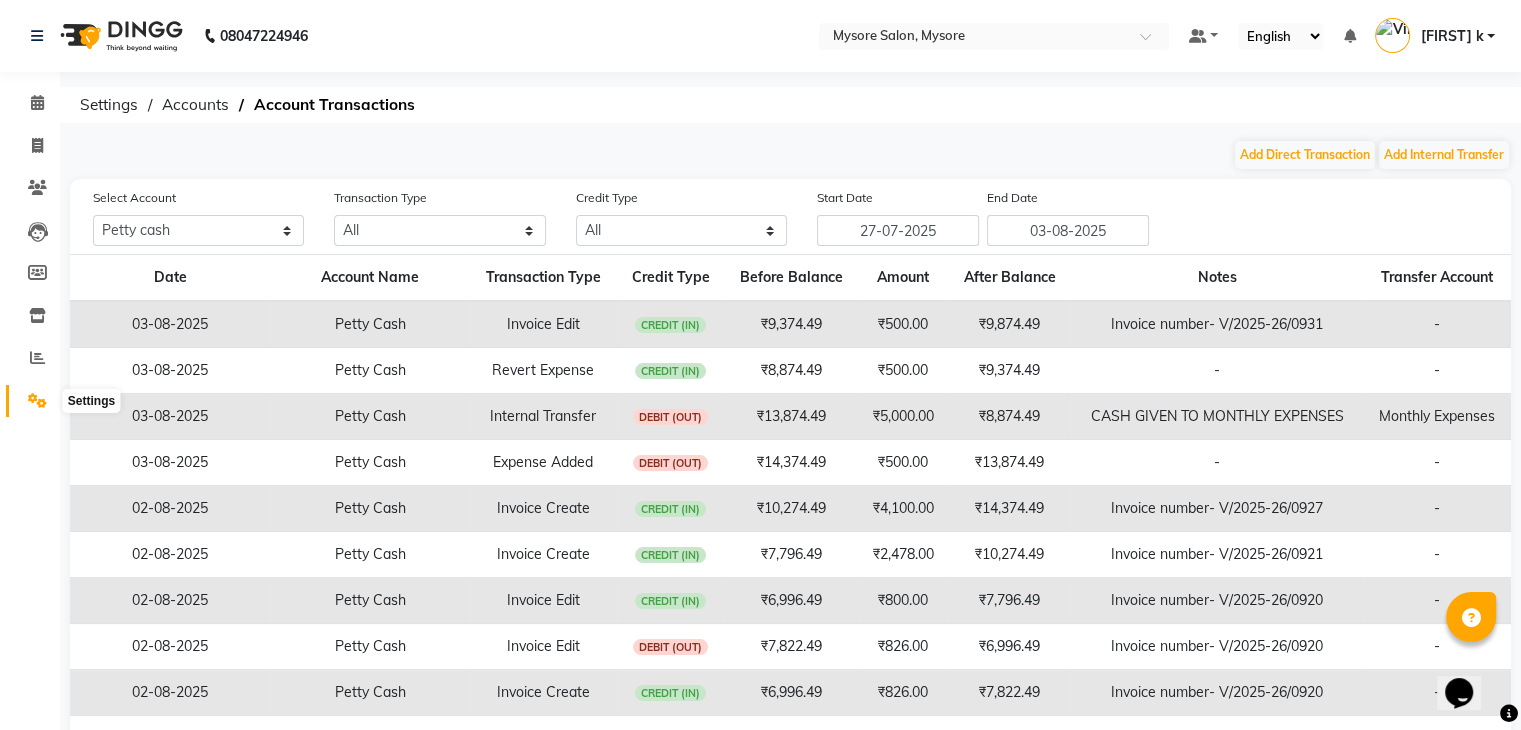 click 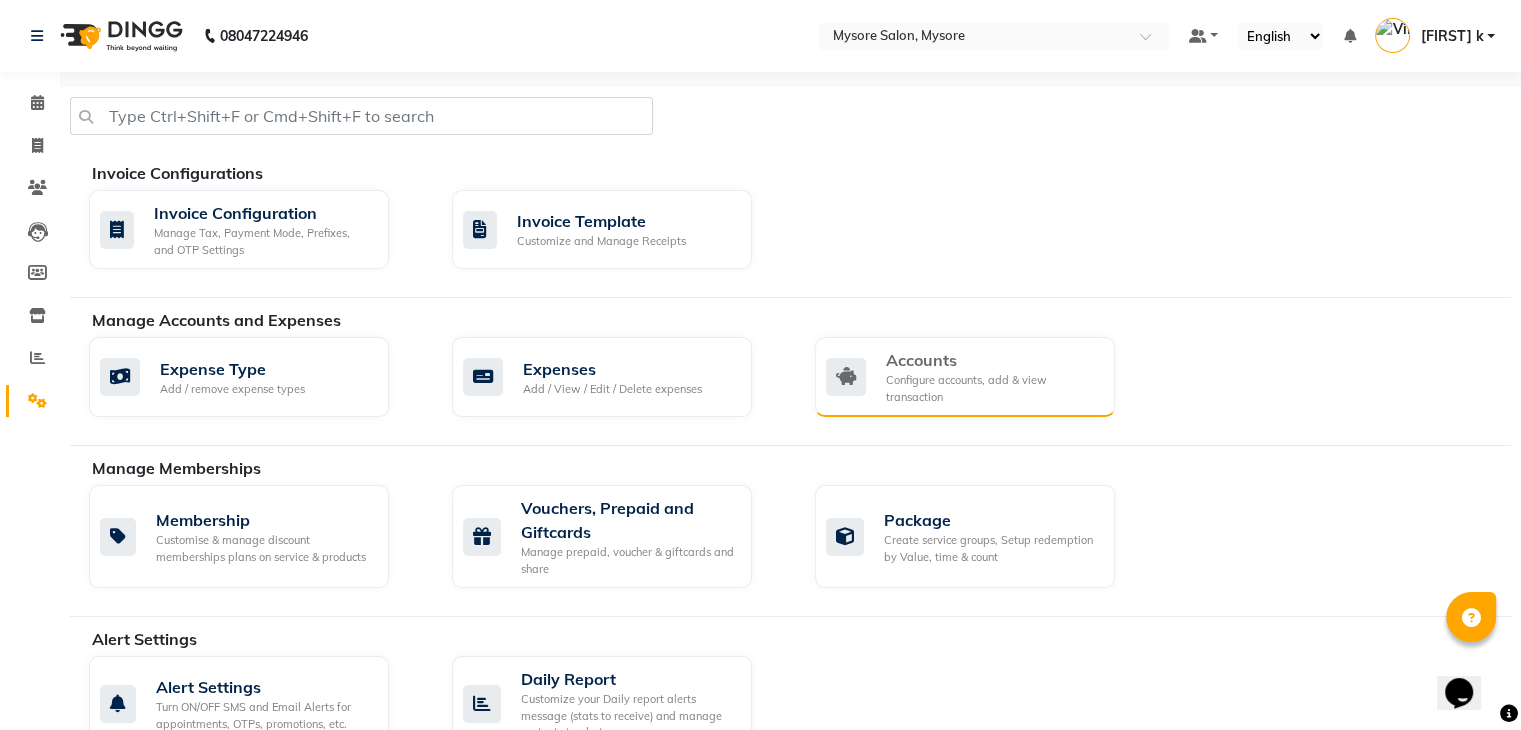 click 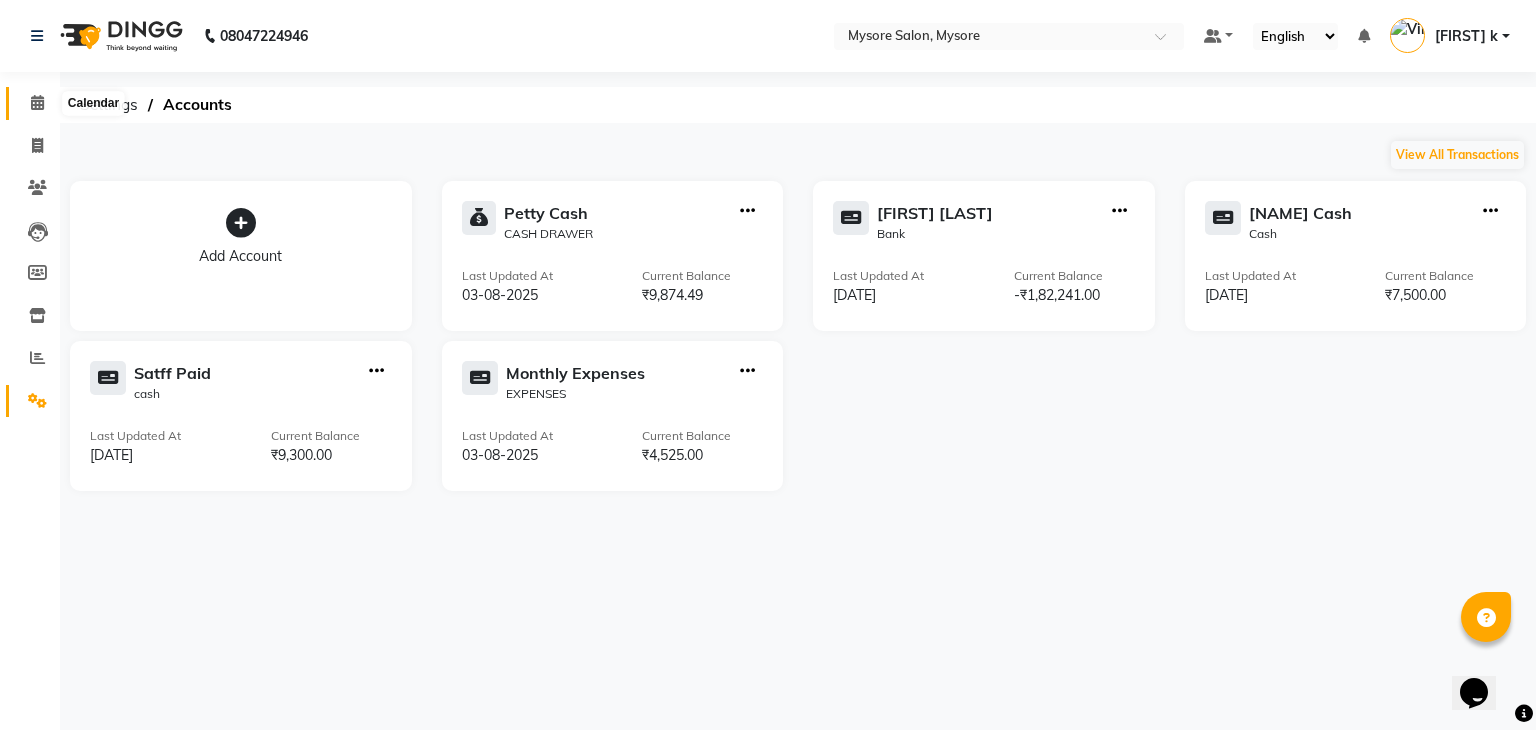 click 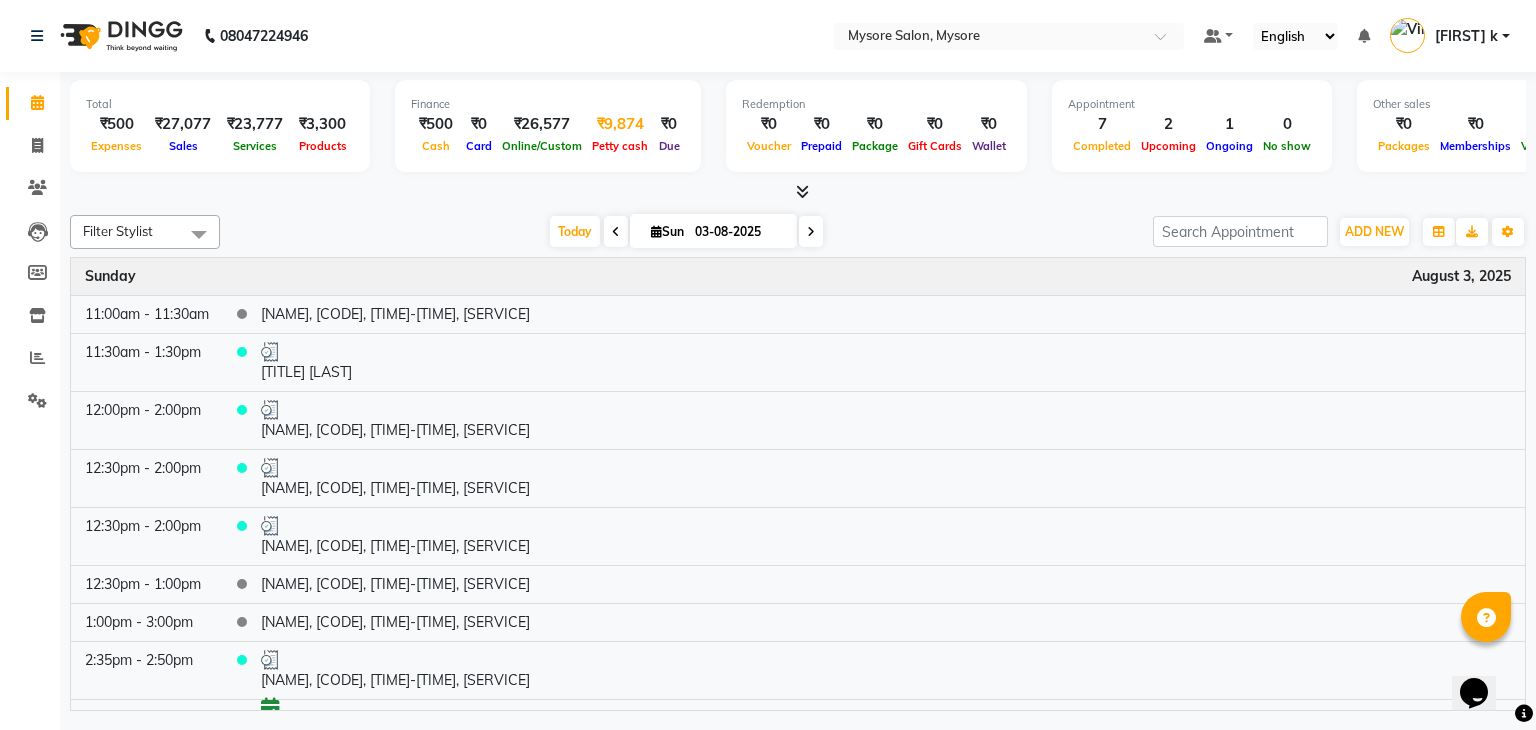 click on "₹9,874" at bounding box center (620, 124) 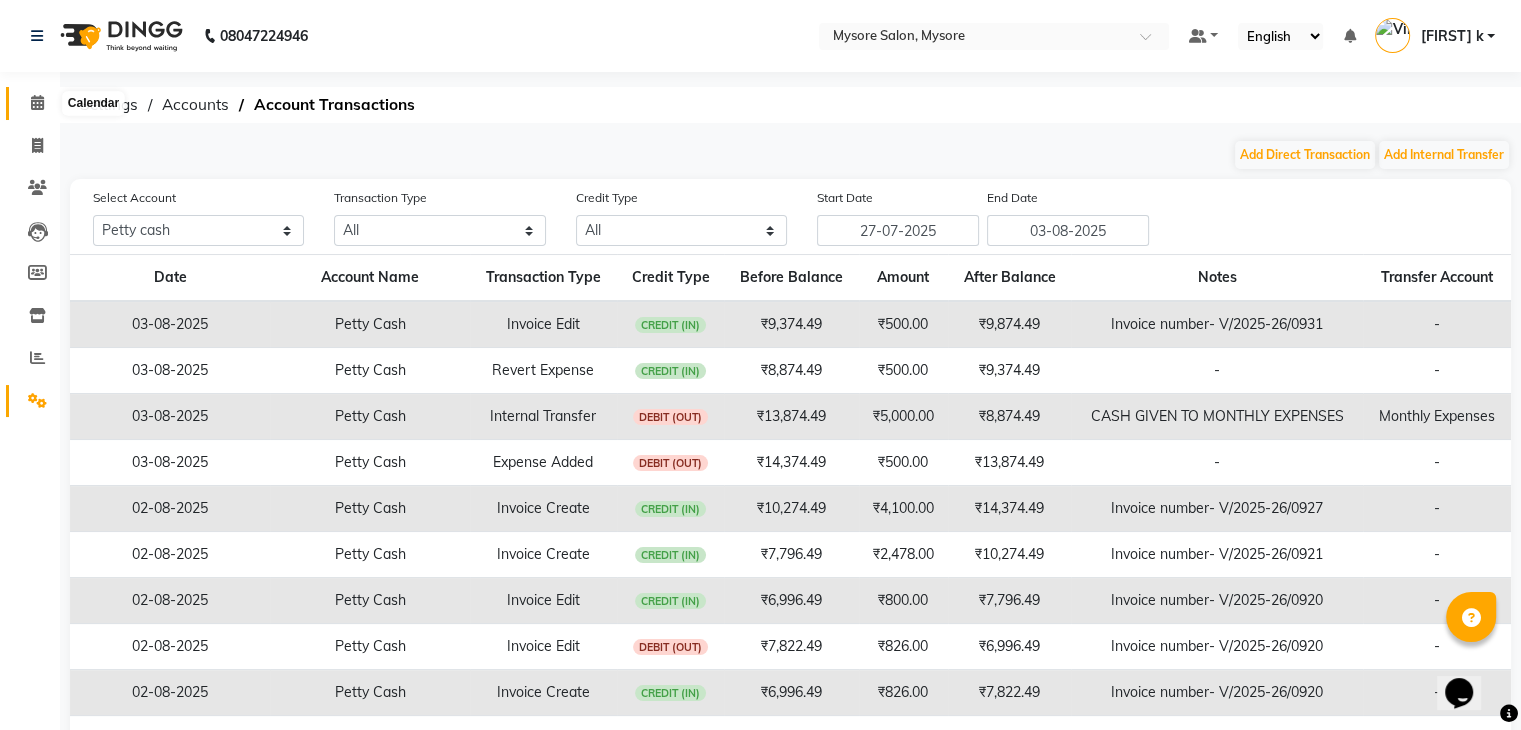 click 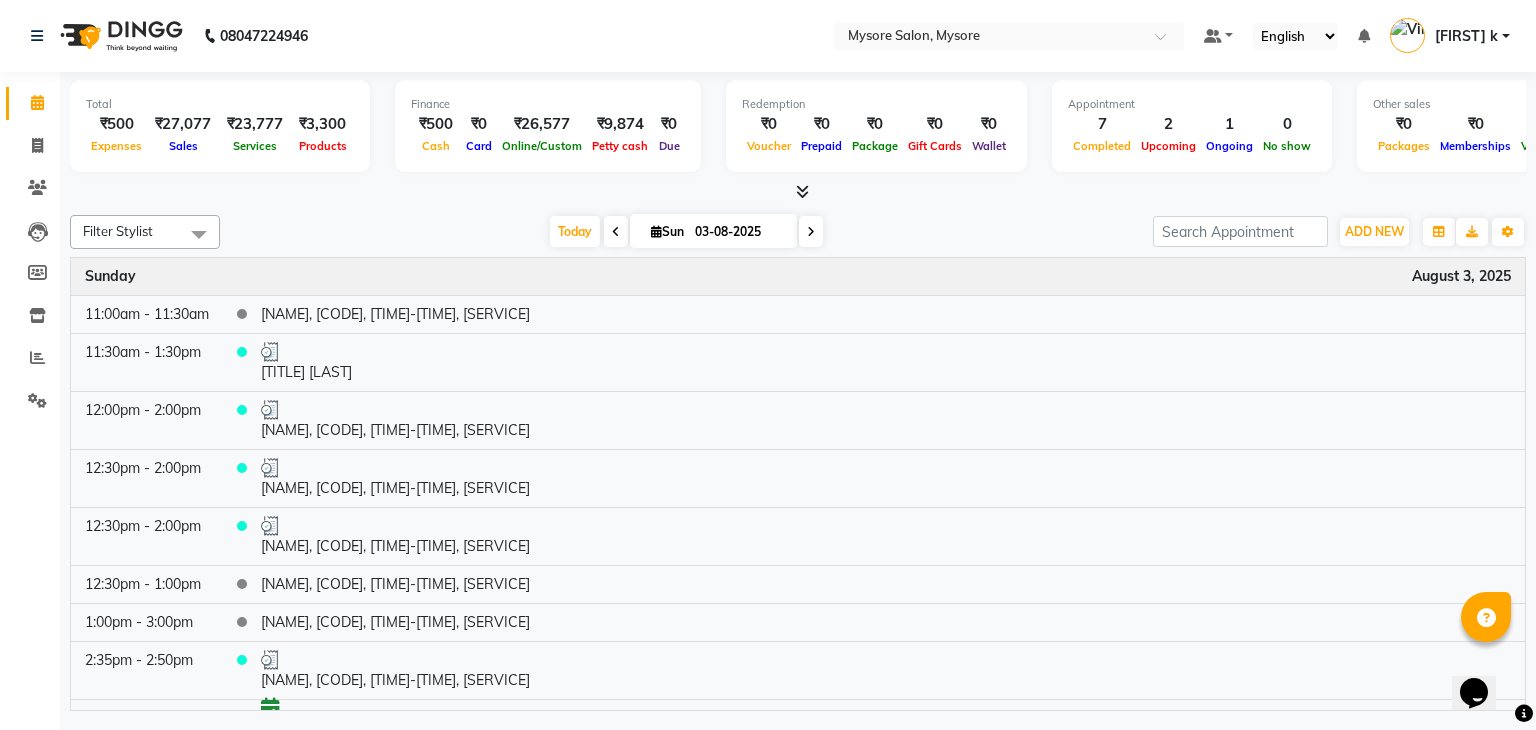 click on "08047224946 Select Location × Mysore Salon, Mysore Default Panel My Panel English ENGLISH Español العربية मराठी हिंदी ગુજરાતી தமிழ் 中文 Notifications nothing to show Vimarsh k Manage Profile Change Password Sign out  Version:3.15.11" 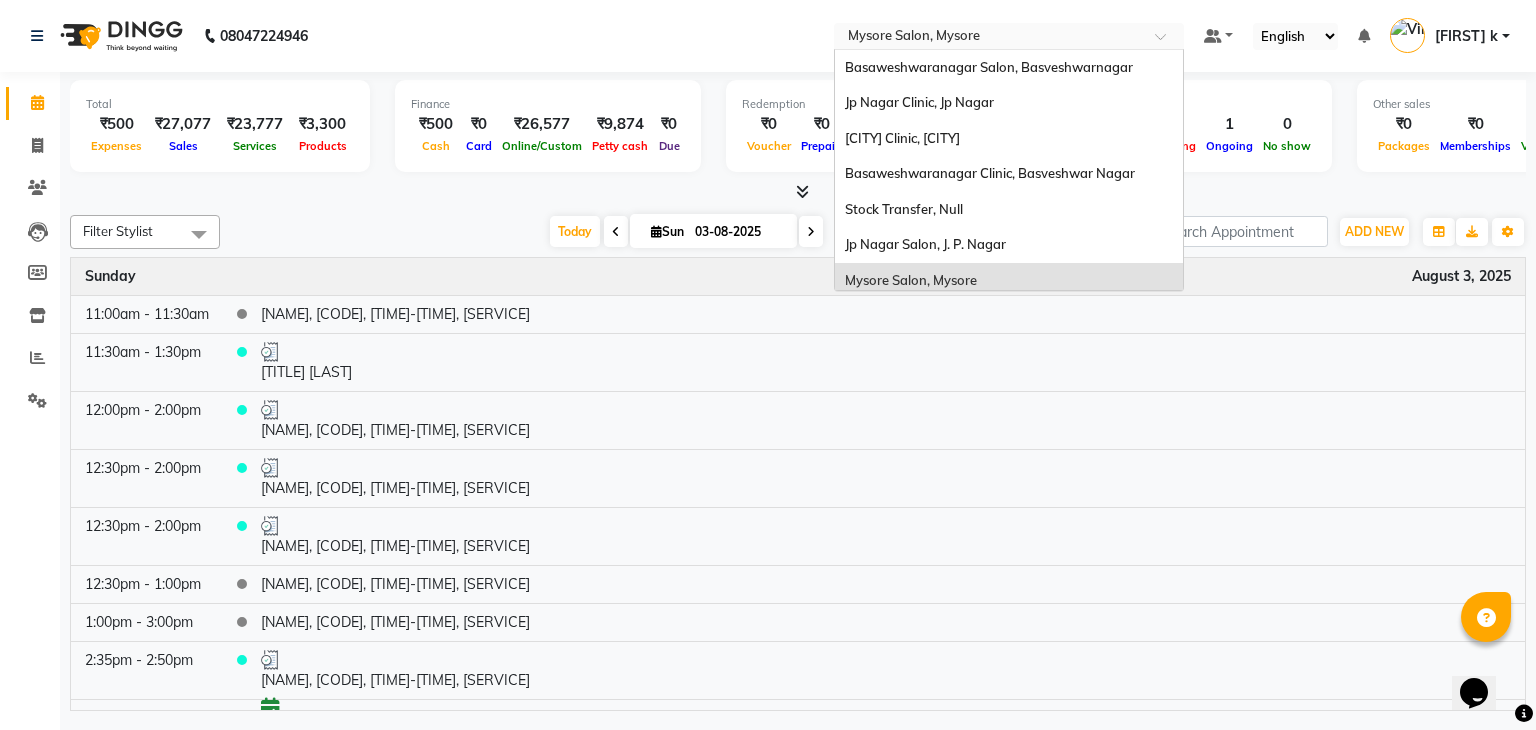 click at bounding box center [989, 38] 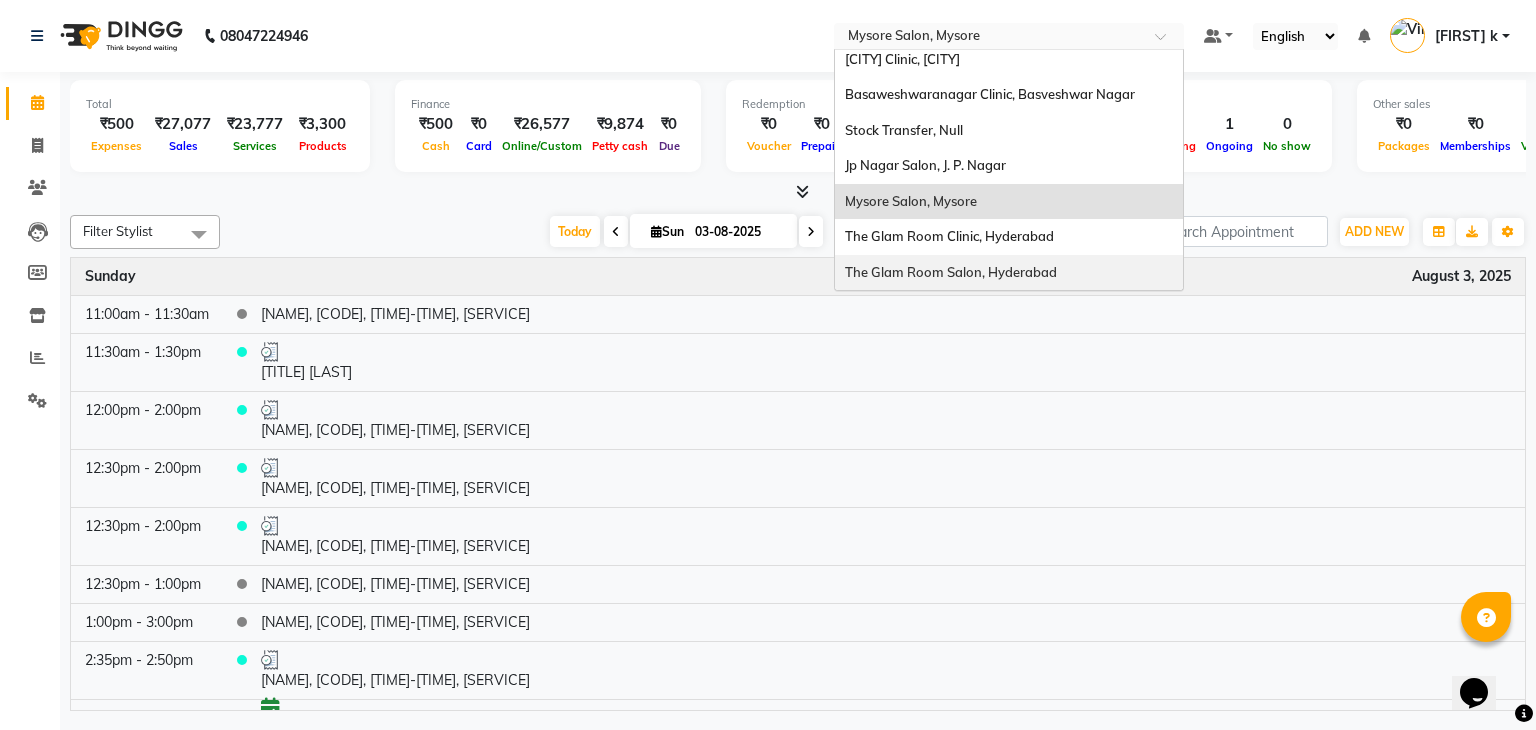 click on "The Glam Room Salon, Hyderabad" at bounding box center (951, 272) 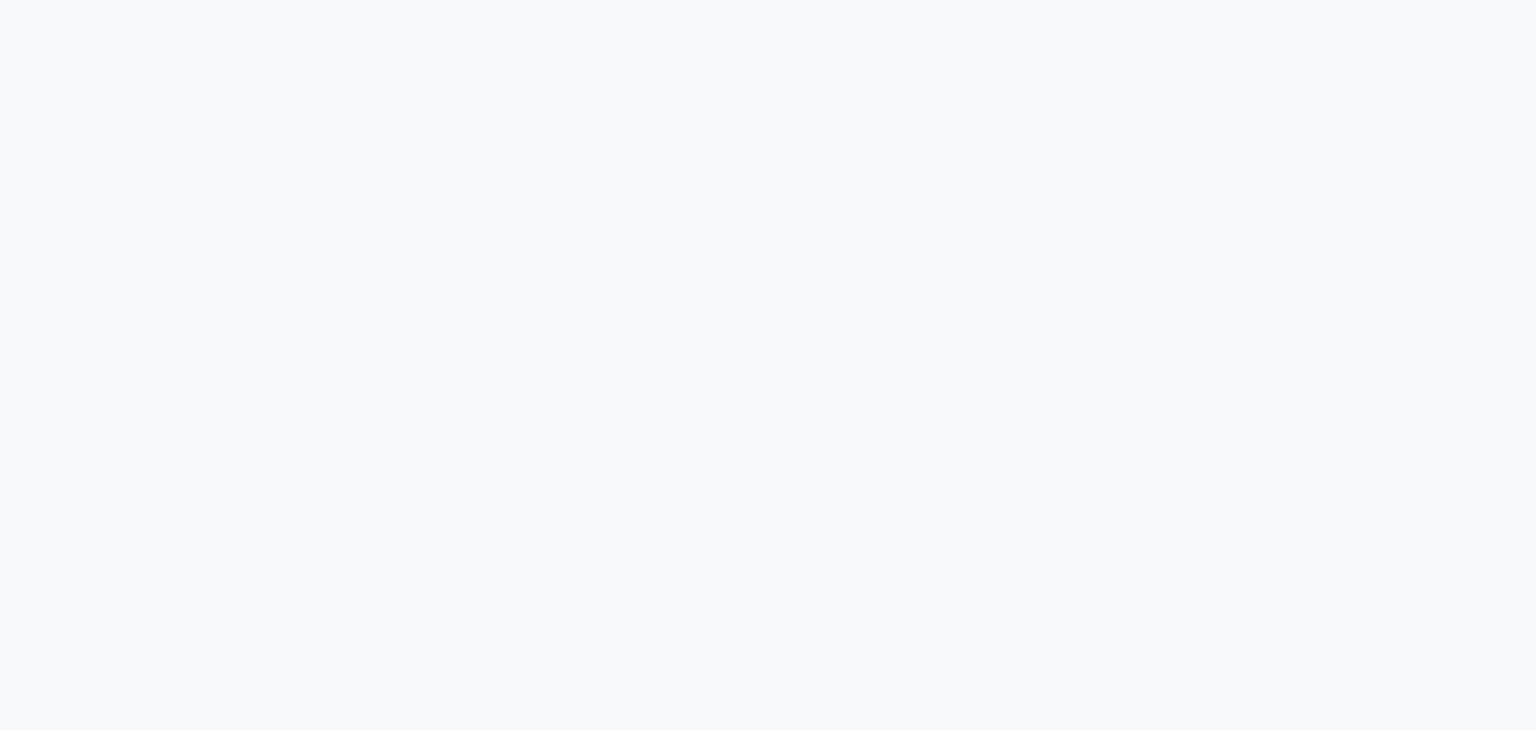 scroll, scrollTop: 0, scrollLeft: 0, axis: both 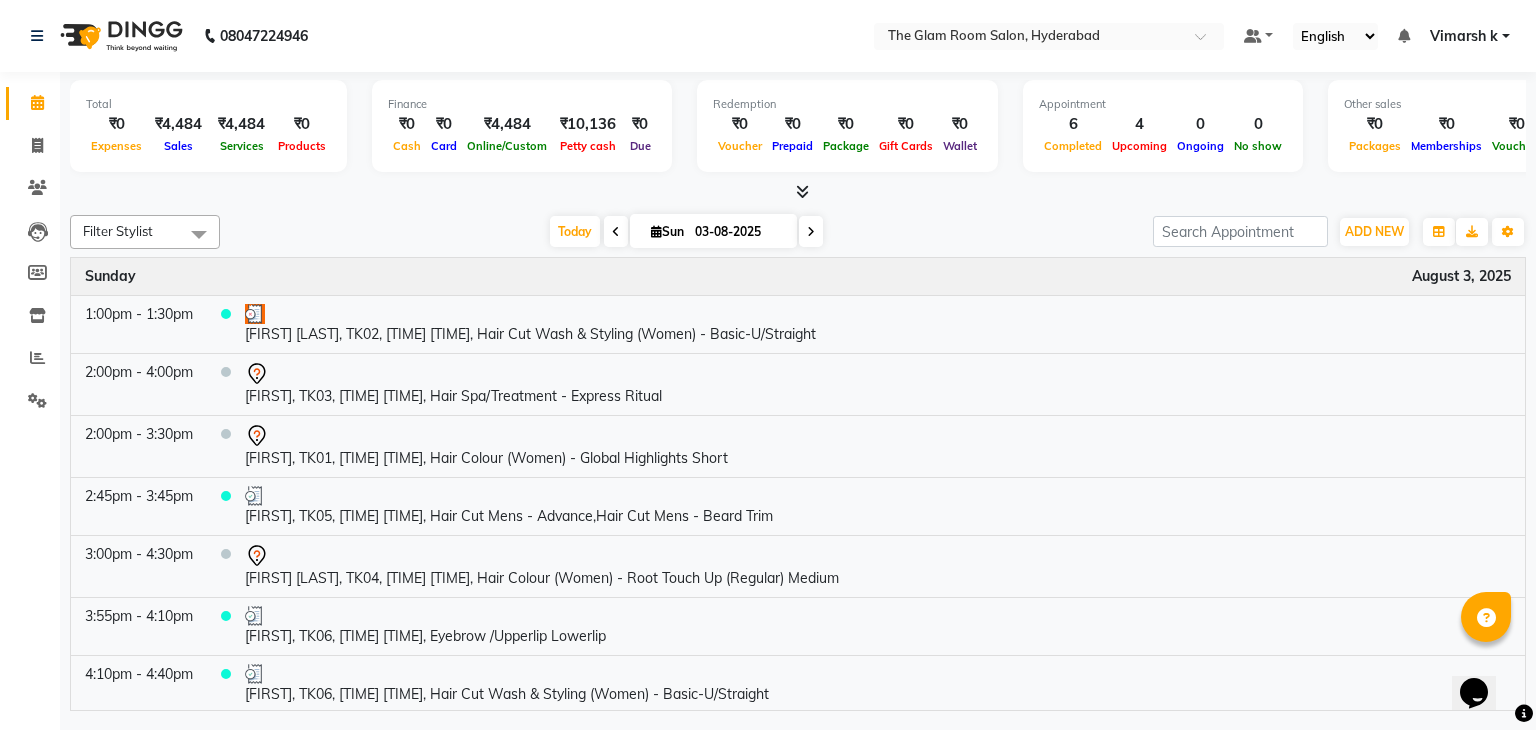 click on "[PHONE] Select Location × The Glam Room Salon, [CITY] Default Panel My Panel English ENGLISH Español العربية मराठी हिंदी ગુજરાતી தமிழ் 中文 Notifications nothing to show Vimarsh k Manage Profile Change Password Sign out Version:3.15.11" 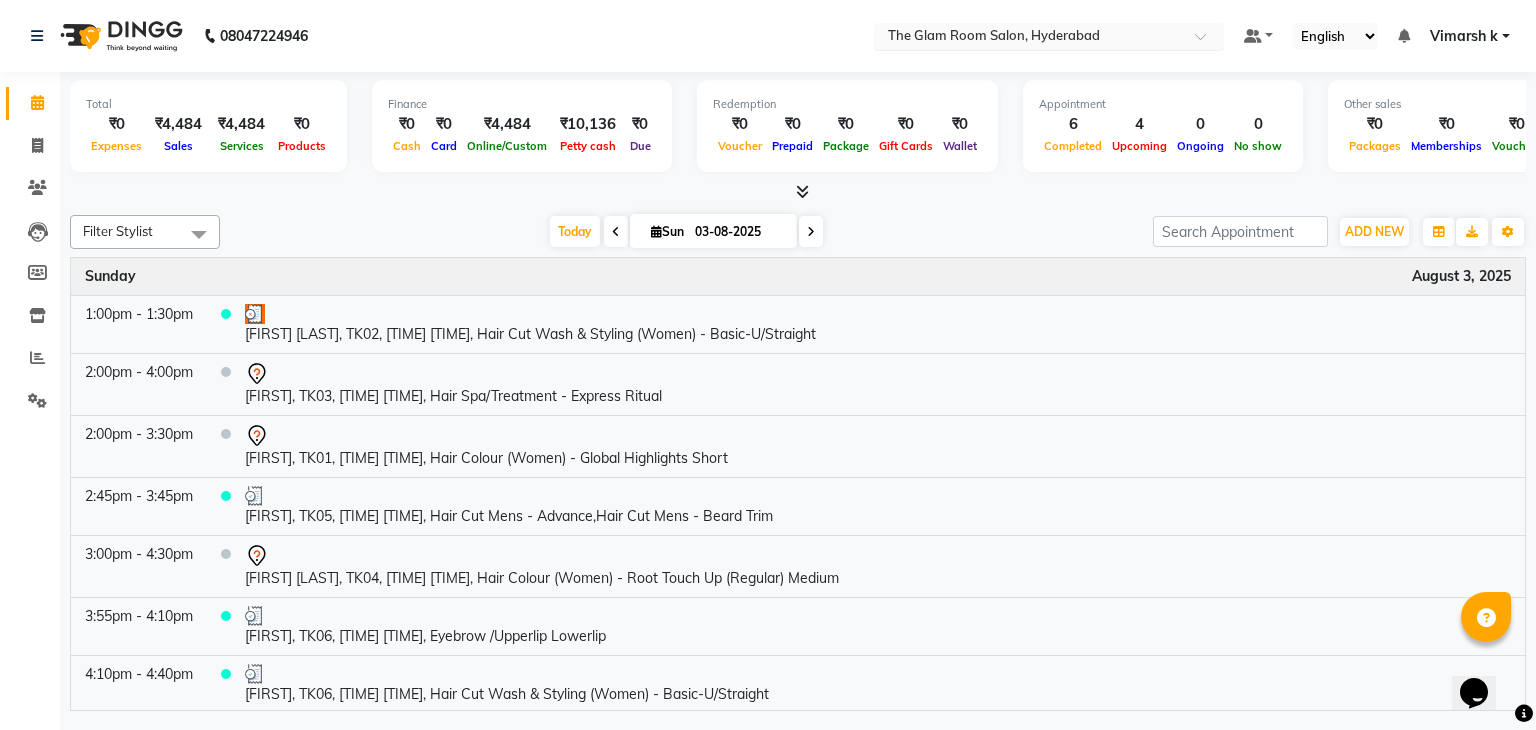 click on "Select Location × The Glam Room Salon, [CITY]" at bounding box center (1049, 36) 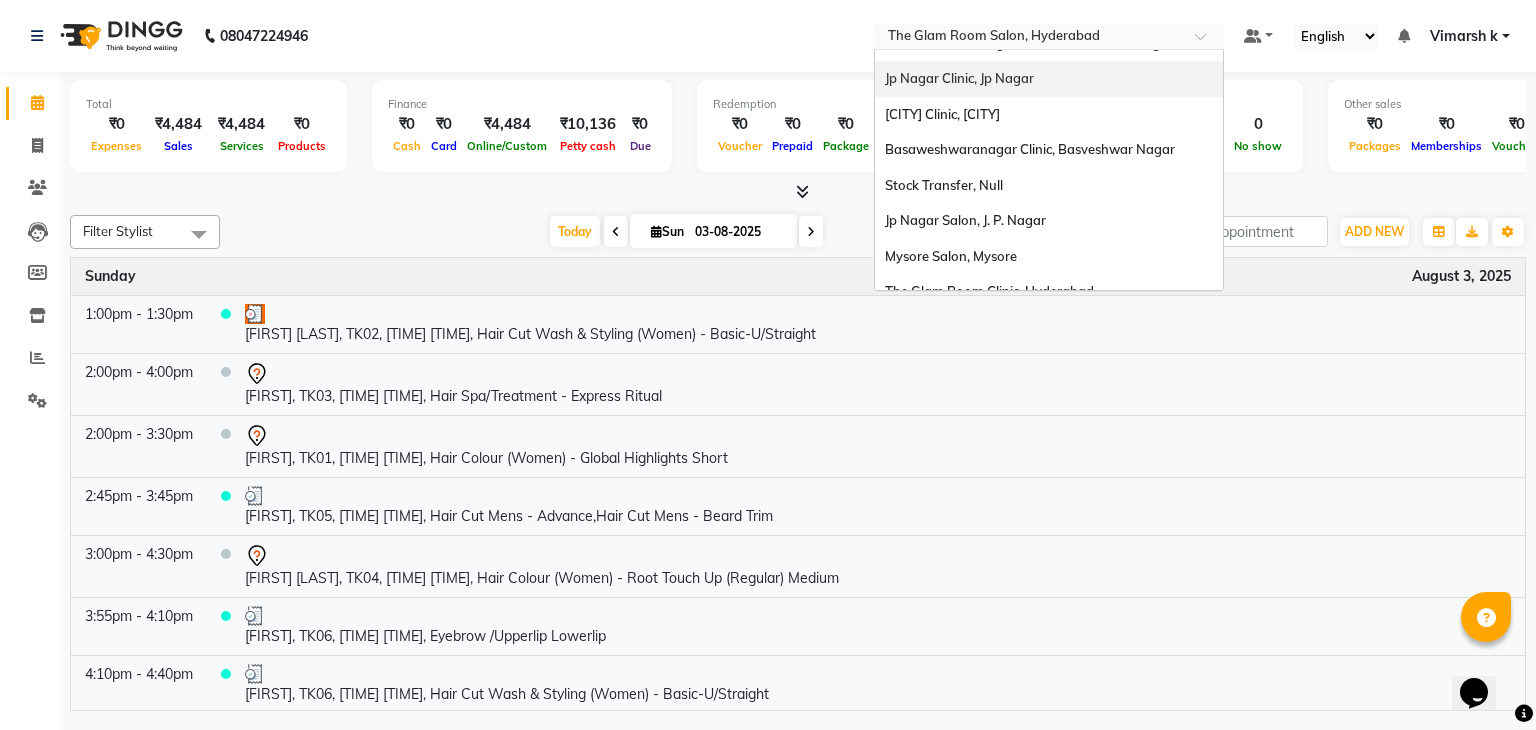 scroll, scrollTop: 0, scrollLeft: 0, axis: both 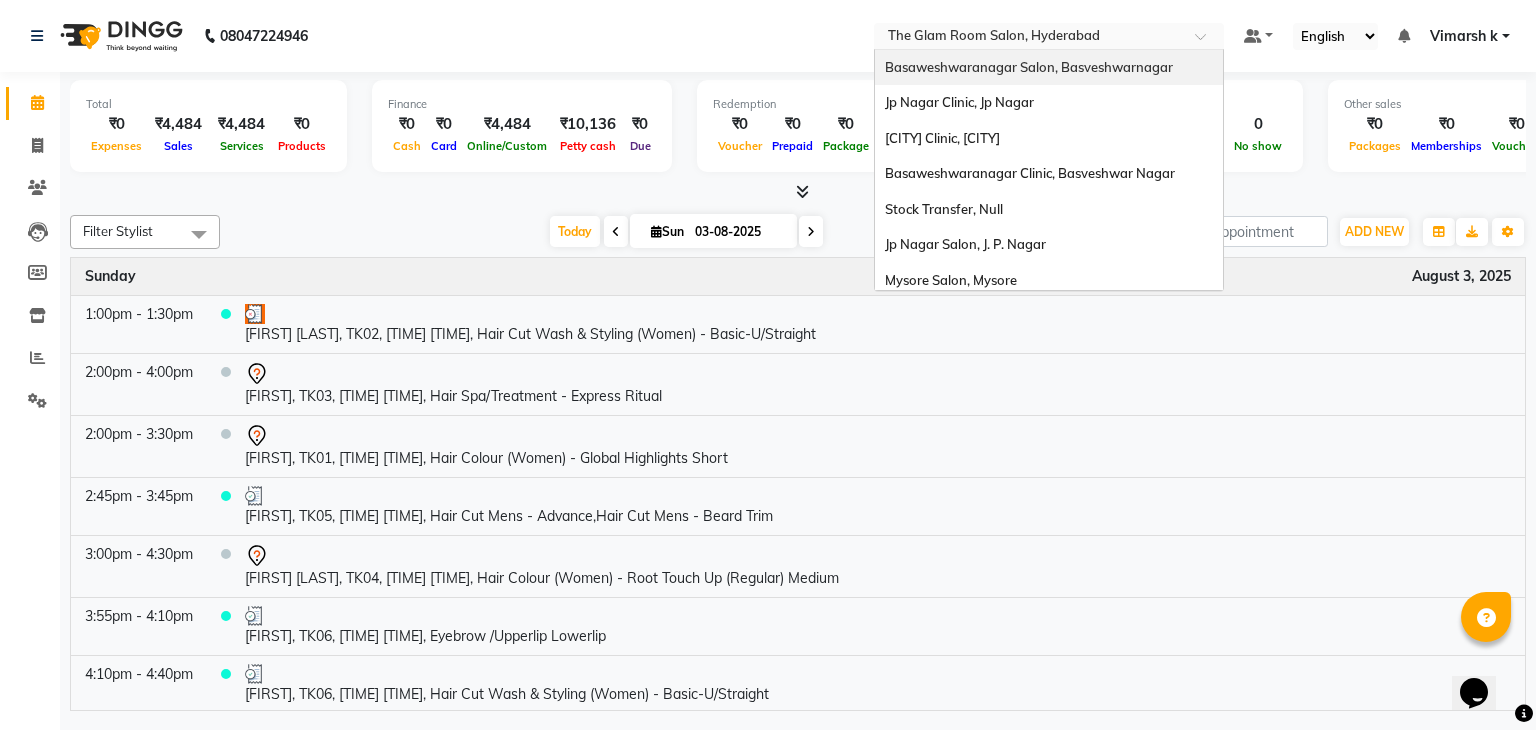 click on "[PHONE] Select Location × The Glam Room Salon, [CITY] [AREA], [AREA] Clinic, [AREA] [AREA] Clinic, [AREA] [AREA] Clinic, [AREA] Stock Transfer, Null [AREA] Salon, [AREA] Clinic, [AREA] The Glam Room Salon, [CITY] Default Panel My Panel English ENGLISH Español العربية मराठी हिंदी ગુજરાતી தமிழ் 中文 Notifications nothing to show Vimarsh k Manage Profile Change Password Sign out Version:3.15.11" 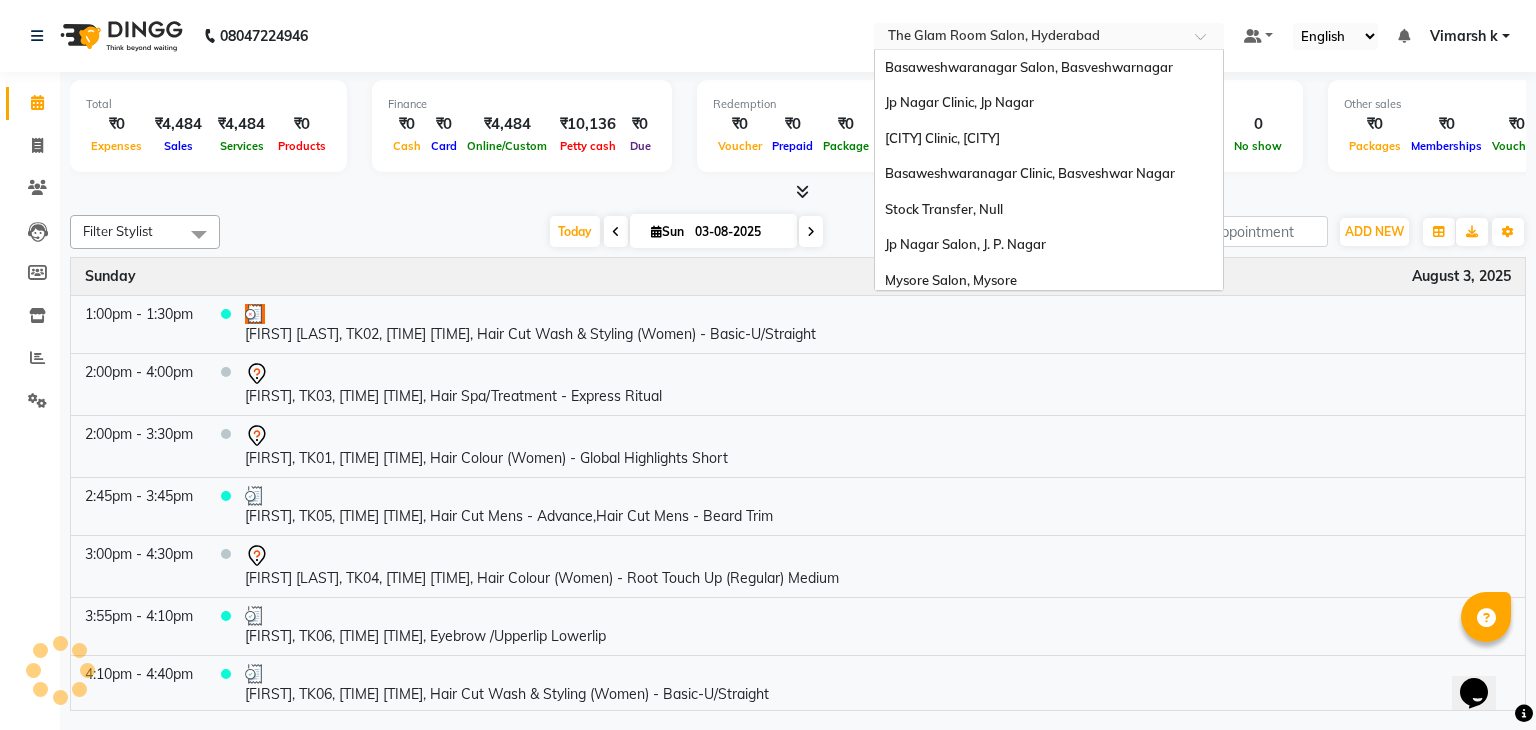 click at bounding box center [1029, 38] 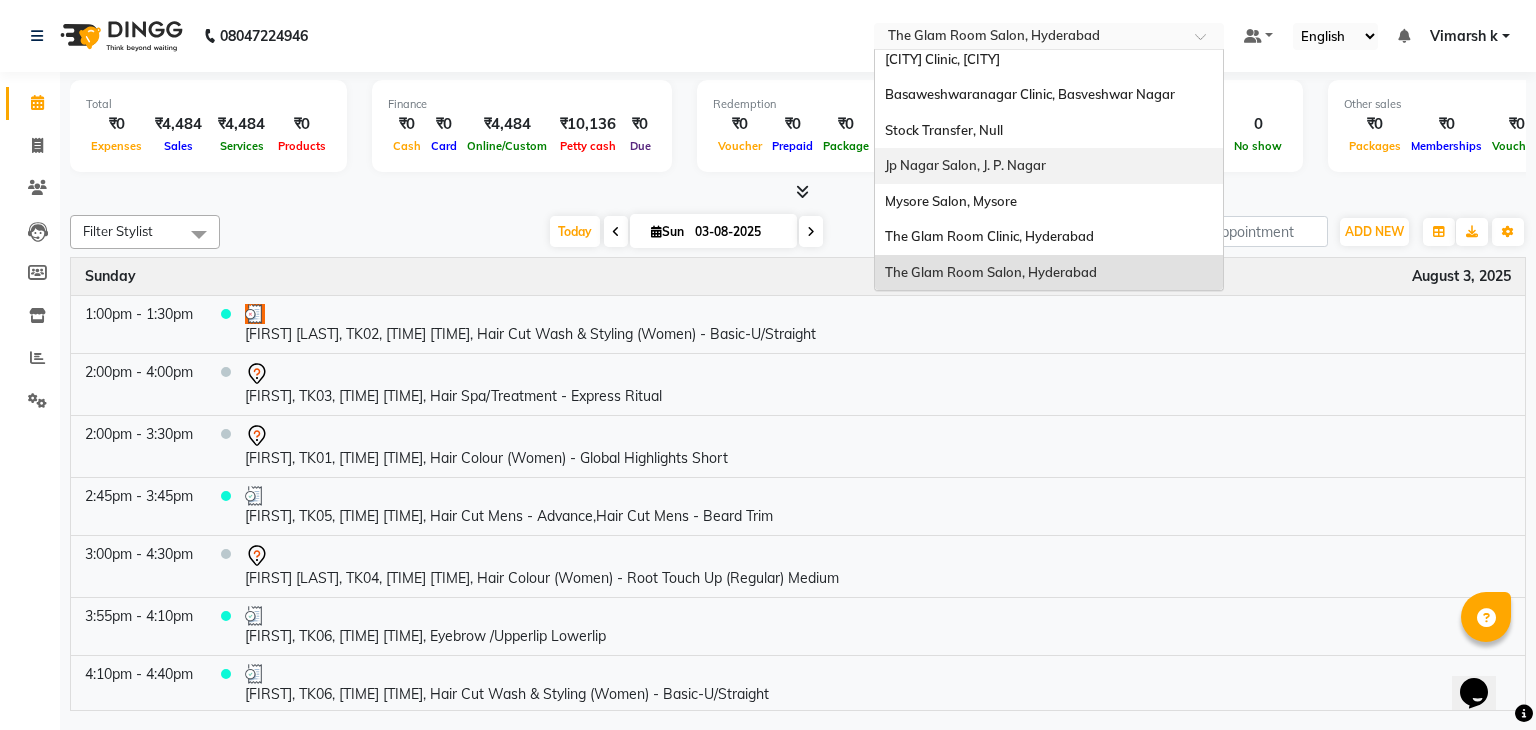 scroll, scrollTop: 0, scrollLeft: 0, axis: both 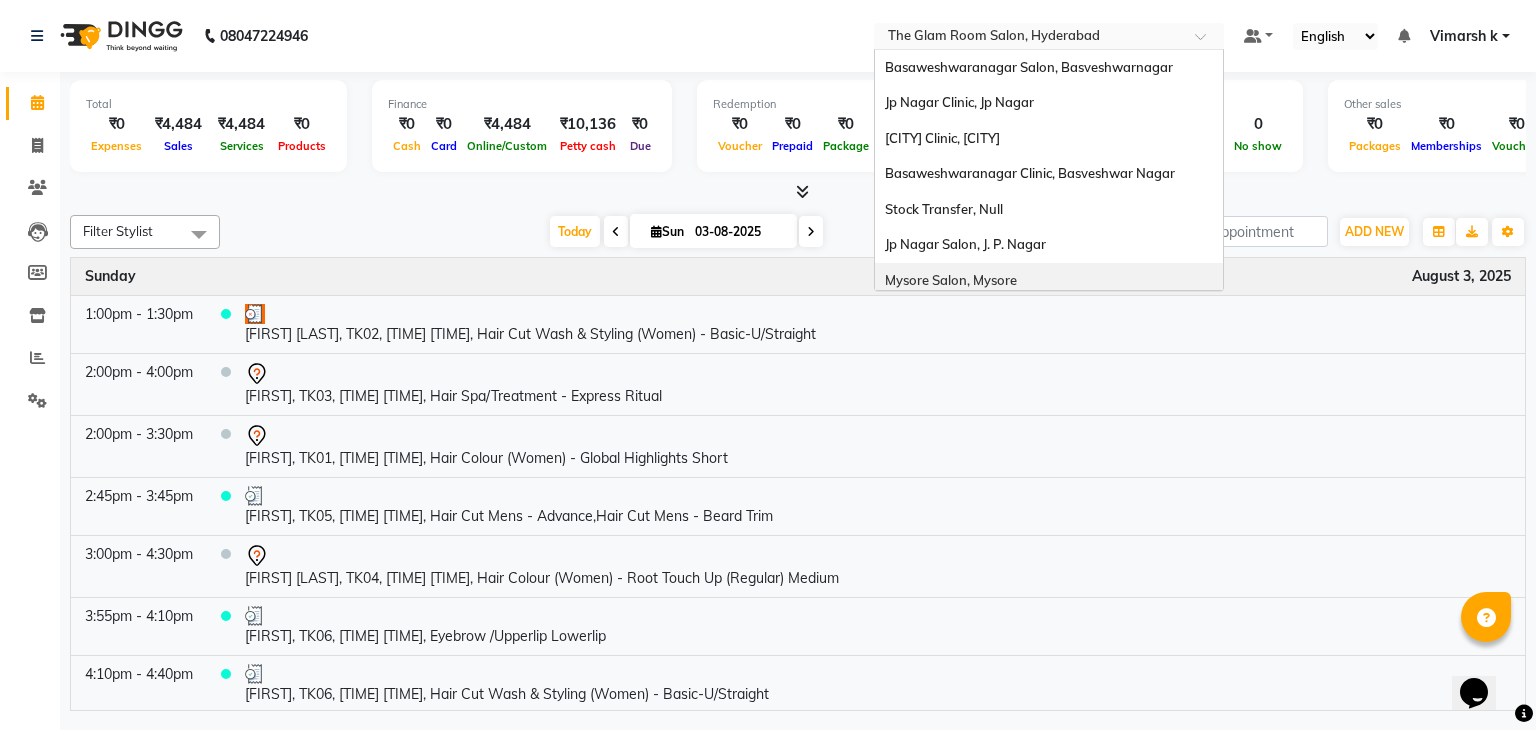 click on "Mysore Salon, Mysore" at bounding box center [951, 280] 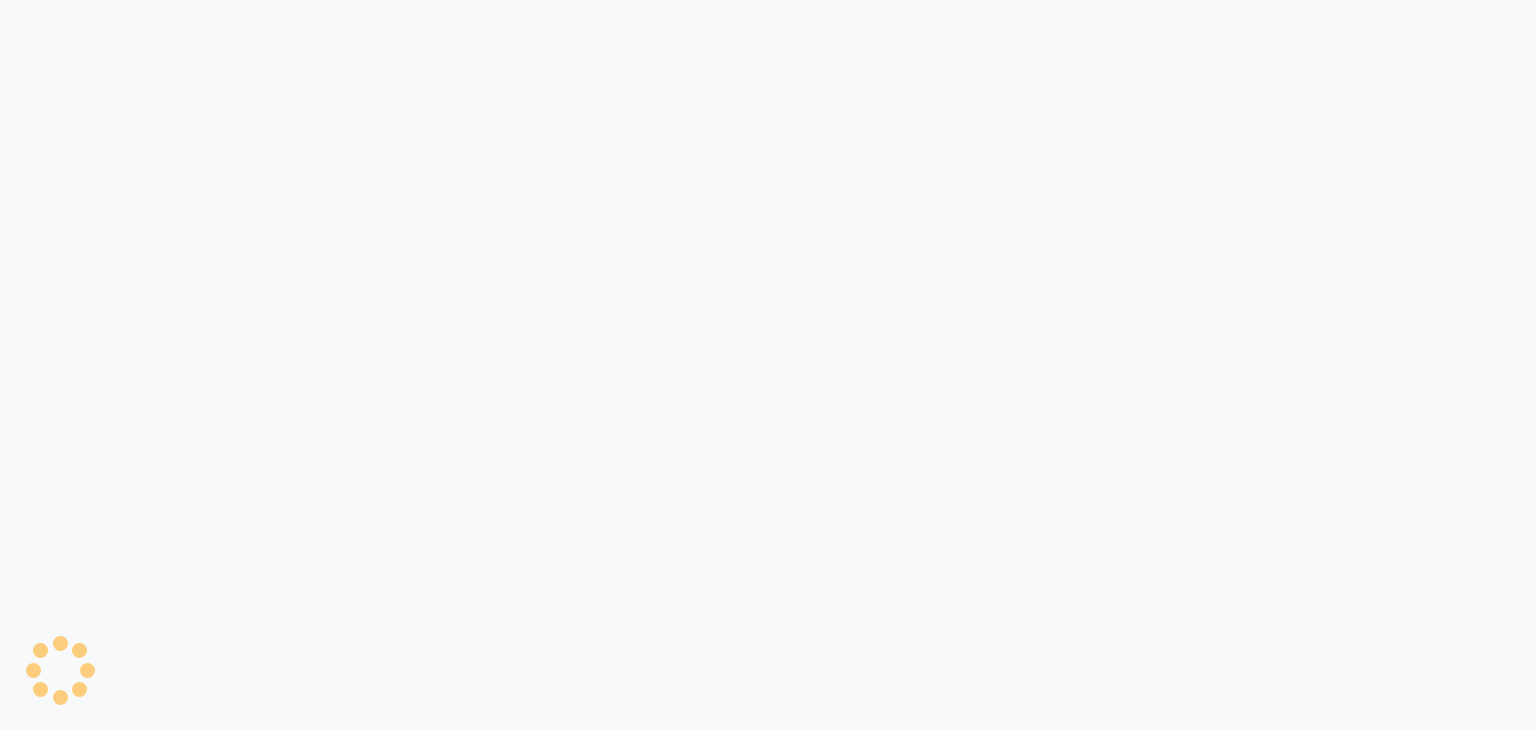 scroll, scrollTop: 0, scrollLeft: 0, axis: both 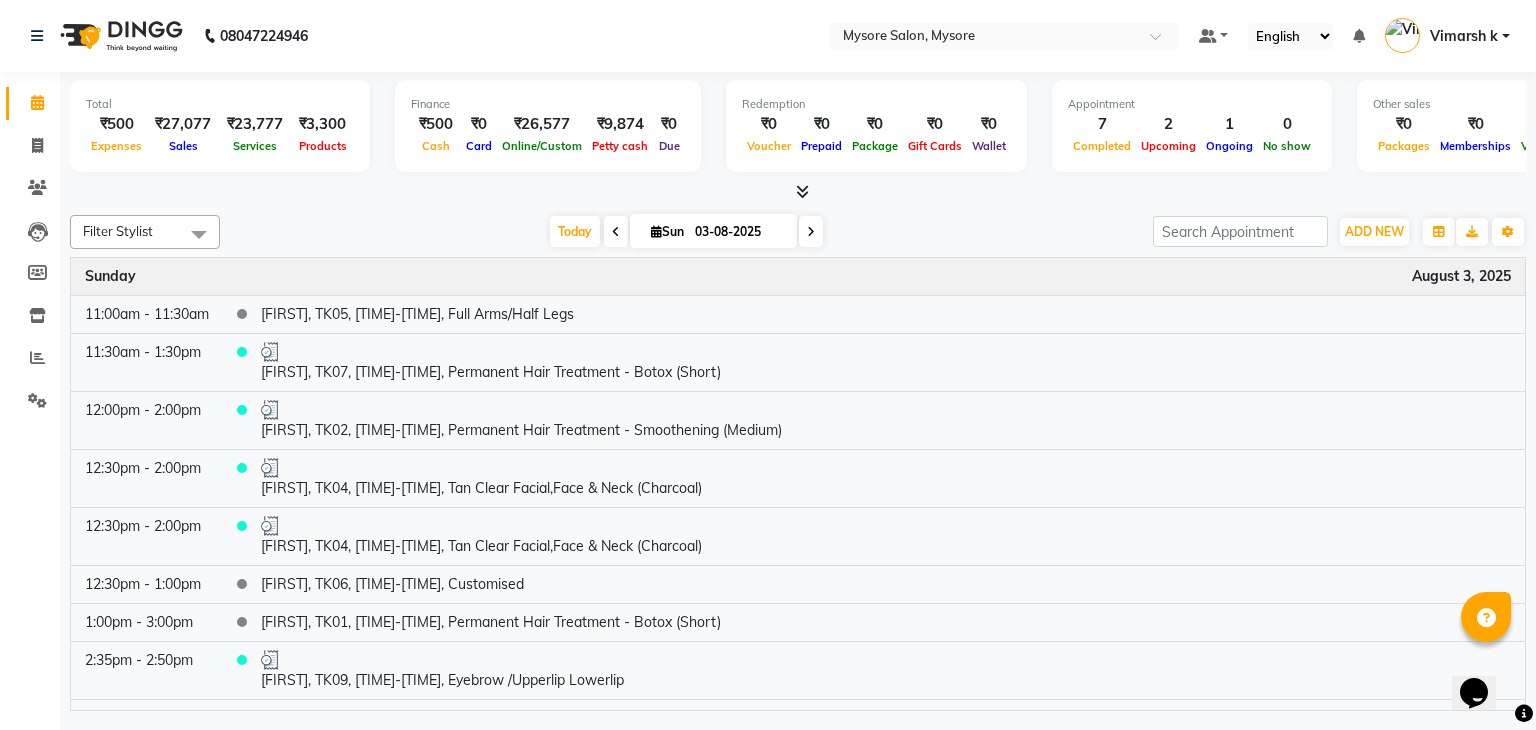 click on "08047224946 Select Location × Mysore Salon, Mysore Default Panel My Panel English ENGLISH Español العربية मराठी हिंदी ગુજરાતી தமிழ் 中文 Notifications nothing to show Vimarsh k Manage Profile Change Password Sign out  Version:3.15.11" 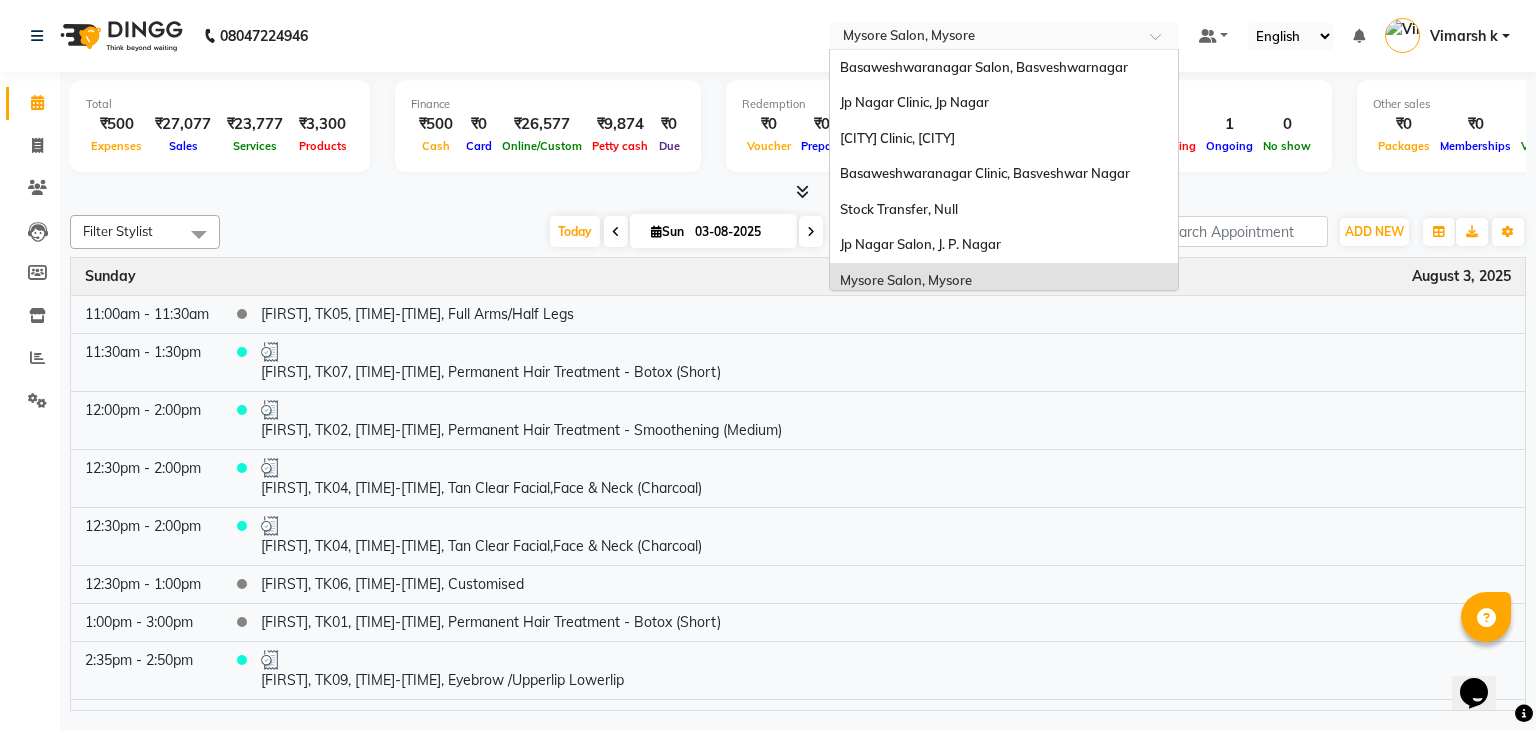 click at bounding box center (984, 38) 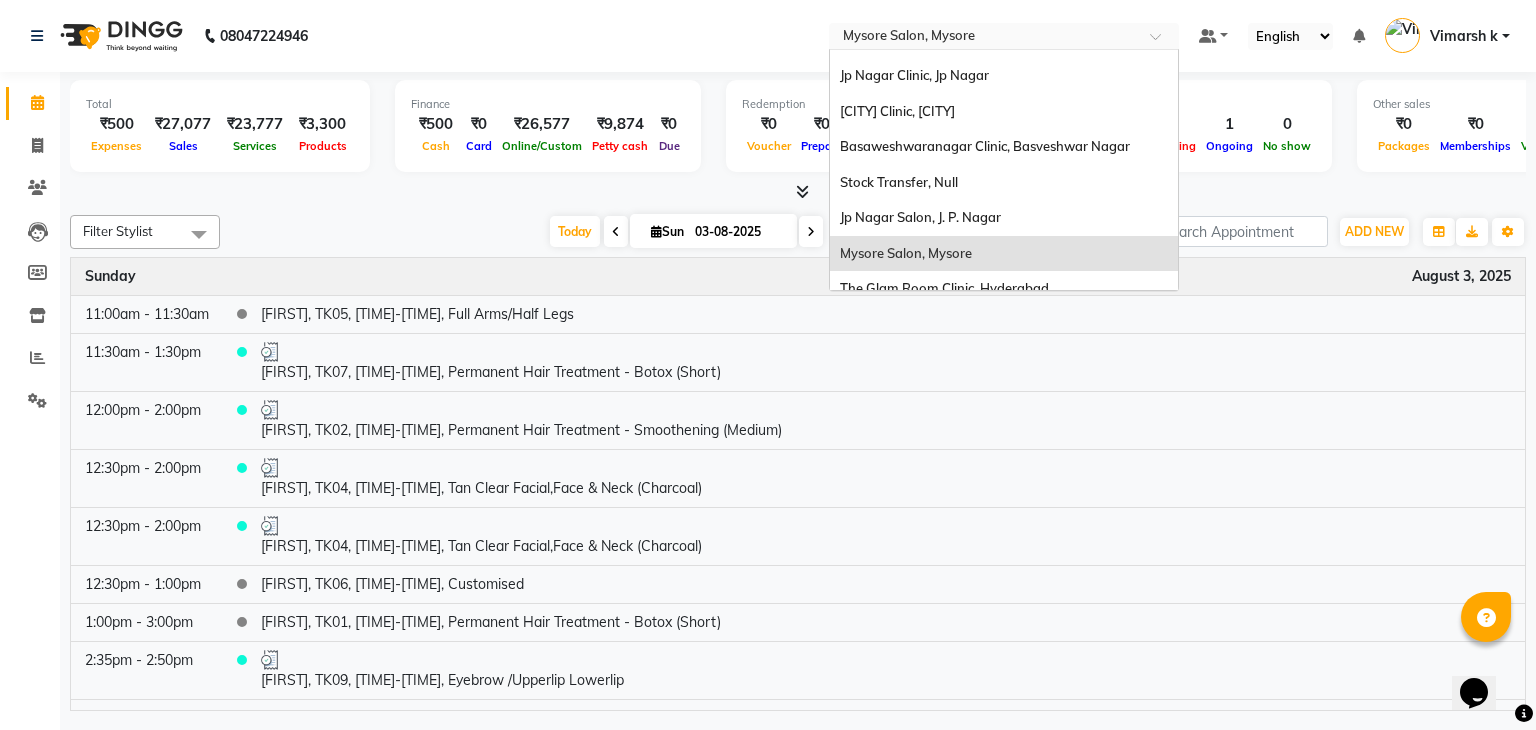 scroll, scrollTop: 0, scrollLeft: 0, axis: both 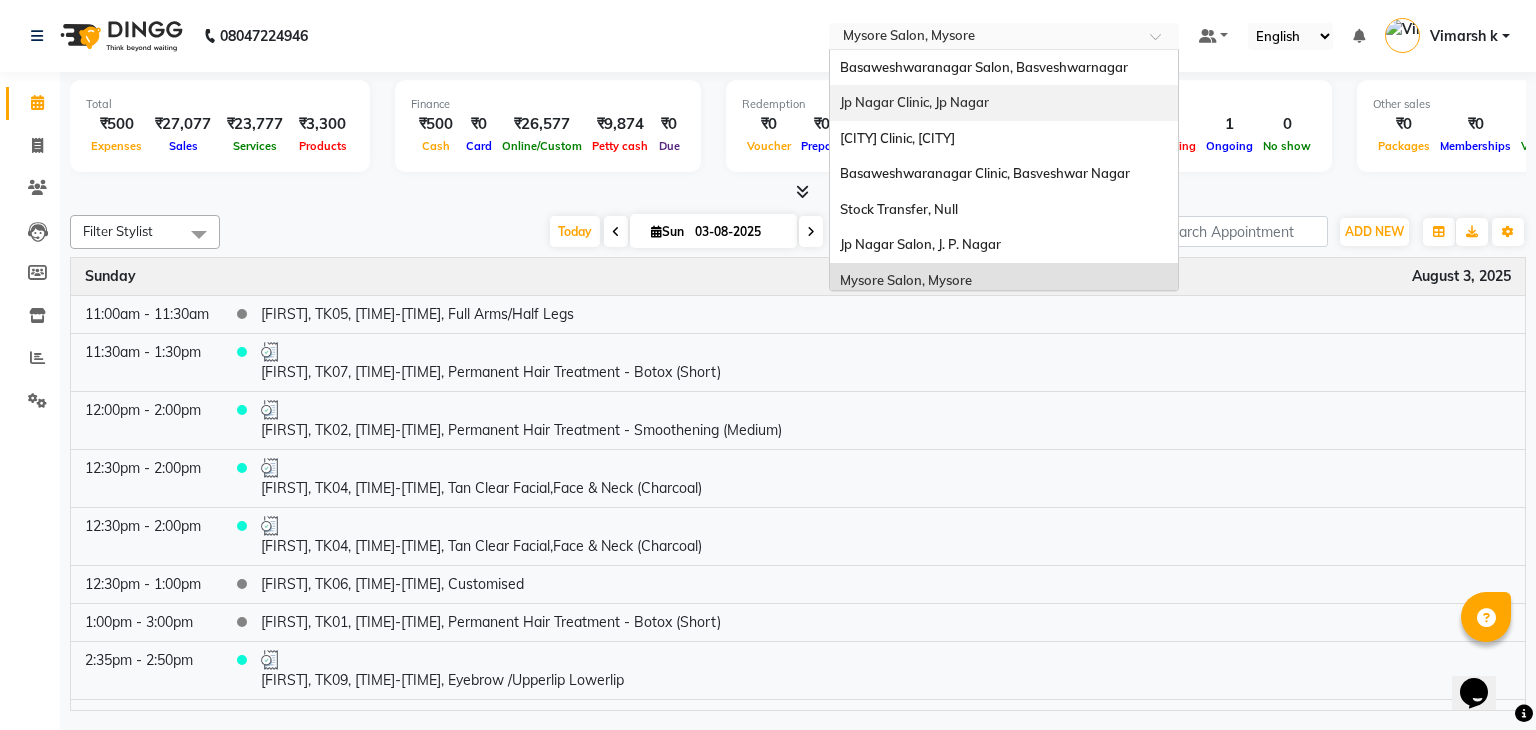 click on "Jp Nagar Clinic, Jp Nagar" at bounding box center (1004, 103) 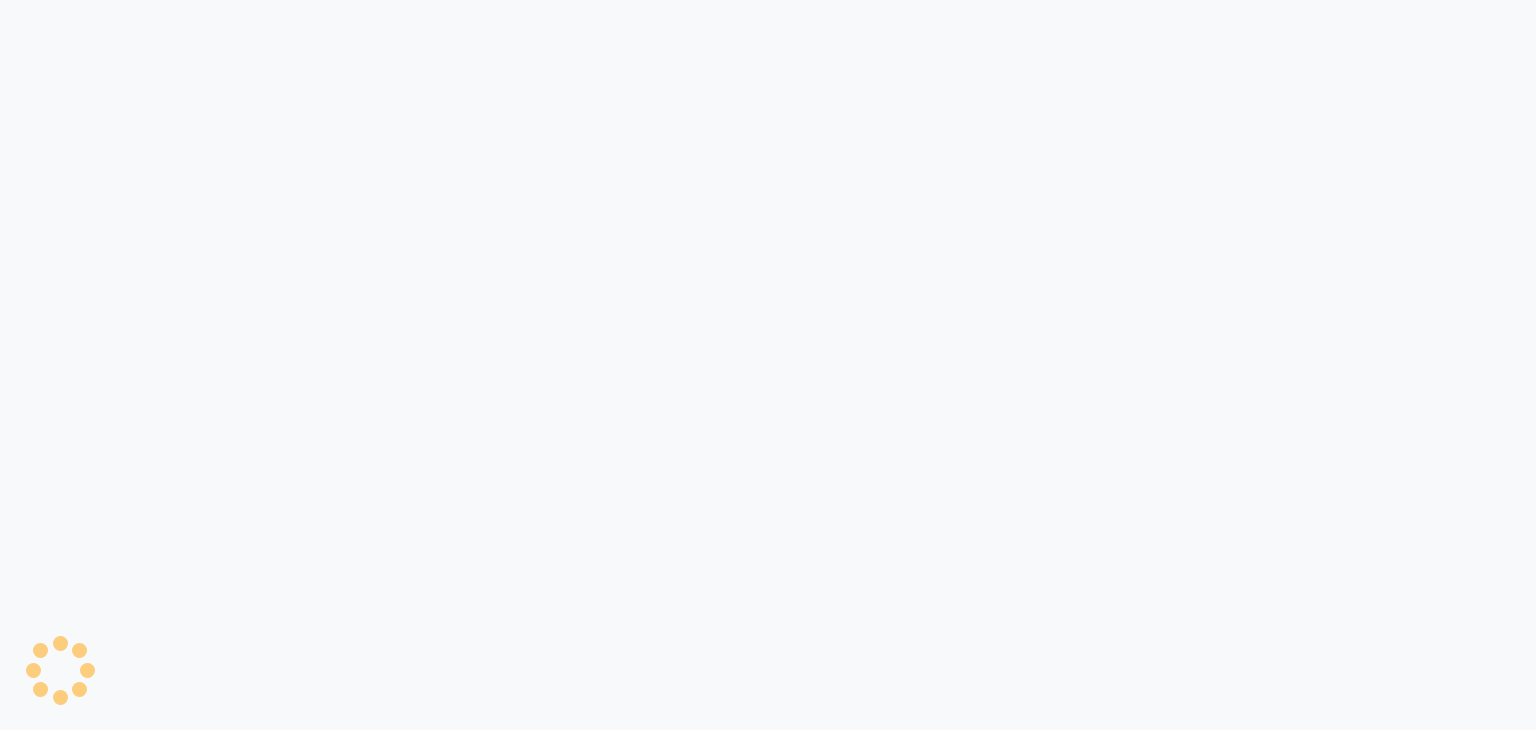 scroll, scrollTop: 0, scrollLeft: 0, axis: both 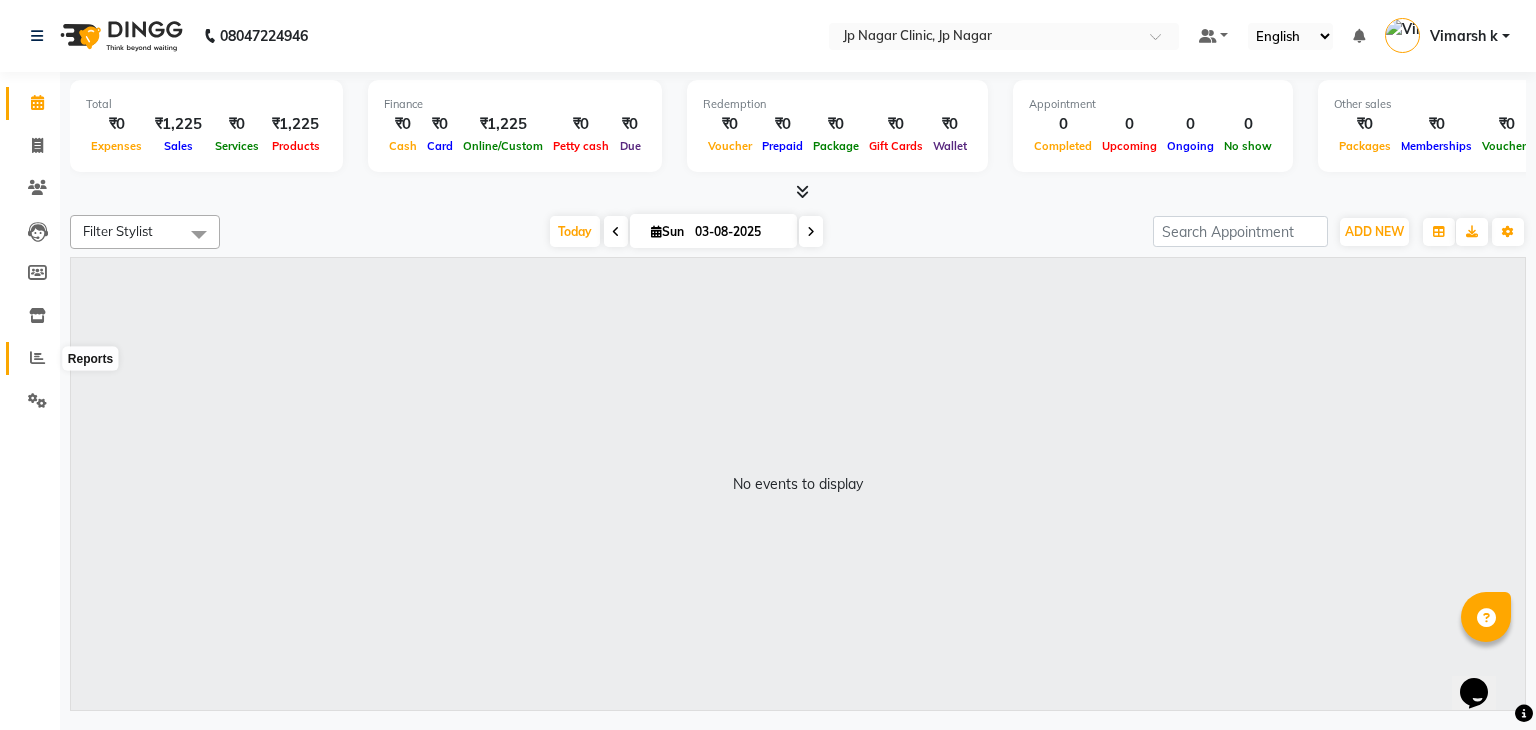 click 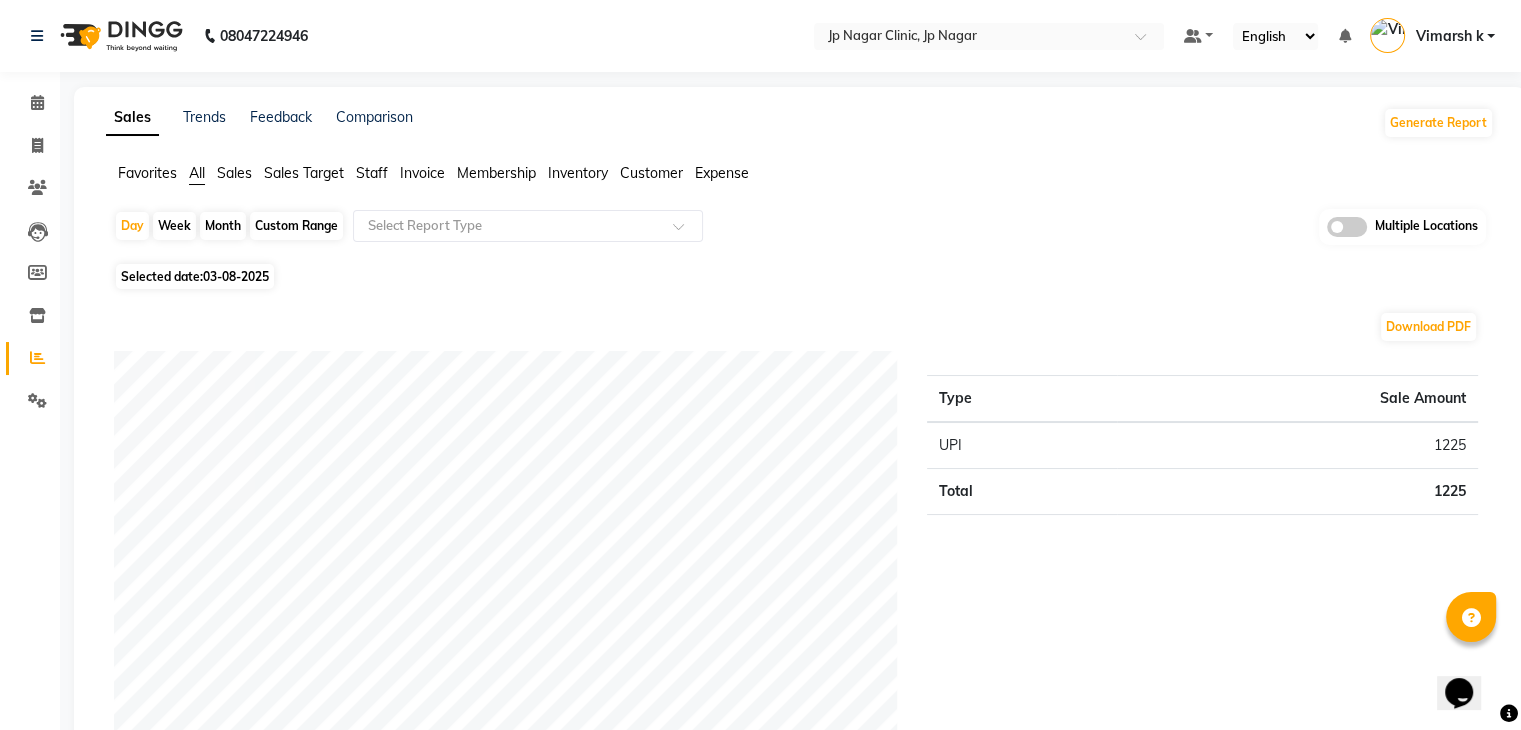 click on "Custom Range" 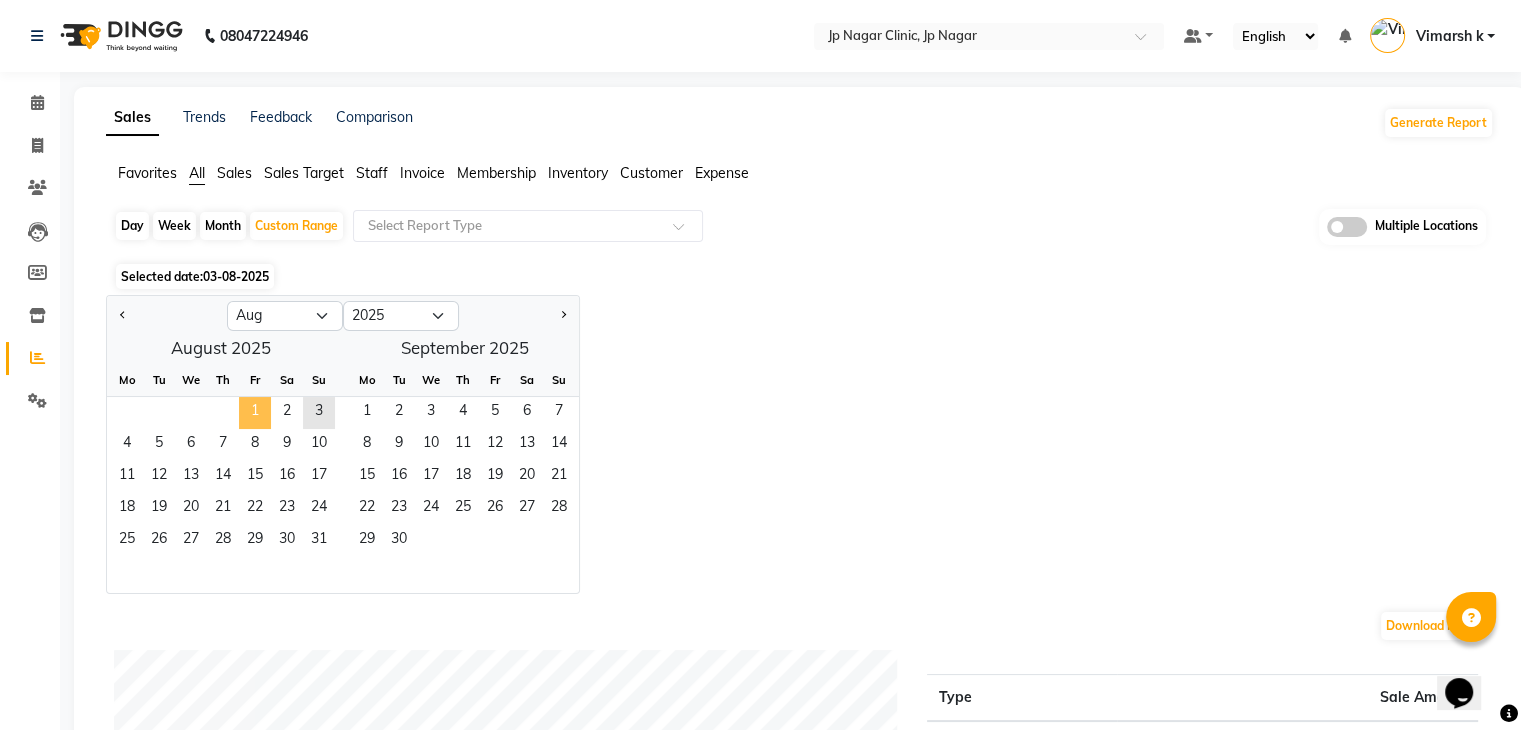 click on "1" 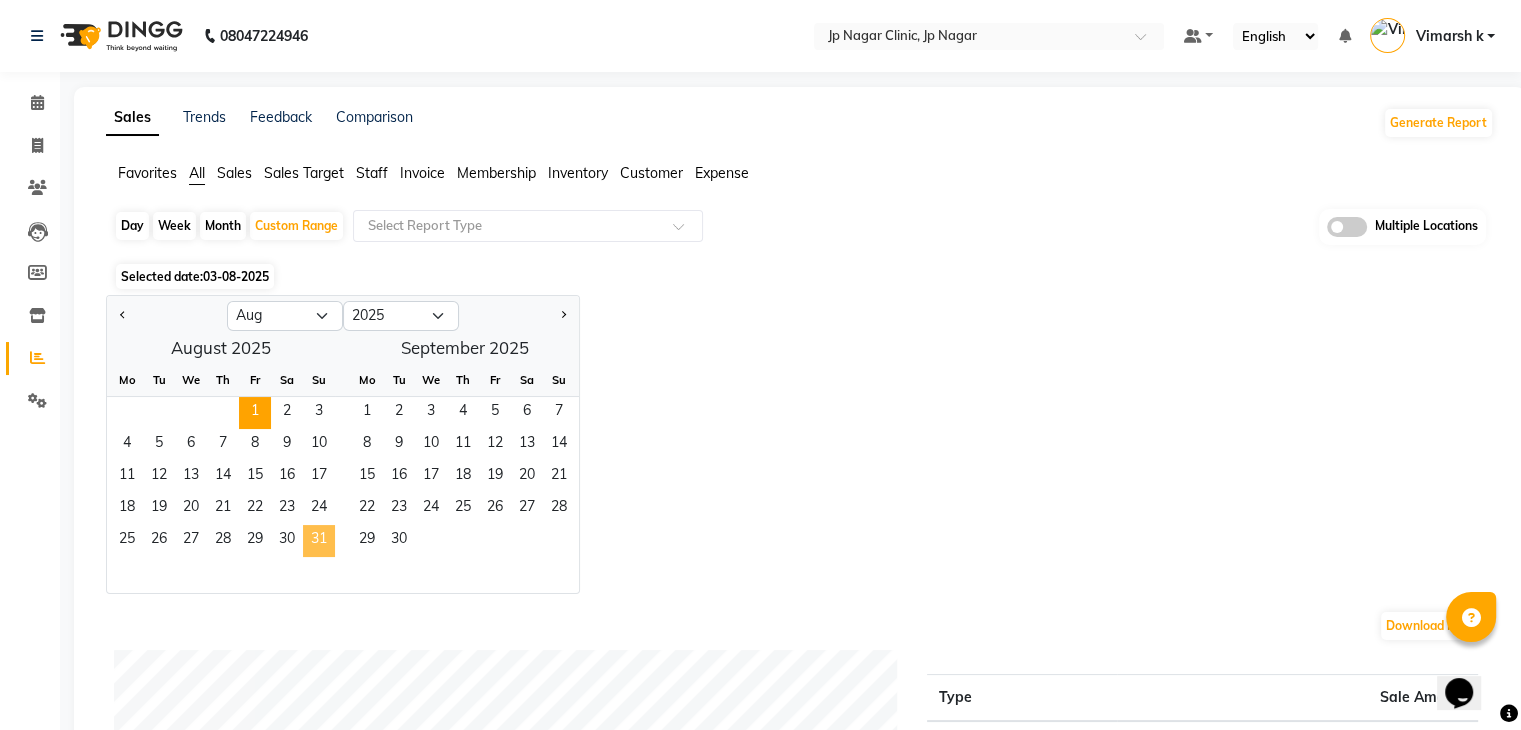 click on "31" 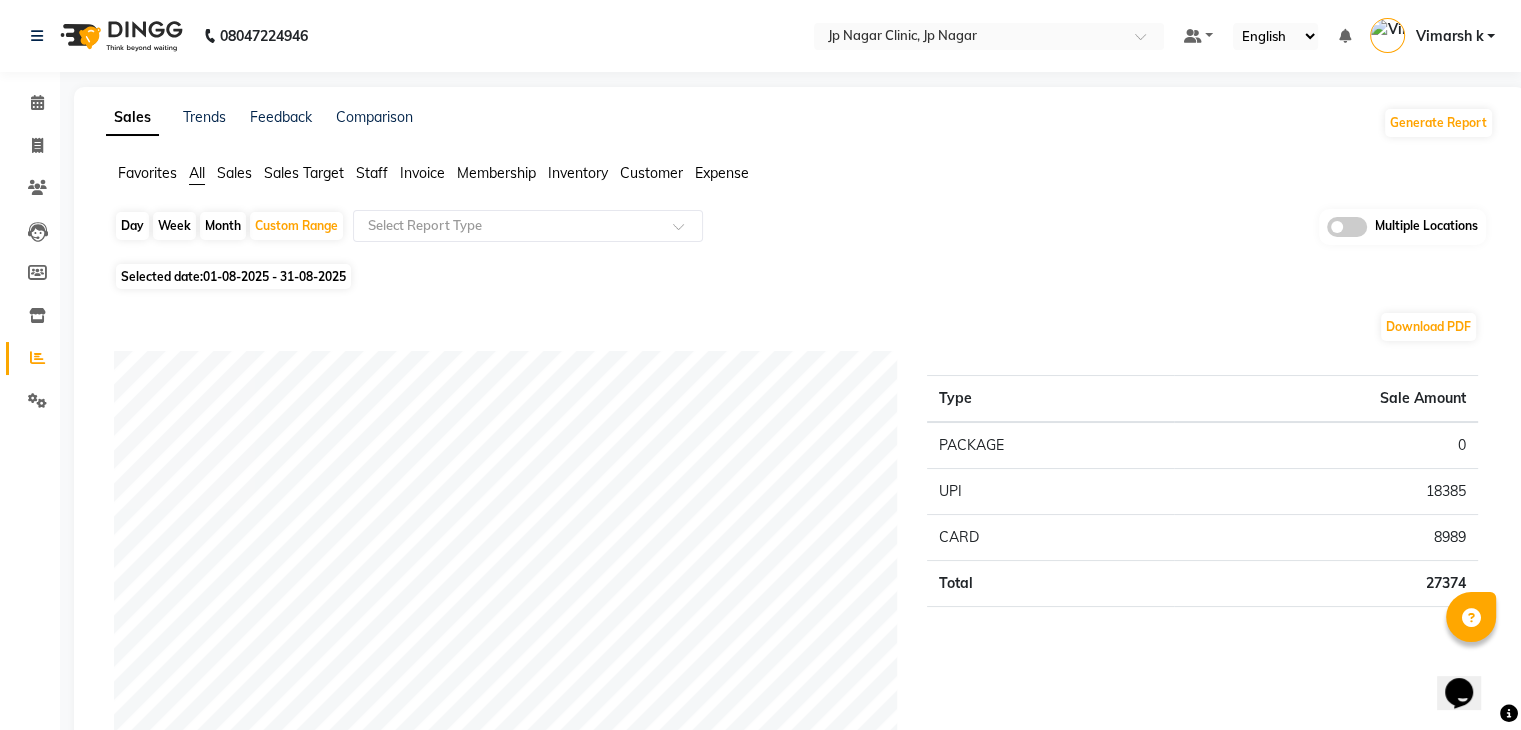 click on "Staff" 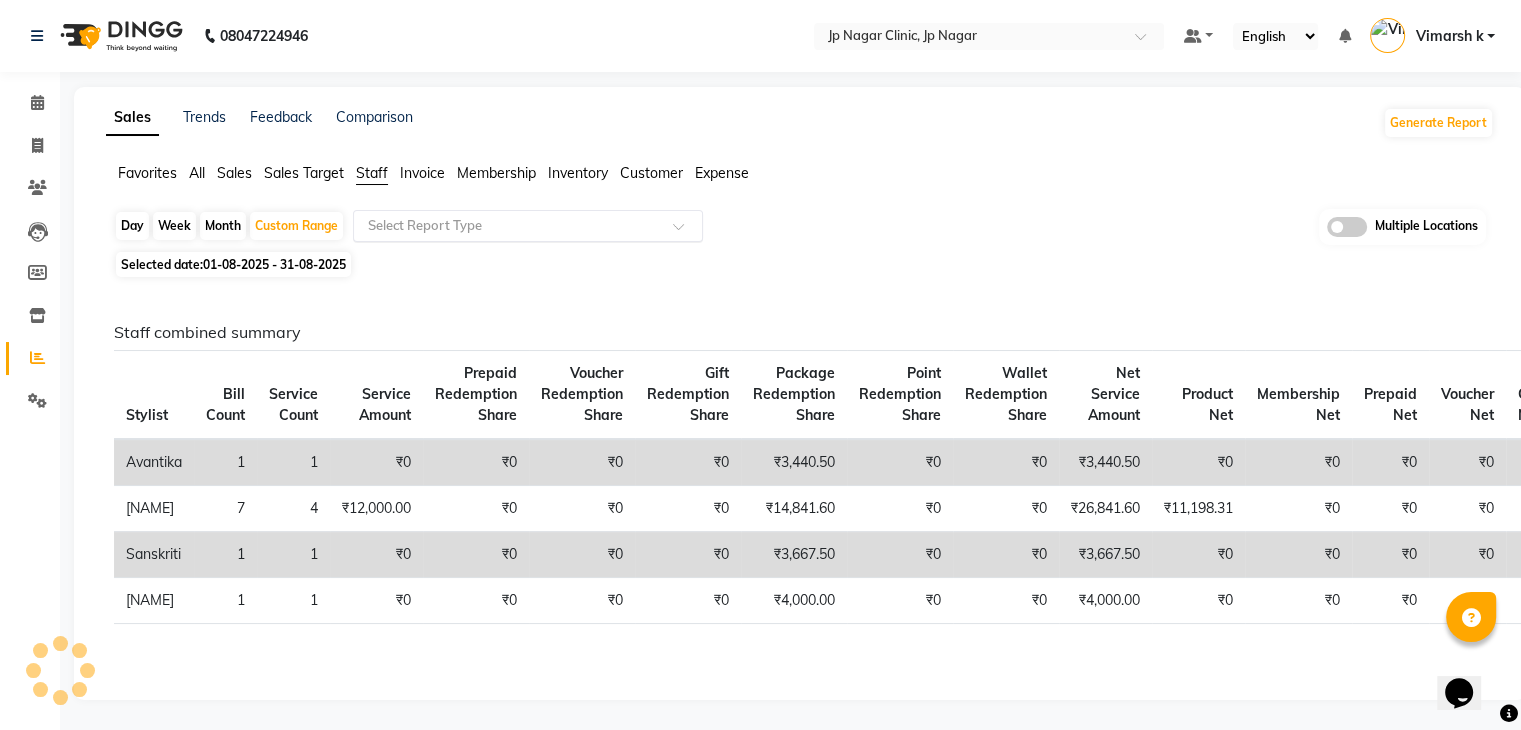 click 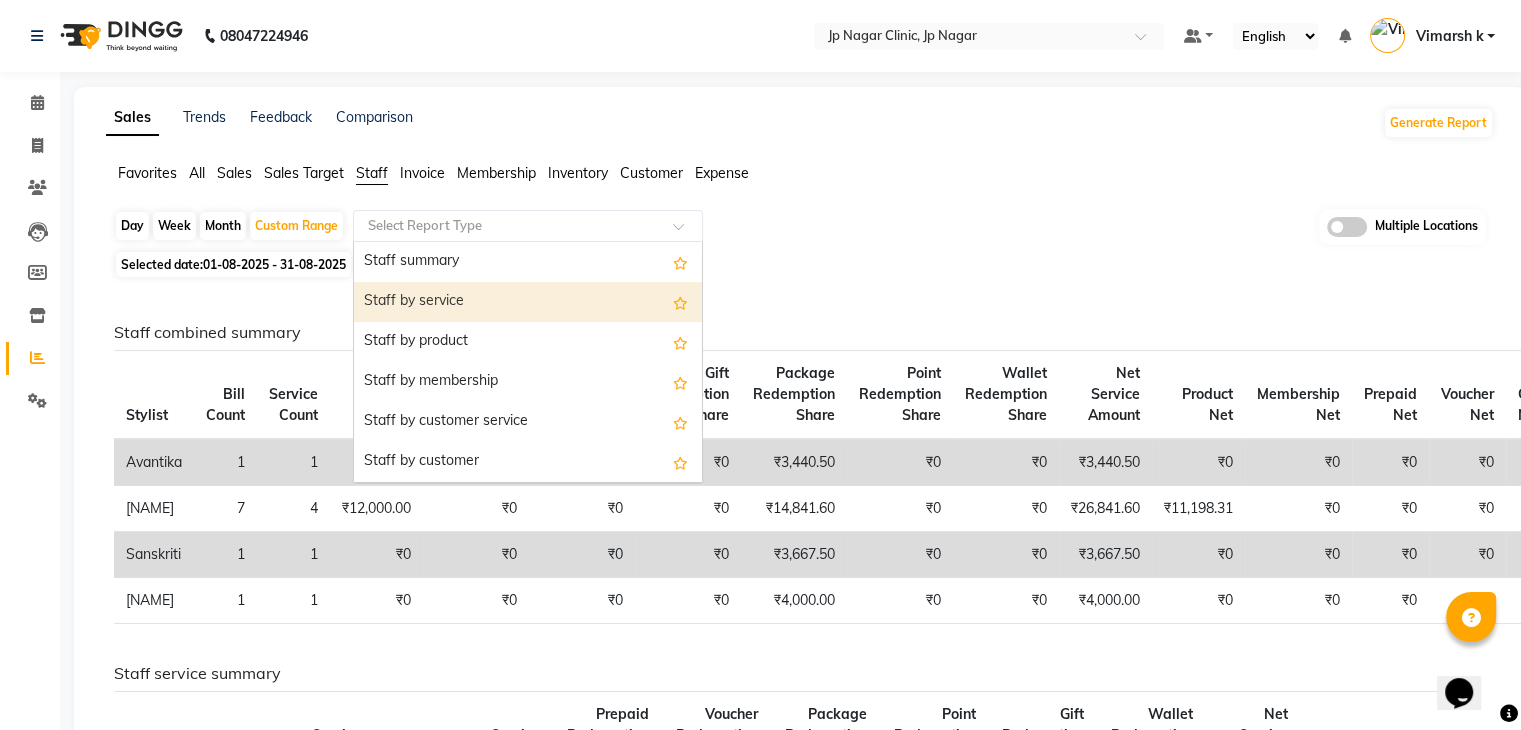 click on "Staff by service" at bounding box center (528, 302) 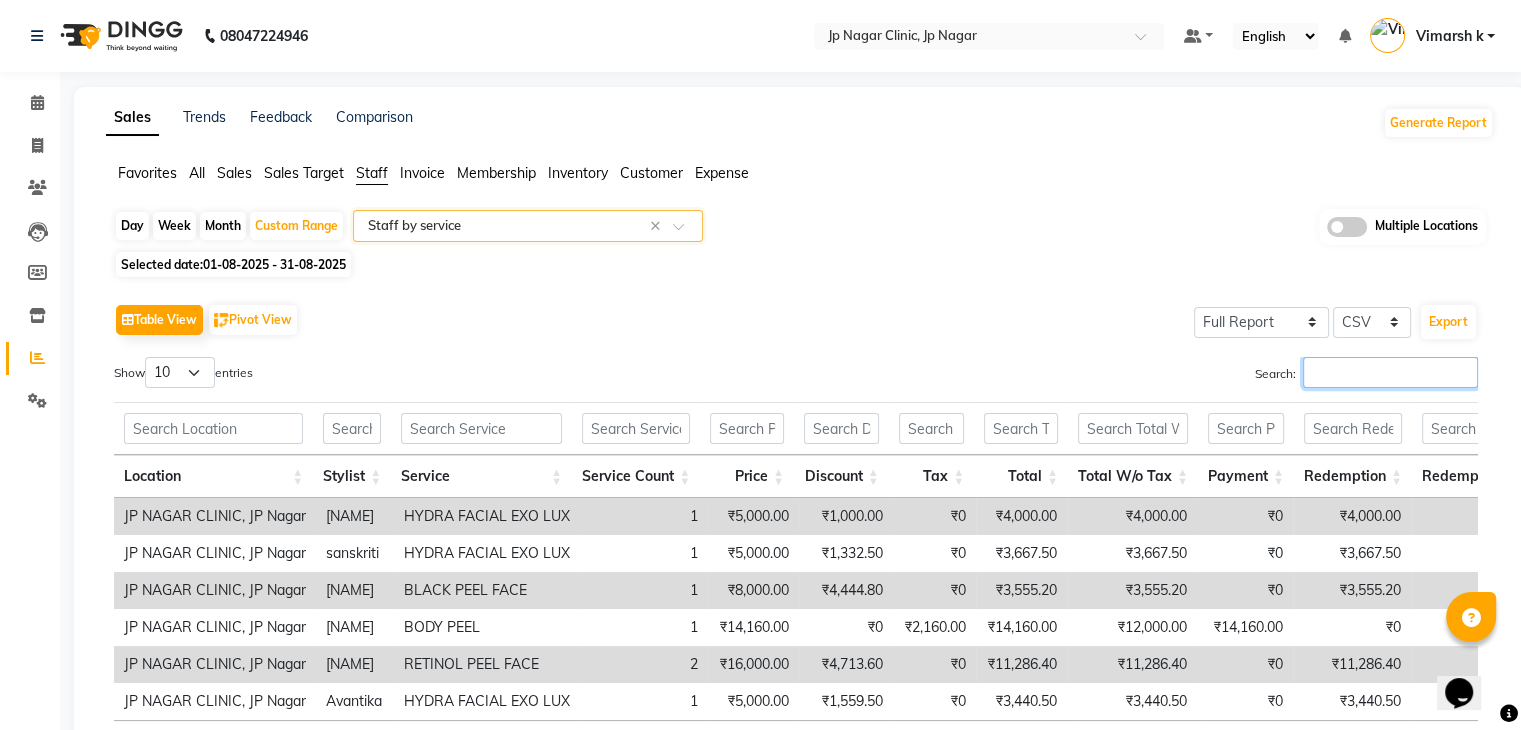 click on "Search:" at bounding box center [1390, 372] 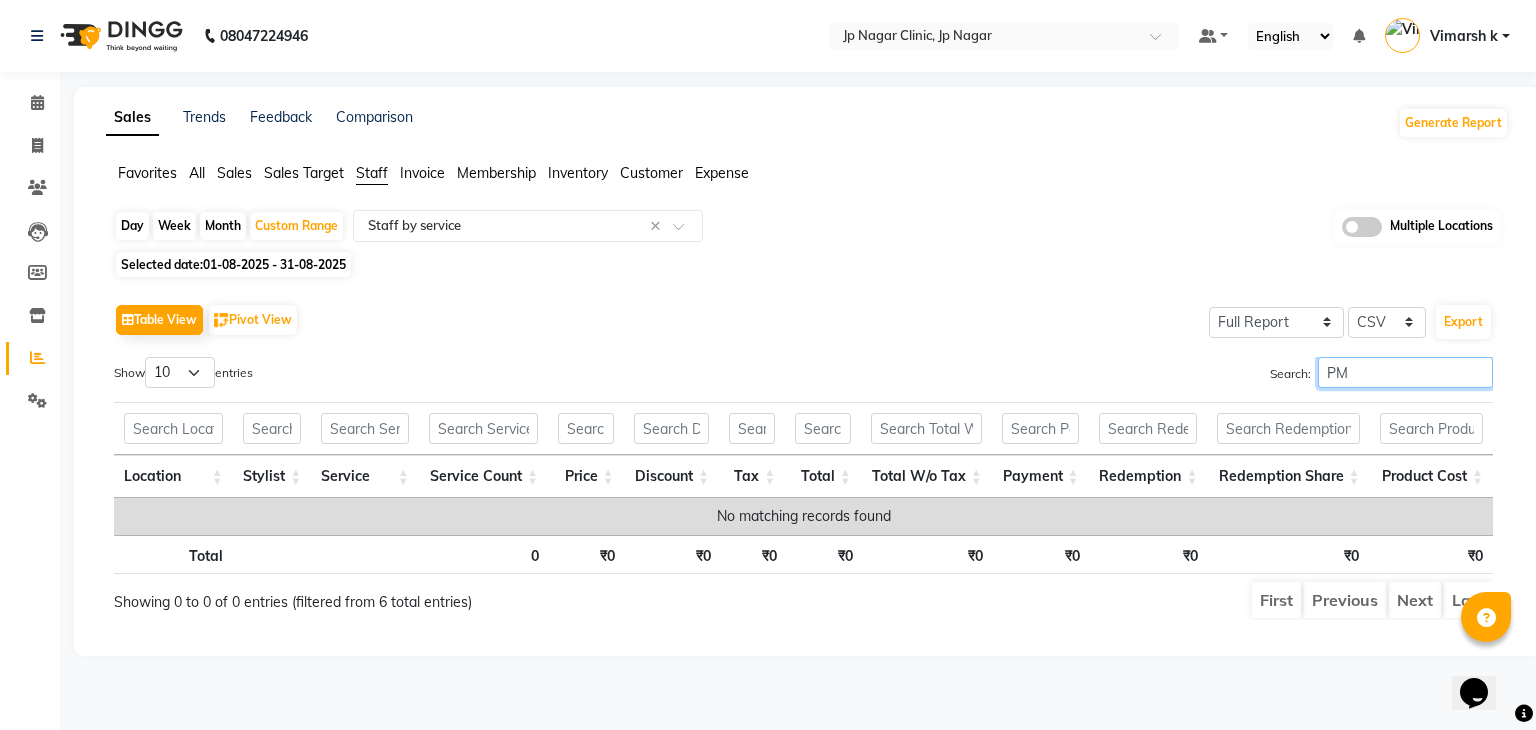 type on "P" 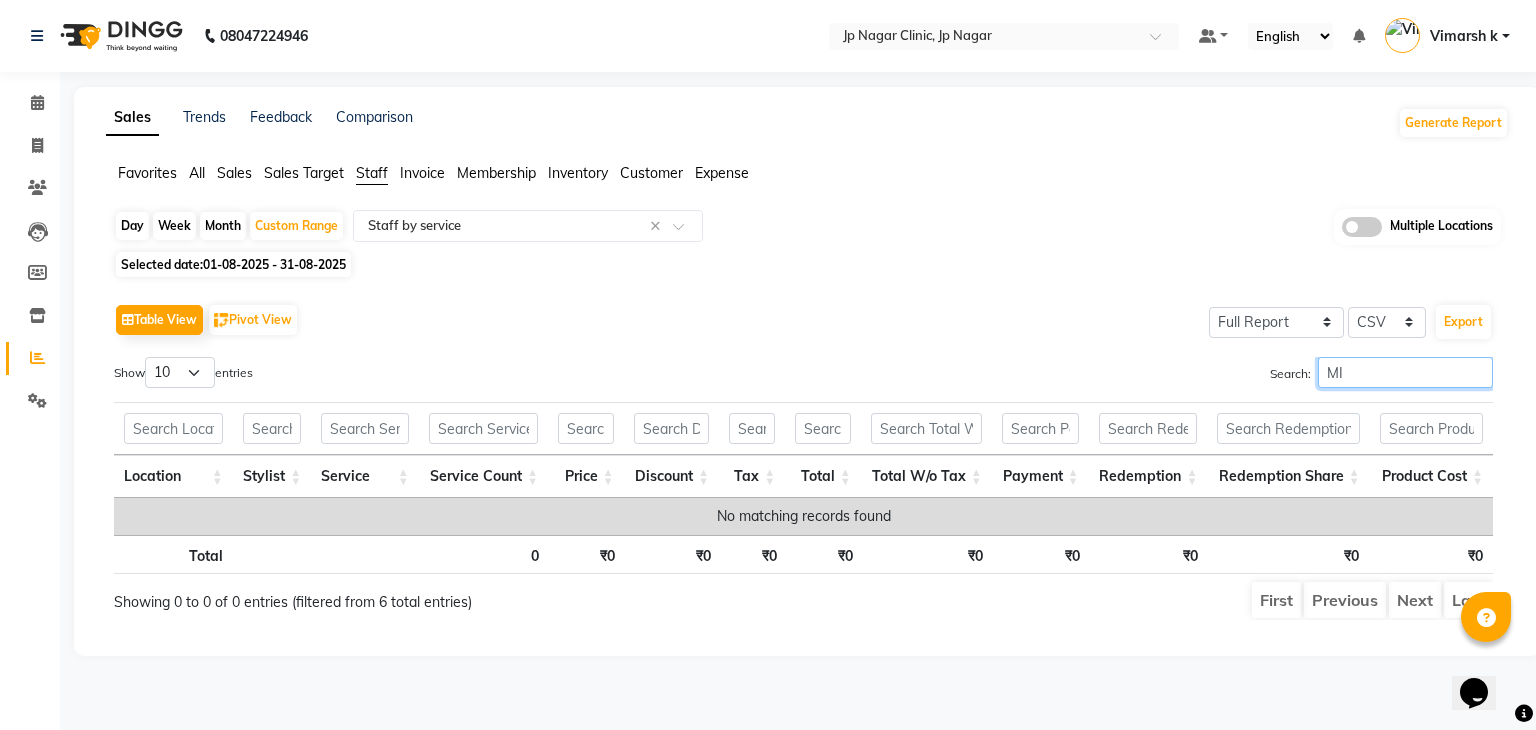 type on "M" 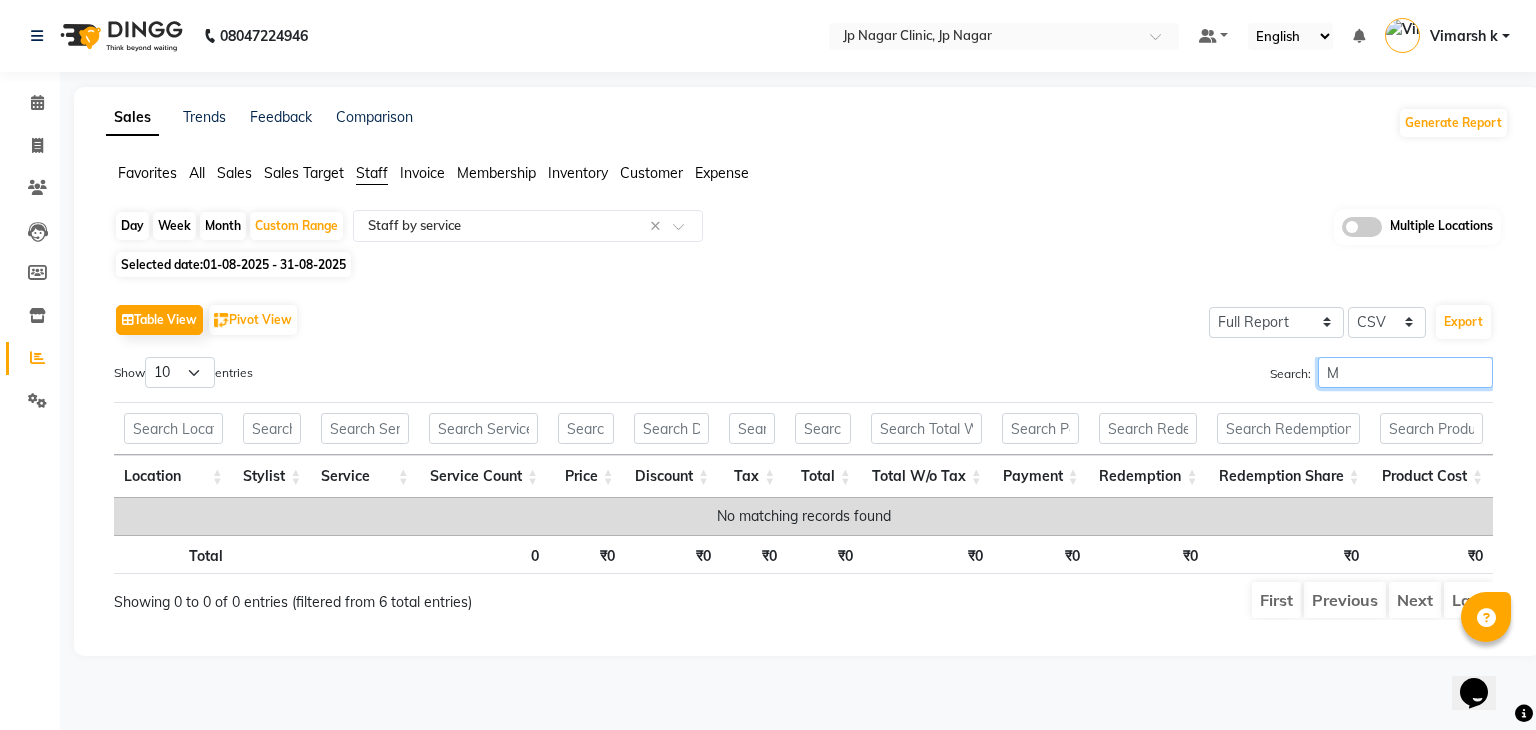 type 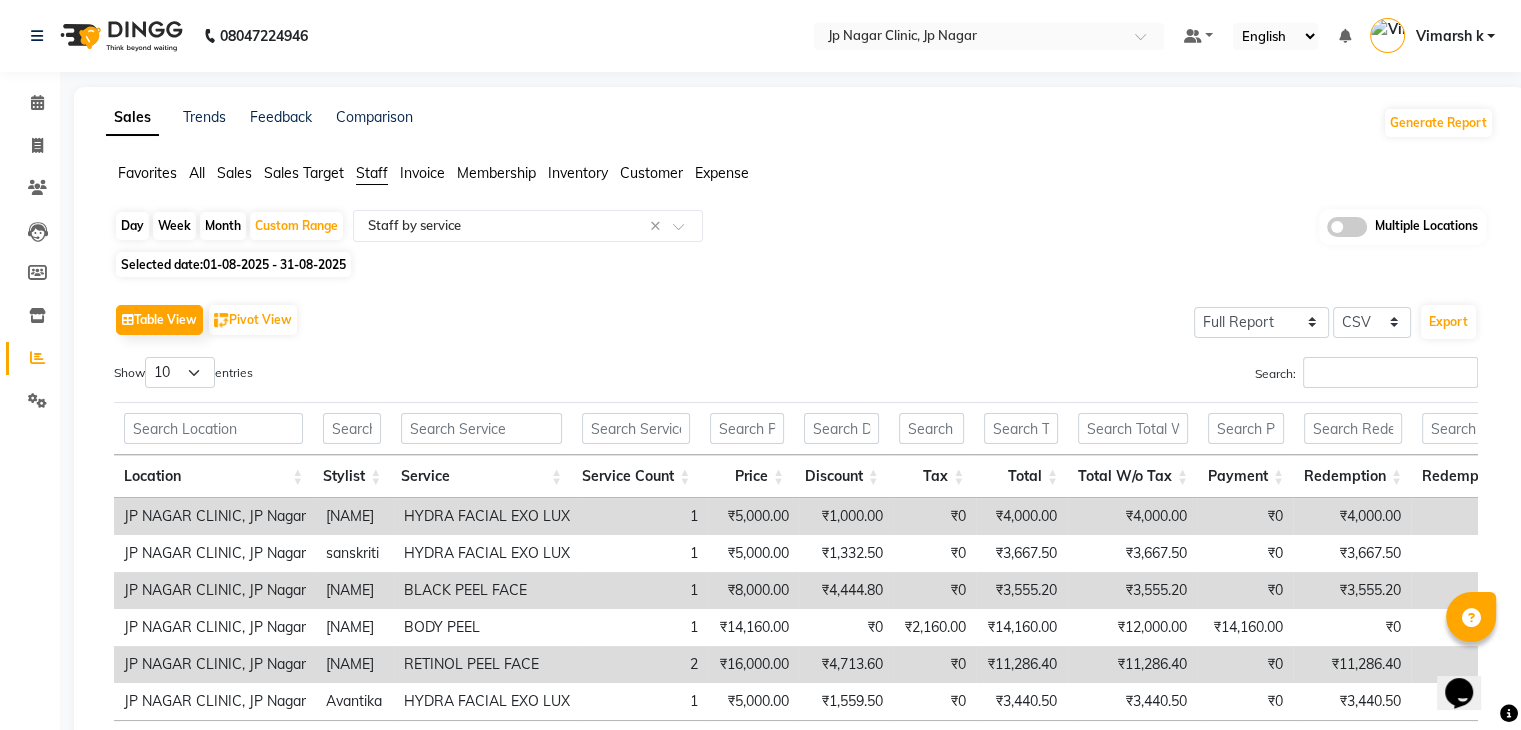 click on "Selected date:  01-08-2025 - 31-08-2025" 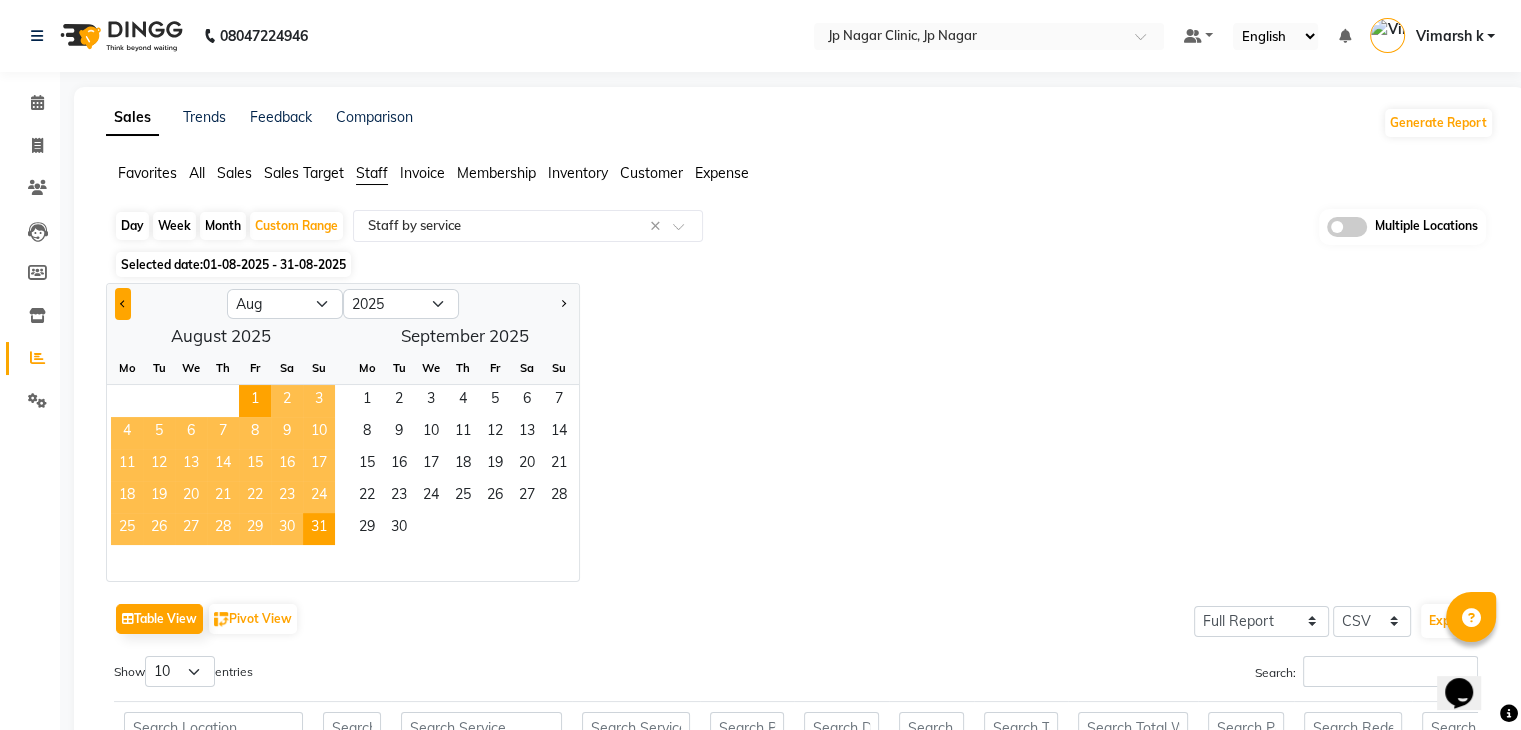 click 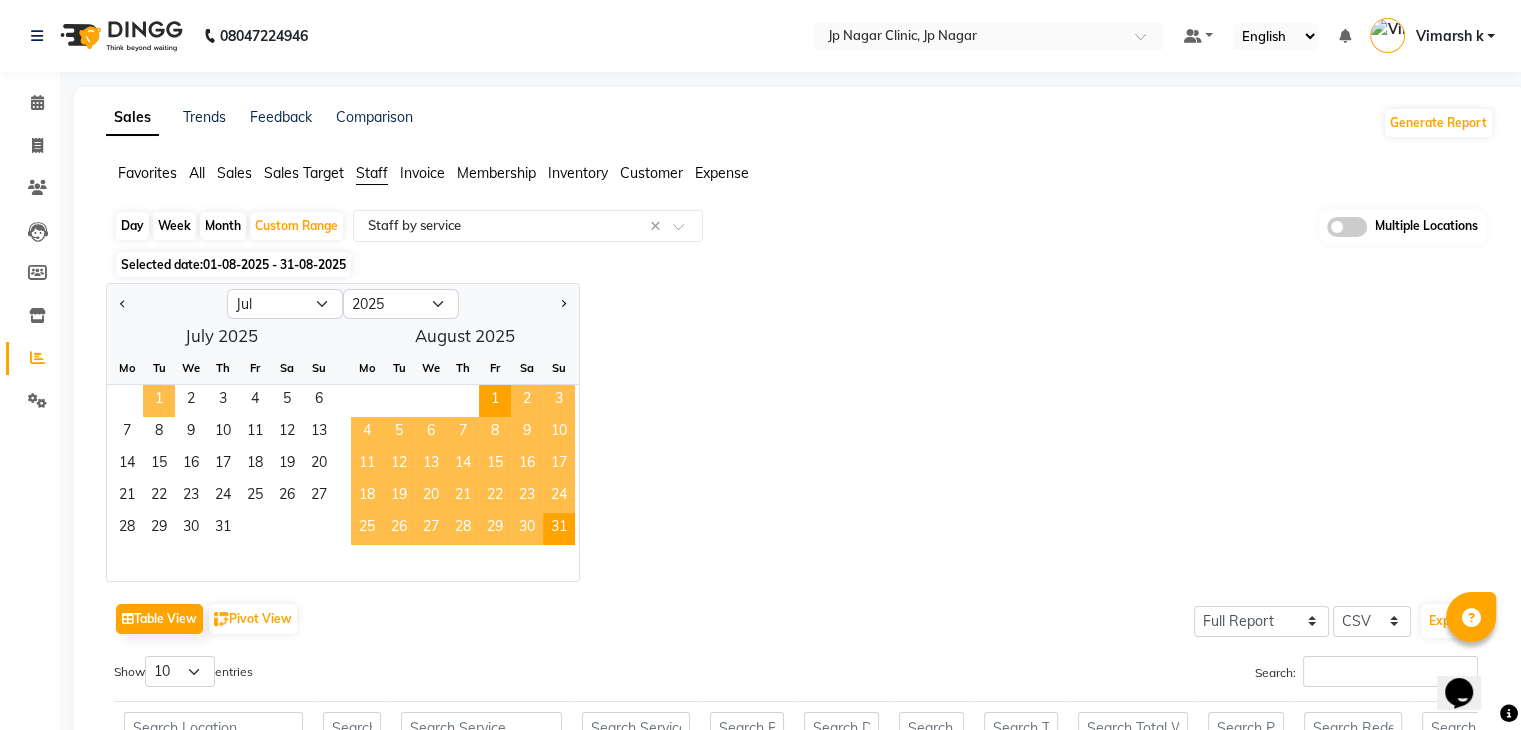 click on "1" 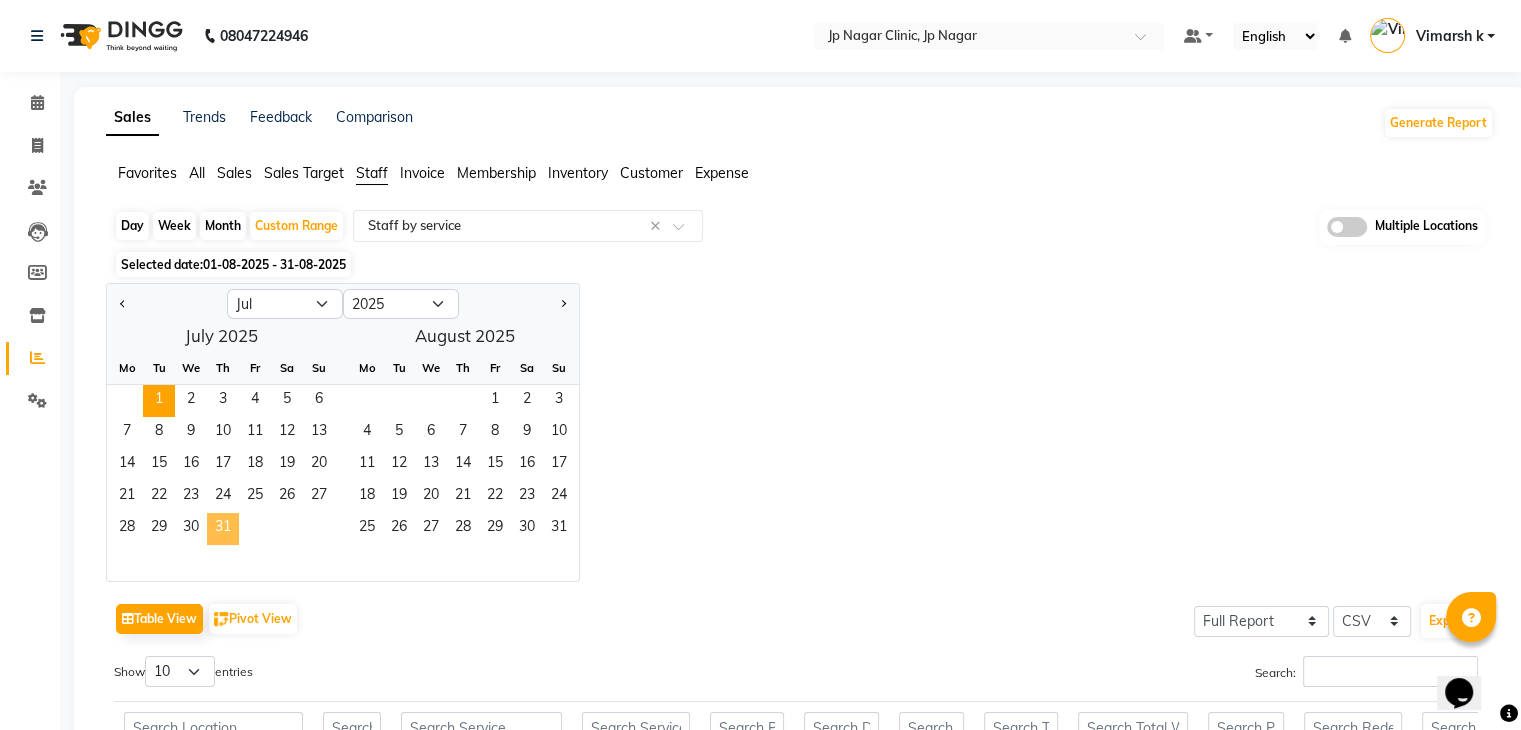 click on "31" 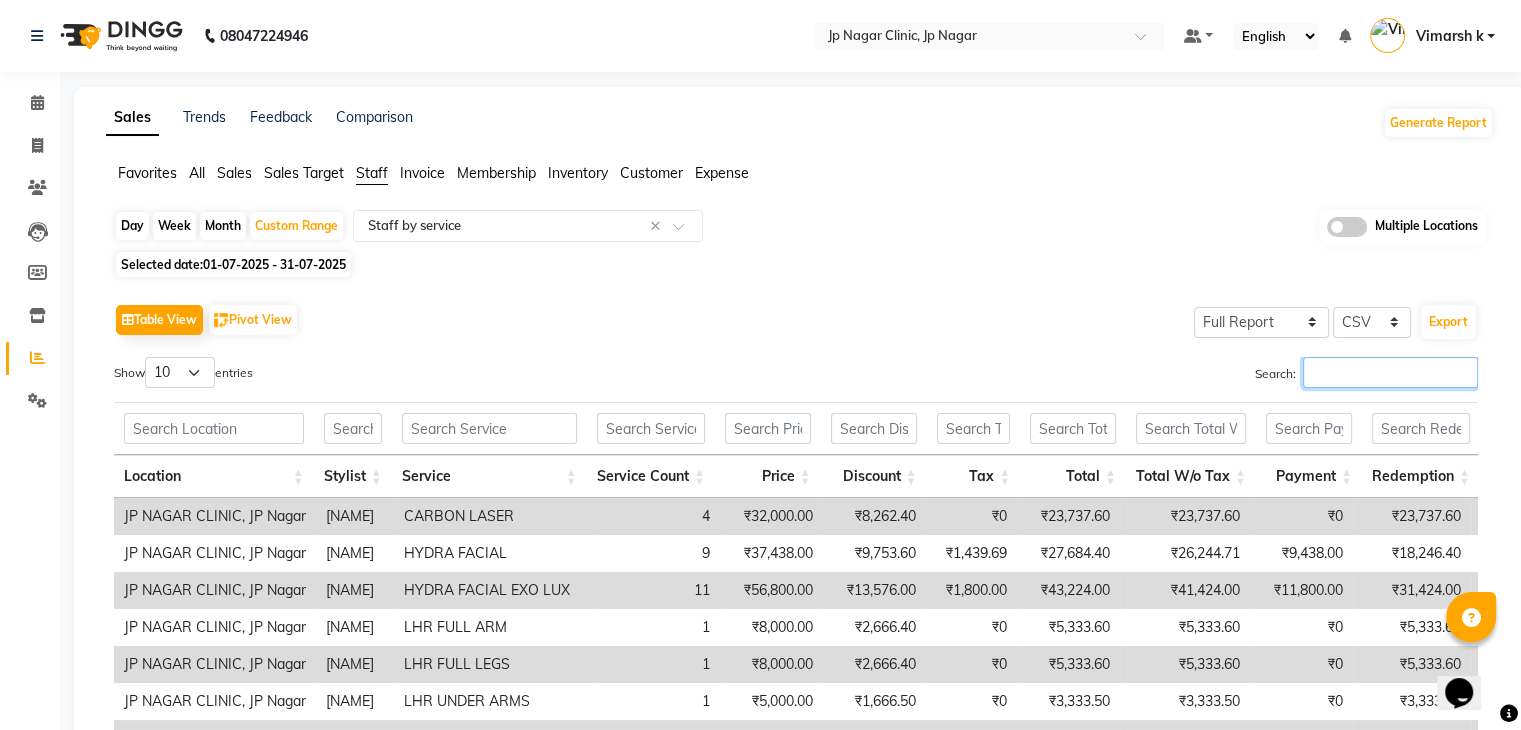 click on "Search:" at bounding box center [1390, 372] 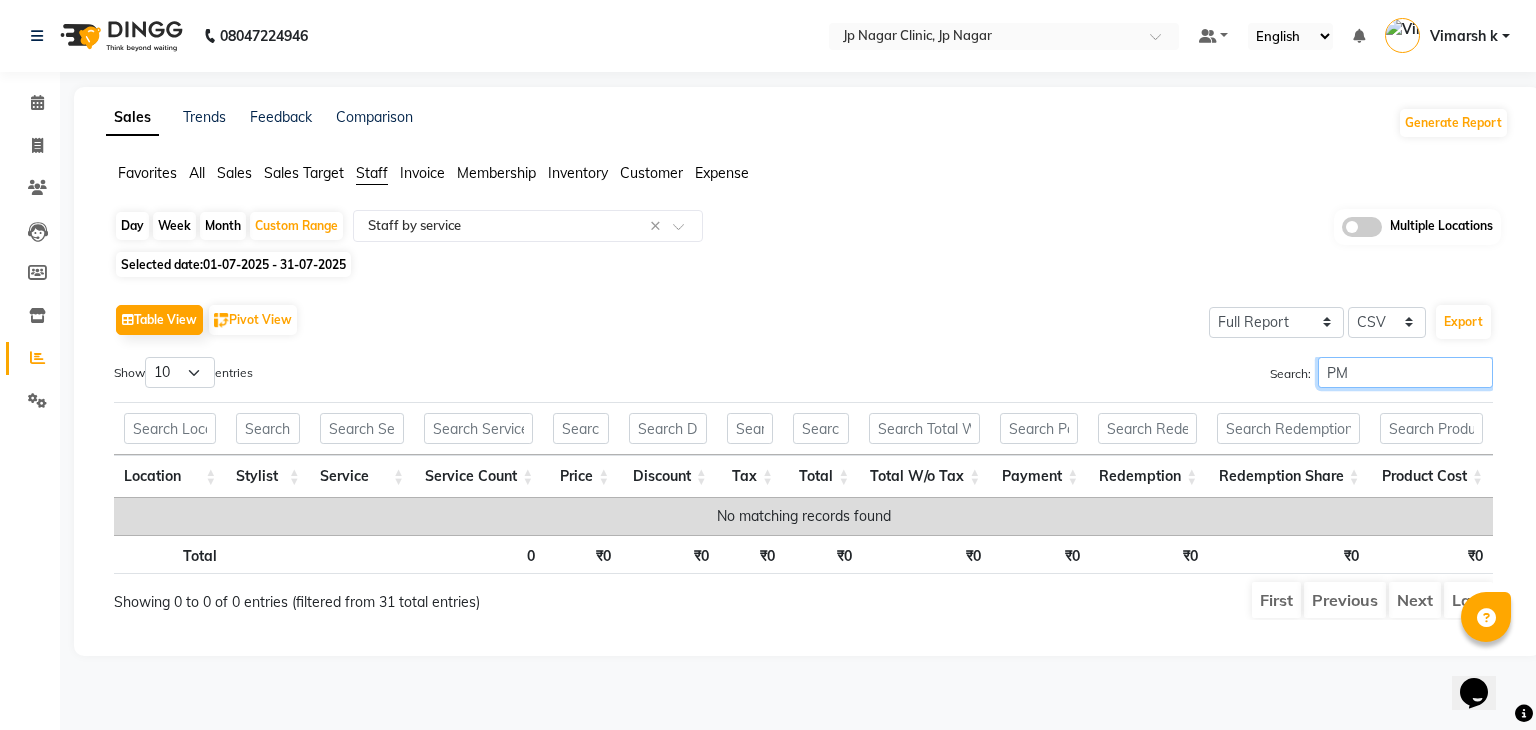 type on "P" 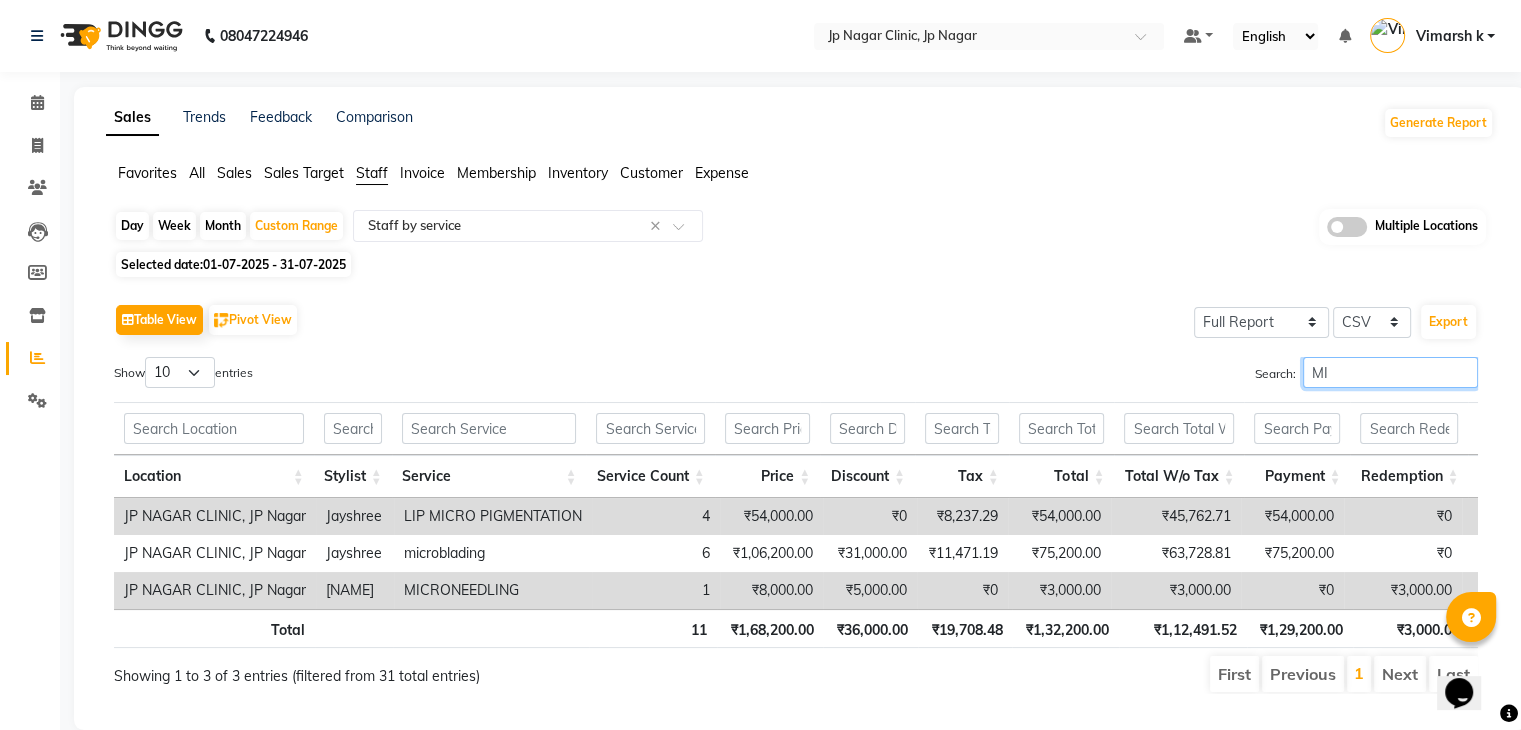 type on "MI" 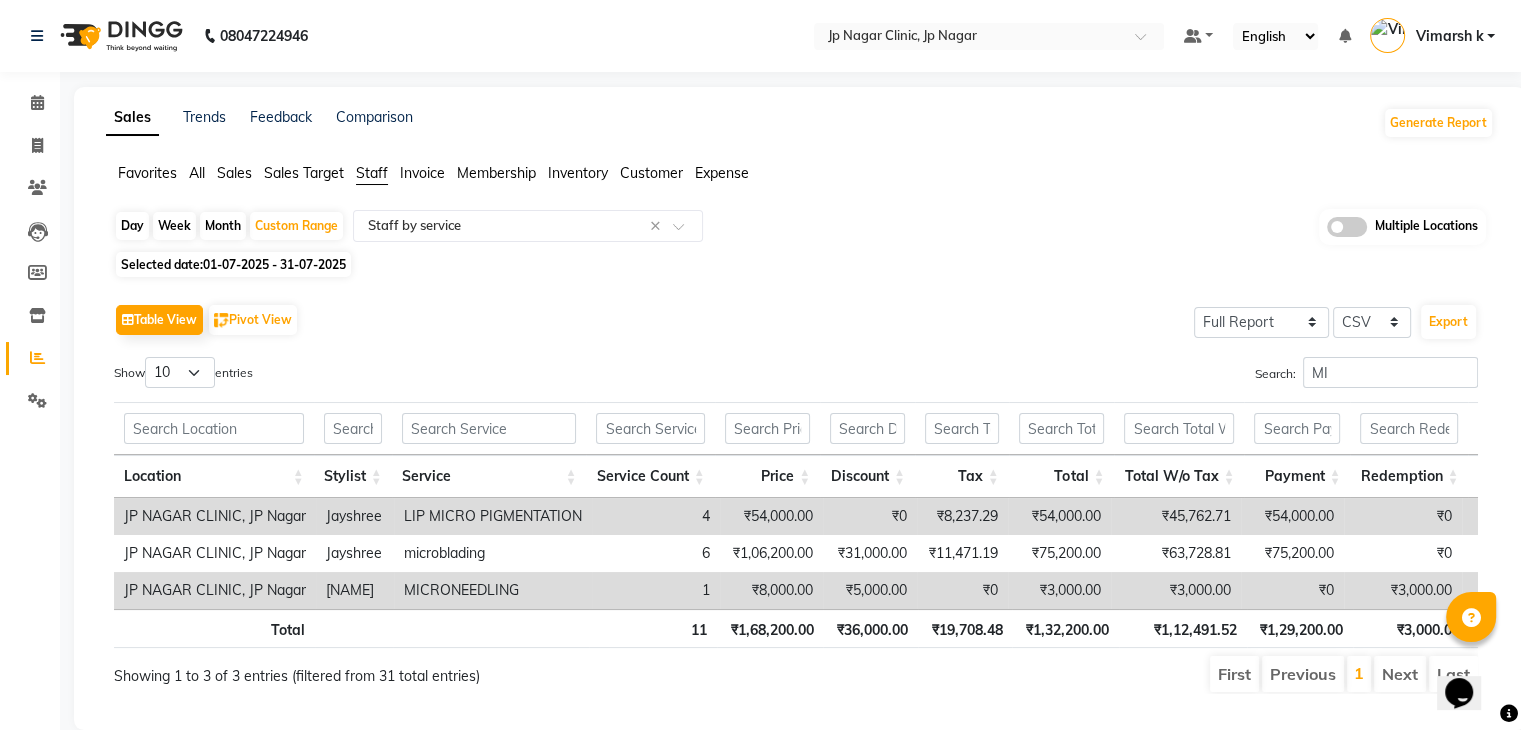 click on "Table View   Pivot View  Select Full Report Filtered Report Select CSV PDF  Export  Show  10 25 50 100  entries Search: MI Location Stylist Service Service Count Price Discount Tax Total Total W/o Tax Payment Redemption Redemption Share Product Cost Location Stylist Service Service Count Price Discount Tax Total Total W/o Tax Payment Redemption Redemption Share Product Cost Total 11 ₹1,68,200.00 ₹36,000.00 ₹19,708.48 ₹1,32,200.00 ₹1,12,491.52 ₹1,29,200.00 ₹3,000.00 ₹3,000.00 ₹17.00 JP NAGAR CLINIC, JP Nagar Jayshree LIP MICRO PIGMENTATION 4 ₹54,000.00 ₹0 ₹8,237.29 ₹54,000.00 ₹45,762.71 ₹54,000.00 ₹0 ₹0 ₹0 JP NAGAR CLINIC, JP Nagar Jayshree microblading 6 ₹1,06,200.00 ₹31,000.00 ₹11,471.19 ₹75,200.00 ₹63,728.81 ₹75,200.00 ₹0 ₹0 ₹0 JP NAGAR CLINIC, JP Nagar Dr.Jabin MICRONEEDLING 1 ₹8,000.00 ₹5,000.00 ₹0 ₹3,000.00 ₹3,000.00 ₹0 ₹3,000.00 ₹3,000.00 ₹17.00 Total 11 ₹1,68,200.00 ₹36,000.00 ₹19,708.48 ₹1,32,200.00 ₹1,12,491.52 First" 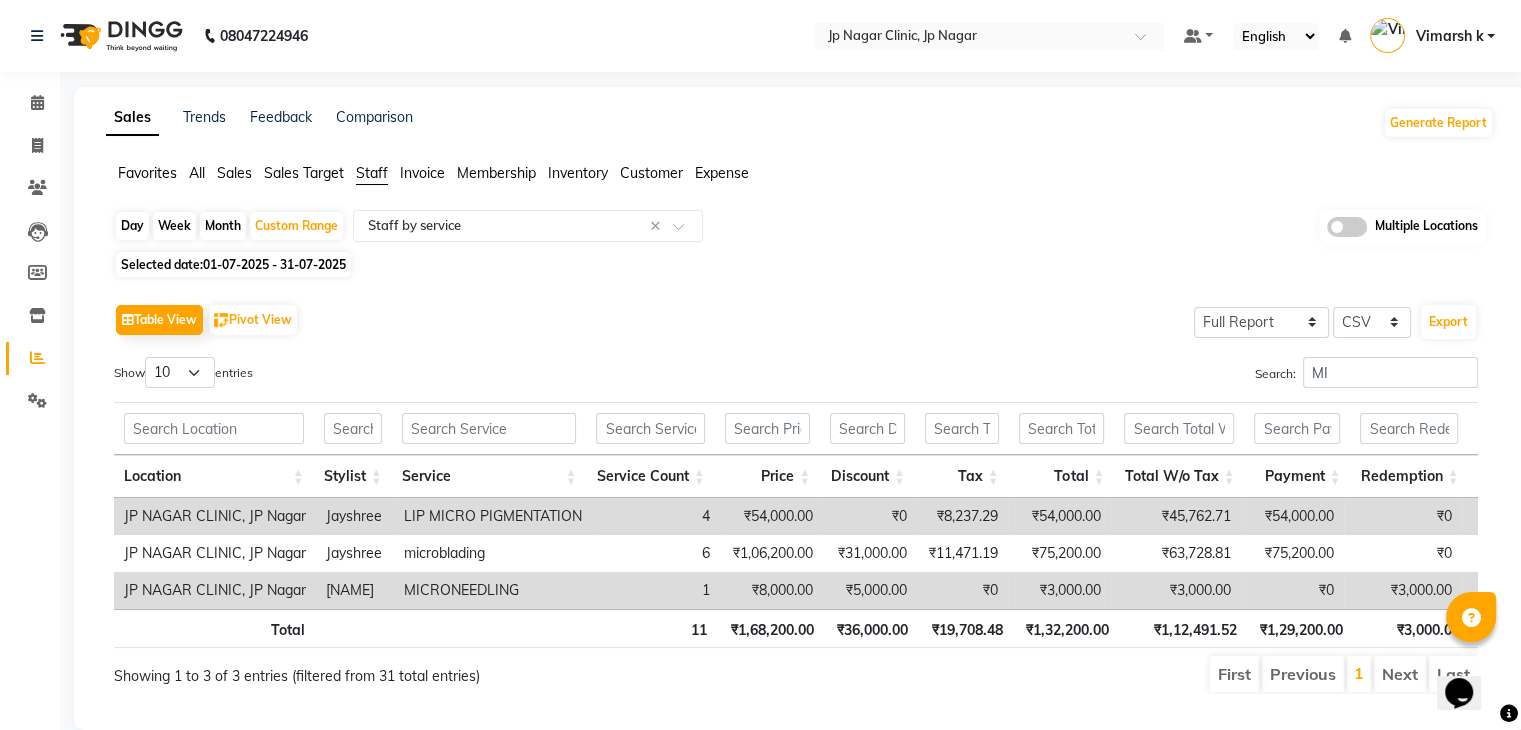 click on "Table View   Pivot View  Select Full Report Filtered Report Select CSV PDF  Export" 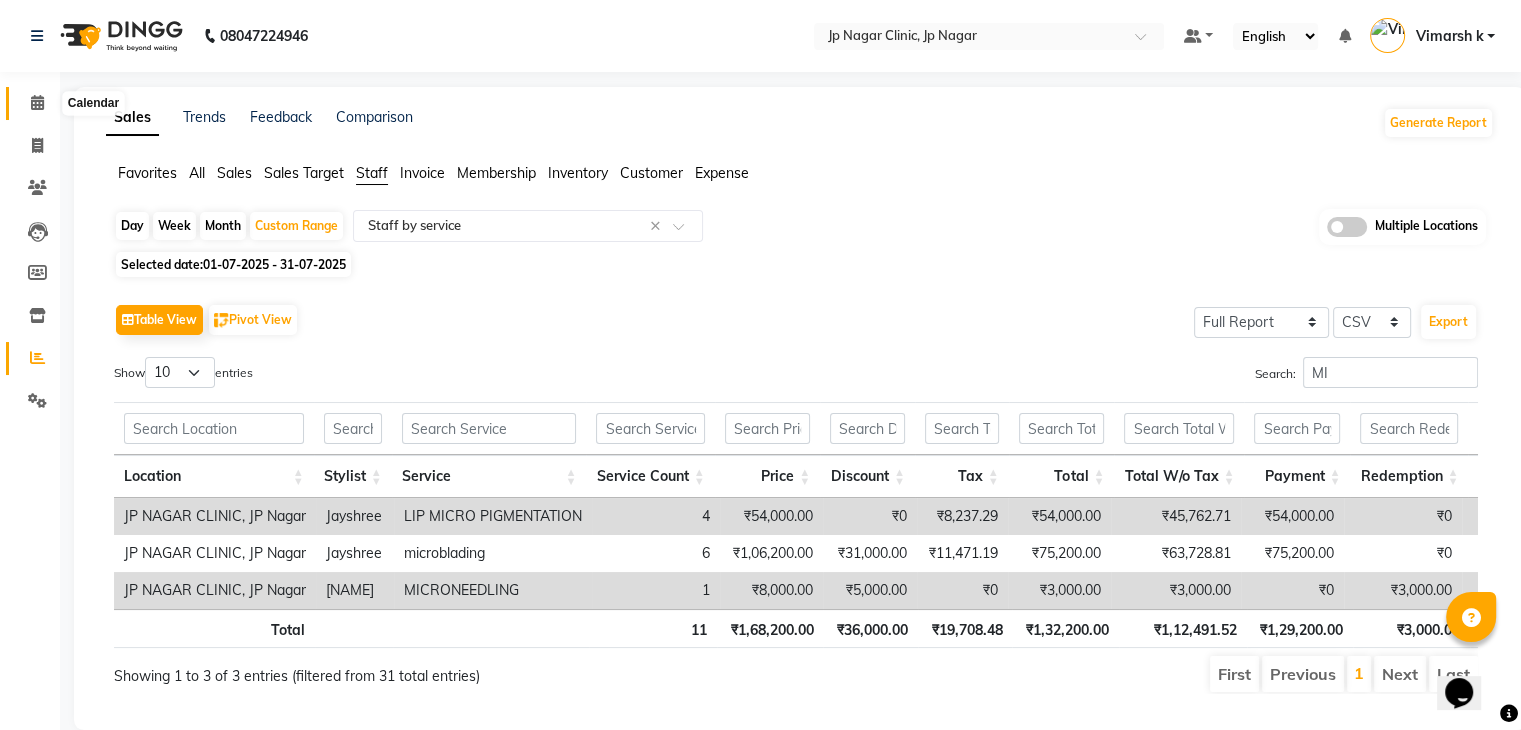 drag, startPoint x: 36, startPoint y: 93, endPoint x: 46, endPoint y: 101, distance: 12.806249 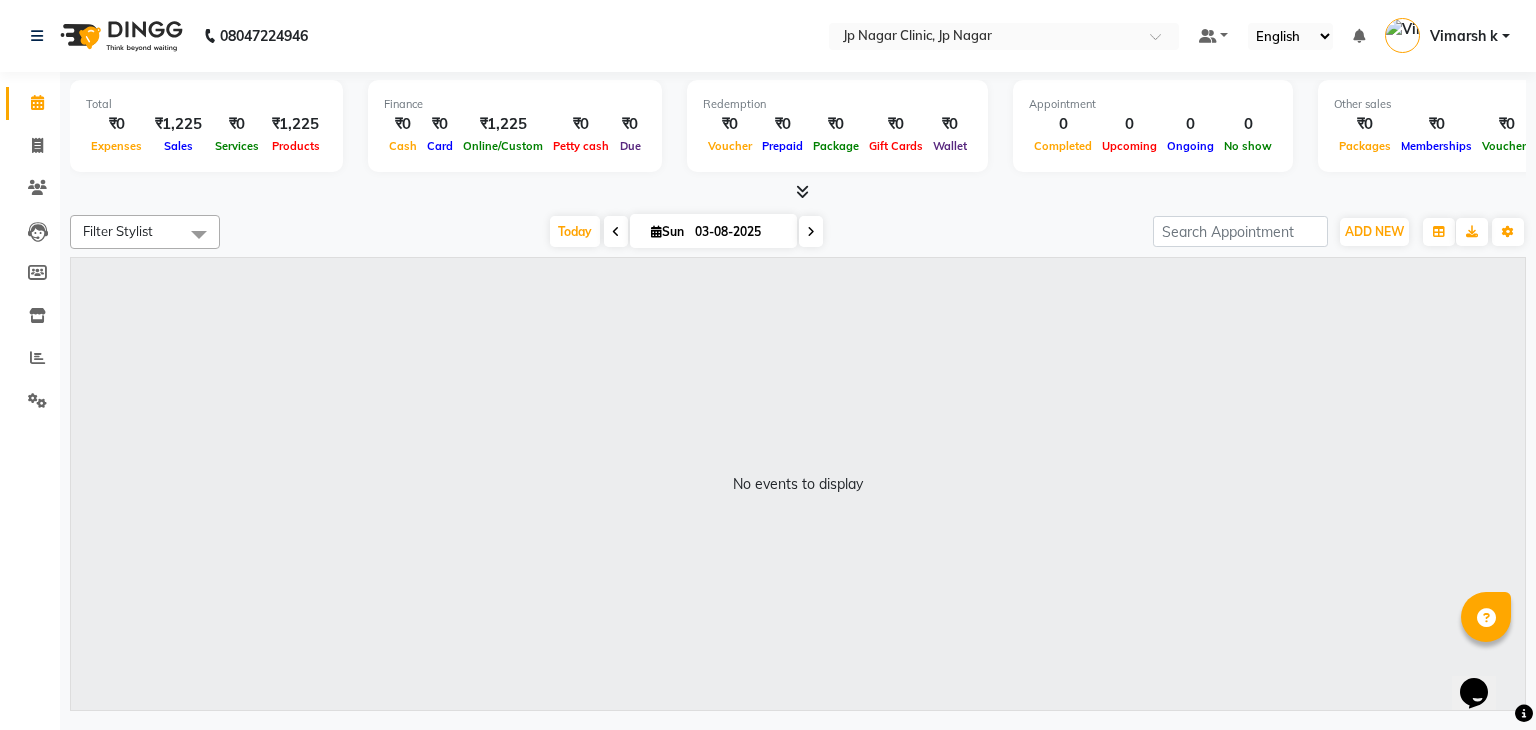 click on "08047224946 Select Location × Jp Nagar Clinic, Jp Nagar Default Panel My Panel English ENGLISH Español العربية मराठी हिंदी ગુજરાતી தமிழ் 中文 Notifications nothing to show Vimarsh k Manage Profile Change Password Sign out  Version:3.15.11" 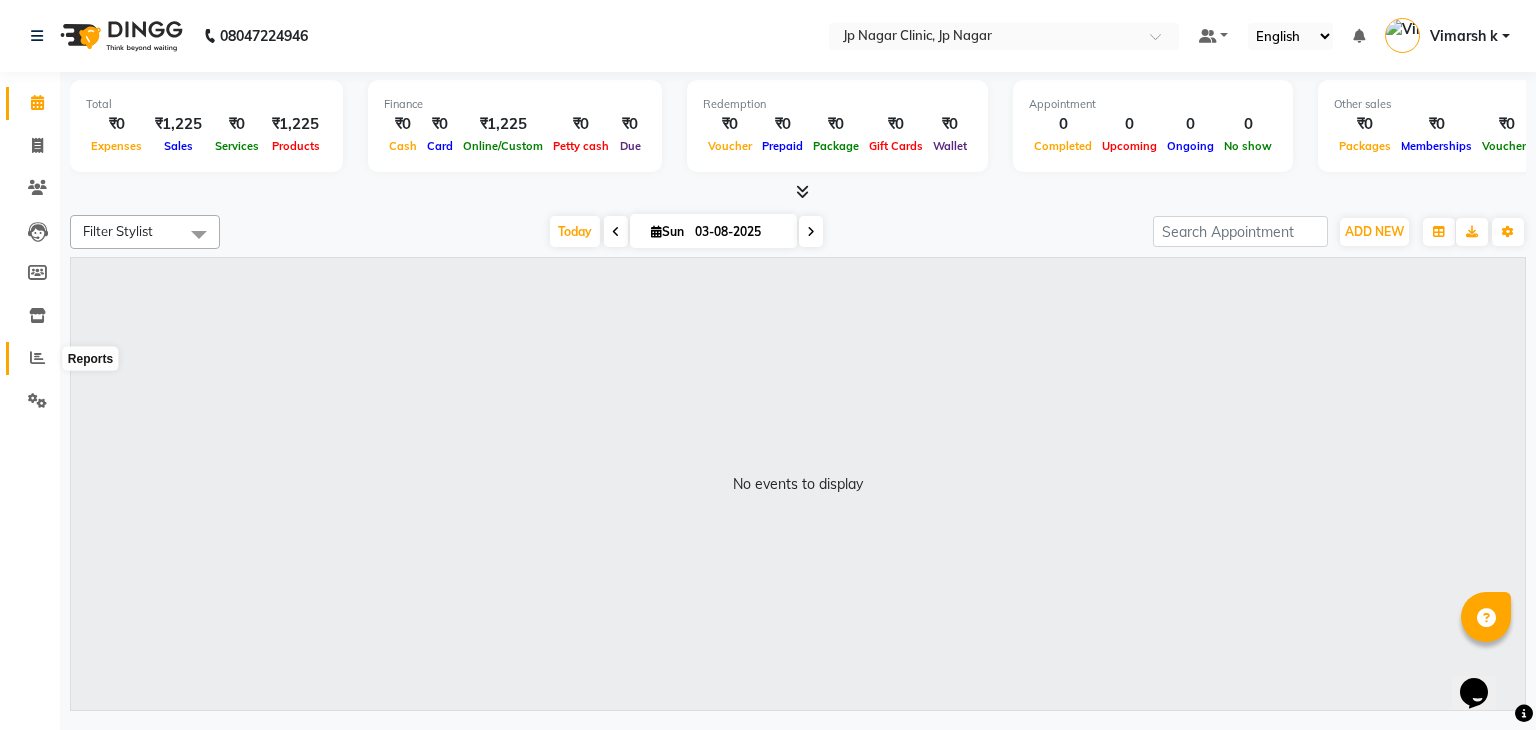 click 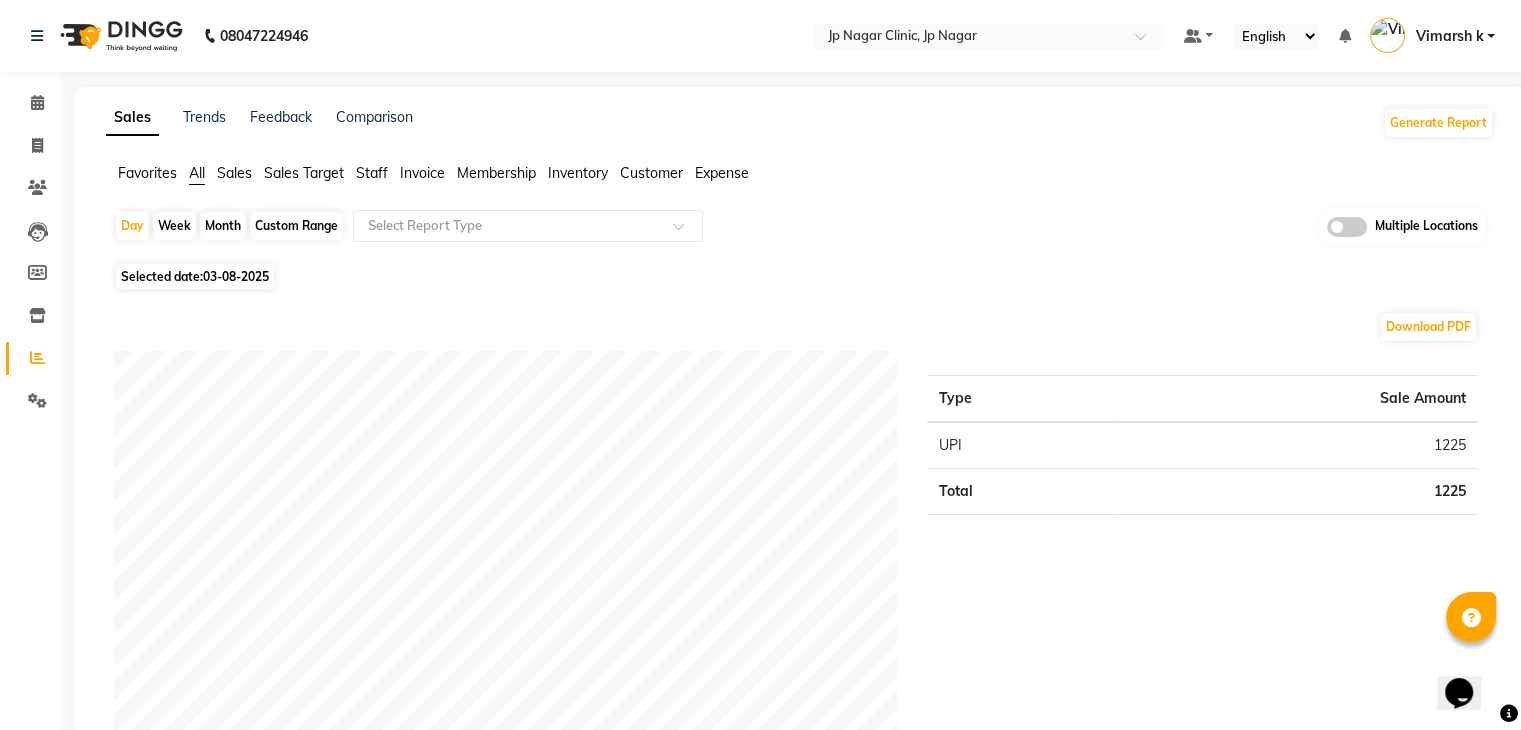 click on "Custom Range" 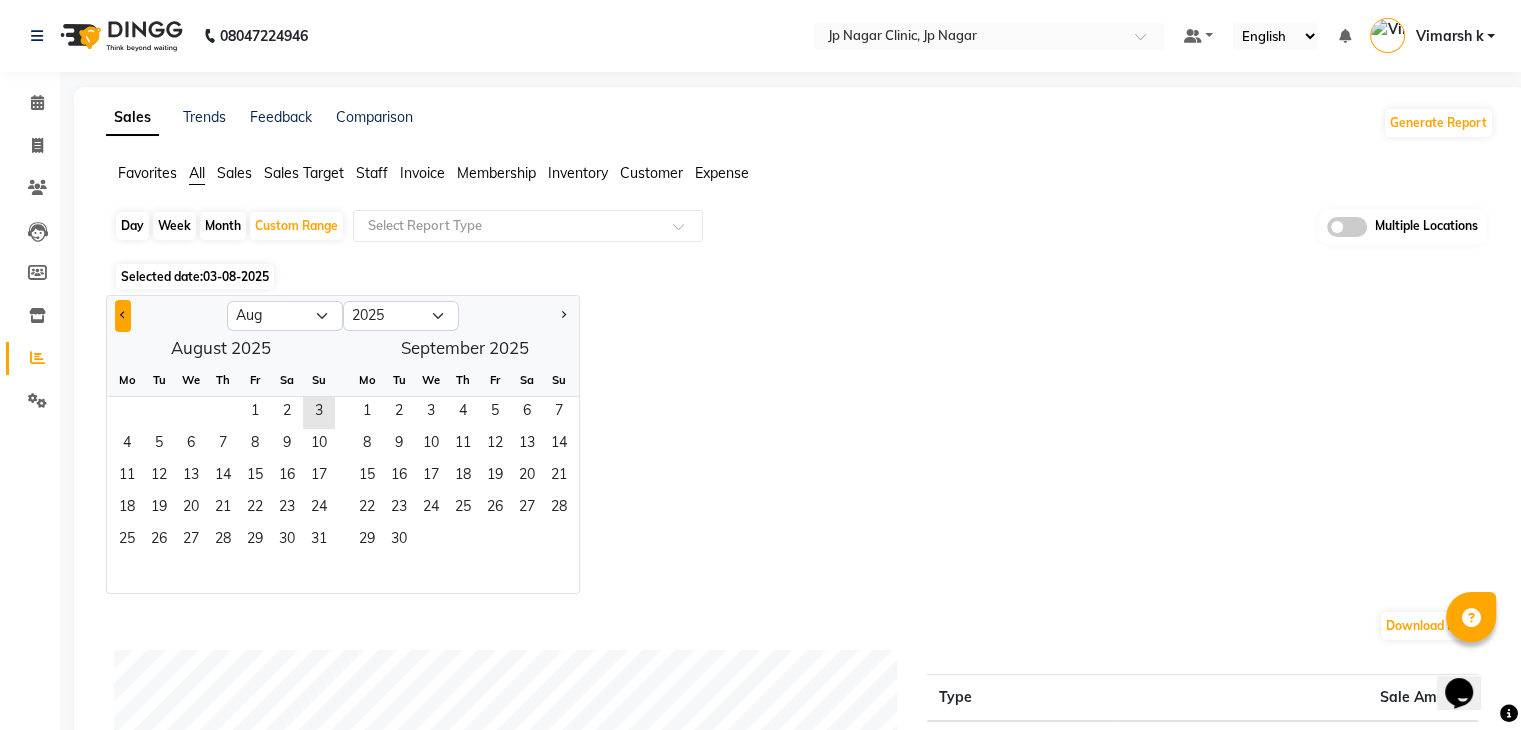 click 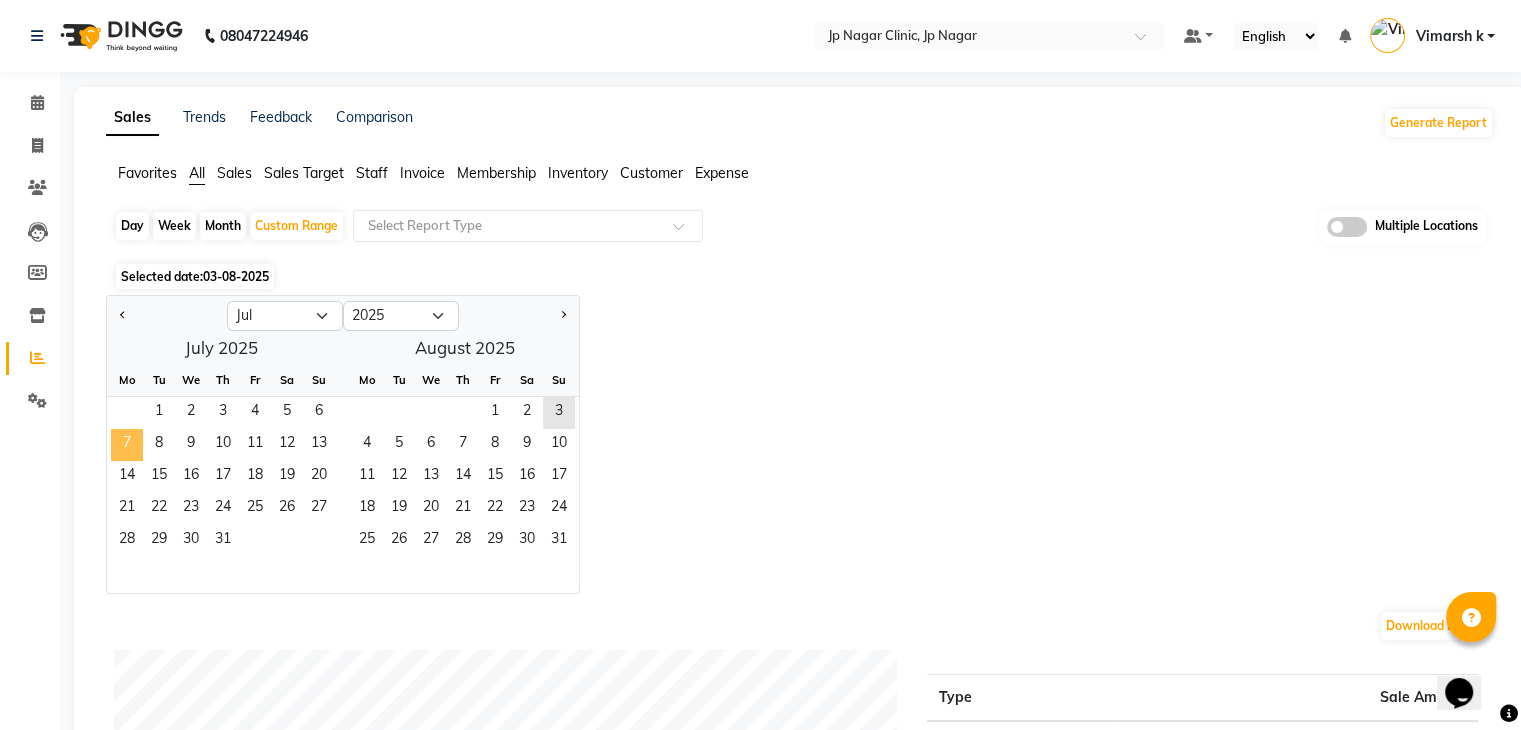 click on "7" 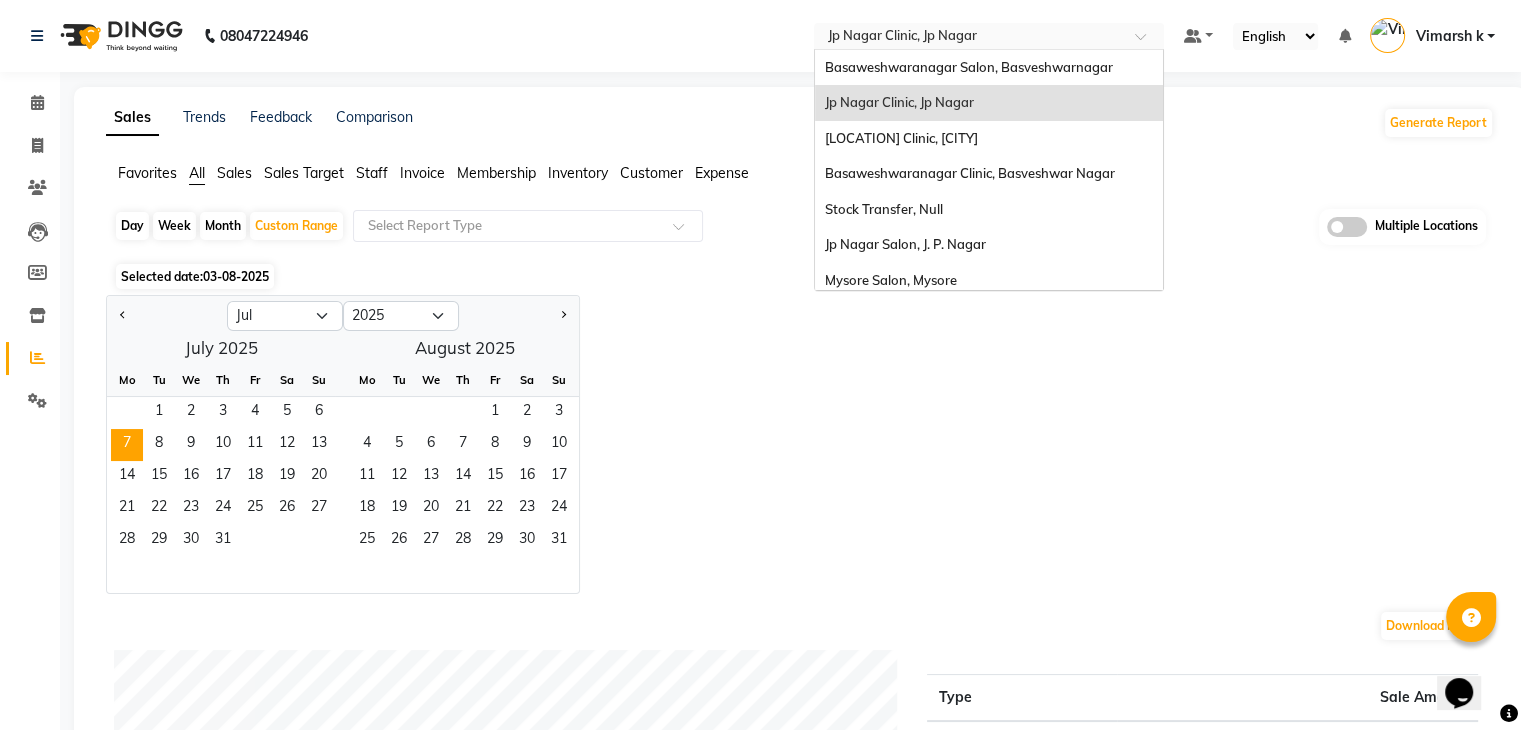 click at bounding box center (969, 38) 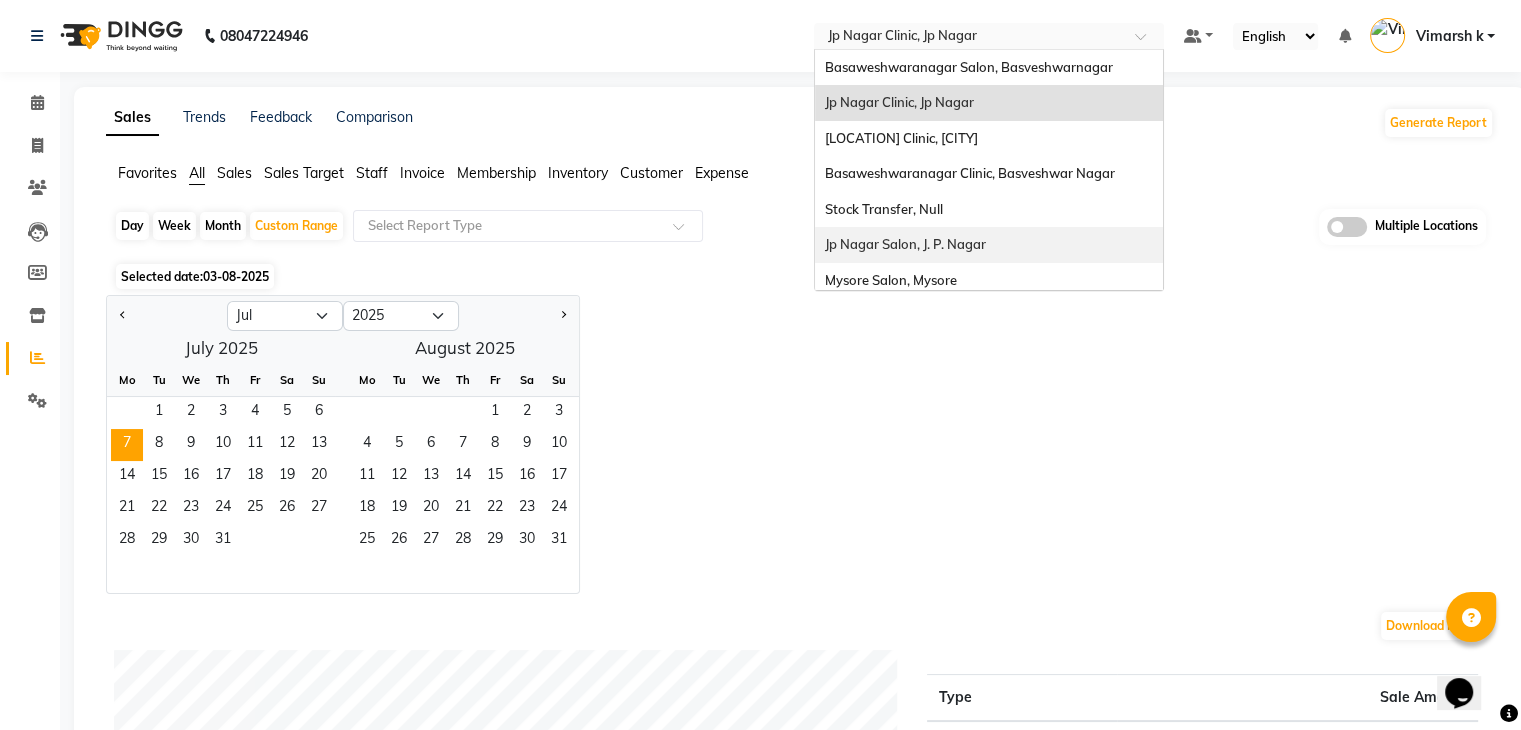 click on "Jp Nagar Salon, J. P. Nagar" at bounding box center [905, 244] 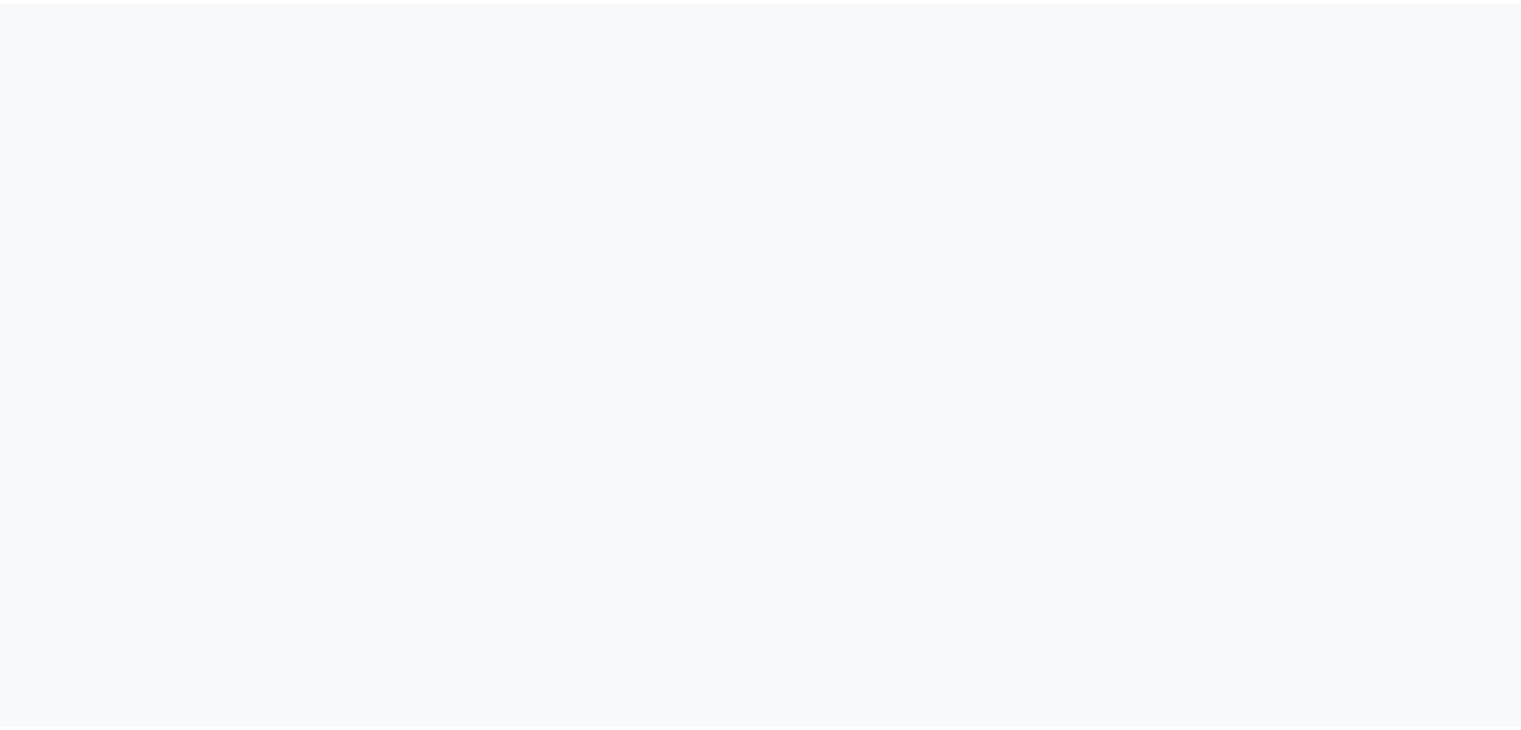 scroll, scrollTop: 0, scrollLeft: 0, axis: both 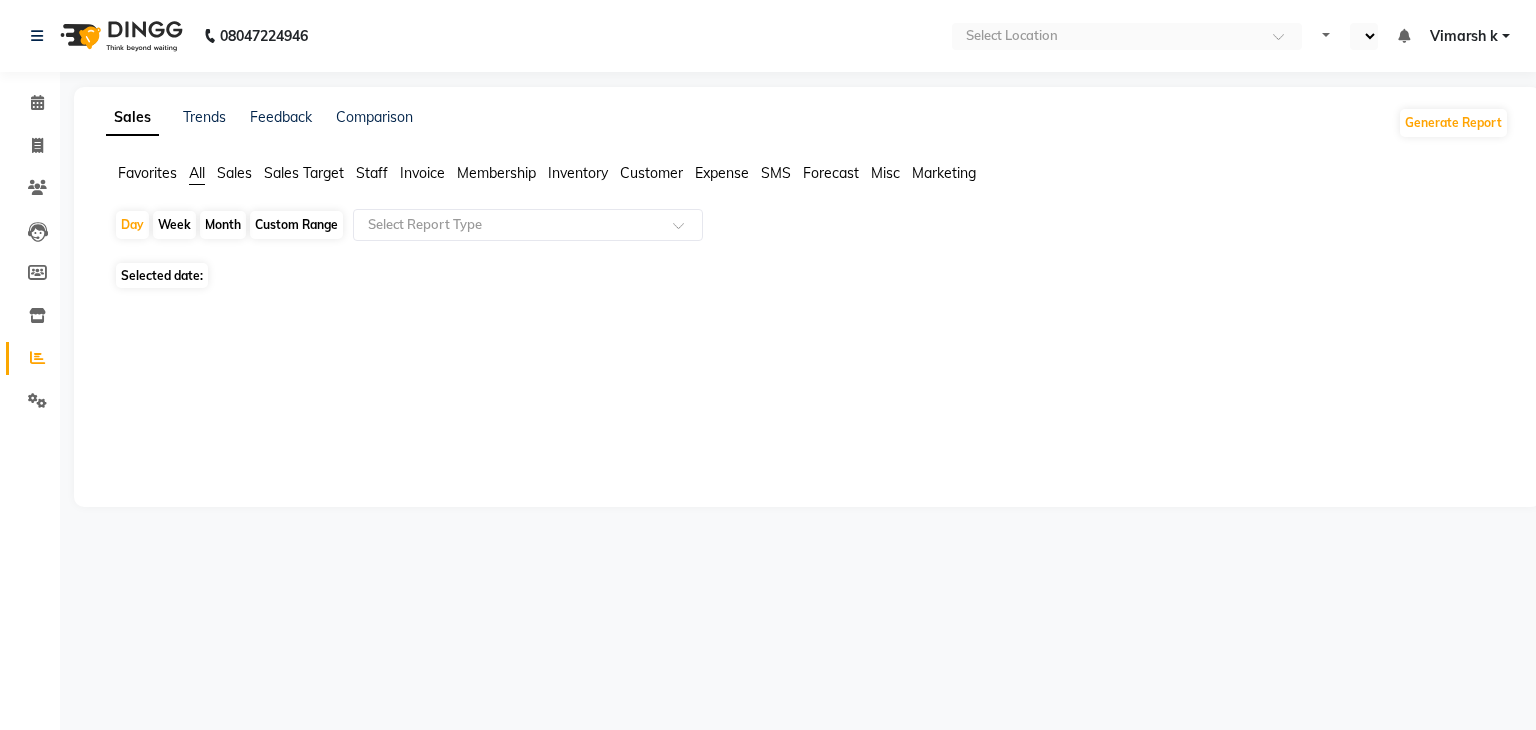 select on "en" 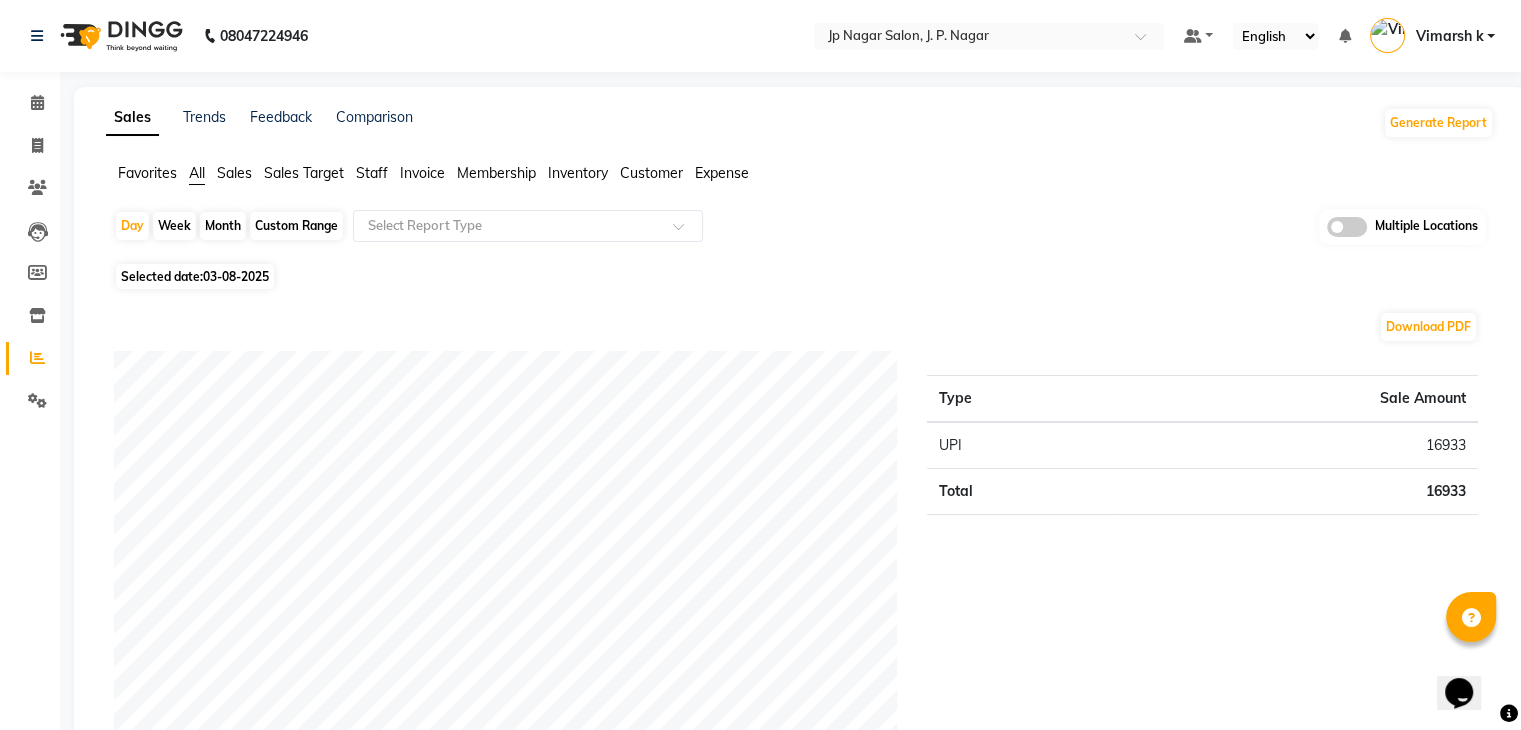scroll, scrollTop: 0, scrollLeft: 0, axis: both 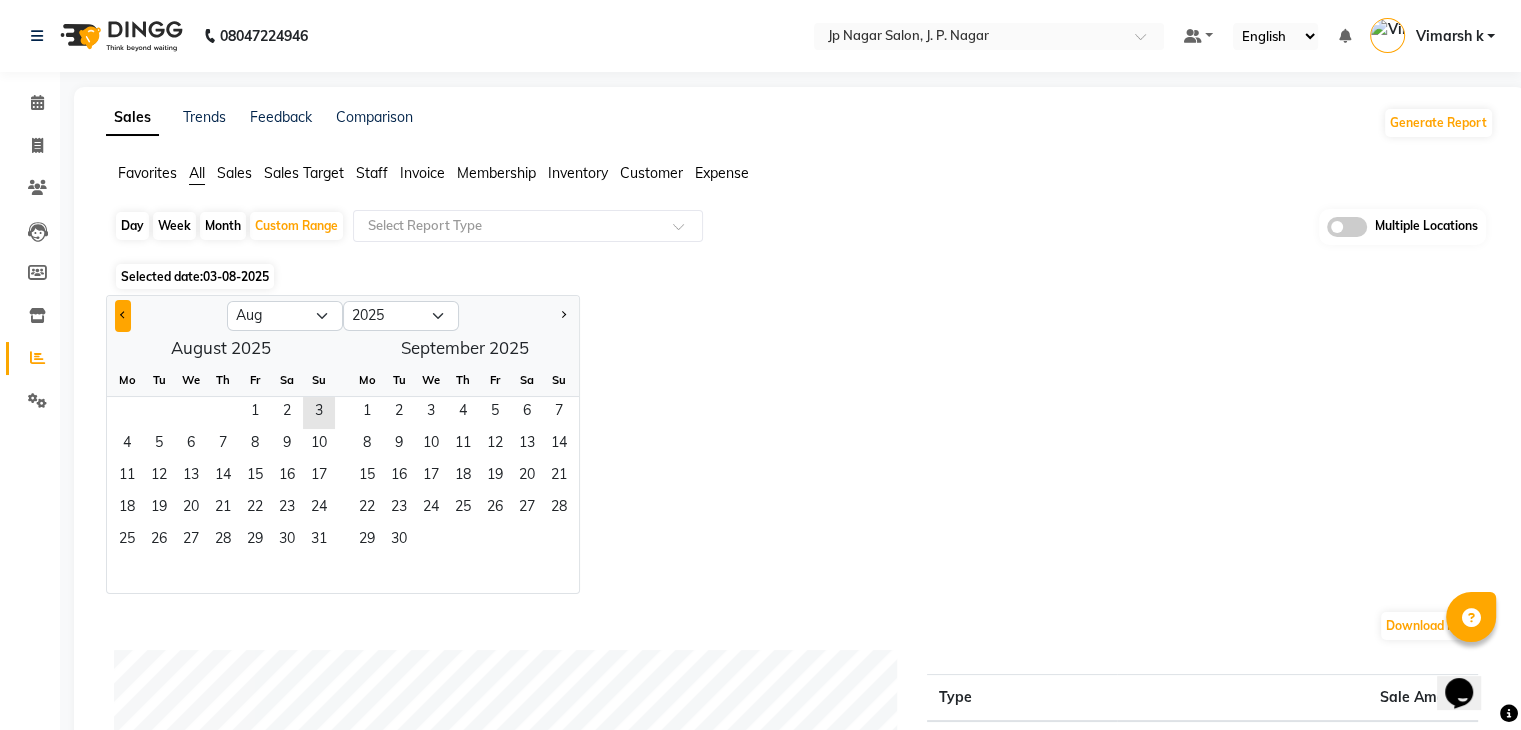 click 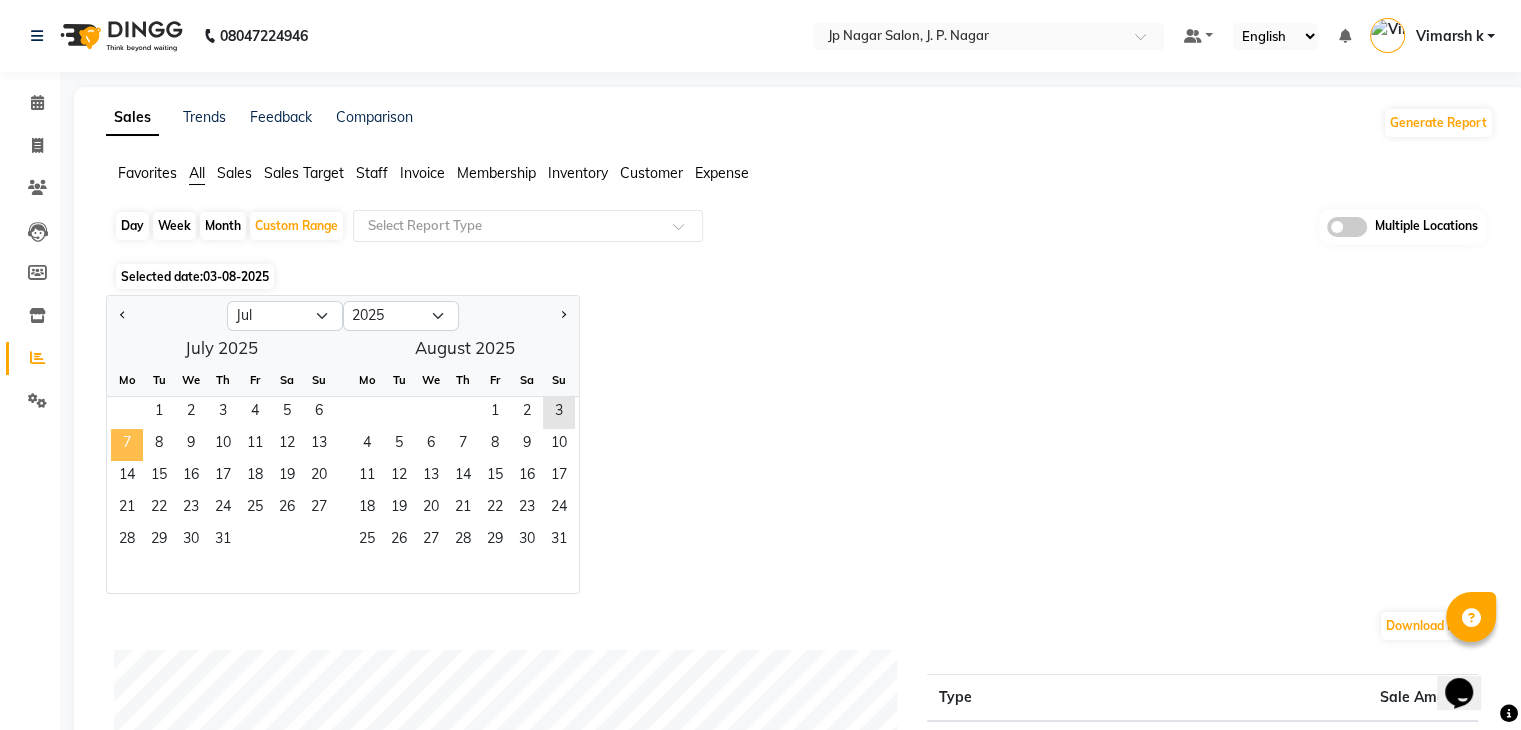 click on "7" 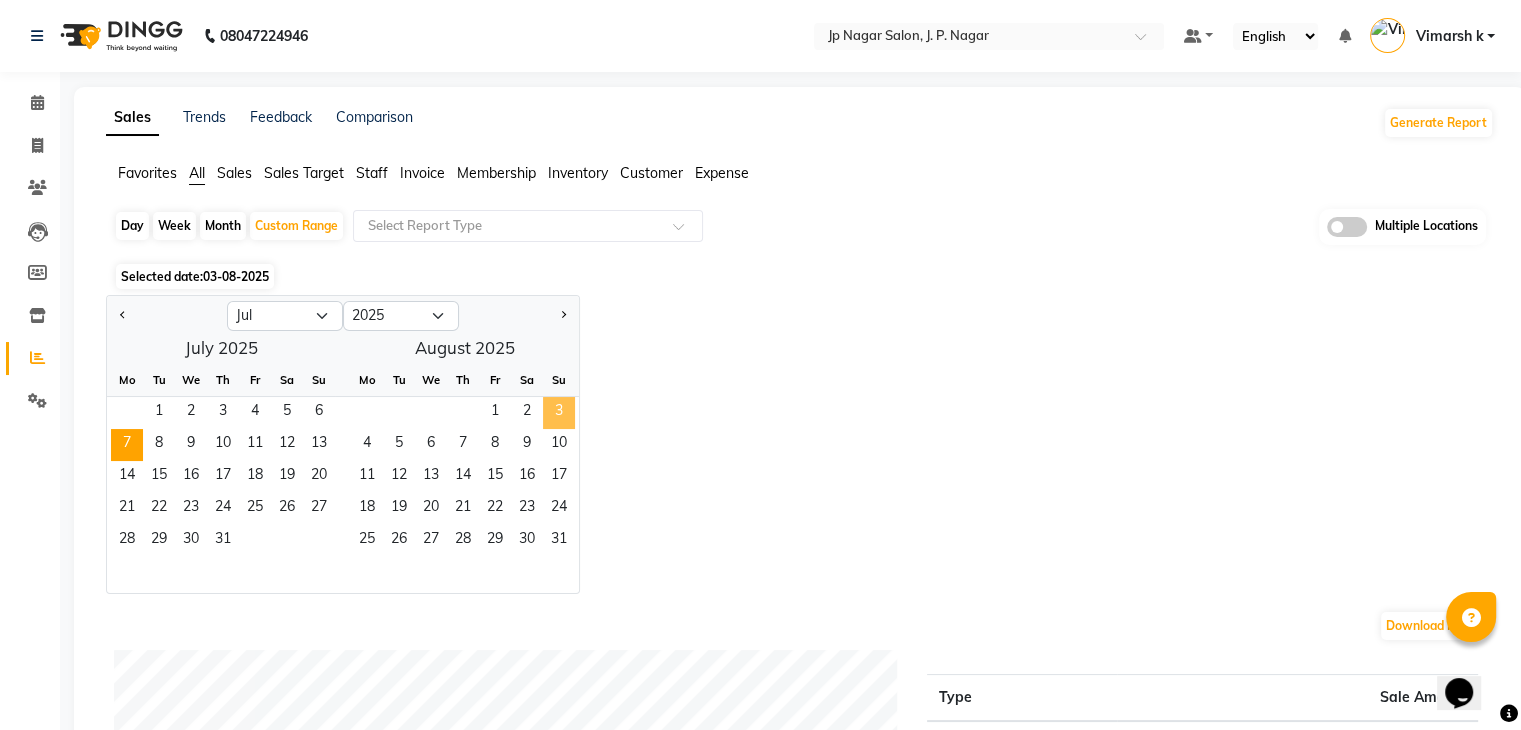click on "3" 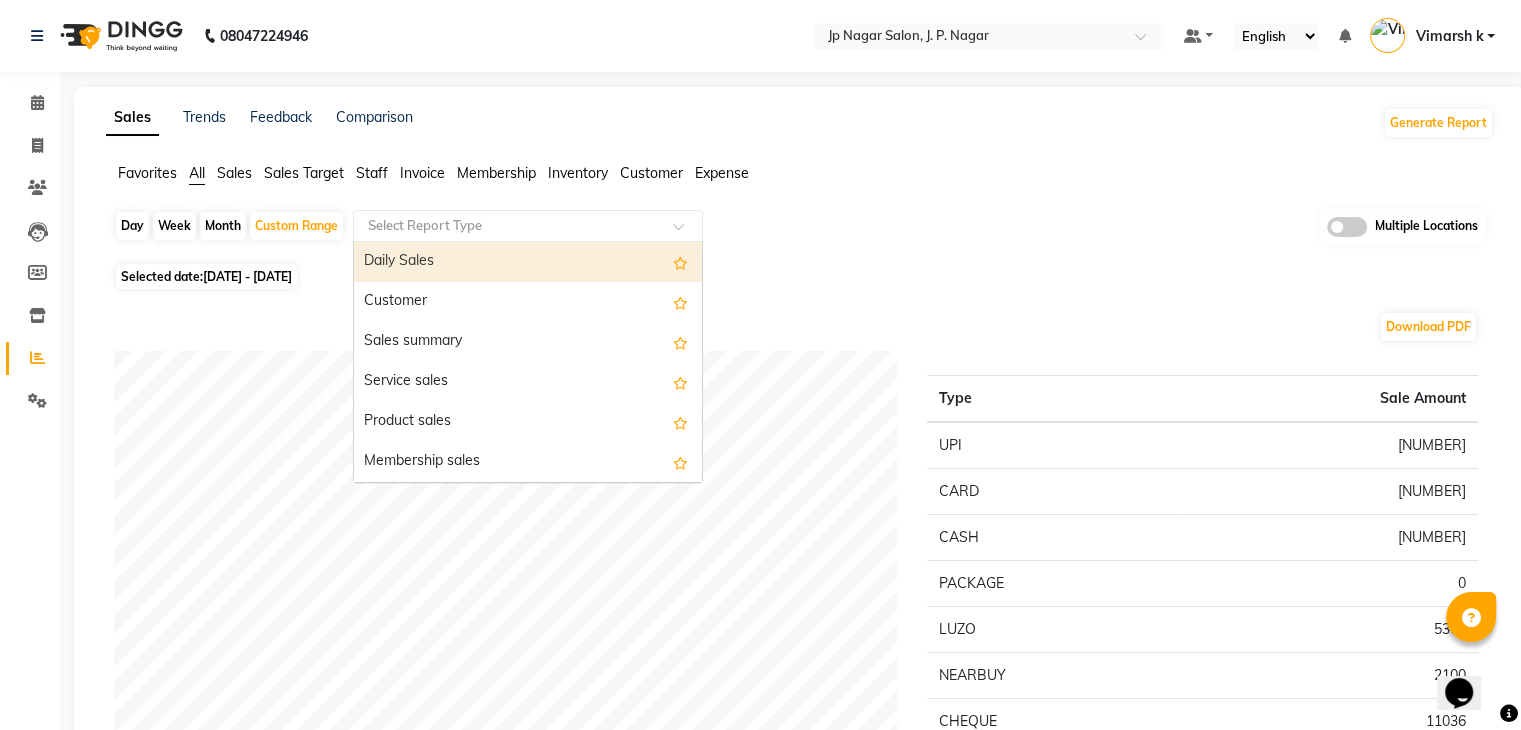 click on "Select Report Type" 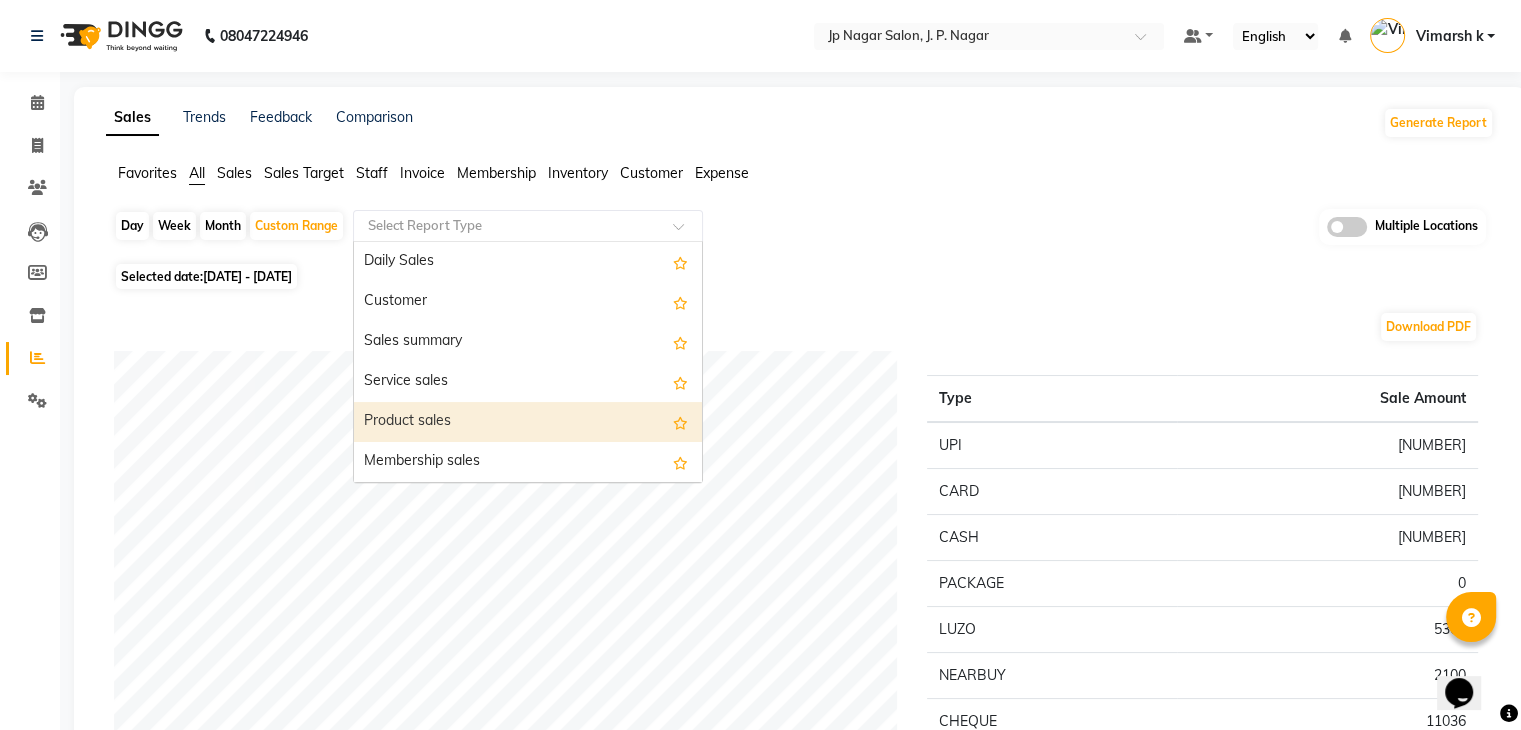 click on "Product sales" at bounding box center (528, 422) 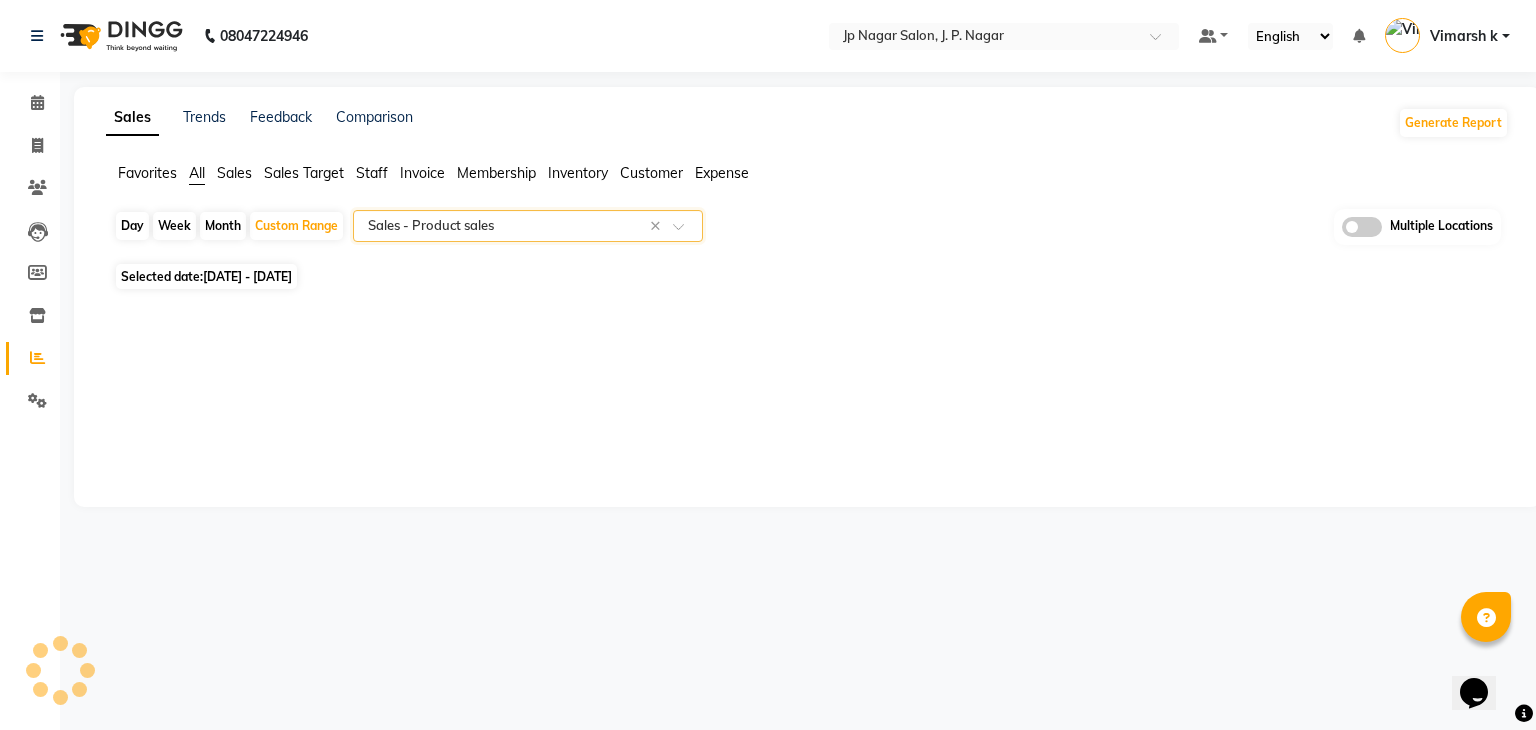 select on "full_report" 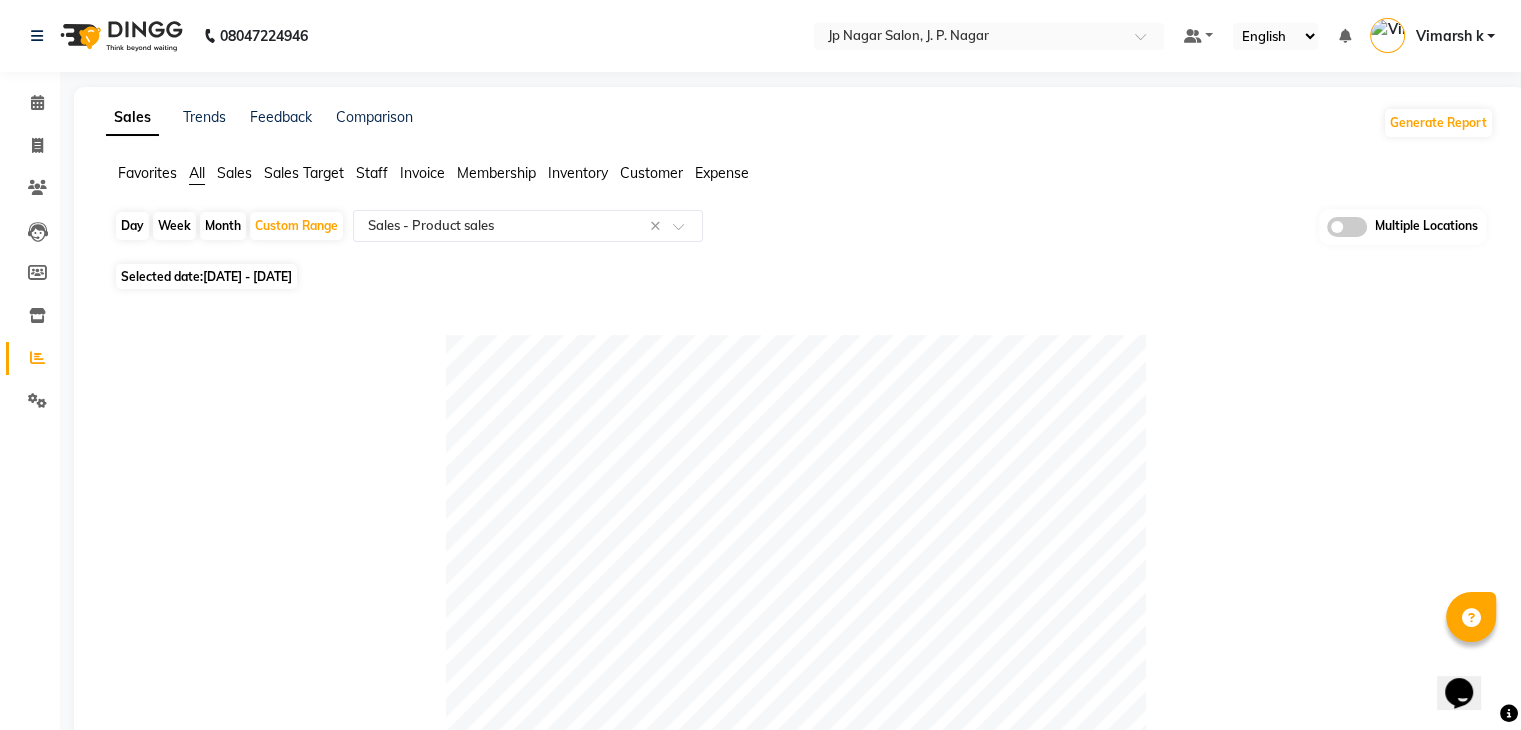 click on "Table View   Pivot View  Pie Chart Bar Chart Select Full Report Filtered Report Select CSV PDF  Export  Show  10 25 50 100  entries Search: Location Category Subcategory Brand Product Price Qty Discount Tax Total Location Category Subcategory Brand Product Price Qty Discount Tax Total Total ₹60,050.00 36 ₹0 ₹9,160.02 ₹60,050.00 JP NAGAR SALON, J. P. Nagar Other Other QOD SHAMPOO RETAIL ₹24,450.00 15 ₹0 ₹3,729.59 ₹24,450.00 JP NAGAR SALON, J. P. Nagar Other Other QOD MASK RETAIL ₹17,850.00 11 ₹0 ₹2,722.83 ₹17,850.00 JP NAGAR SALON, J. P. Nagar Hair Oil ACAI OIL RETAIL ₹12,000.00 5 ₹0 ₹1,830.50 ₹12,000.00 JP NAGAR SALON, J. P. Nagar Hair Shampoo REPAIR RESCUE SHAMPOO ₹2,300.00 2 ₹0 ₹350.84 ₹2,300.00 JP NAGAR SALON, J. P. Nagar Other Other REPAIR RESCUE TREATMENT ₹2,300.00 2 ₹0 ₹350.84 ₹2,300.00 JP NAGAR SALON, J. P. Nagar Hair Freeze Away Shampoo FRIZZ AWAY SHAMPOO ₹1,150.00 1 ₹0 ₹175.42 ₹1,150.00 Total ₹60,050.00 36 ₹0 ₹9,160.02 ₹60,050.00 1" 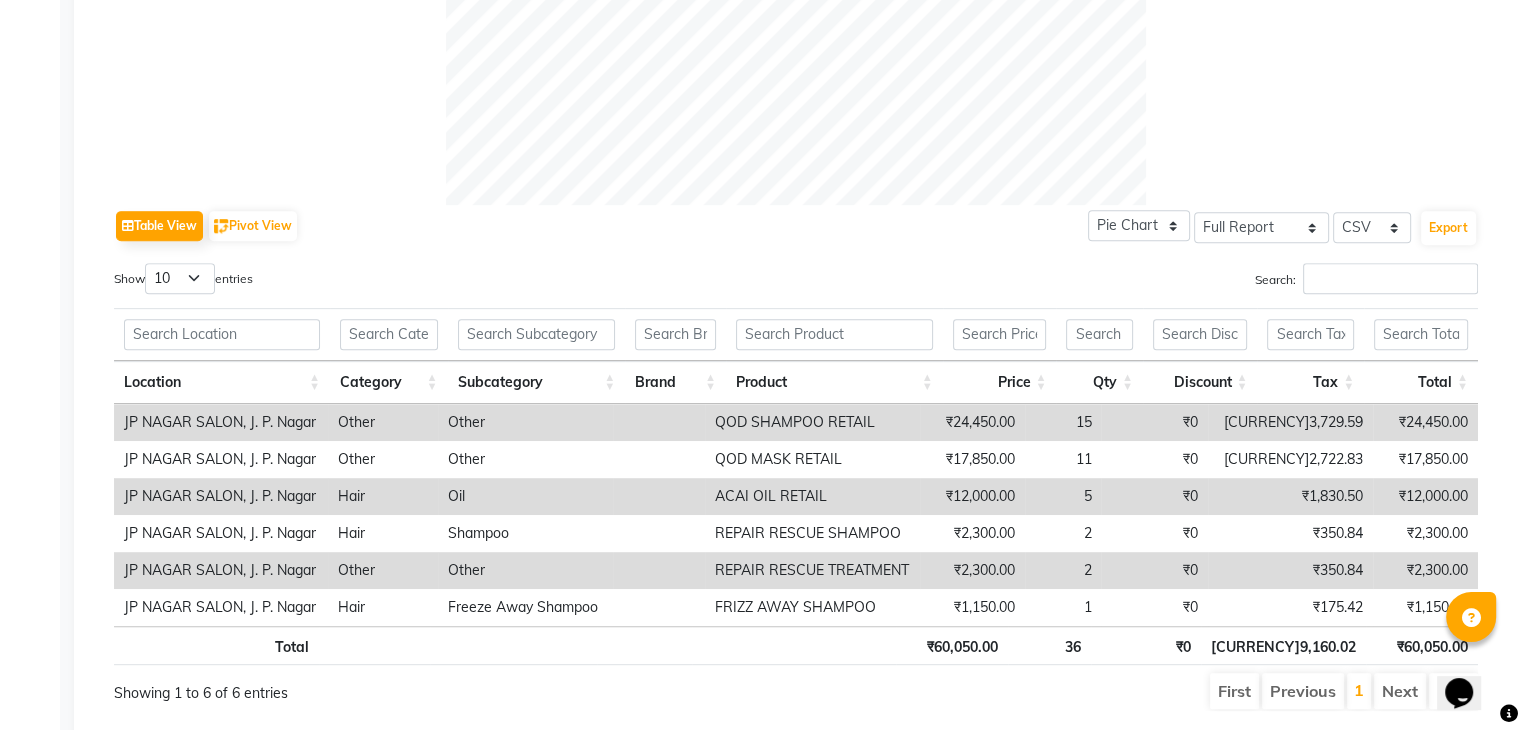 scroll, scrollTop: 889, scrollLeft: 0, axis: vertical 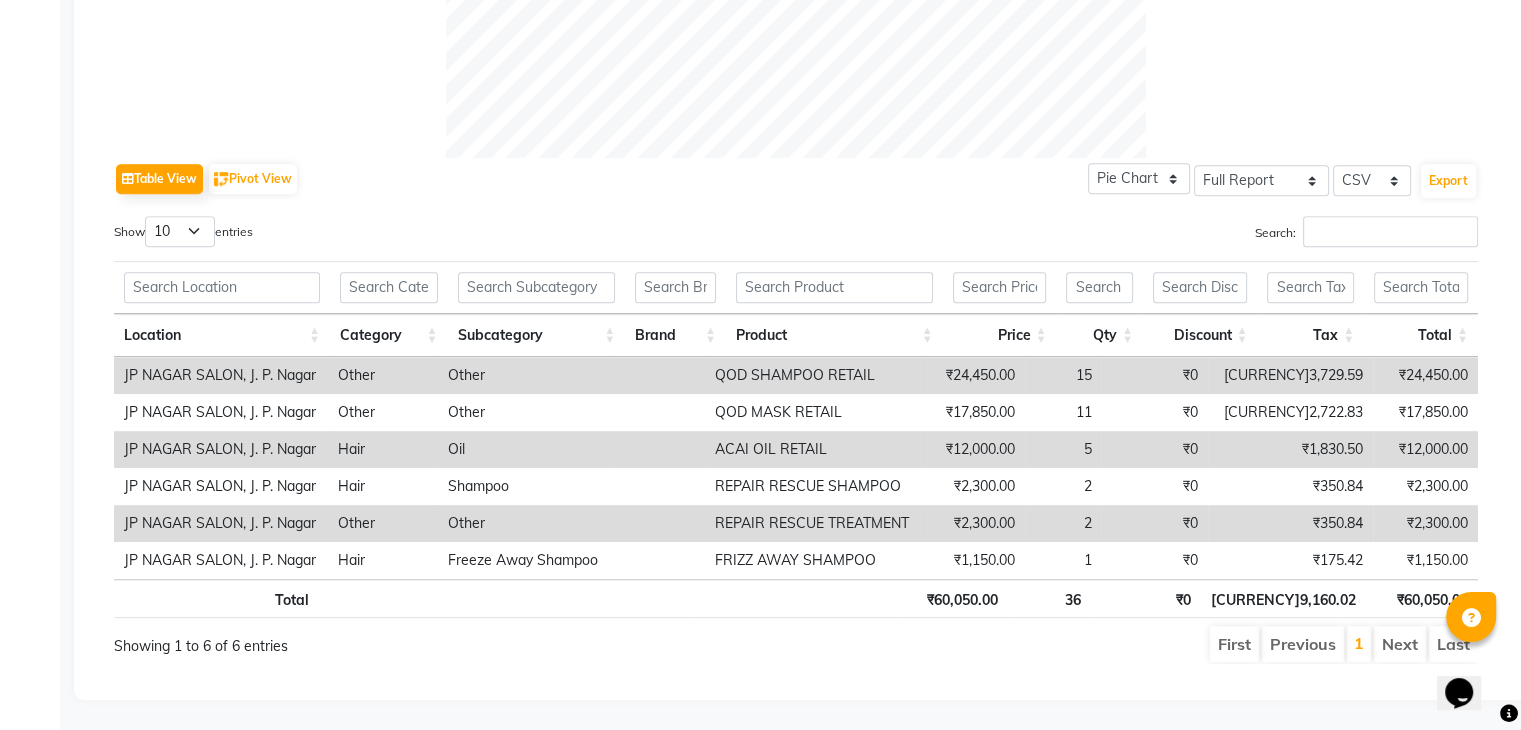 click on "Table View   Pivot View  Pie Chart Bar Chart Select Full Report Filtered Report Select CSV PDF  Export" 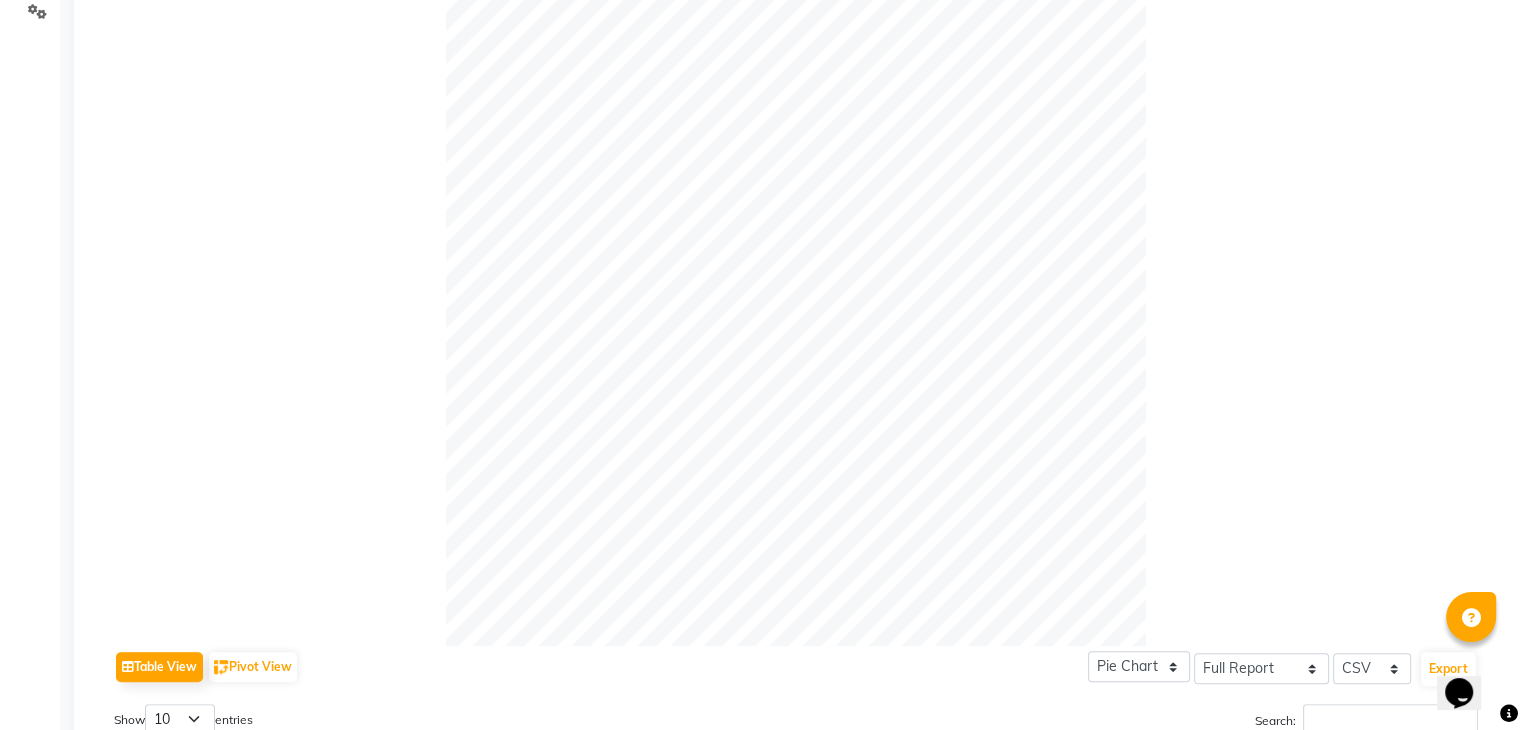scroll, scrollTop: 0, scrollLeft: 0, axis: both 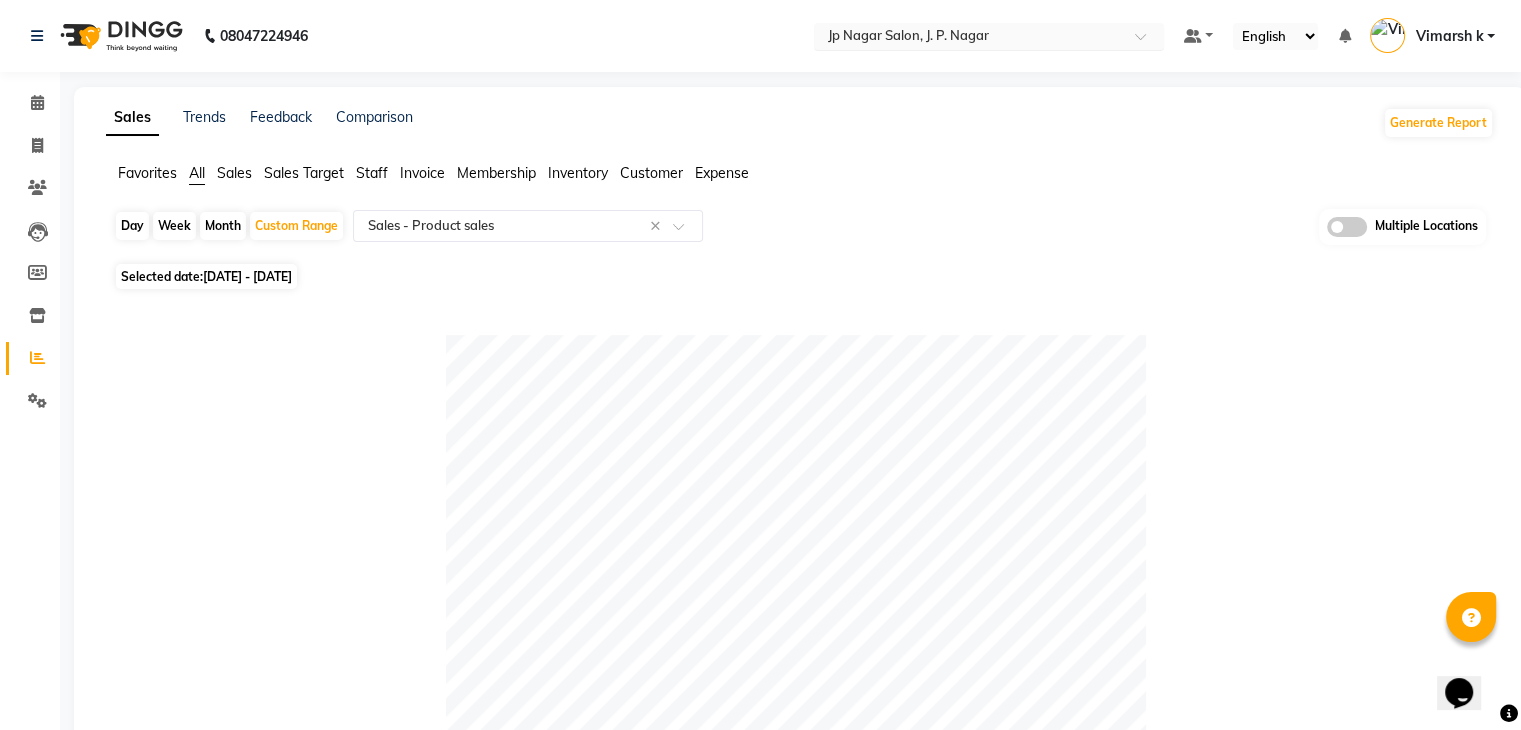 click at bounding box center [969, 38] 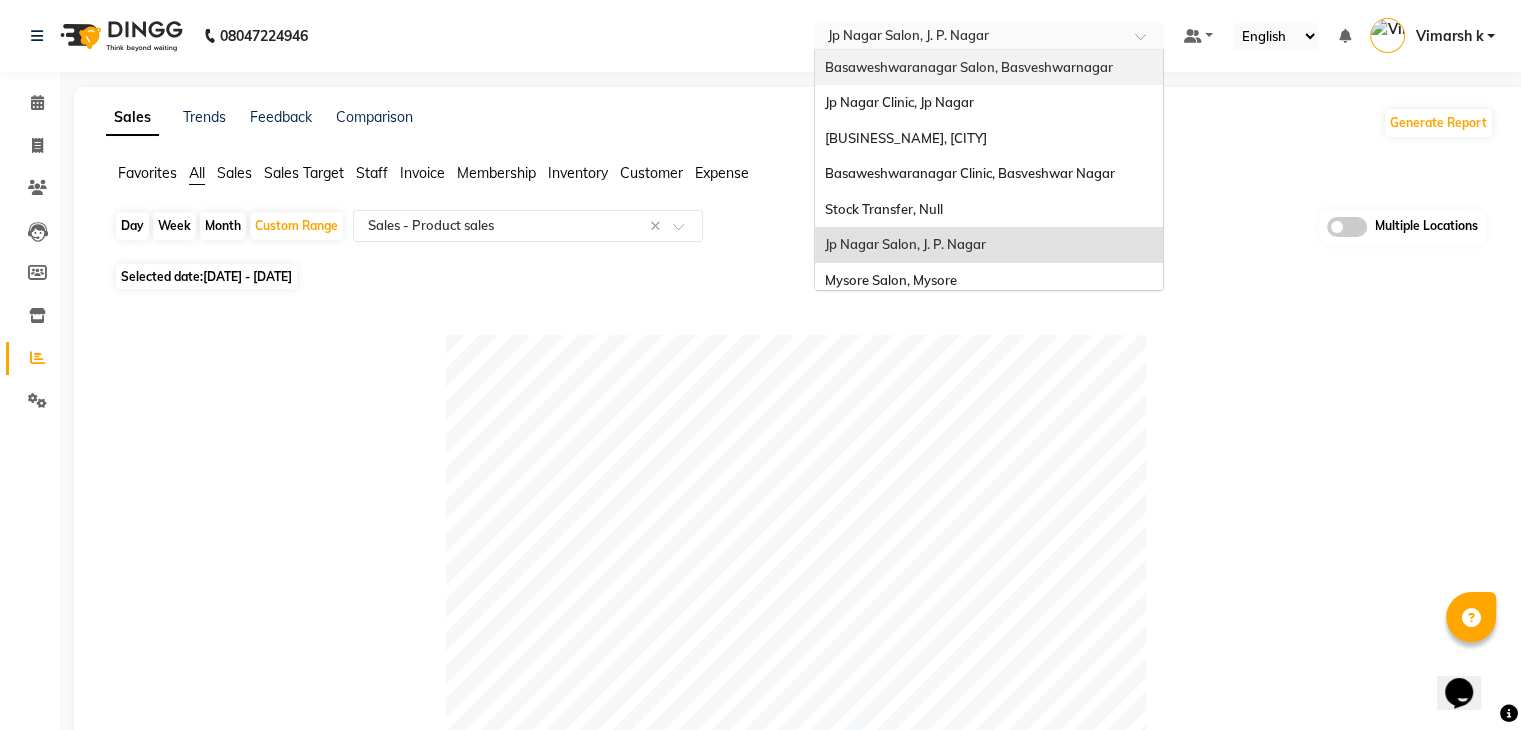 click on "Basaweshwaranagar Salon, Basveshwarnagar" at bounding box center (969, 67) 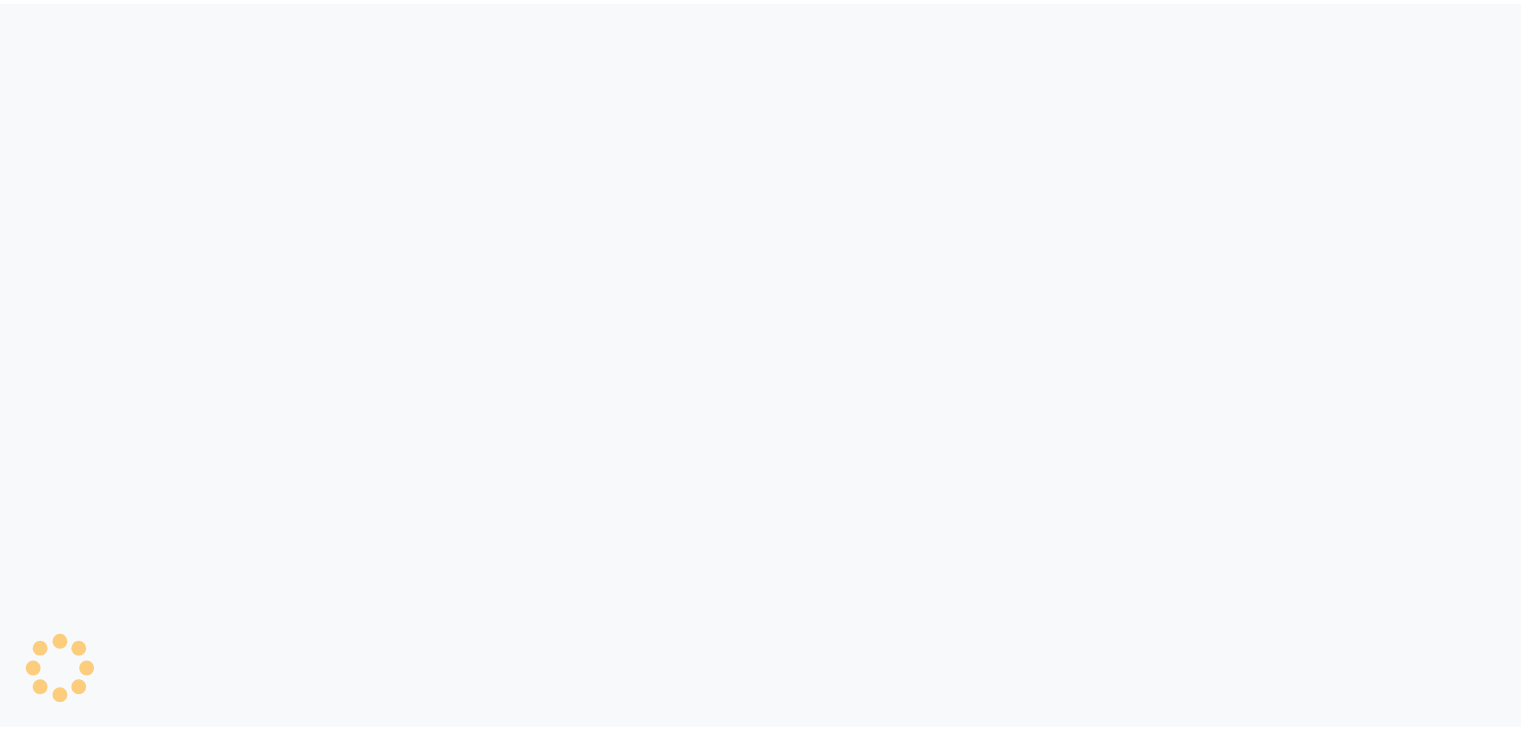 scroll, scrollTop: 0, scrollLeft: 0, axis: both 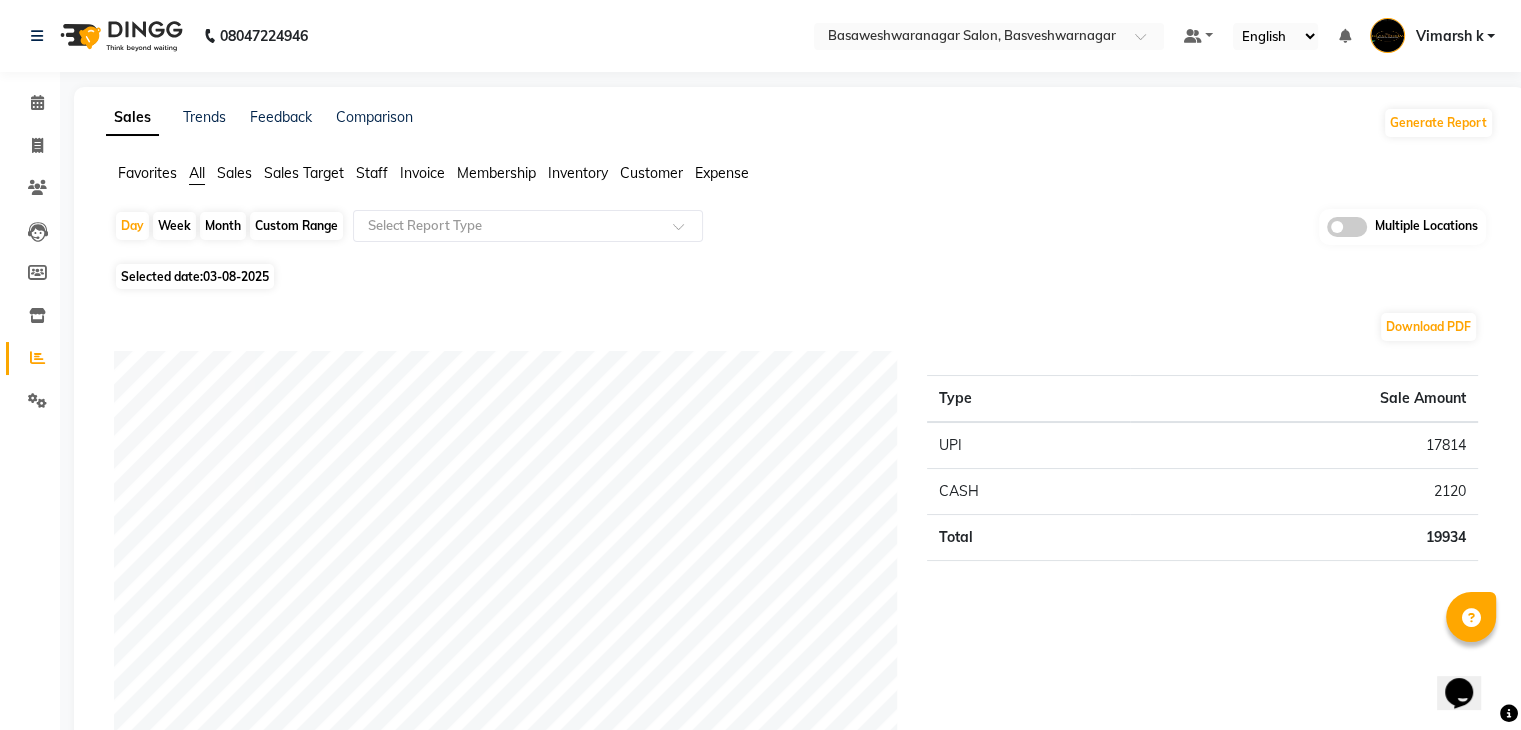 click on "Custom Range" 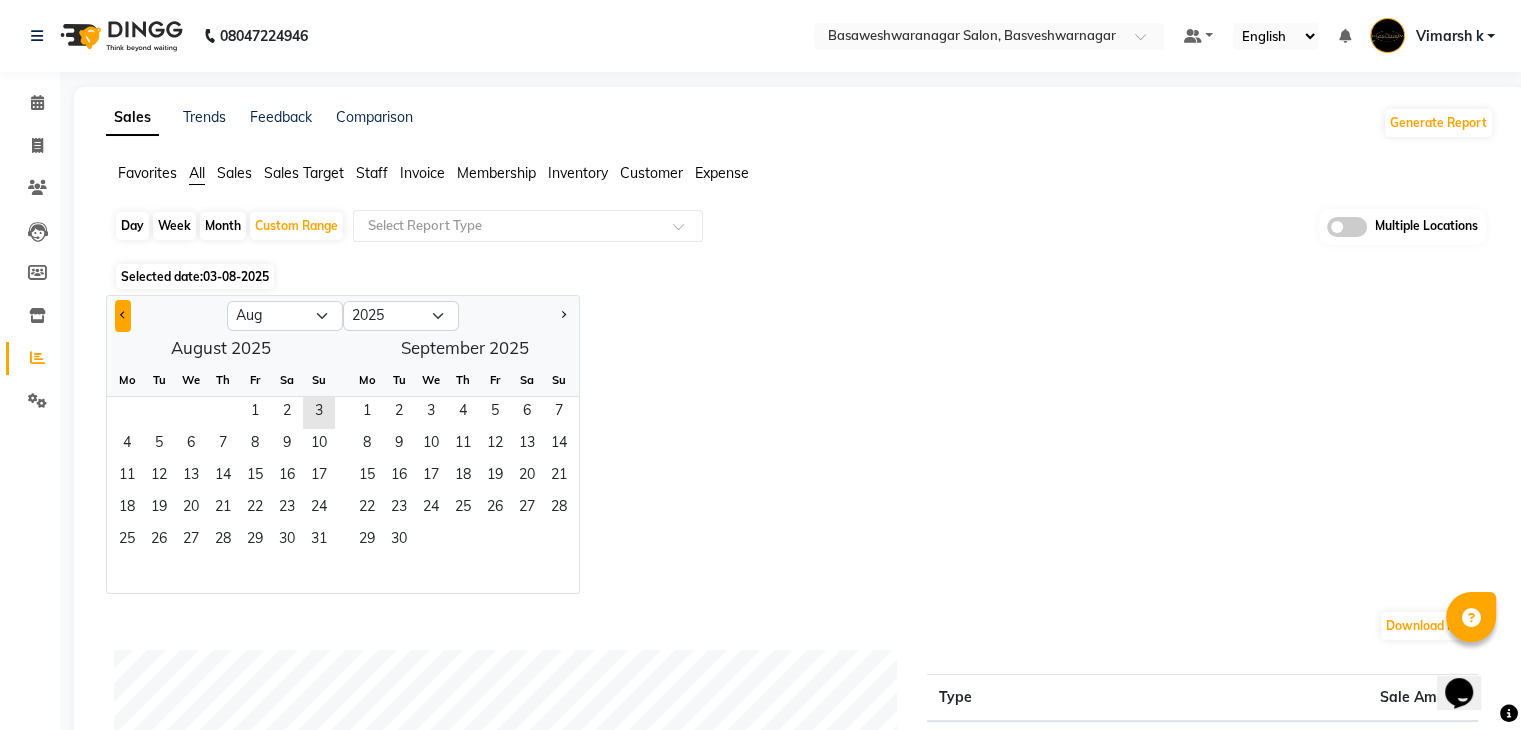 click 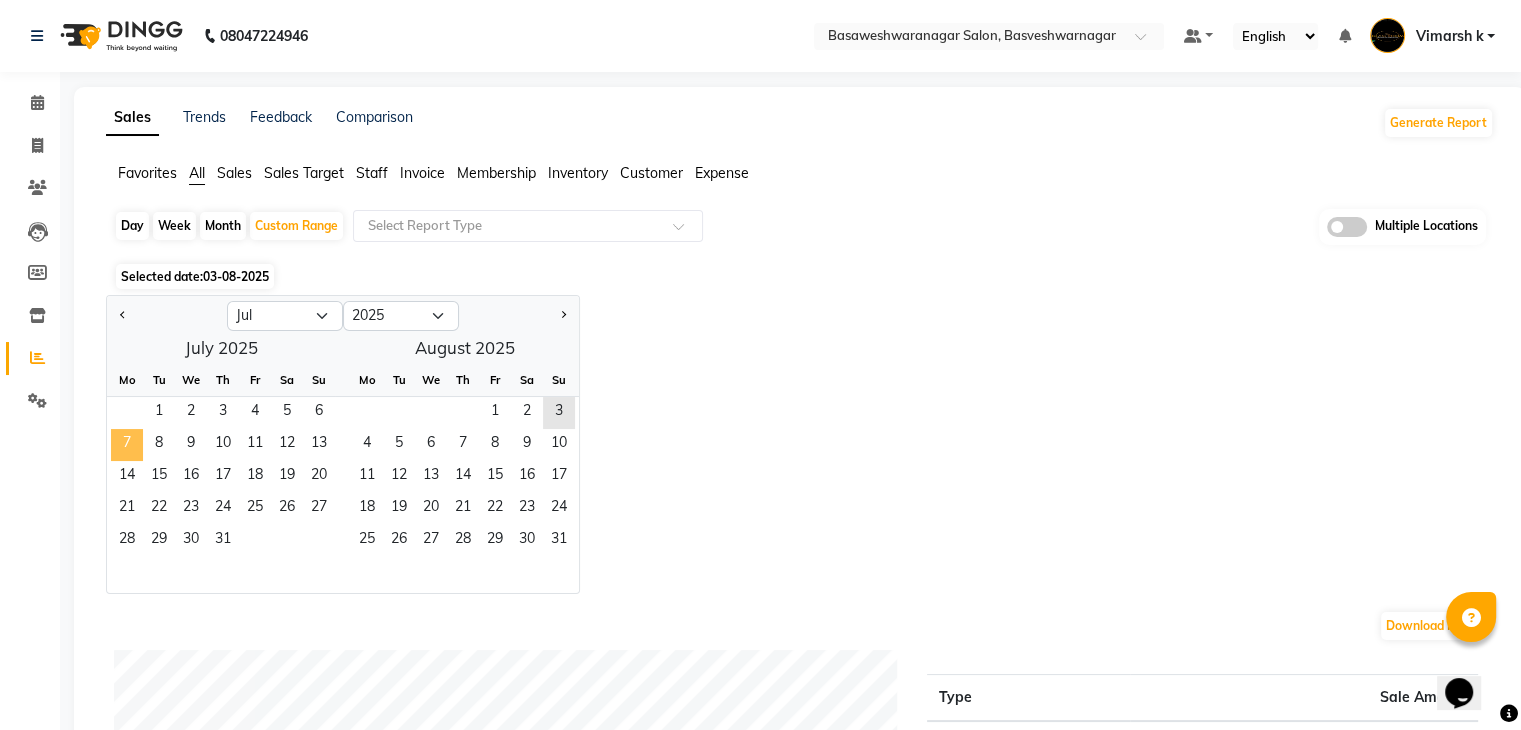 click on "7" 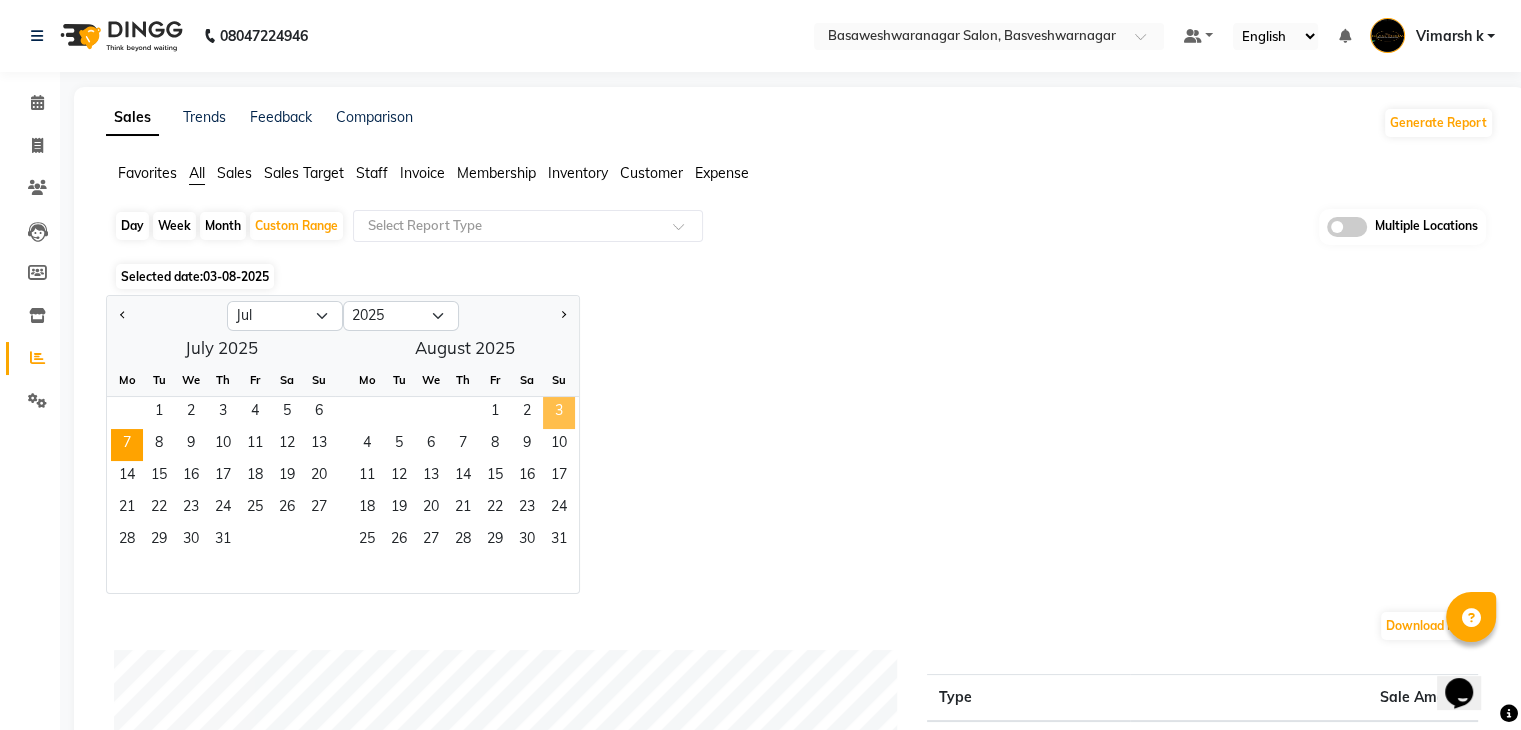 click on "3" 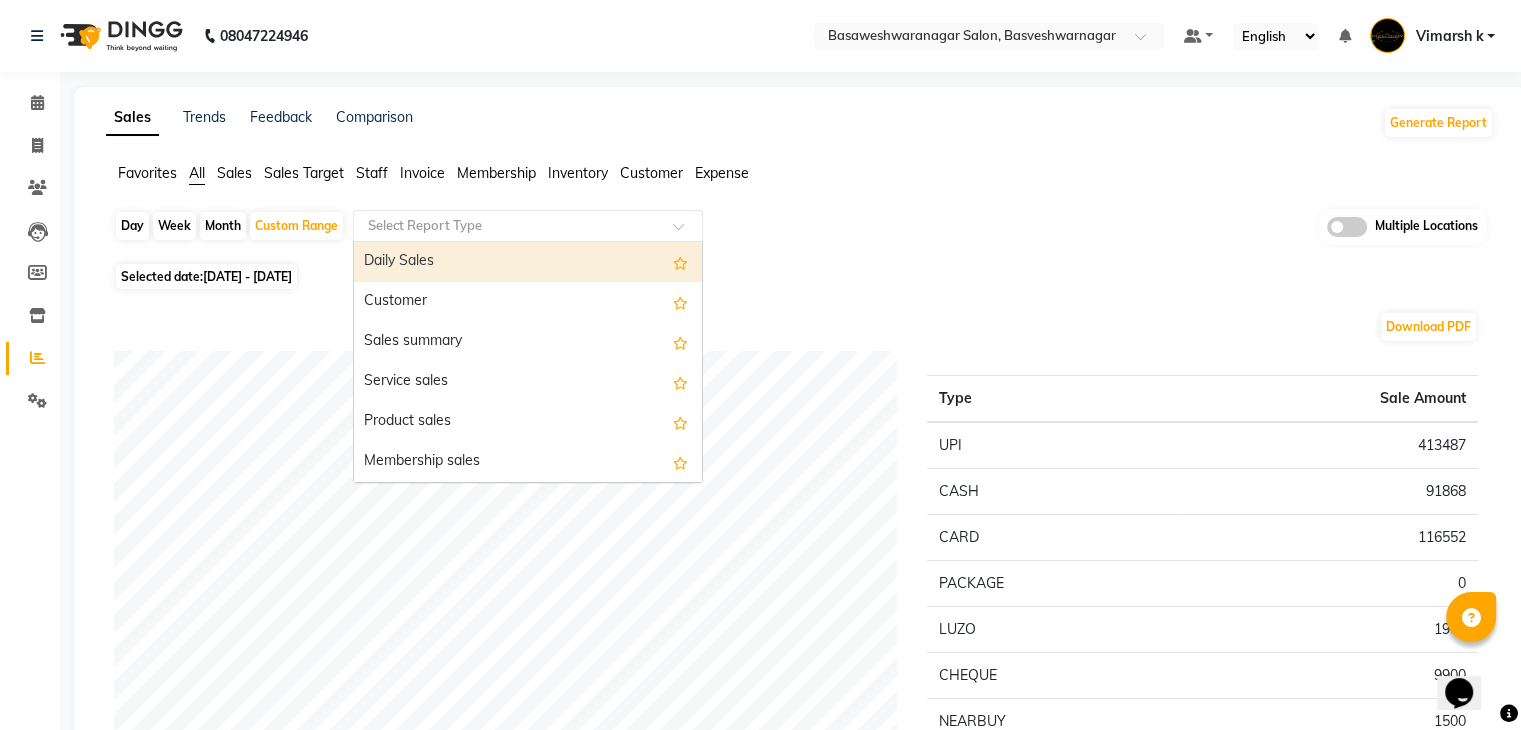 click 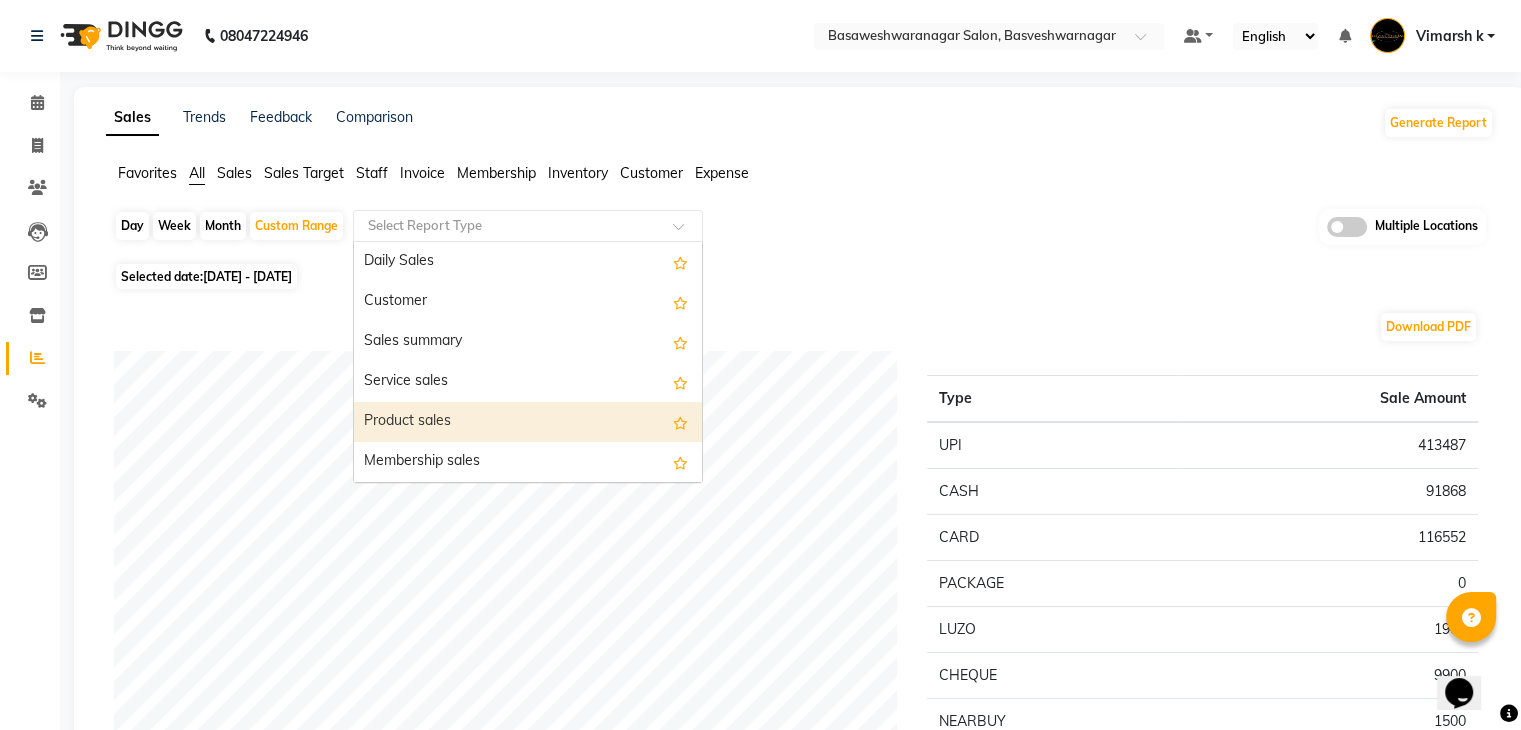 click on "Product sales" at bounding box center (528, 422) 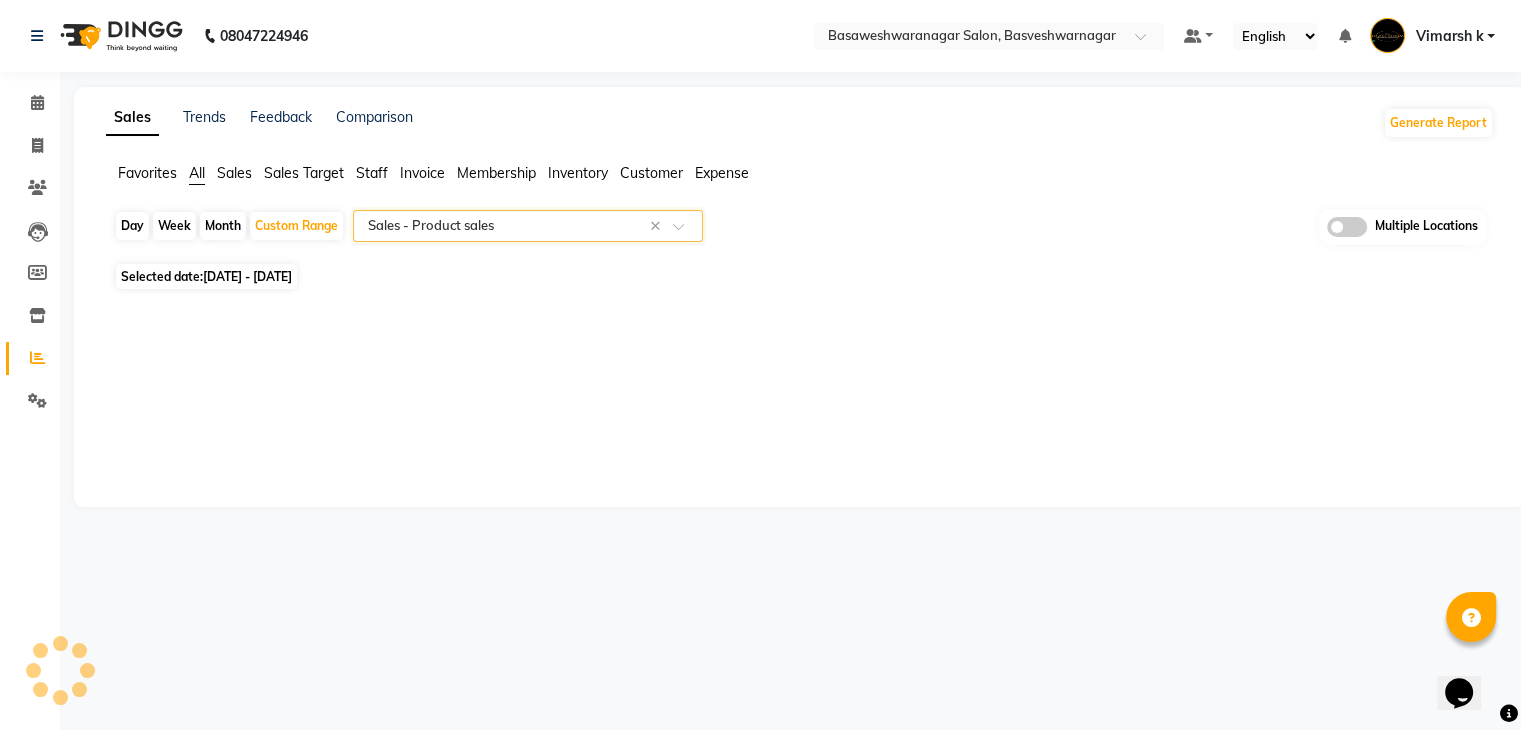 select on "full_report" 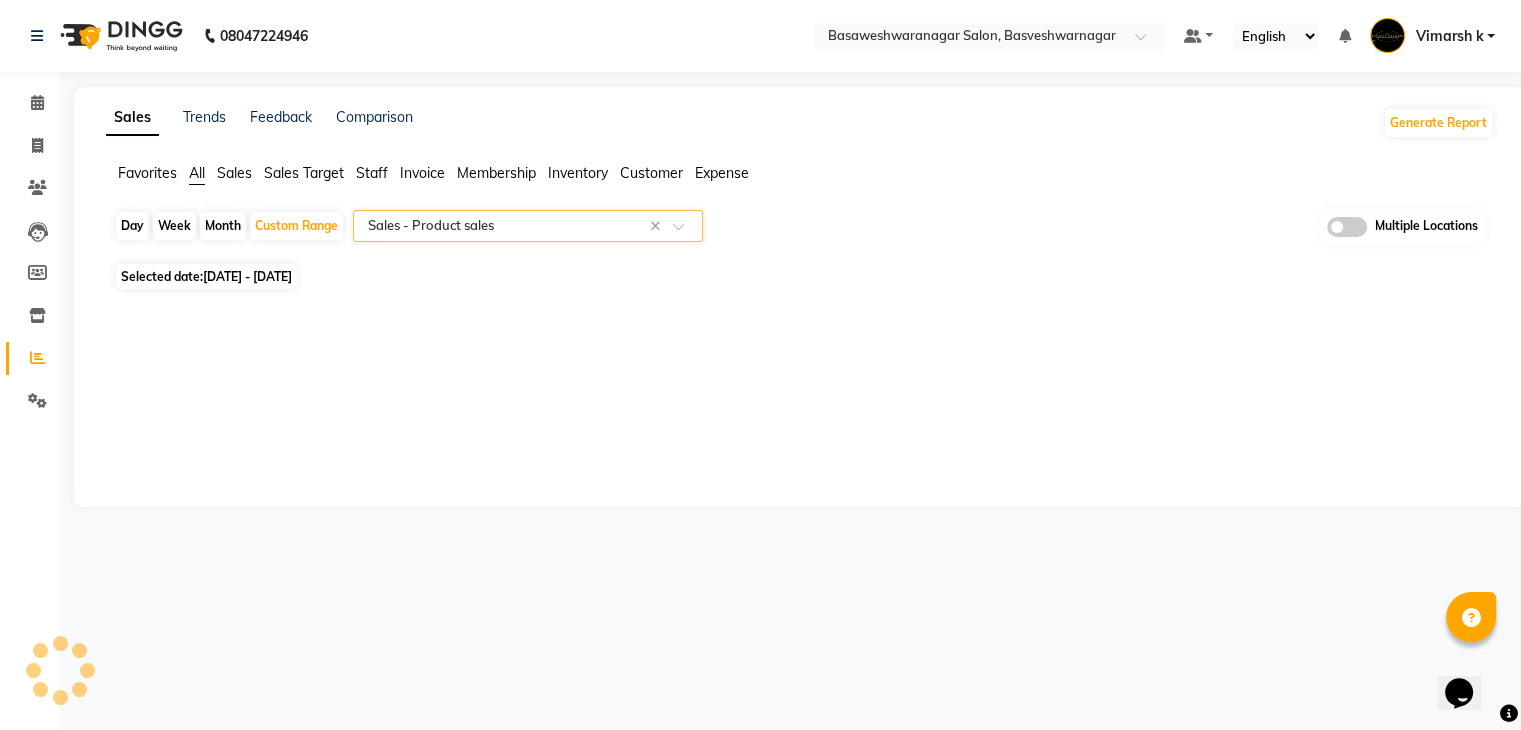 select on "csv" 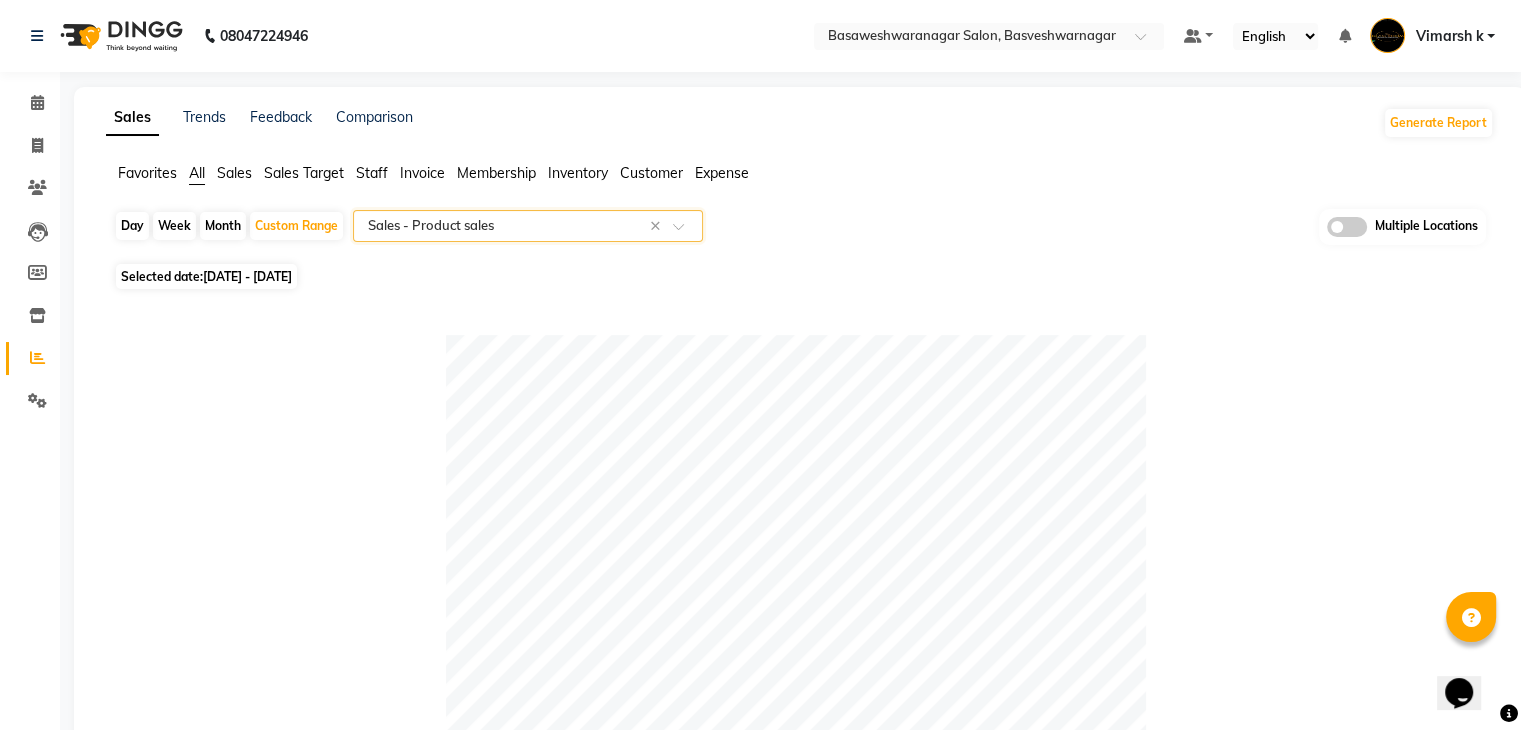click on "Day   Week   Month   Custom Range  Select Report Type × Sales -  Product sales × Multiple Locations Selected date:  07-07-2025 - 03-08-2025   Table View   Pivot View  Pie Chart Bar Chart Select Full Report Filtered Report Select CSV PDF  Export  Show  10 25 50 100  entries Search: Location Category Subcategory Brand Product Price Qty Discount Tax Total Location Category Subcategory Brand Product Price Qty Discount Tax Total Total ₹72,750.00 47 ₹0 ₹11,600.66 ₹76,050.00 BASAWESHWARANAGAR SALON, Basveshwarnagar  Hair Mask QOD MASK RETAIL ₹33,000.00 21 ₹0 ₹5,285.50 ₹34,650.00 BASAWESHWARANAGAR SALON, Basveshwarnagar  Hair Shampoo QOD SHAMPOO RETAIL ₹33,000.00 21 ₹0 ₹5,285.50 ₹34,650.00 BASAWESHWARANAGAR SALON, Basveshwarnagar  Hair Shampoo REPAIR RESCUE SHAMPOO ₹2,300.00 2 ₹0 ₹350.84 ₹2,300.00 BASAWESHWARANAGAR SALON, Basveshwarnagar  Hair Oil amazon series  ACAI OIL RETAIL ₹2,250.00 1 ₹0 ₹343.22 ₹2,250.00 BASAWESHWARANAGAR SALON, Basveshwarnagar  Hair Conditioner 2 47" 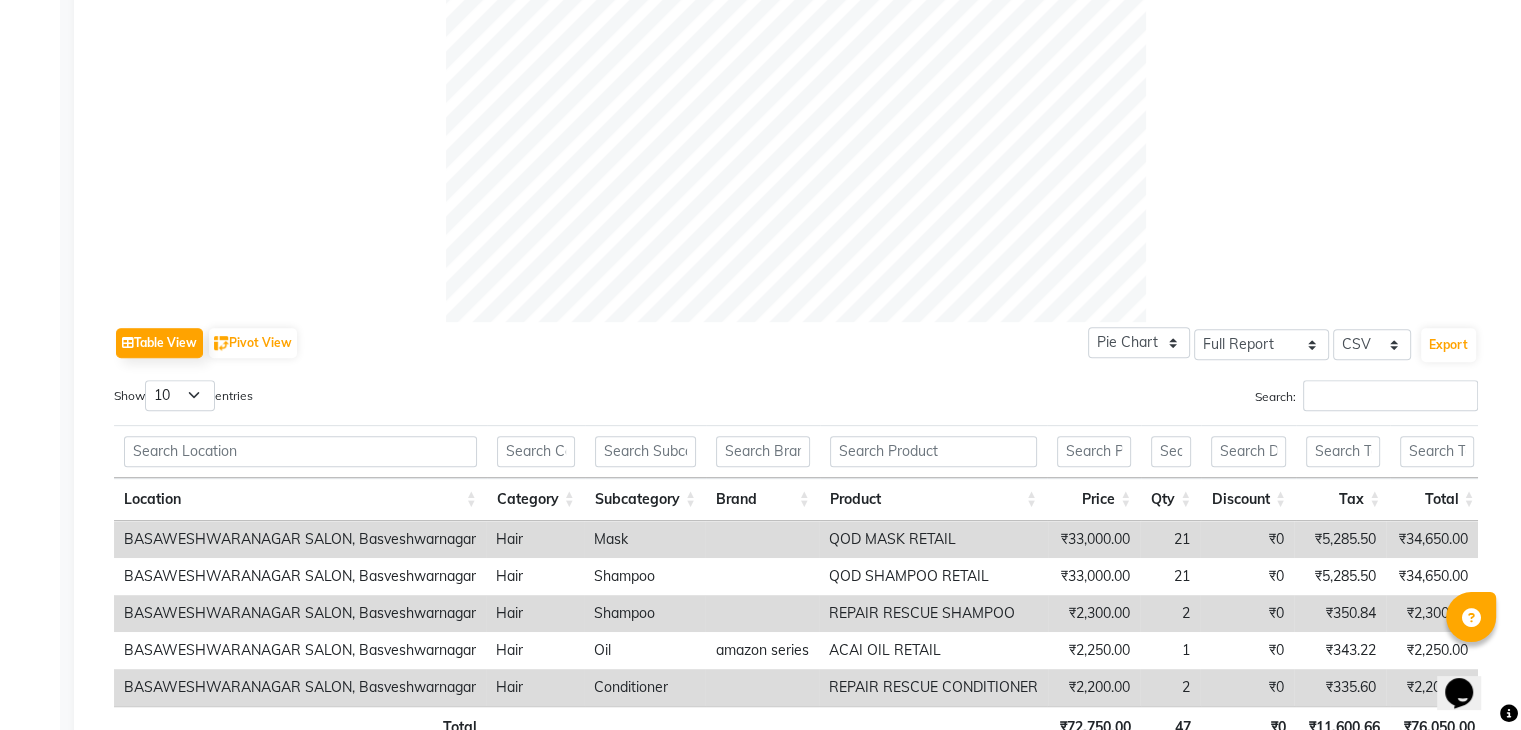 scroll, scrollTop: 868, scrollLeft: 0, axis: vertical 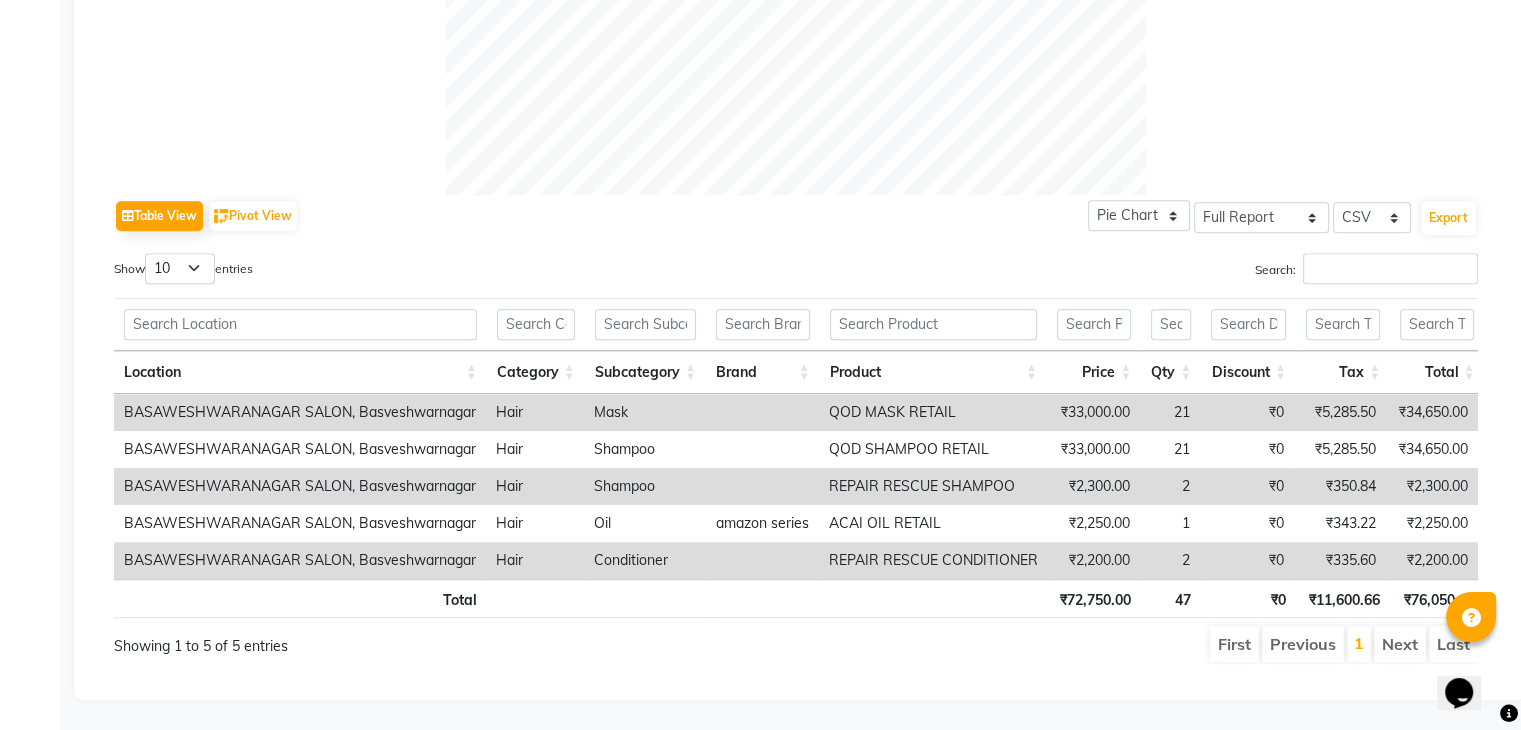 click on "Table View   Pivot View  Pie Chart Bar Chart Select Full Report Filtered Report Select CSV PDF  Export" 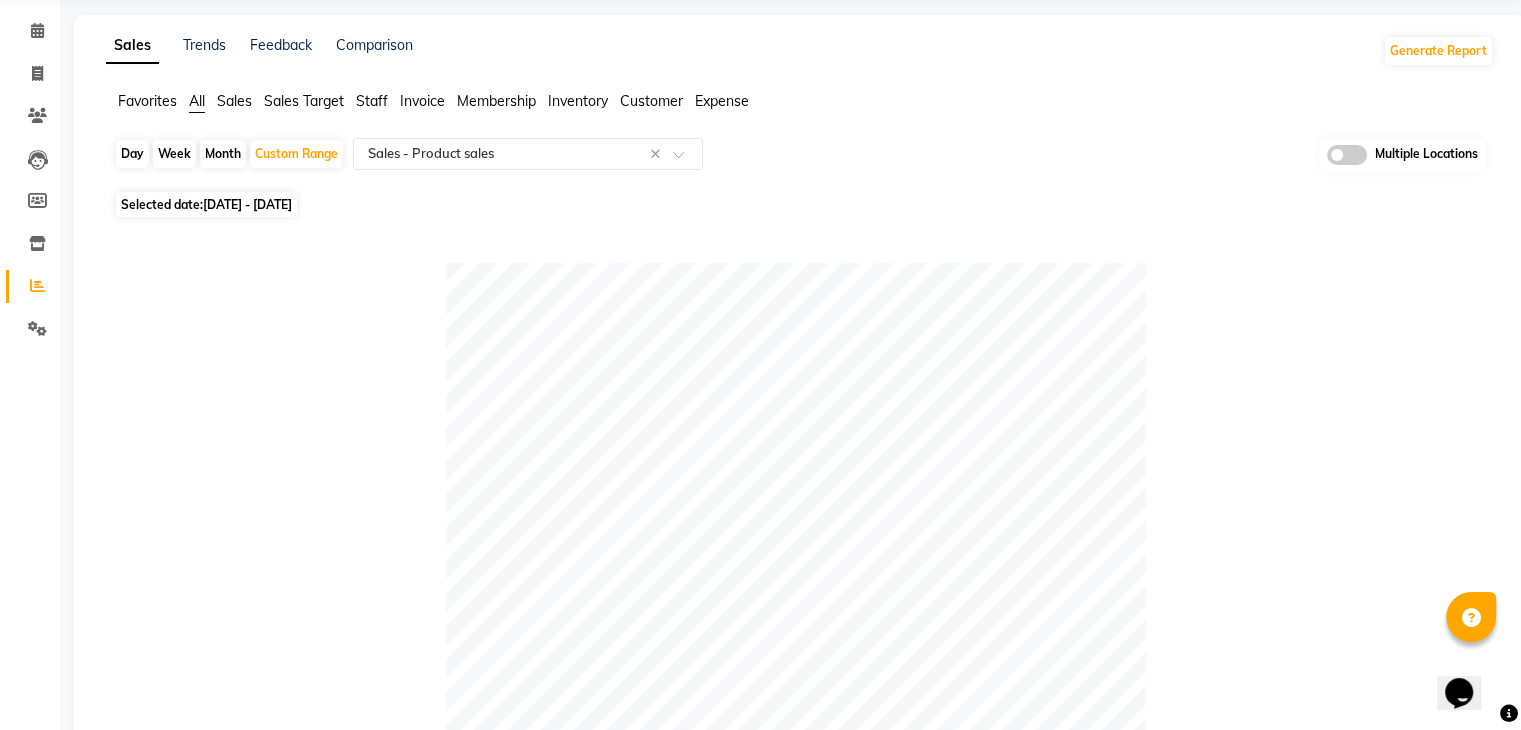 scroll, scrollTop: 0, scrollLeft: 0, axis: both 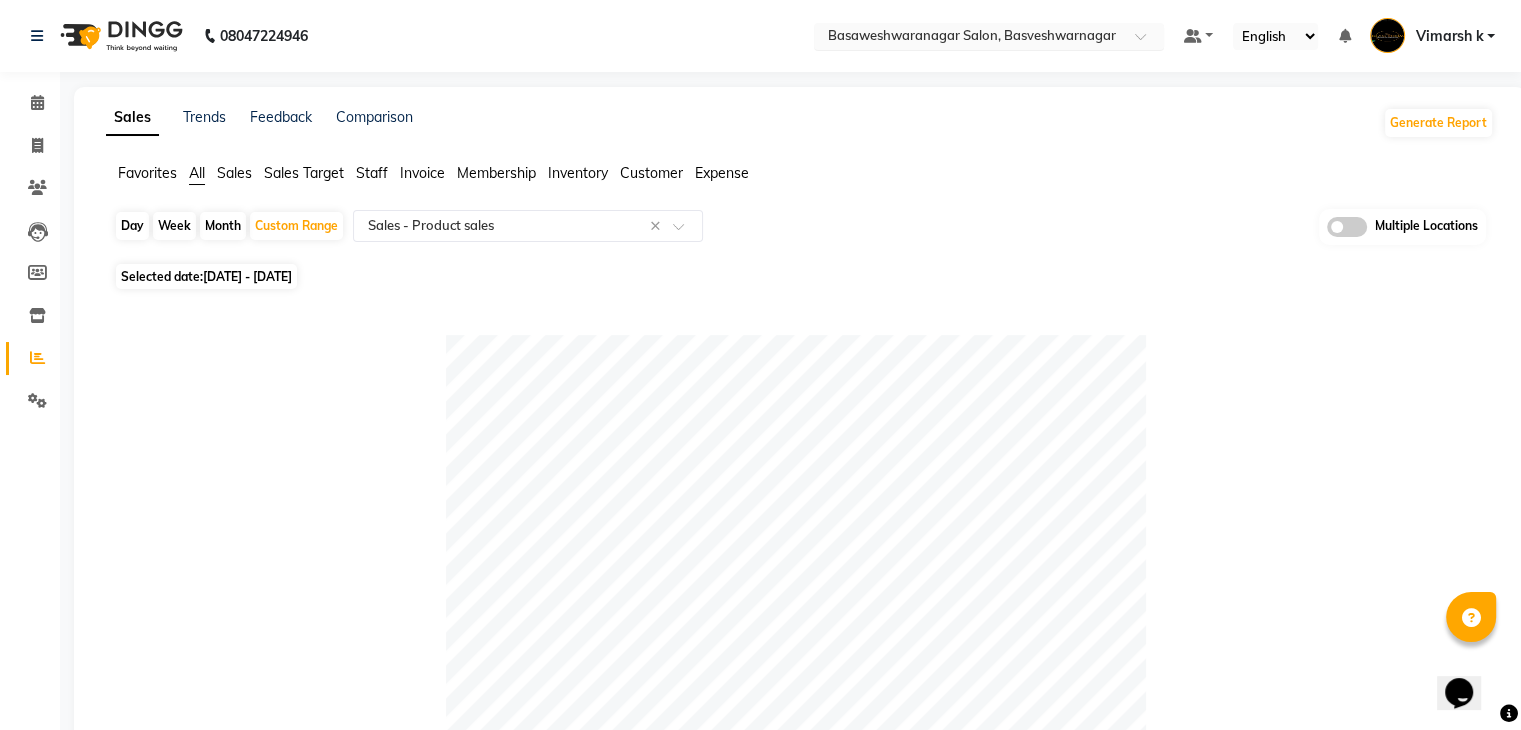 click at bounding box center (969, 38) 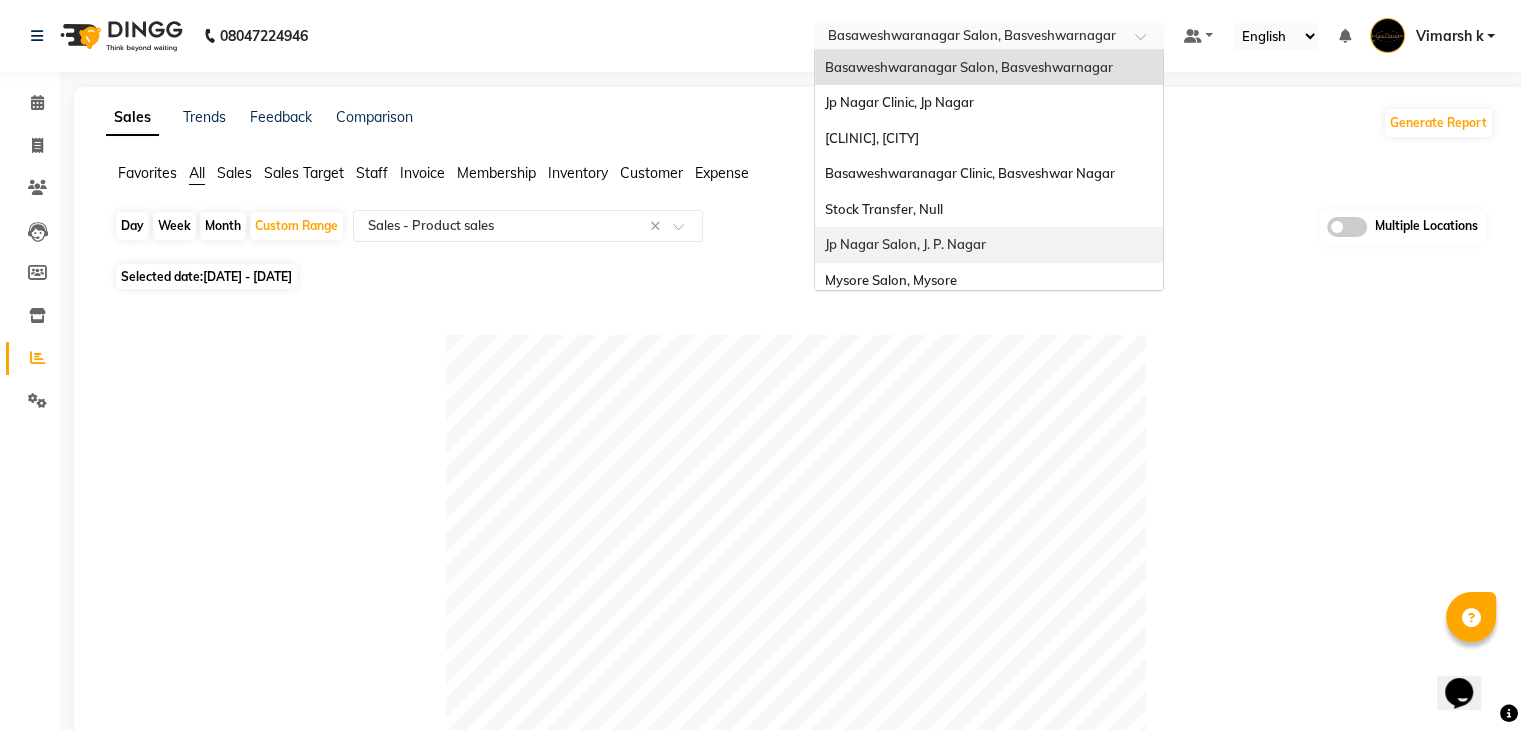 scroll, scrollTop: 79, scrollLeft: 0, axis: vertical 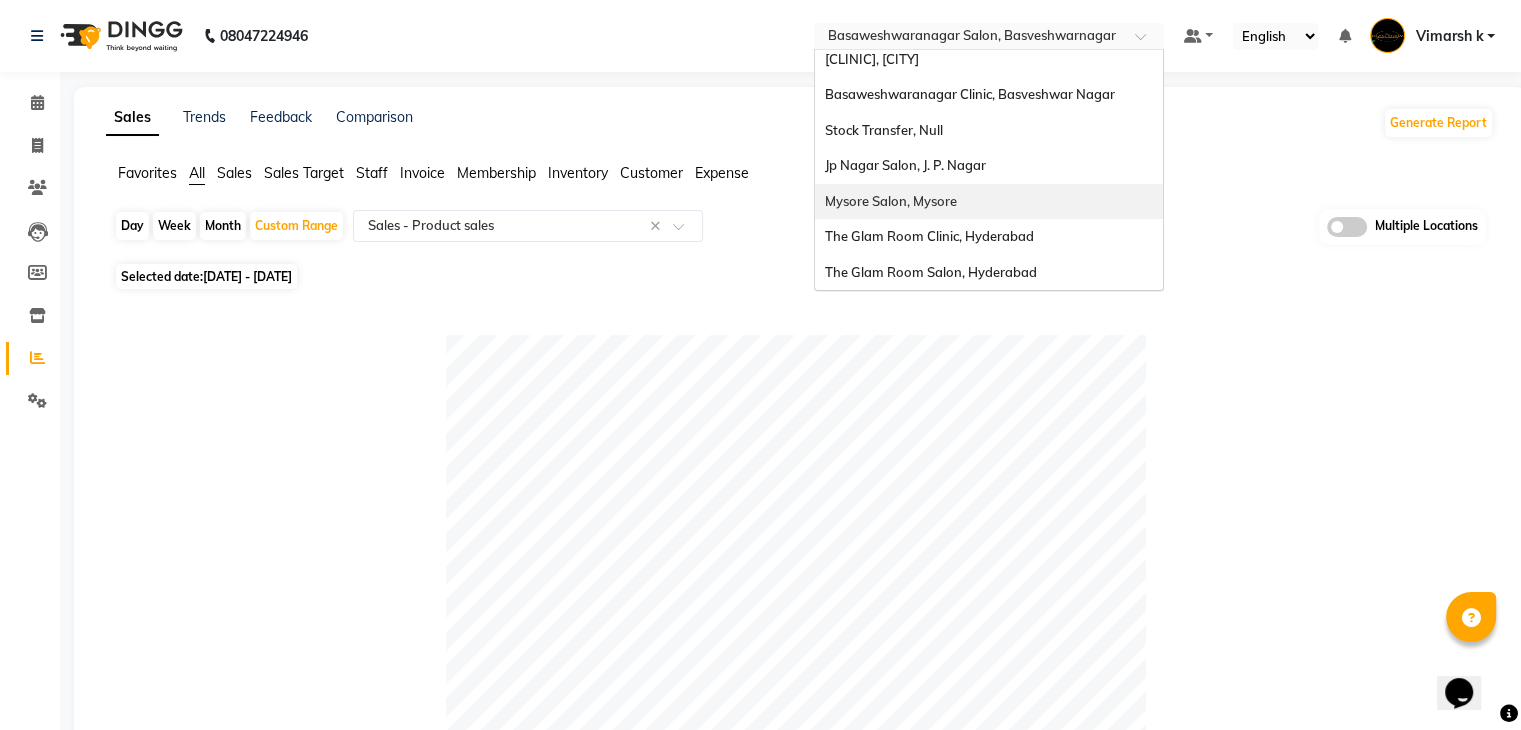 click on "Mysore Salon, Mysore" at bounding box center (891, 201) 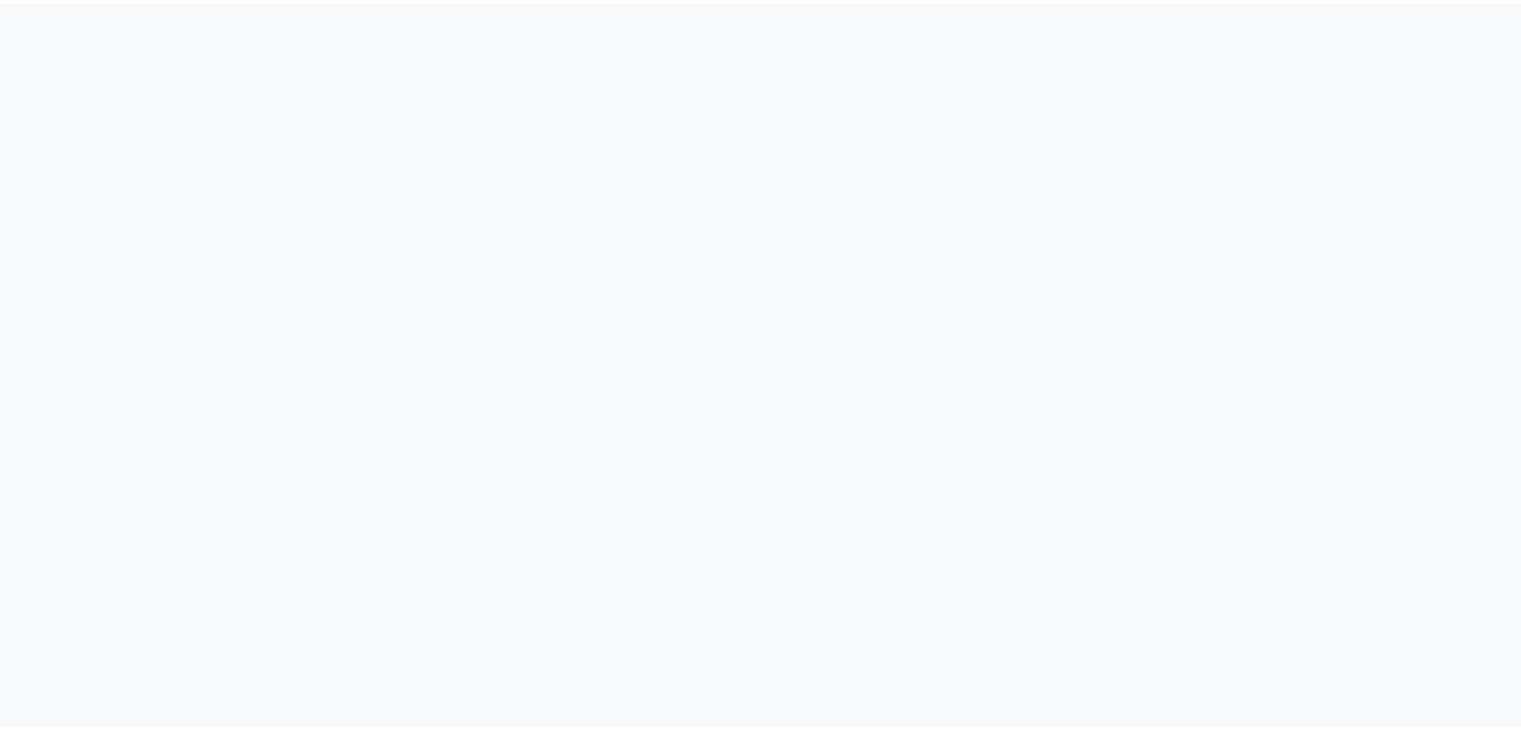 scroll, scrollTop: 0, scrollLeft: 0, axis: both 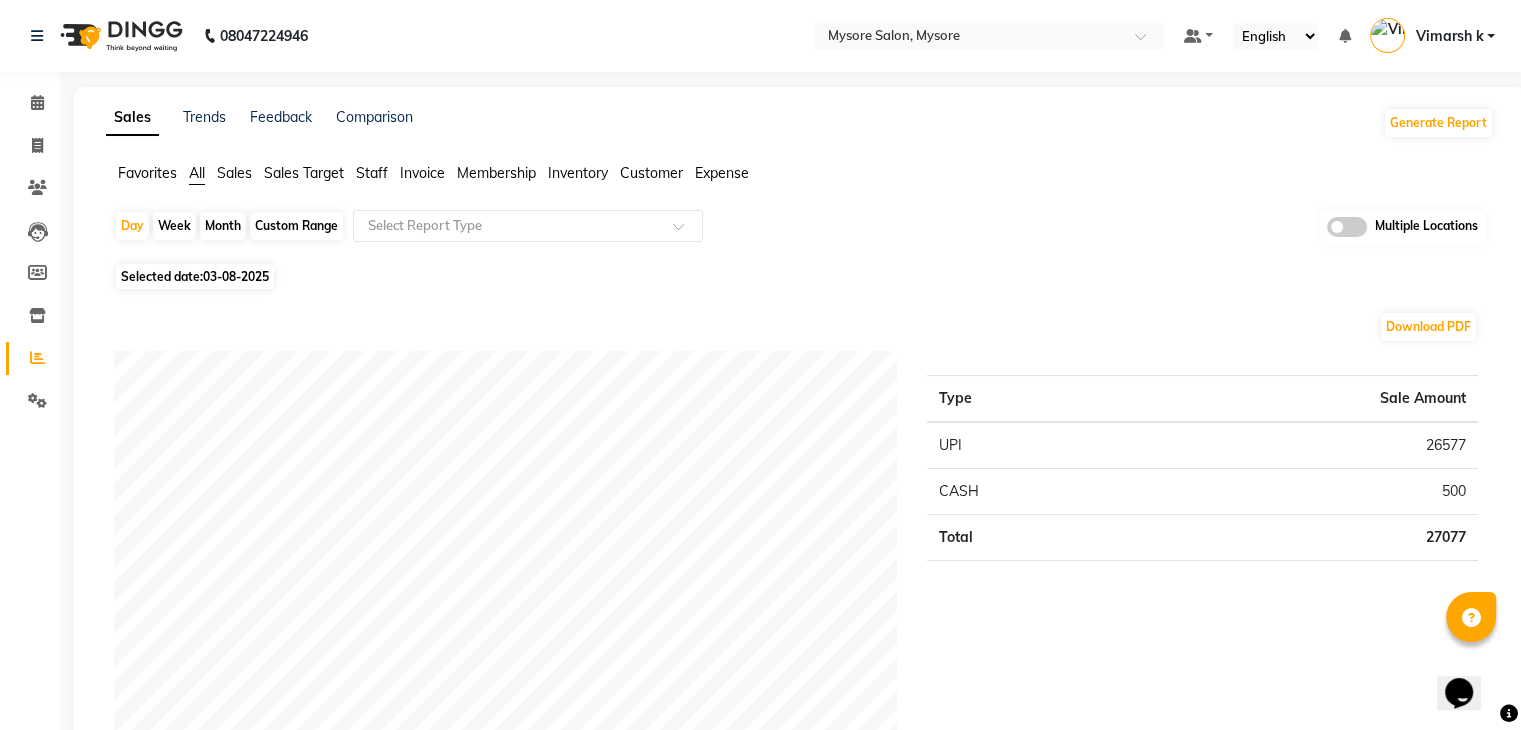 click on "Custom Range" 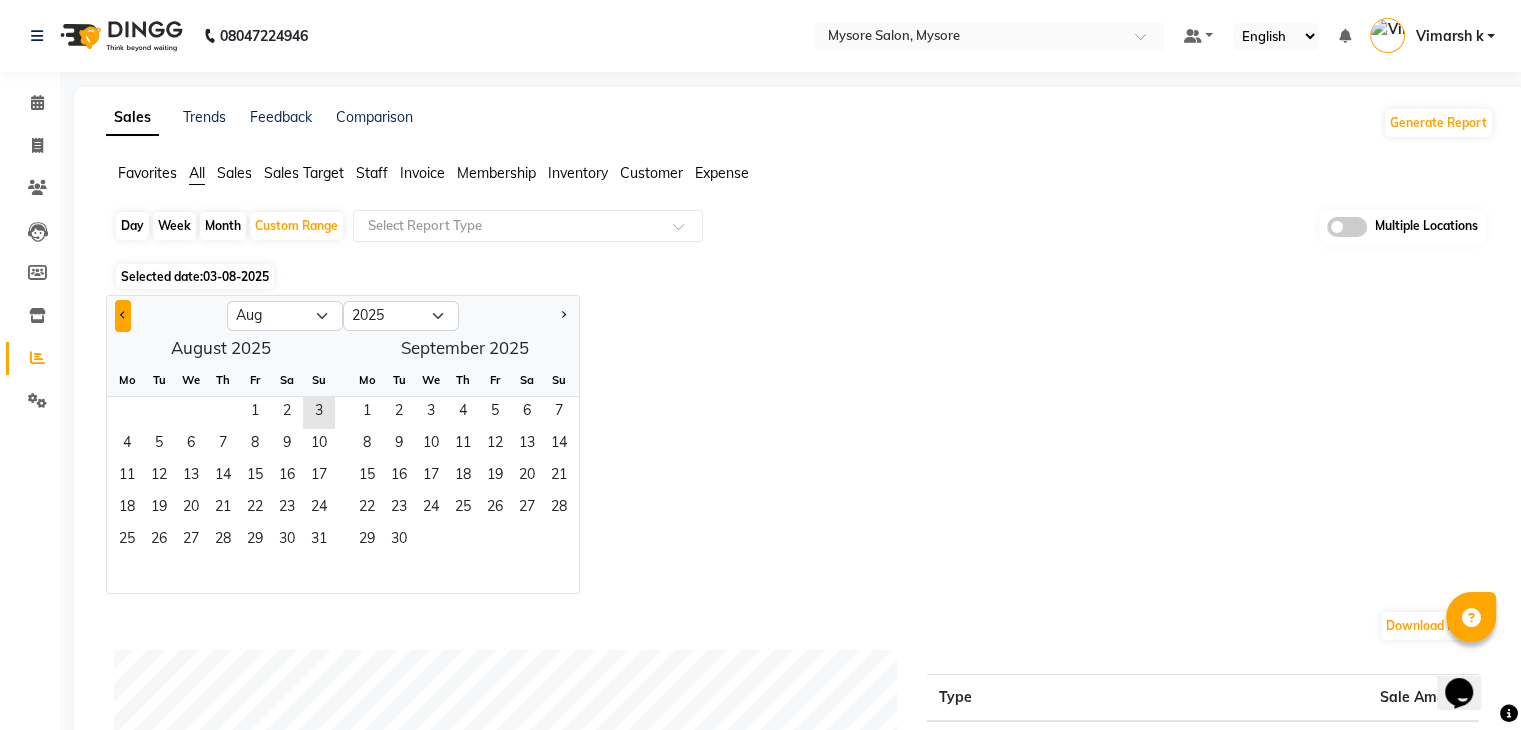 click 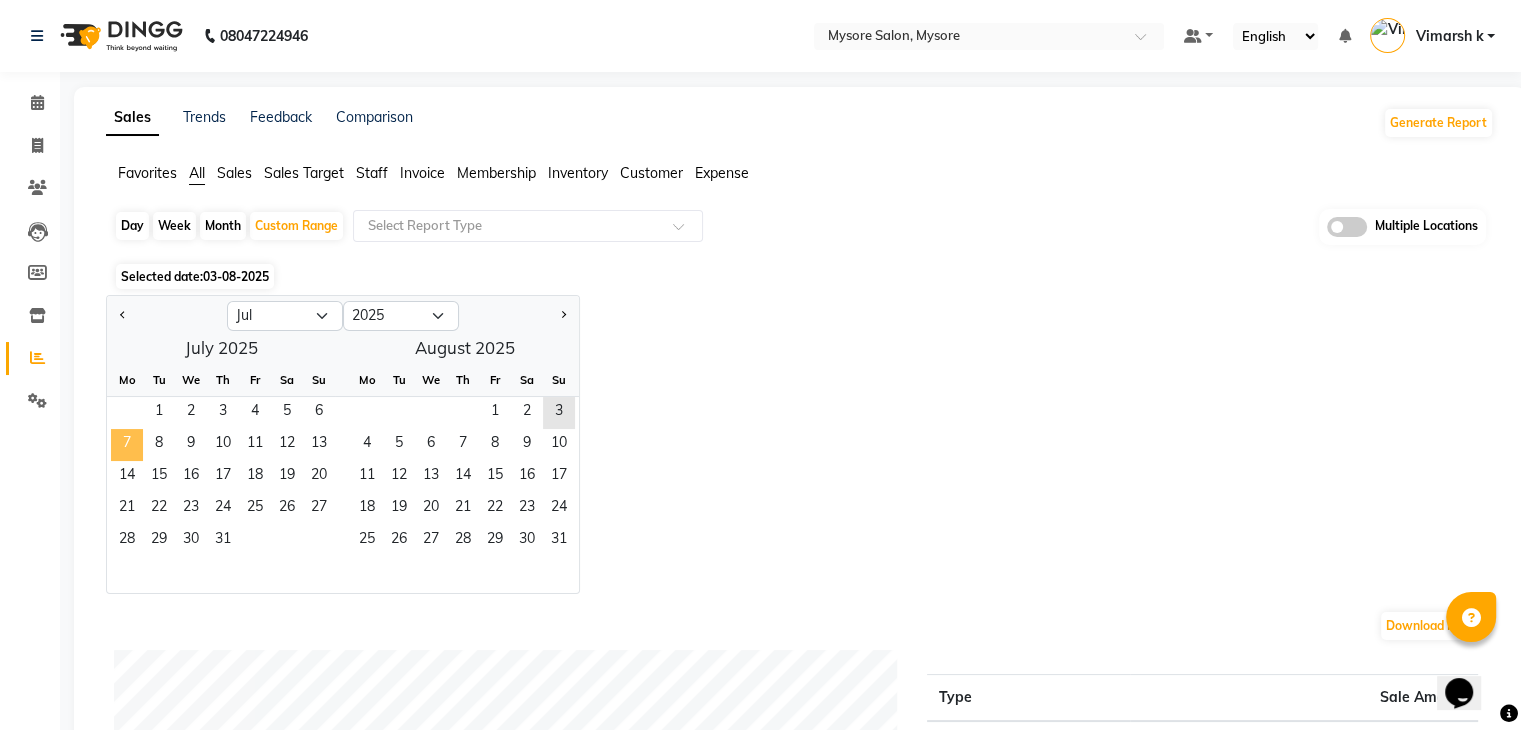click on "7" 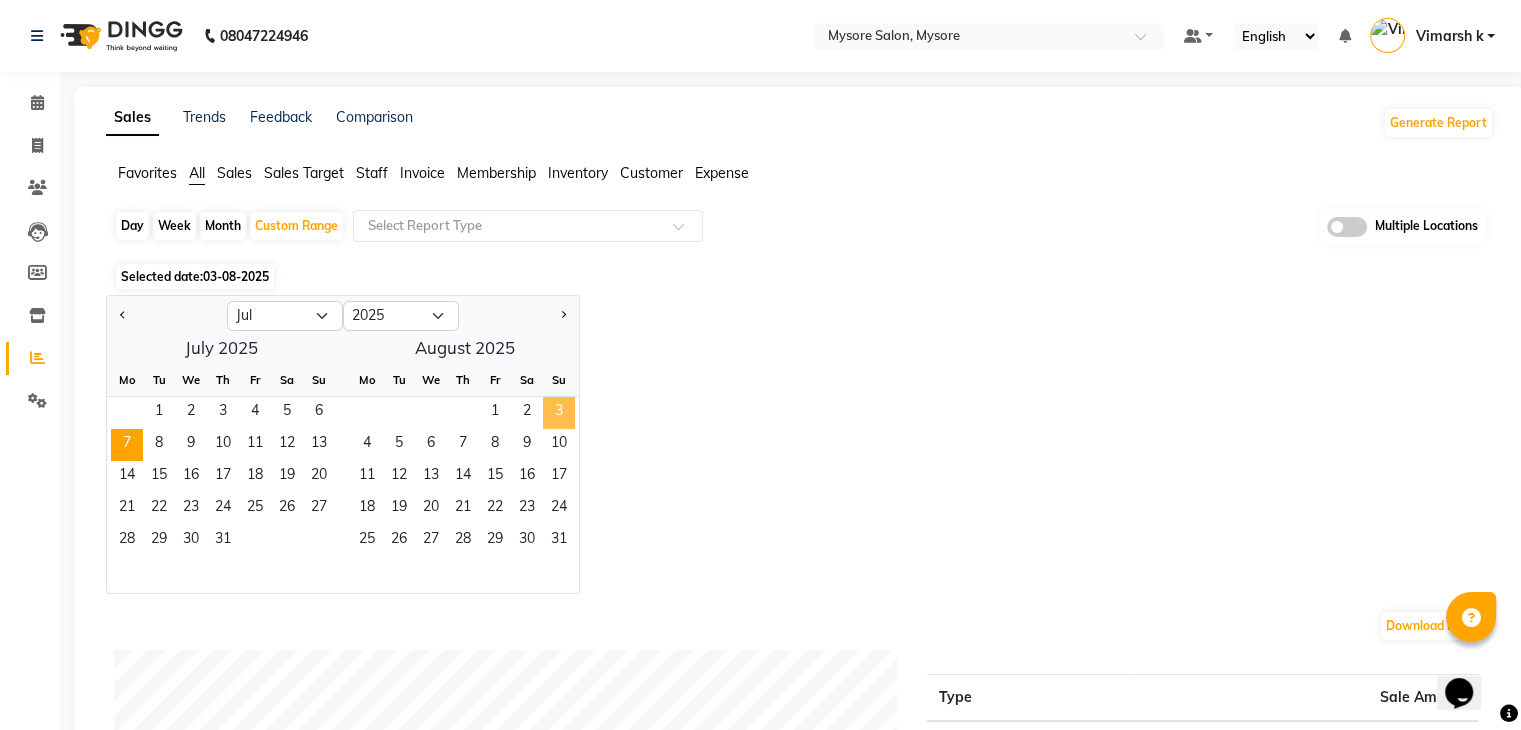 click on "3" 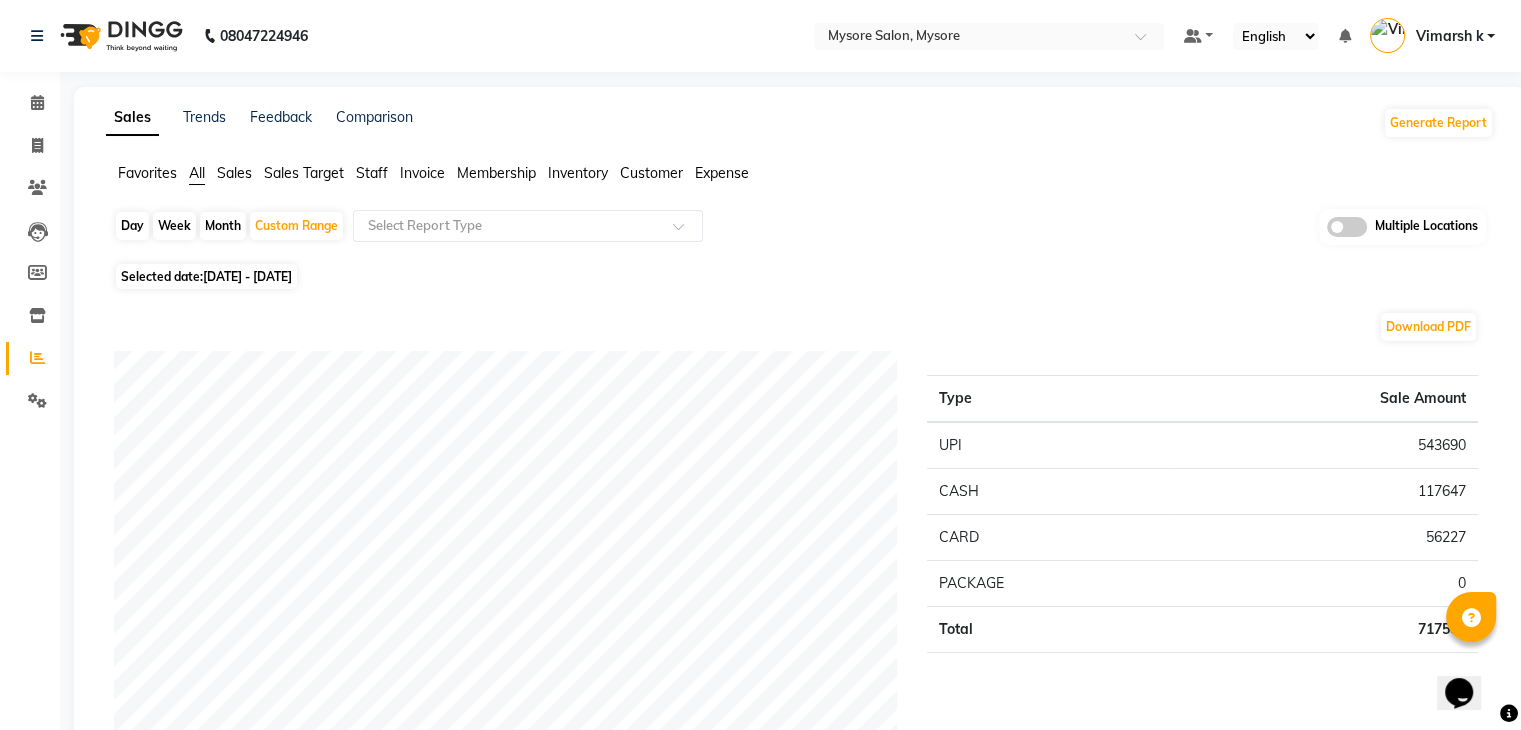 click on "Selected date:  [DATE] - [DATE]" 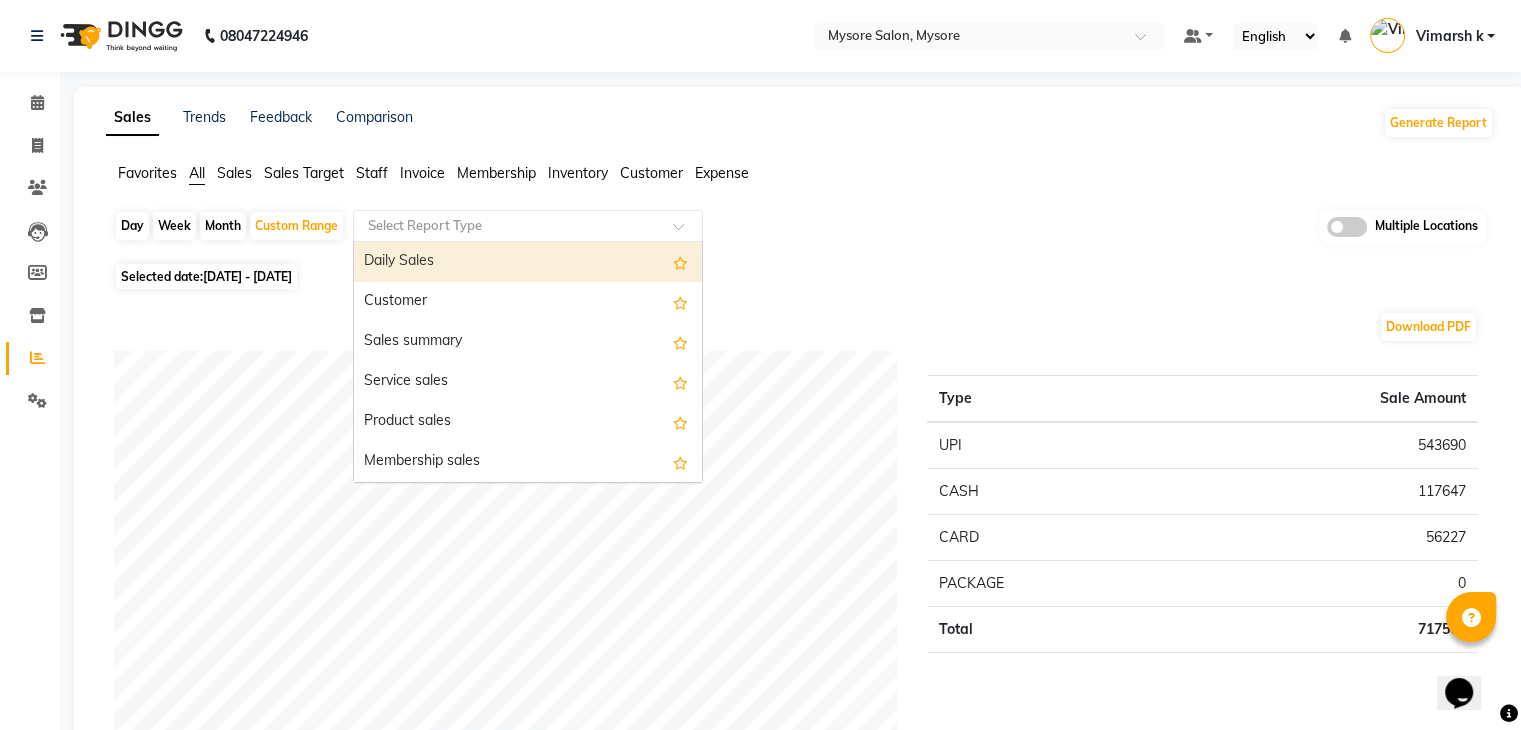 click 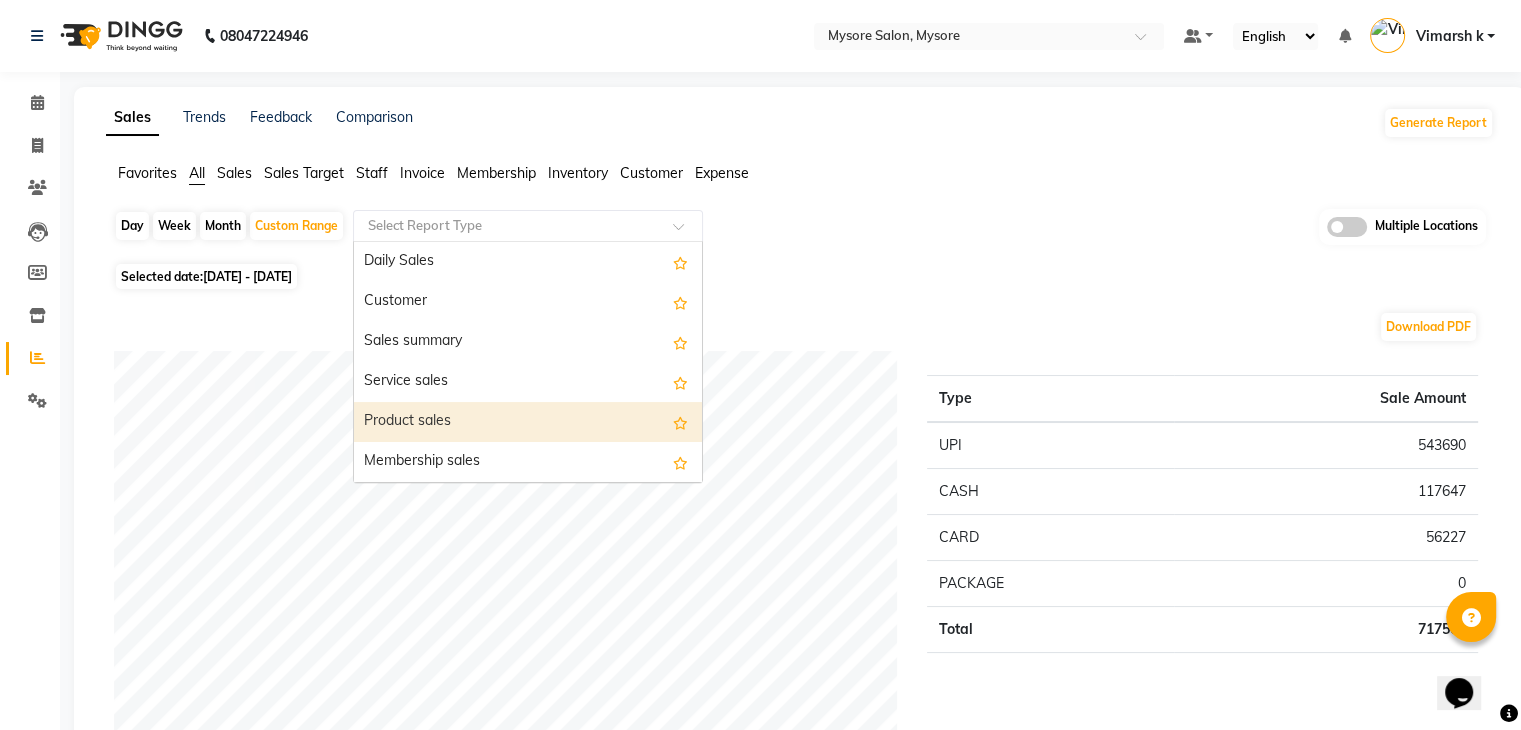 click on "Product sales" at bounding box center [528, 422] 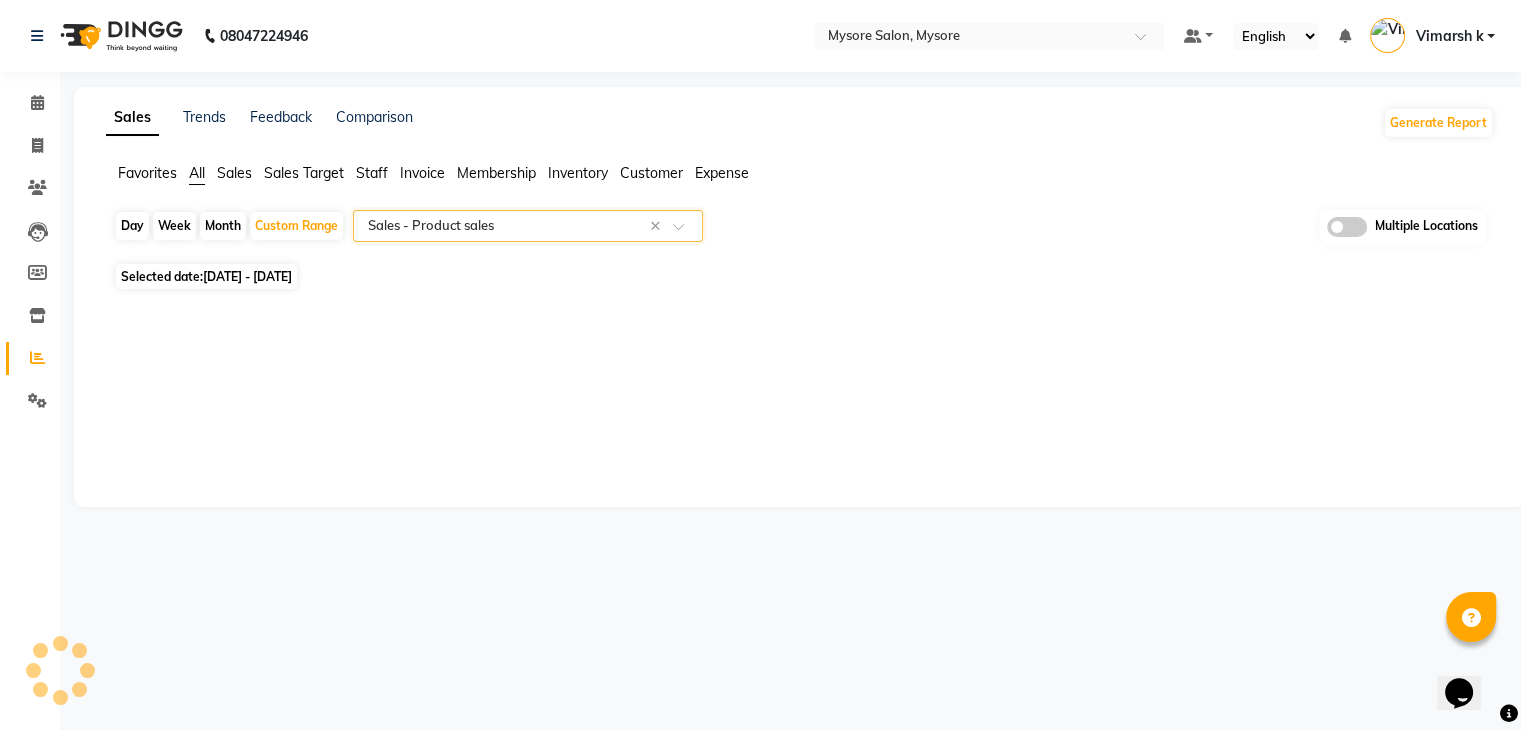 select on "full_report" 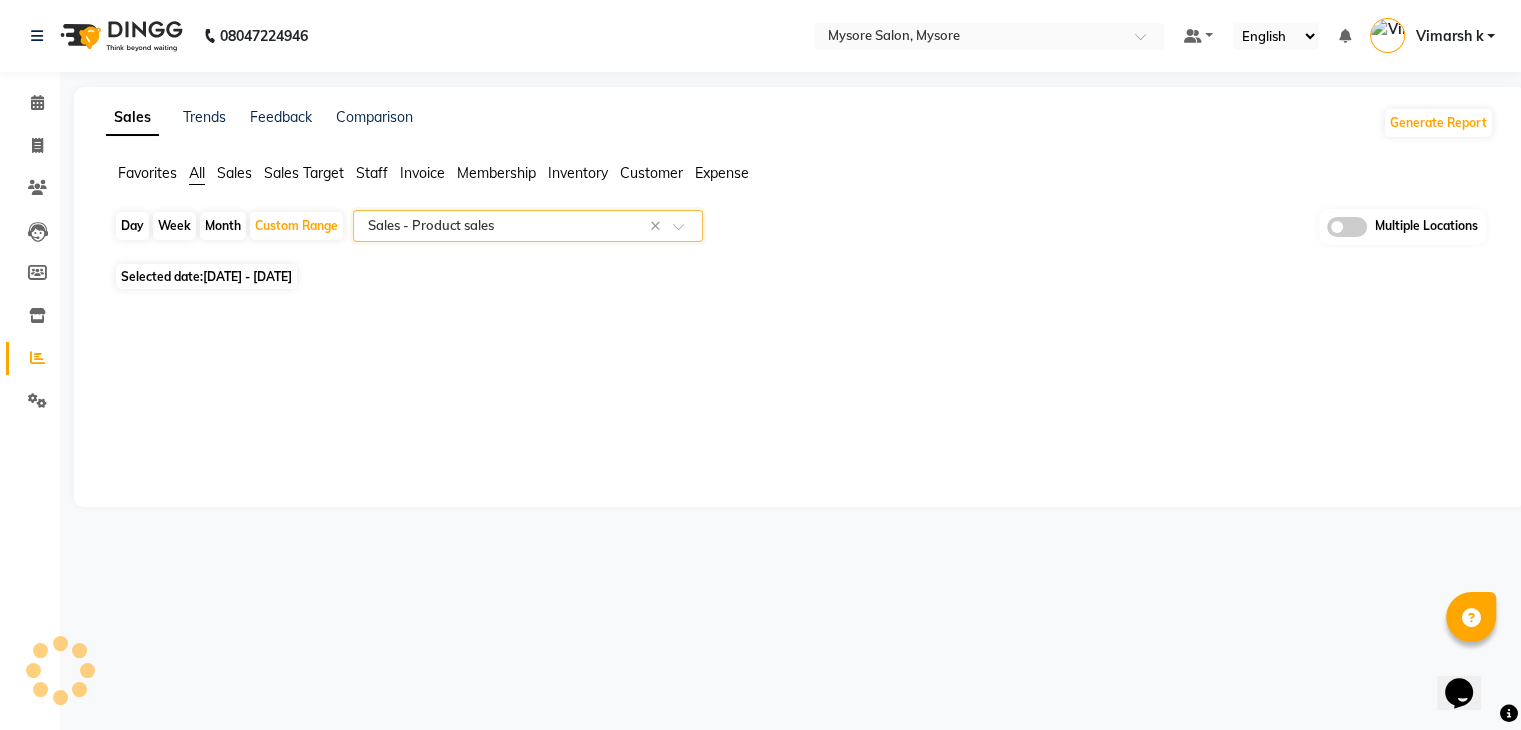 select on "csv" 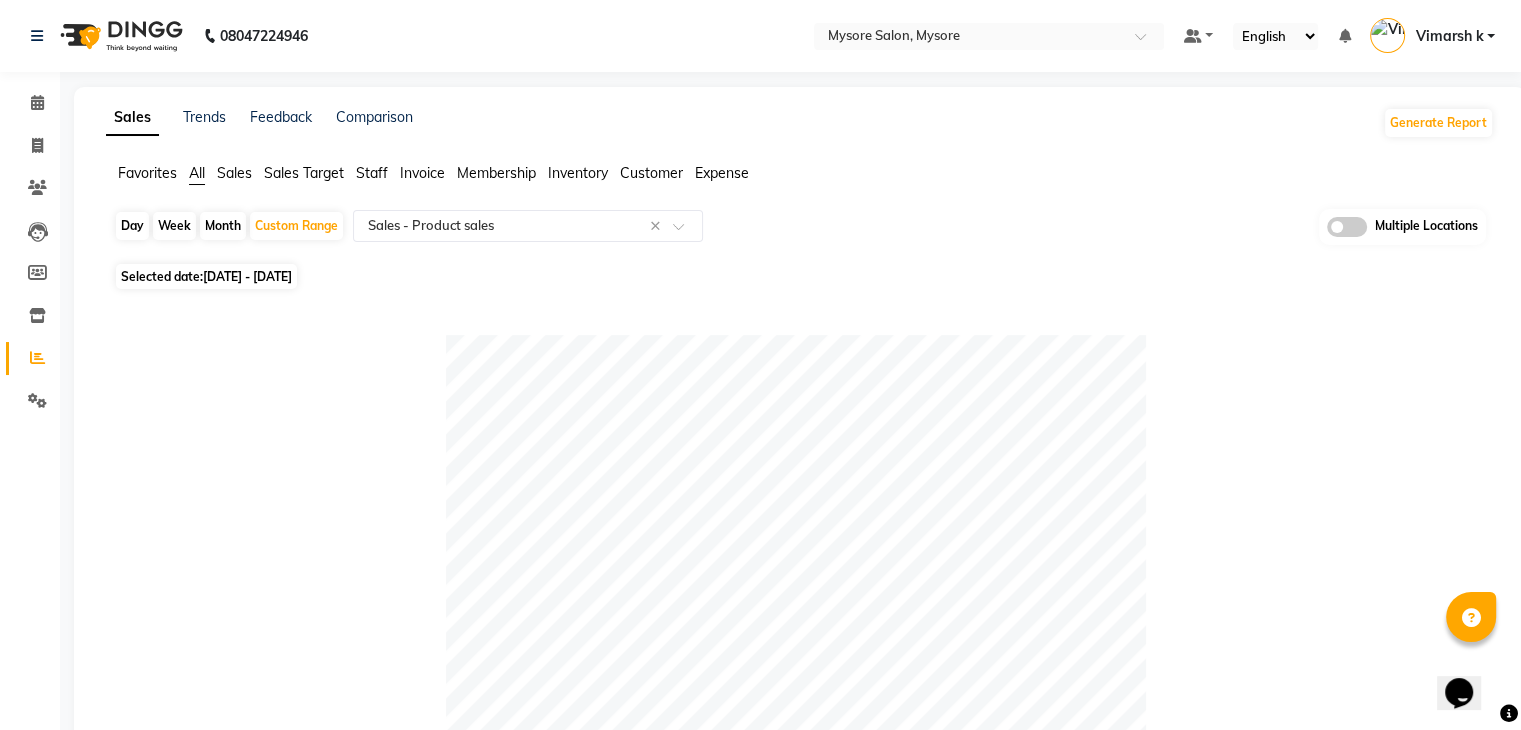 click on "Day   Week   Month   Custom Range  Select Report Type × Sales -  Product sales × Multiple Locations" 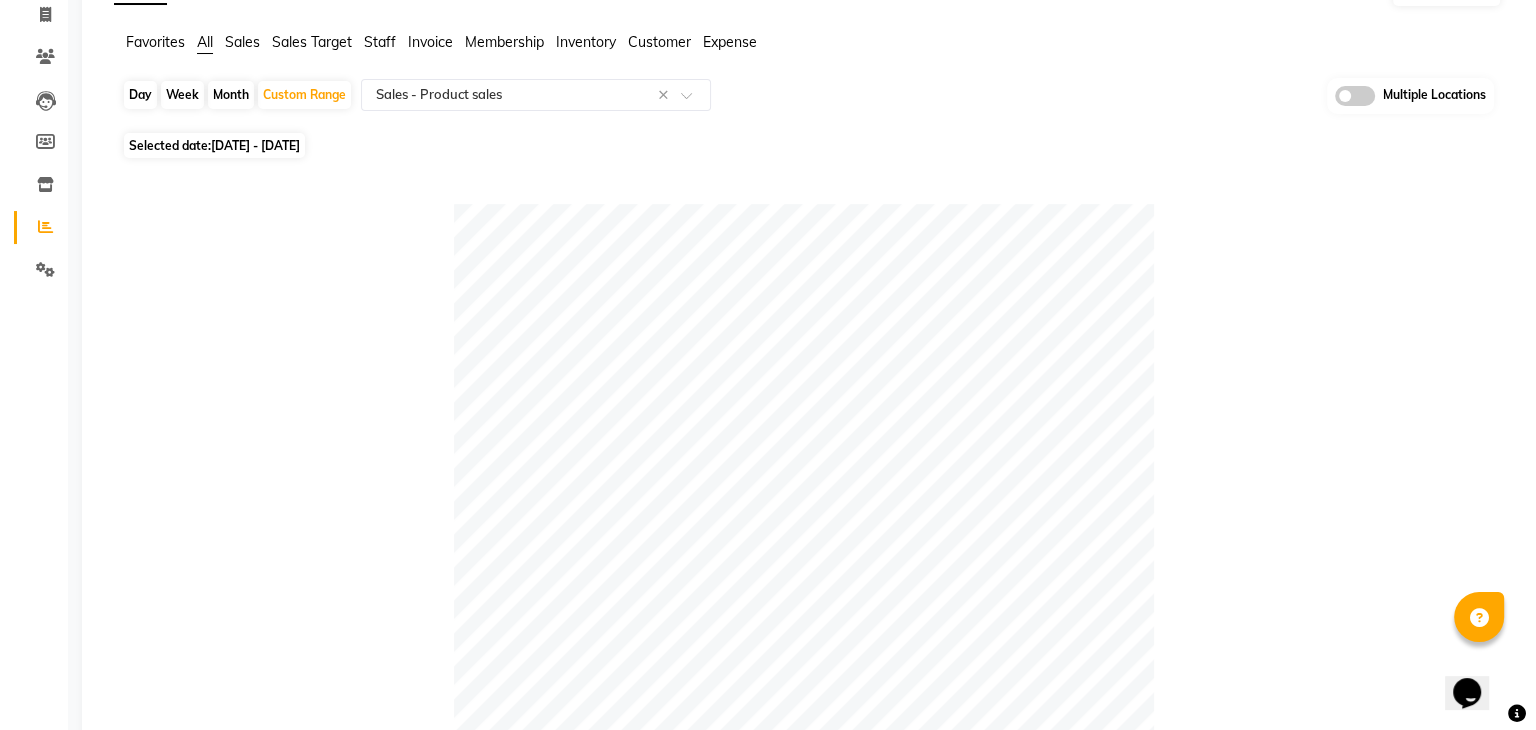 scroll, scrollTop: 0, scrollLeft: 0, axis: both 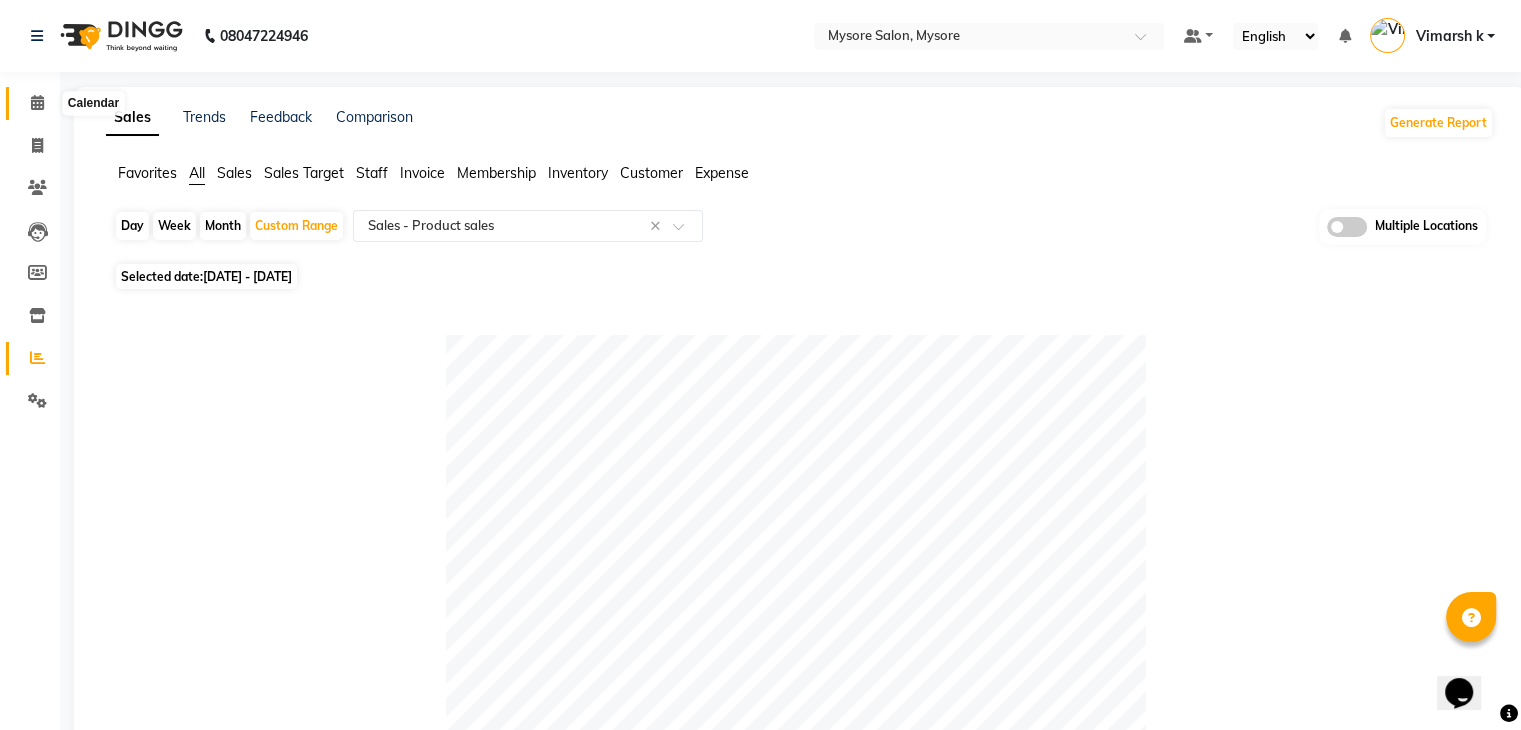 click 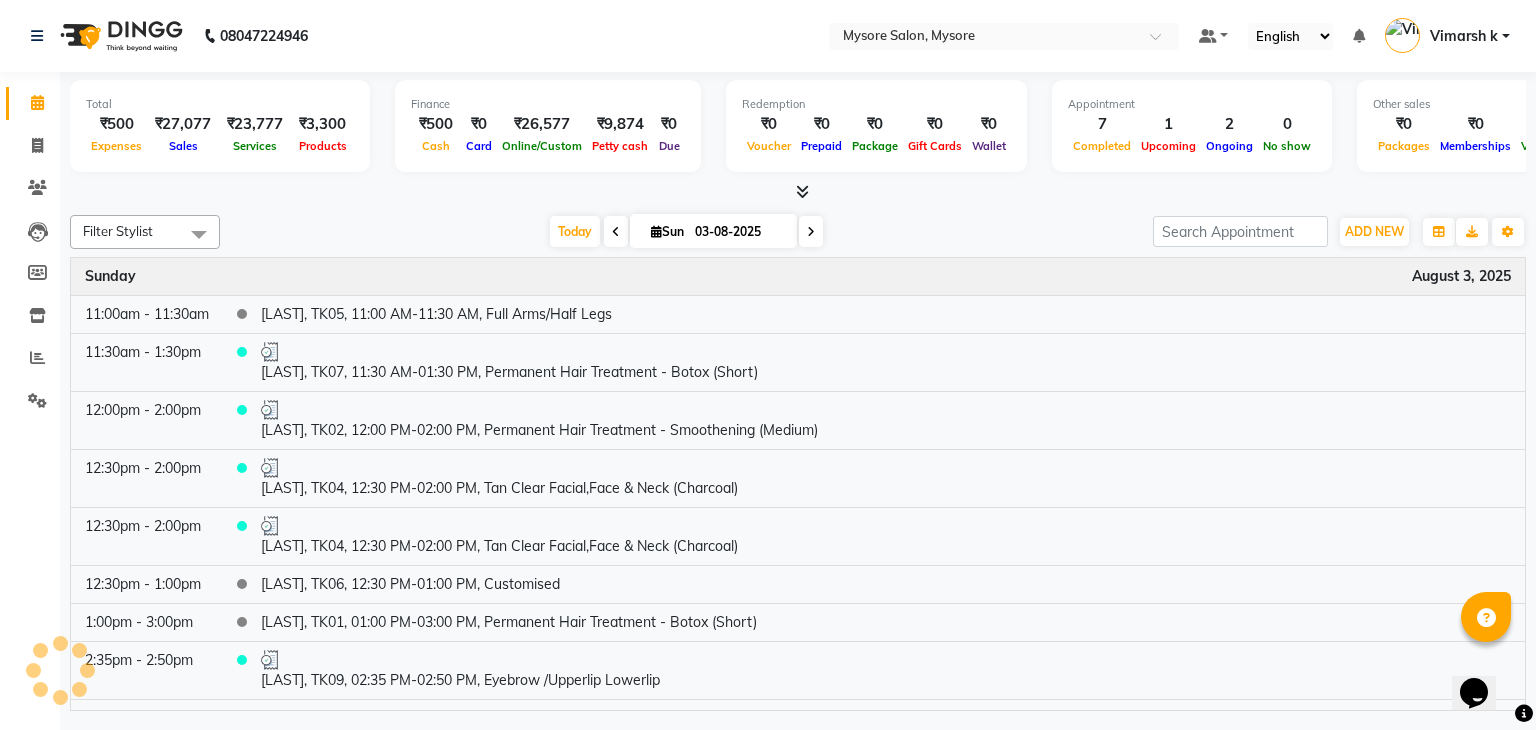click on "08047224946 Select Location × Mysore Salon, Mysore Default Panel My Panel English ENGLISH Español العربية मराठी हिंदी ગુજરાતી தமிழ் 中文 Notifications nothing to show Vimarsh k Manage Profile Change Password Sign out  Version:3.15.11" 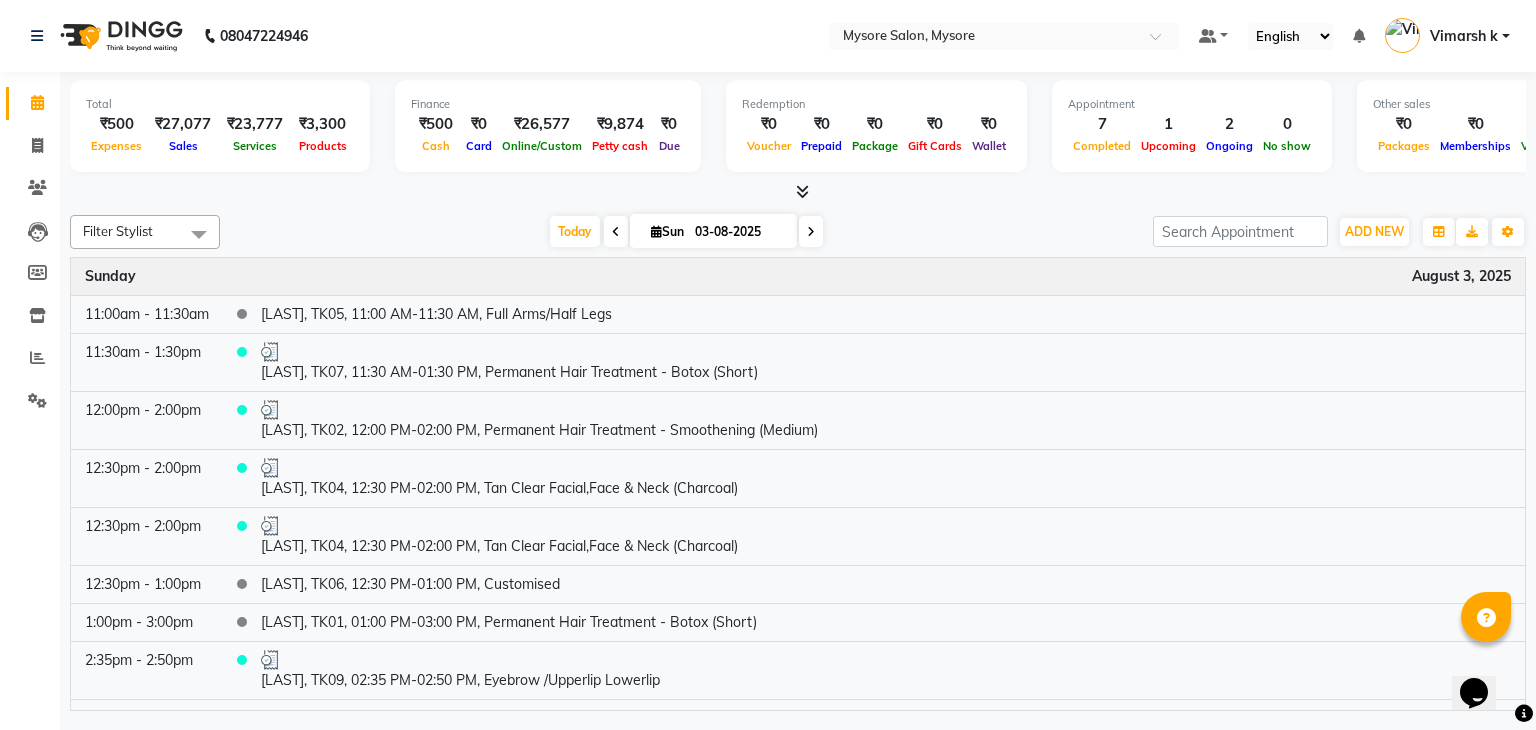 click on "08047224946 Select Location × Mysore Salon, Mysore Default Panel My Panel English ENGLISH Español العربية मराठी हिंदी ગુજરાતી தமிழ் 中文 Notifications nothing to show Vimarsh k Manage Profile Change Password Sign out  Version:3.15.11" 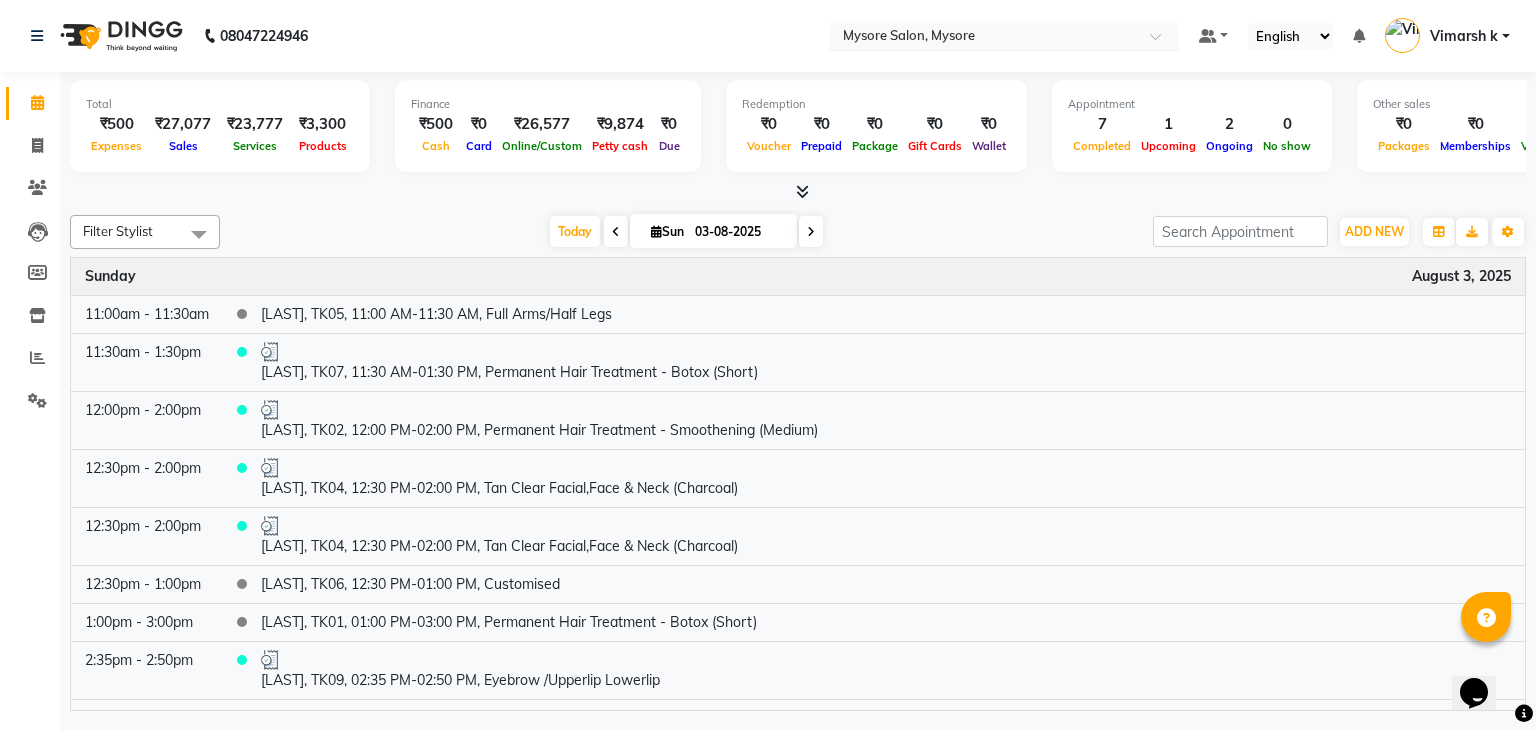 click at bounding box center [984, 38] 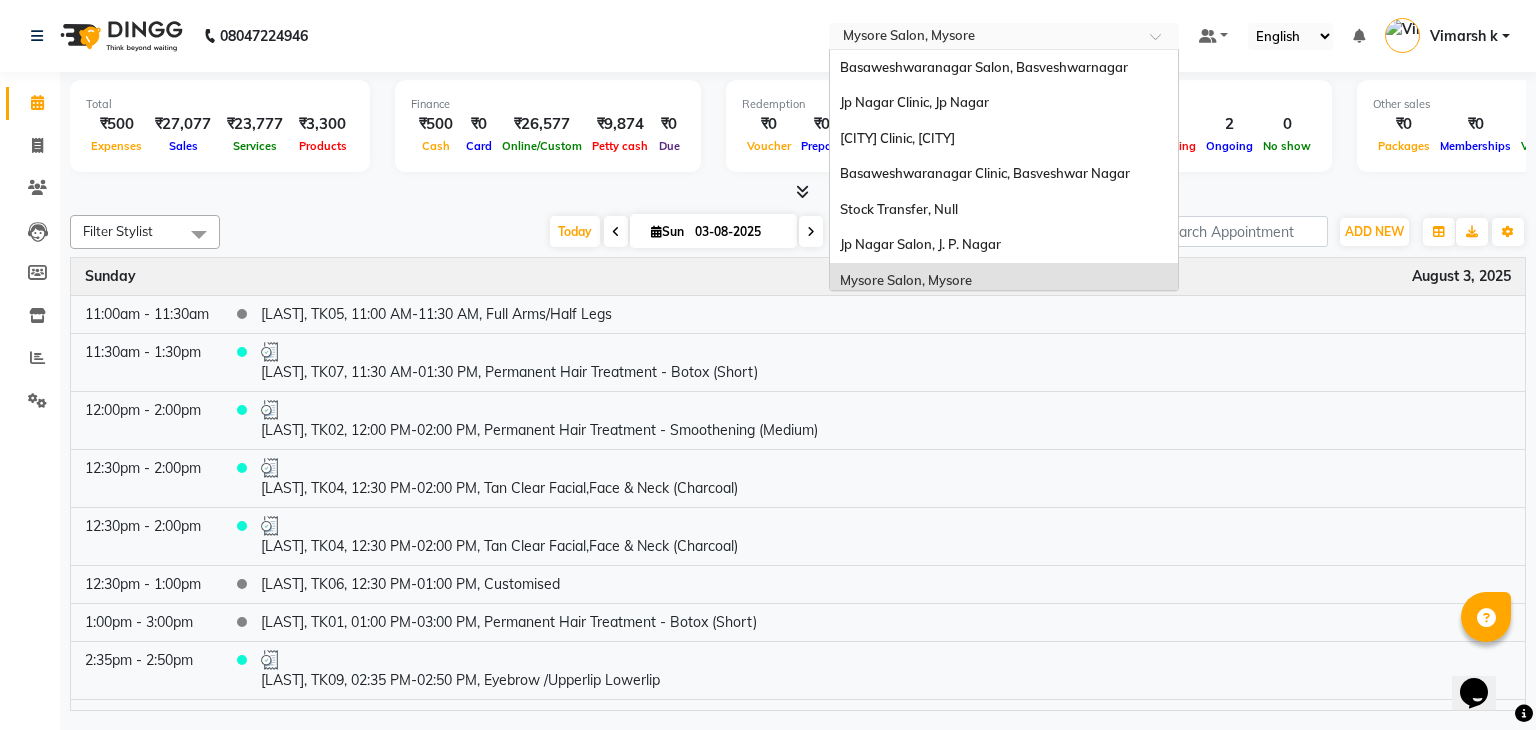 scroll, scrollTop: 79, scrollLeft: 0, axis: vertical 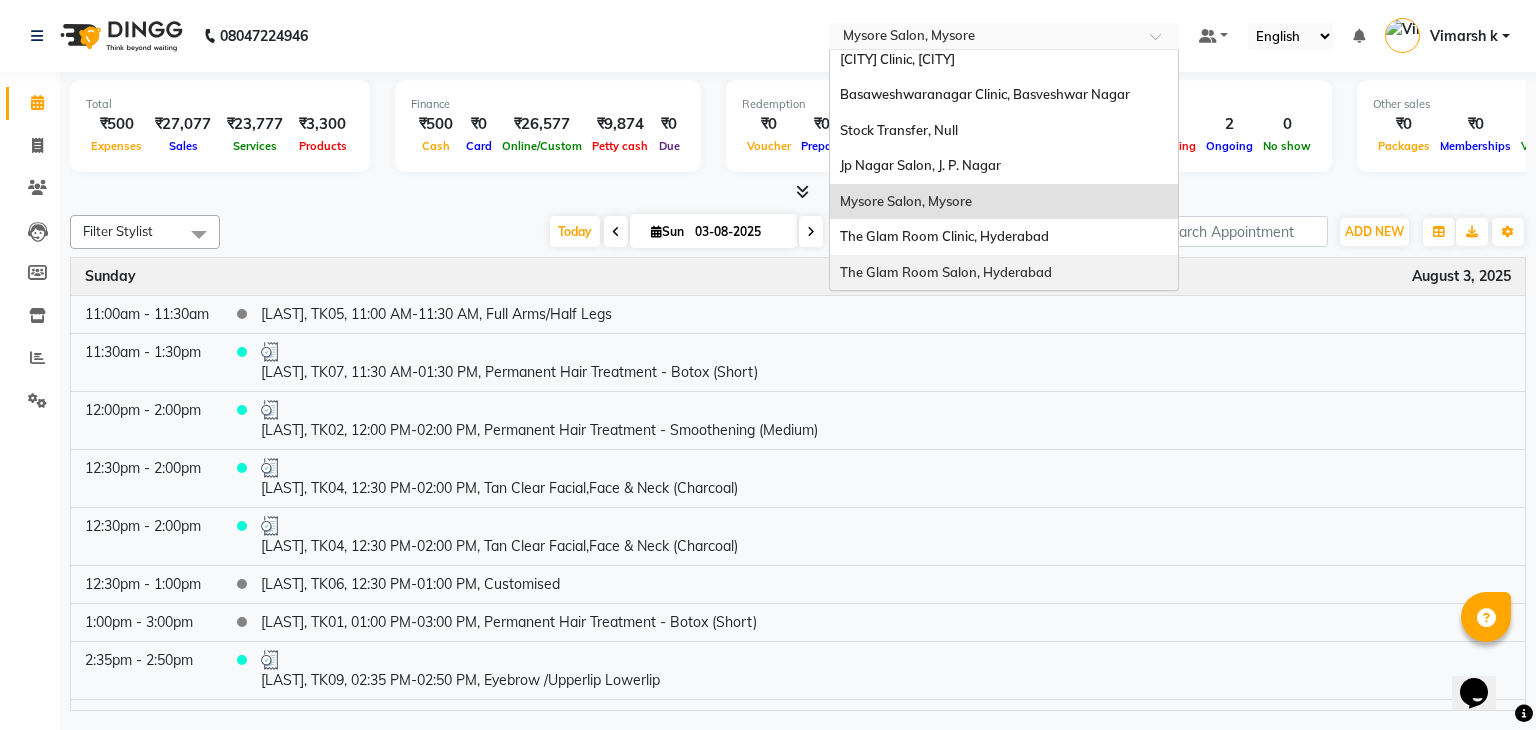 click on "The Glam Room Salon, Hyderabad" at bounding box center [946, 272] 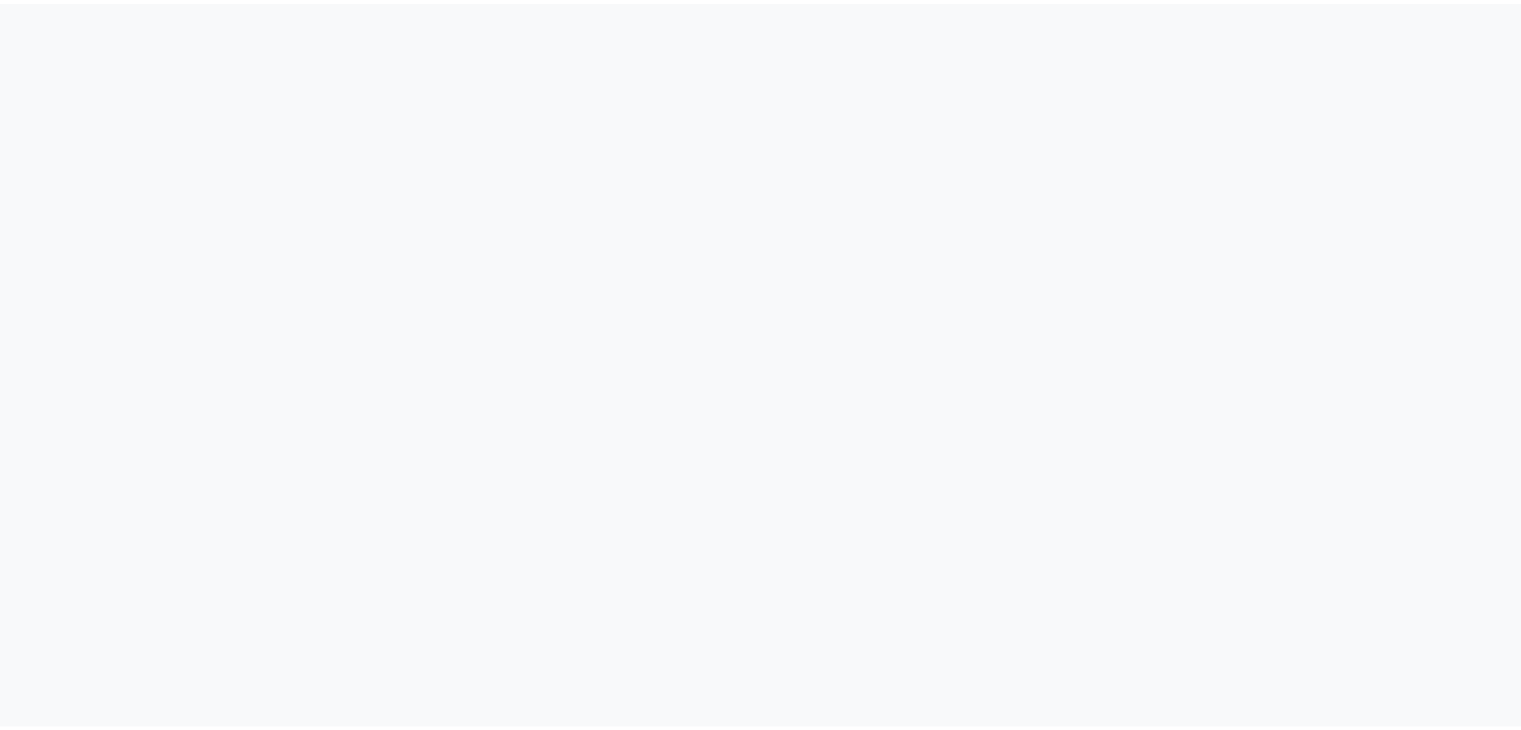 scroll, scrollTop: 0, scrollLeft: 0, axis: both 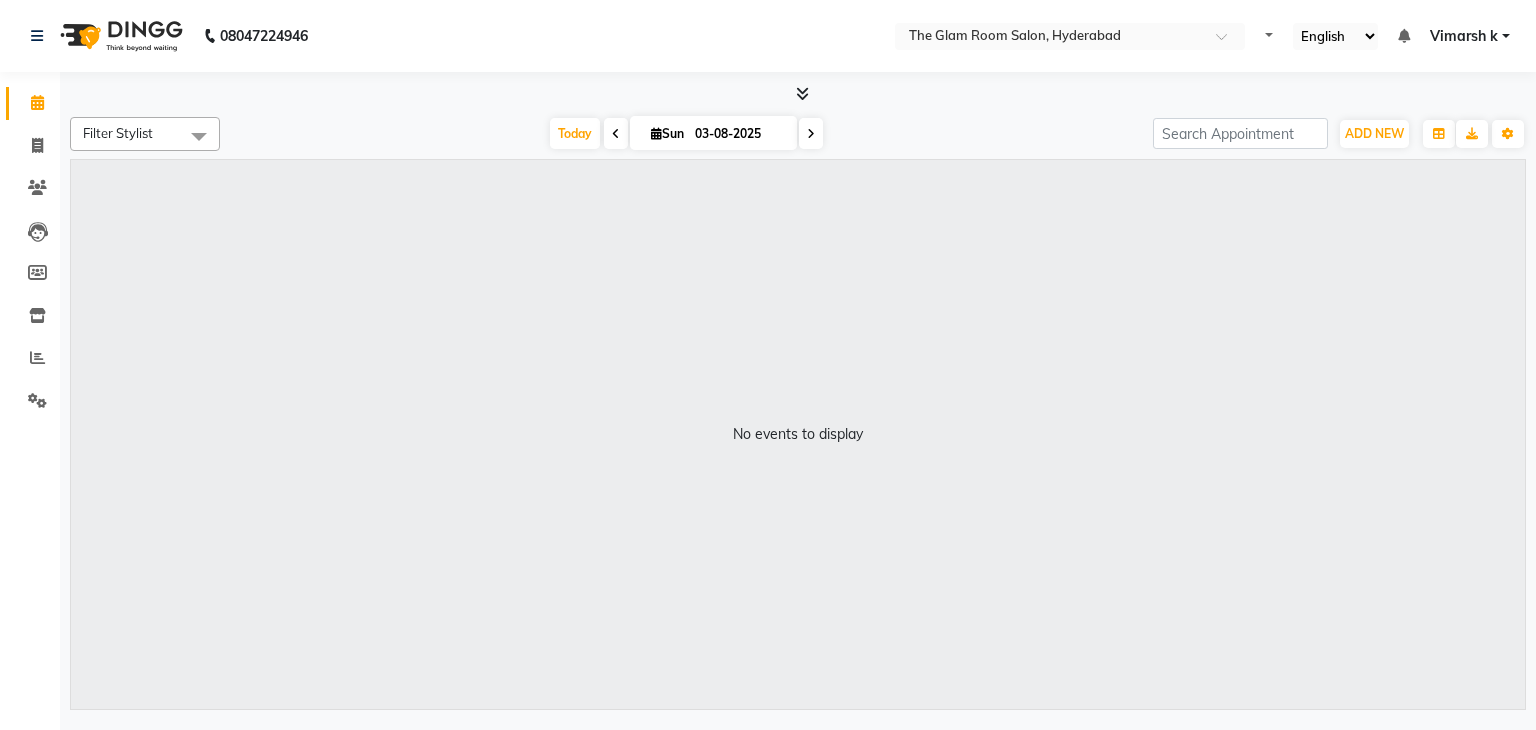 select on "en" 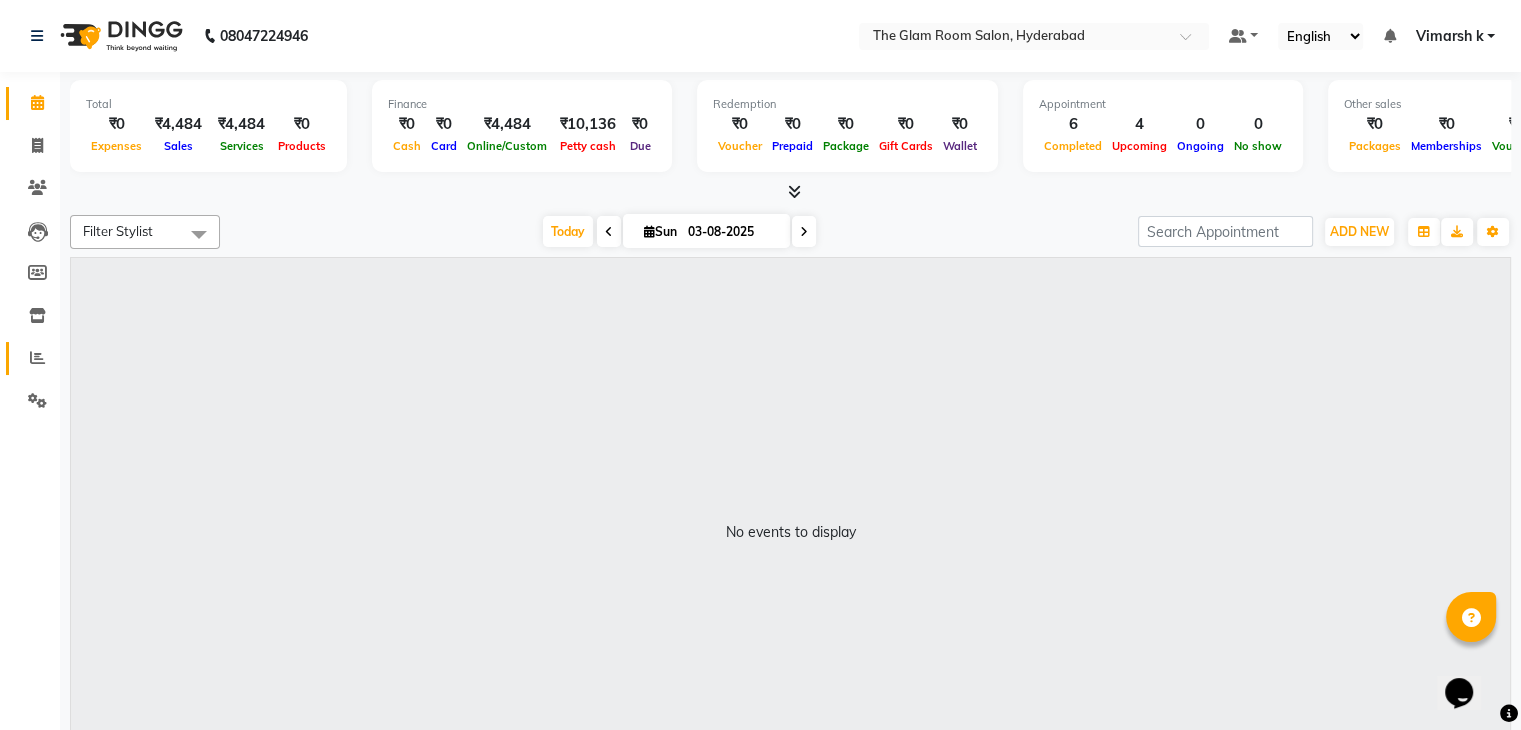 scroll, scrollTop: 0, scrollLeft: 0, axis: both 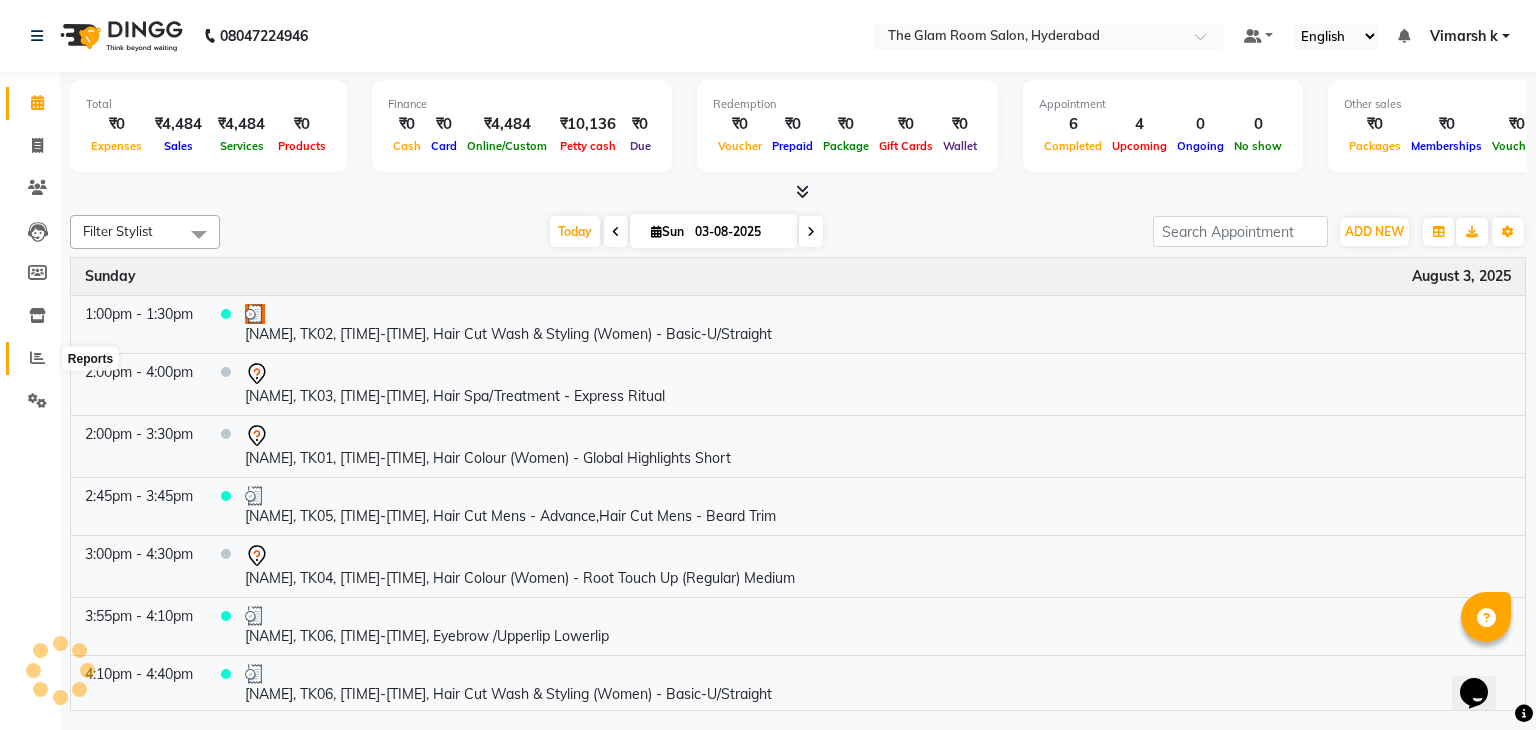 drag, startPoint x: 30, startPoint y: 356, endPoint x: 76, endPoint y: 346, distance: 47.07441 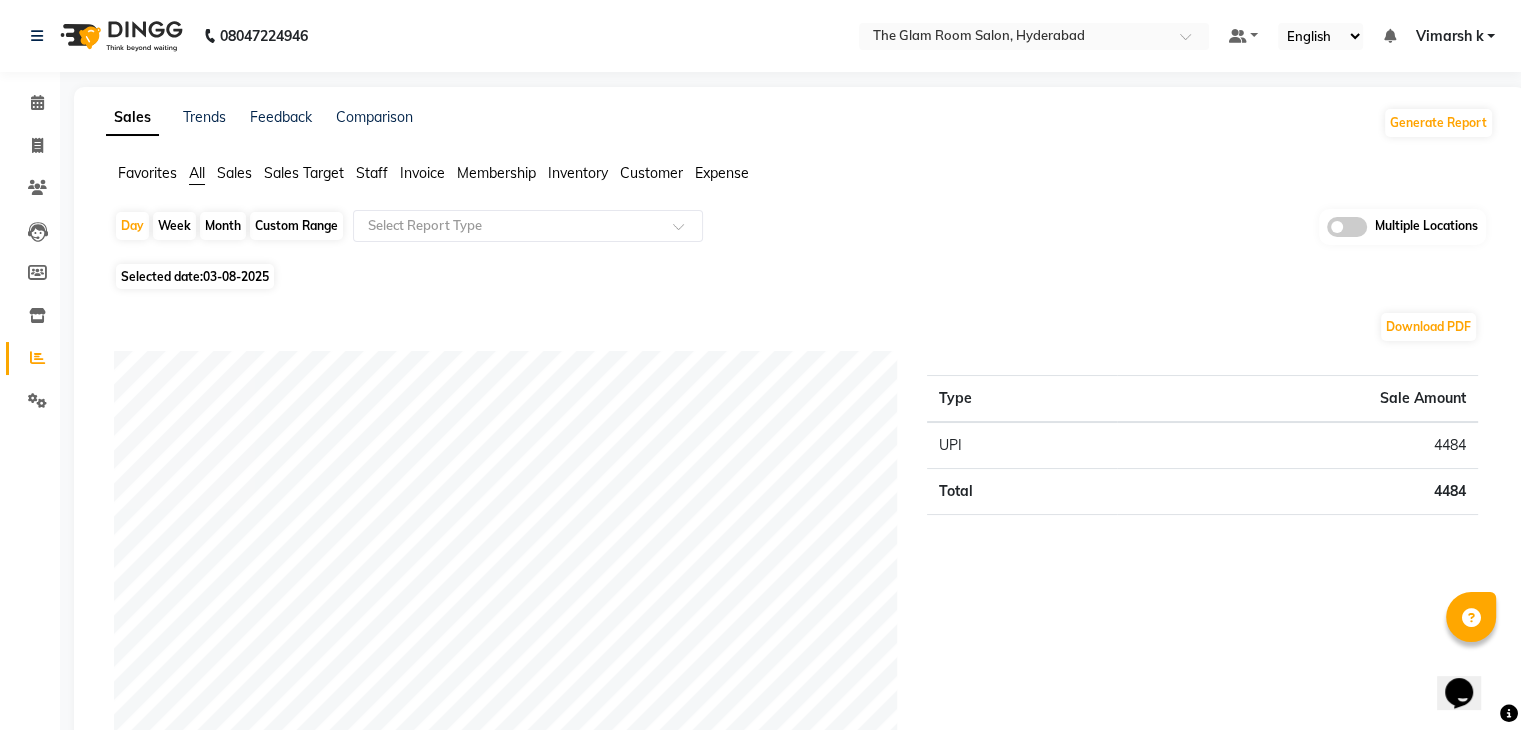 click on "Custom Range" 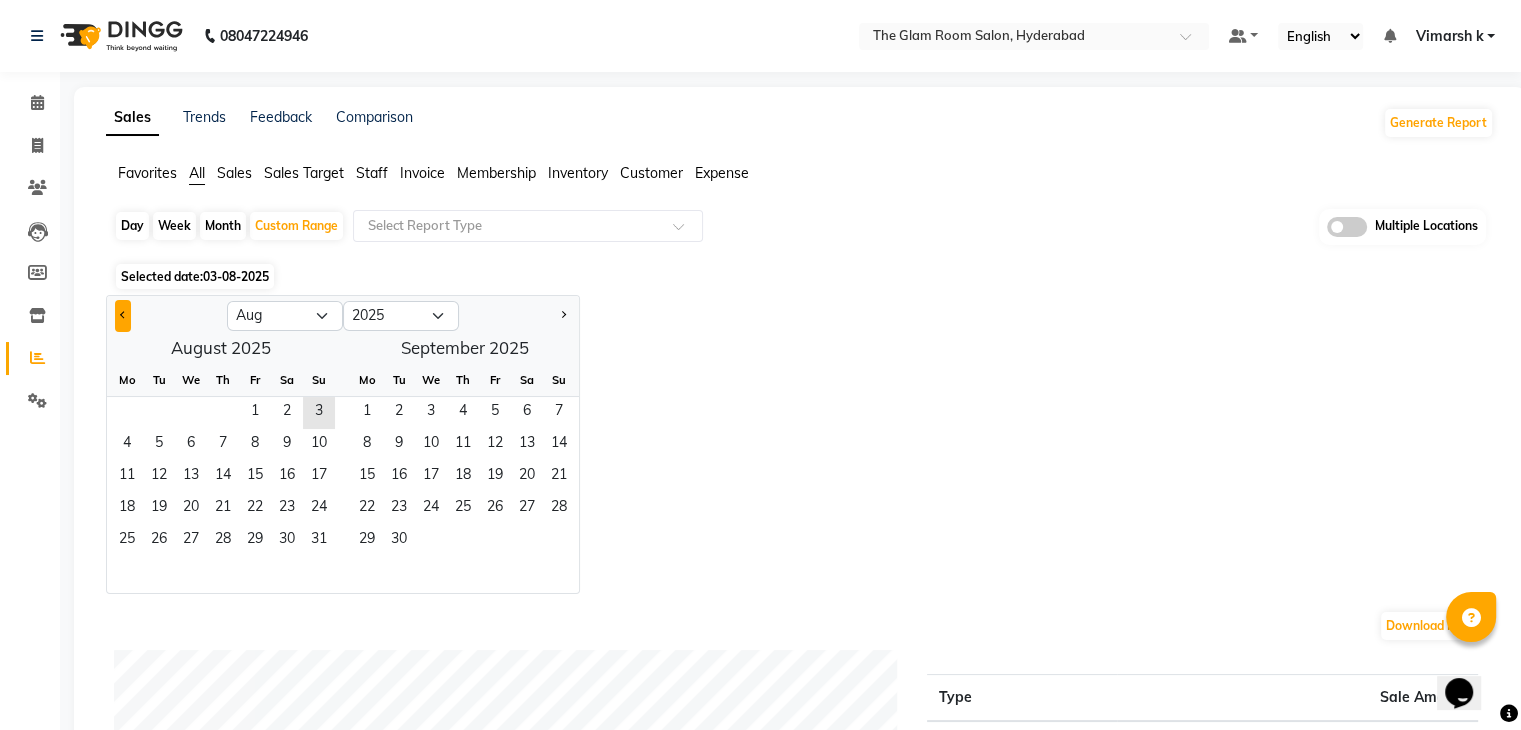 click 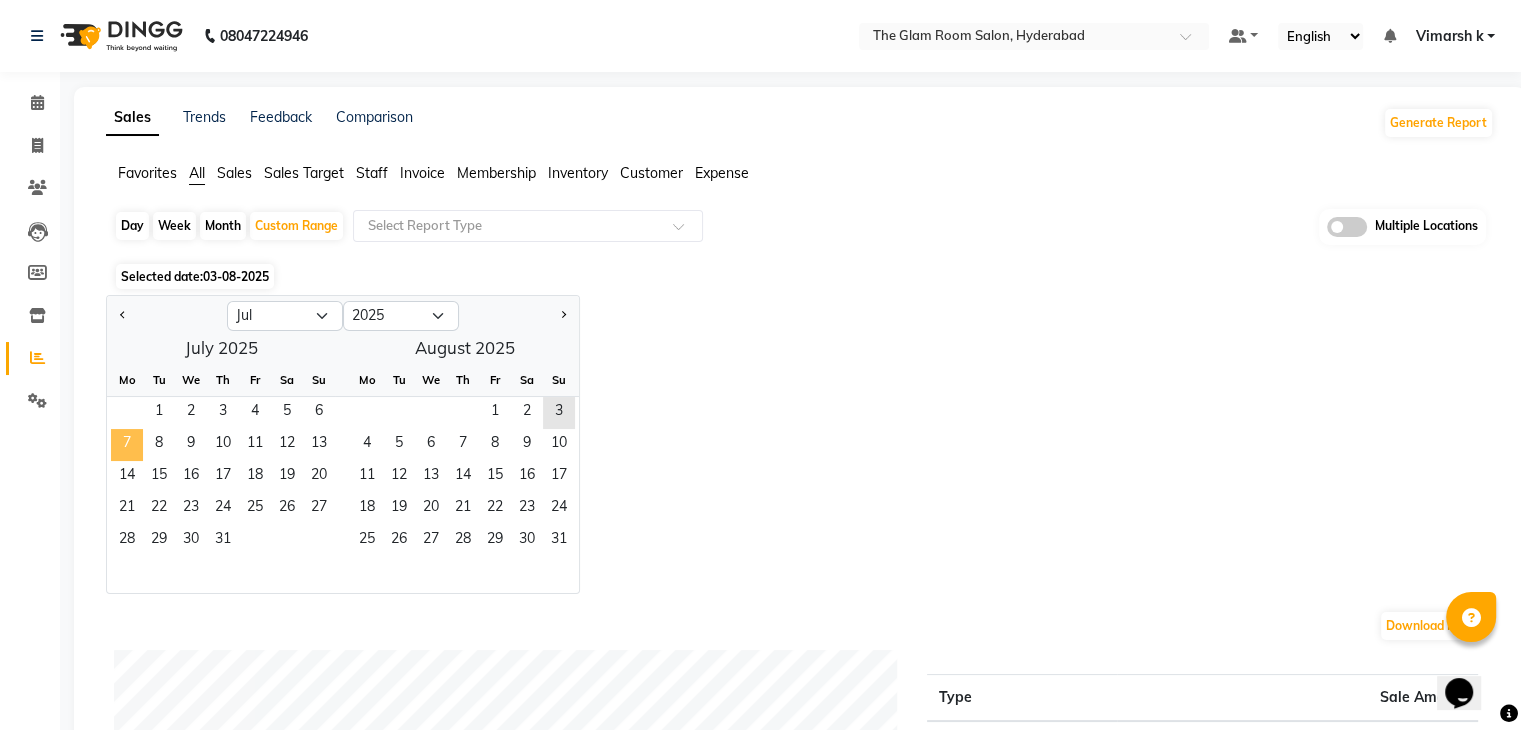click on "7" 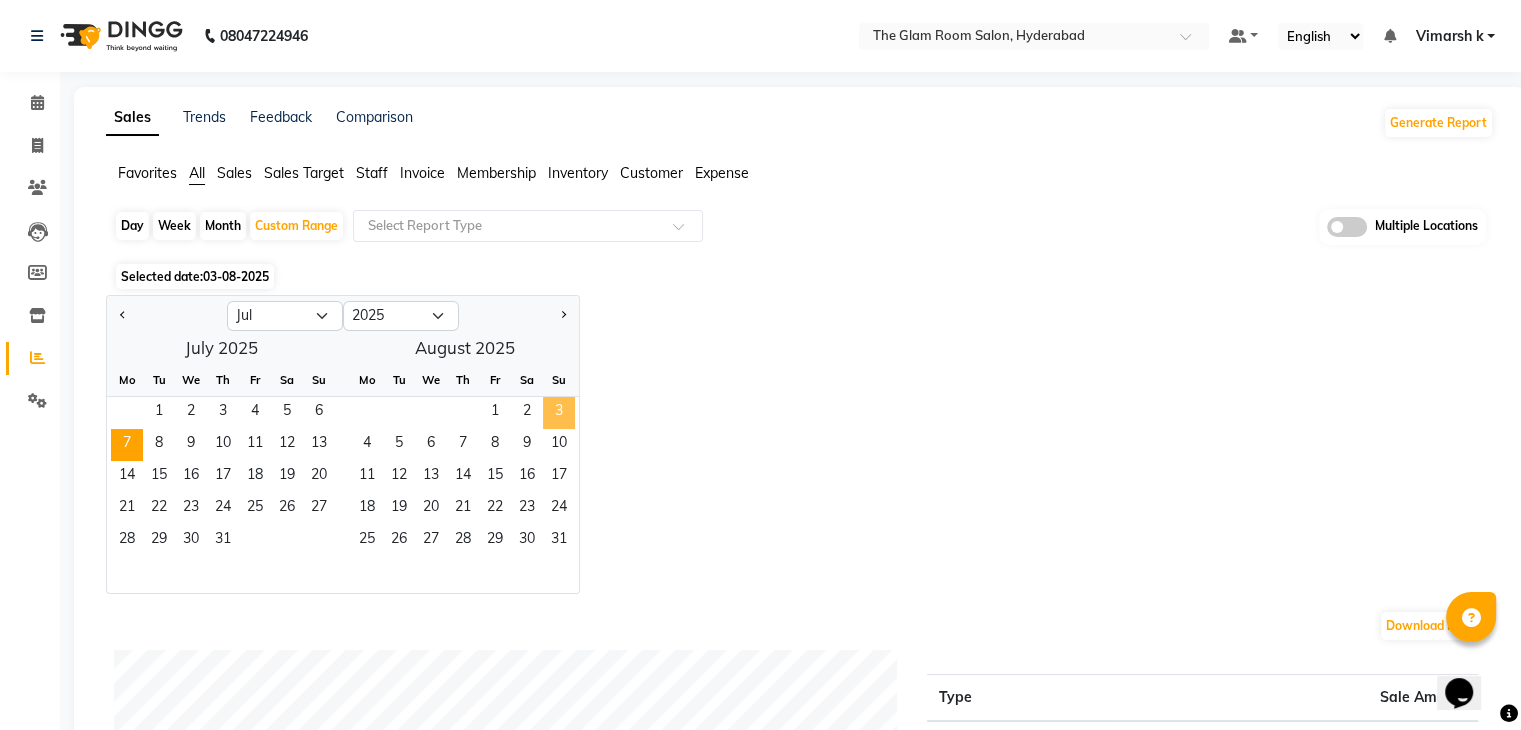 click on "3" 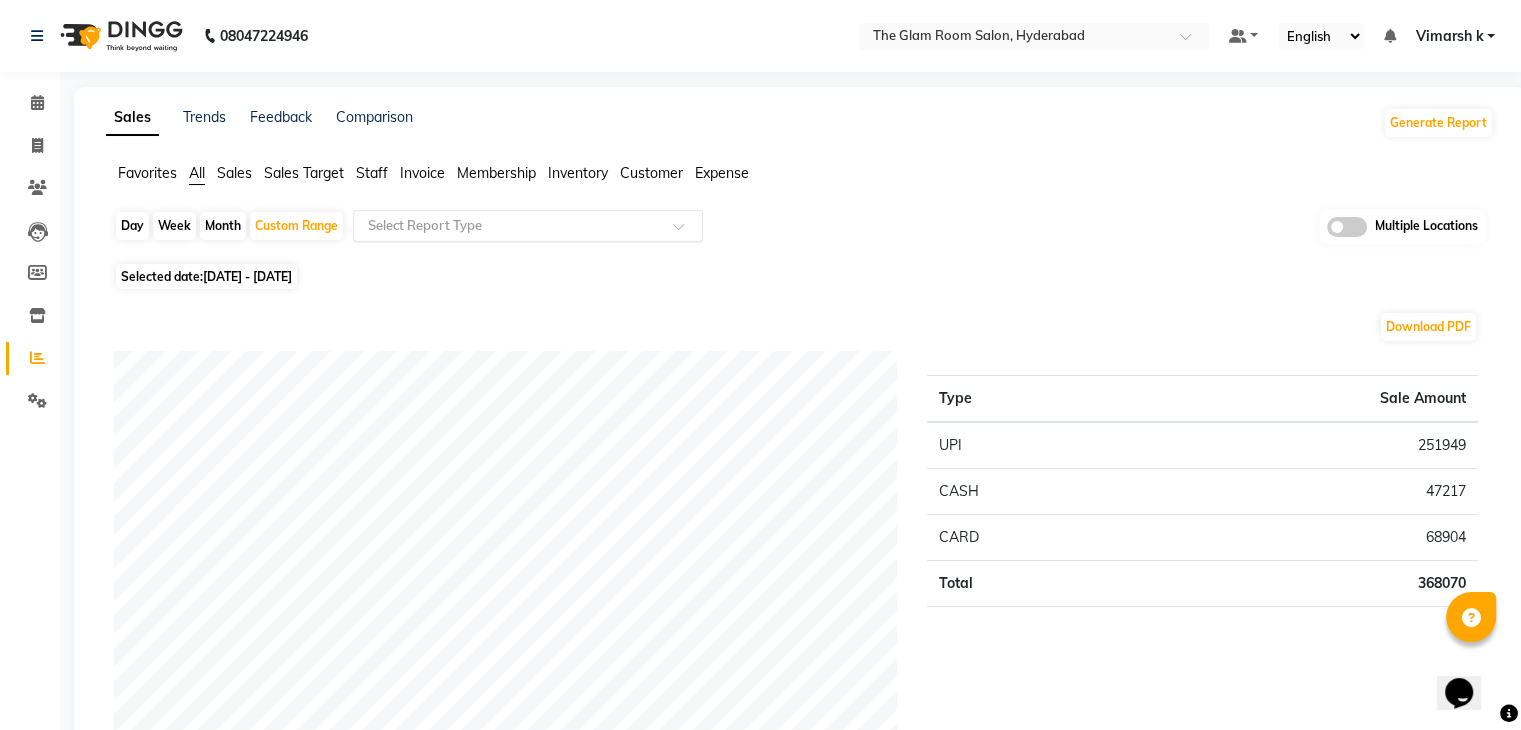 click 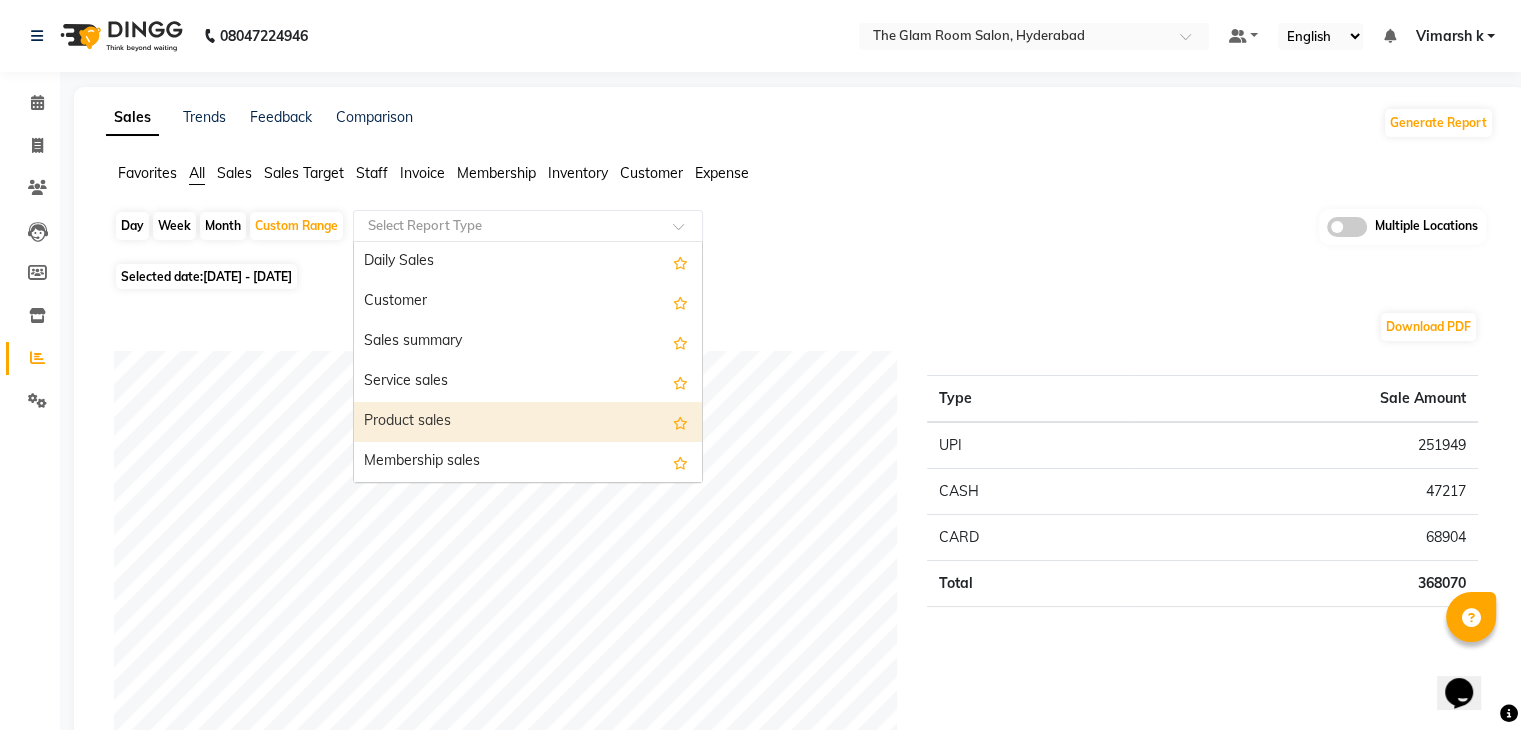 click on "Product sales" at bounding box center (528, 422) 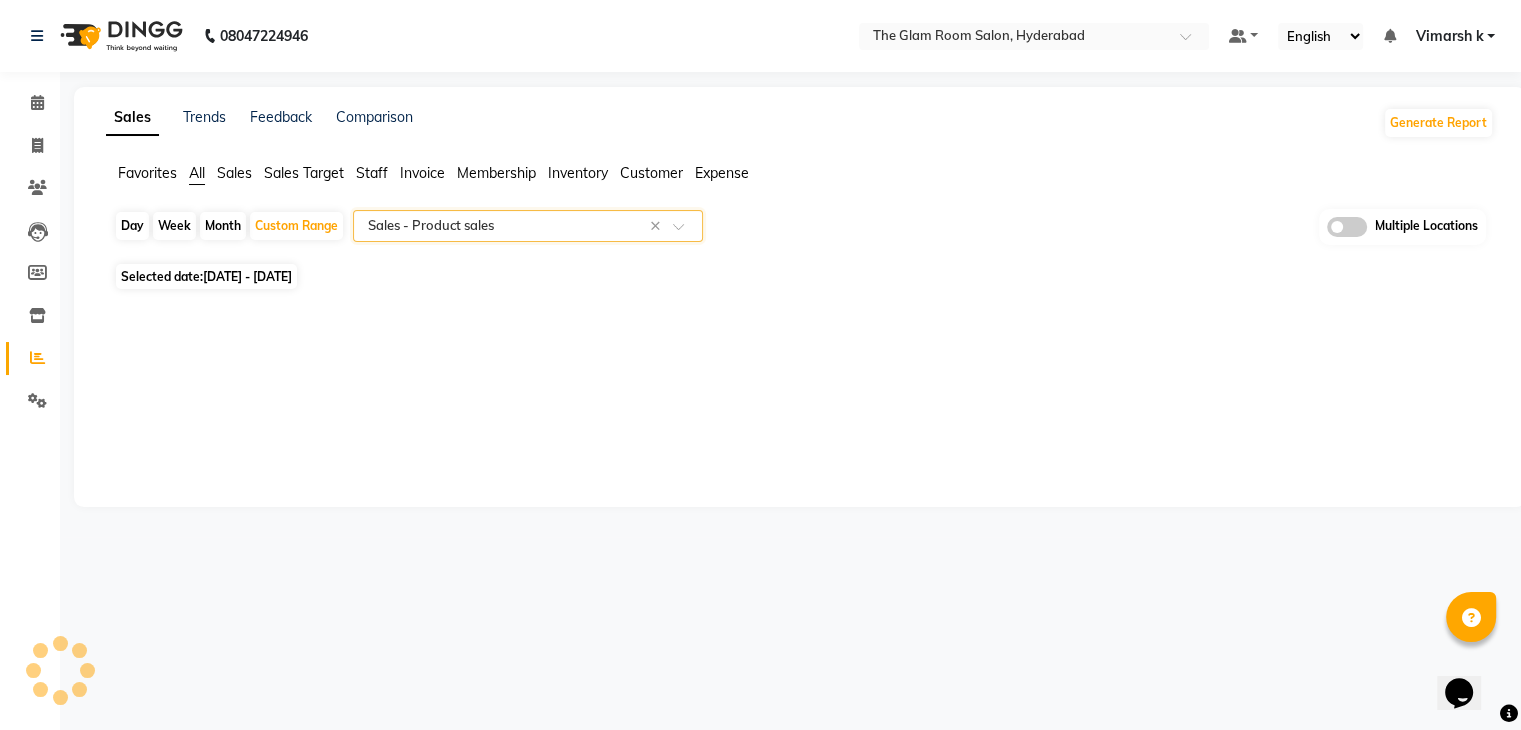 select on "full_report" 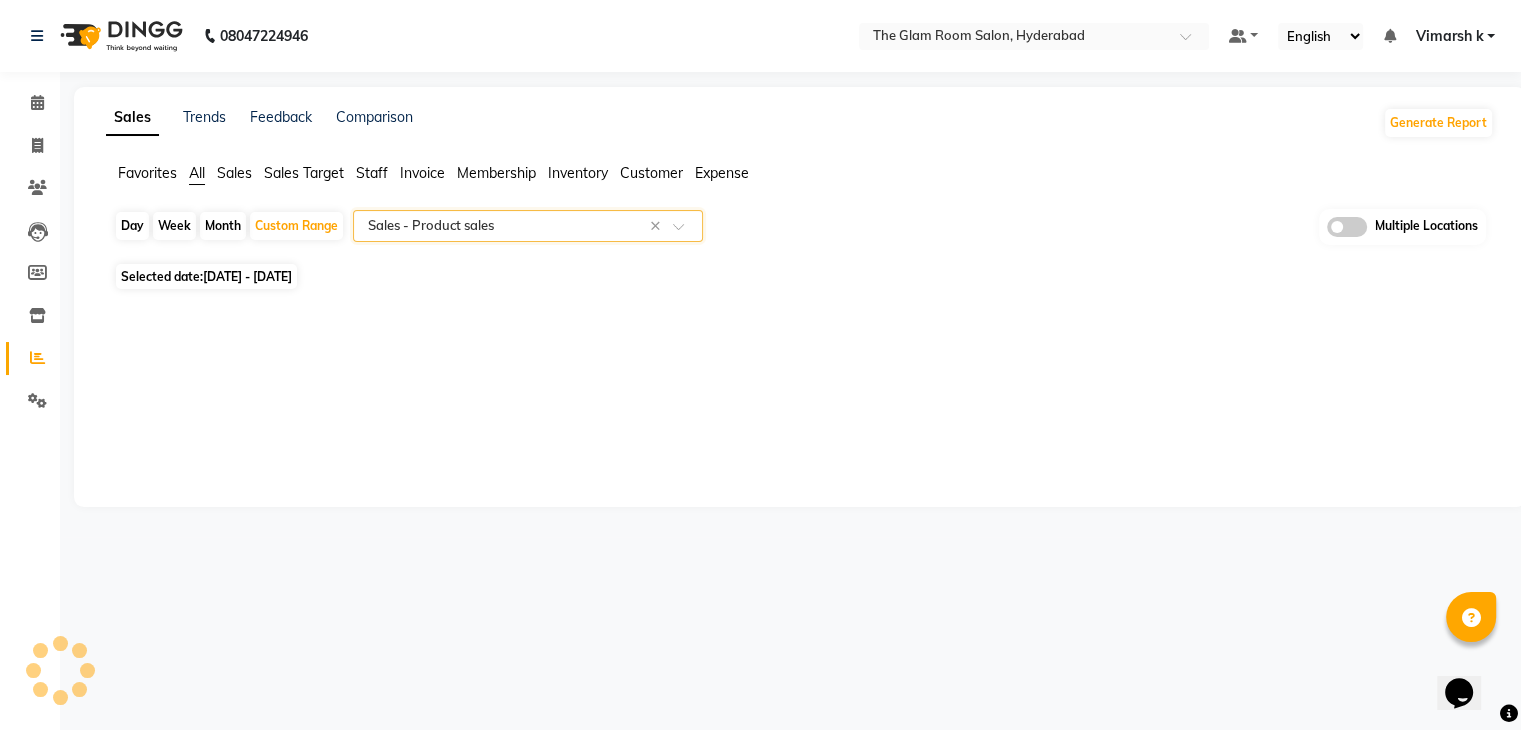 select on "csv" 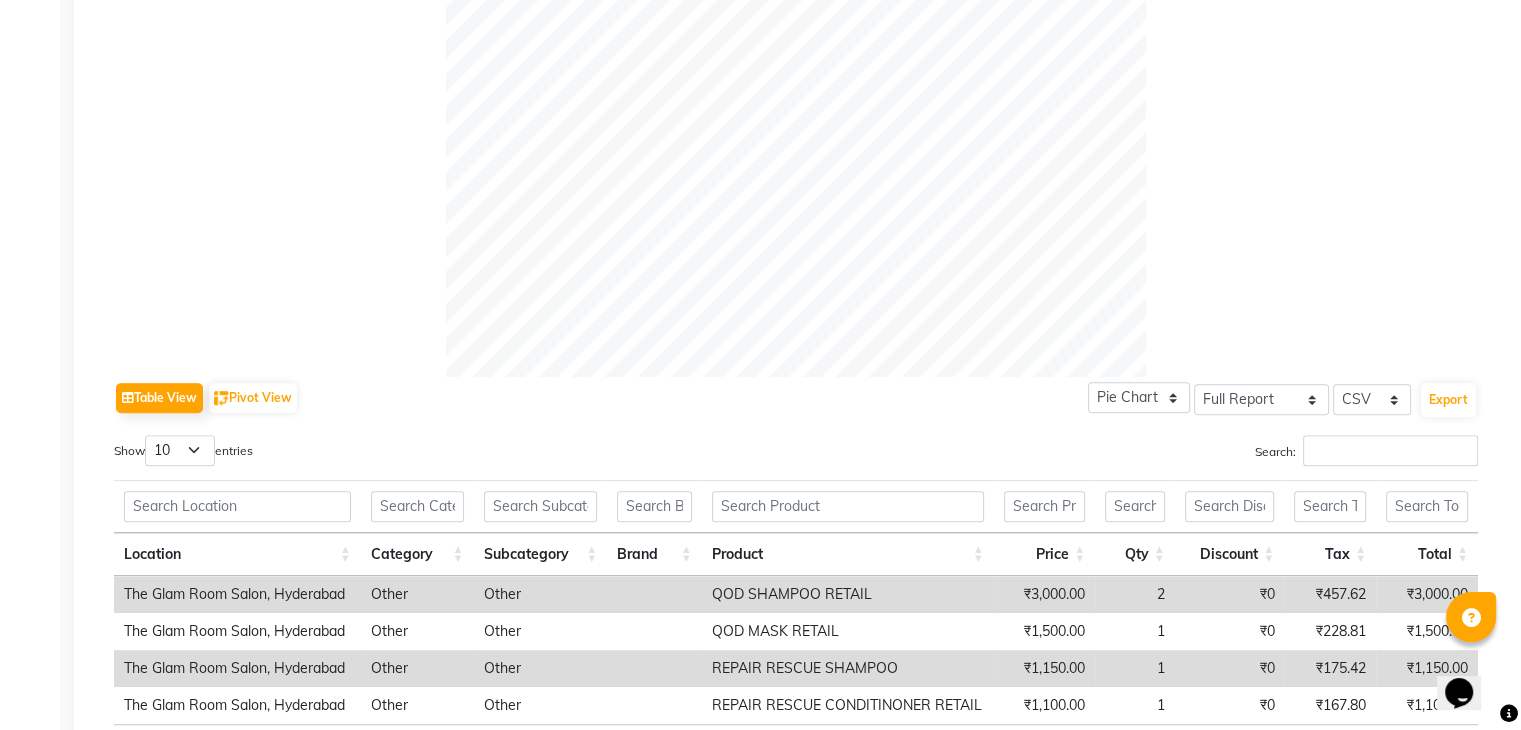 scroll, scrollTop: 816, scrollLeft: 0, axis: vertical 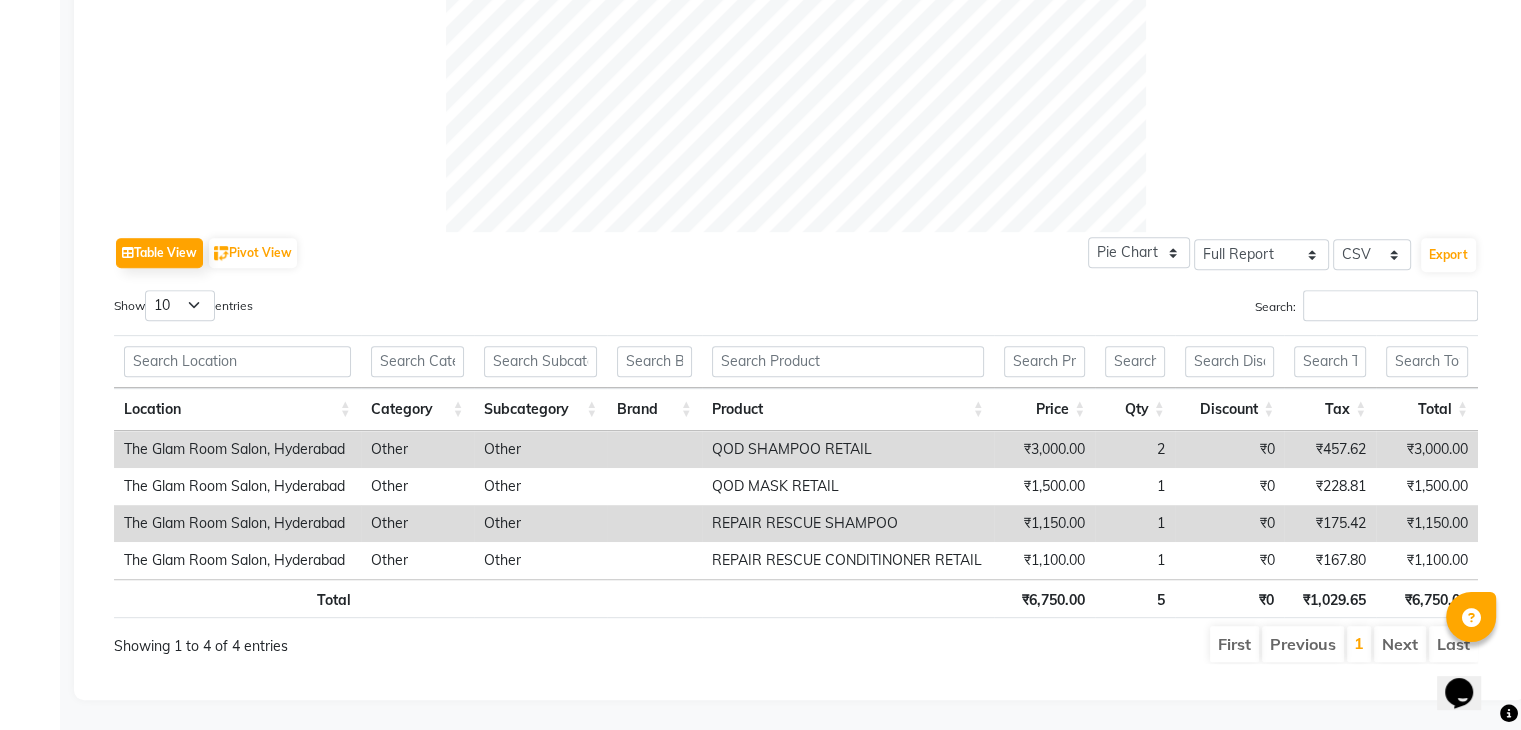 click on "Table View   Pivot View  Pie Chart Bar Chart Select Full Report Filtered Report Select CSV PDF  Export" 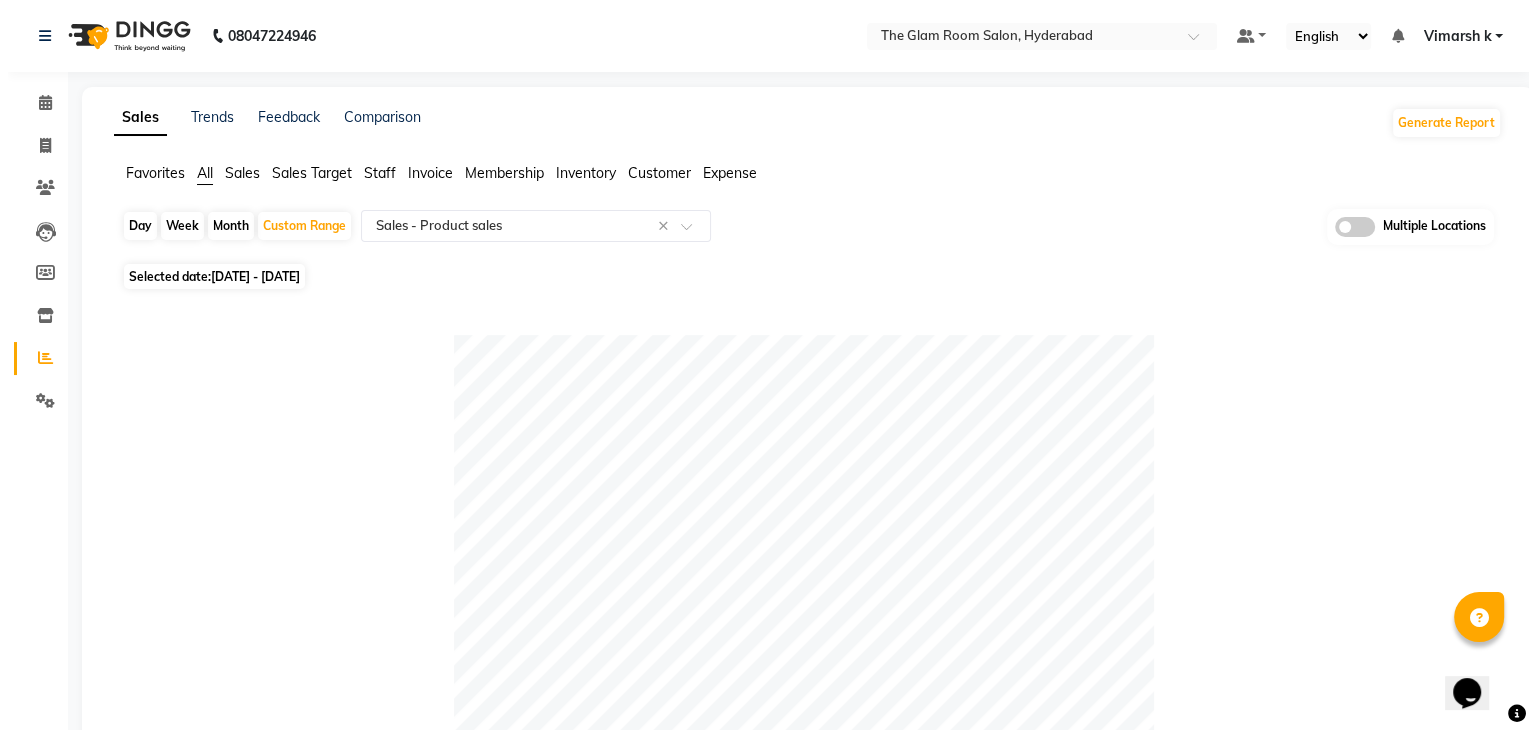 scroll, scrollTop: 0, scrollLeft: 0, axis: both 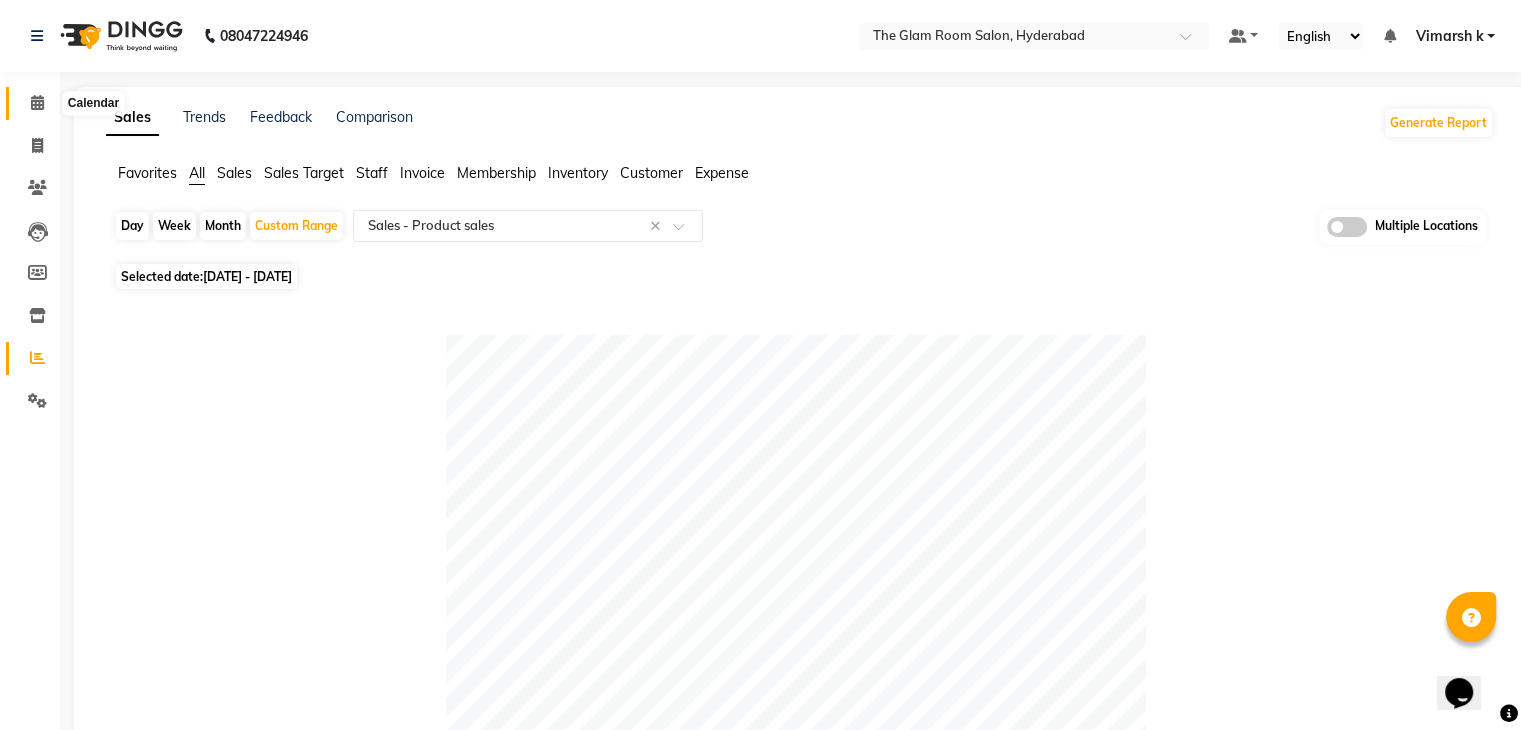 click 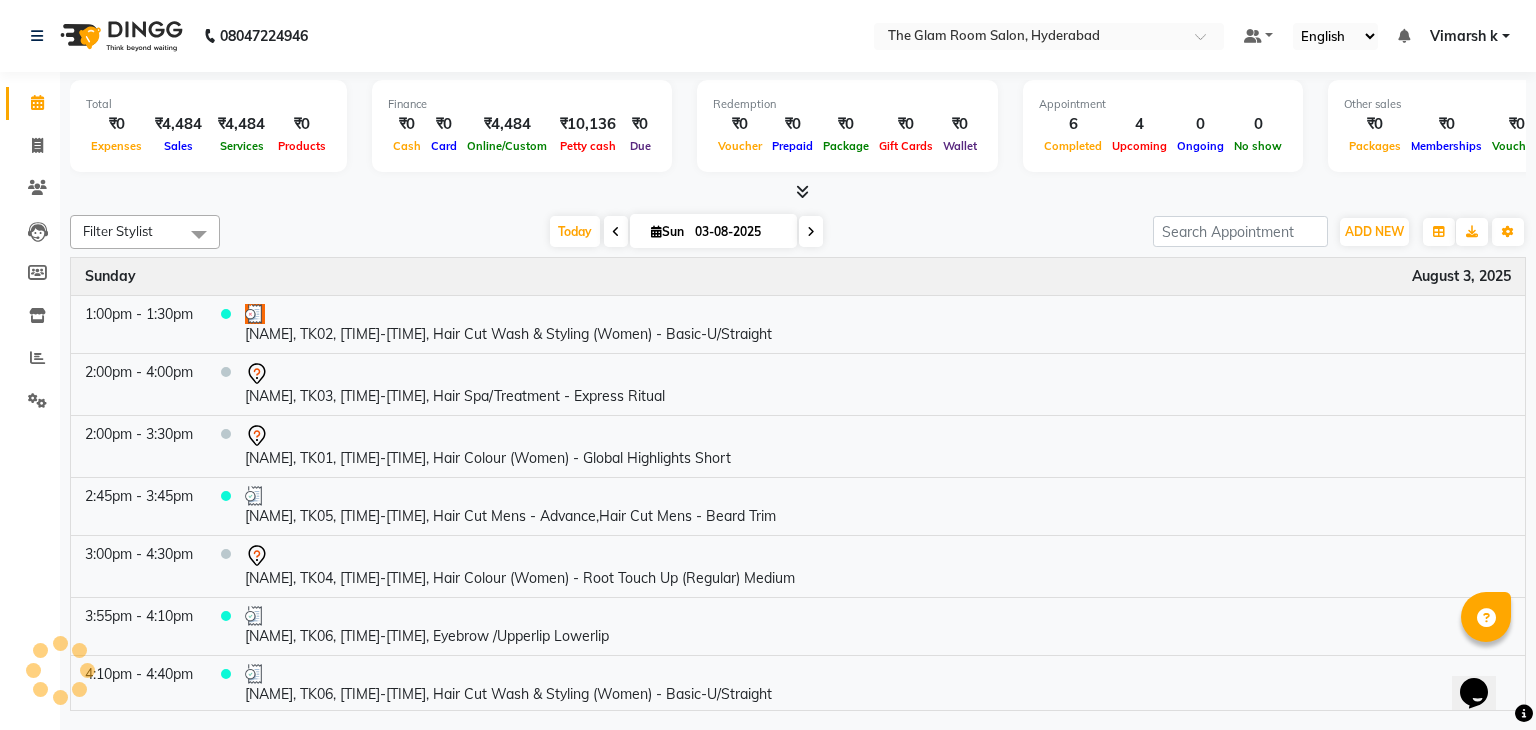 click on "08047224946 Select Location × The Glam Room Salon, Hyderabad Default Panel My Panel English ENGLISH Español العربية मराठी हिंदी ગુજરાતી தமிழ் 中文 Notifications nothing to show Vimarsh k Manage Profile Change Password Sign out  Version:3.15.11" 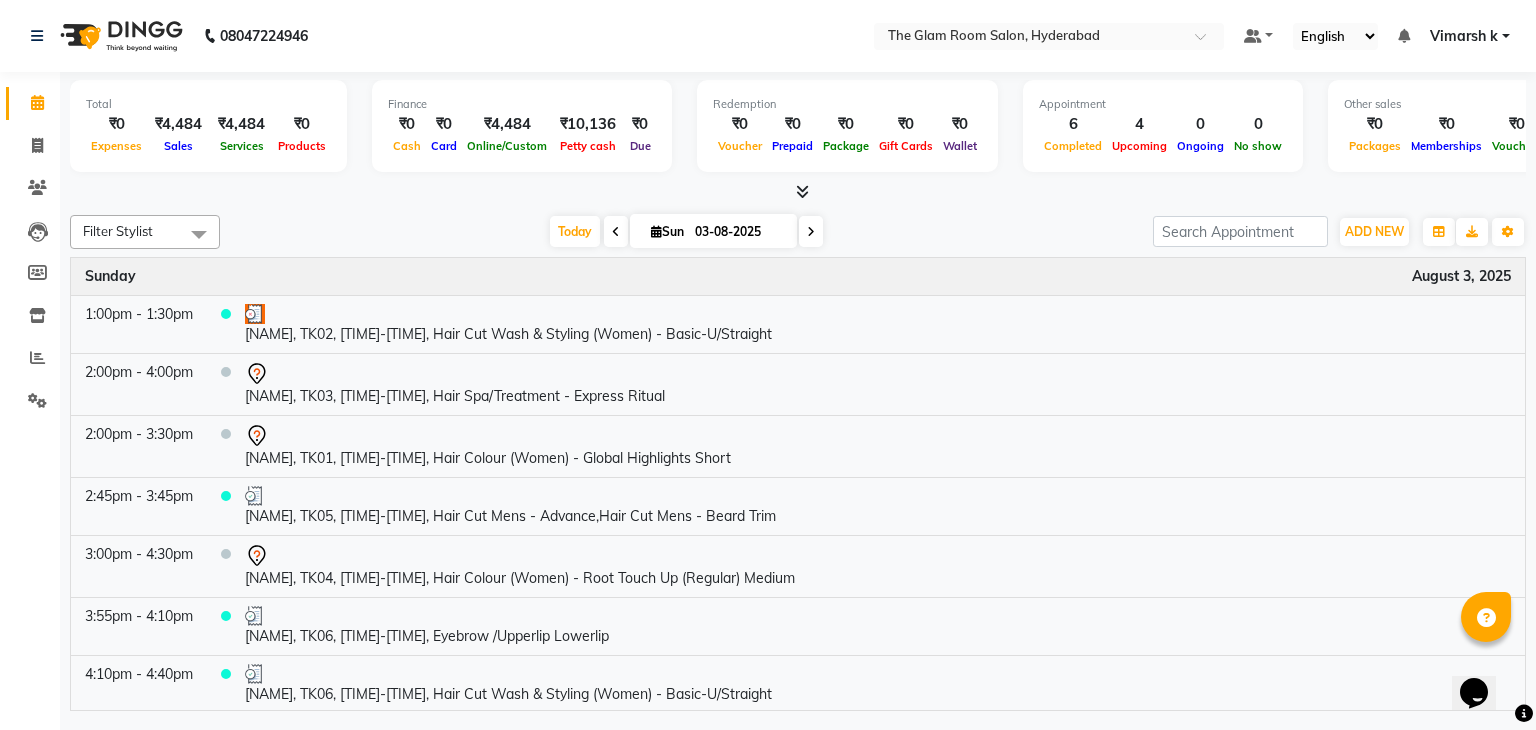 click on "08047224946 Select Location × The Glam Room Salon, Hyderabad Default Panel My Panel English ENGLISH Español العربية मराठी हिंदी ગુજરાતી தமிழ் 中文 Notifications nothing to show Vimarsh k Manage Profile Change Password Sign out  Version:3.15.11" 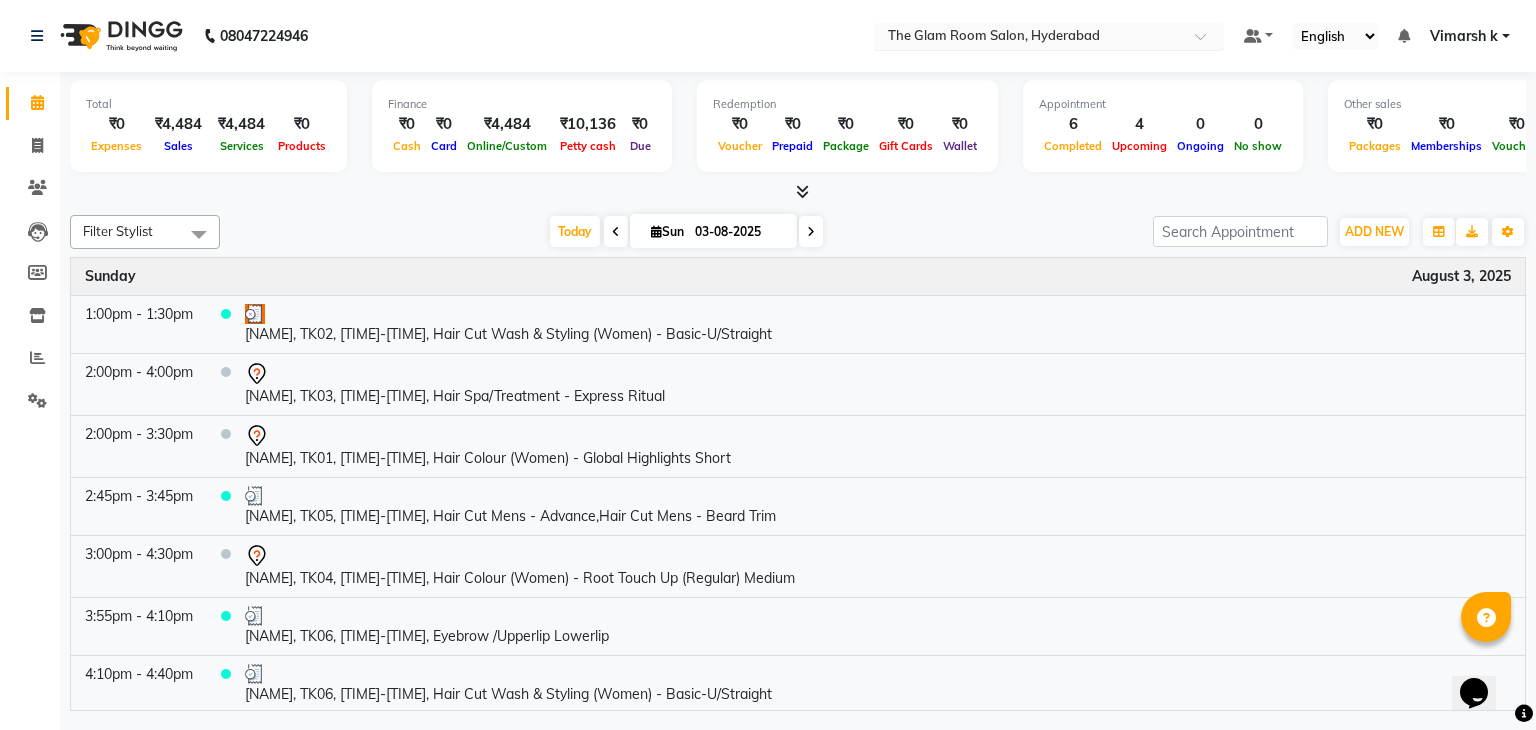 click at bounding box center (1029, 38) 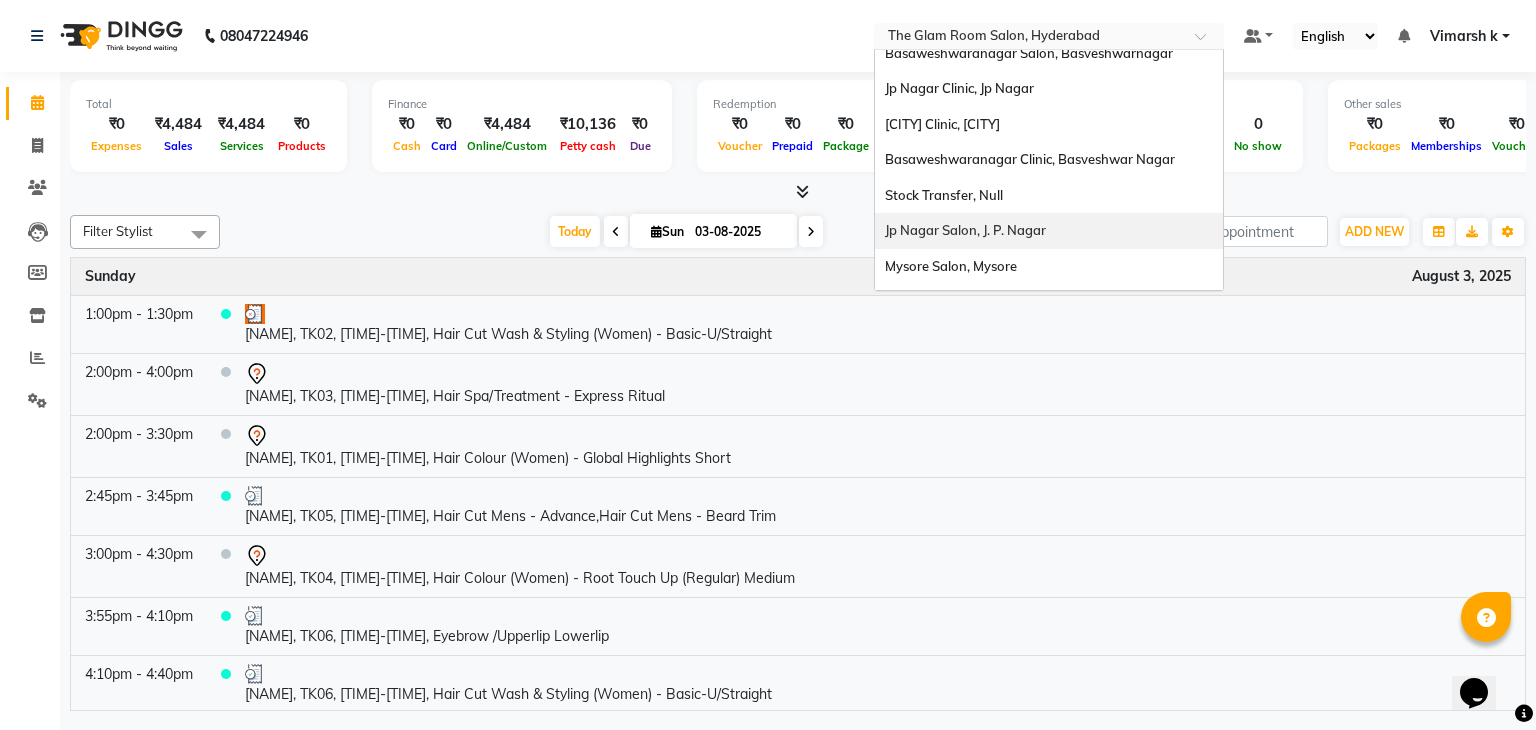 scroll, scrollTop: 0, scrollLeft: 0, axis: both 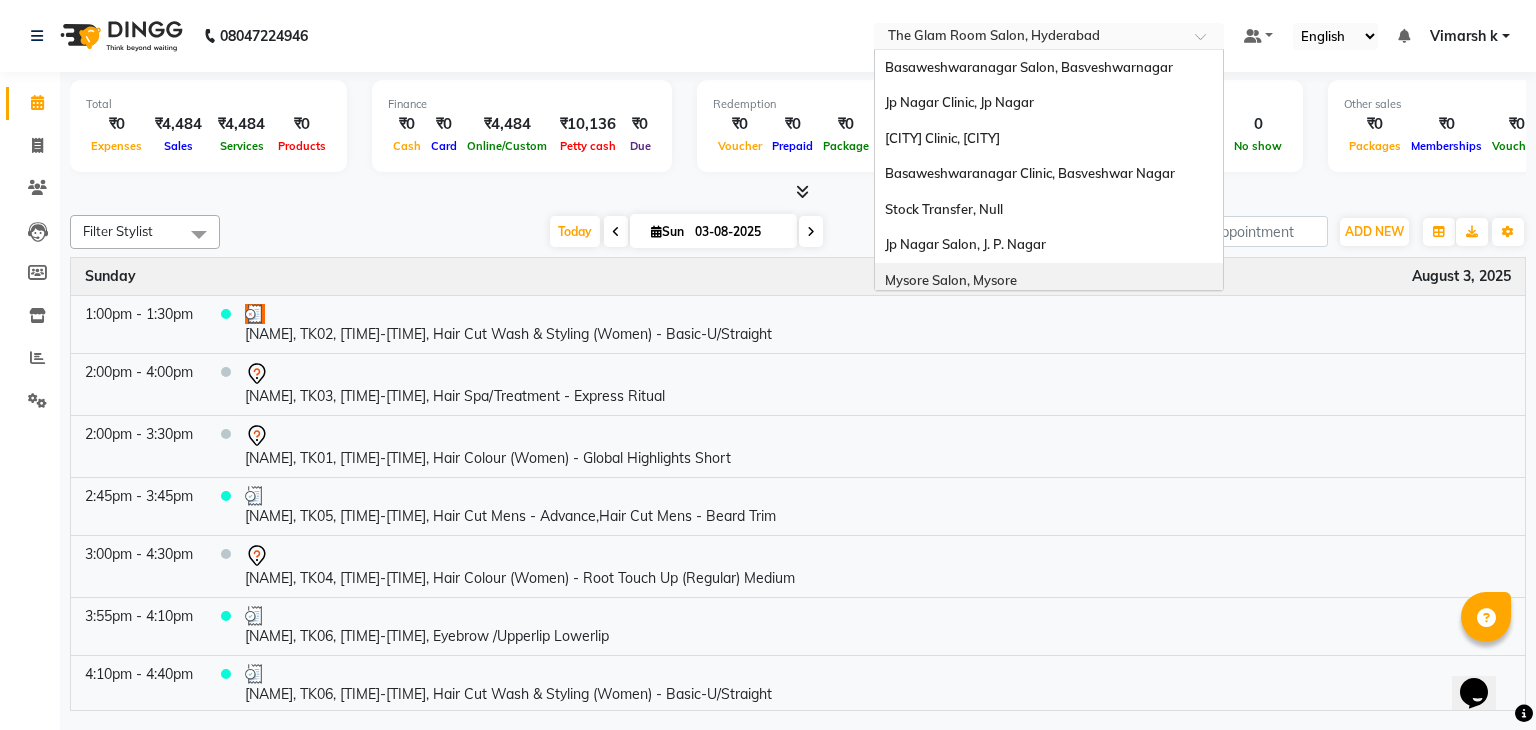 click on "Mysore Salon, Mysore" at bounding box center (951, 280) 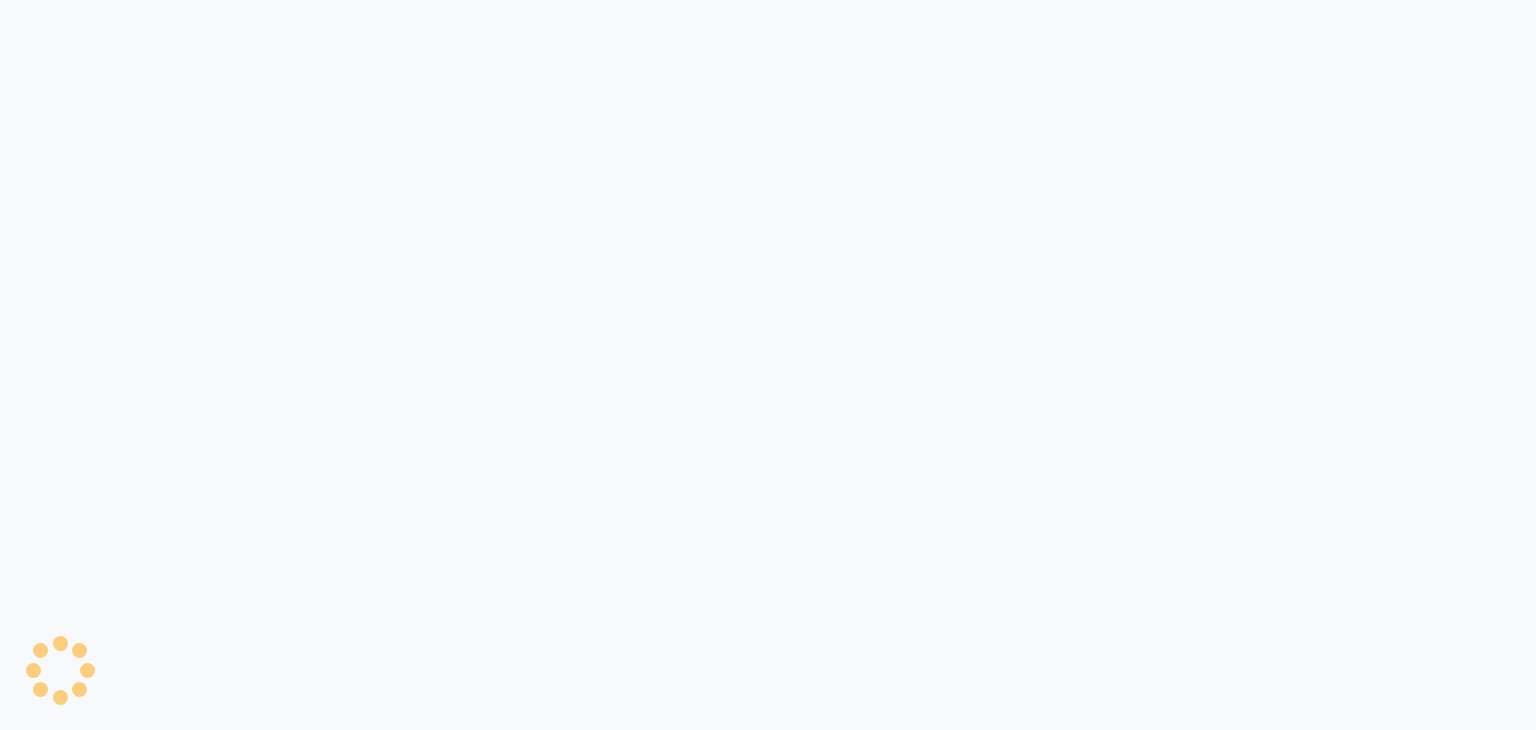 scroll, scrollTop: 0, scrollLeft: 0, axis: both 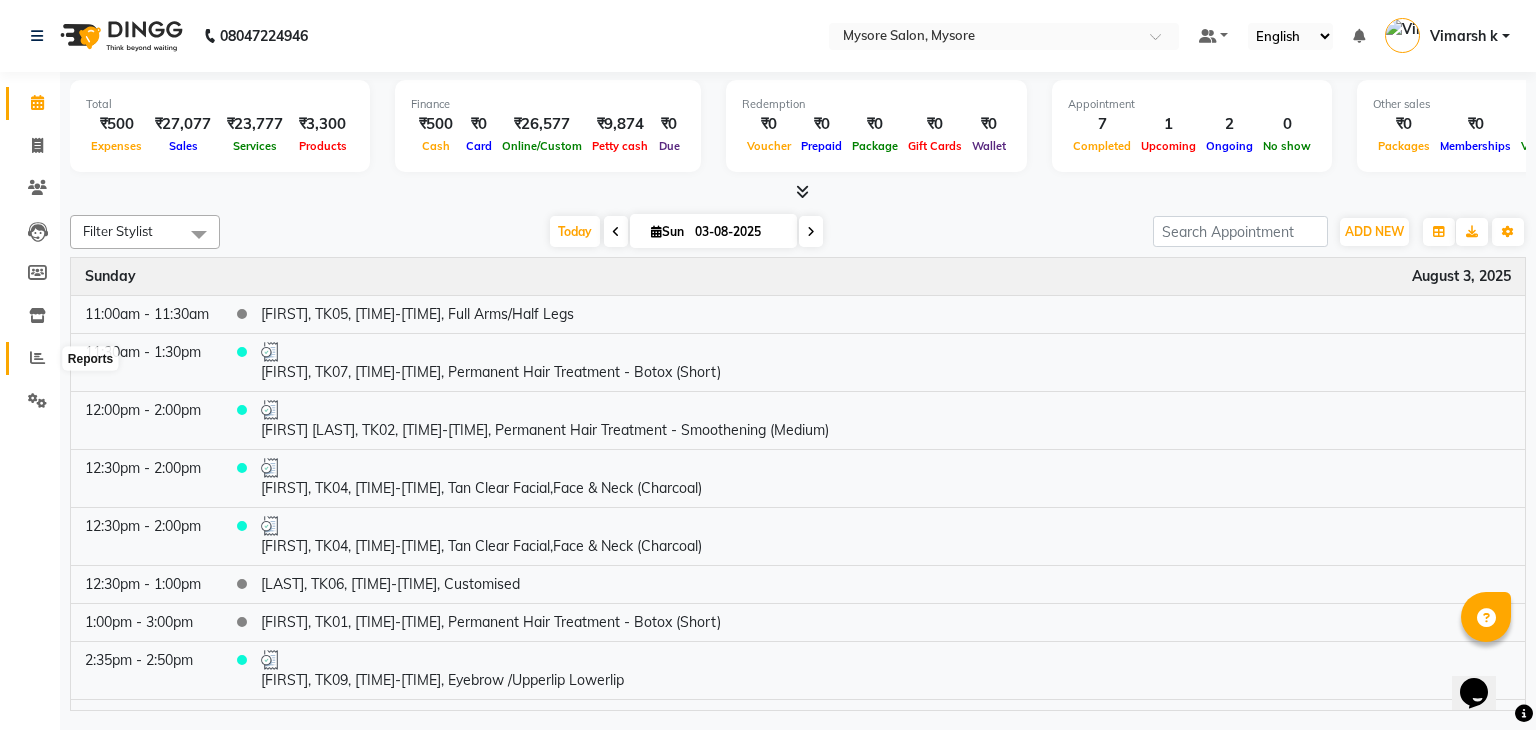 click 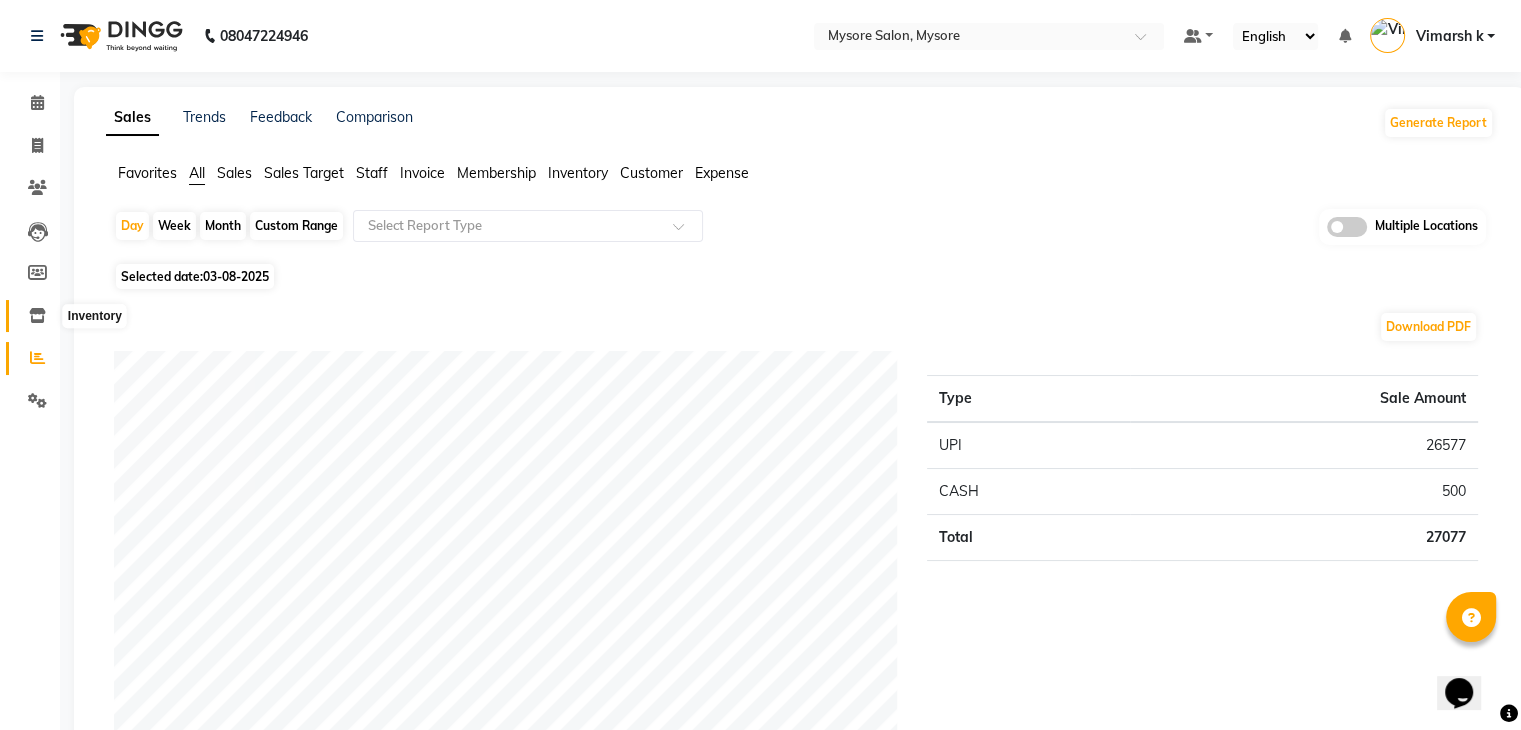 click 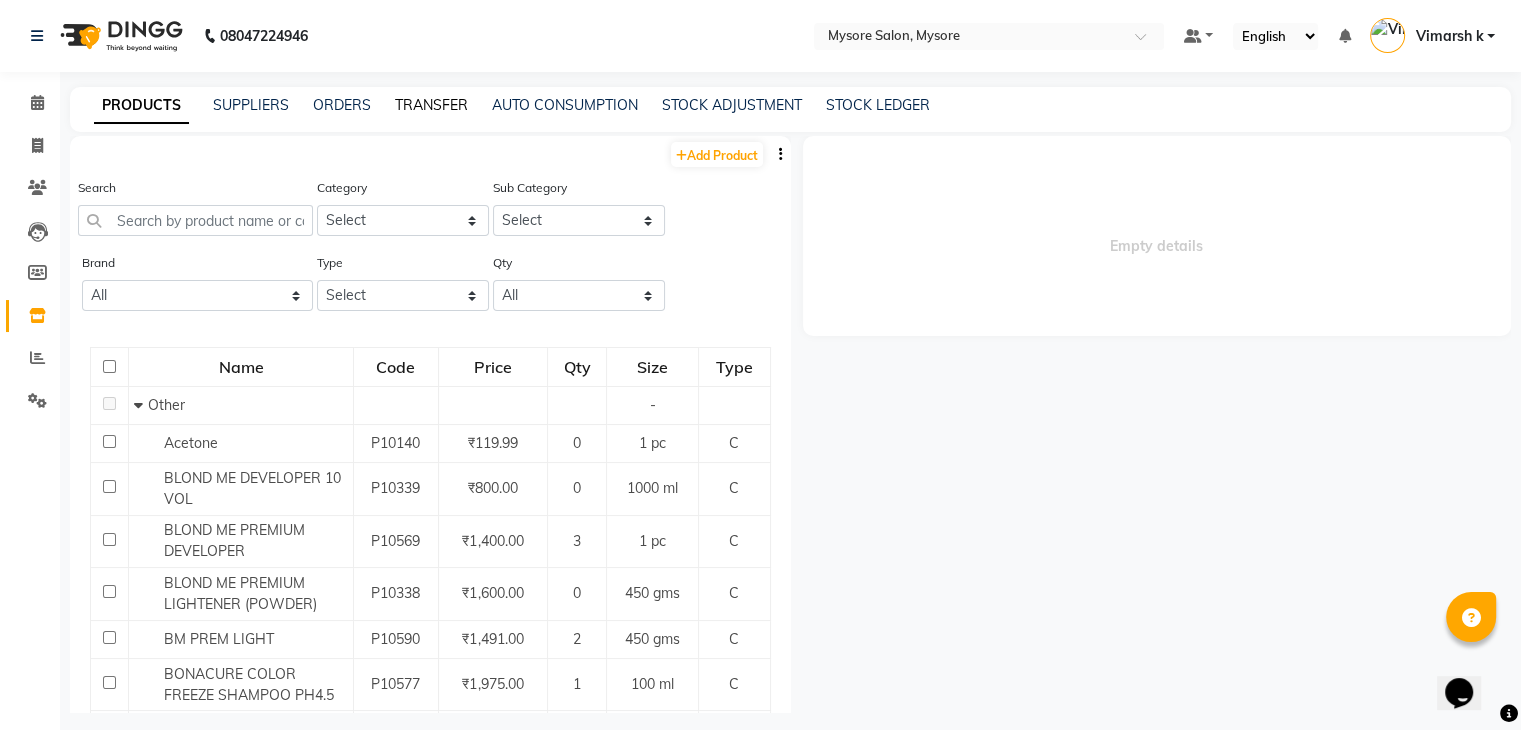 click on "TRANSFER" 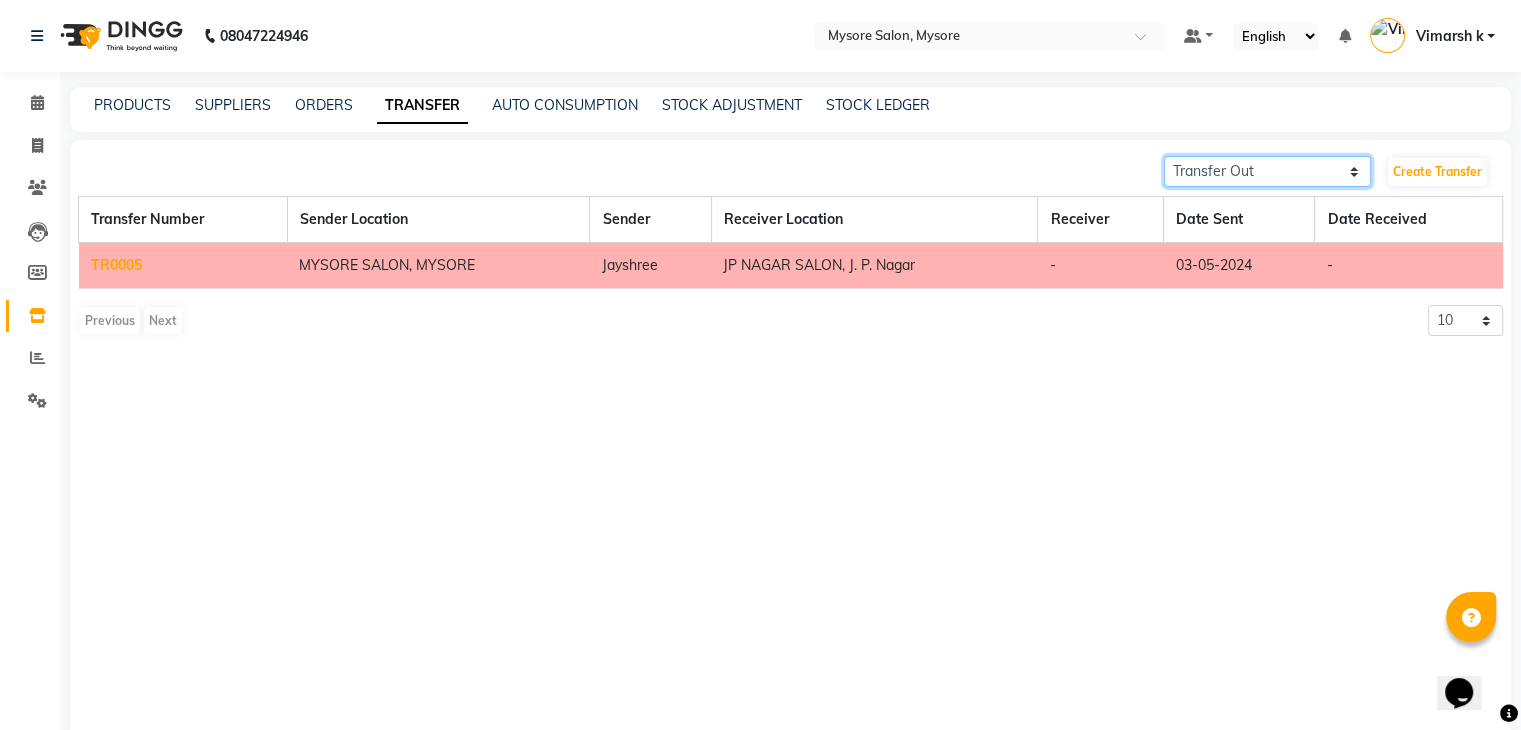 click on "Transfer In Transfer Out" 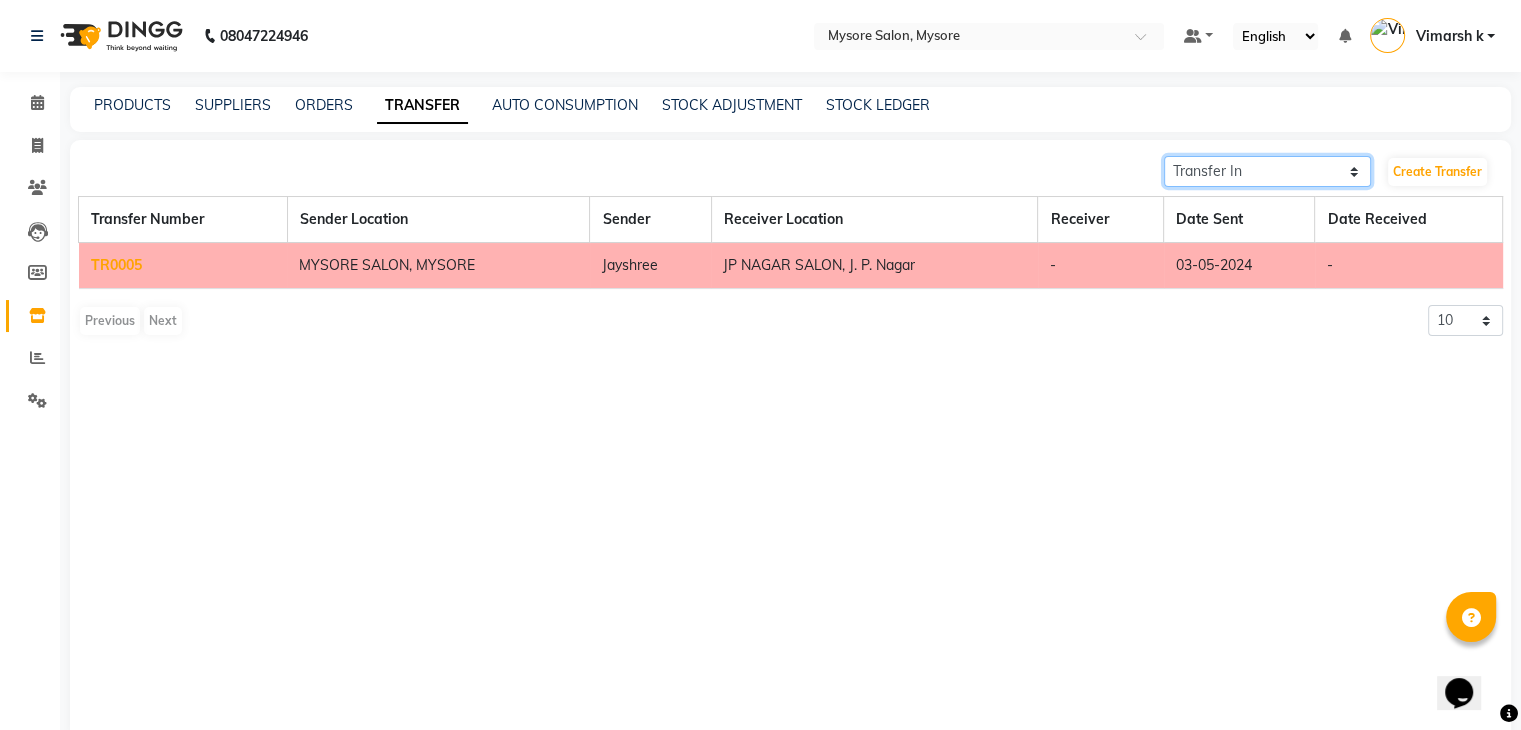 click on "Transfer In Transfer Out" 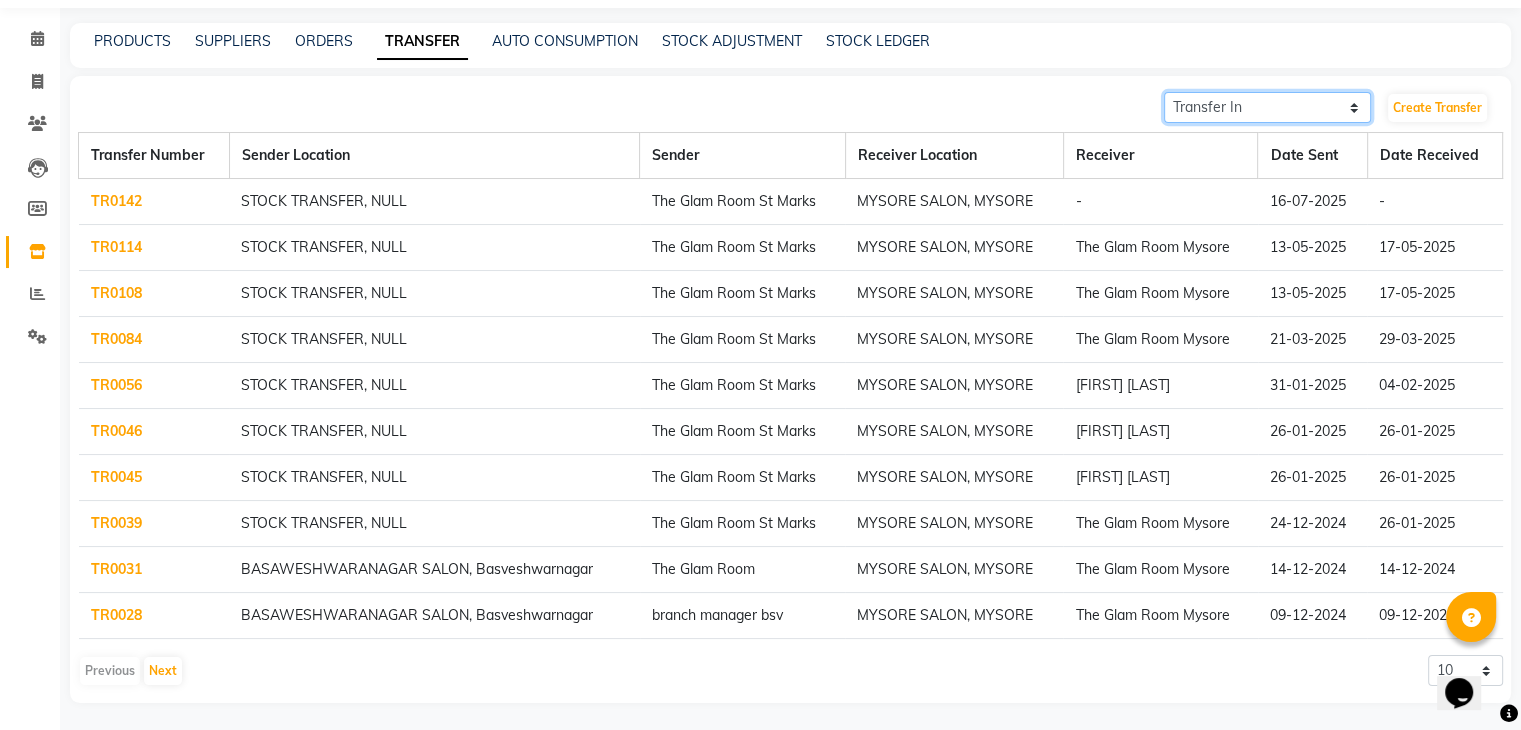 scroll, scrollTop: 0, scrollLeft: 0, axis: both 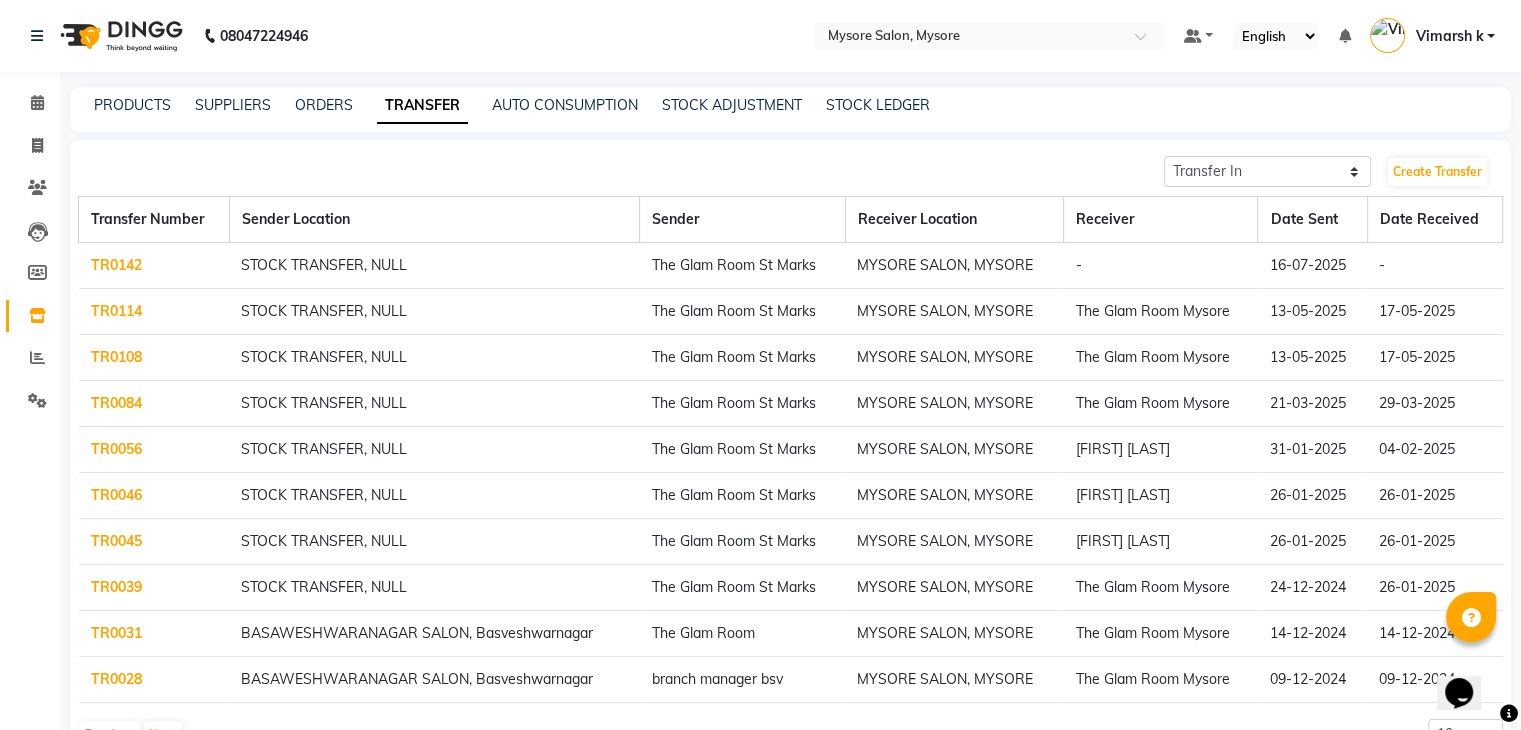 click on "TR0142" 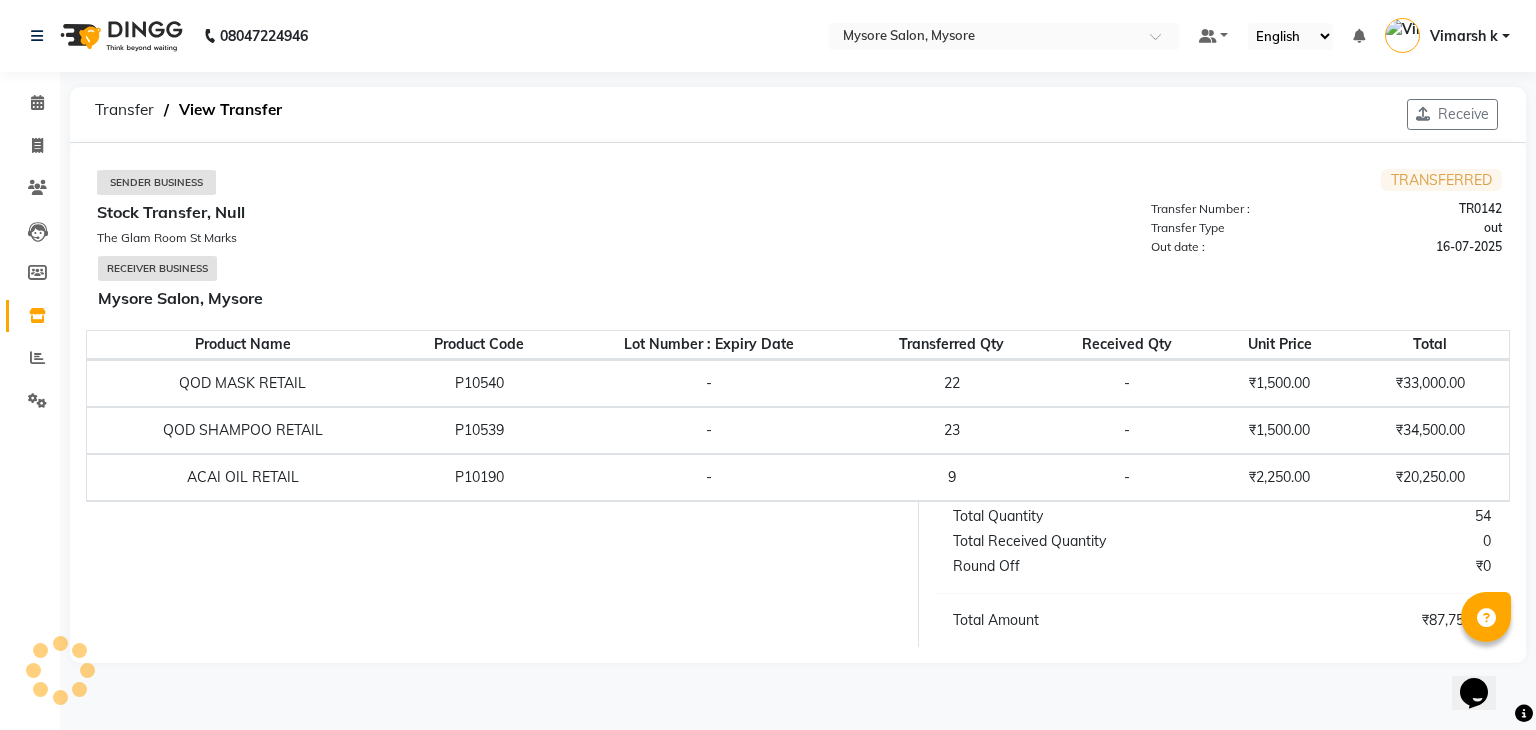 click on "Receive" 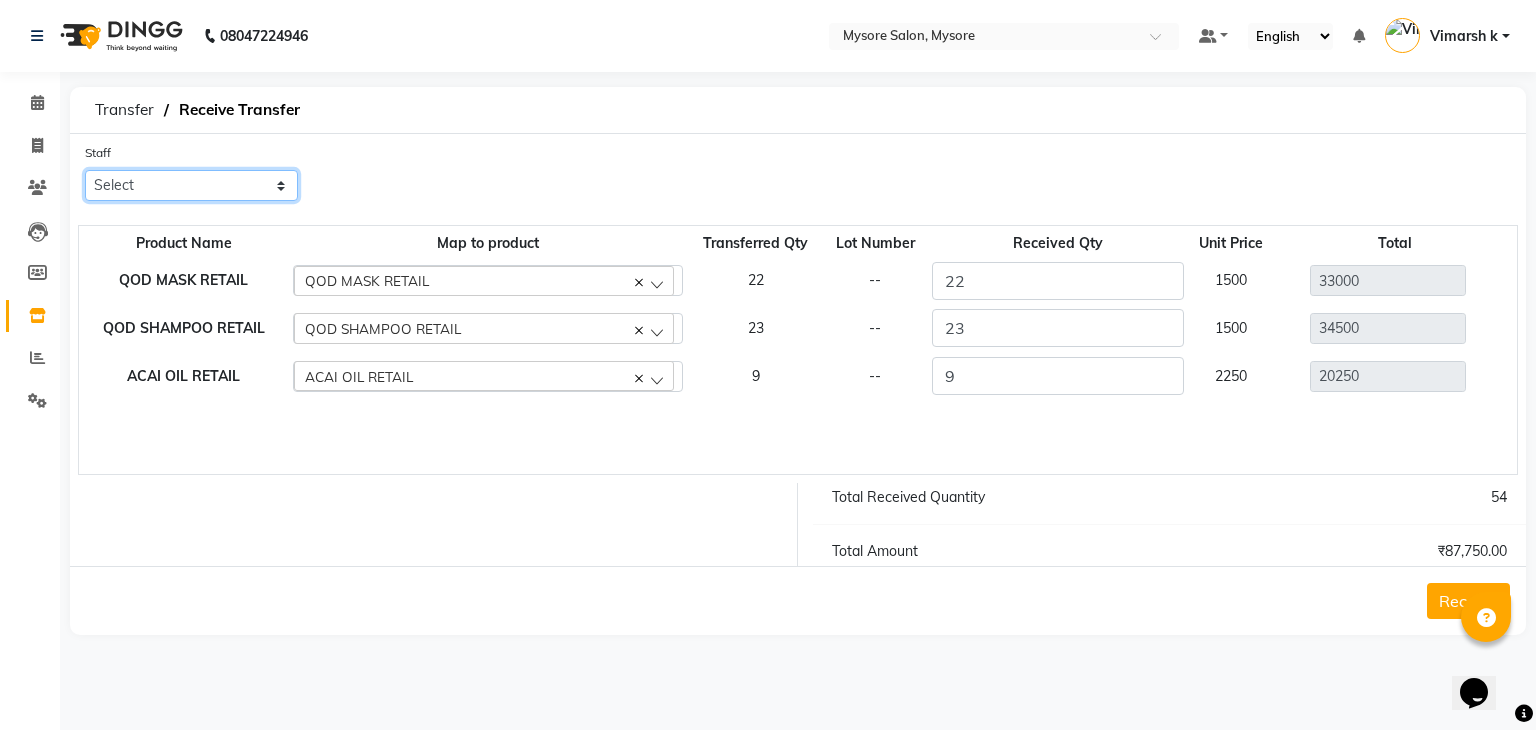click on "Select Ankita Arti Ashwini Ayaan DR. Apurva Fatma Jayshree Lakshmi Paul Ruhul alom Shangnimwon Steve Sumaiya Banu Sumit Teja Tezz The Glam Room Mysore Trishna" at bounding box center [191, 185] 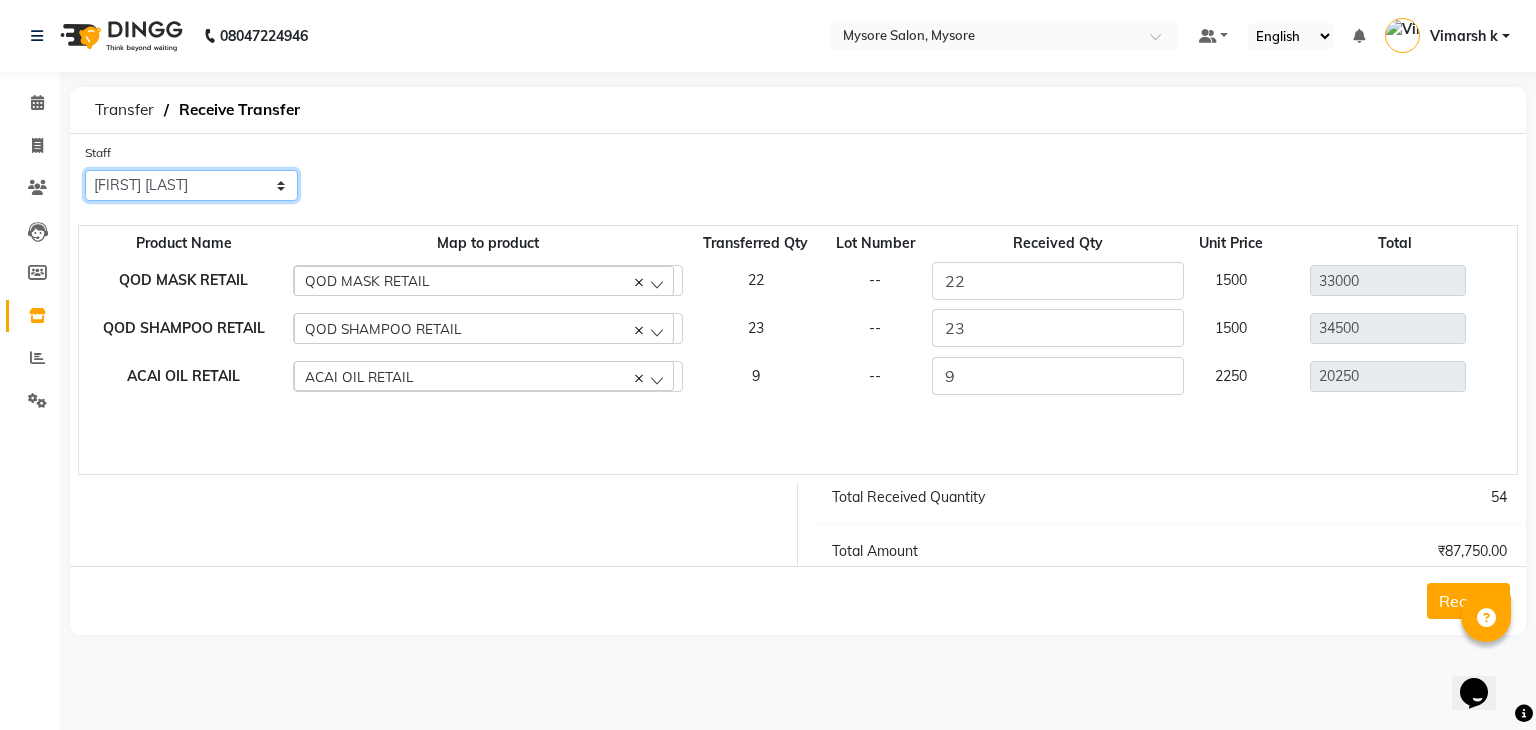click on "Select Ankita Arti Ashwini Ayaan DR. Apurva Fatma Jayshree Lakshmi Paul Ruhul alom Shangnimwon Steve Sumaiya Banu Sumit Teja Tezz The Glam Room Mysore Trishna" at bounding box center [191, 185] 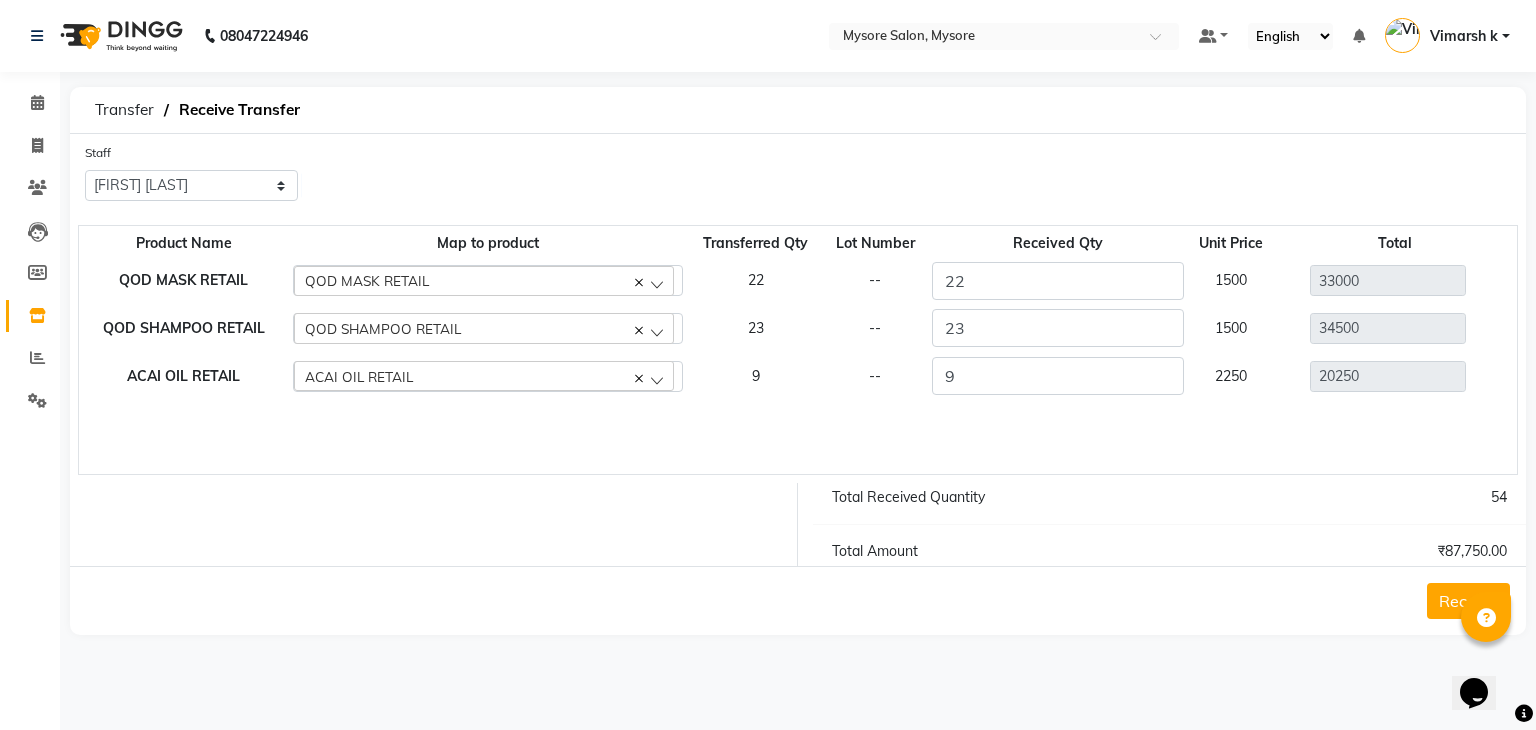 click on "Receive" 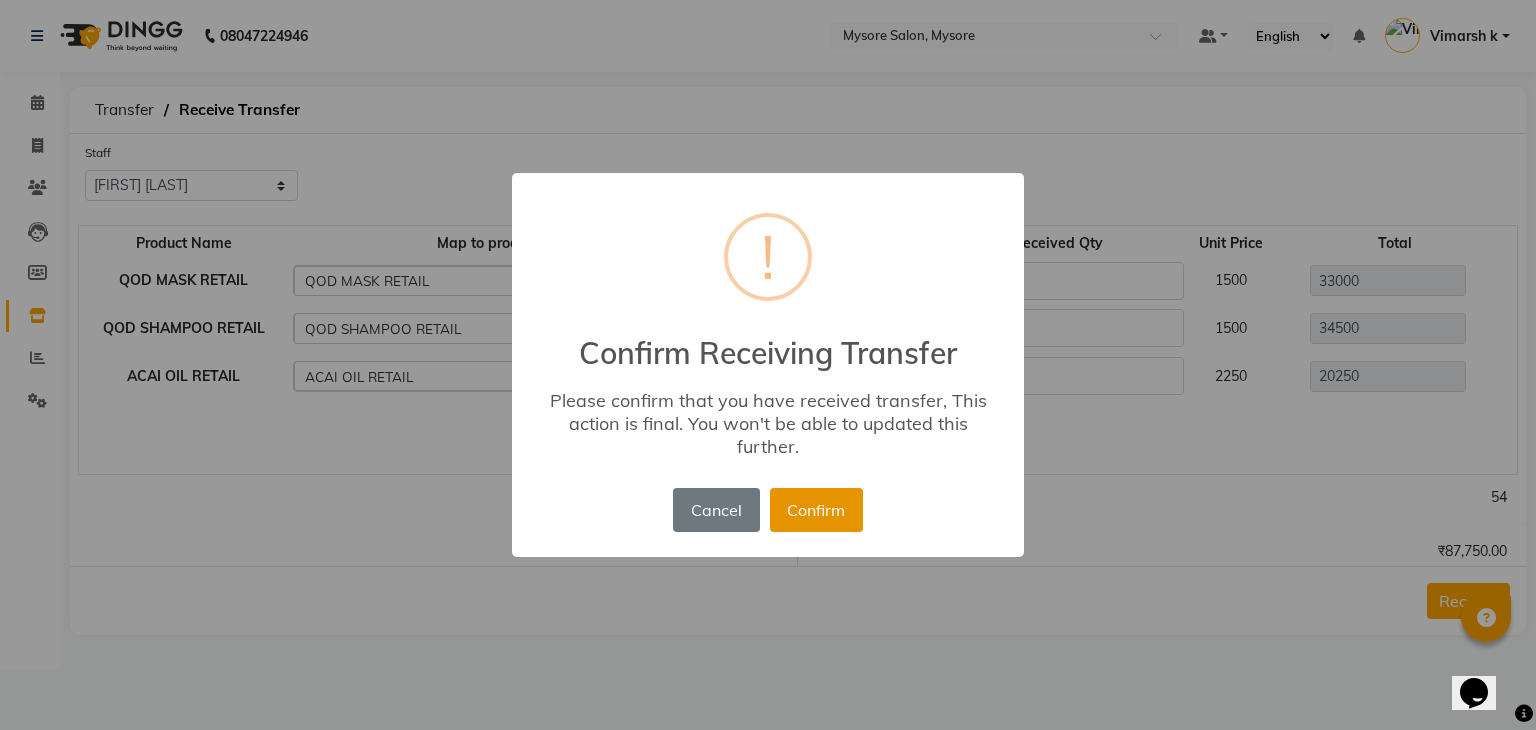 click on "Confirm" at bounding box center (816, 510) 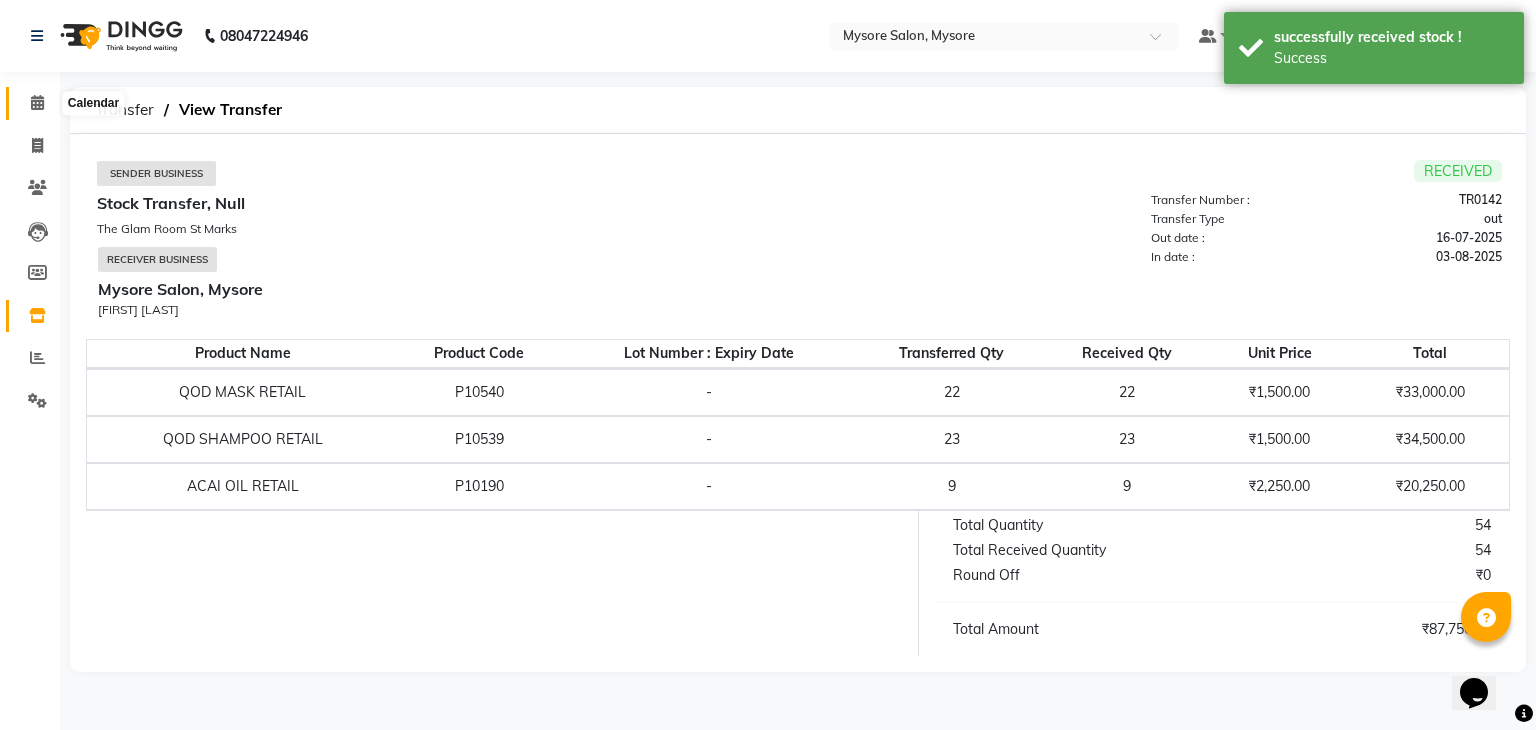 click 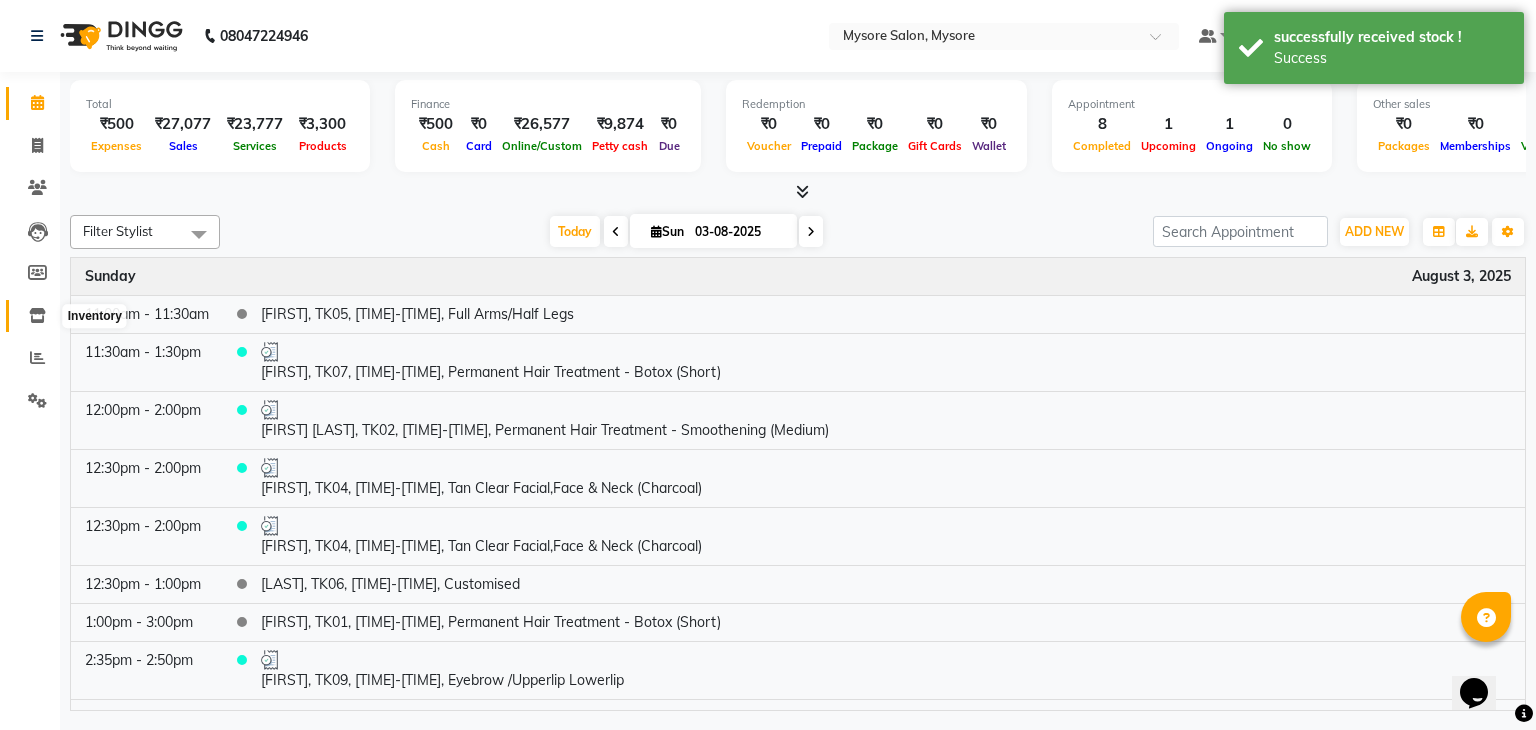 click 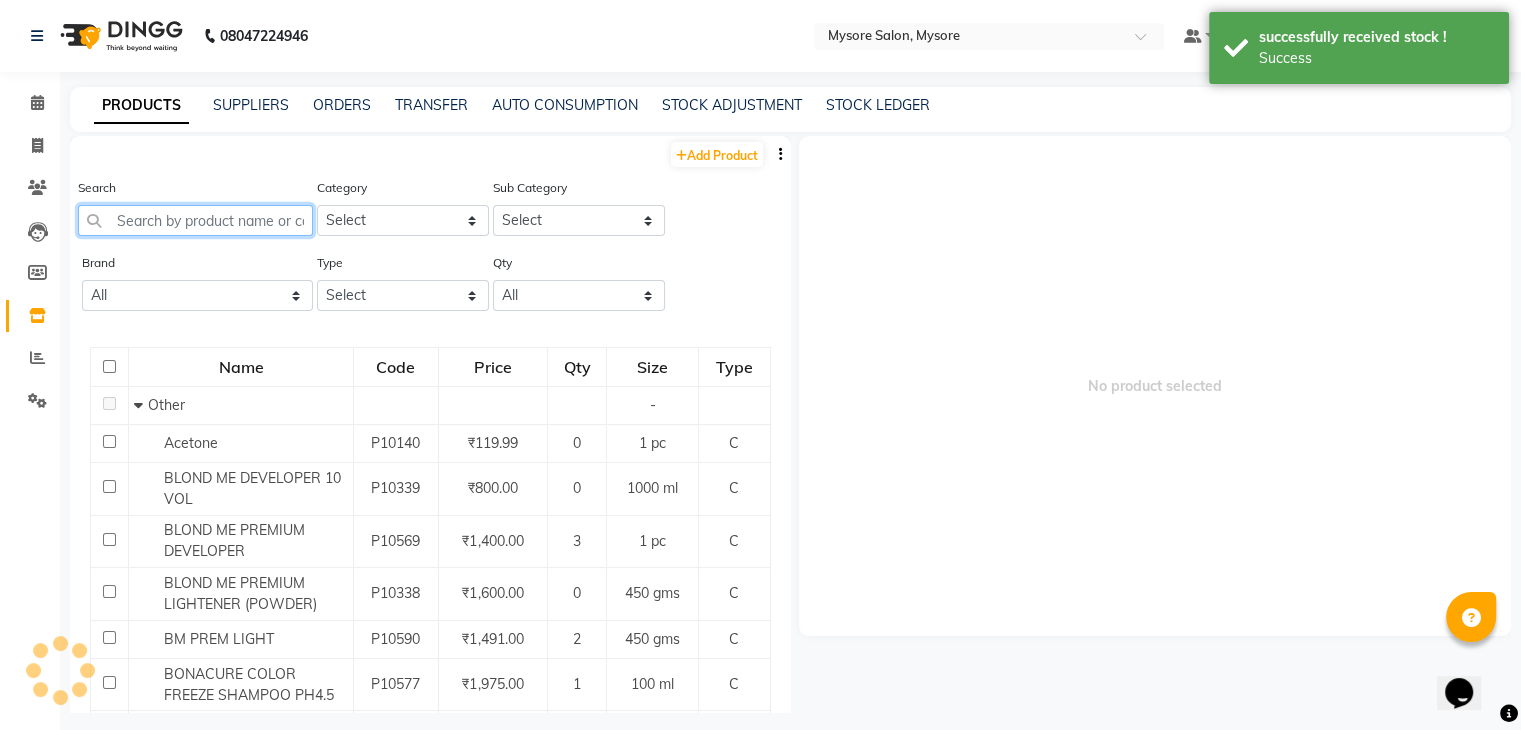 click 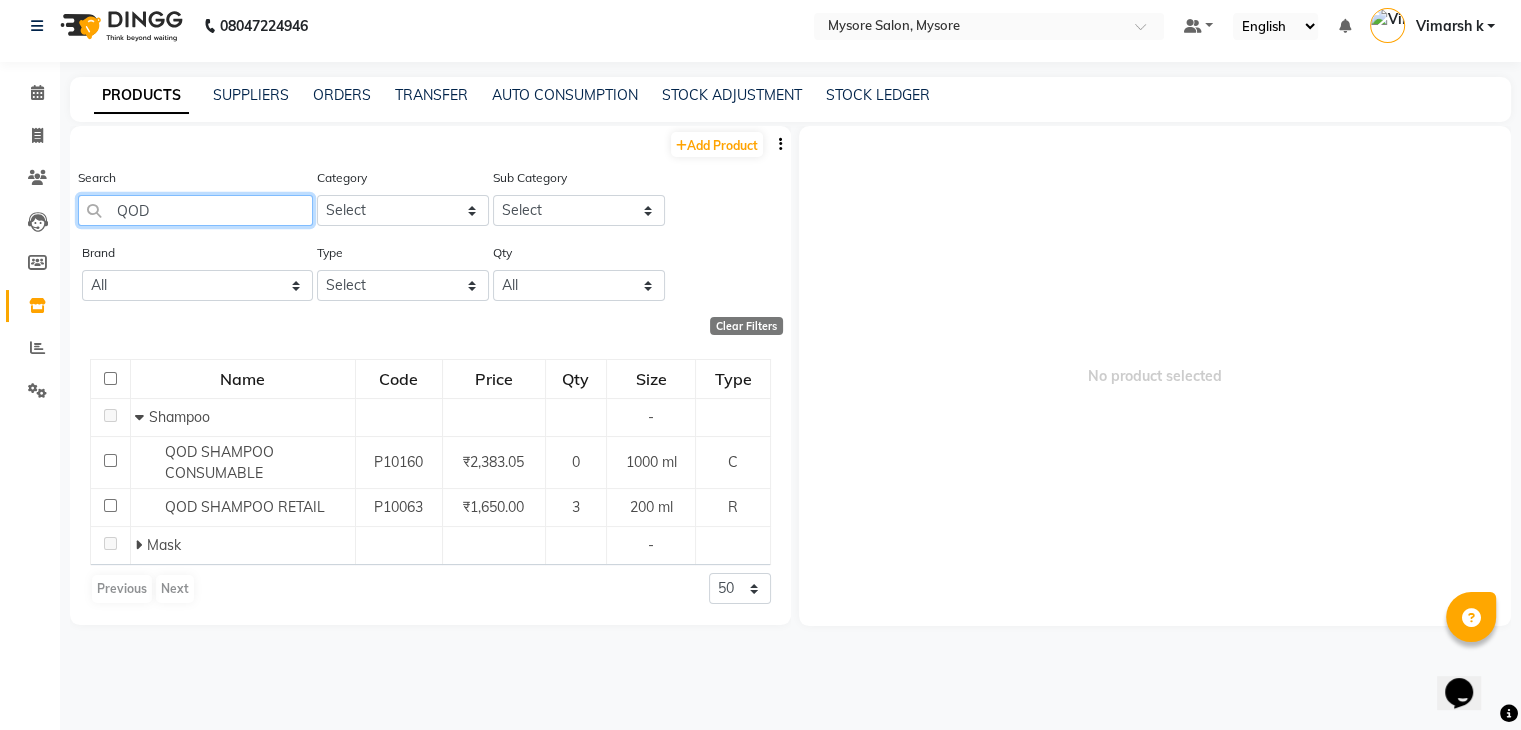 scroll, scrollTop: 13, scrollLeft: 0, axis: vertical 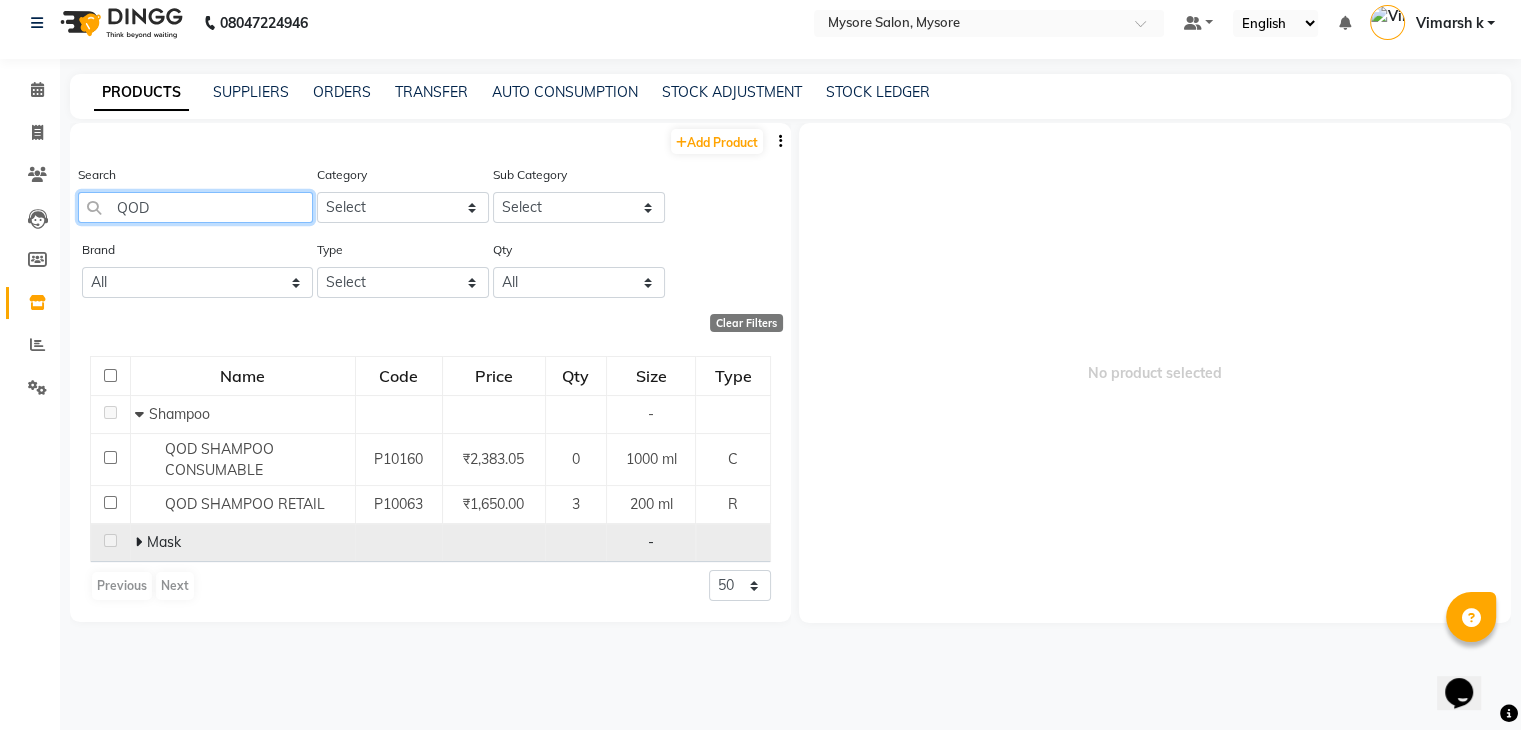 type on "QOD" 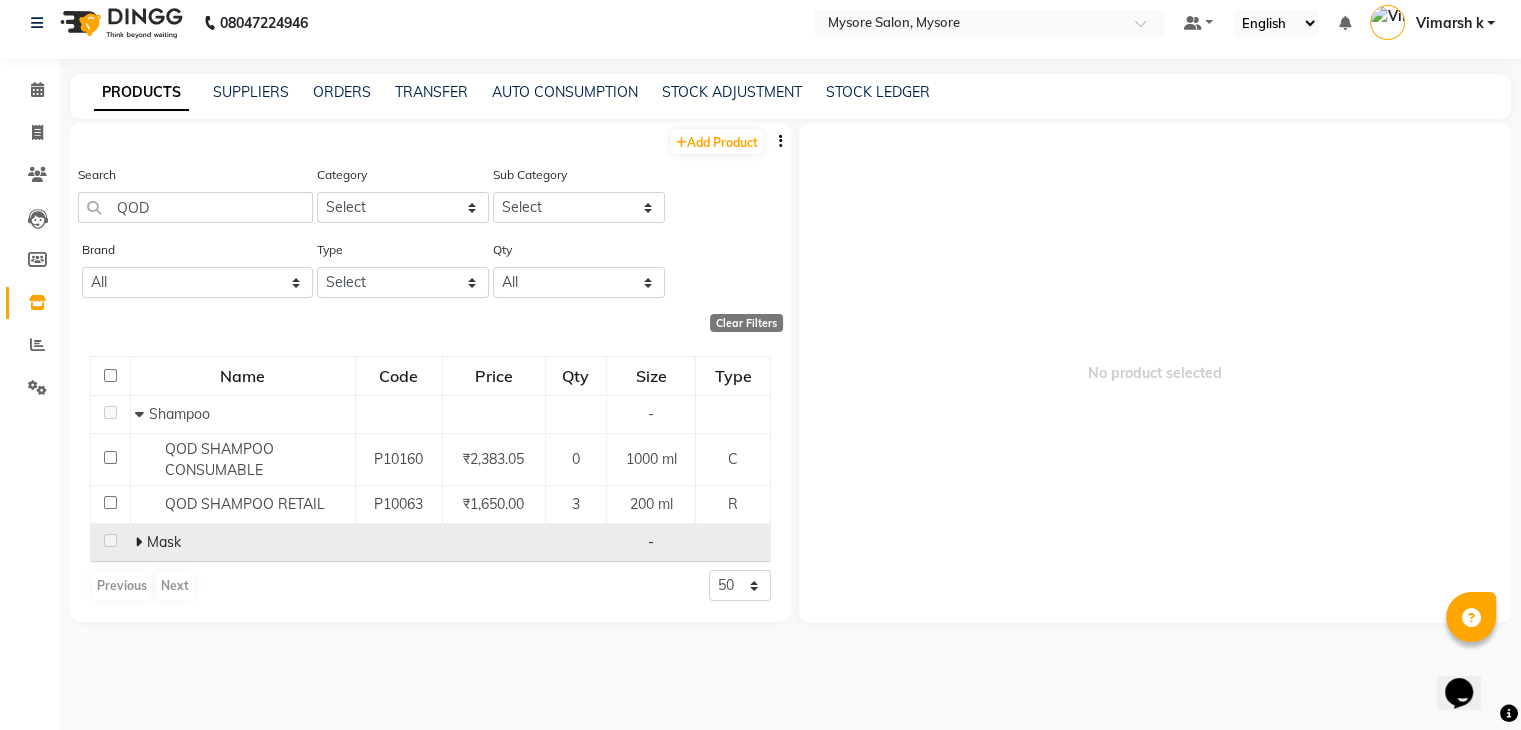 click 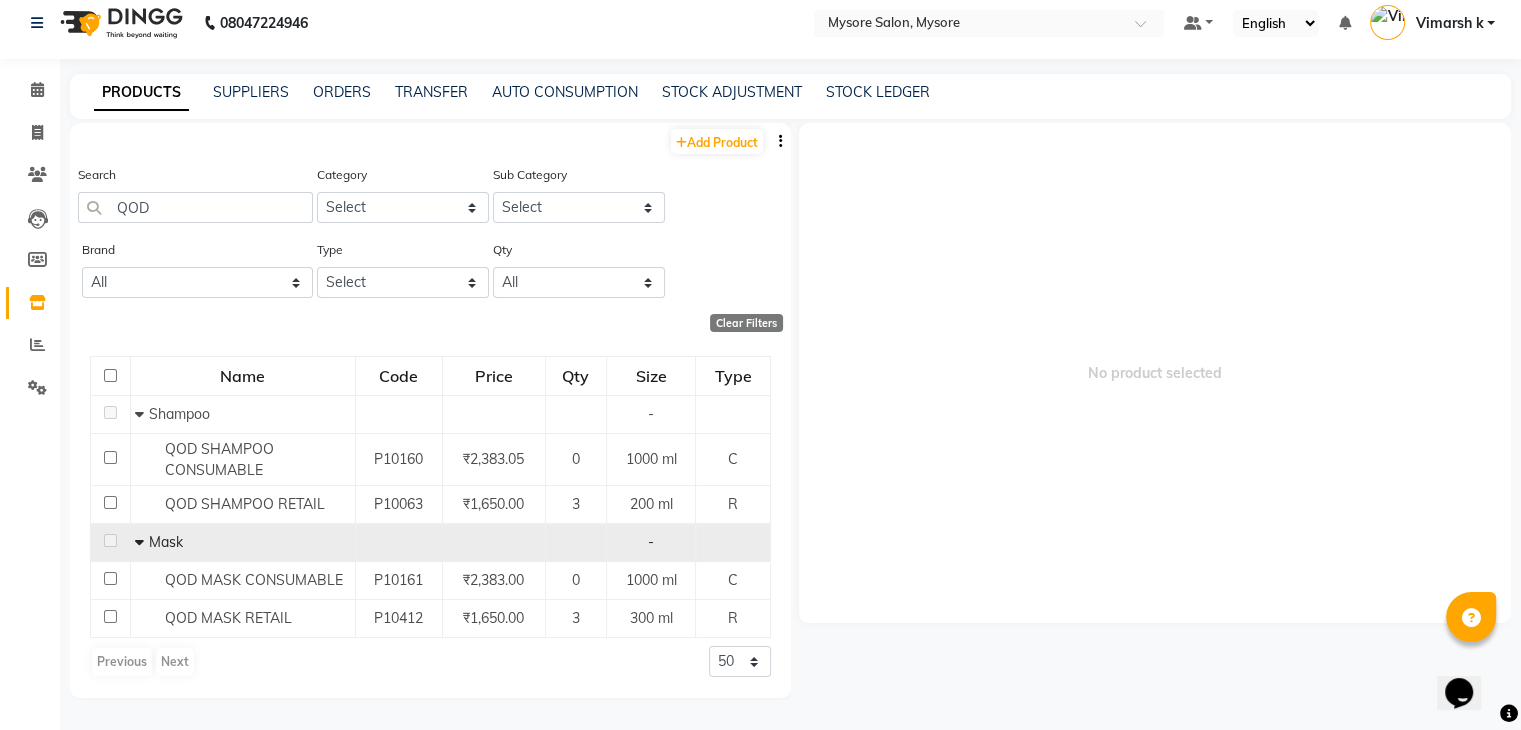 click on "No product selected" at bounding box center [1155, 373] 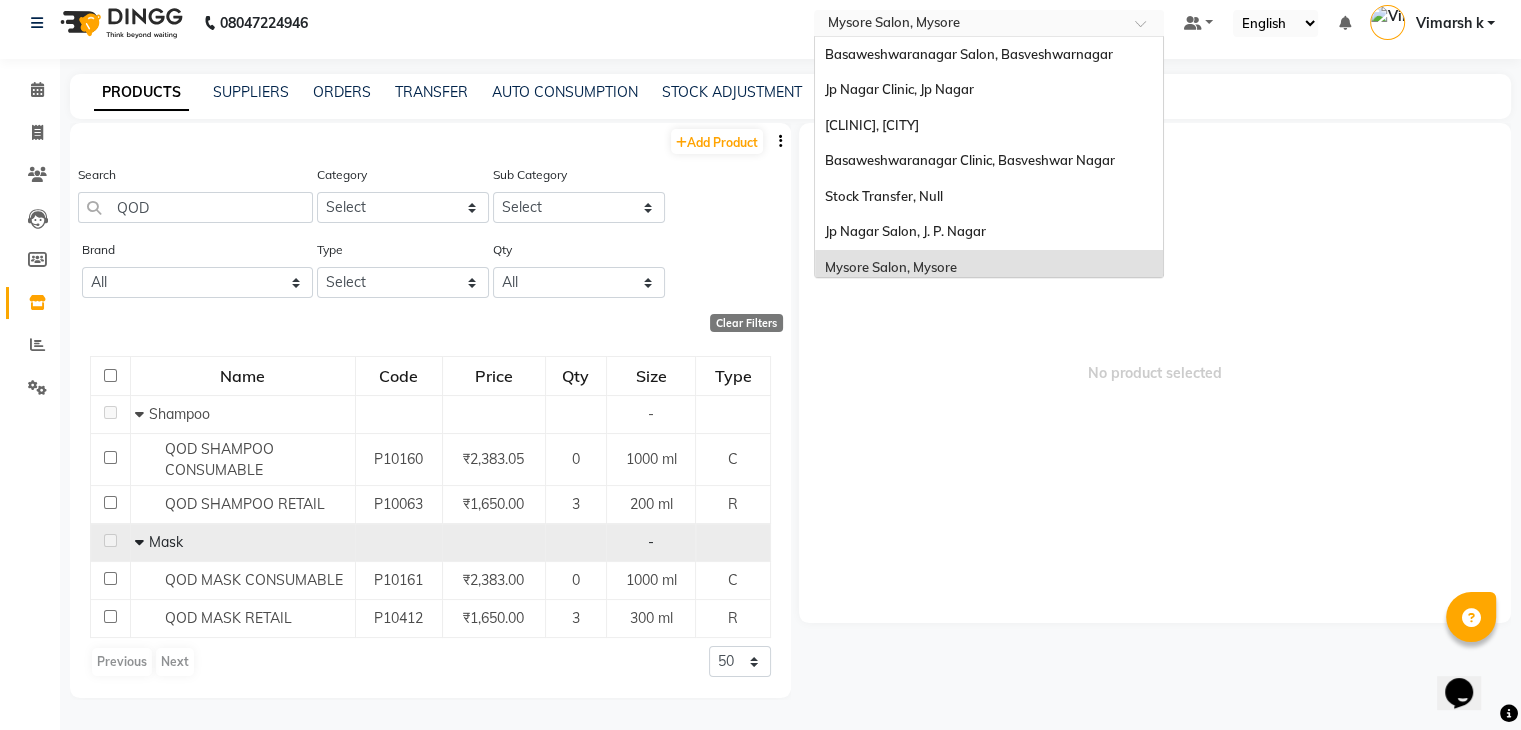 click at bounding box center [969, 25] 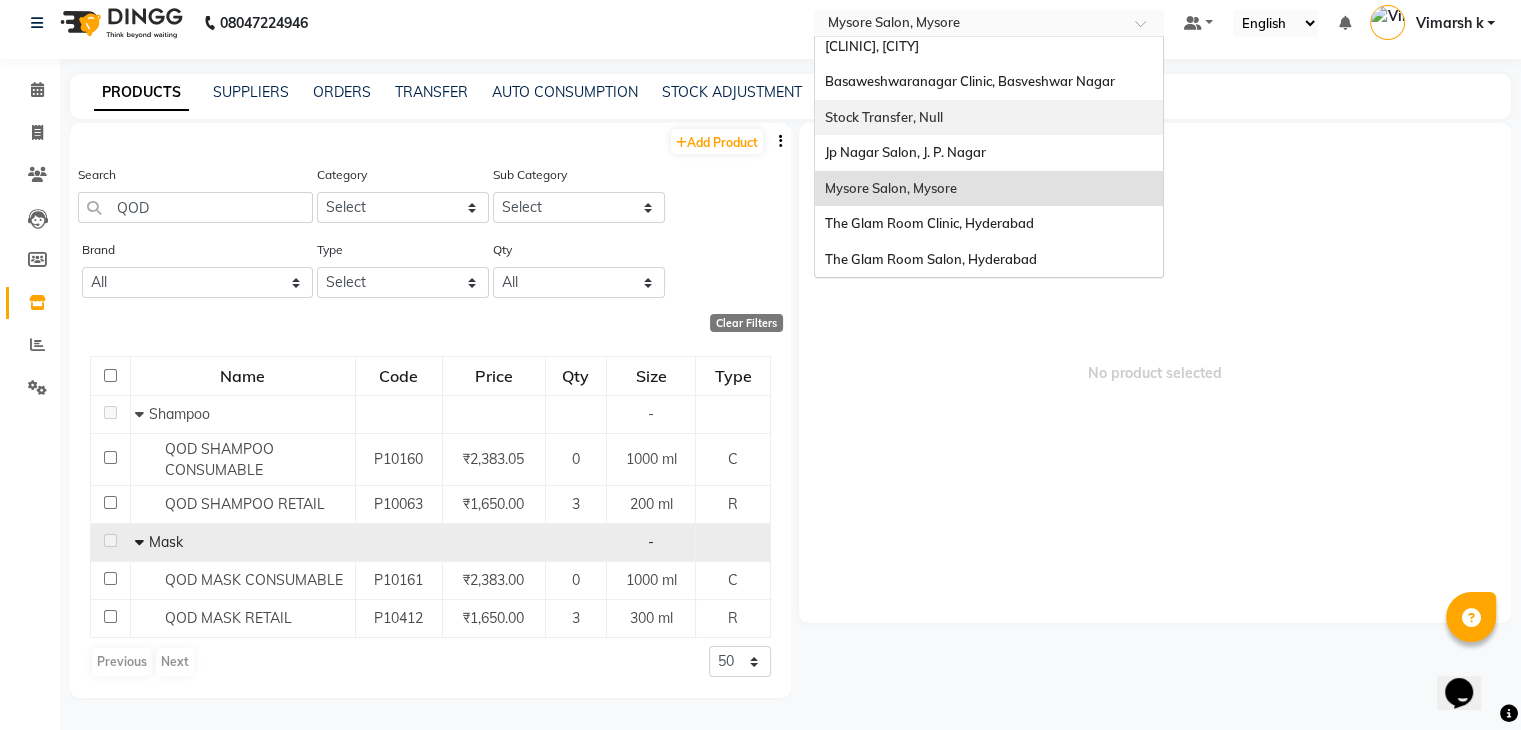 click on "Stock Transfer, Null" at bounding box center (989, 118) 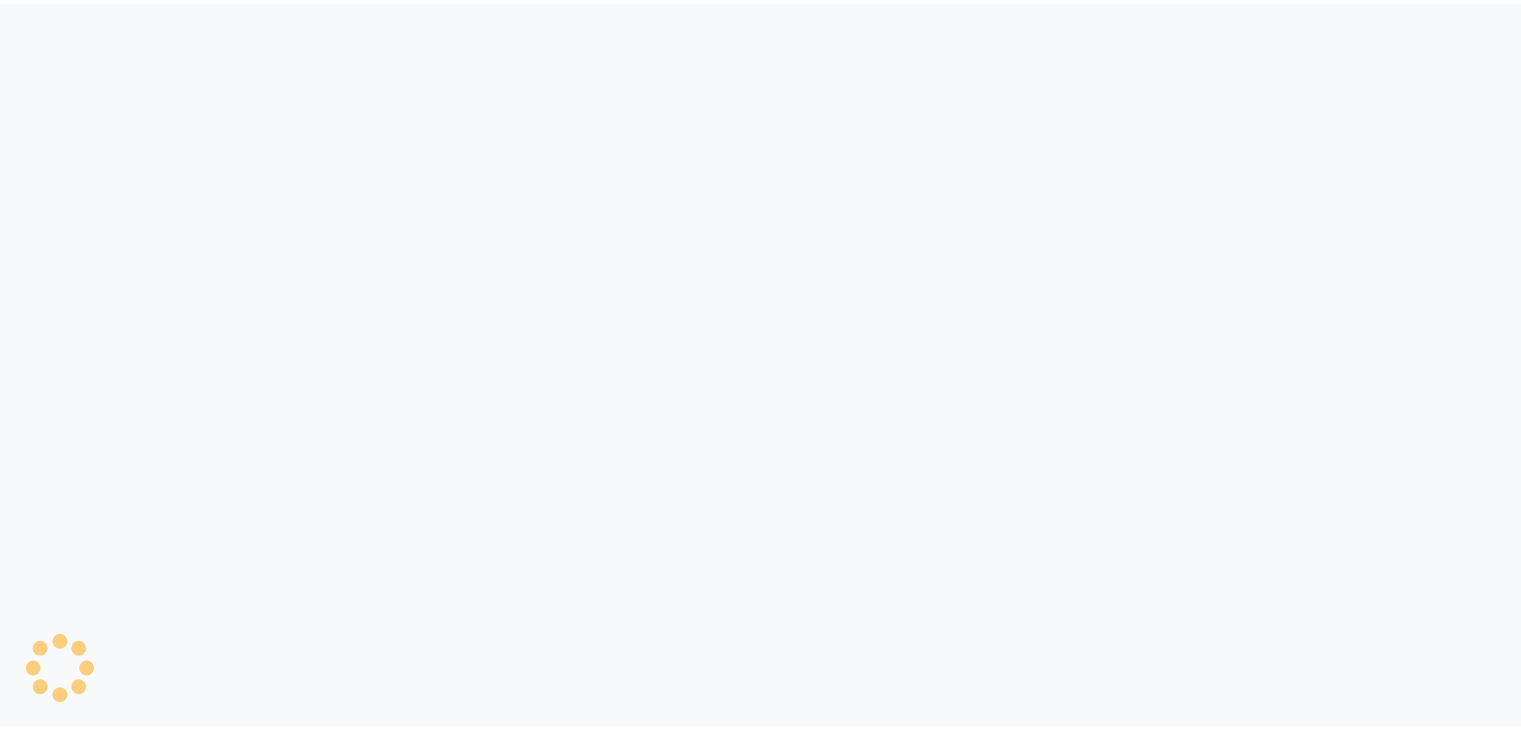 scroll, scrollTop: 0, scrollLeft: 0, axis: both 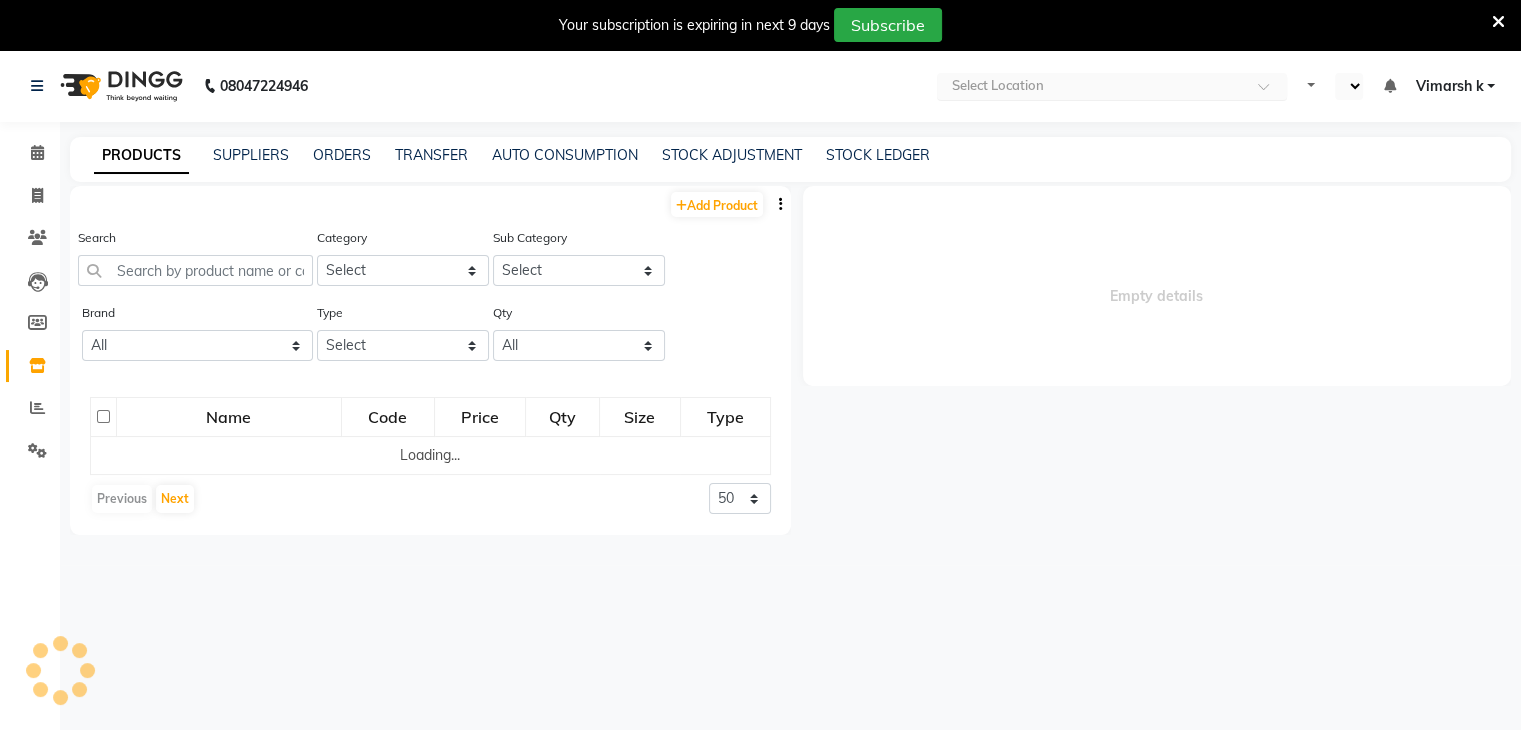 select on "en" 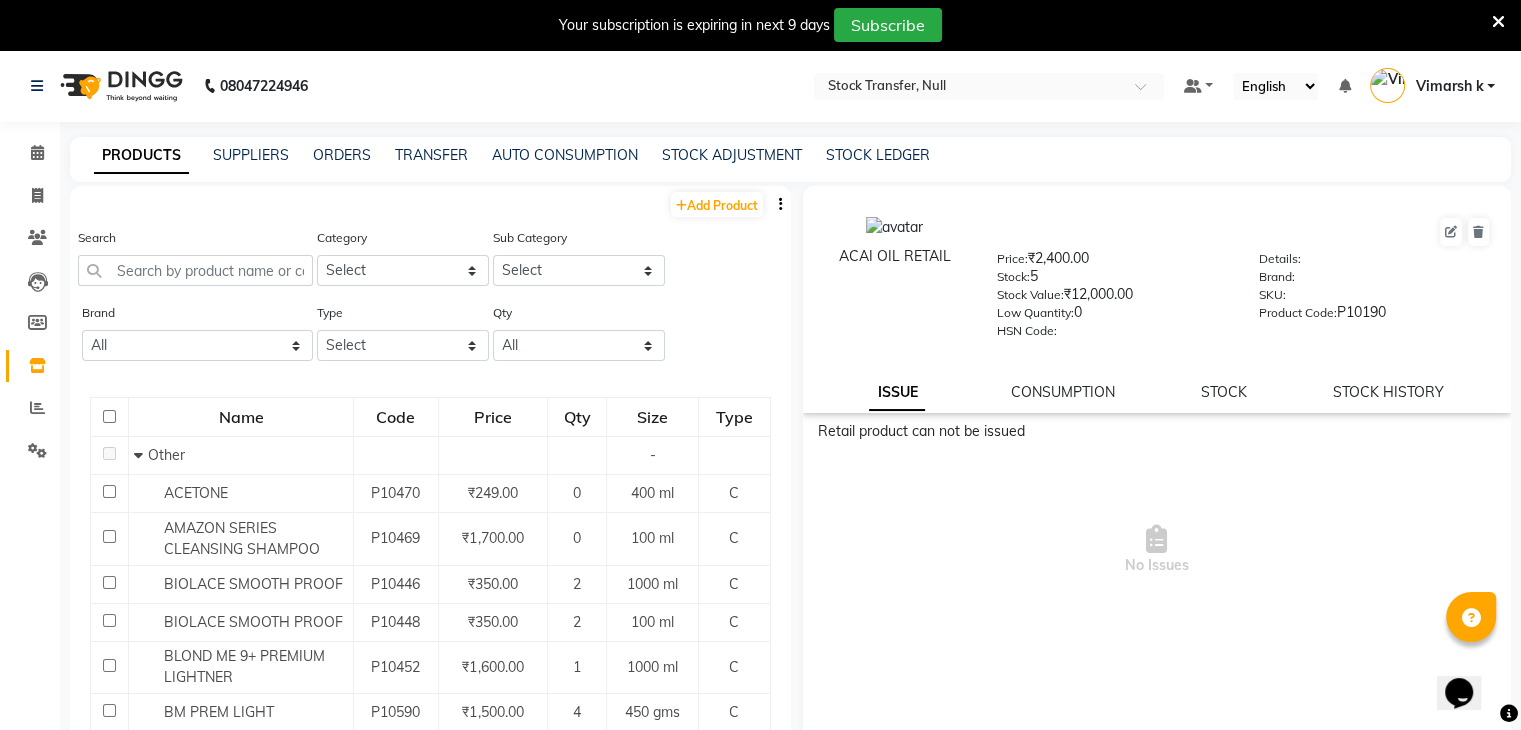 scroll, scrollTop: 0, scrollLeft: 0, axis: both 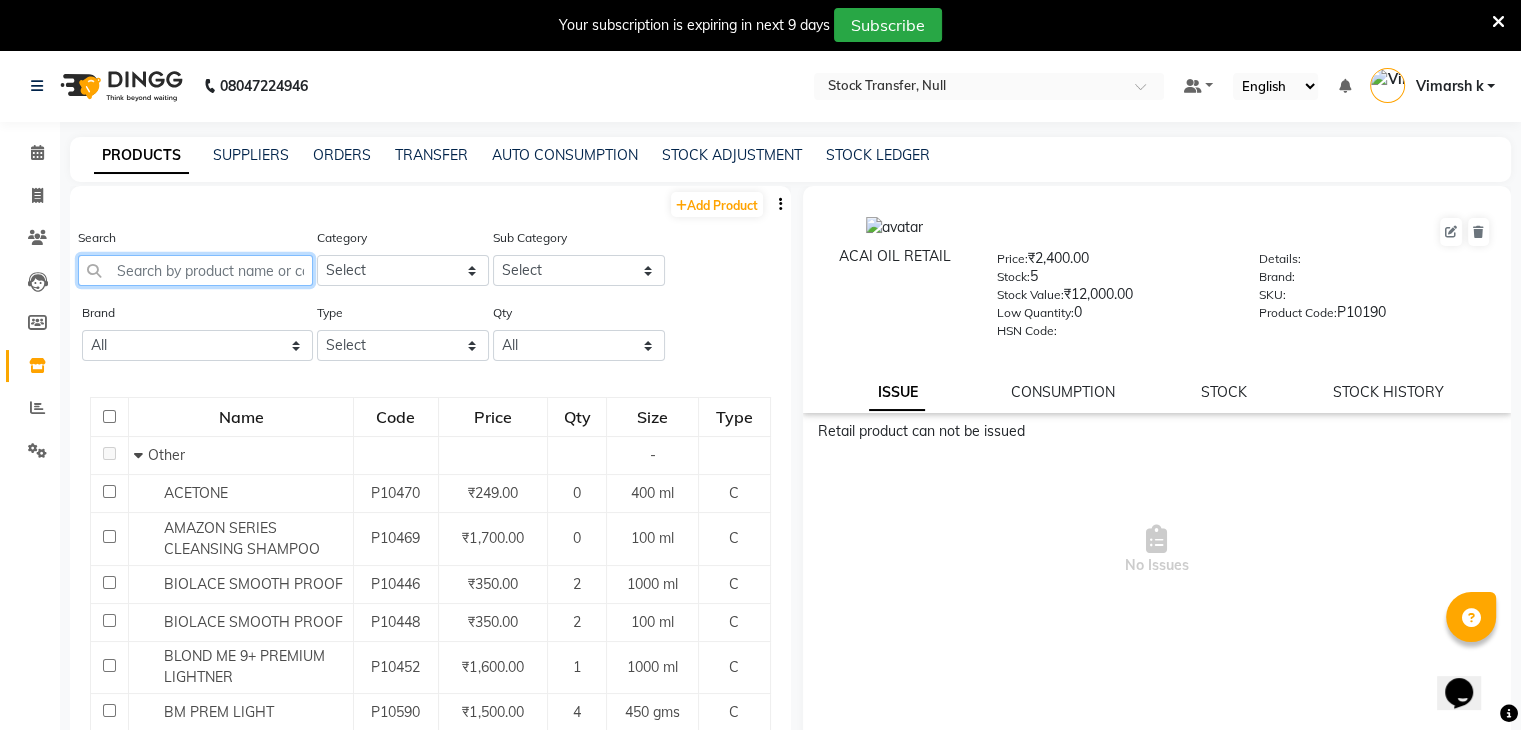click 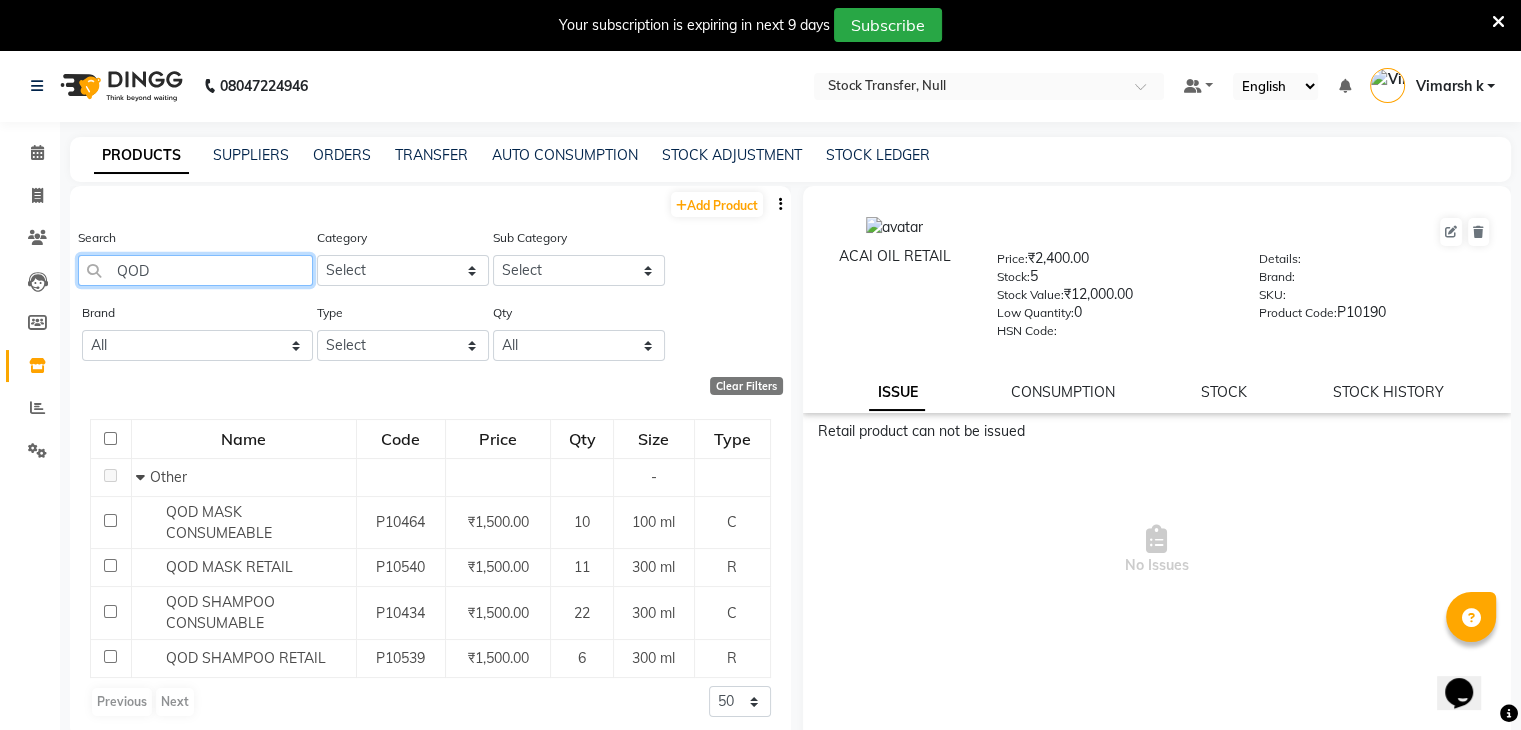 scroll, scrollTop: 63, scrollLeft: 0, axis: vertical 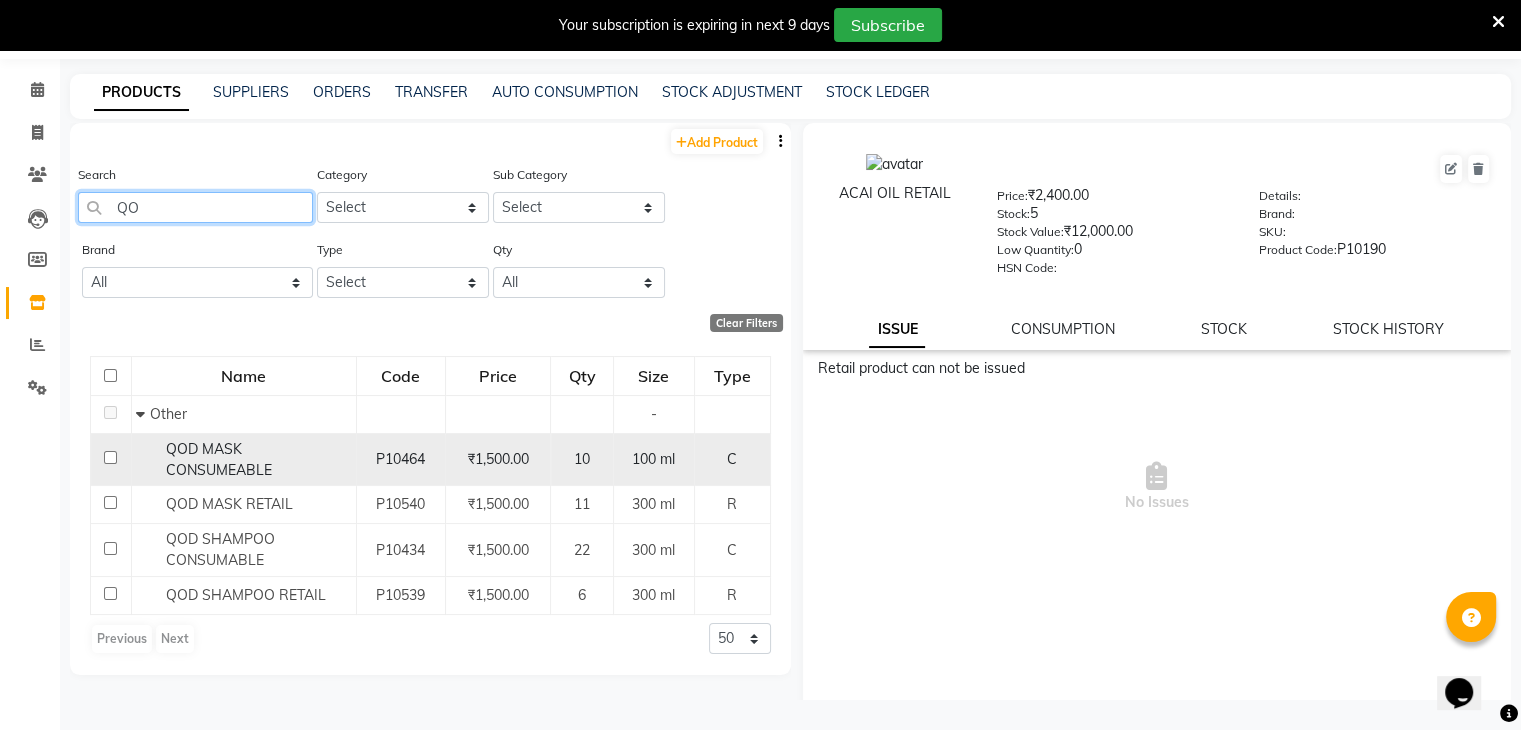 type on "Q" 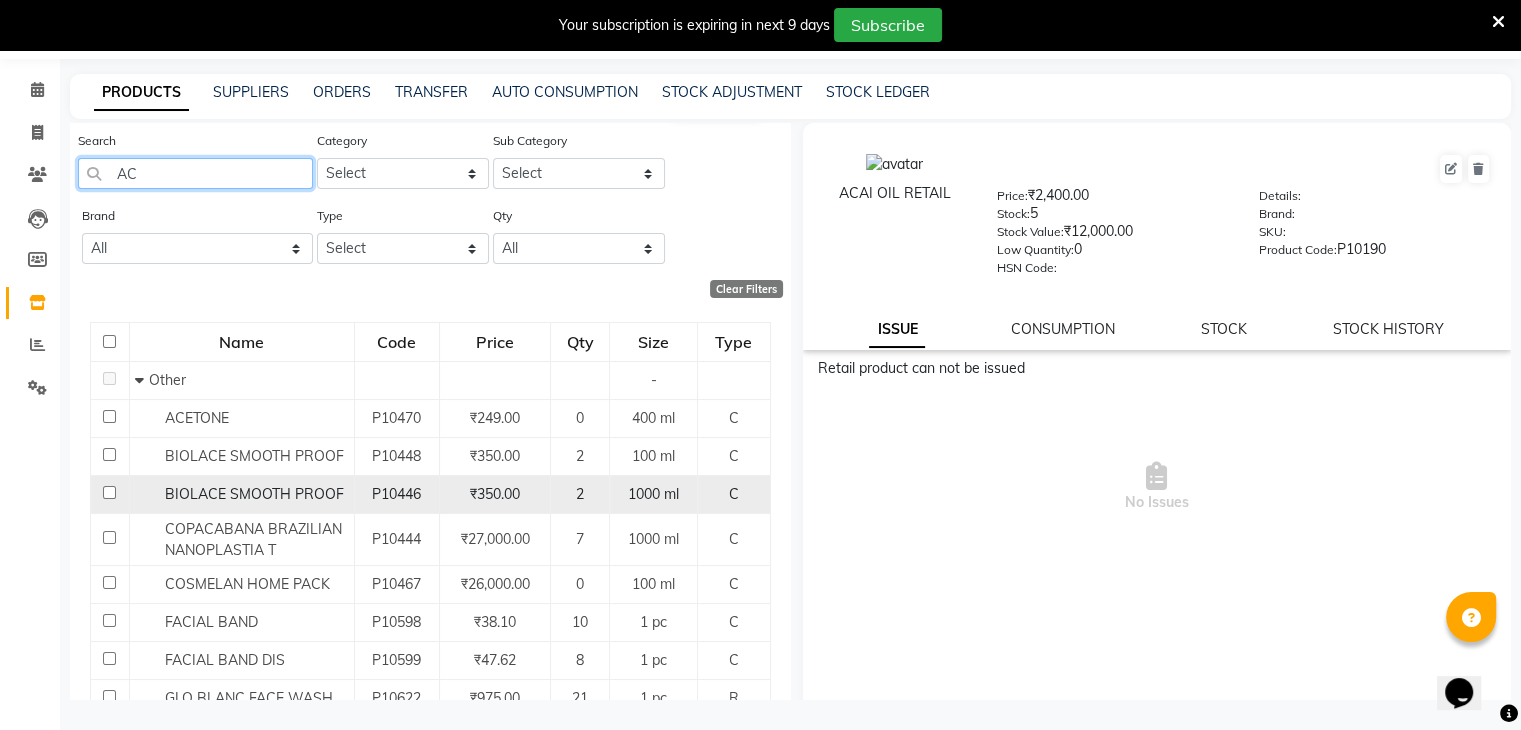 scroll, scrollTop: 0, scrollLeft: 0, axis: both 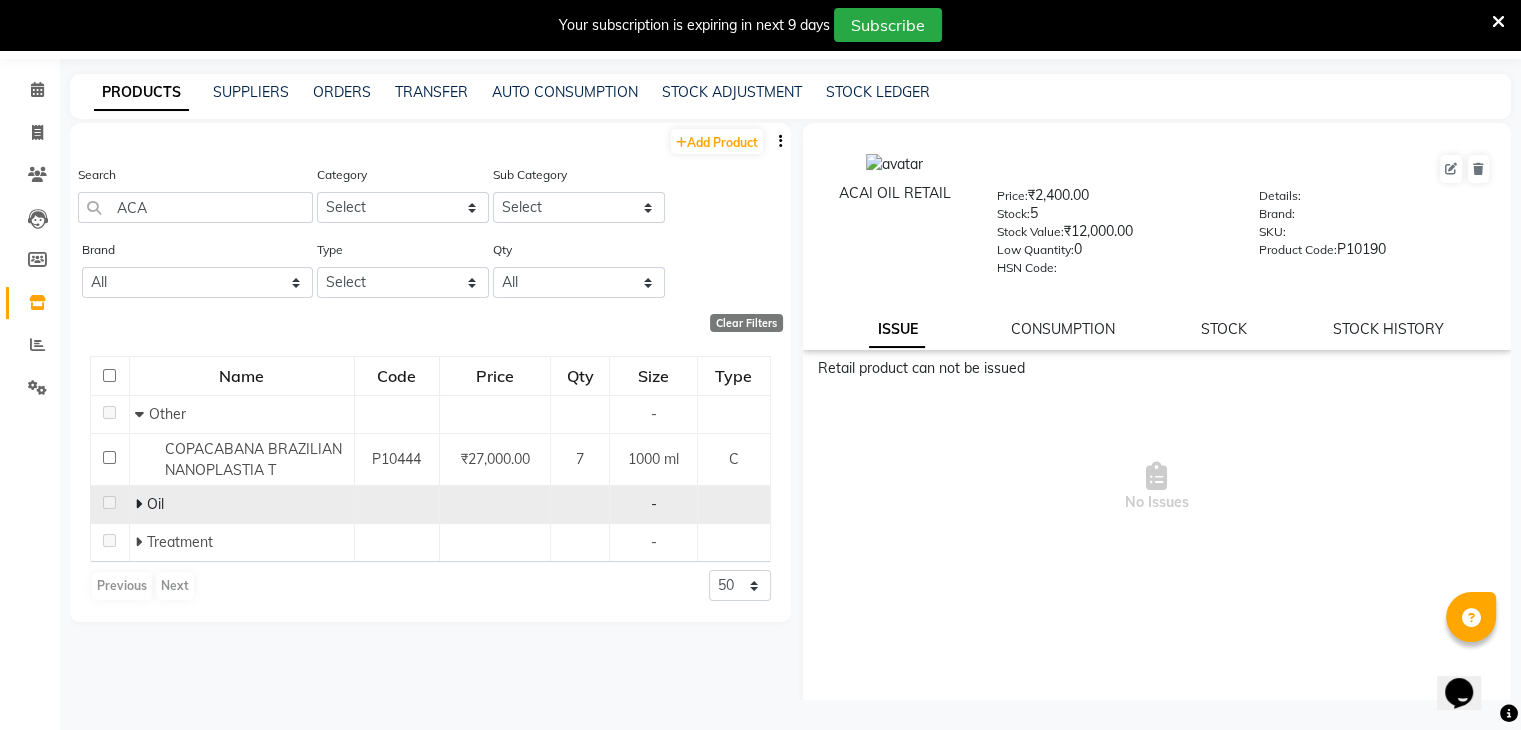 click 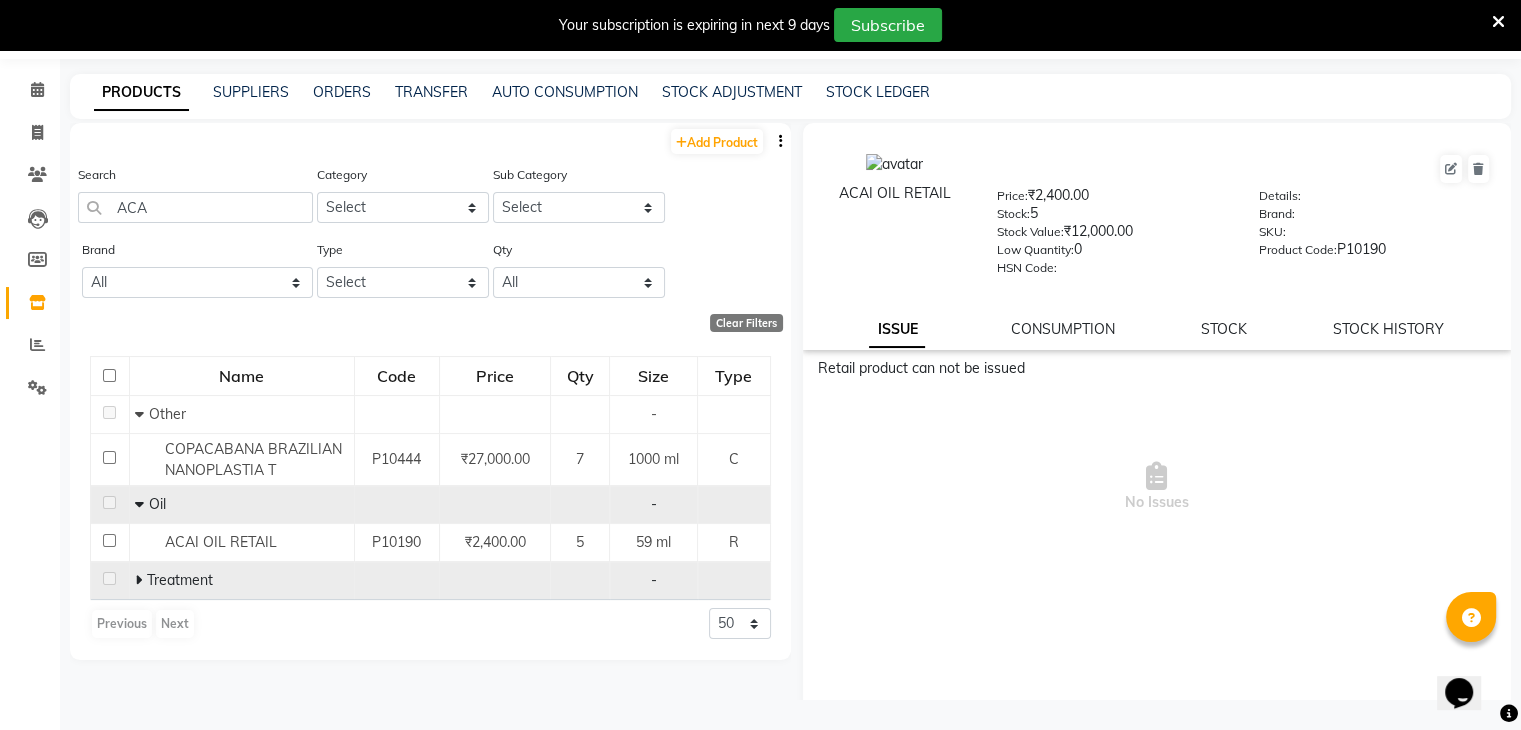 click 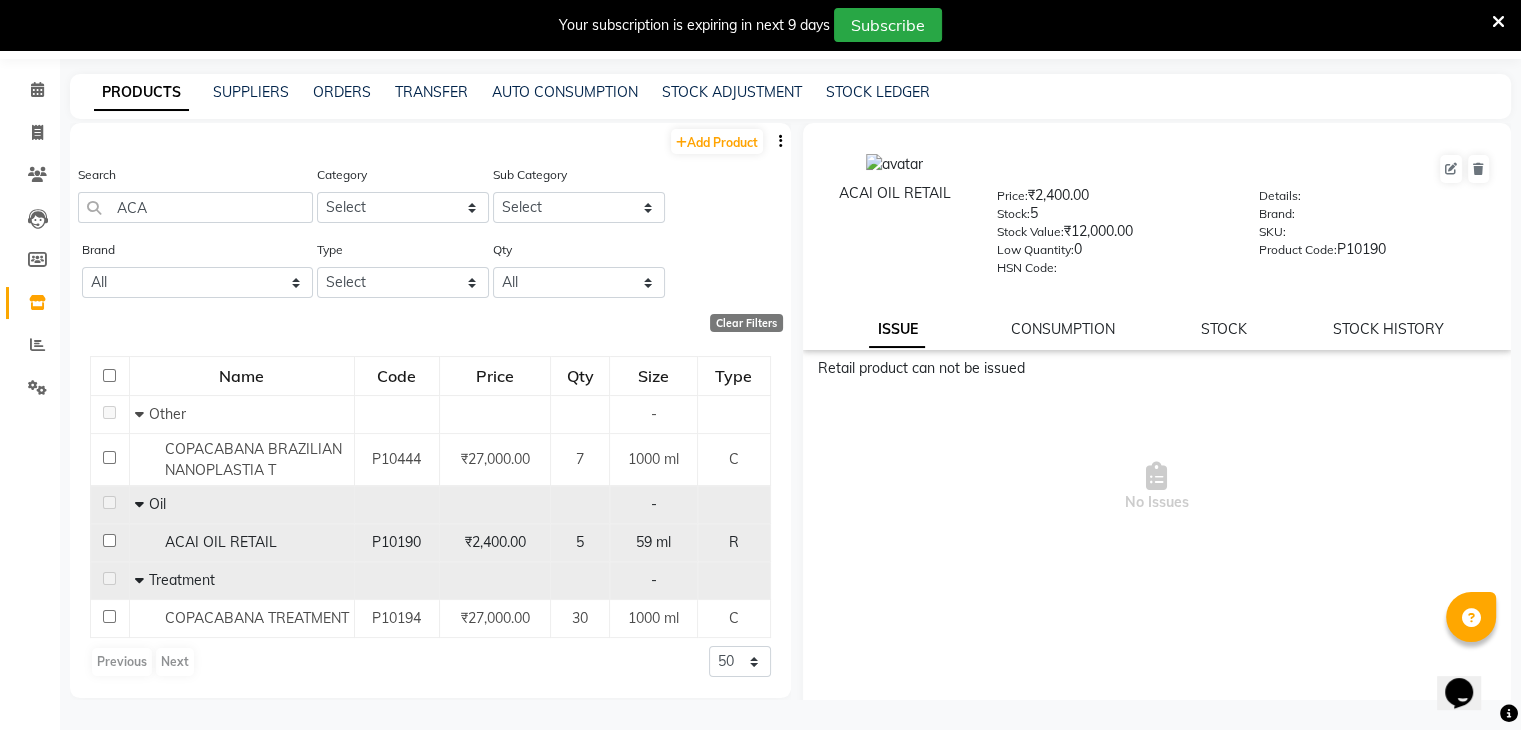 scroll, scrollTop: 0, scrollLeft: 0, axis: both 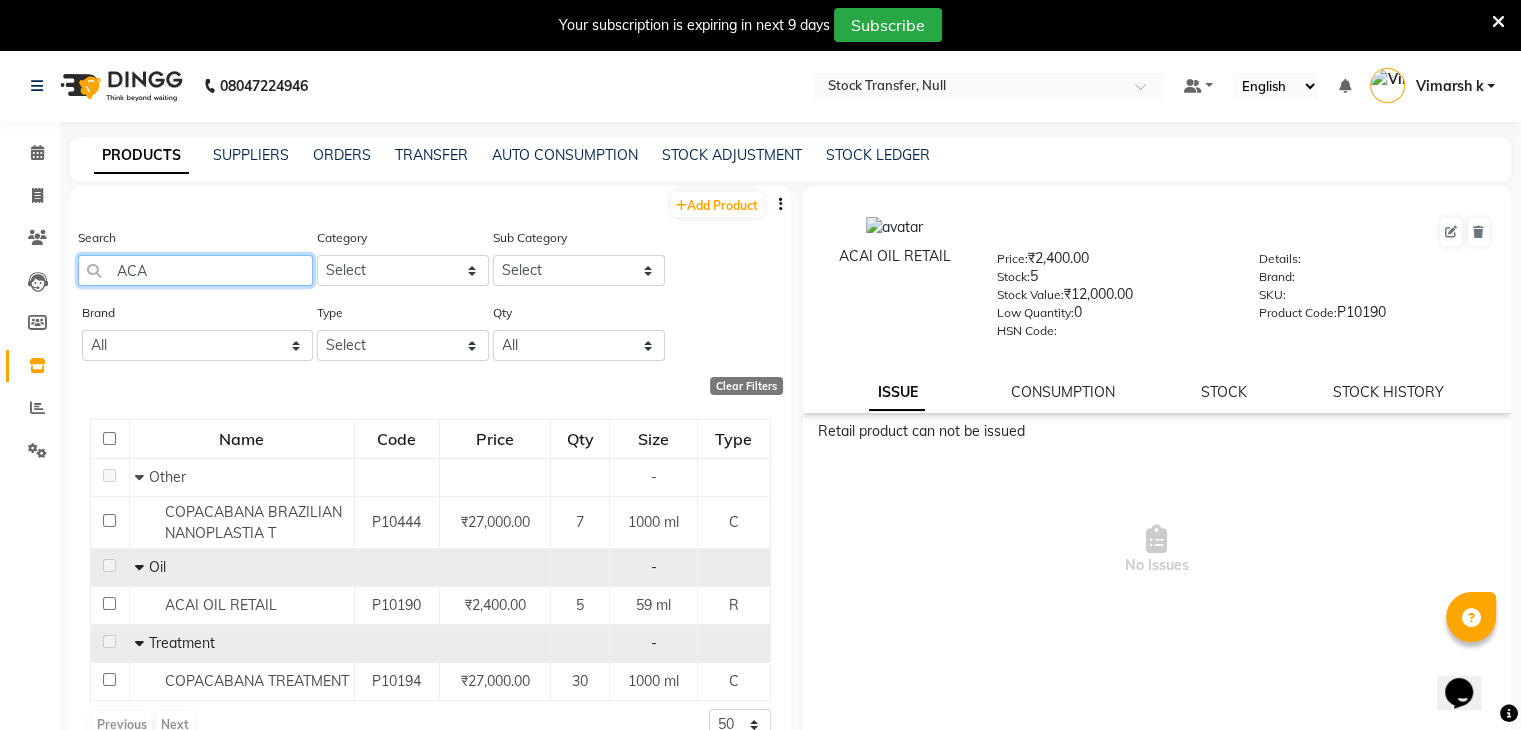 click on "ACA" 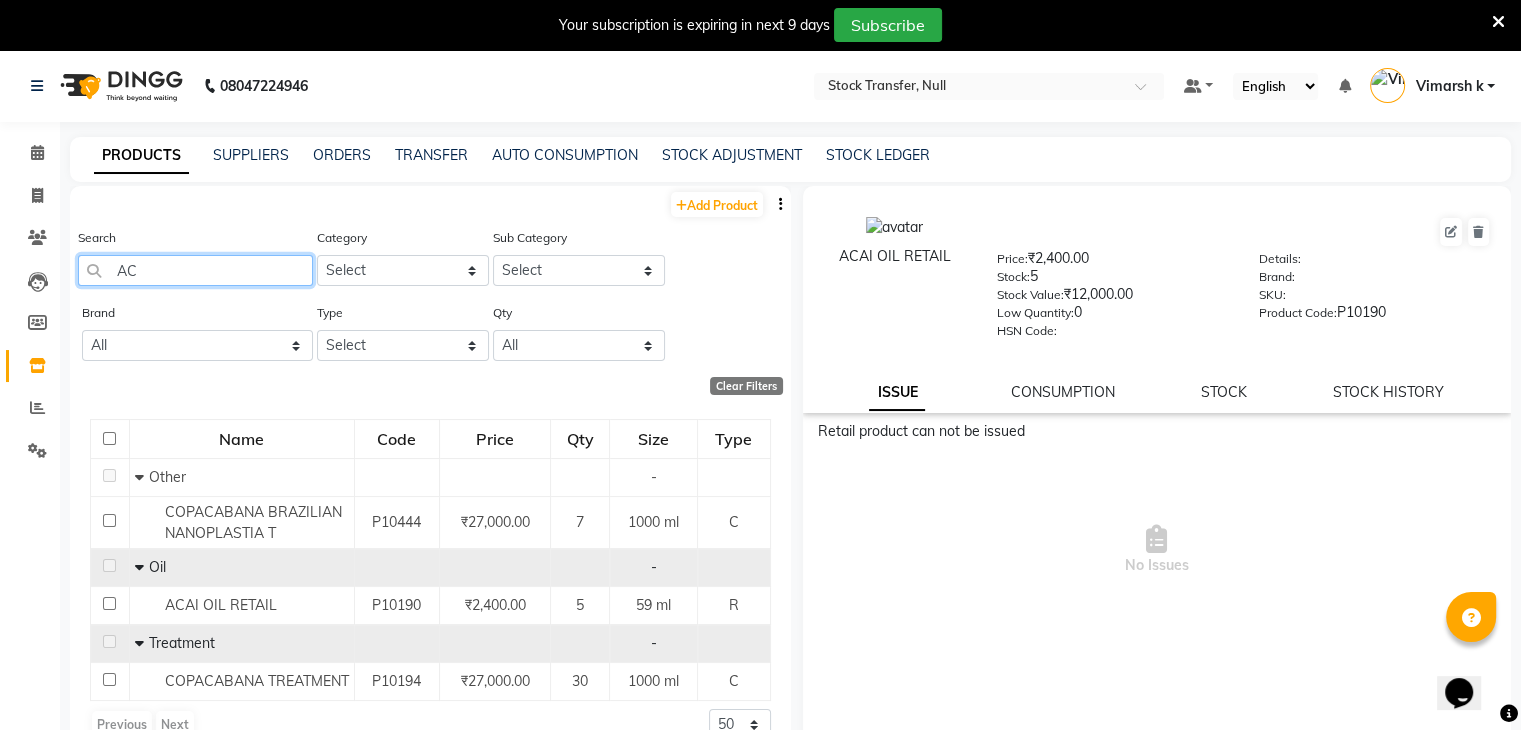 type on "A" 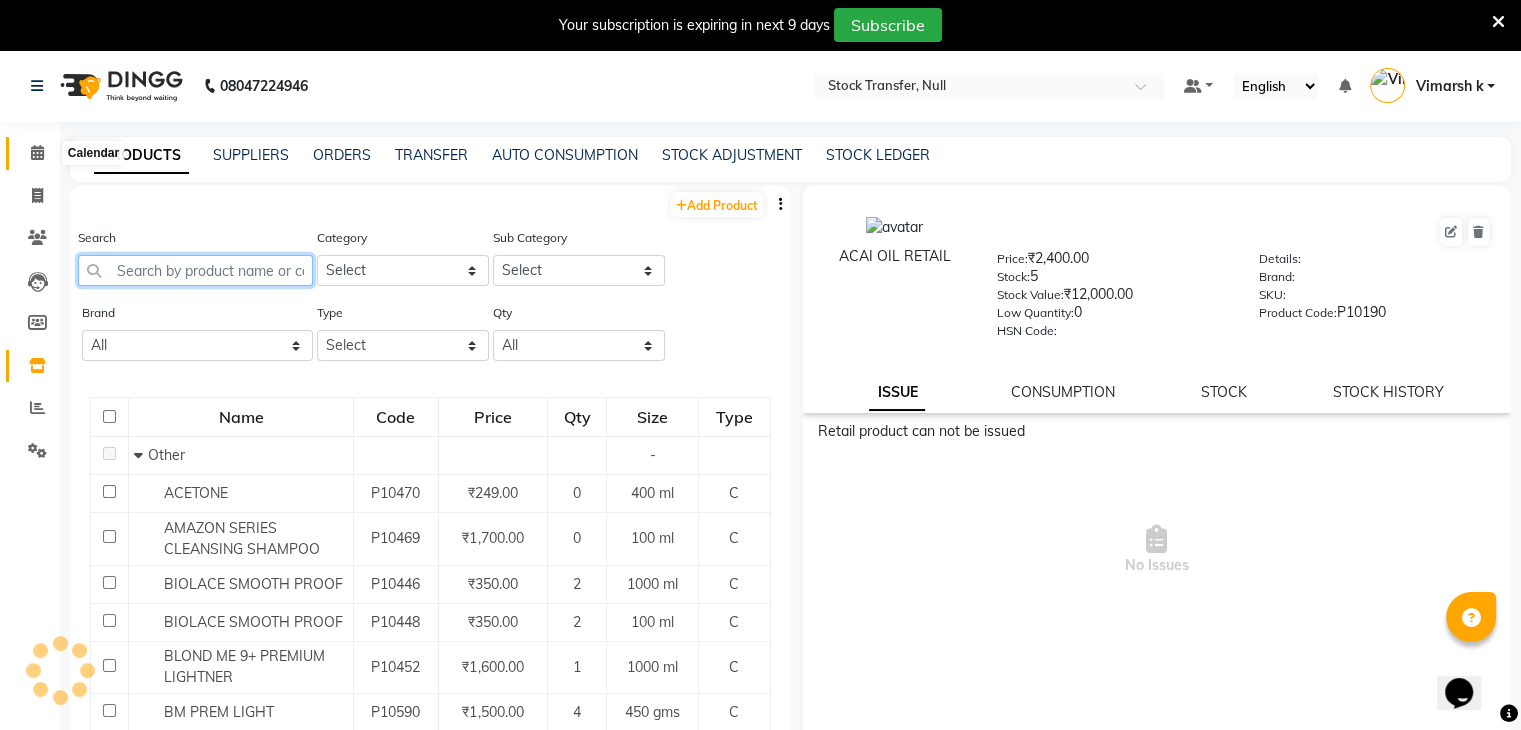 type 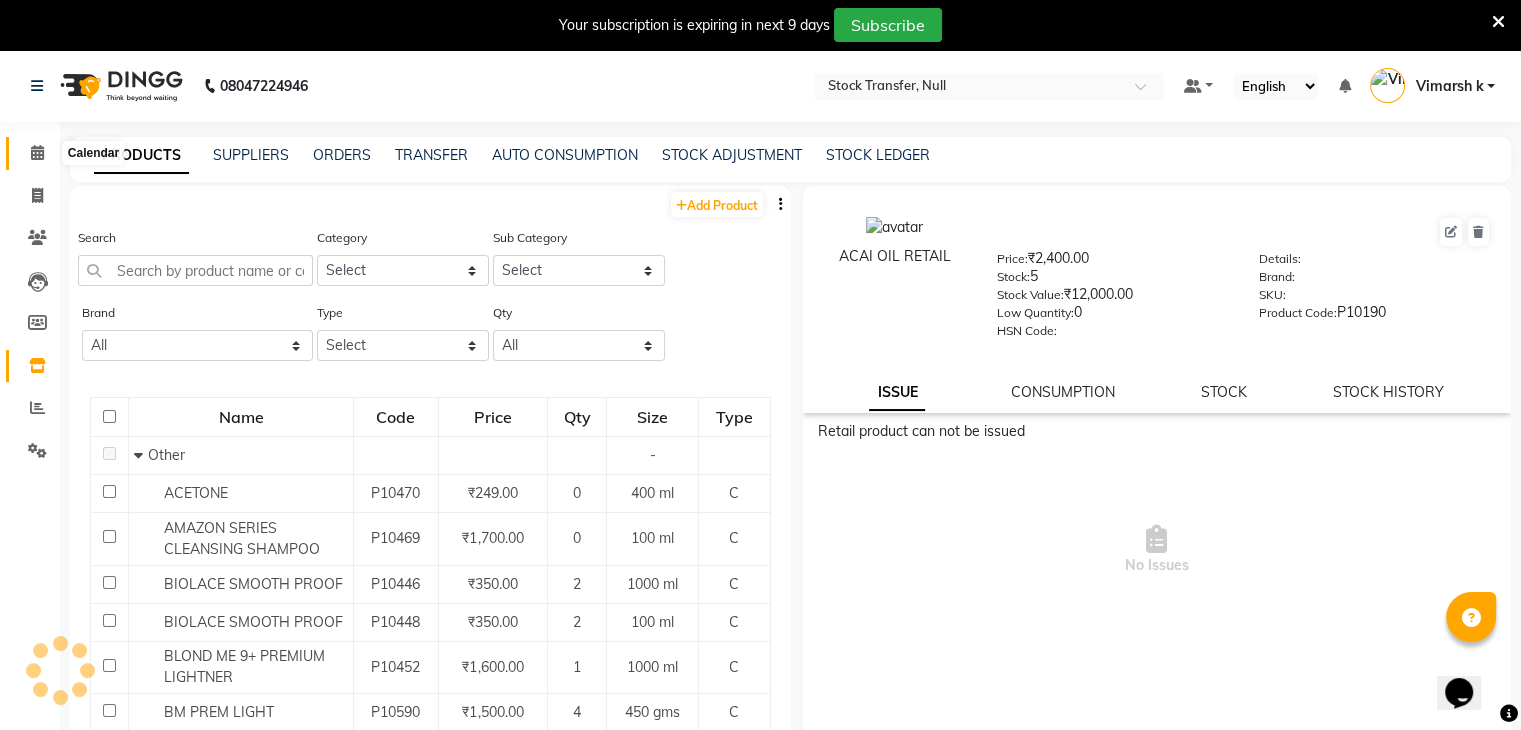 click 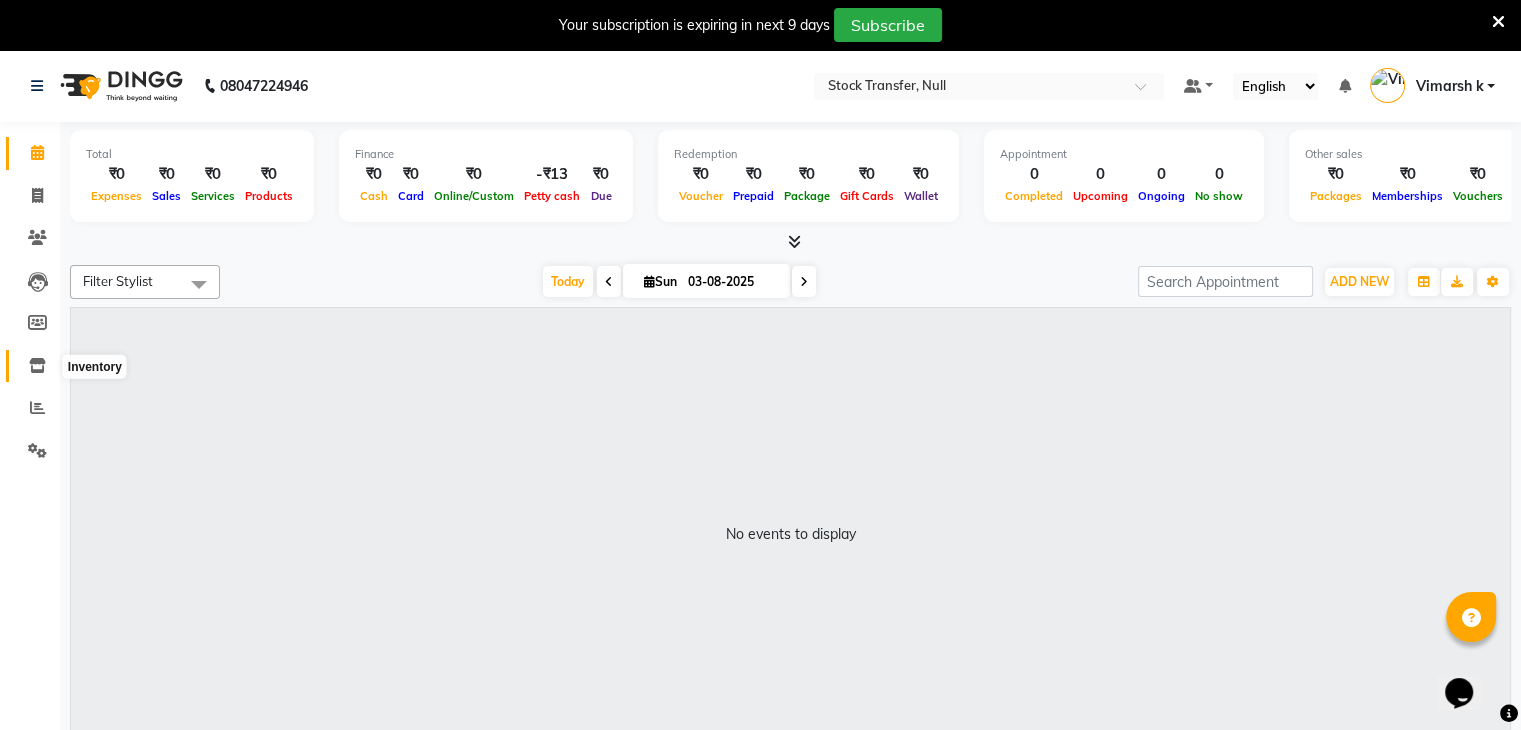 click 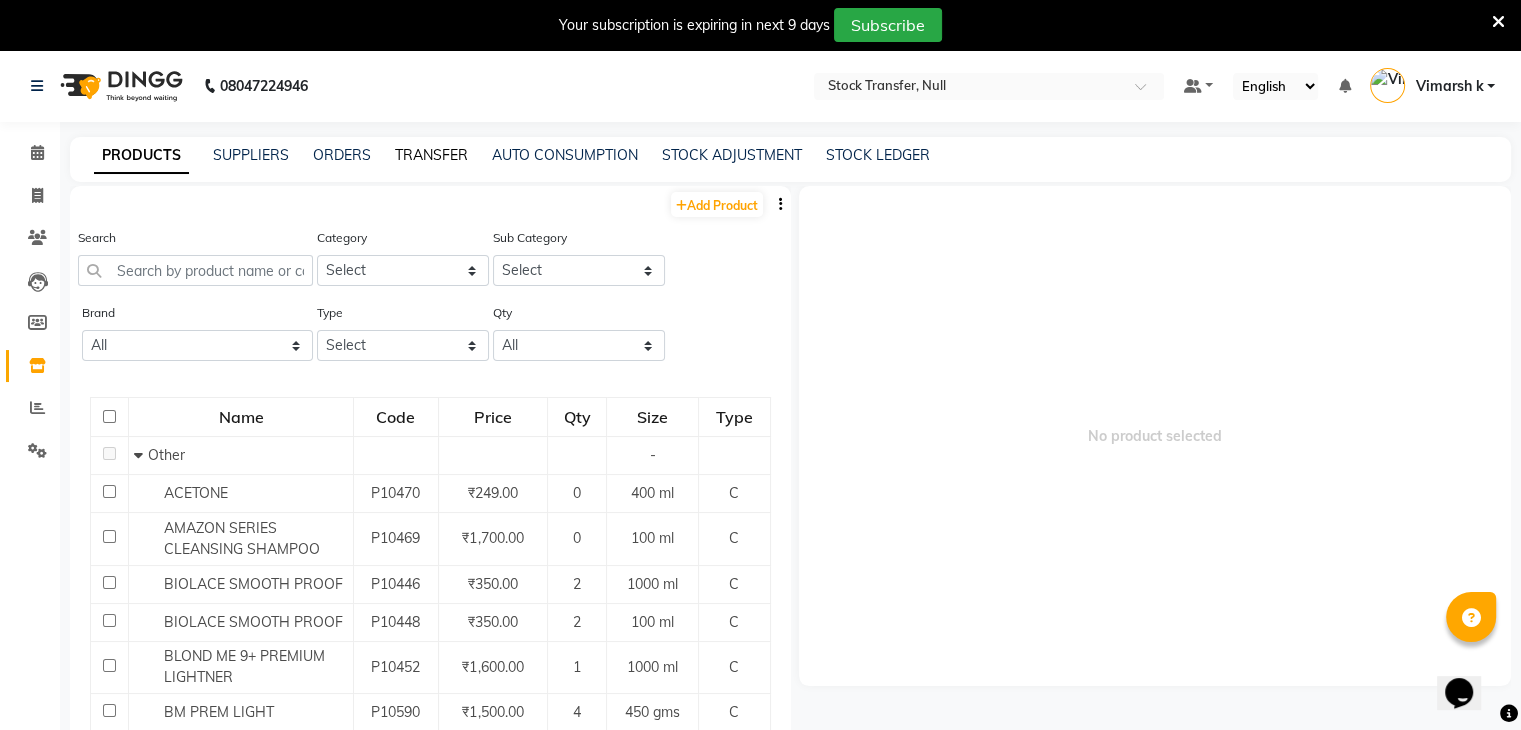 click on "TRANSFER" 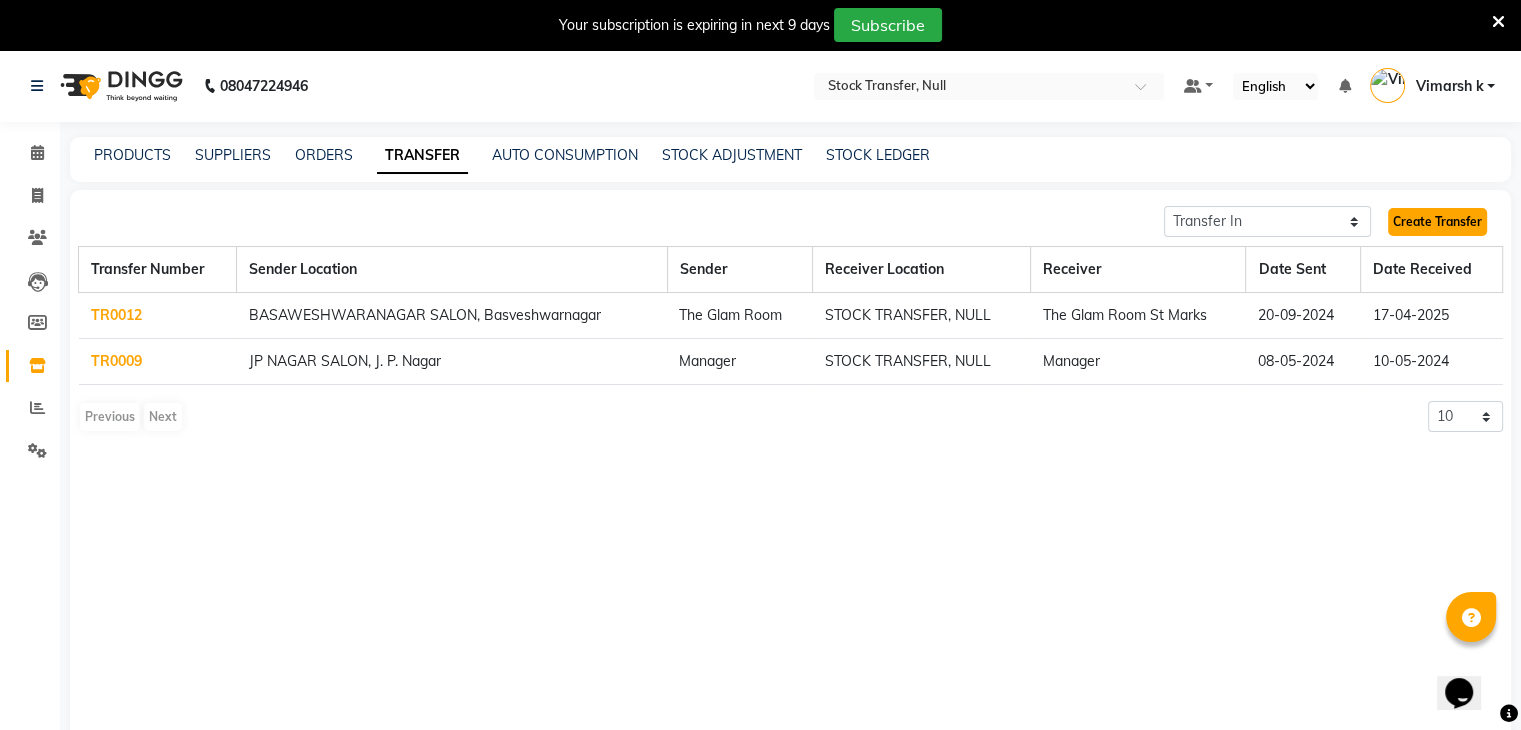 click on "Create Transfer" 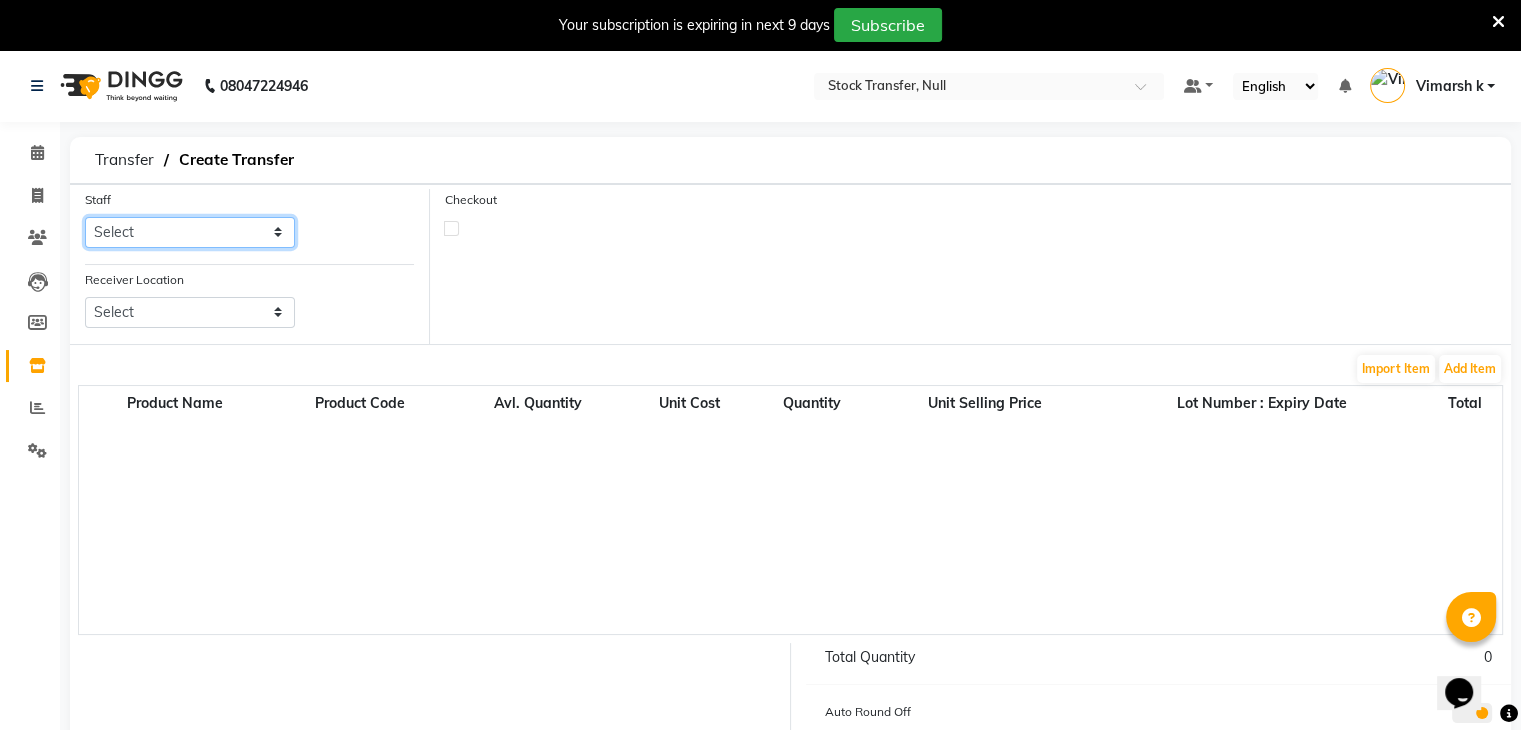 click on "Select Jayshree Ruhul alom The Glam Room St Marks" at bounding box center [190, 232] 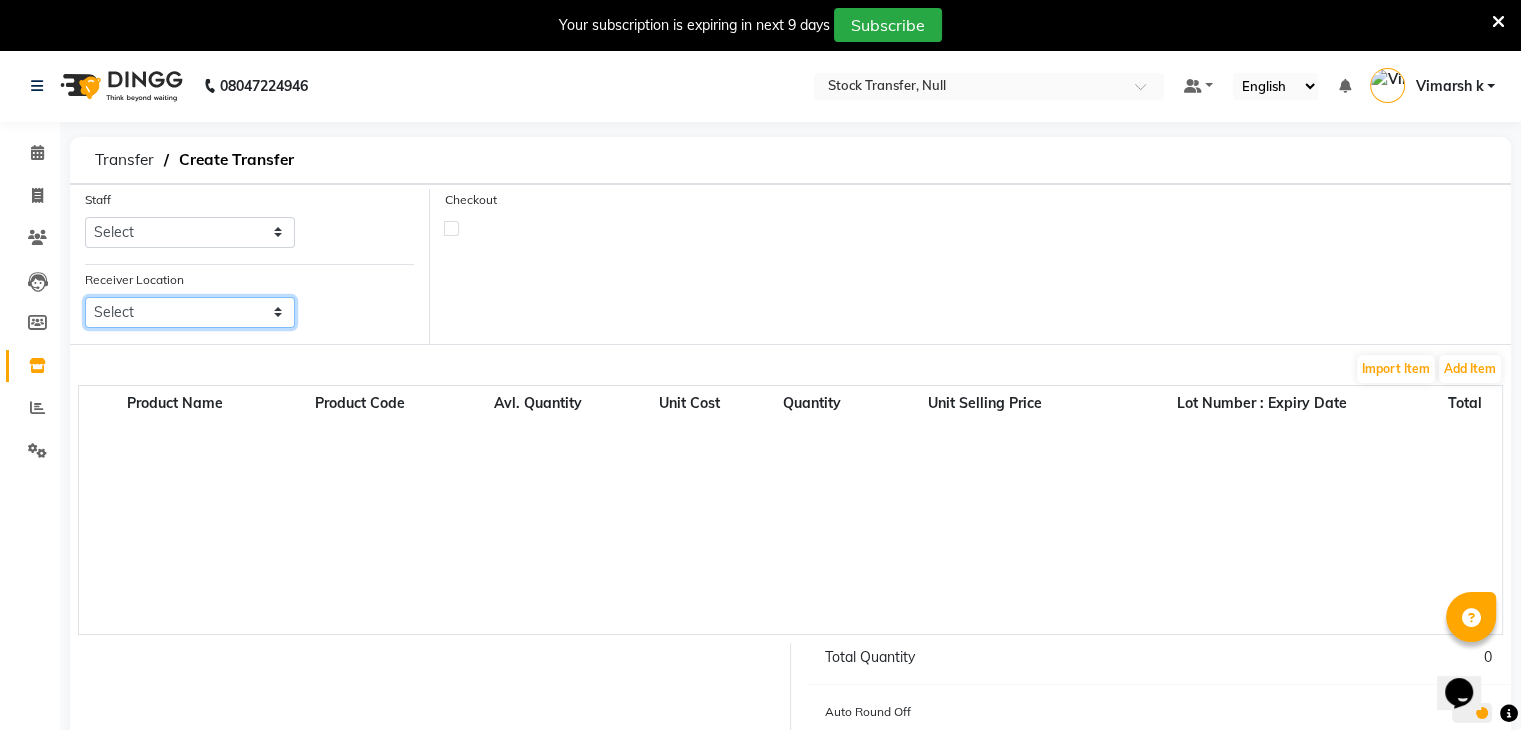 click on "Select Basaweshwaranagar Salon, Basveshwarnagar  Jp Nagar Clinic, Jp Nagar Mysore Clinic, Mysore Basaweshwaranagar Clinic, Basveshwar Nagar Jp Nagar Salon, J. P. Nagar Mysore Salon, Mysore The Glam Room Clinic, Hyderabad The Glam Room Salon, Hyderabad" at bounding box center (190, 312) 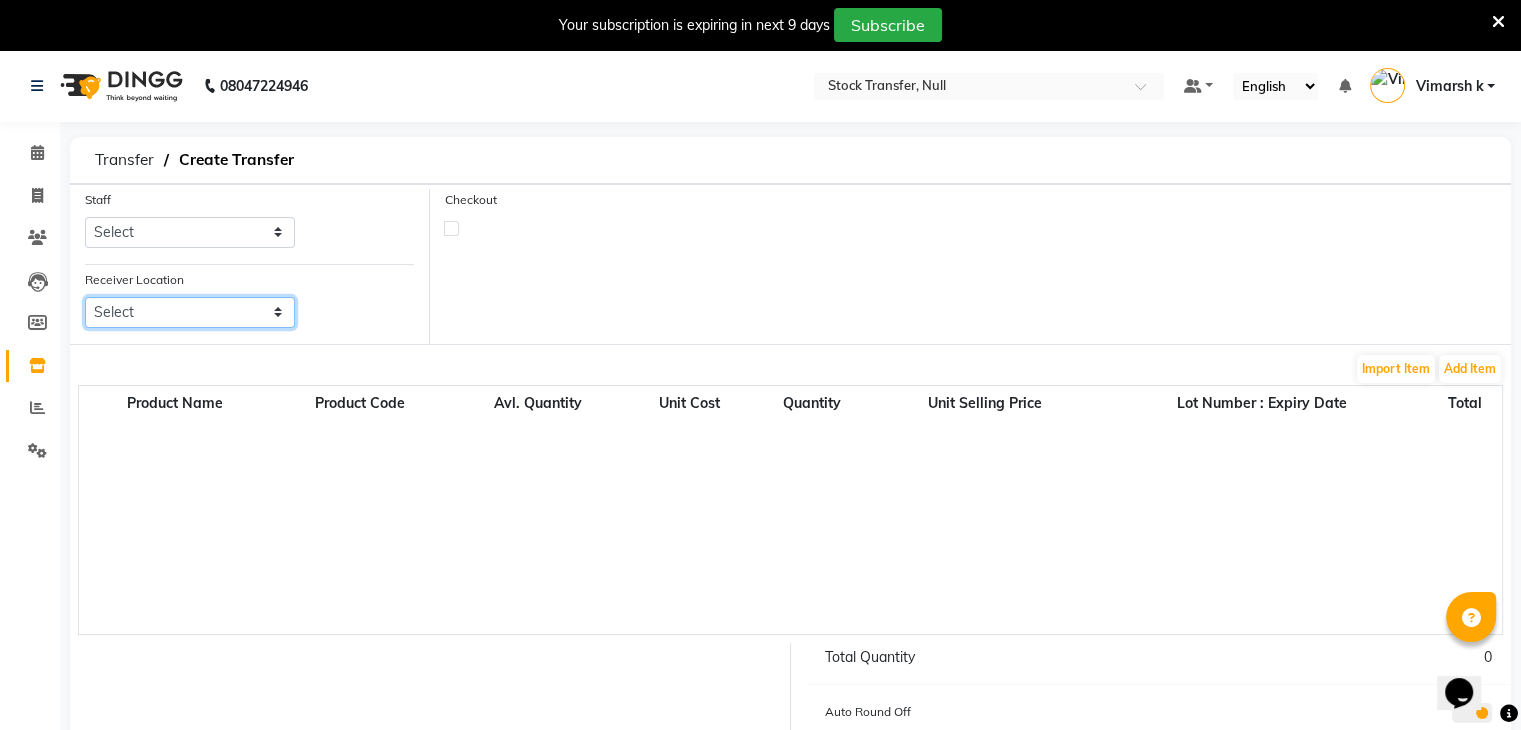 select on "1758" 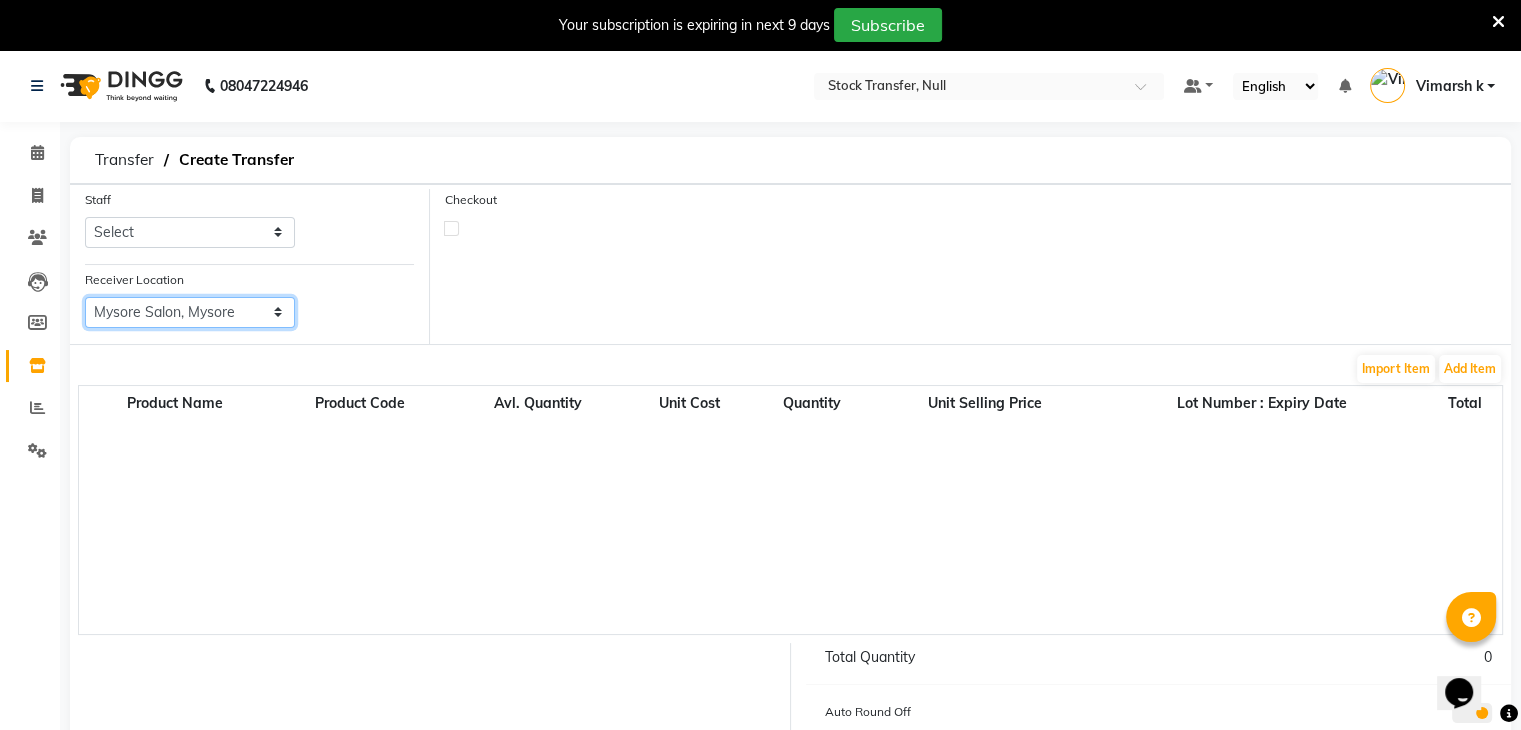 click on "Select Basaweshwaranagar Salon, Basveshwarnagar  Jp Nagar Clinic, Jp Nagar Mysore Clinic, Mysore Basaweshwaranagar Clinic, Basveshwar Nagar Jp Nagar Salon, J. P. Nagar Mysore Salon, Mysore The Glam Room Clinic, Hyderabad The Glam Room Salon, Hyderabad" at bounding box center (190, 312) 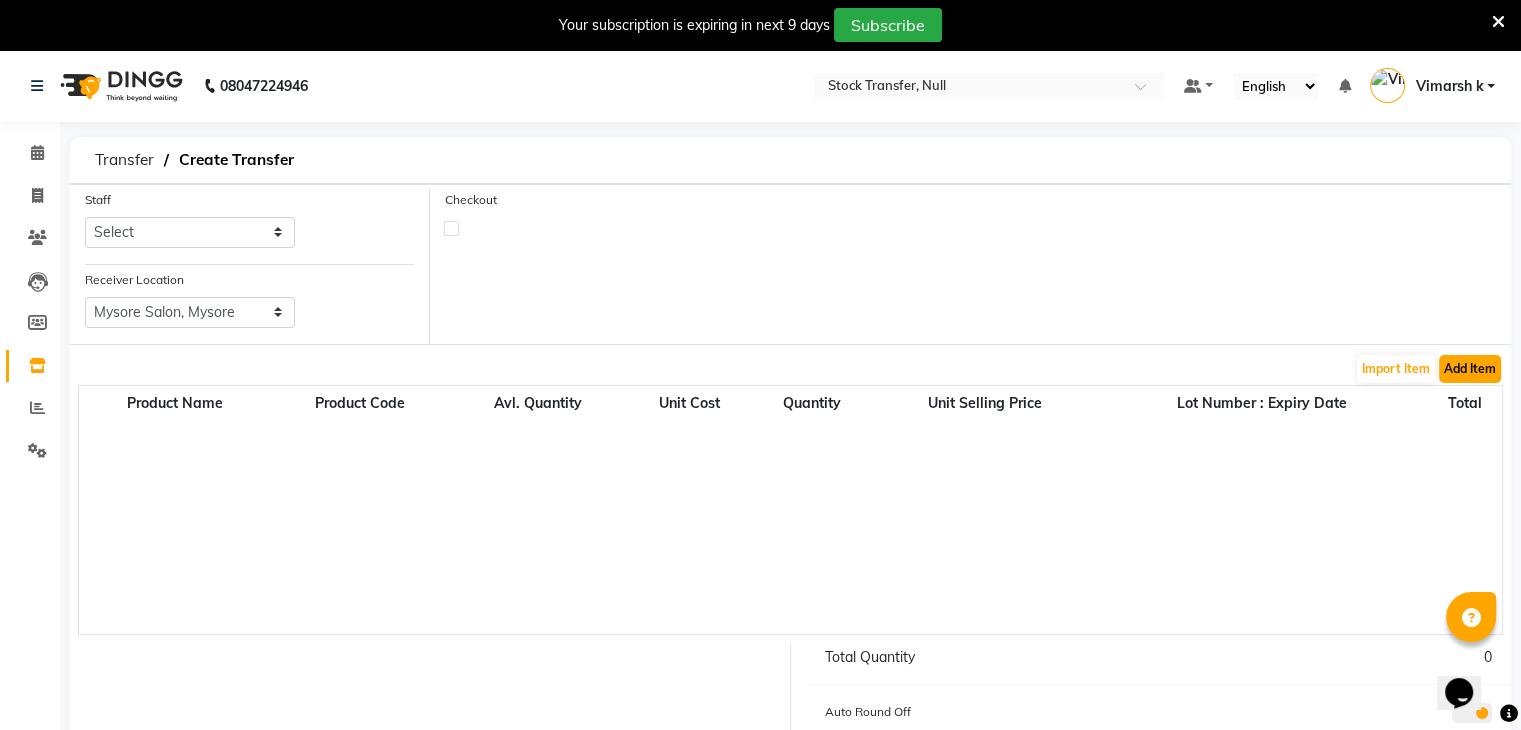 click on "Add Item" 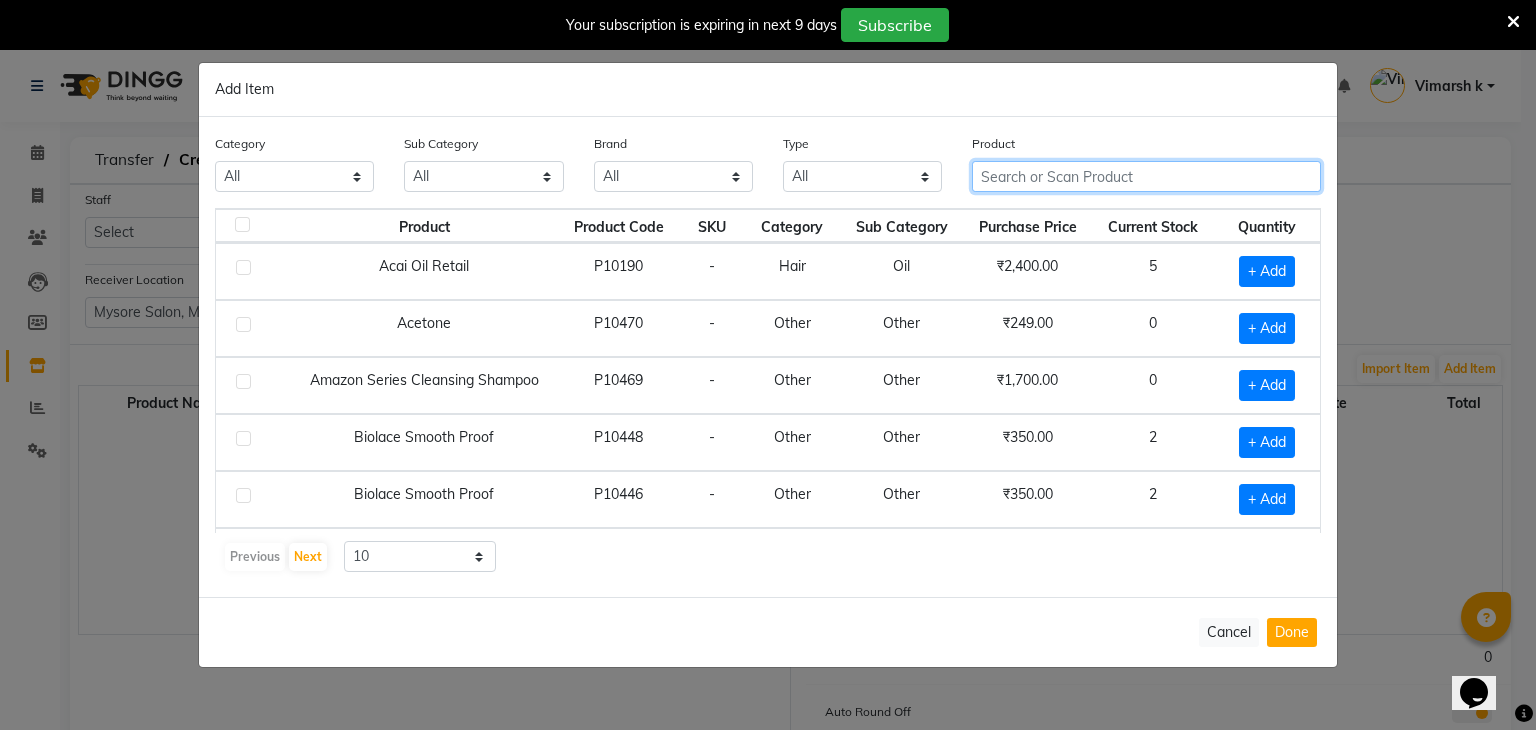 click 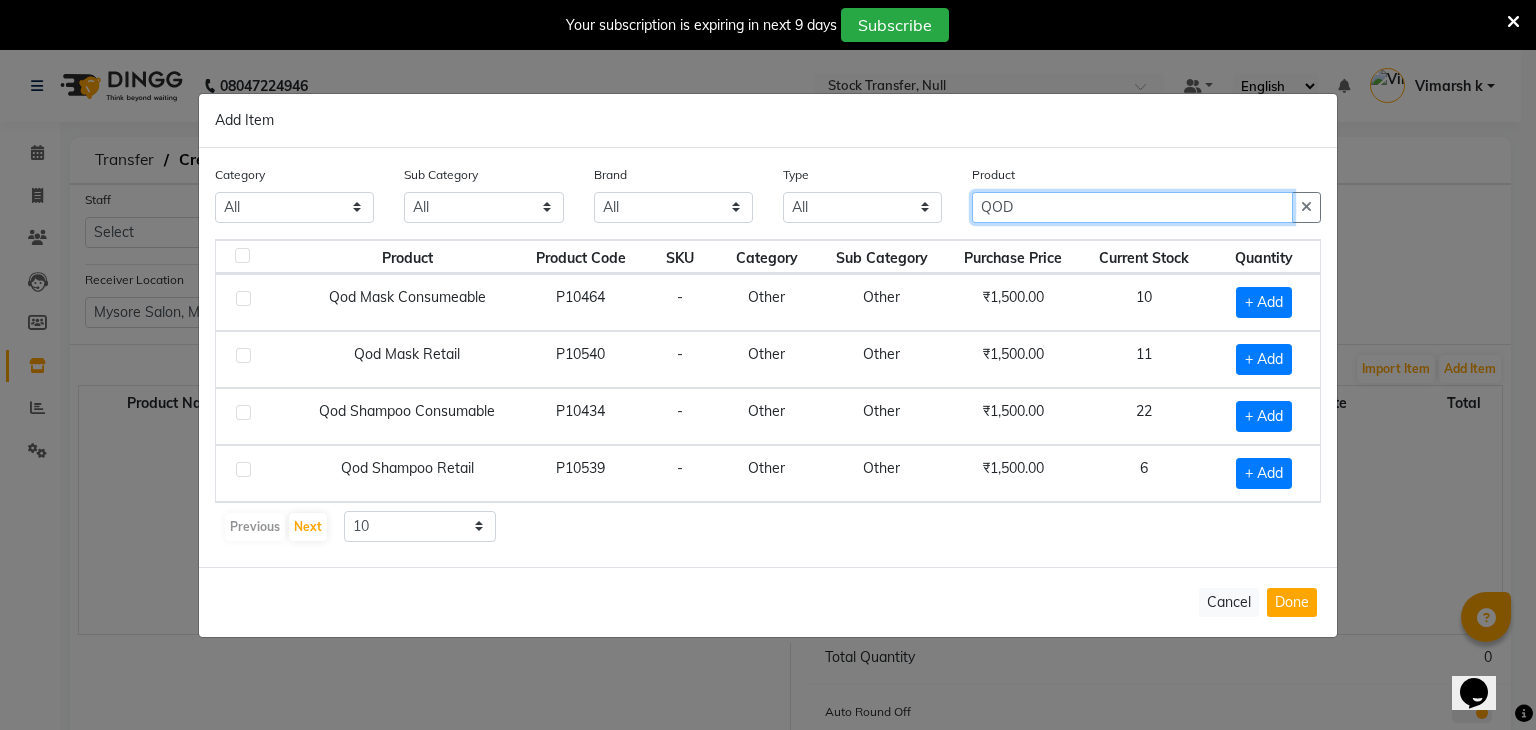type on "QOD" 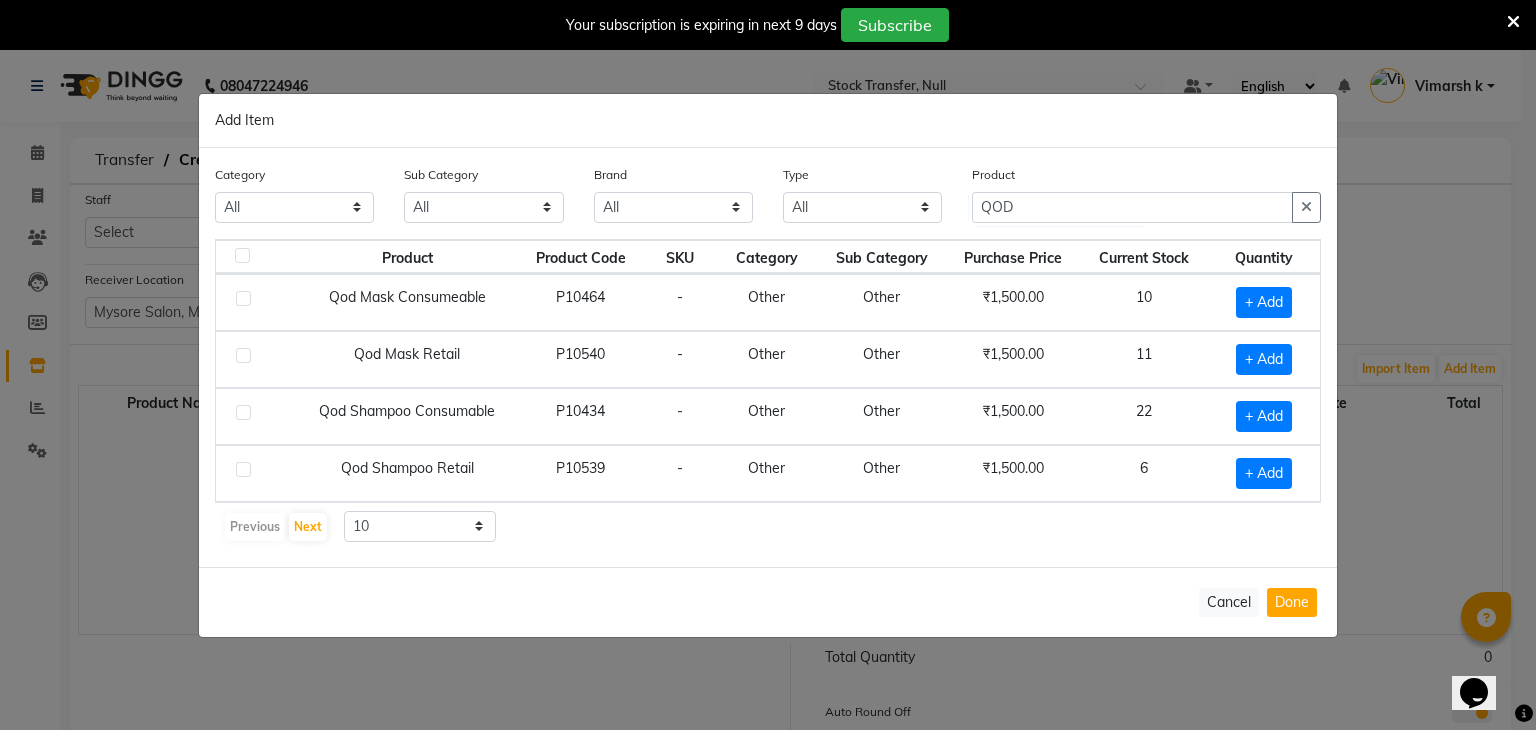 click 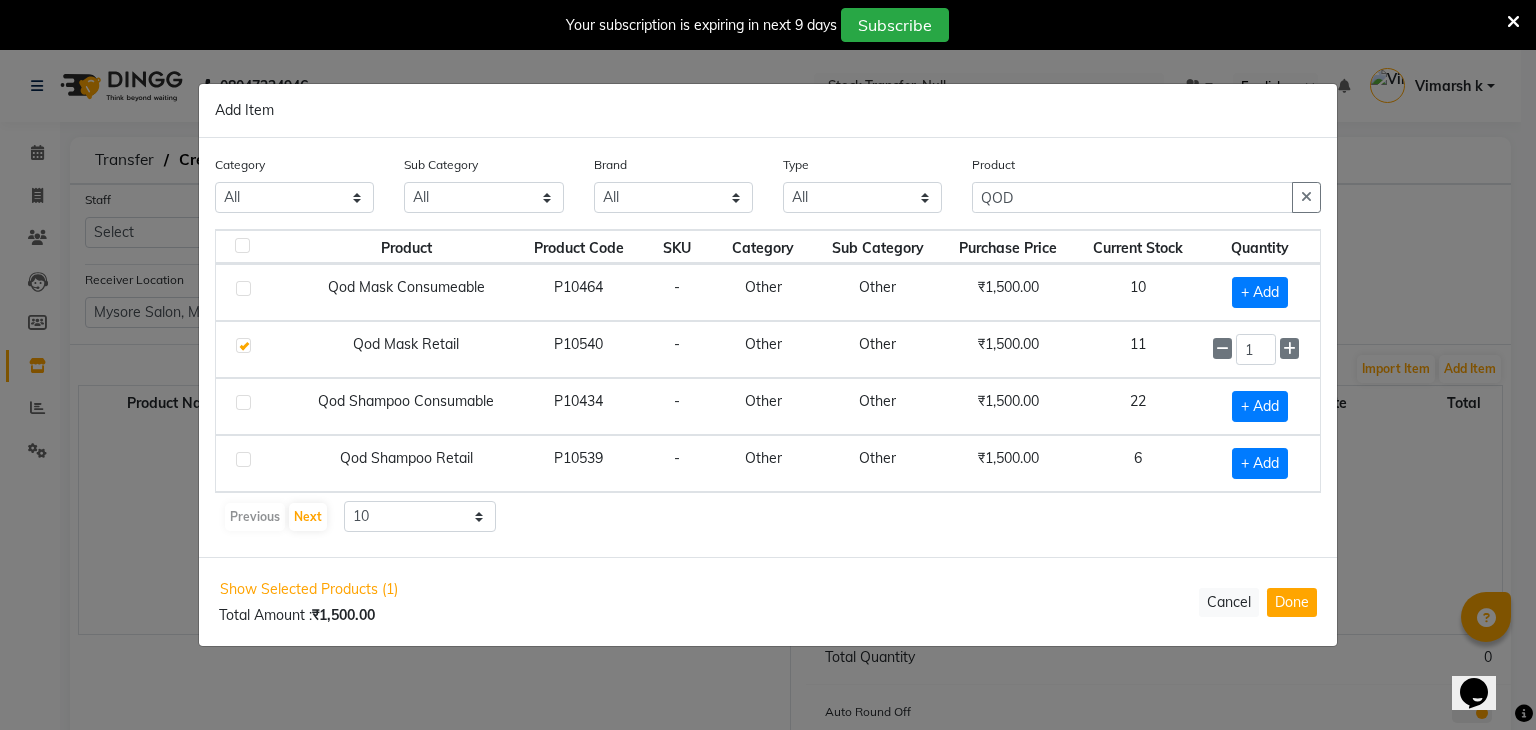 click 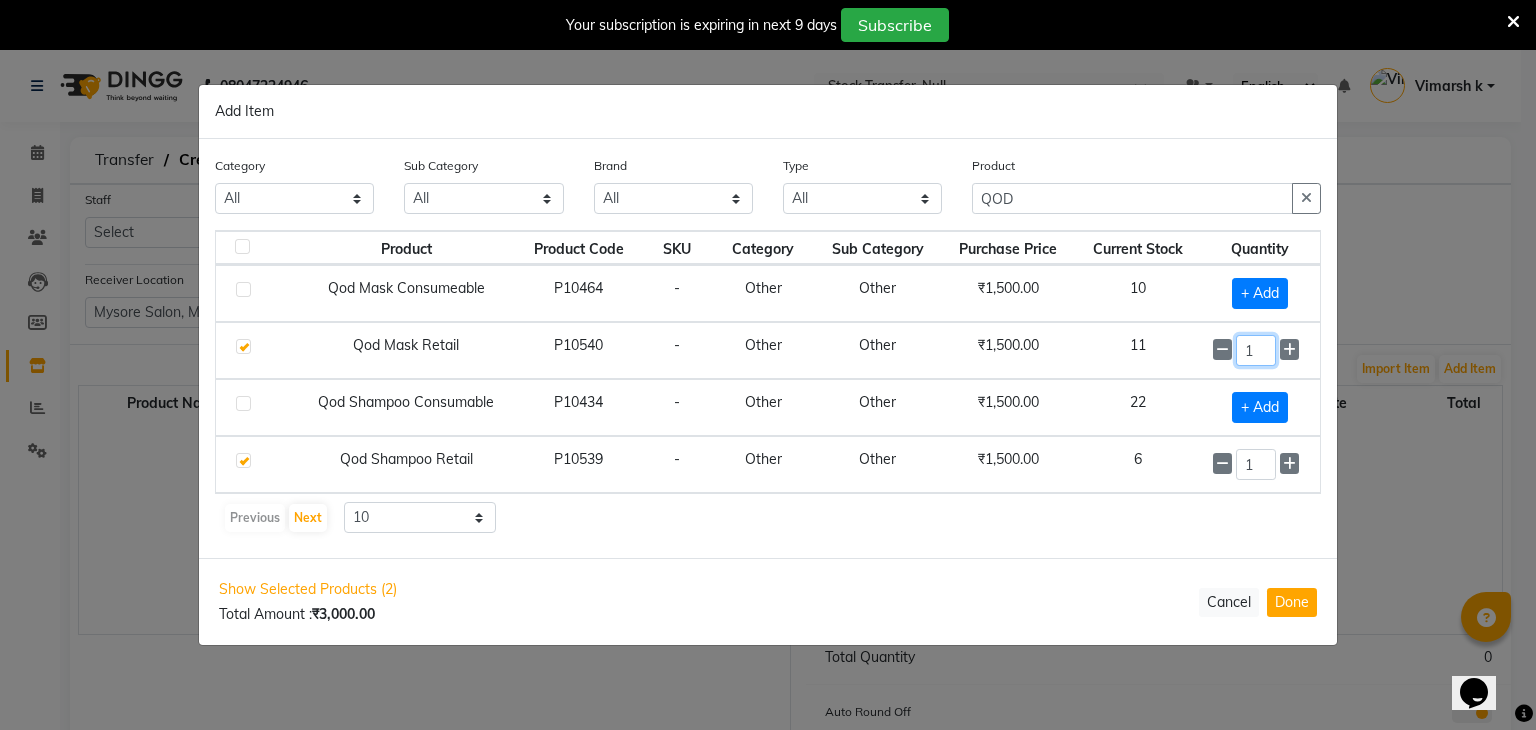 click on "1" 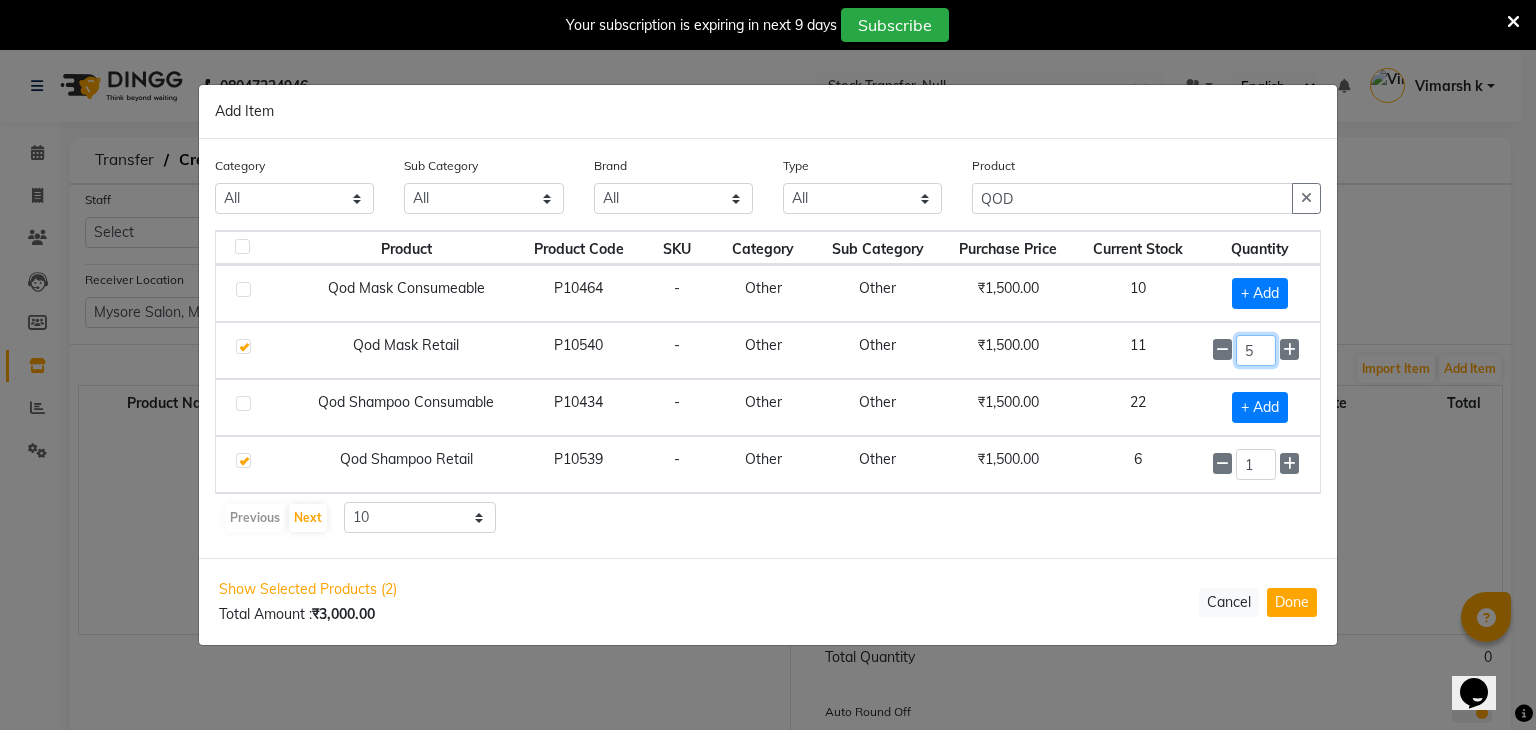 type on "5" 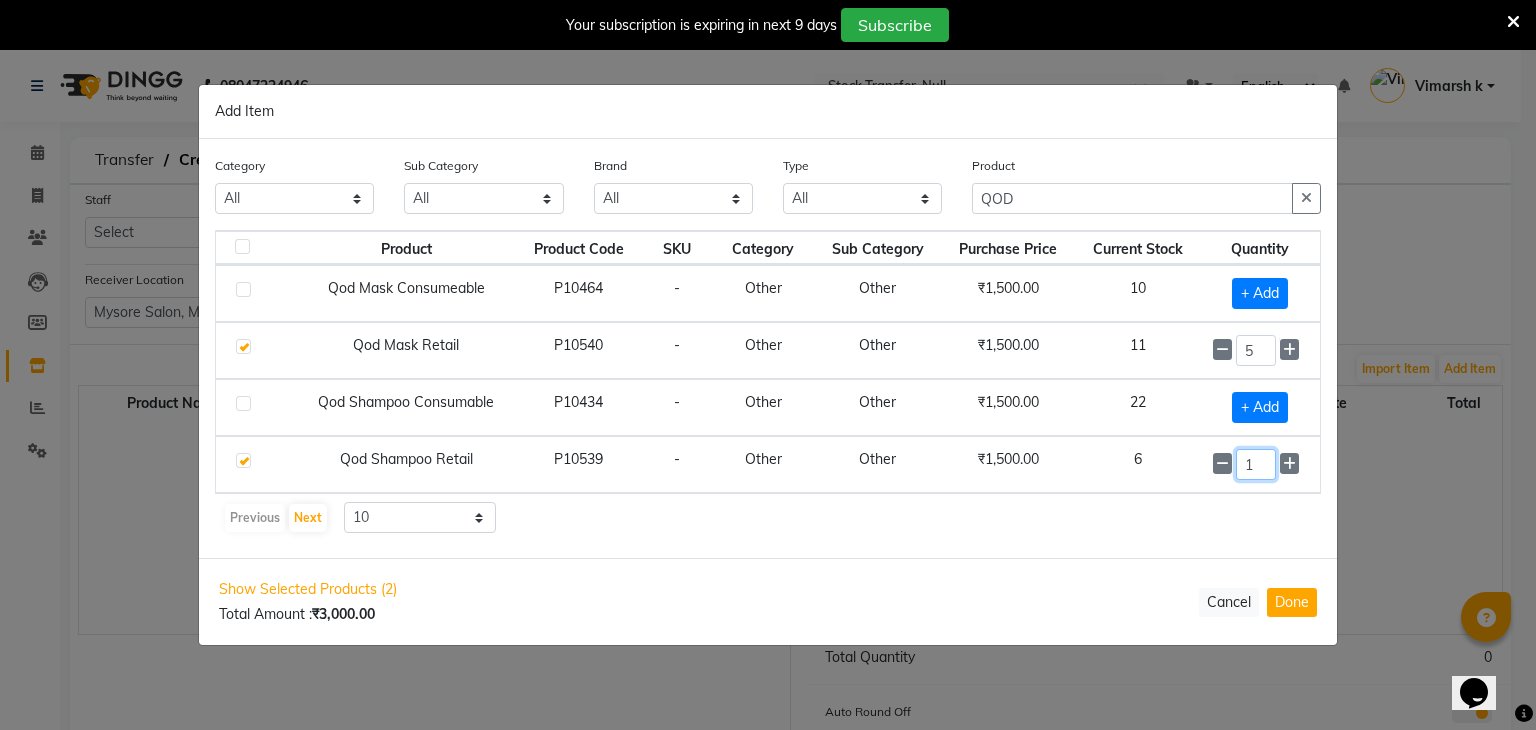 click on "1" 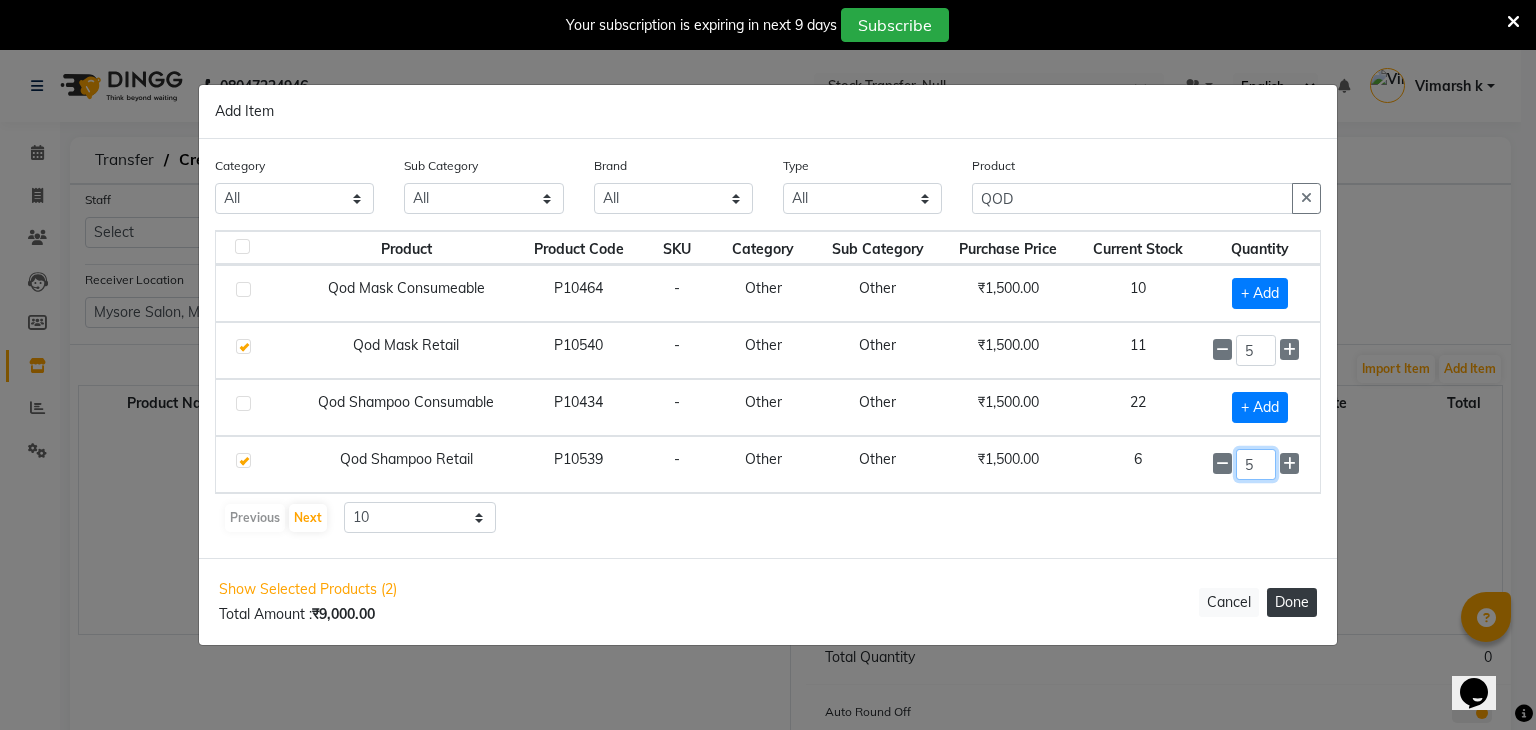 type on "5" 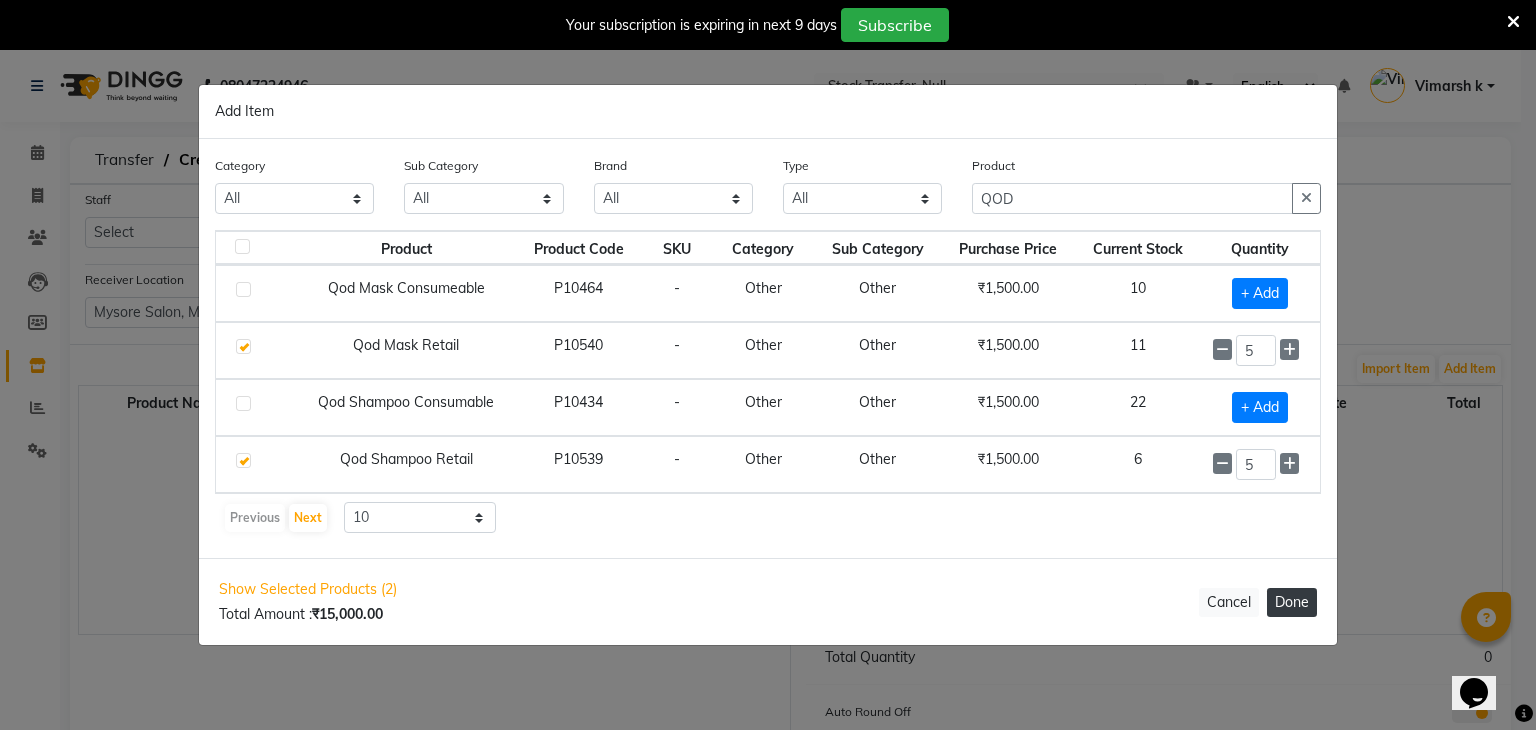 click on "Done" 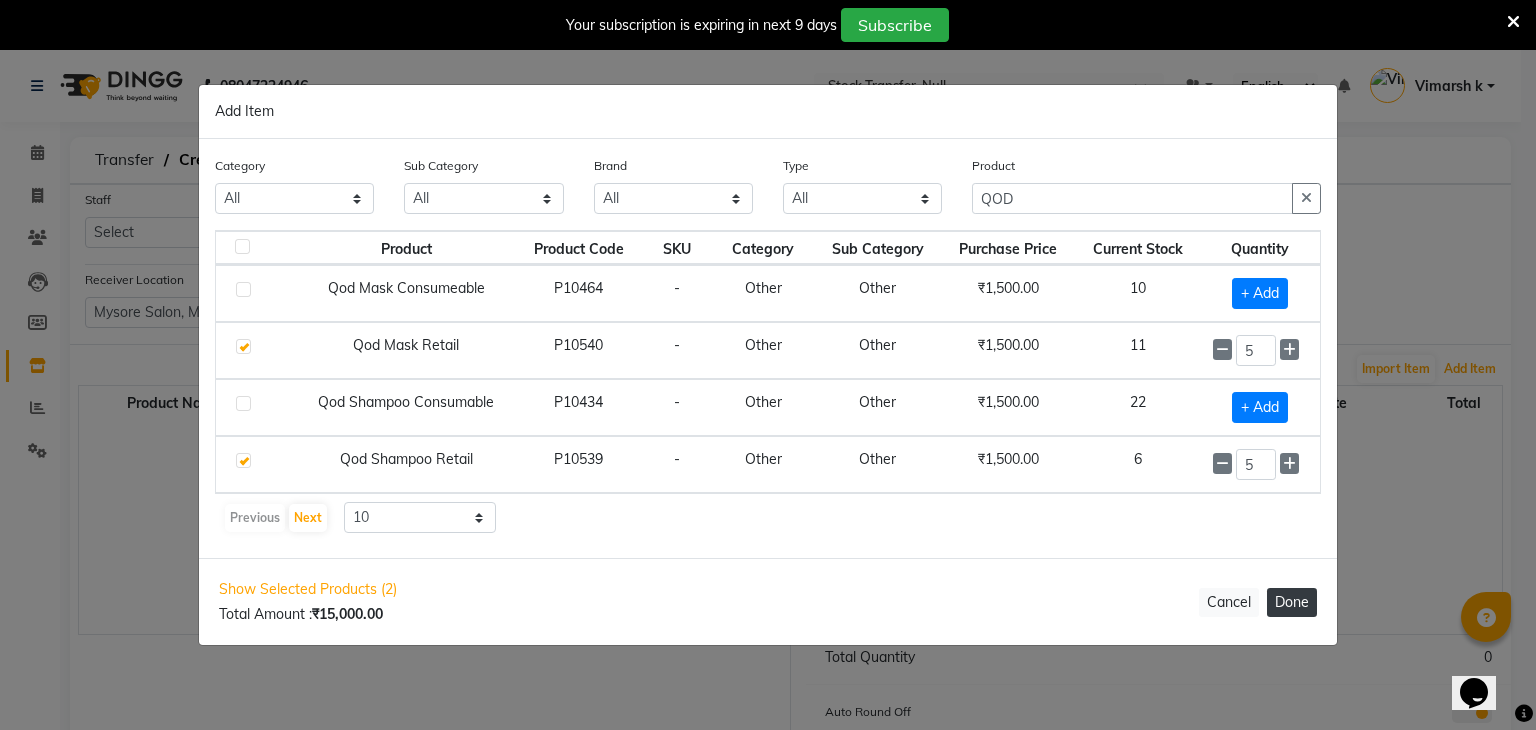 type 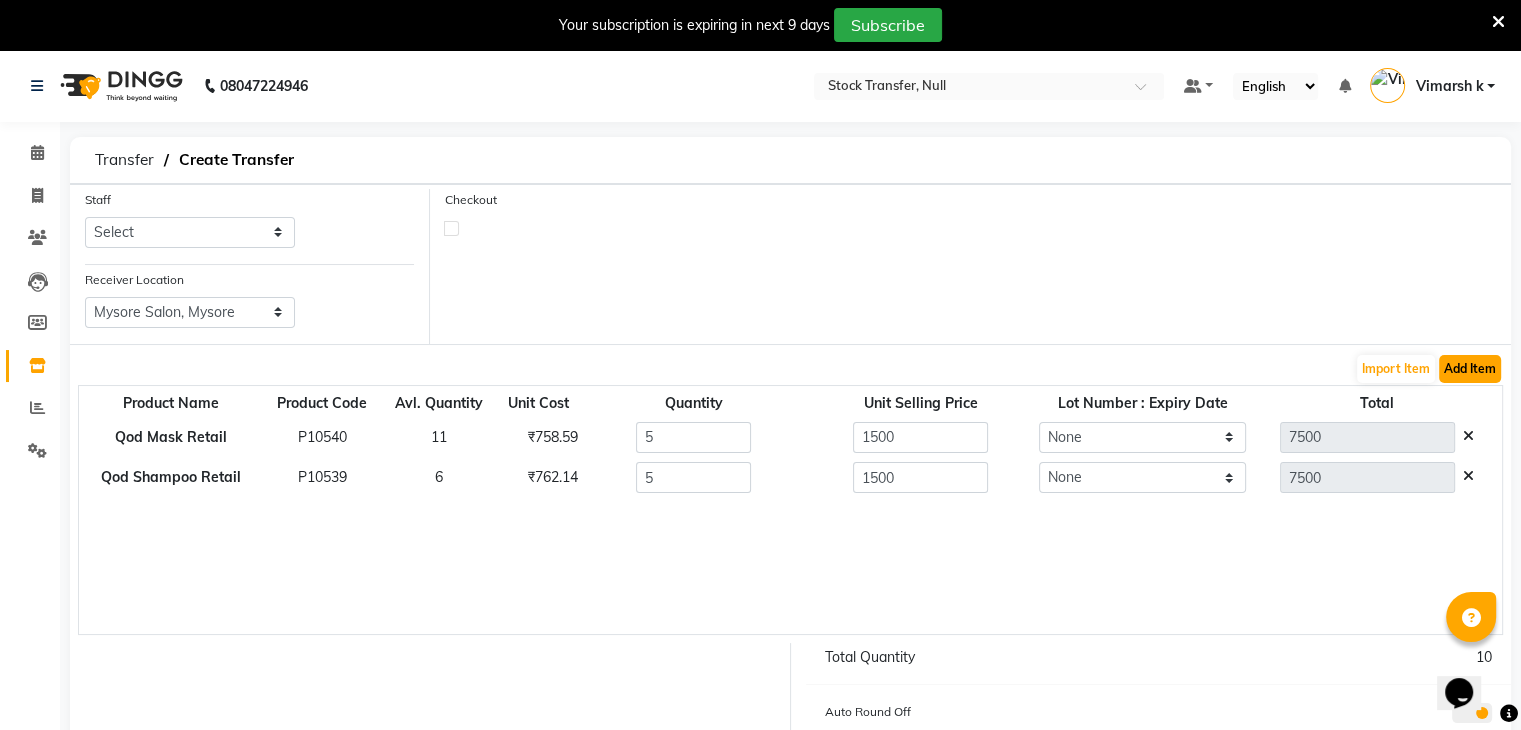 click on "Add Item" 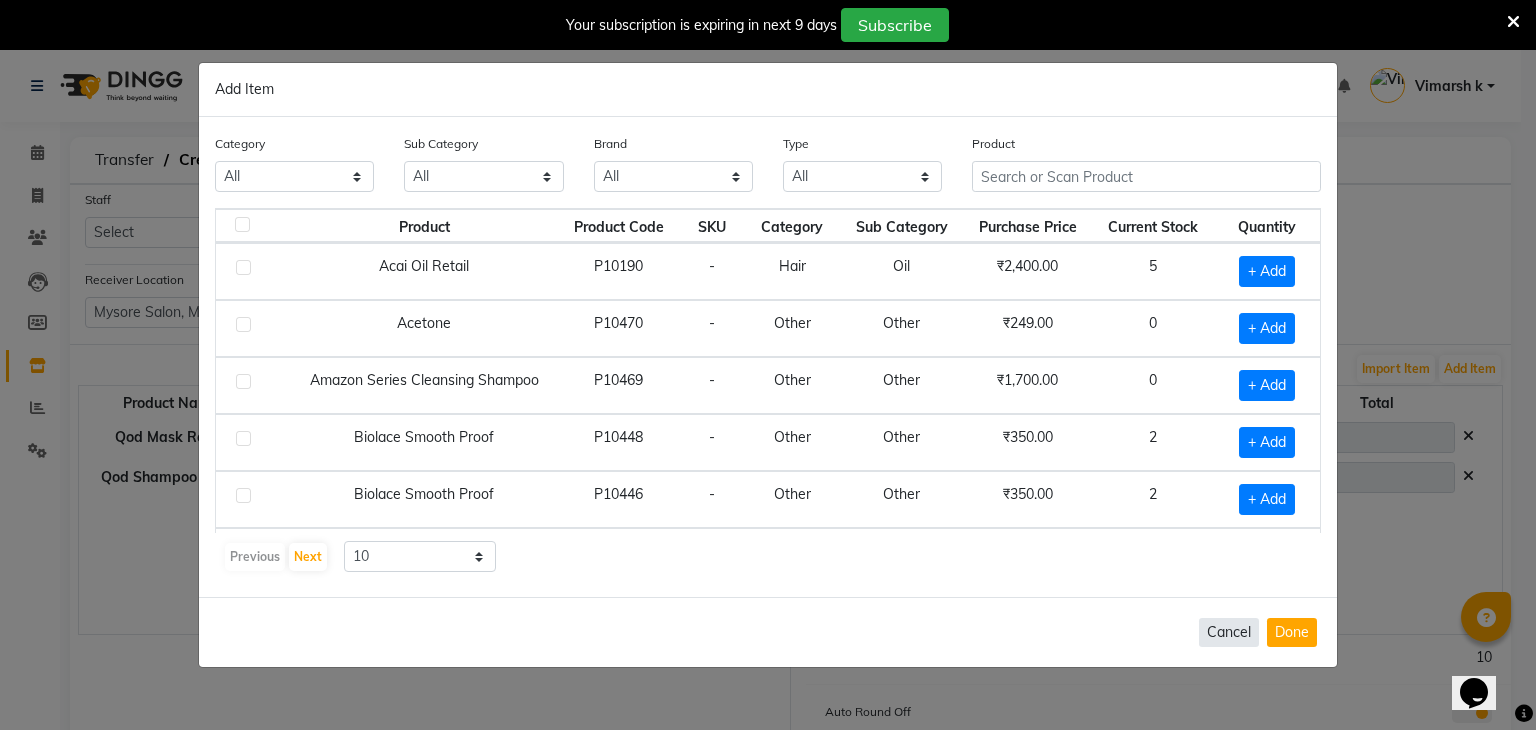 click on "Cancel" 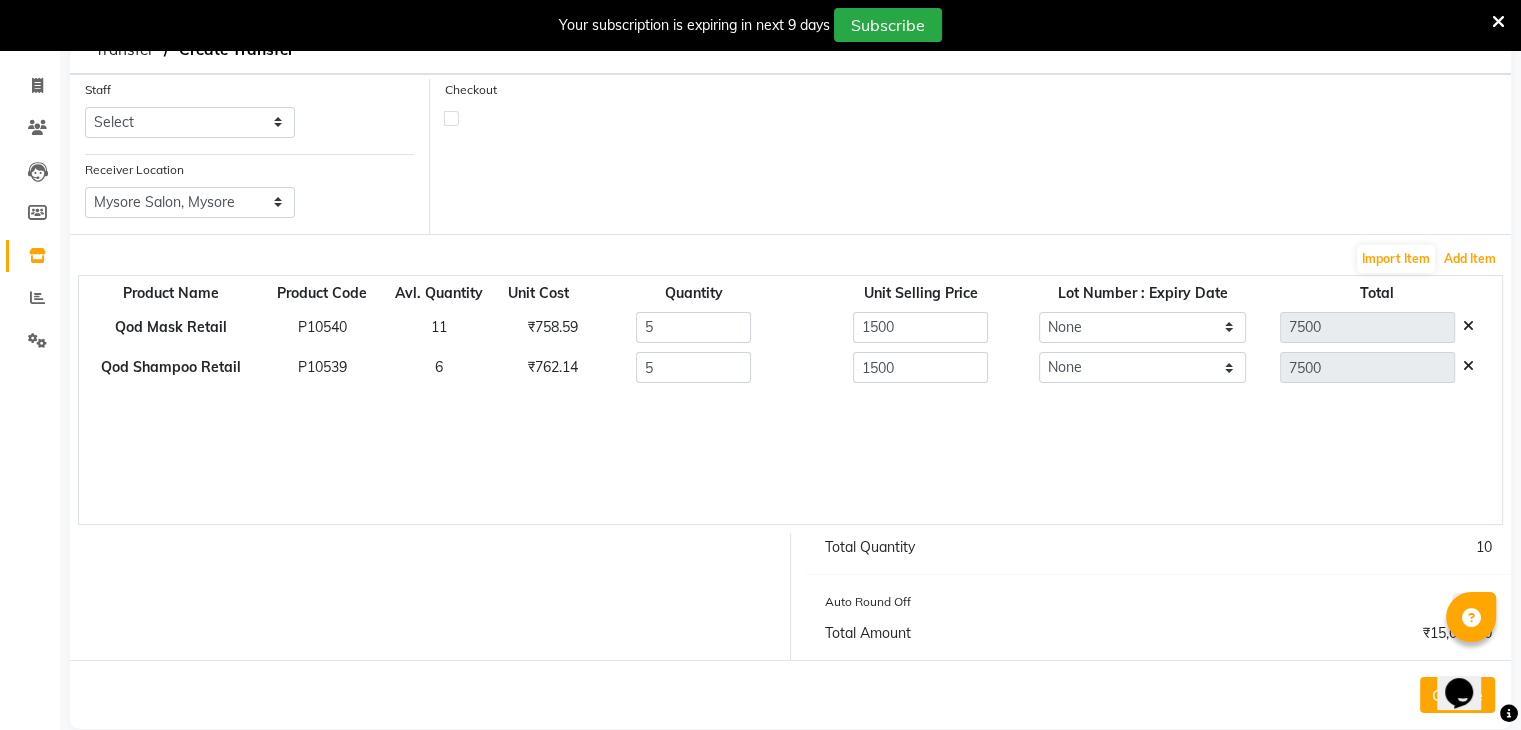 scroll, scrollTop: 145, scrollLeft: 0, axis: vertical 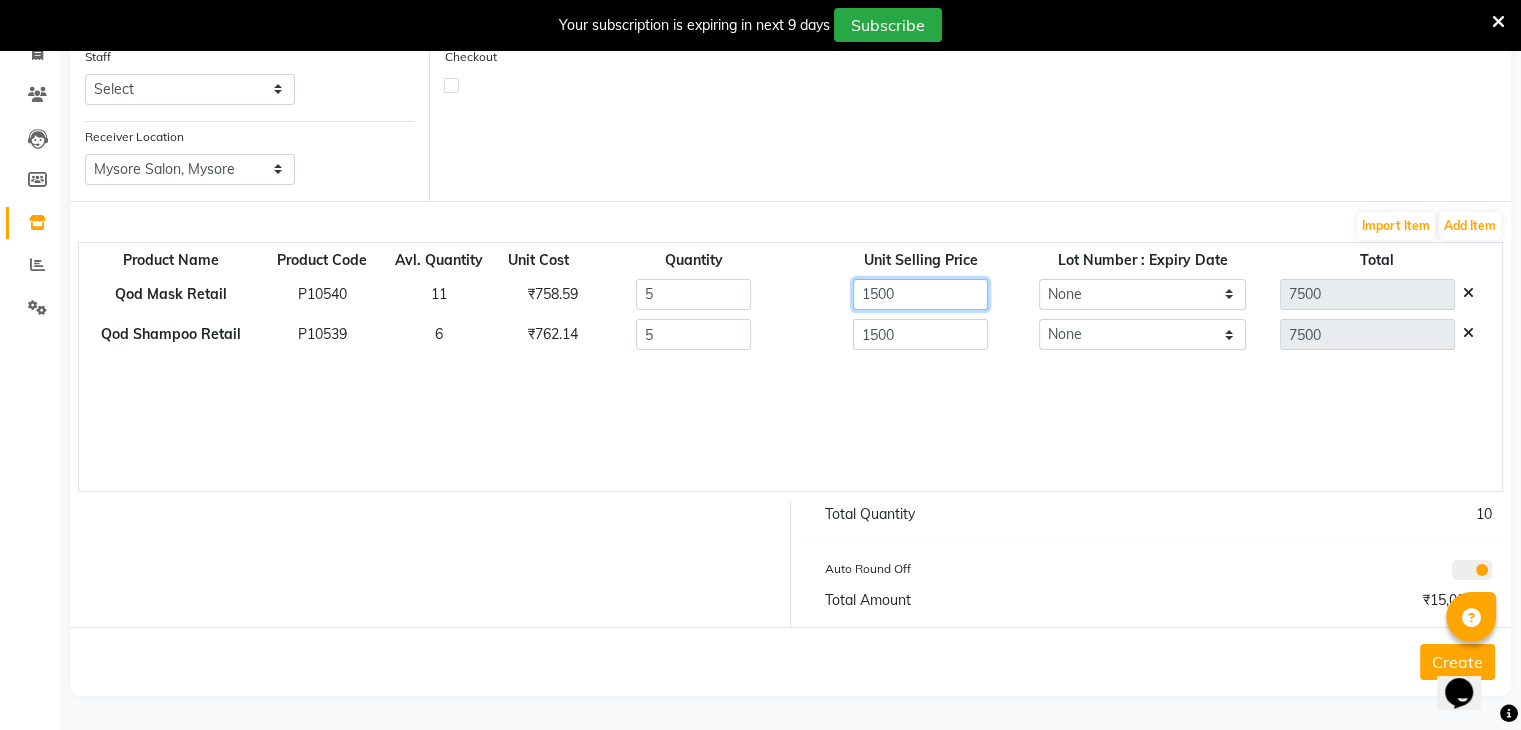 click on "1500" 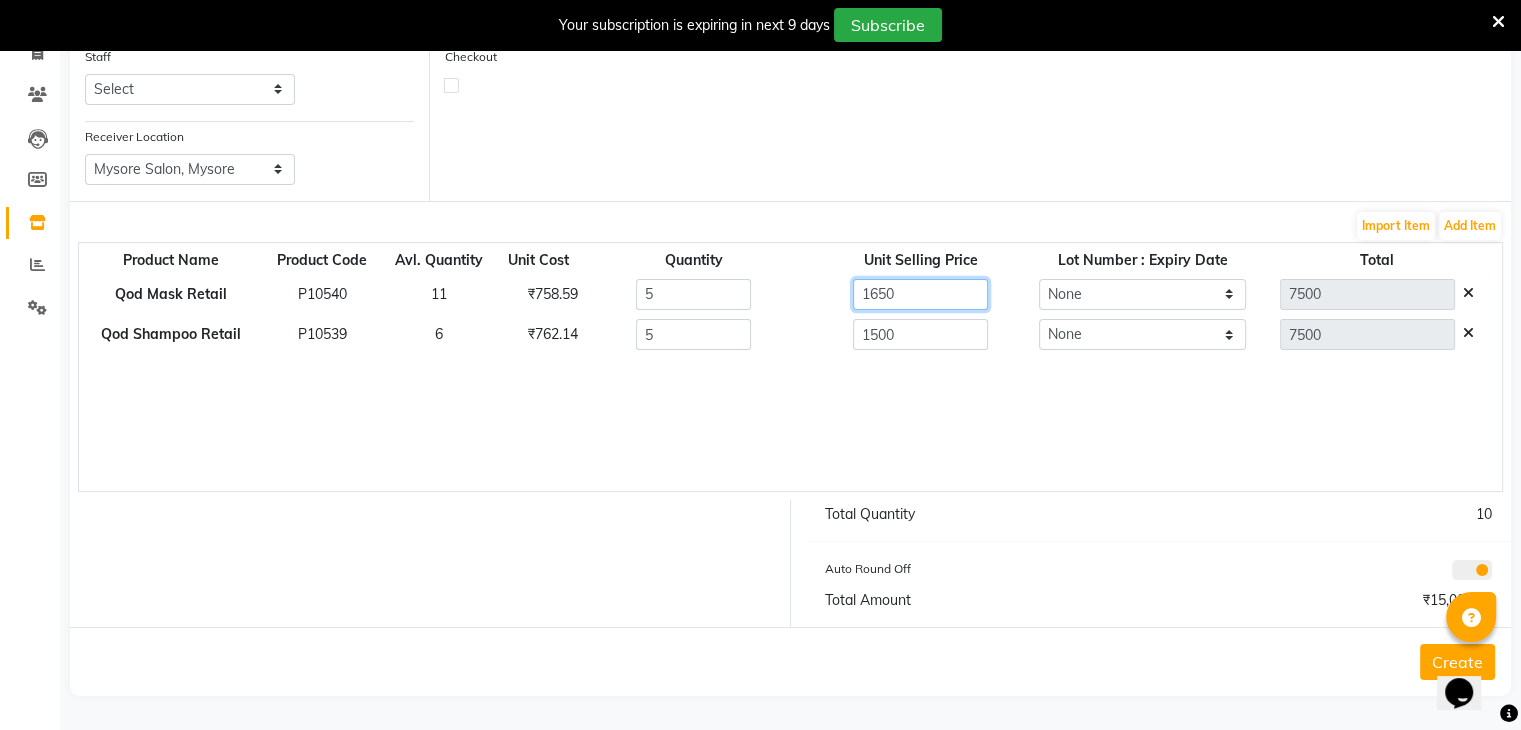 type on "1650" 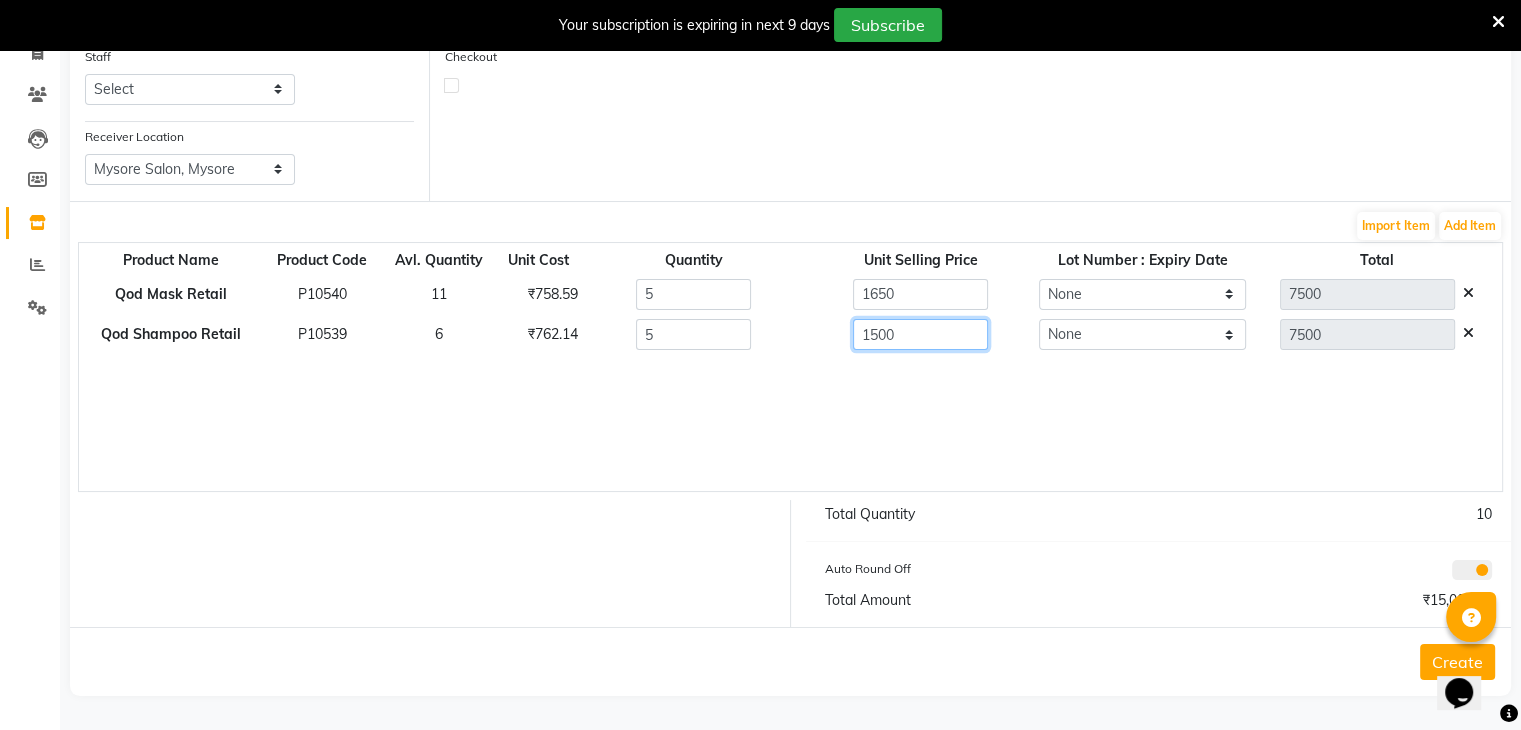 type on "8250" 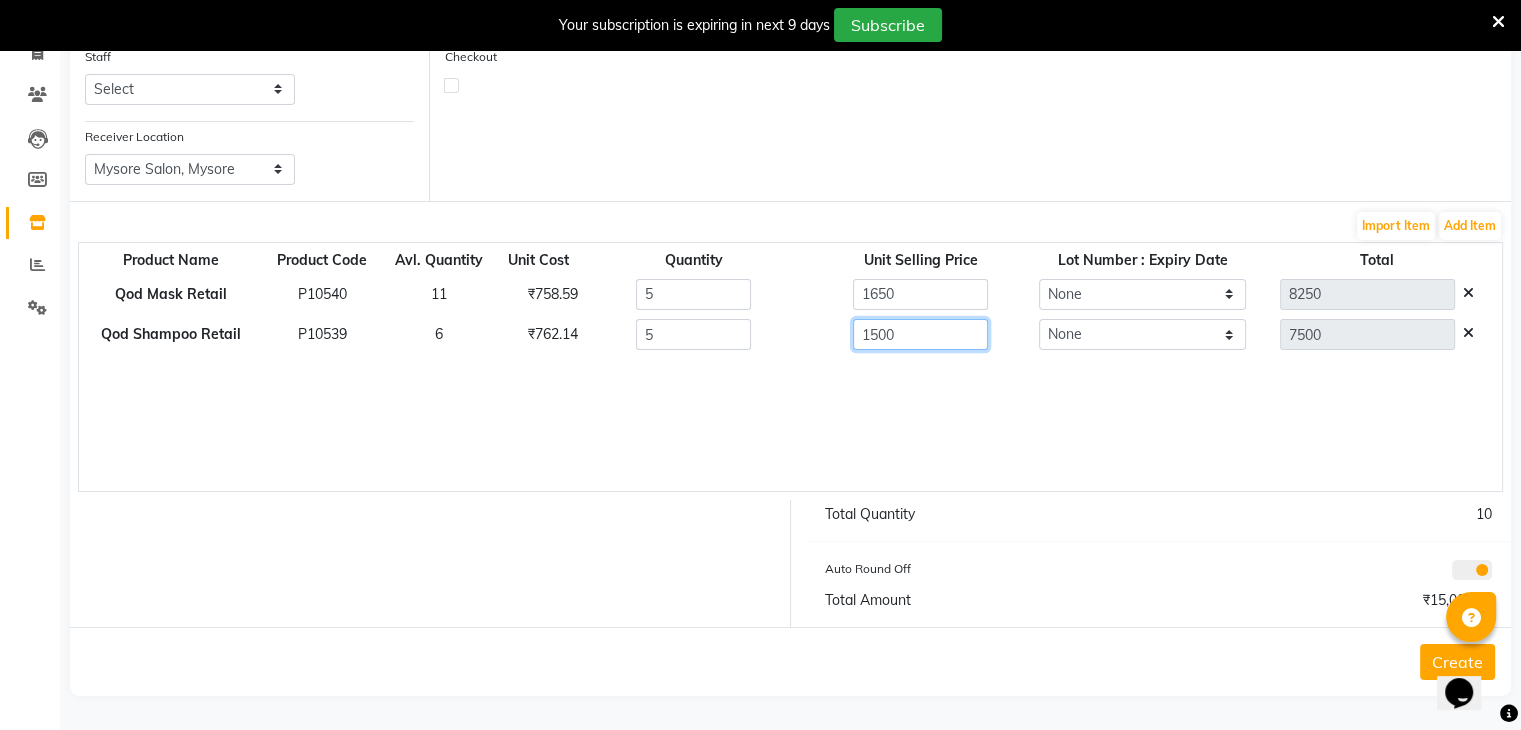 click on "1500" 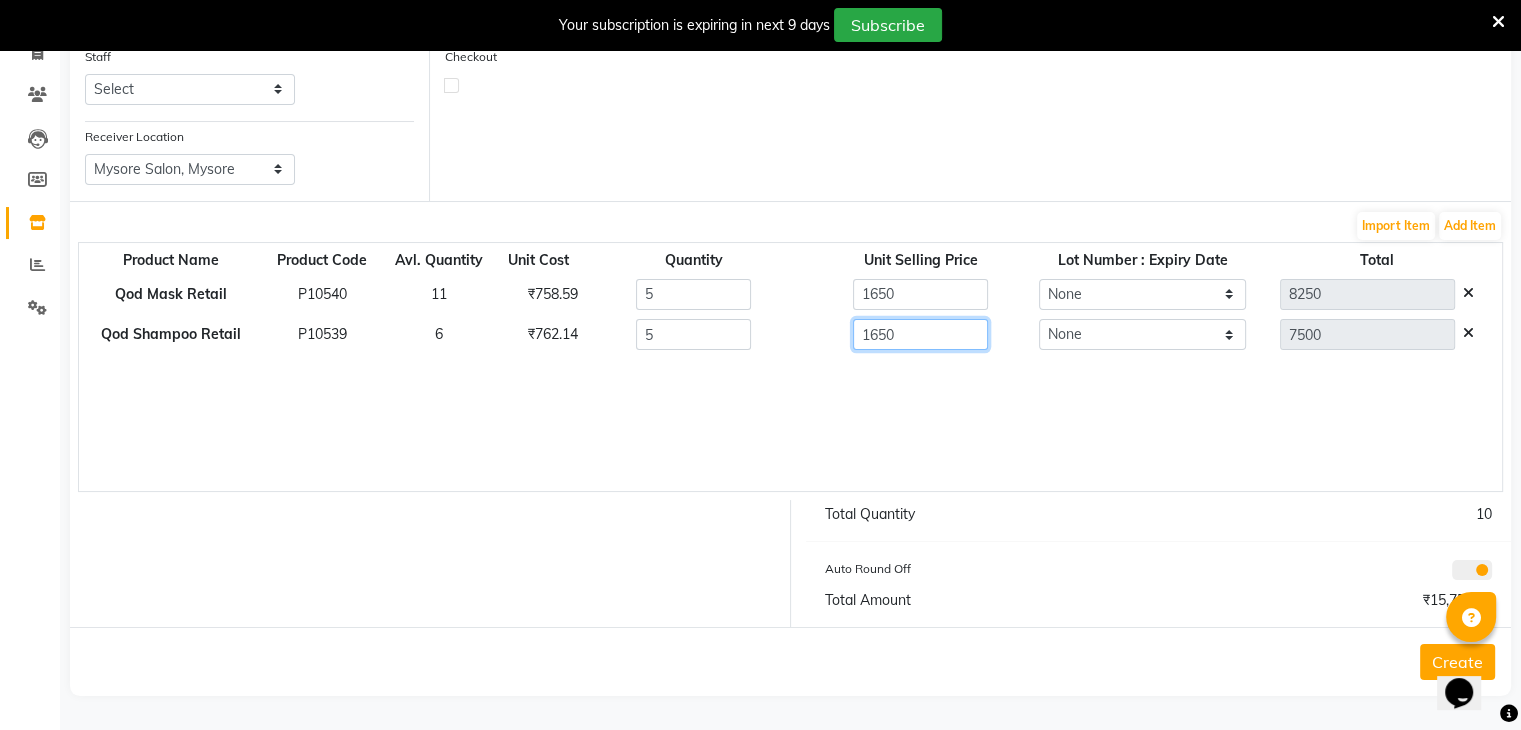 type on "1650" 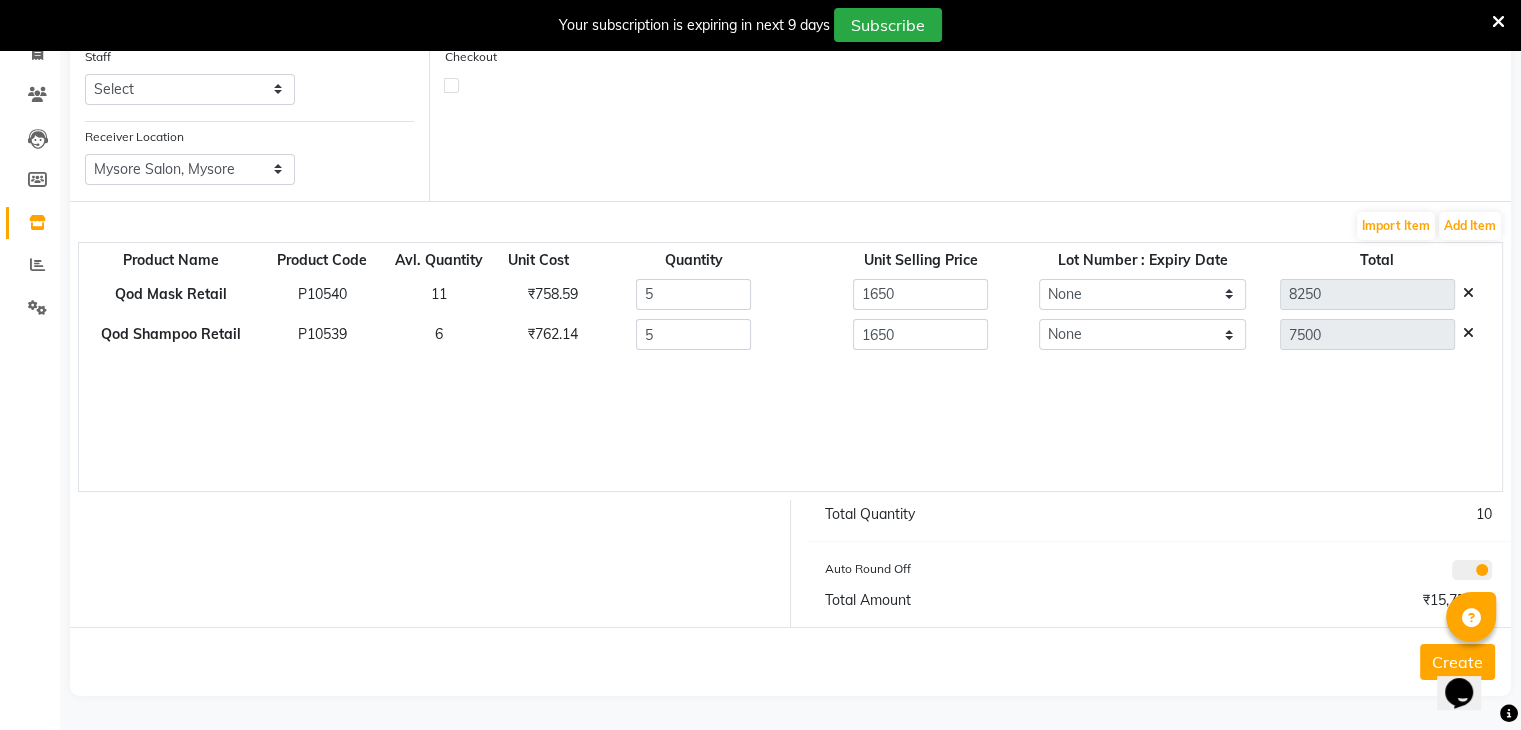 type on "8250" 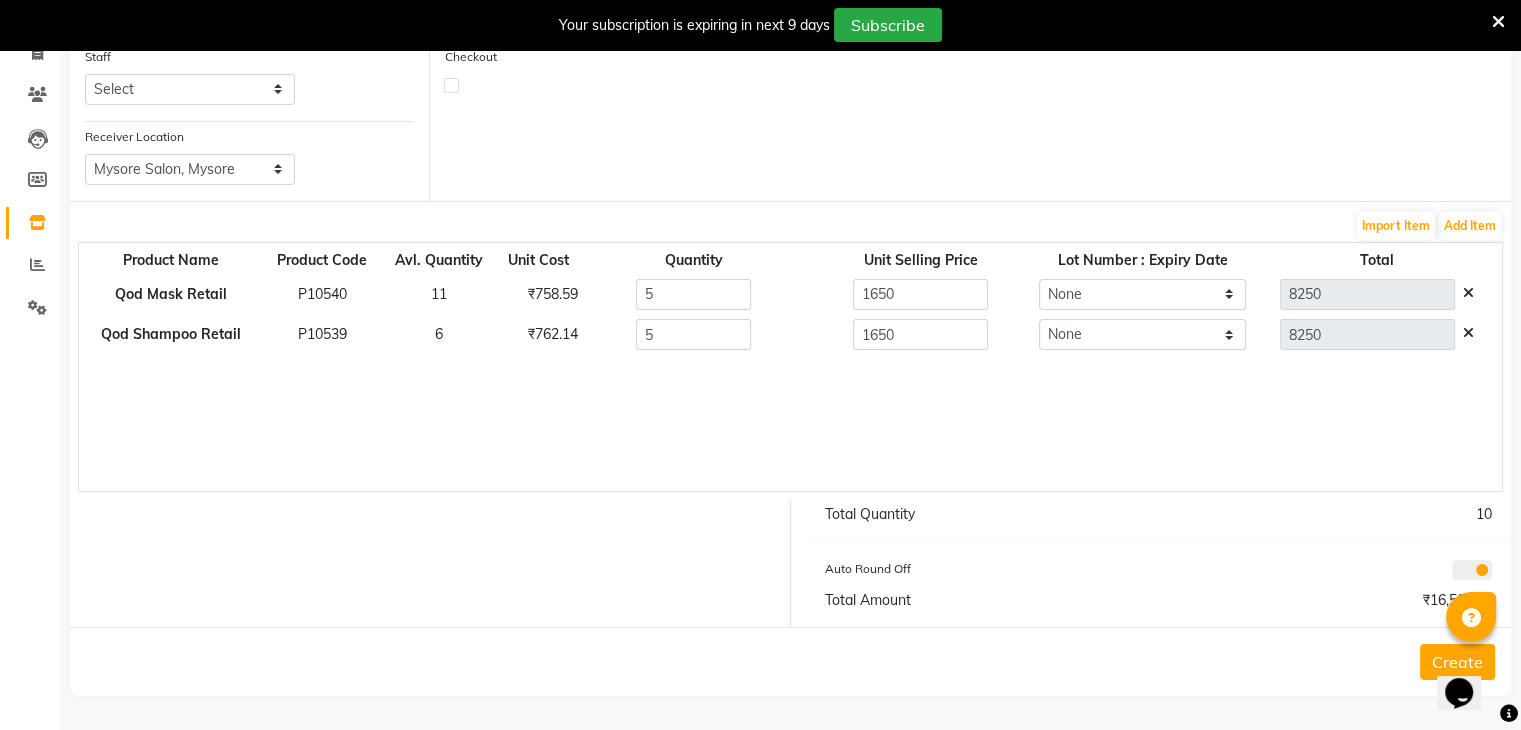 click on "Create" 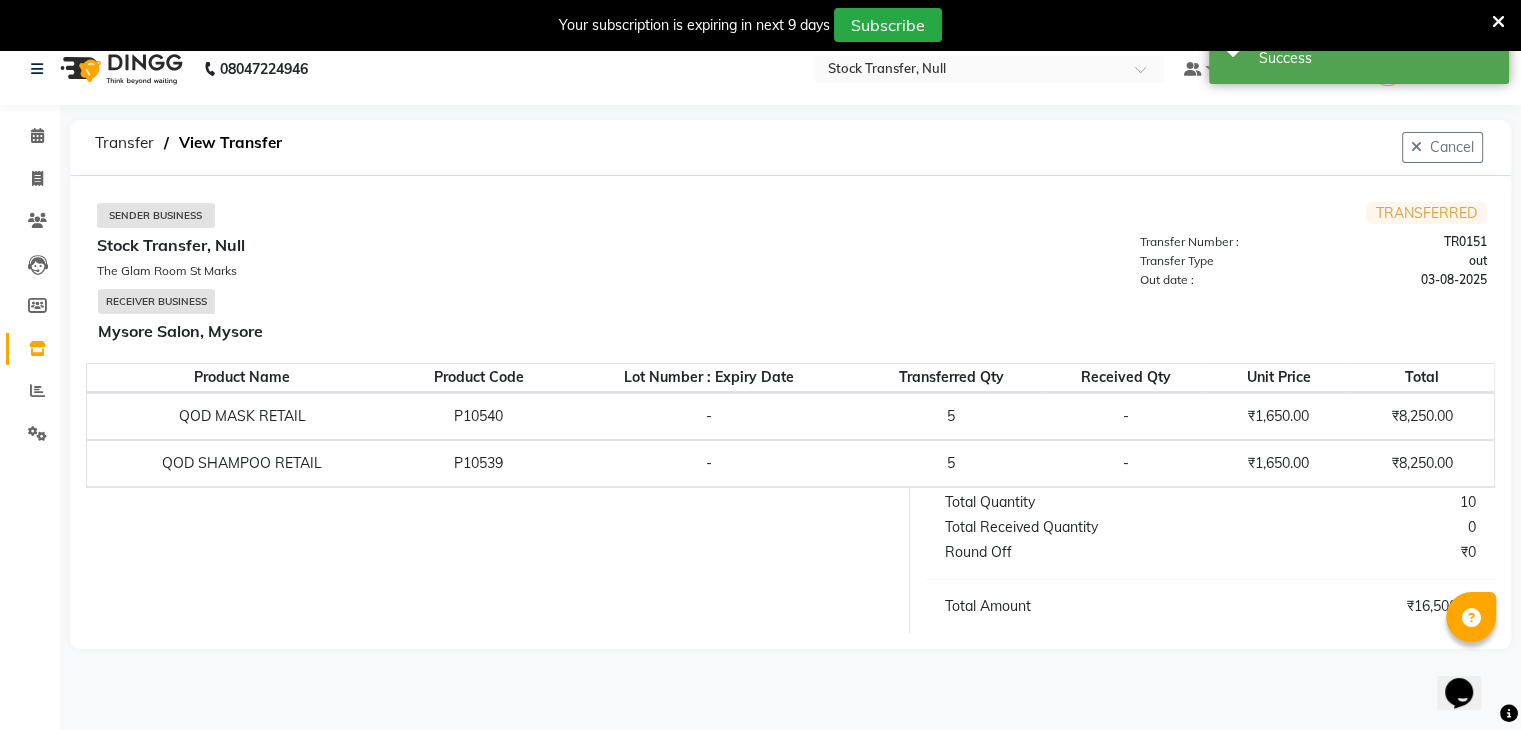 scroll, scrollTop: 0, scrollLeft: 0, axis: both 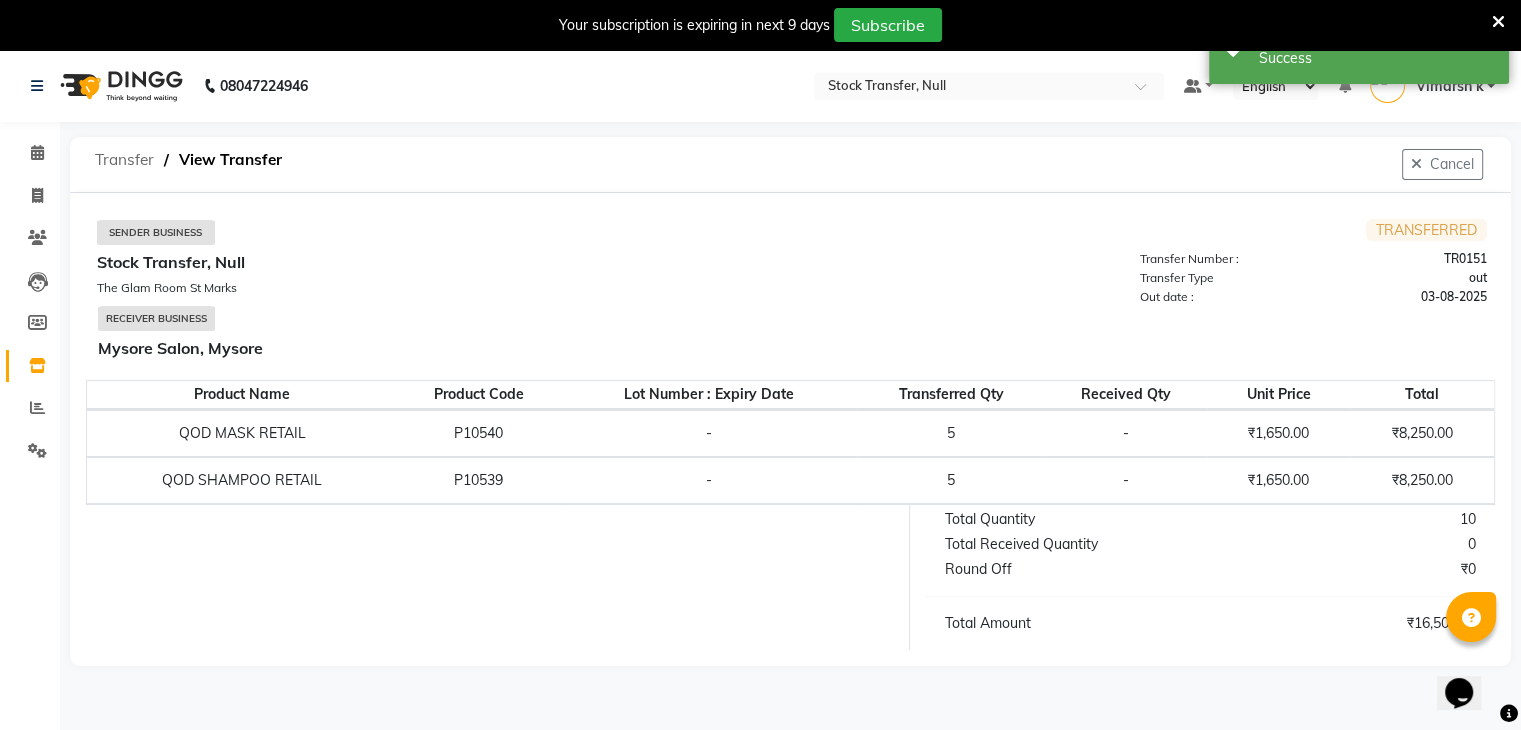 click on "Transfer" 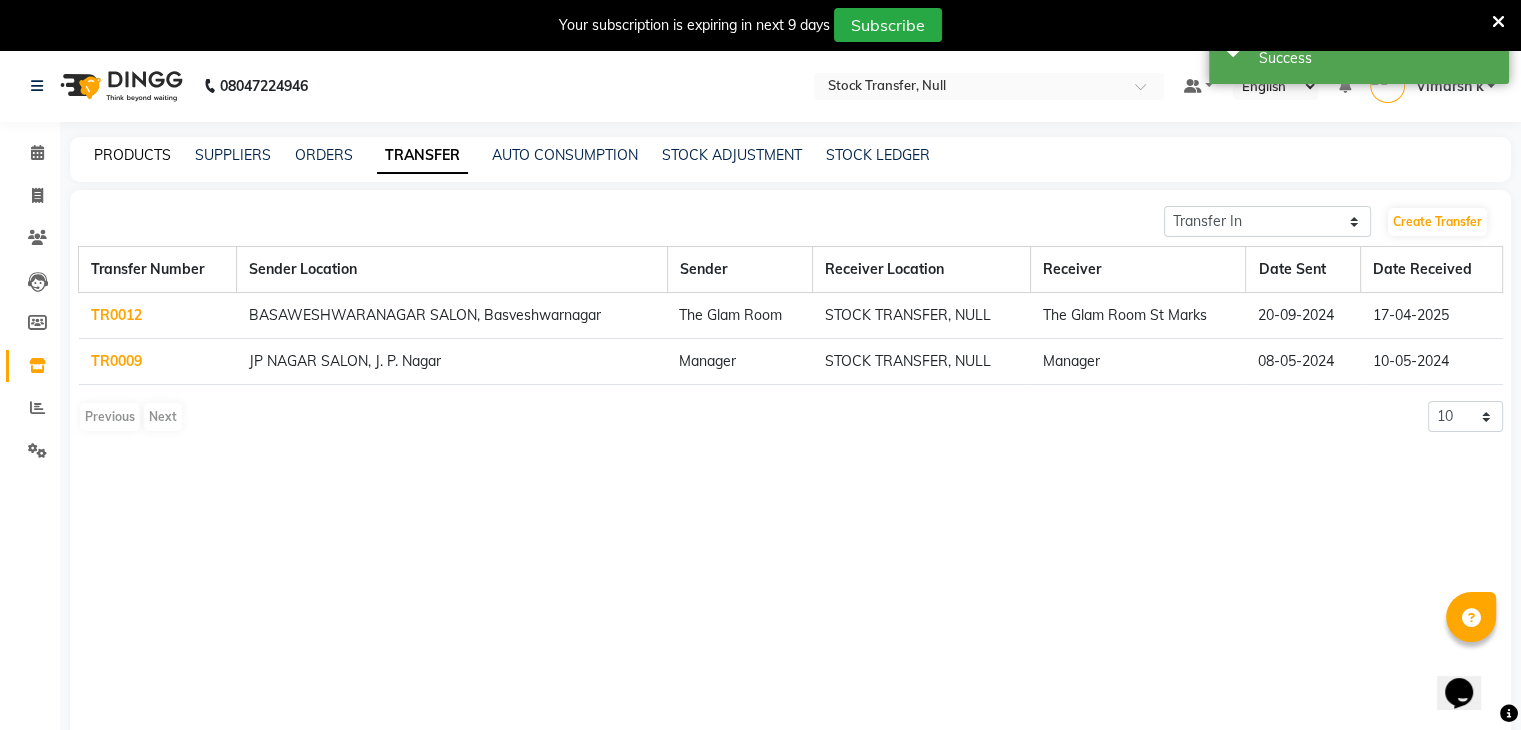 click on "PRODUCTS" 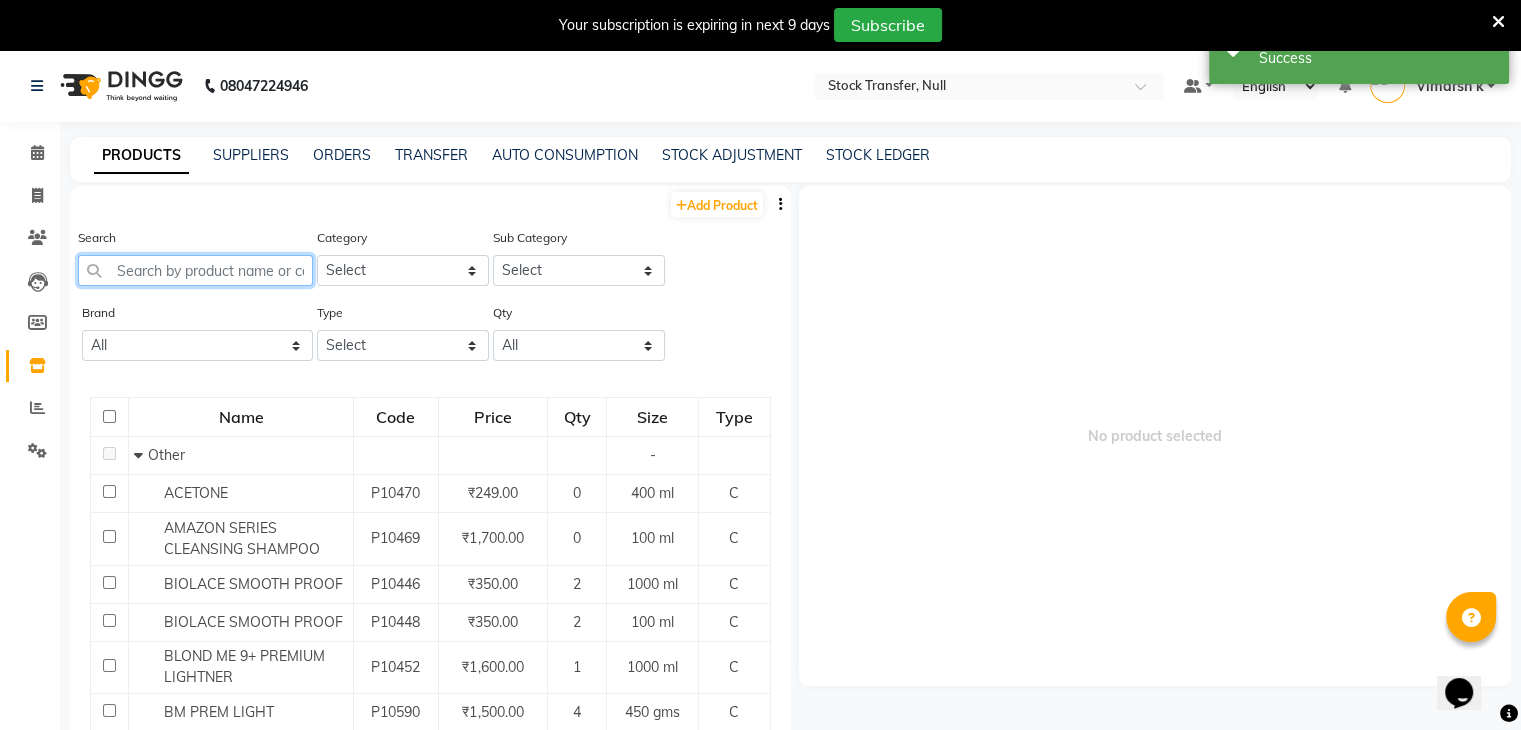 click 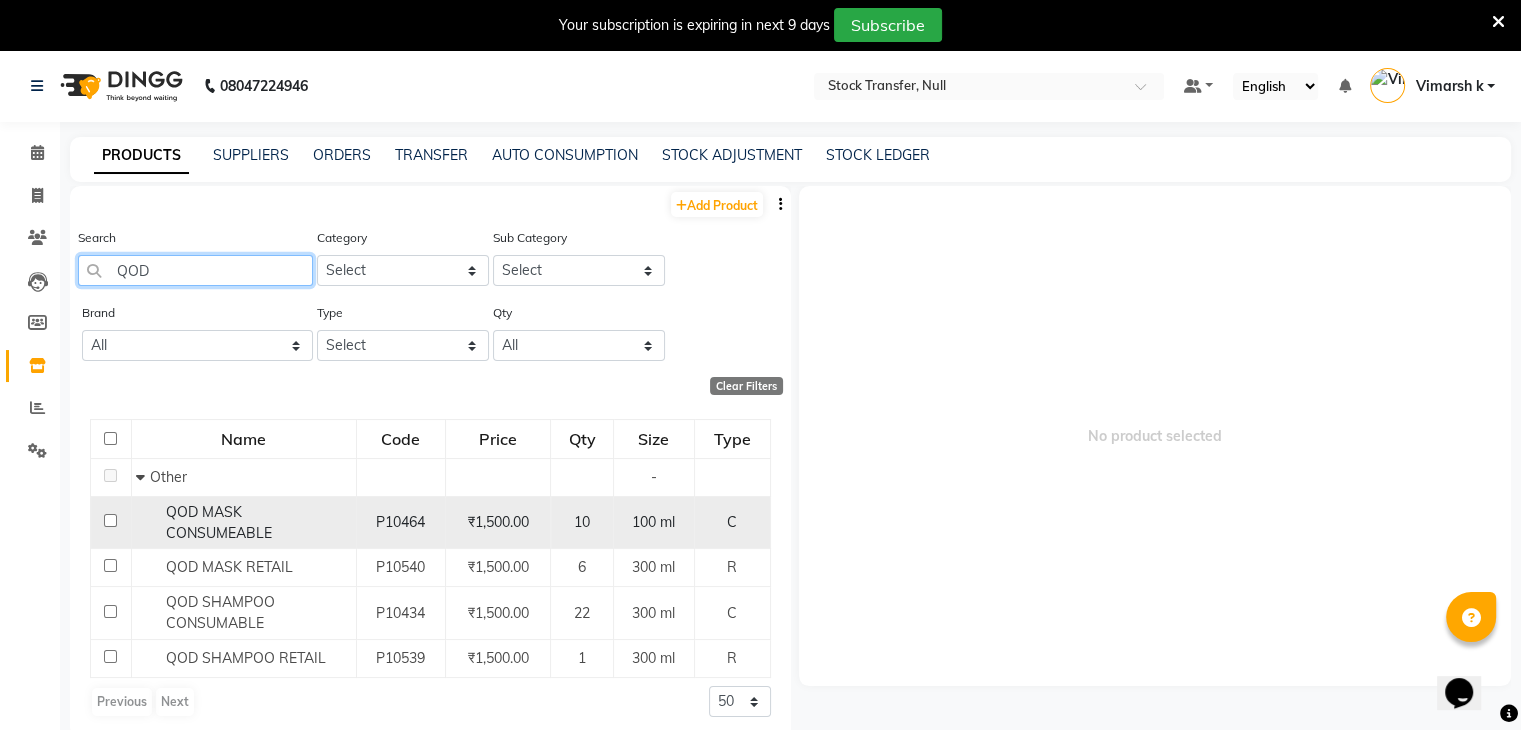 scroll, scrollTop: 63, scrollLeft: 0, axis: vertical 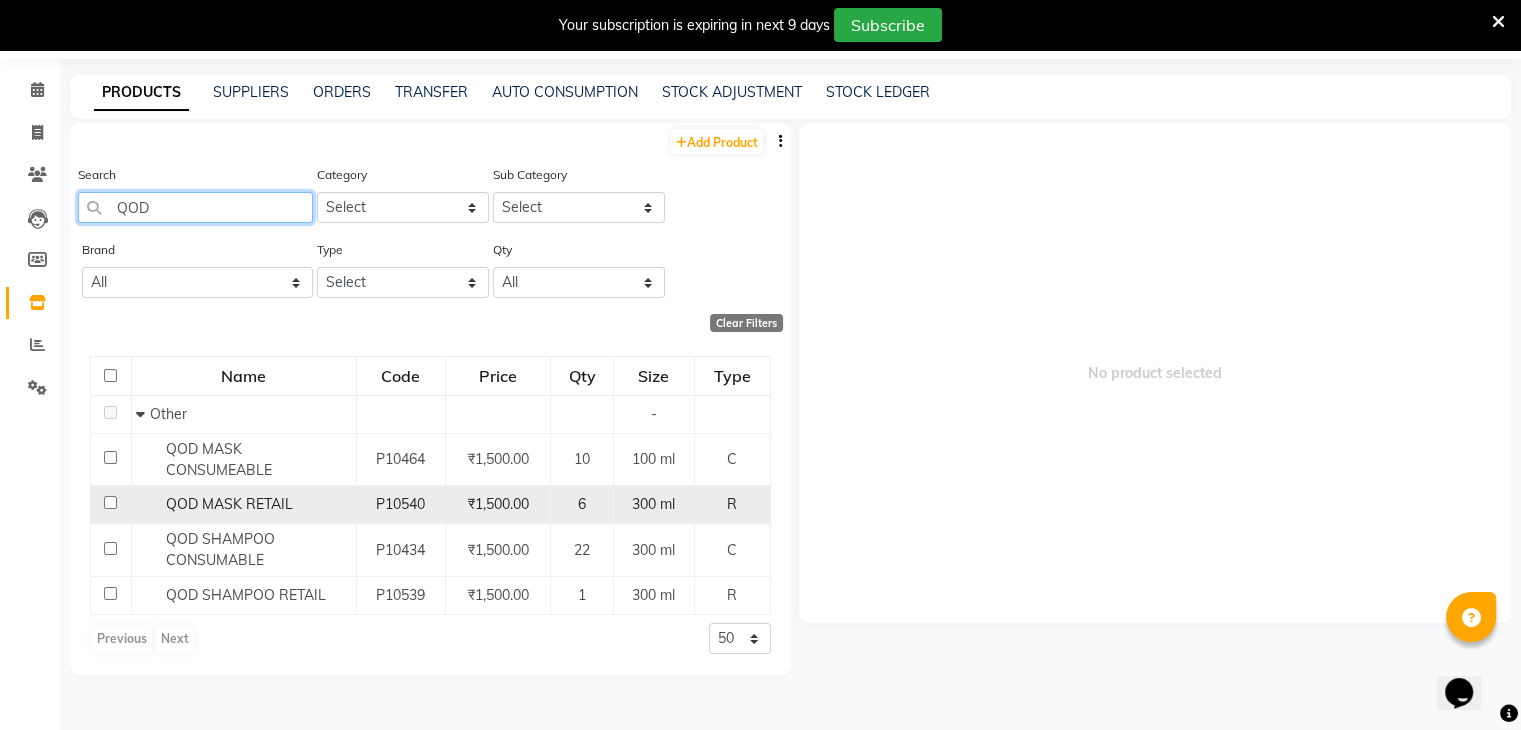 type on "QOD" 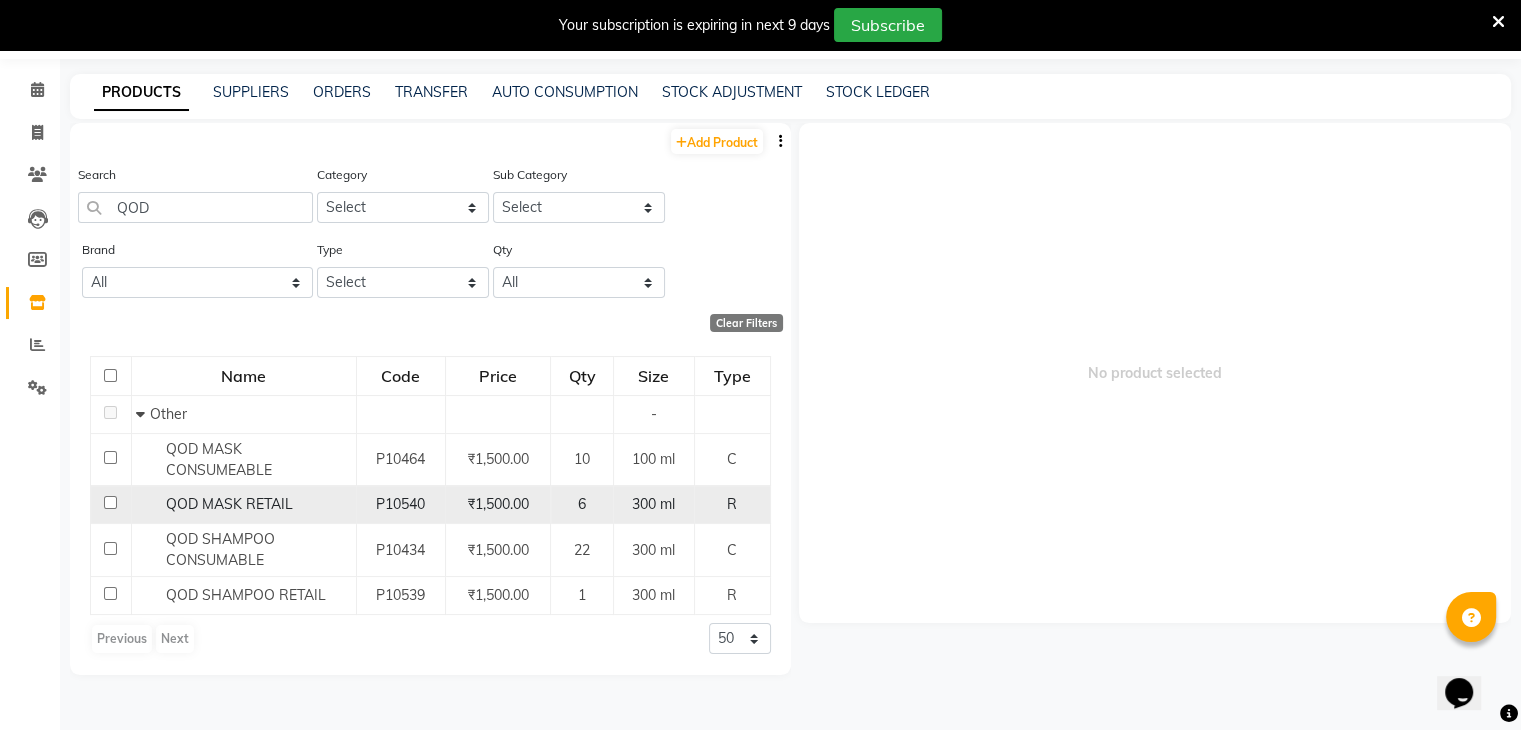 click on "QOD MASK RETAIL" 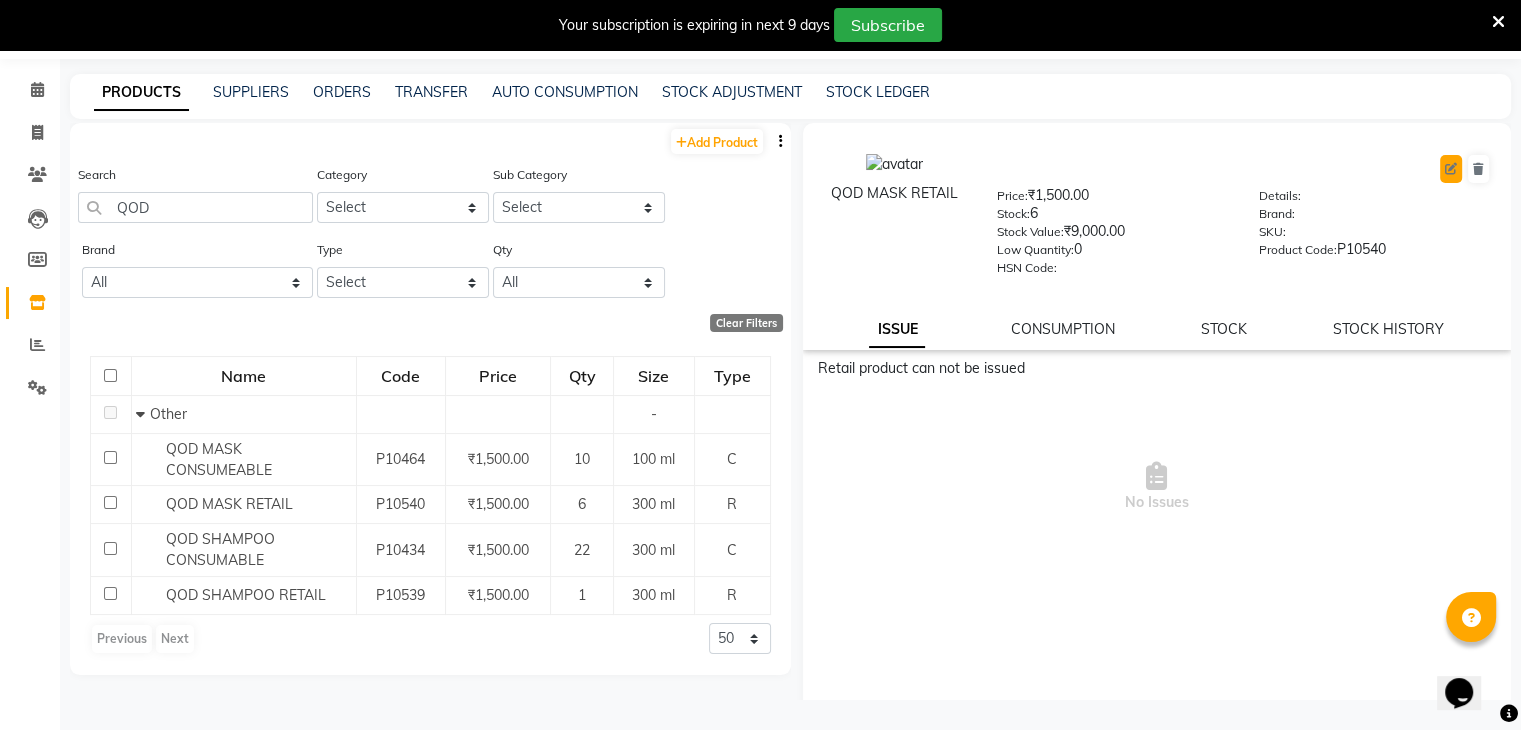 click 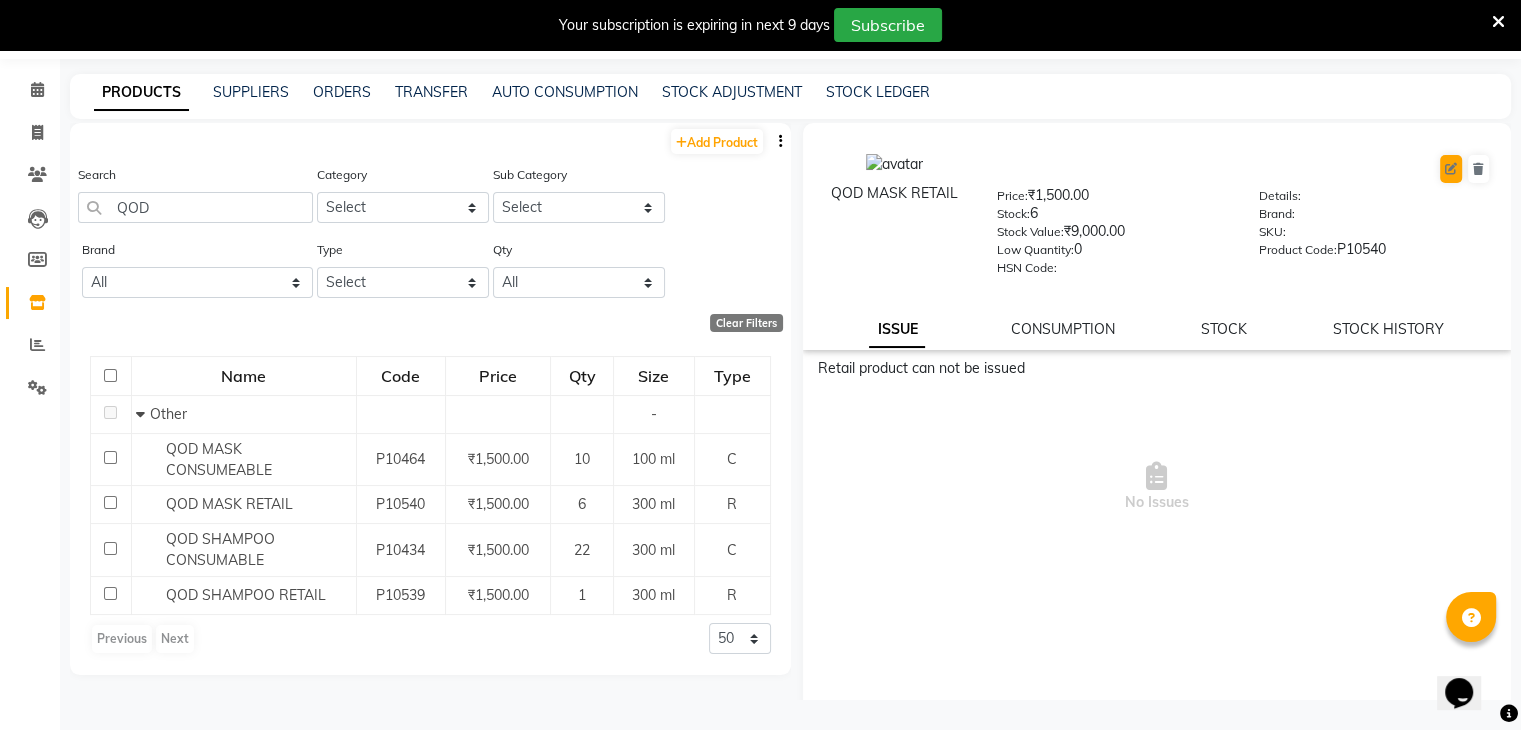 select on "true" 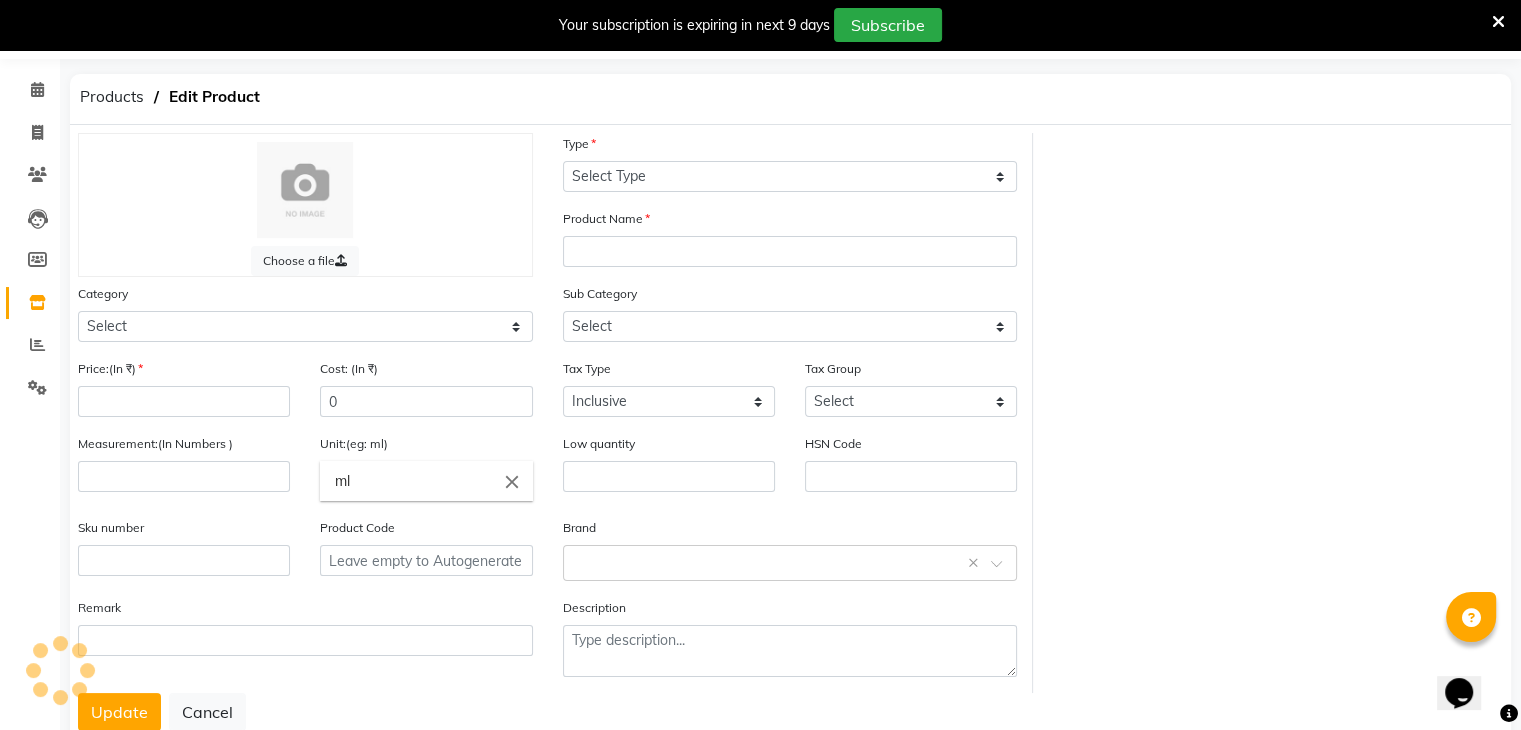select on "R" 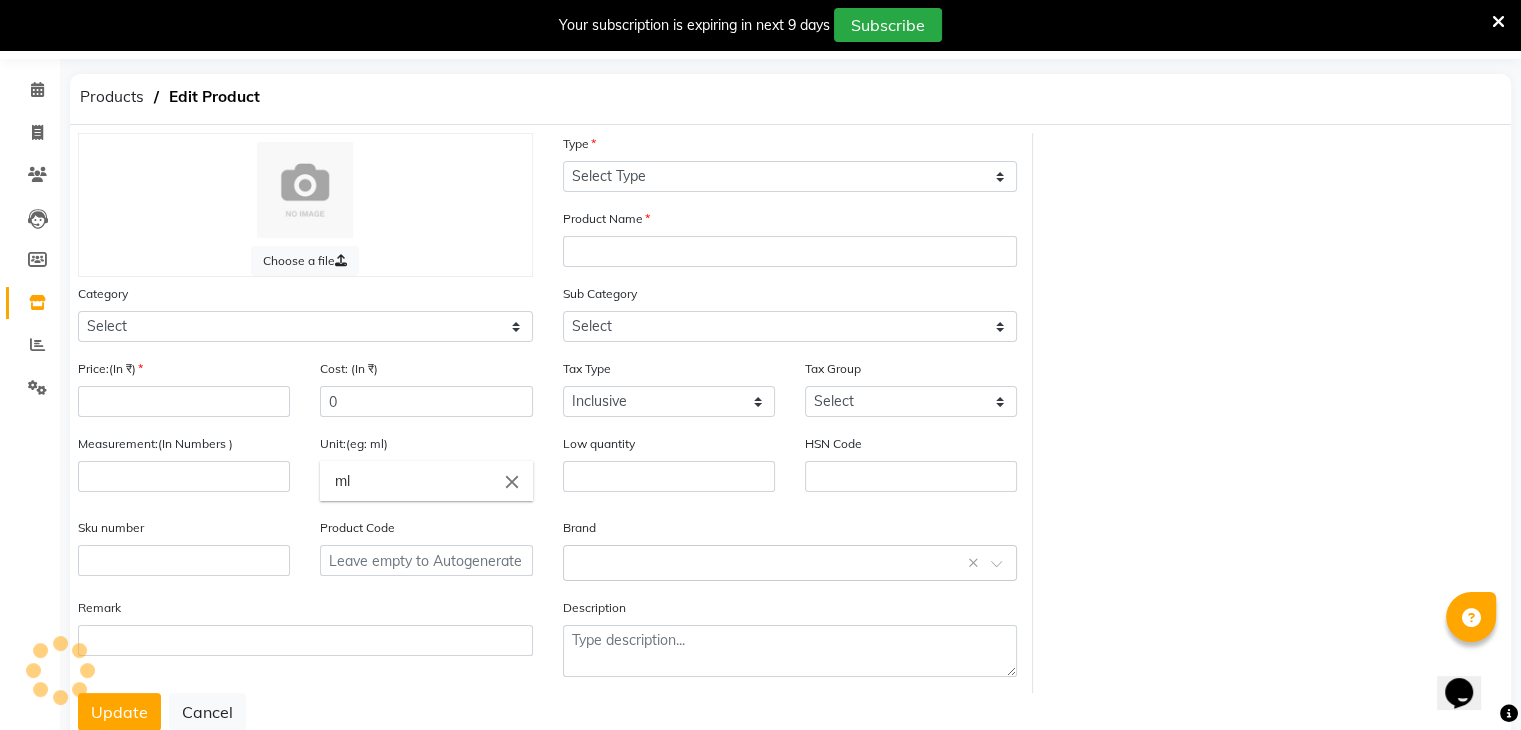 type on "QOD MASK RETAIL" 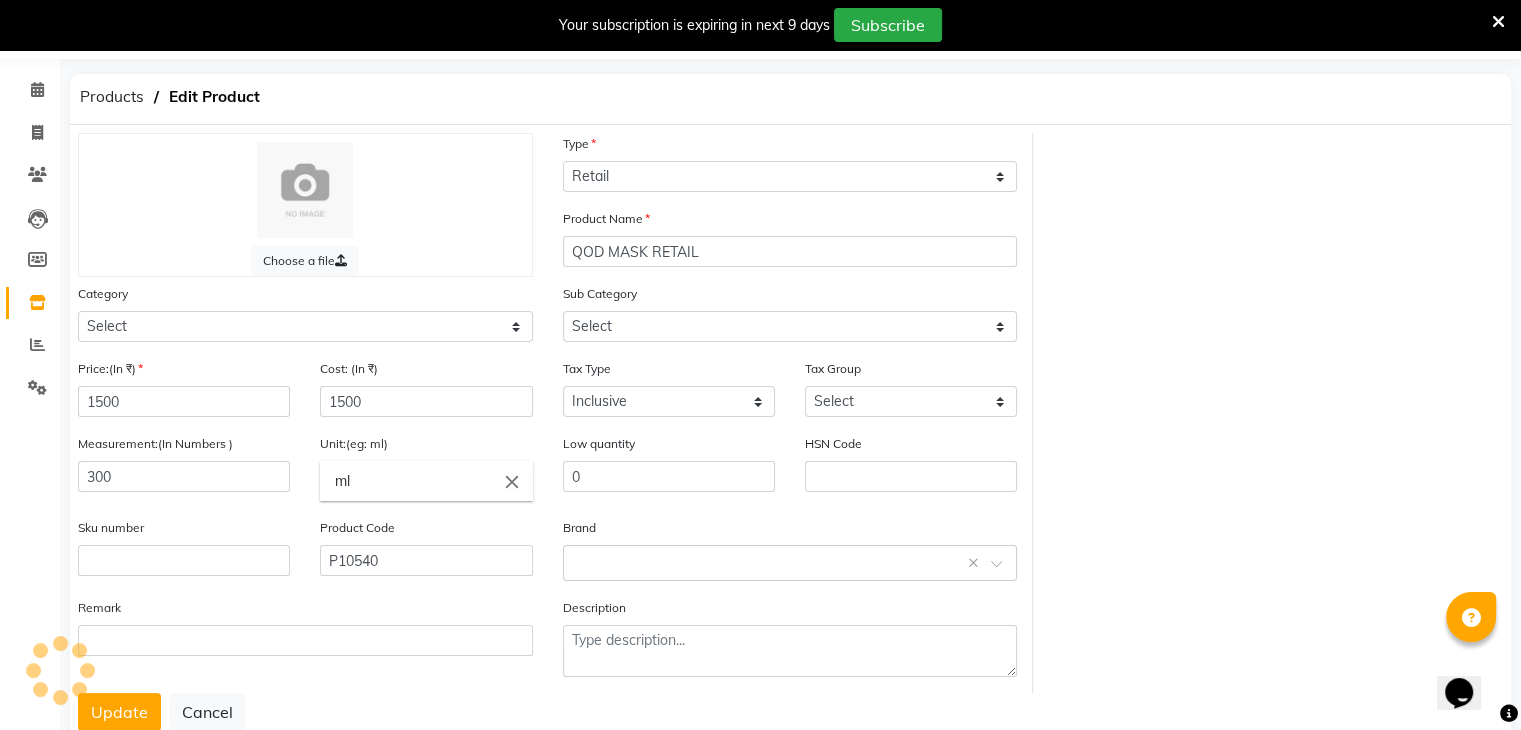 select on "343301000" 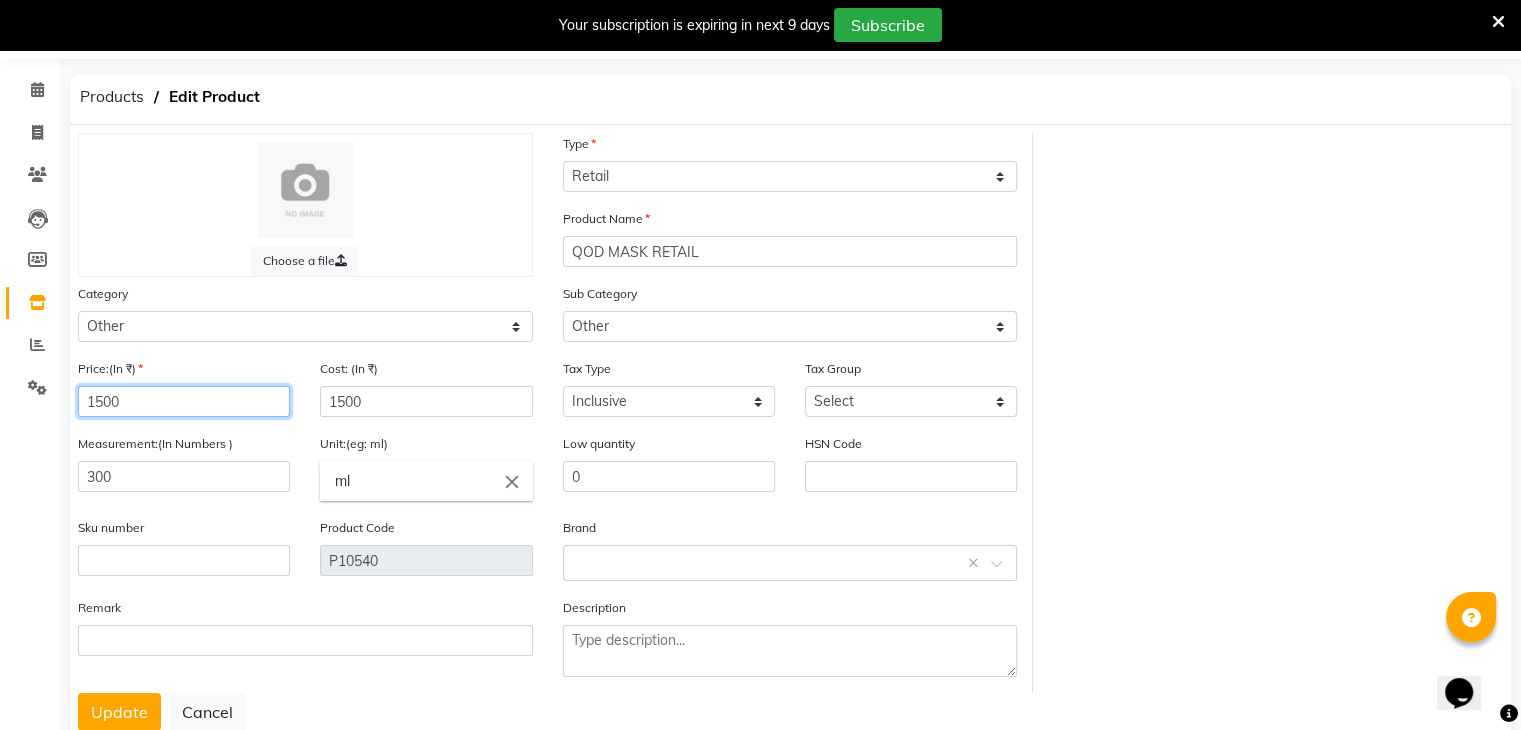 drag, startPoint x: 247, startPoint y: 399, endPoint x: 250, endPoint y: 410, distance: 11.401754 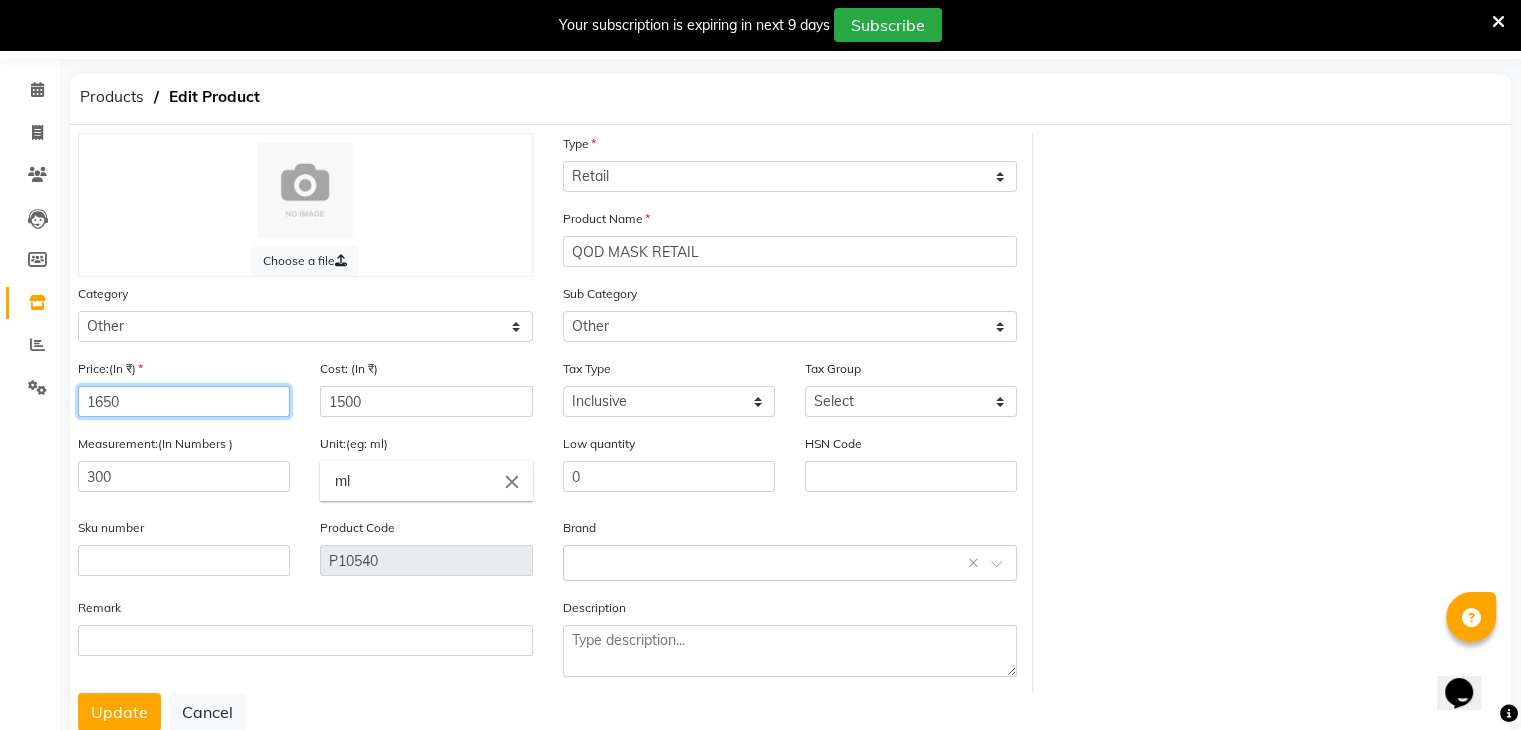 type on "1650" 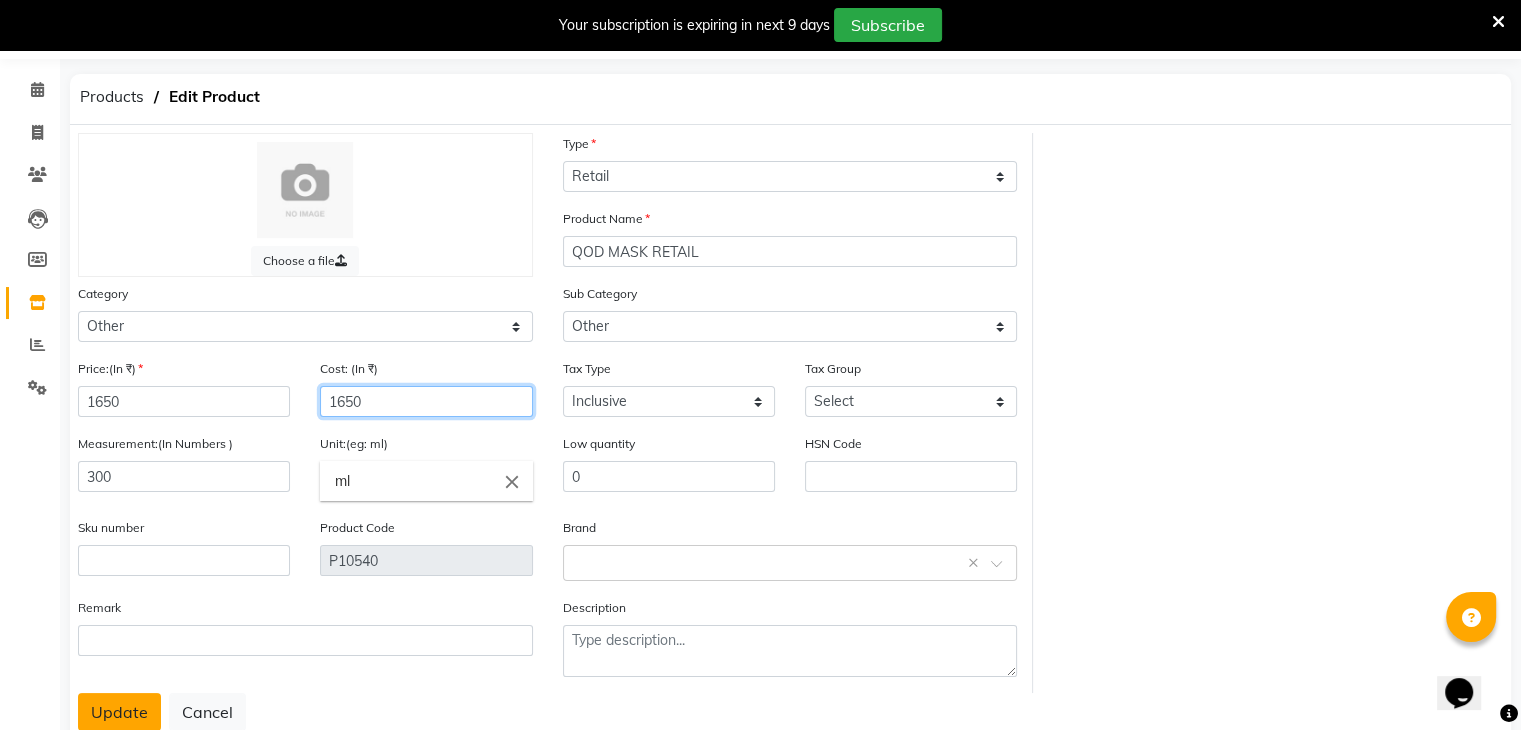 type on "1650" 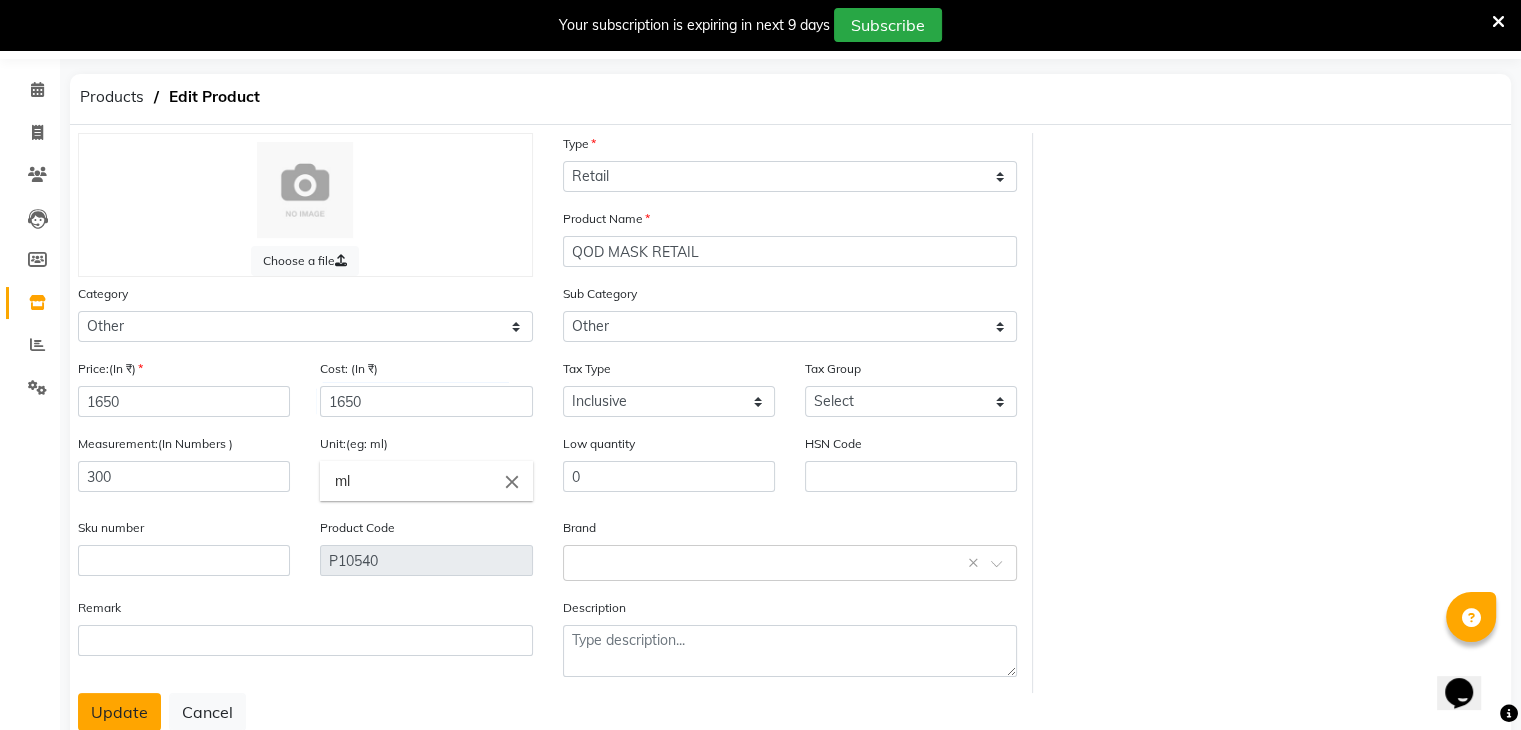 click on "Update" 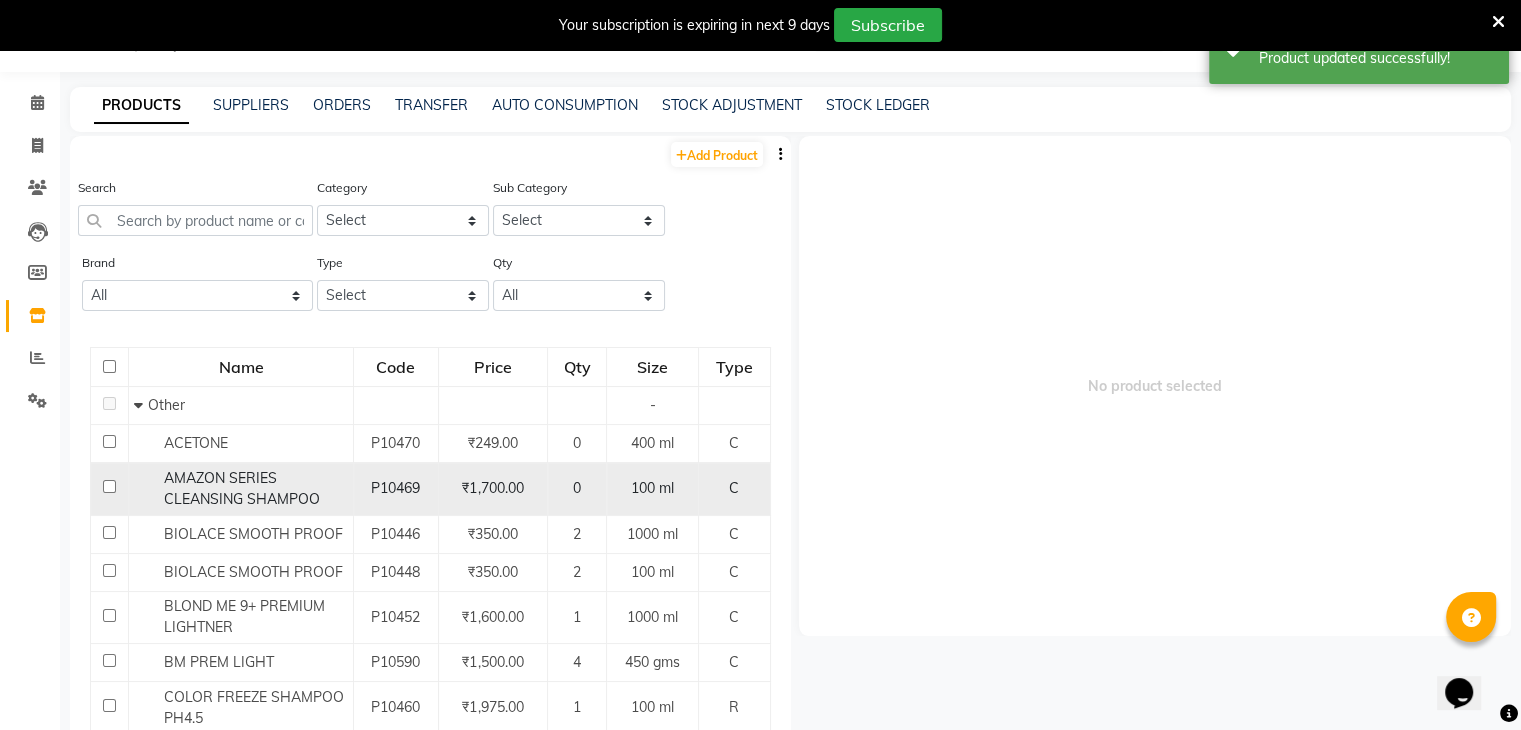 scroll, scrollTop: 63, scrollLeft: 0, axis: vertical 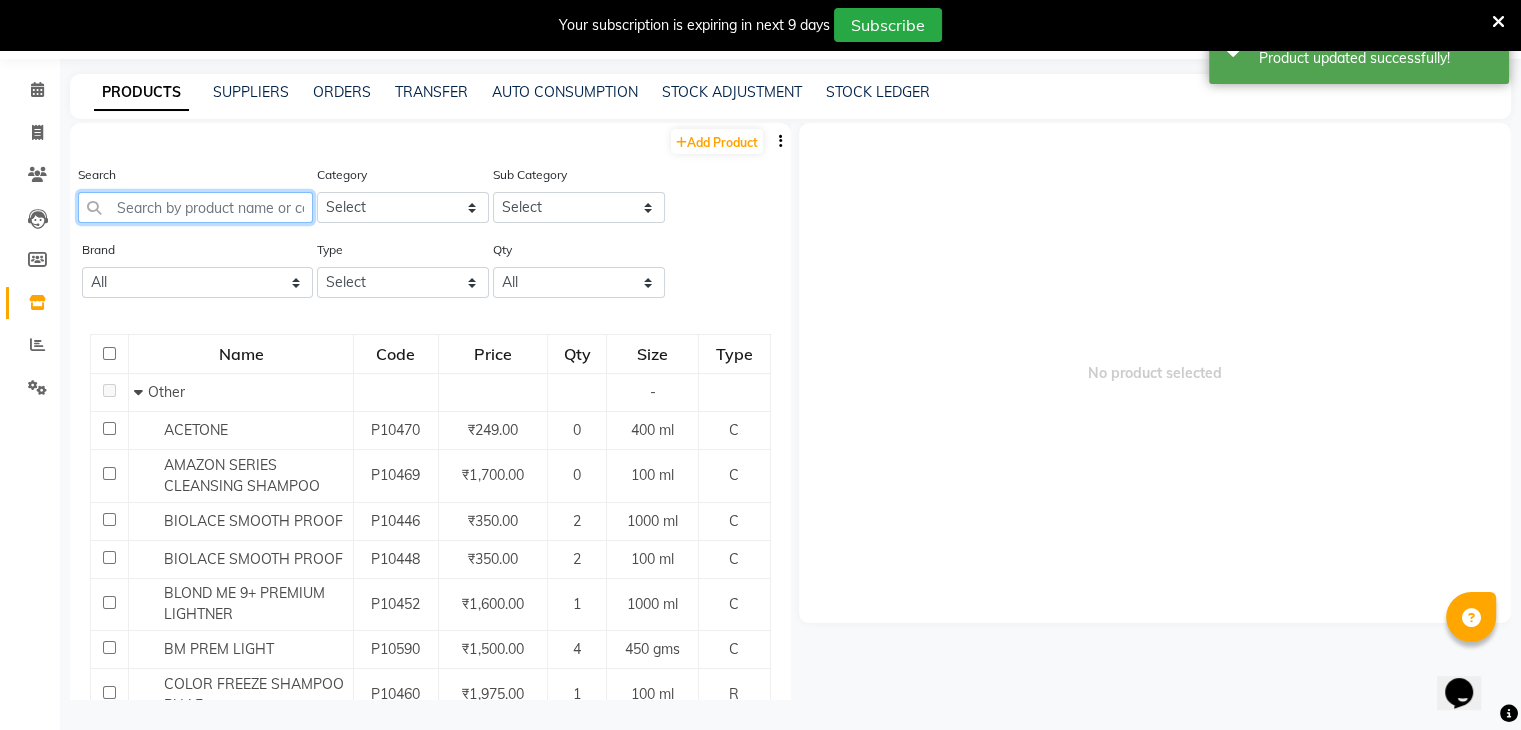 click 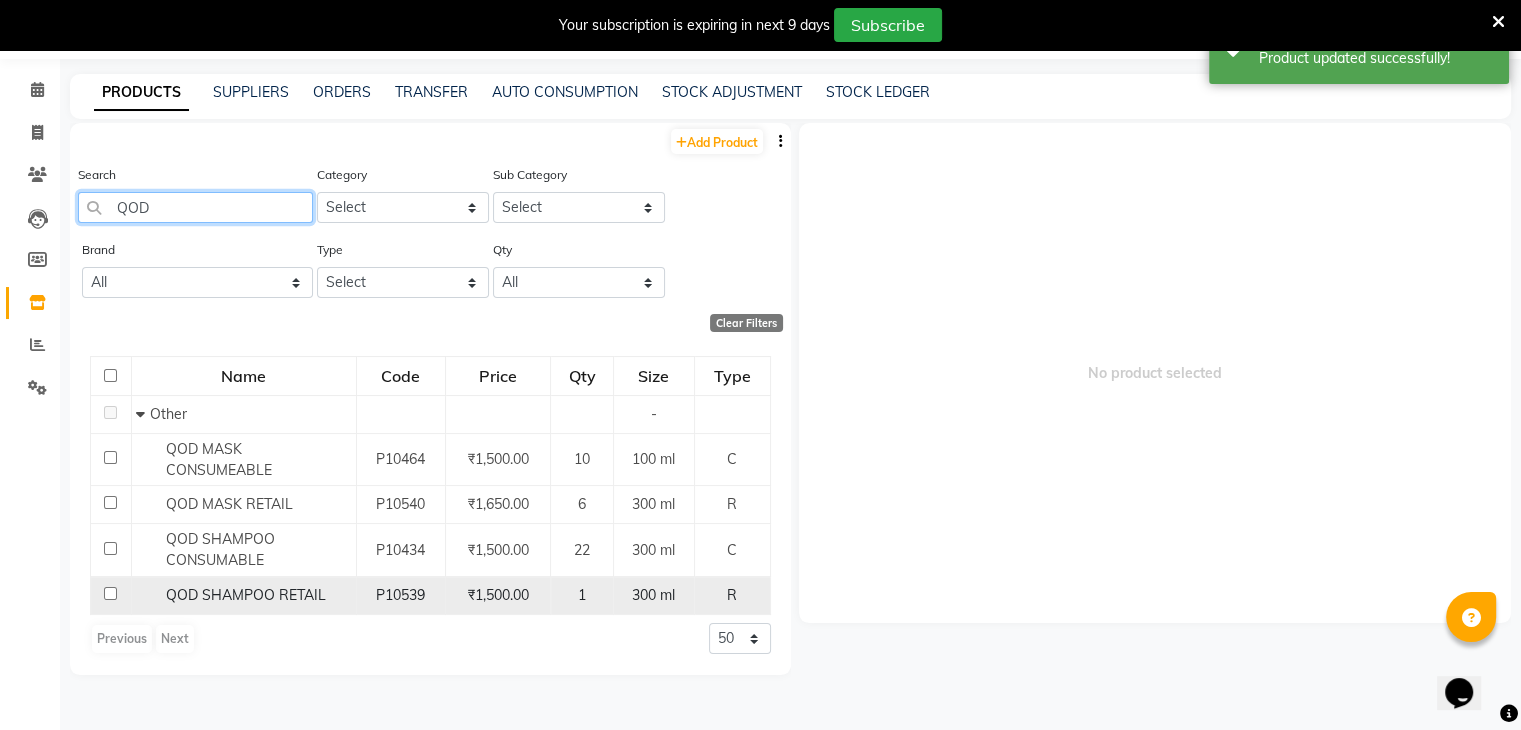 type on "QOD" 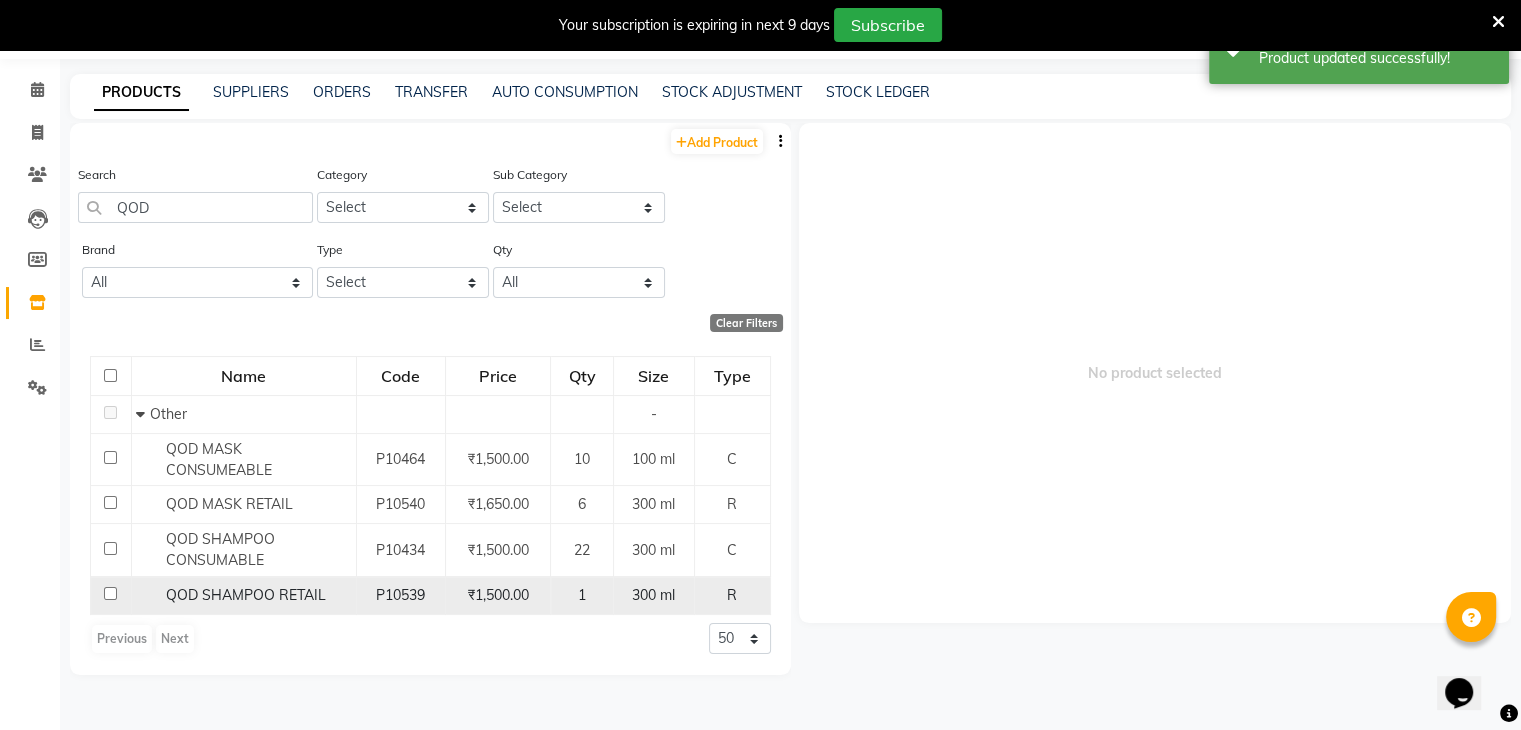 click on "QOD SHAMPOO RETAIL" 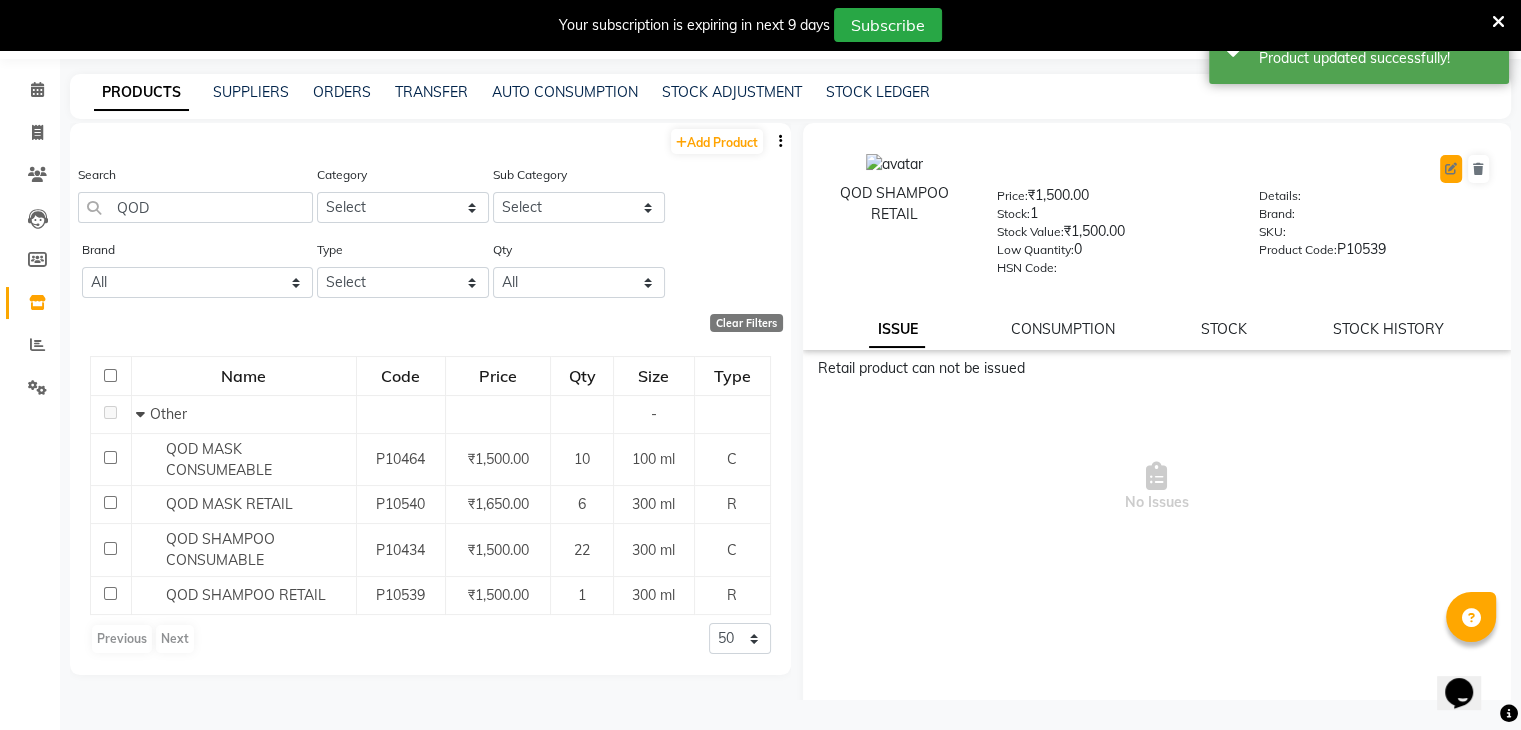 click 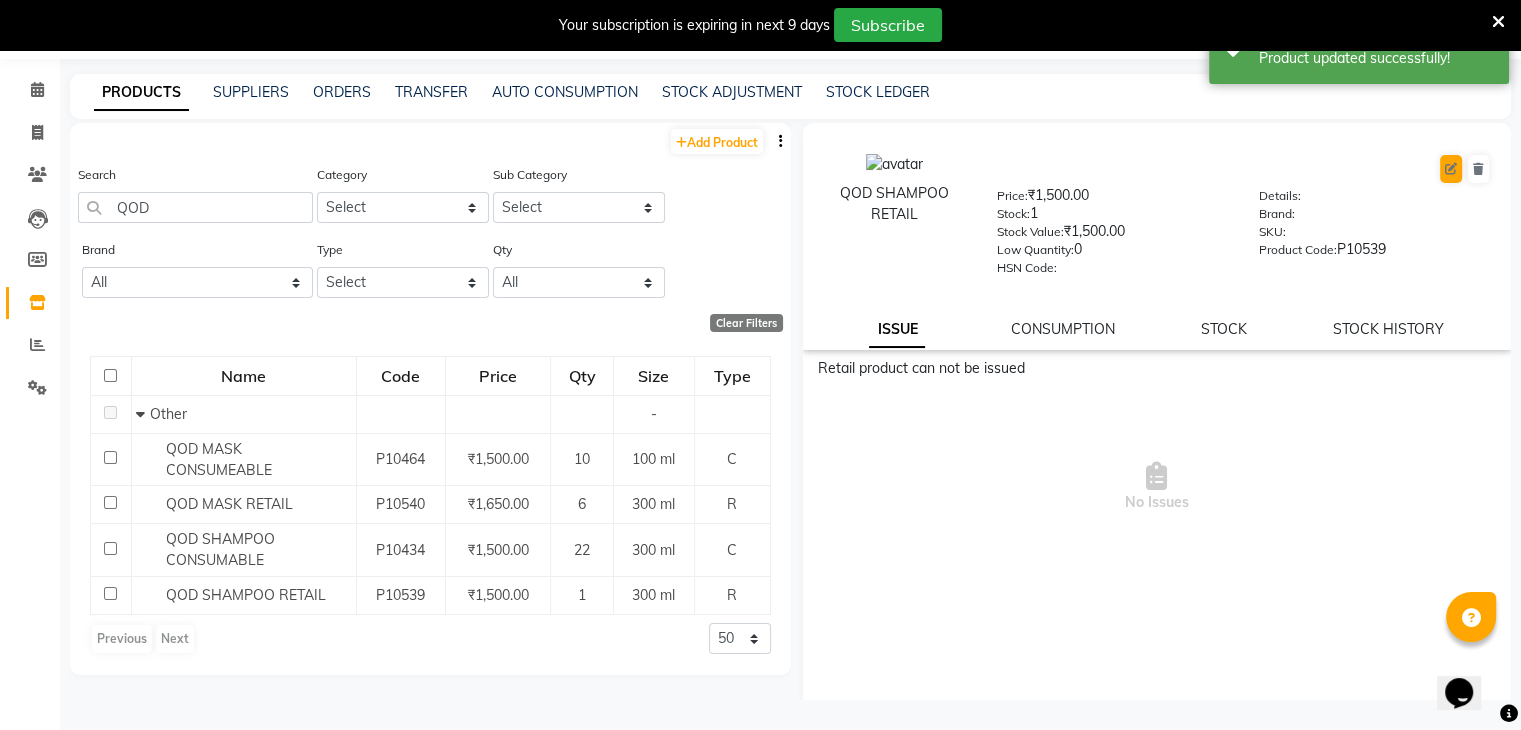select on "R" 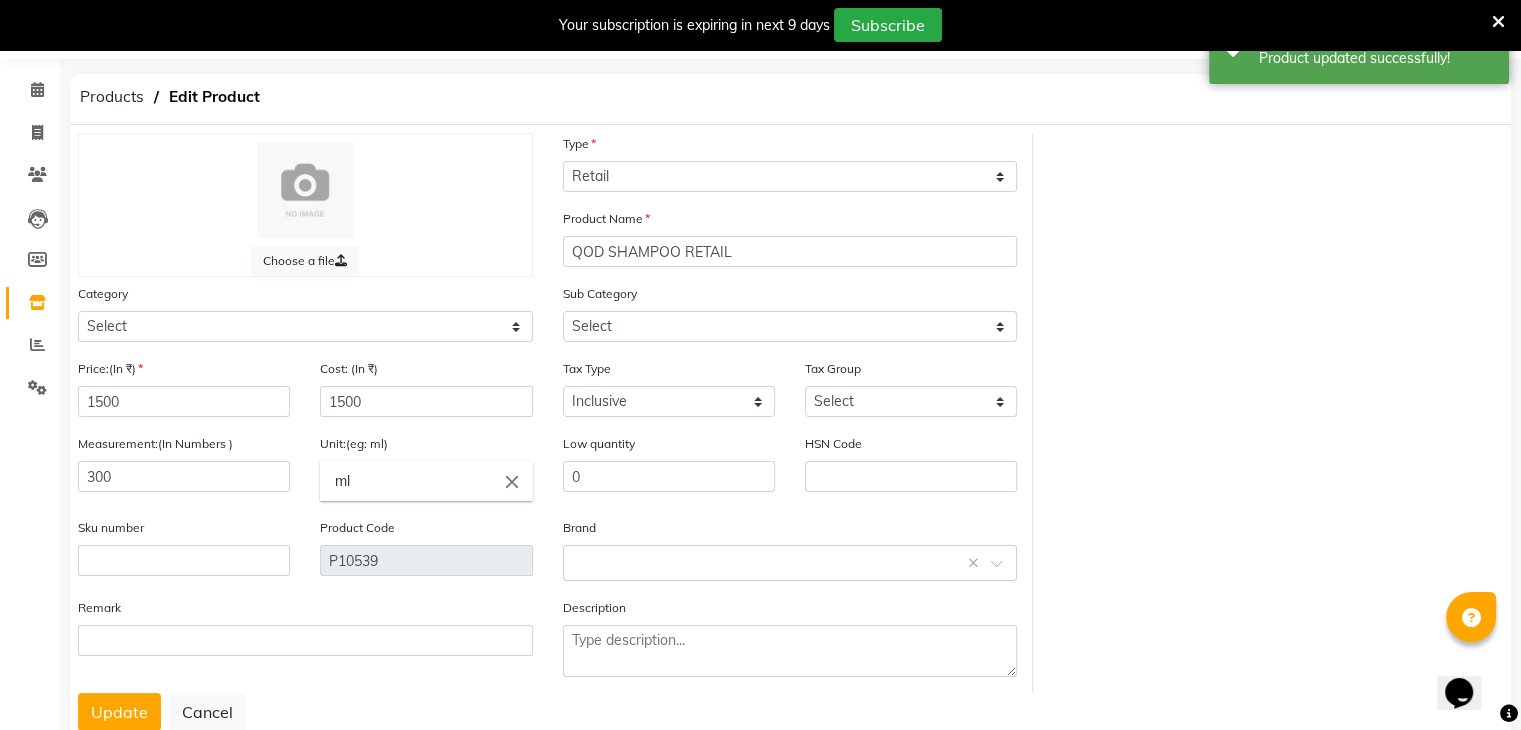 select on "343301000" 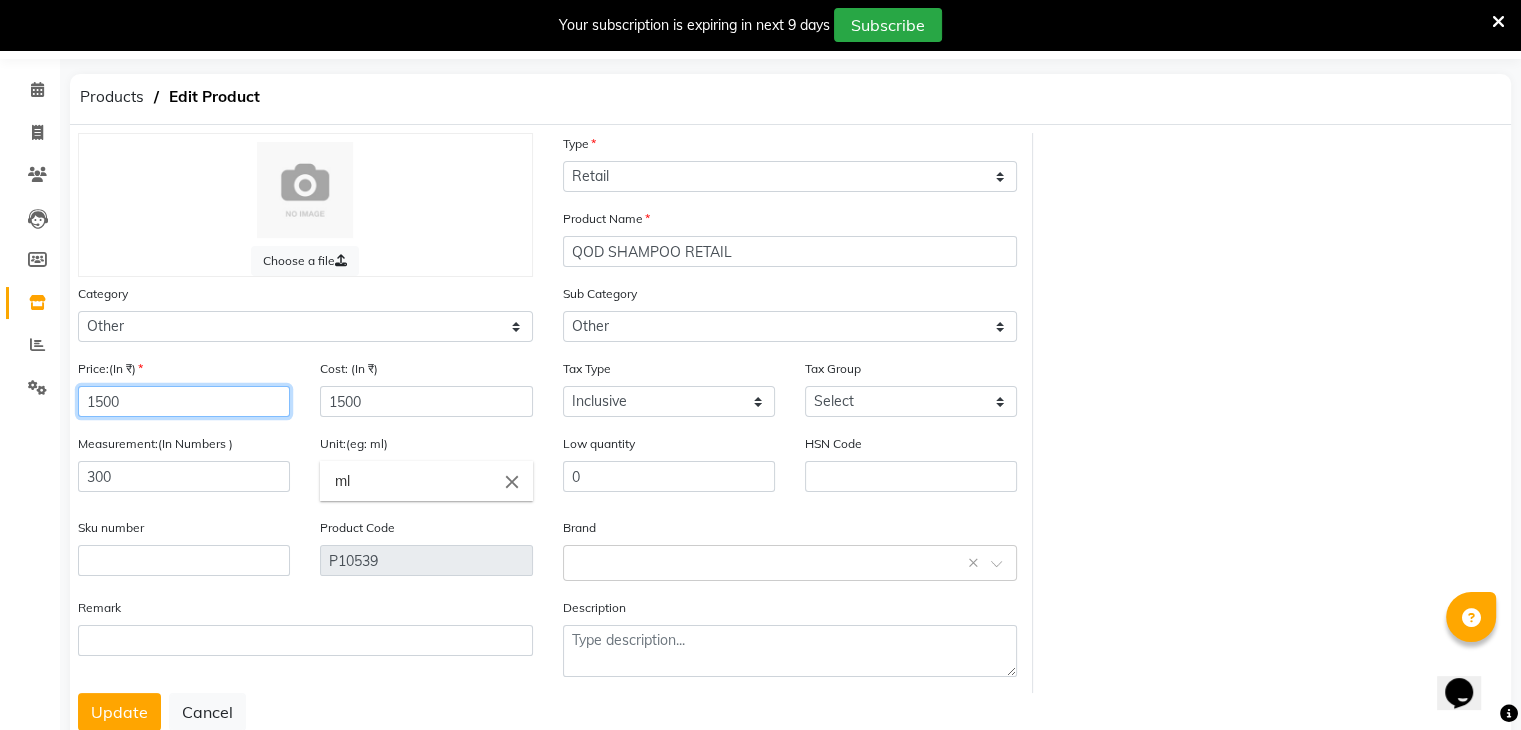 click on "1500" 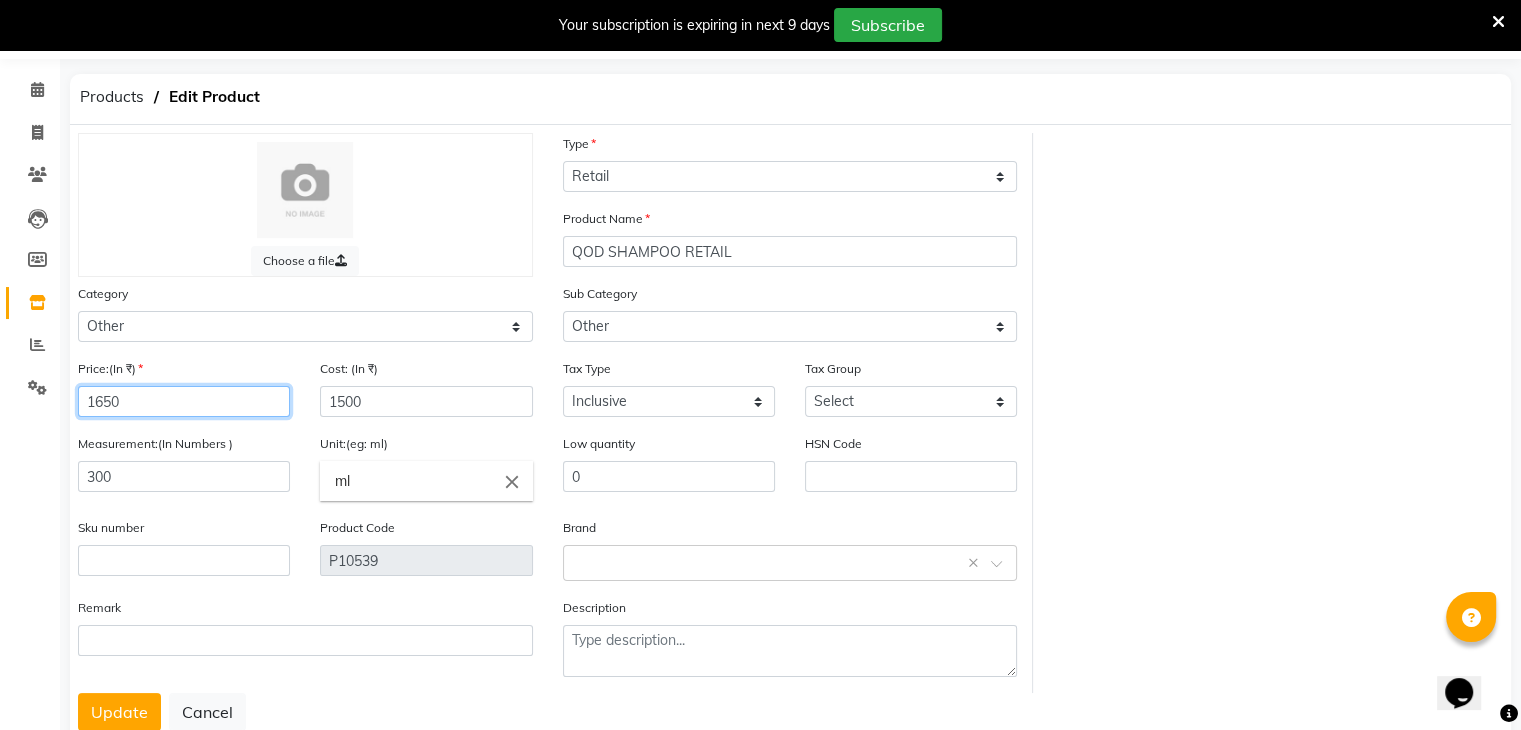 type on "1650" 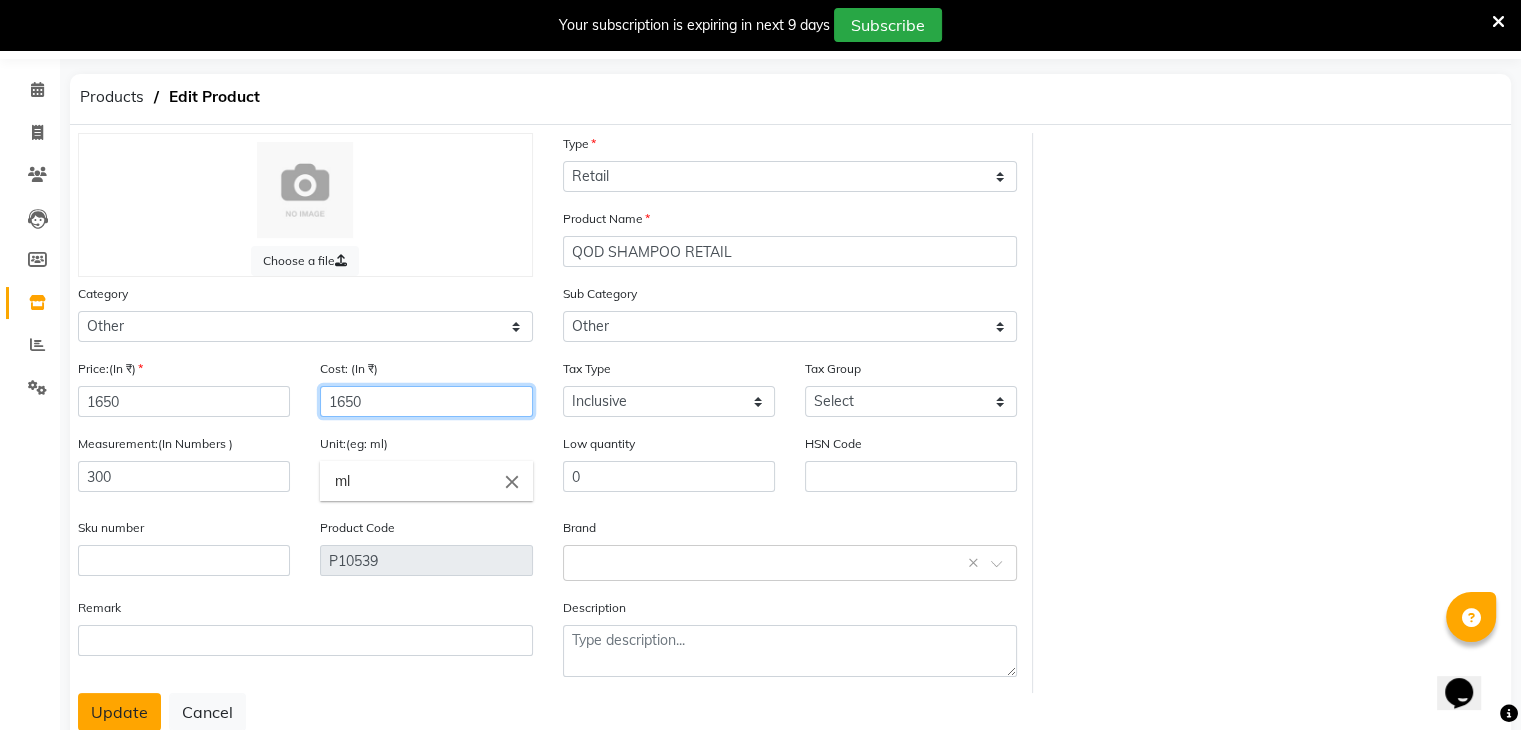 type on "1650" 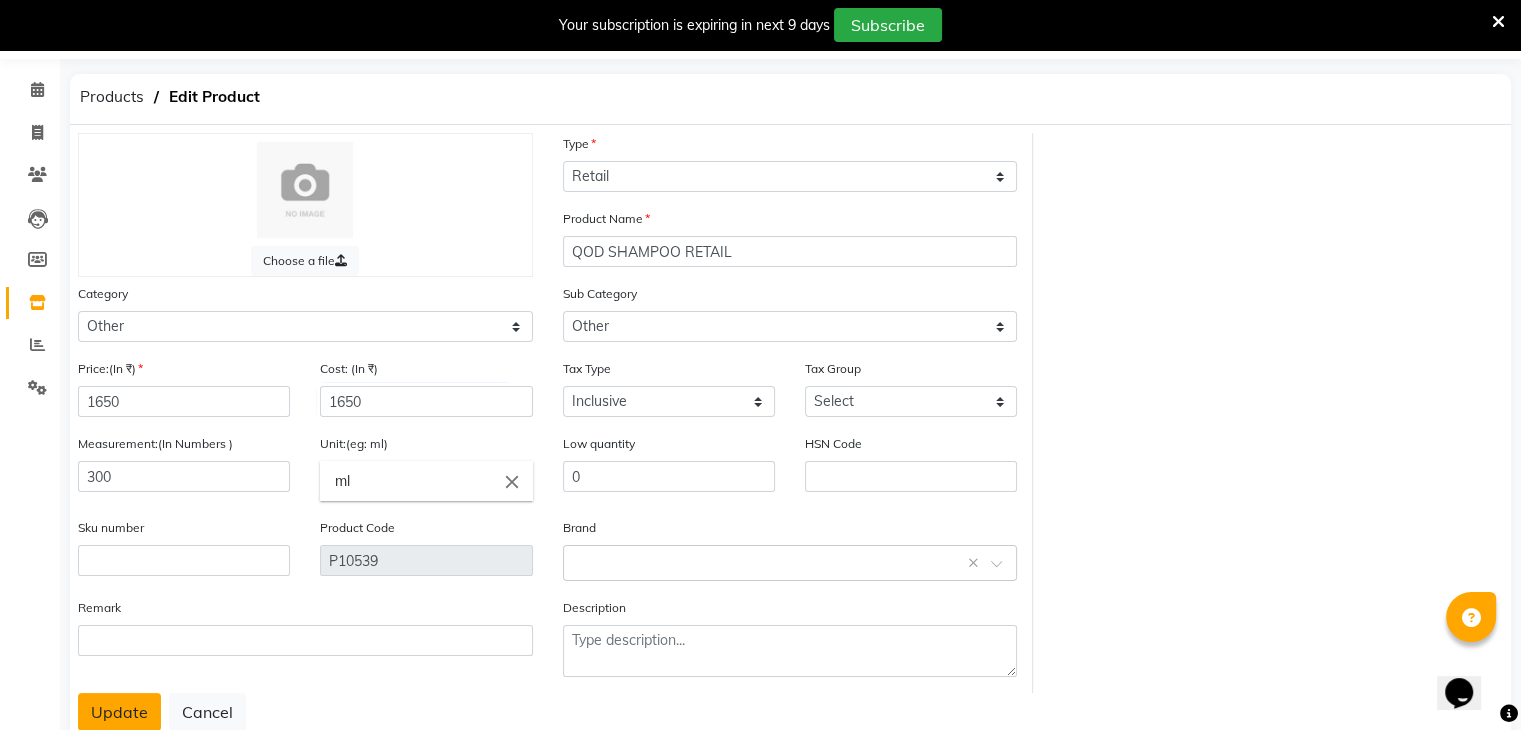click on "Update" 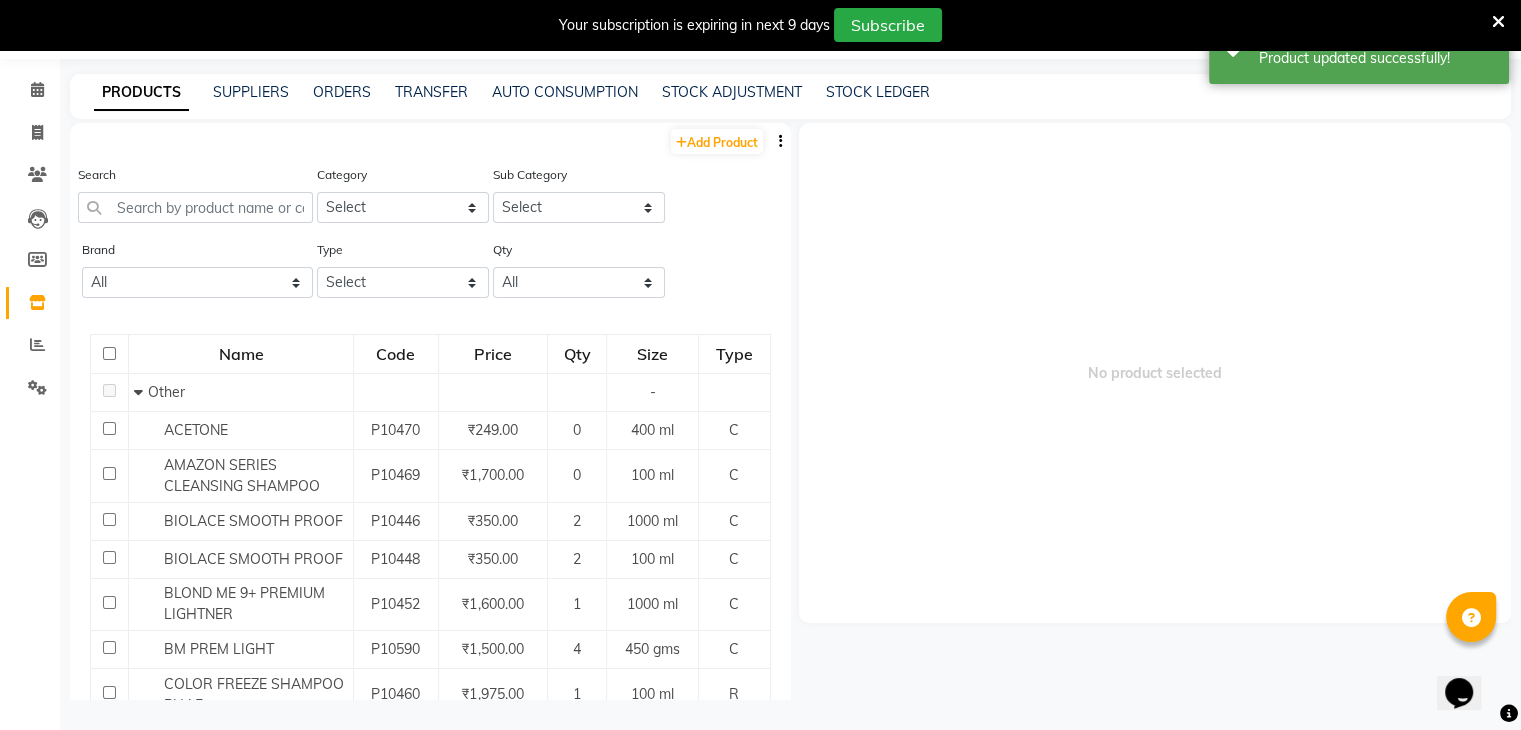 click on "Search Category Select Hair Skin Makeup Personal Care Appliances Beard Waxing Disposable Threading Hands and Feet Beauty Planet Botox Cadiveu Casmara Cheryls Loreal Olaplex Skin Saliglow Vitamin C Serum Hyaluronic Acid  Globlanc Tablet PMU Products Hair Products IV  SKIN Other Sub Category Select" 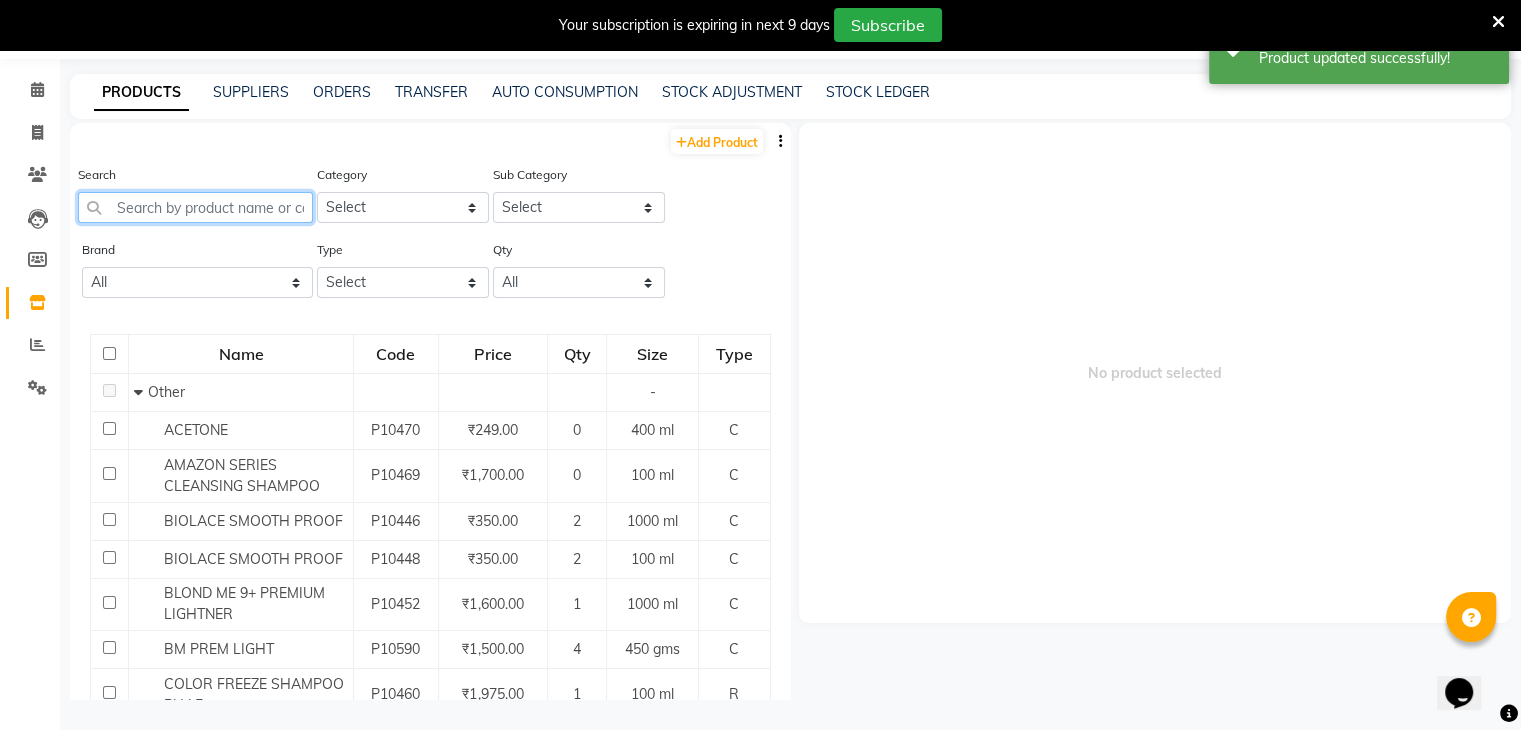 click 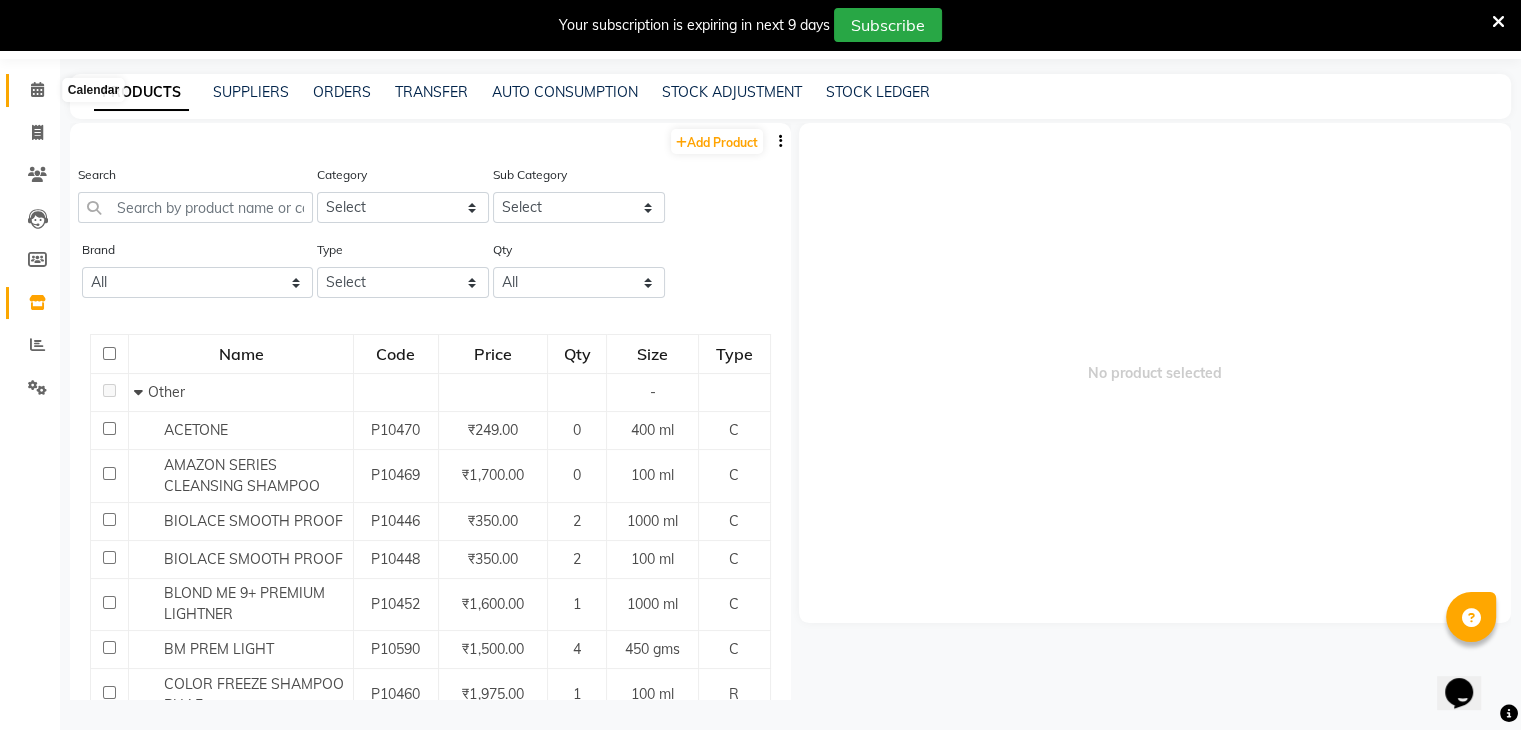 click 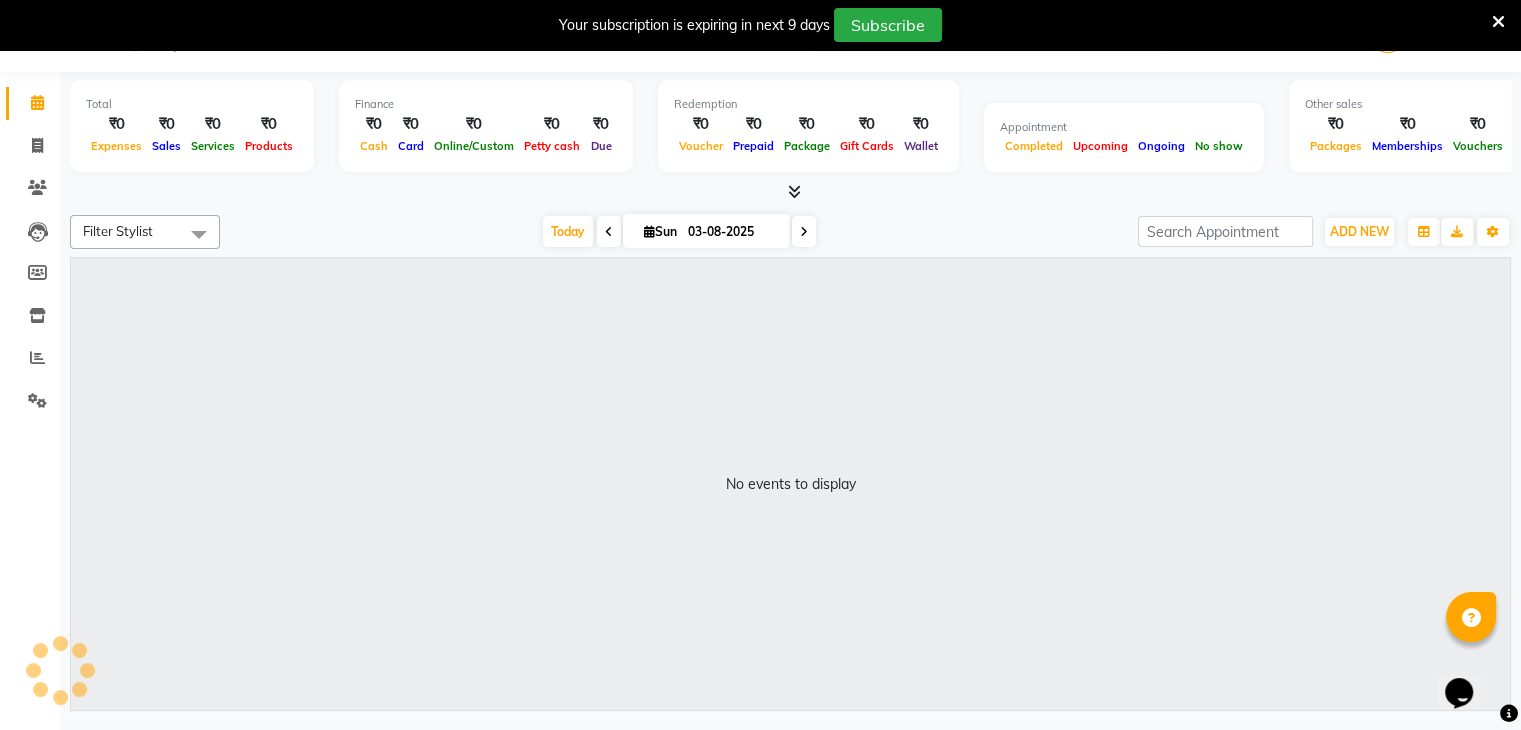 scroll, scrollTop: 50, scrollLeft: 0, axis: vertical 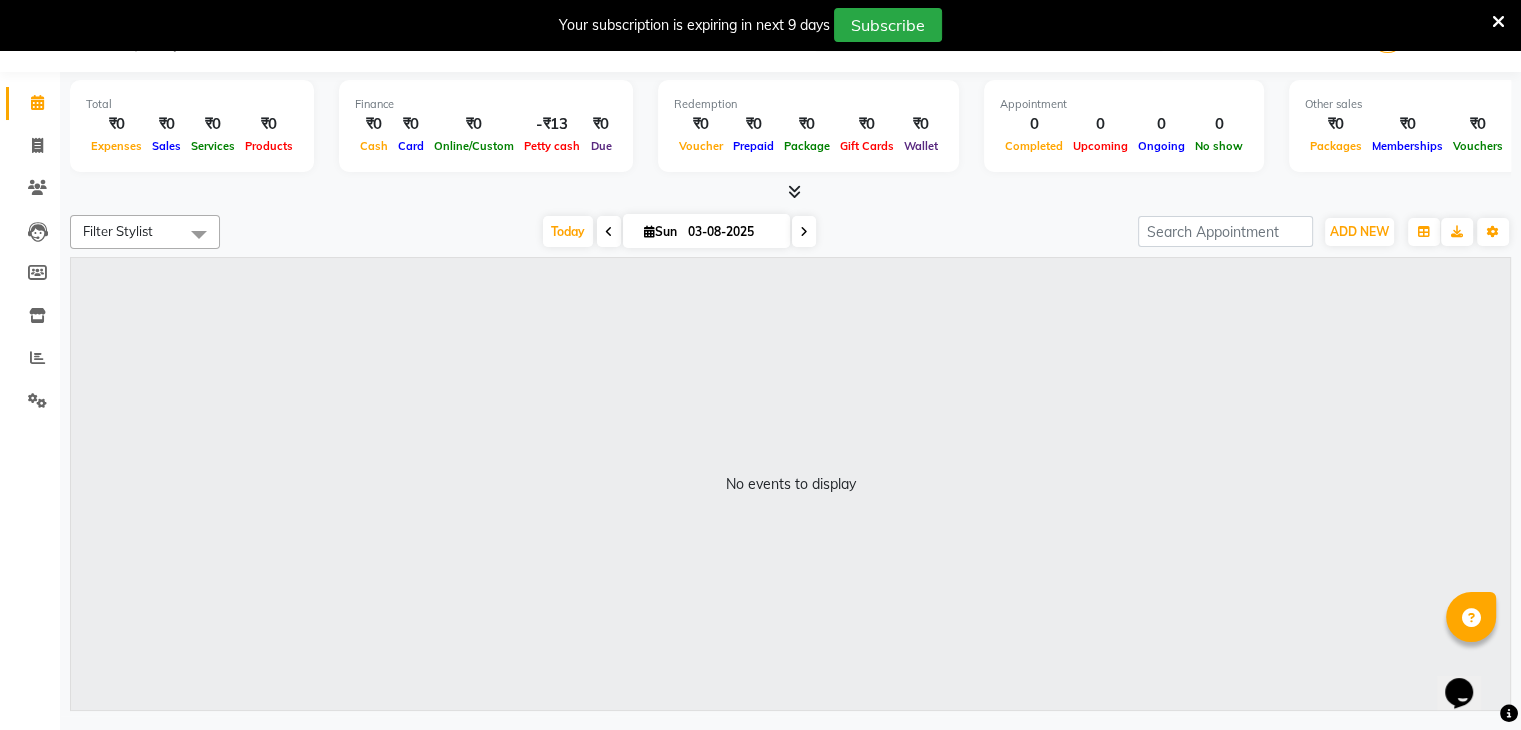click at bounding box center (1498, 22) 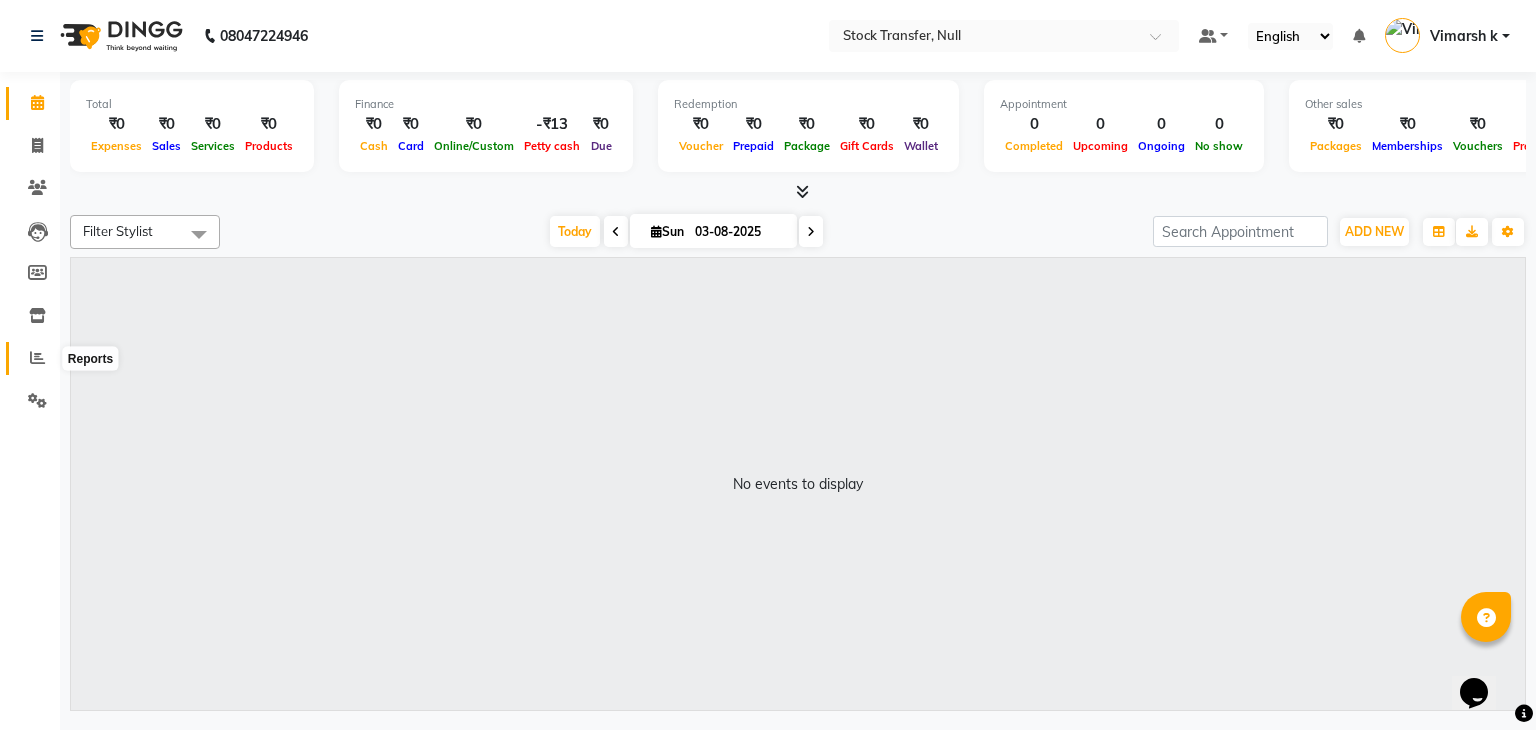 click 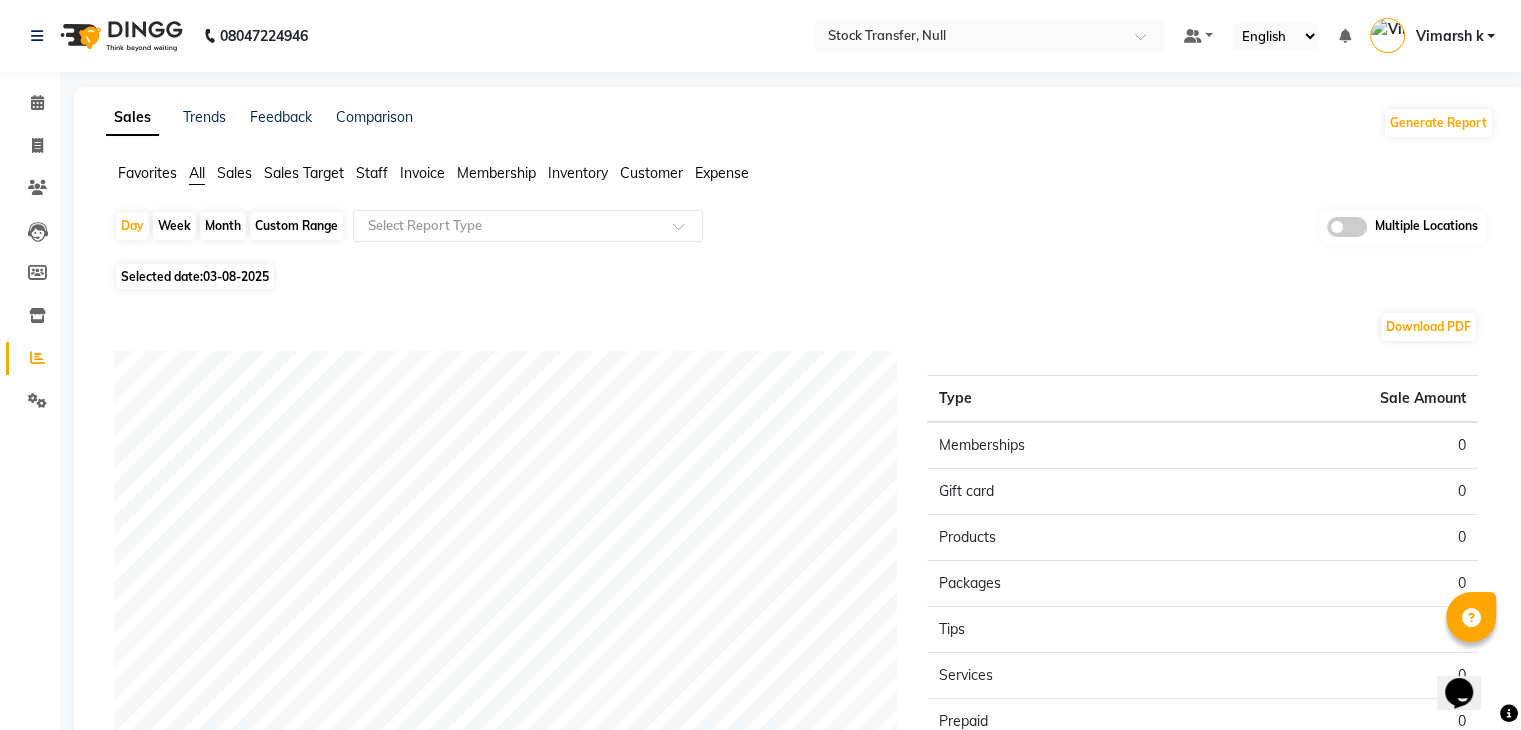 click on "Custom Range" 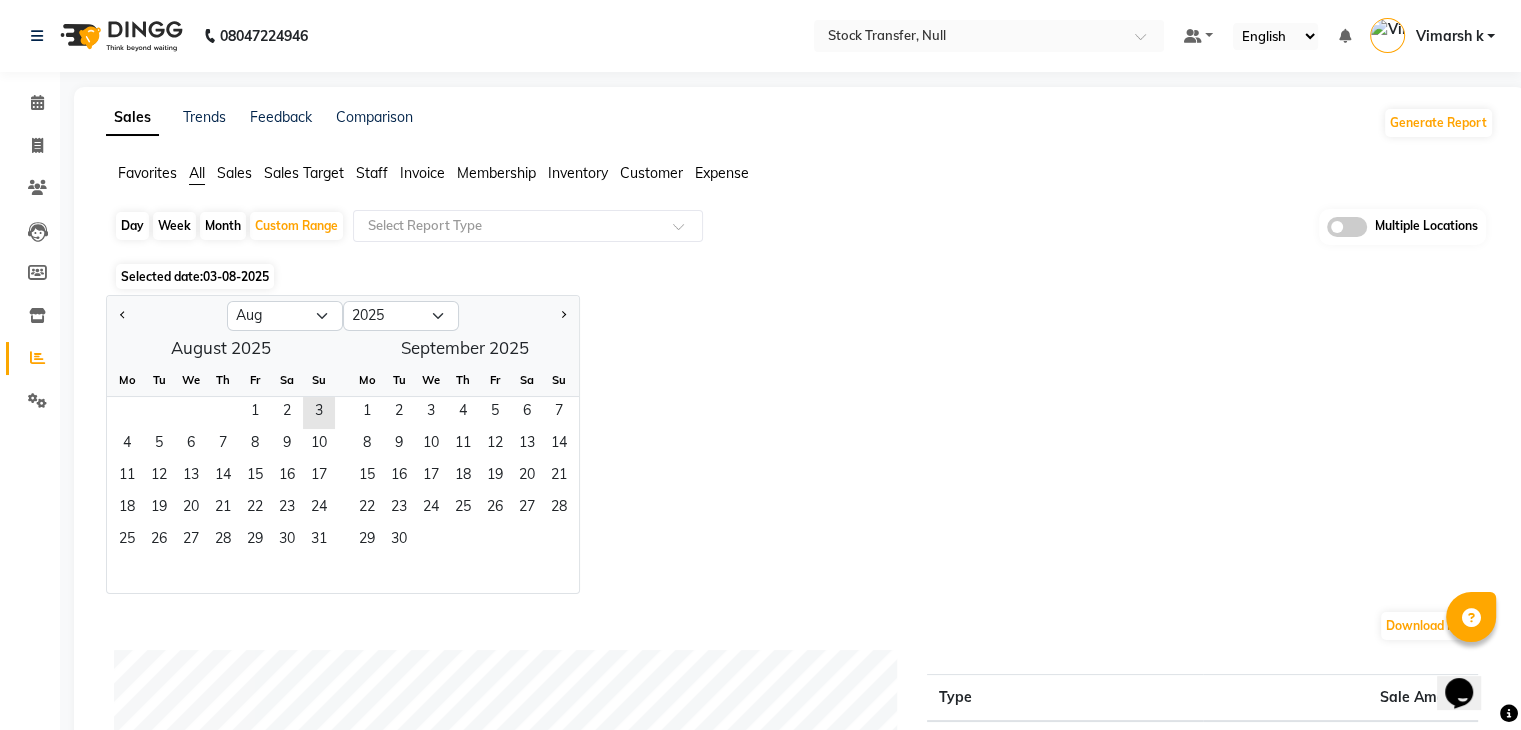 click on "Selected date:  03-08-2025" 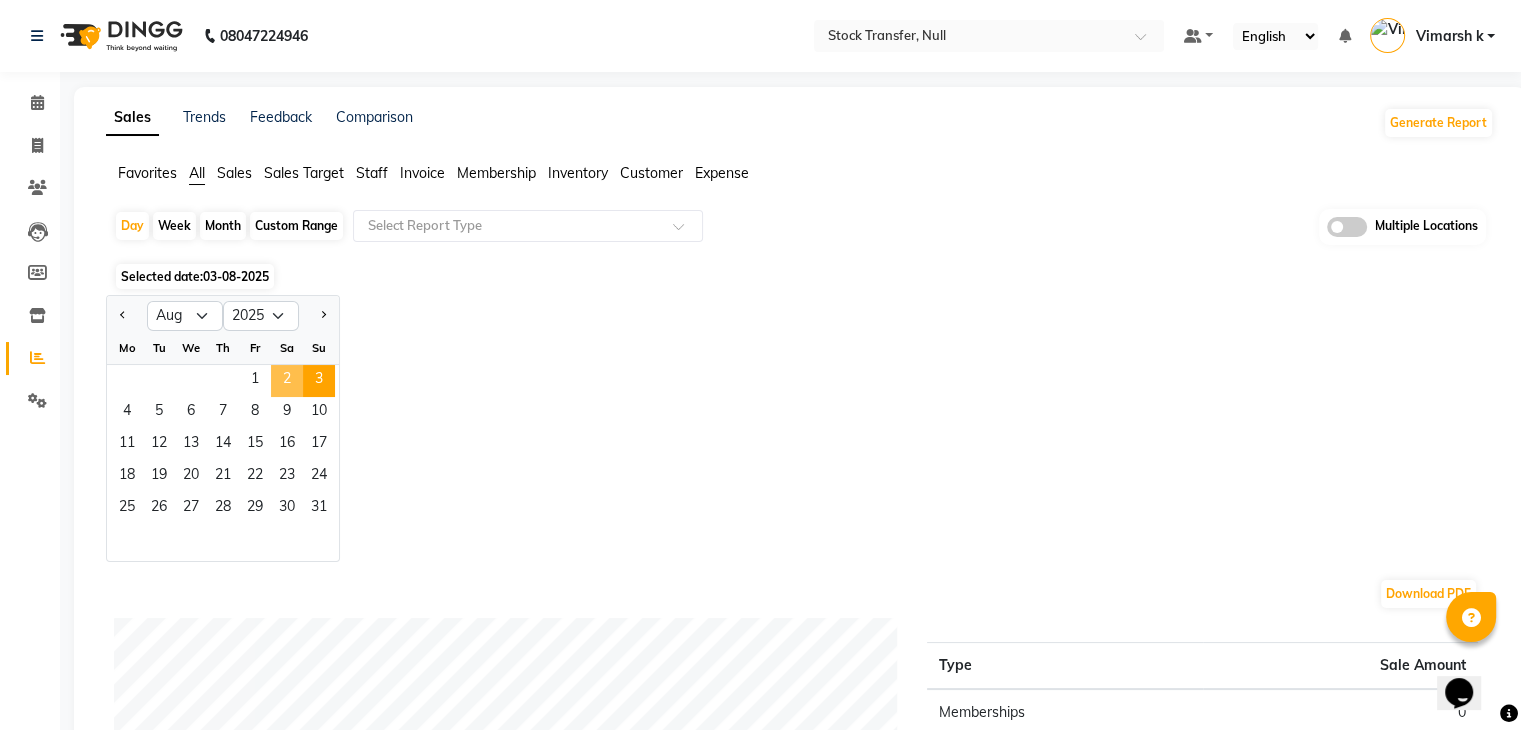 click on "2" 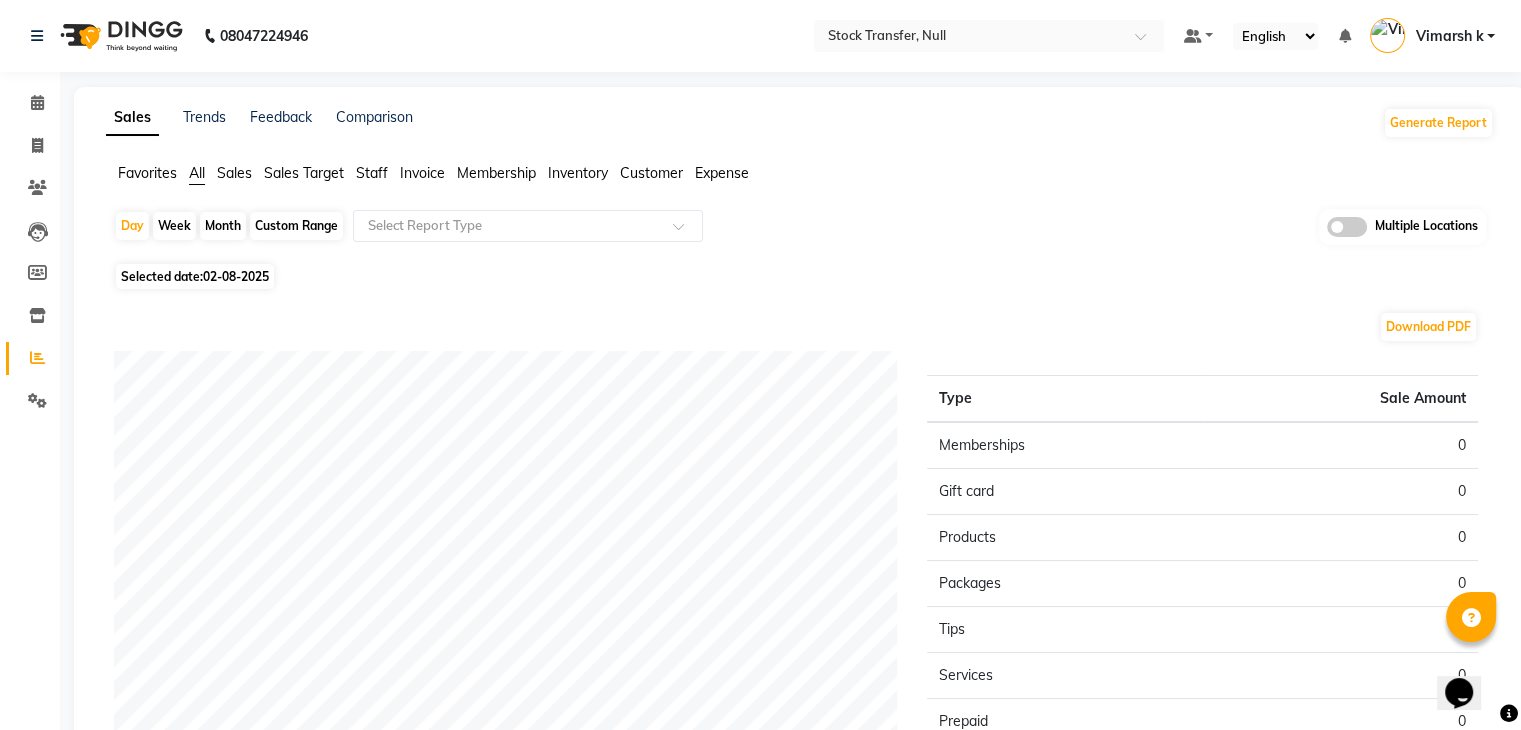 click 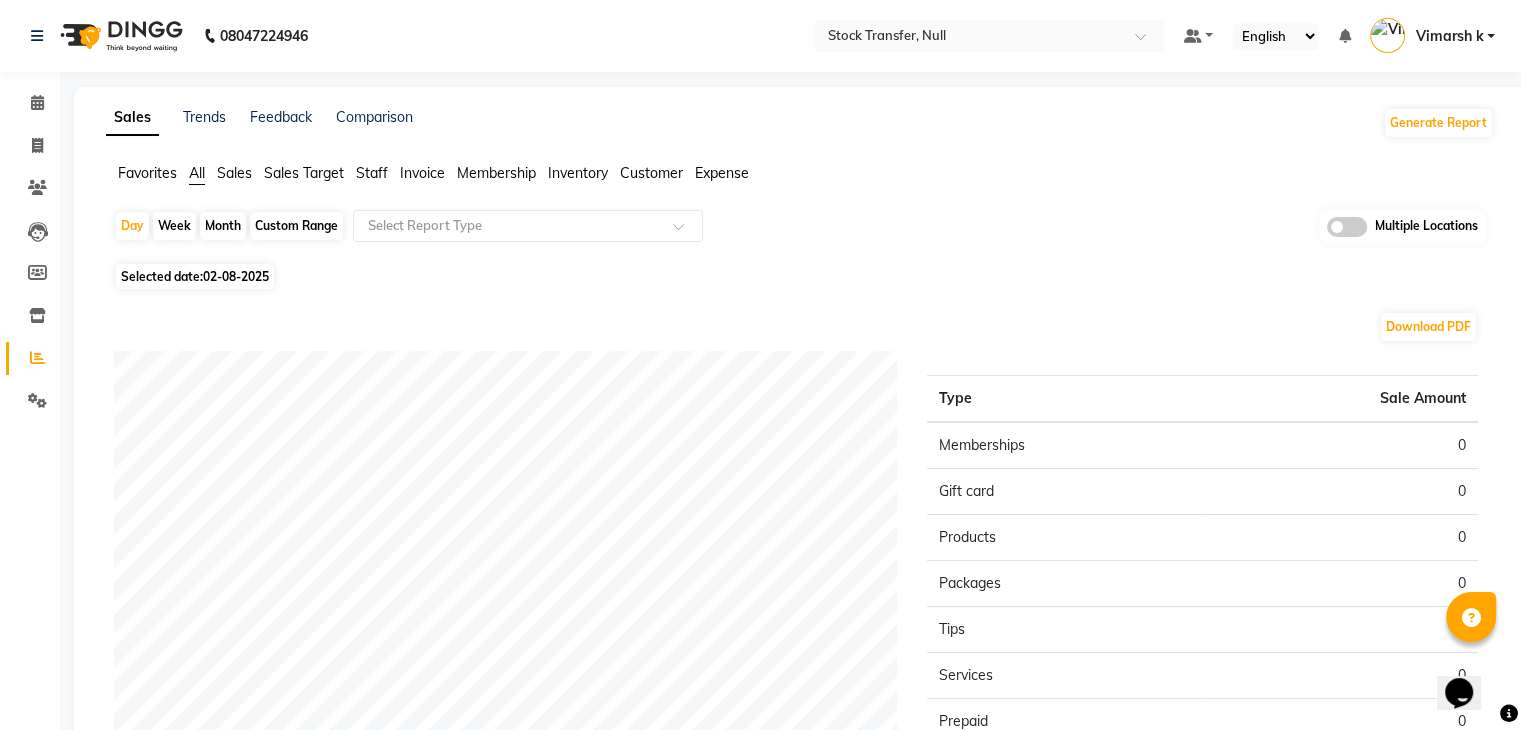 click 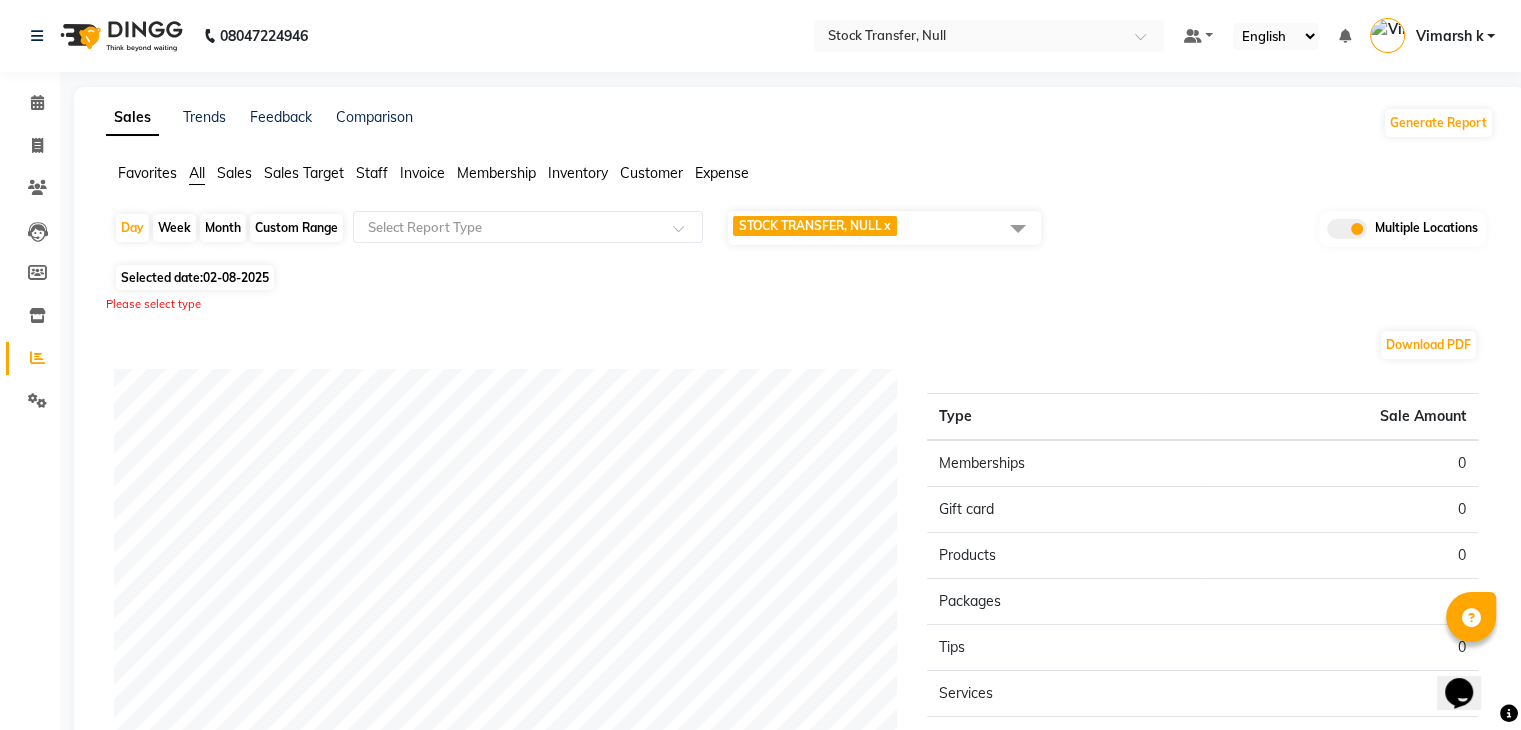 click 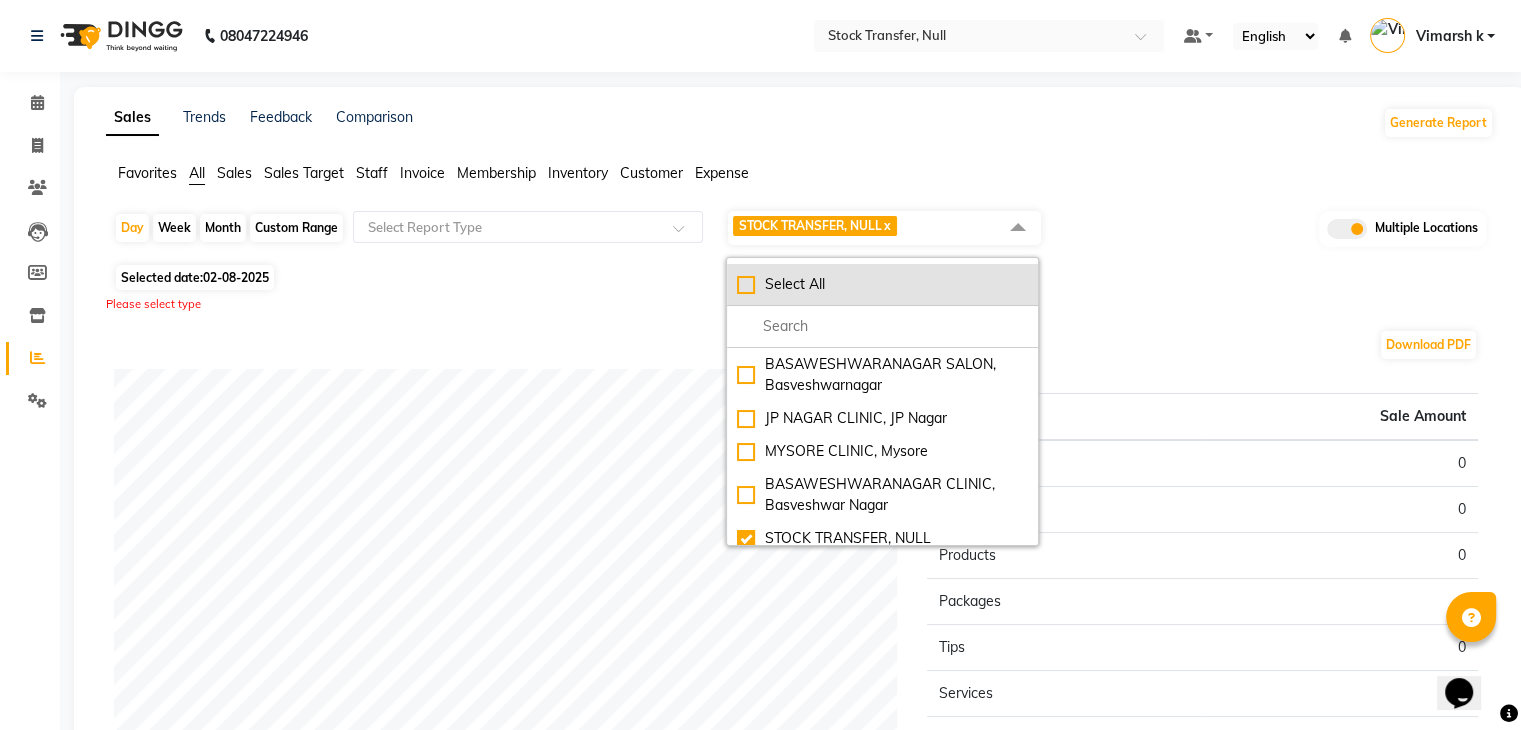click on "Select All" 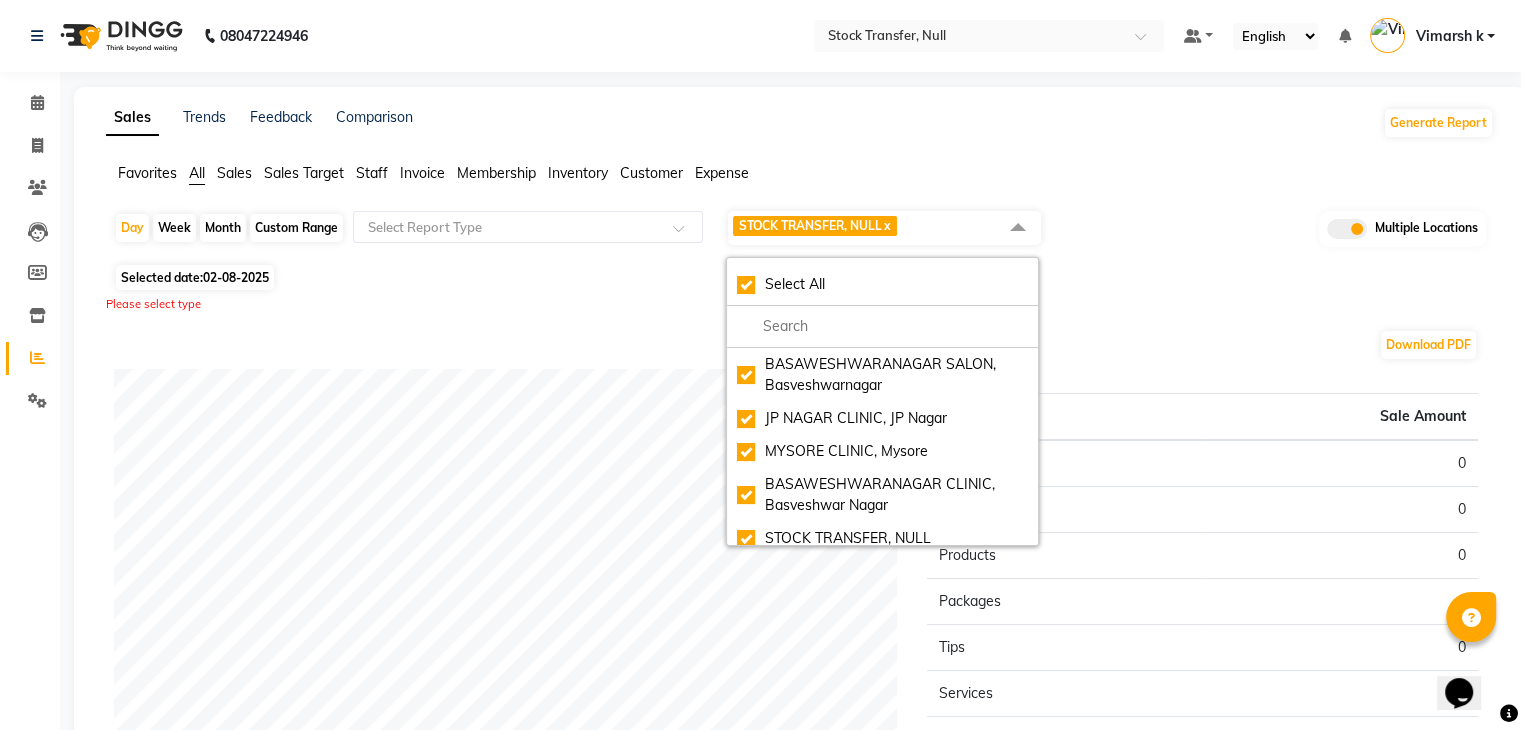 checkbox on "true" 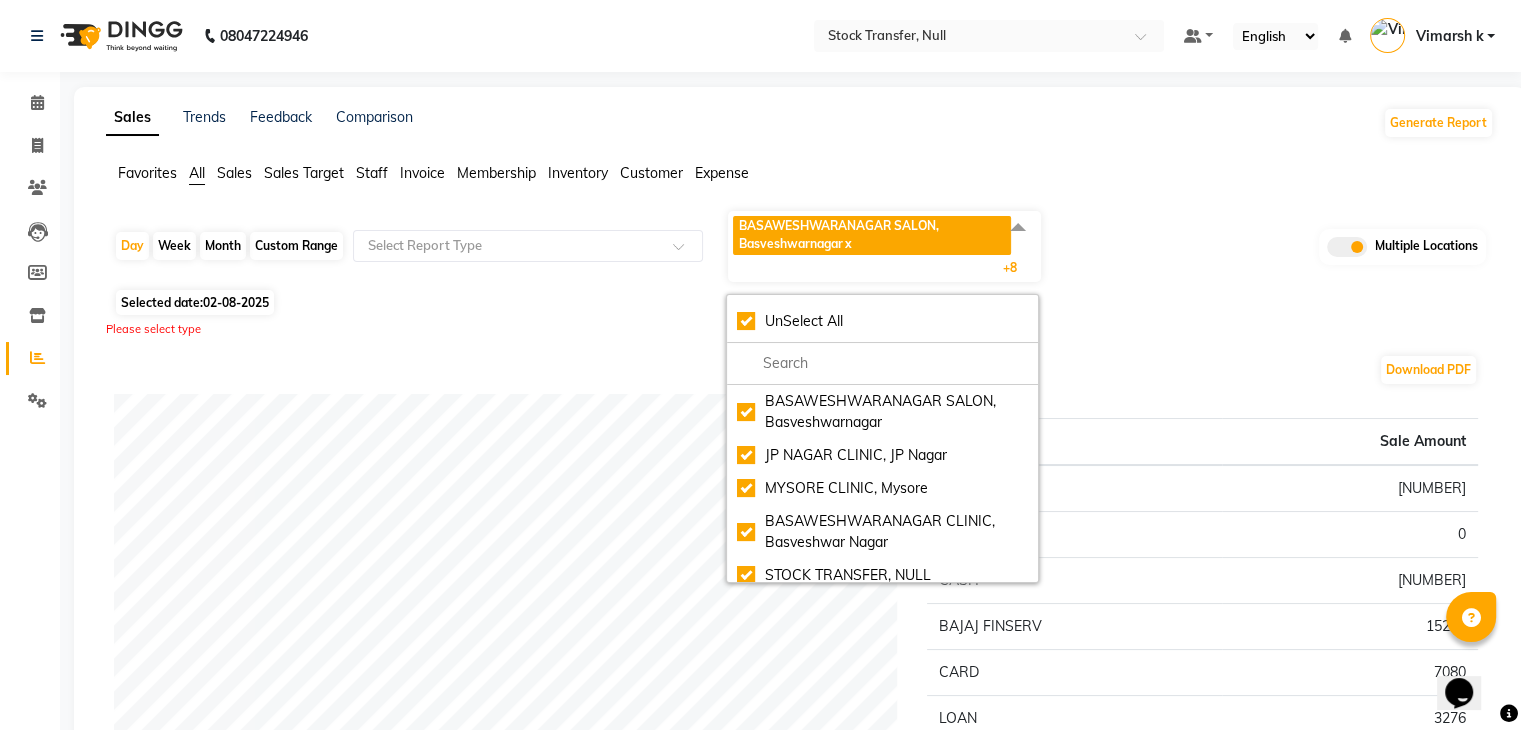 click on "Sales Trends Feedback Comparison Generate Report" 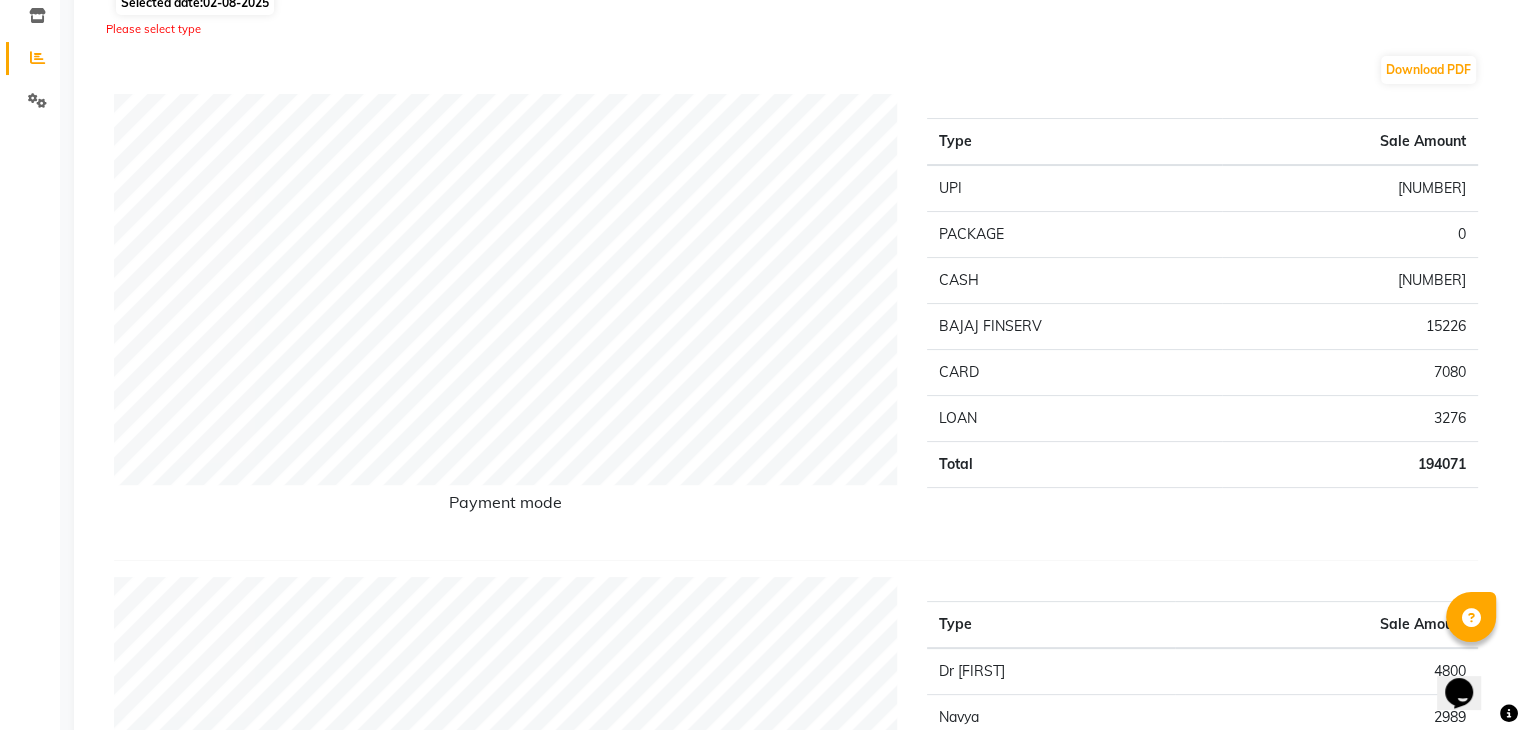 scroll, scrollTop: 0, scrollLeft: 0, axis: both 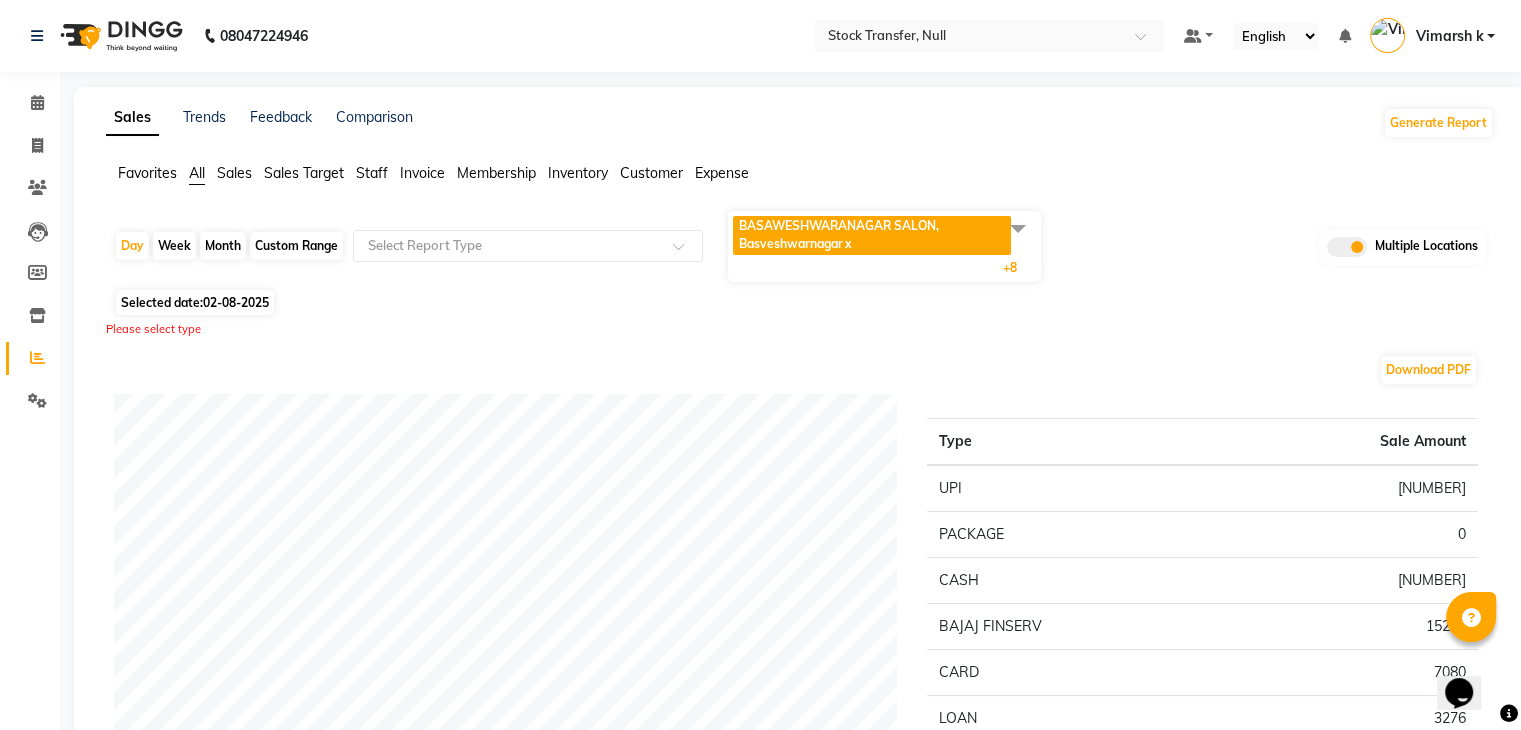 click on "Favorites All Sales Sales Target Staff Invoice Membership Inventory Customer Expense" 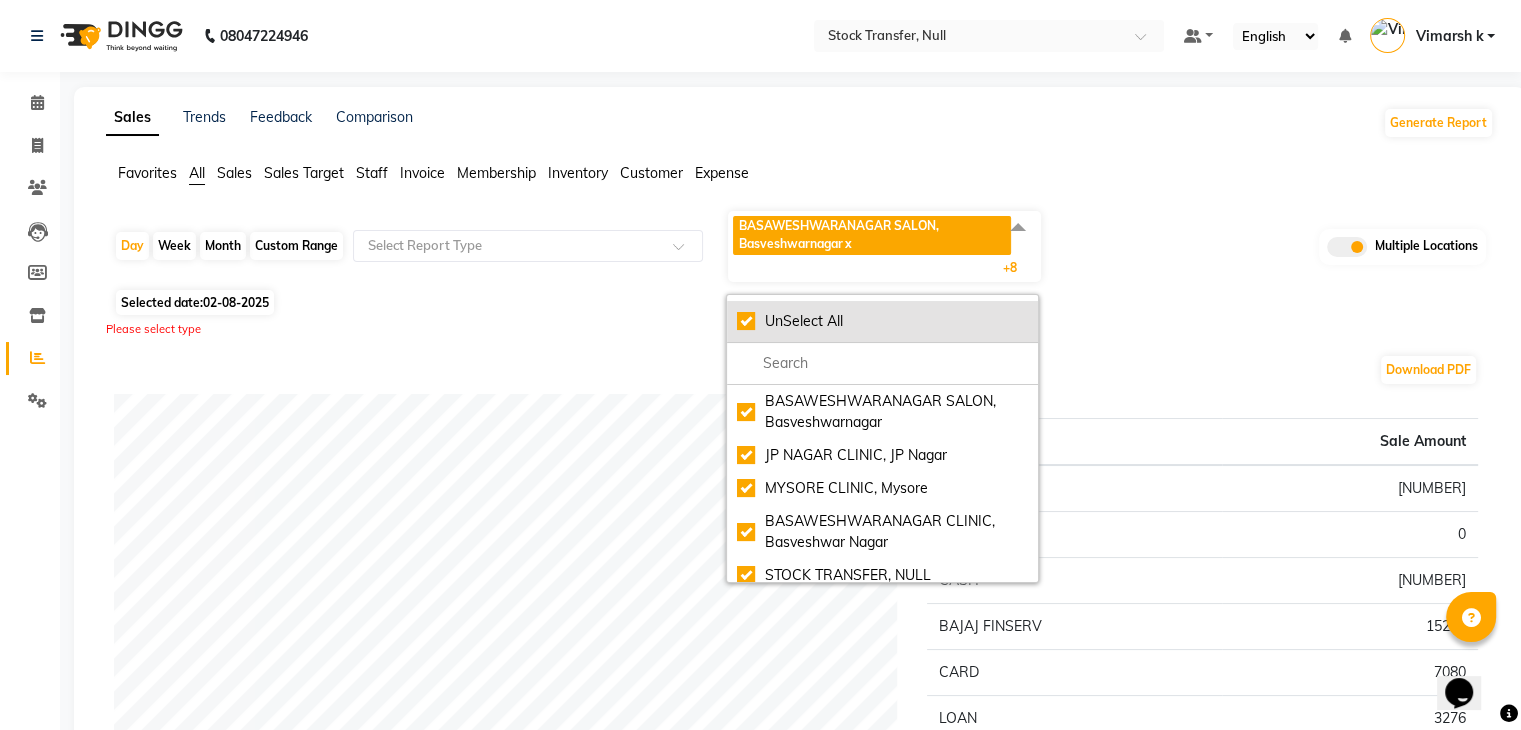 click on "UnSelect All" 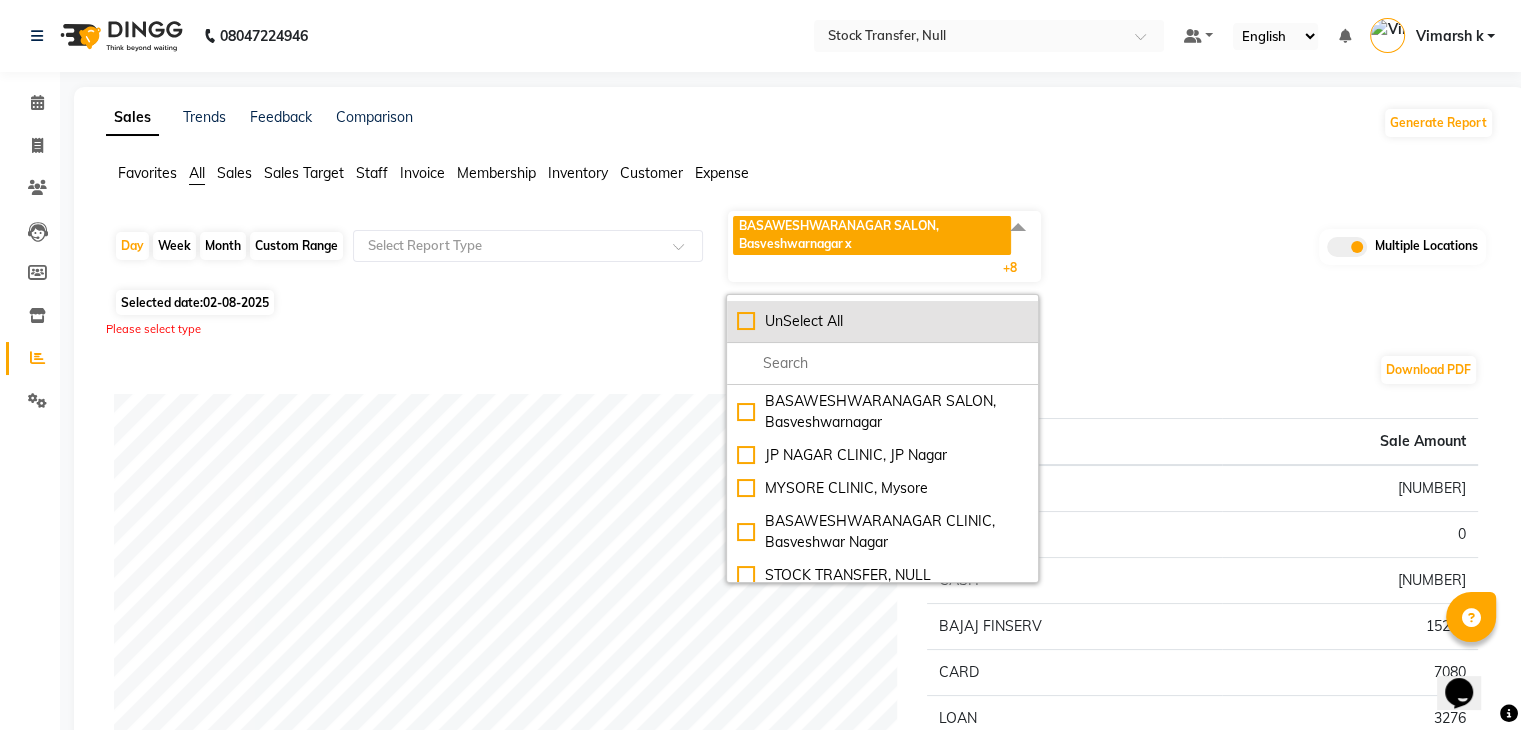 checkbox on "false" 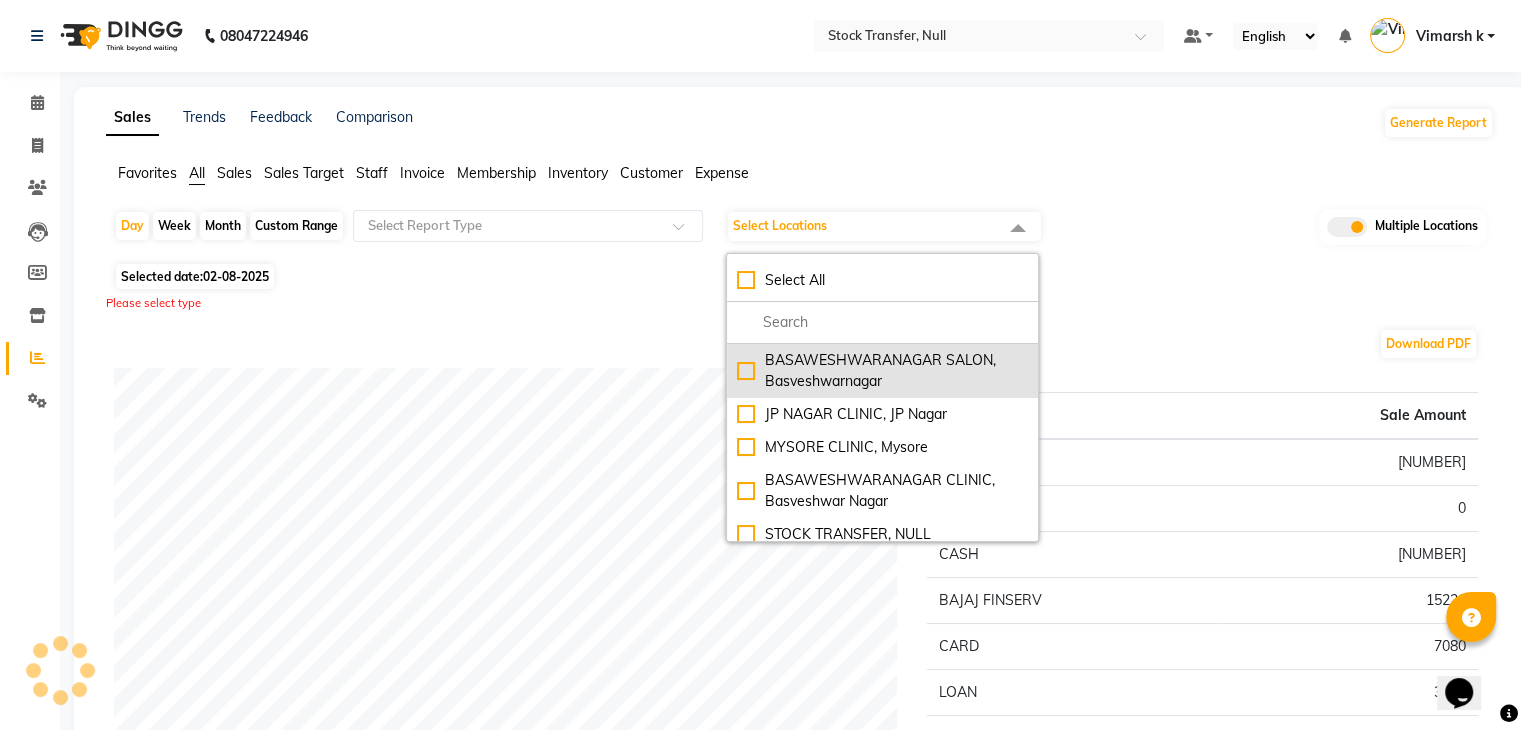 click on "BASAWESHWARANAGAR SALON, Basveshwarnagar" 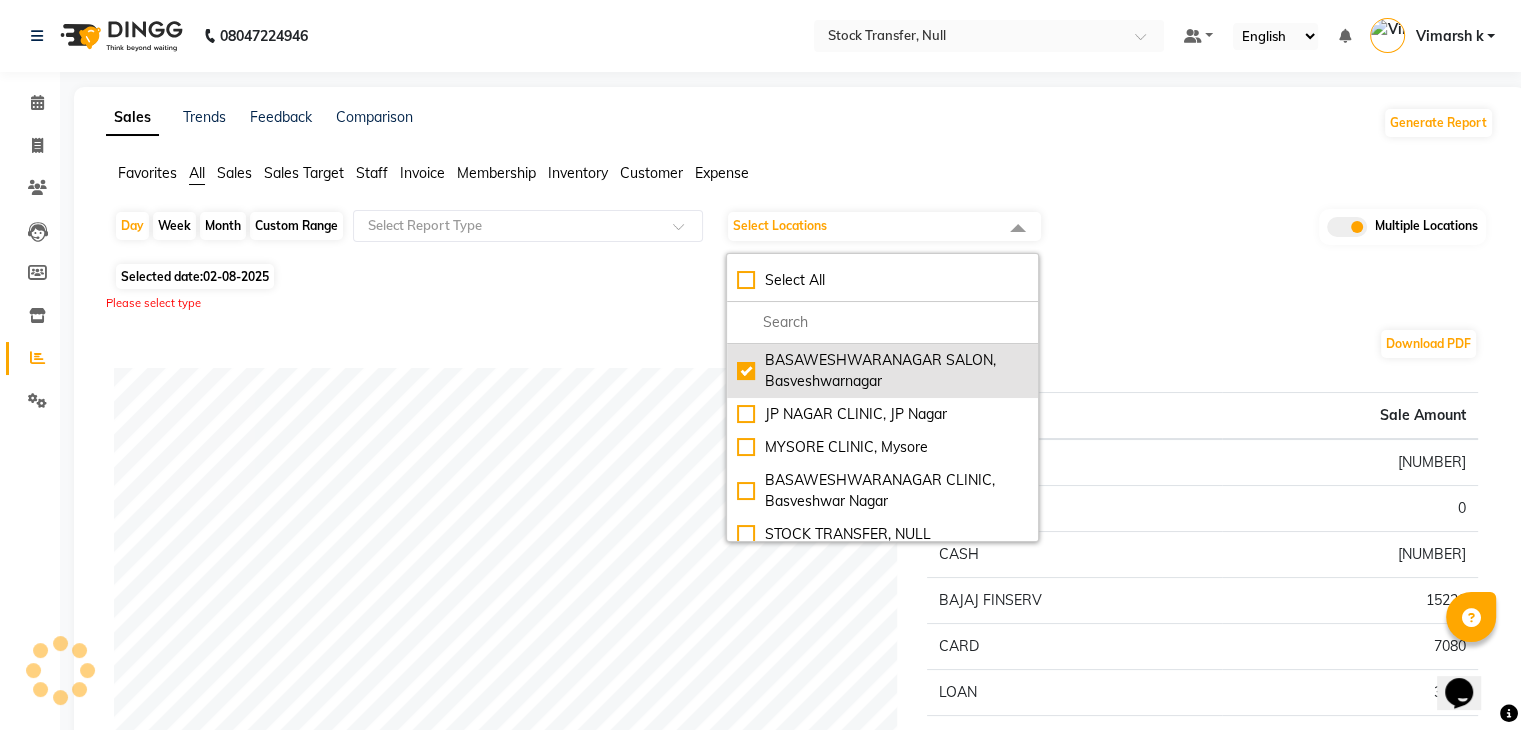 checkbox on "true" 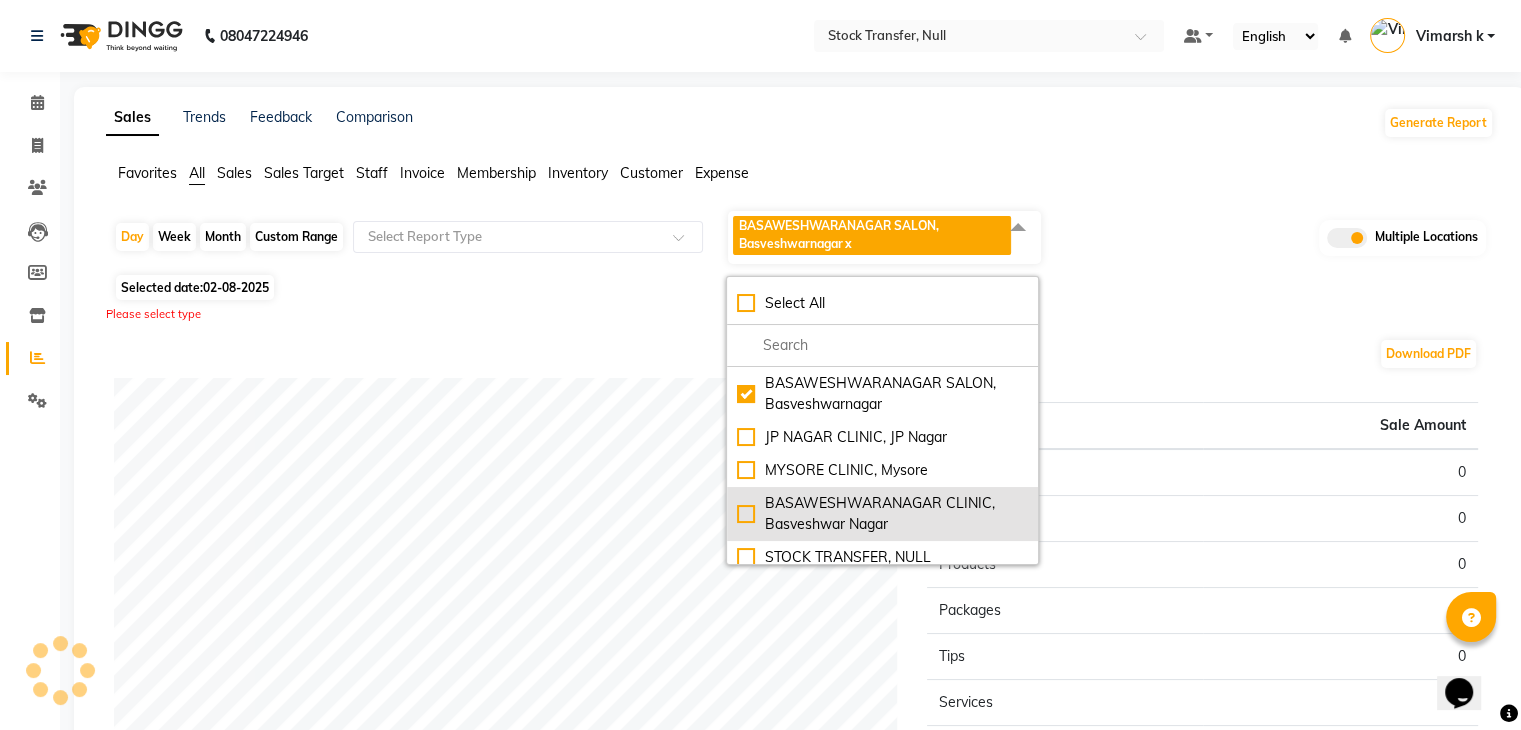 click on "BASAWESHWARANAGAR CLINIC, Basveshwar Nagar" 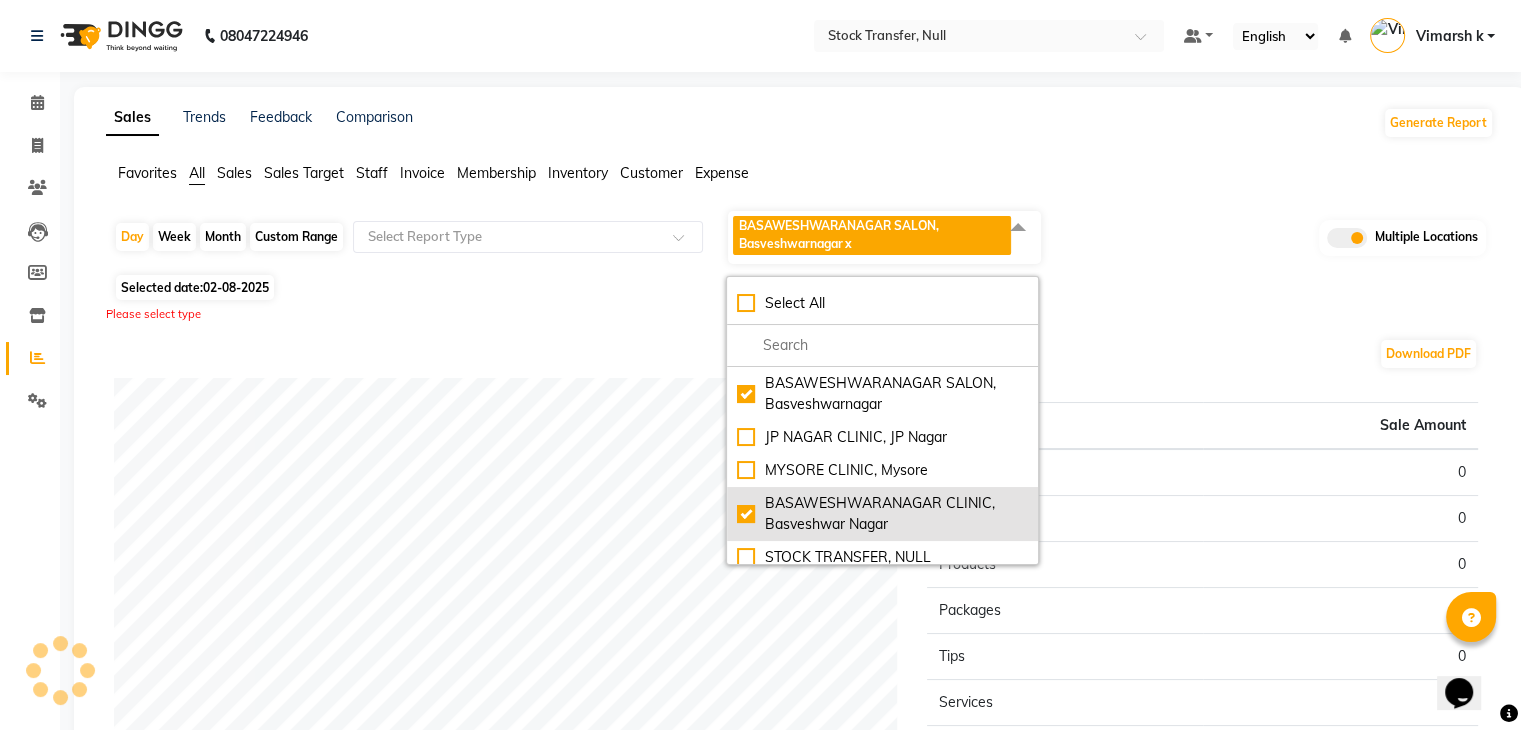 checkbox on "true" 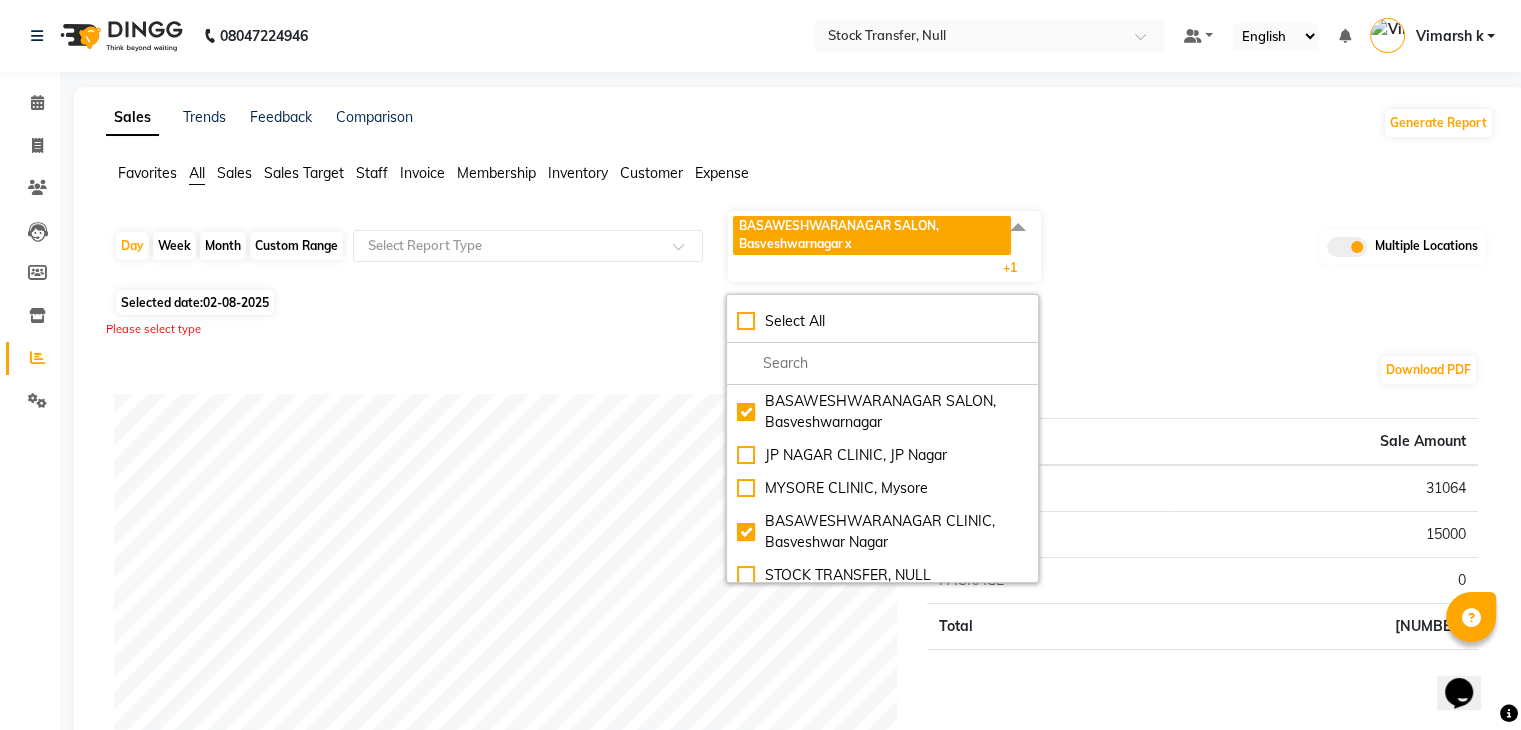 click on "Please select type" 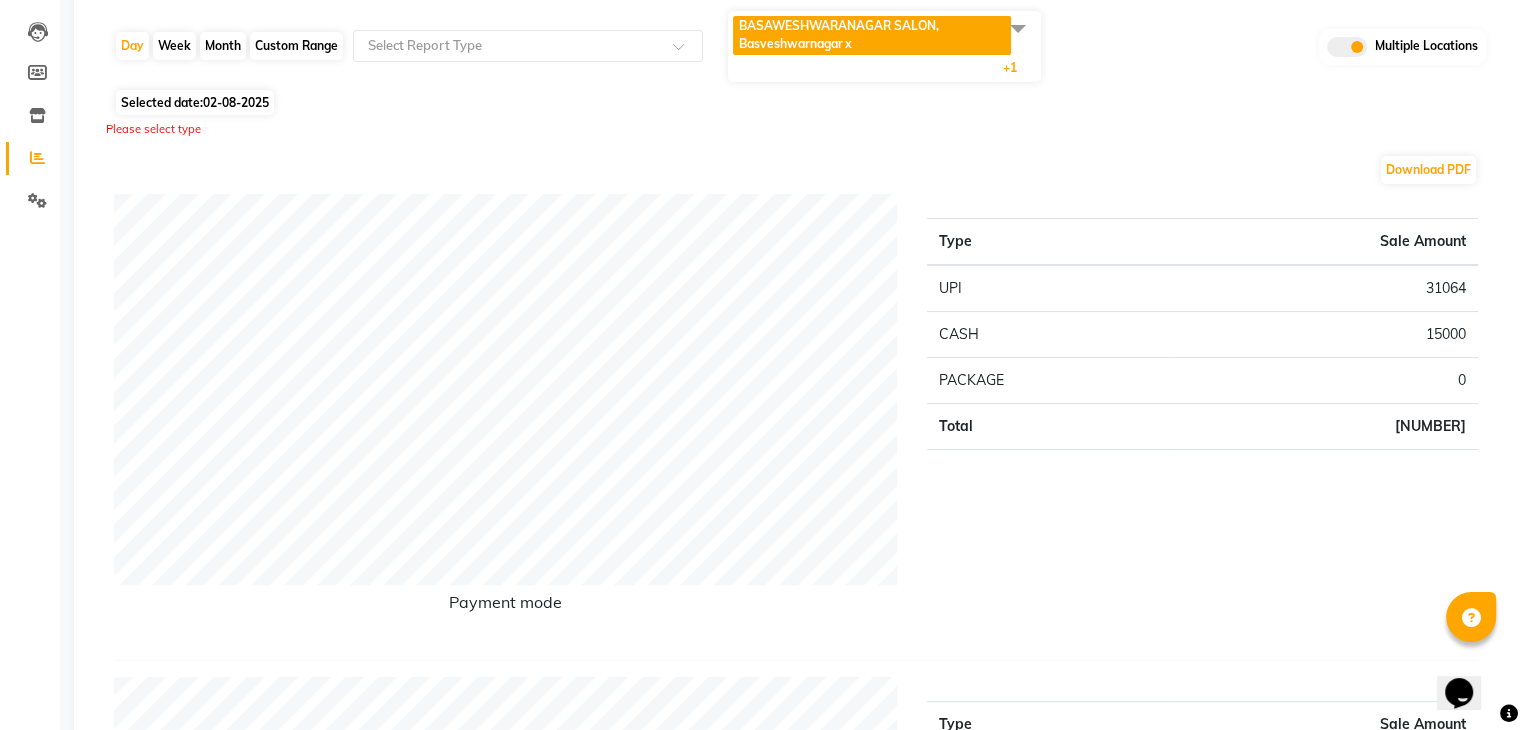 scroll, scrollTop: 0, scrollLeft: 0, axis: both 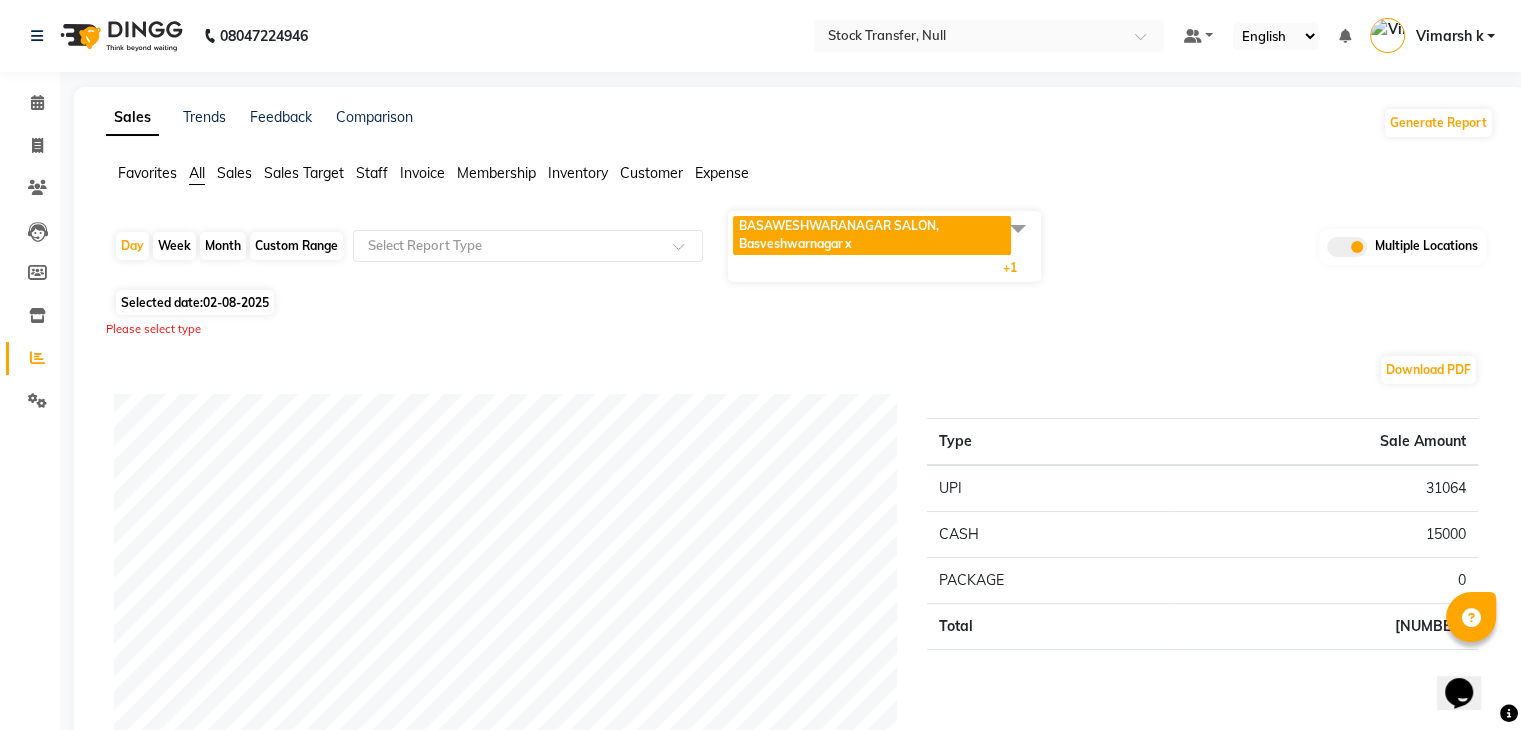 click 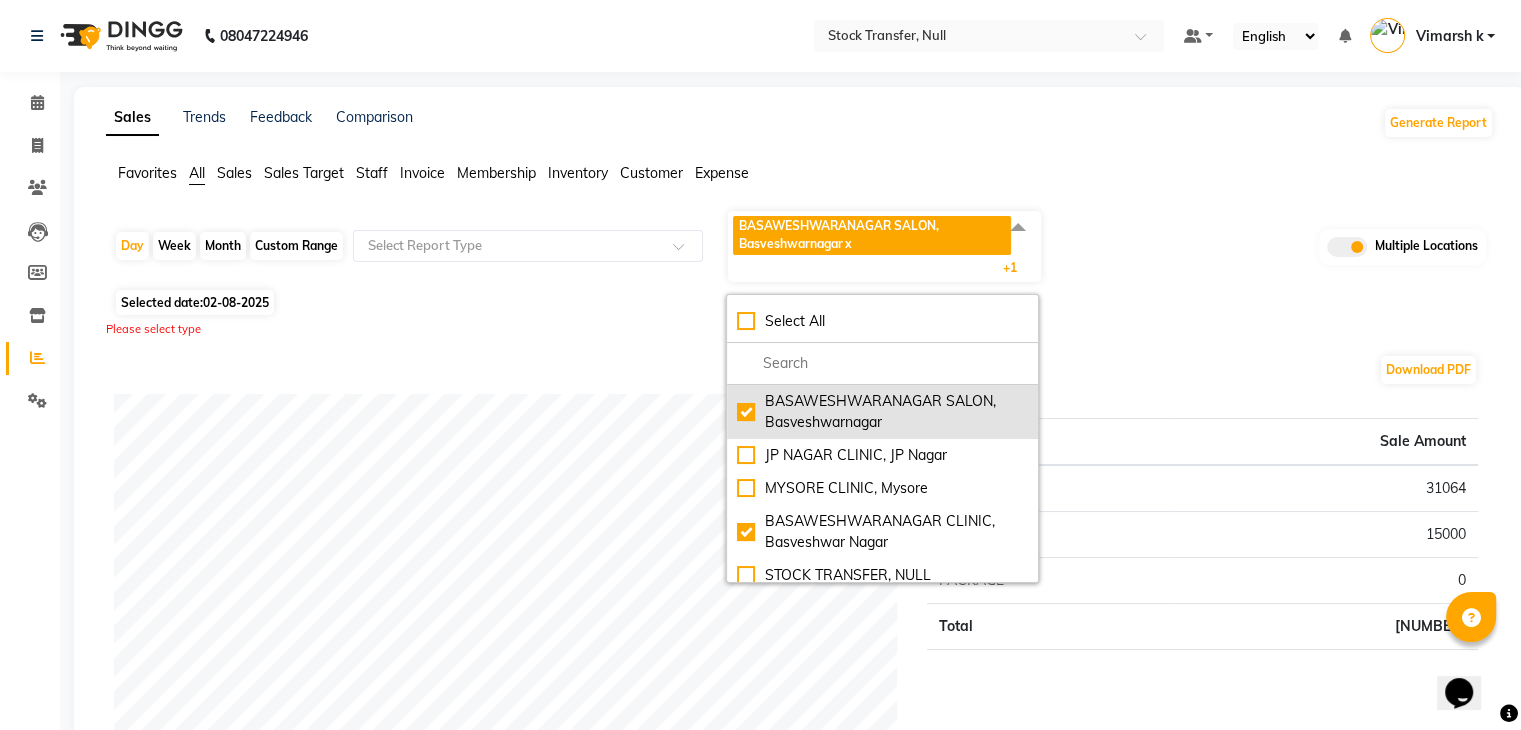 drag, startPoint x: 748, startPoint y: 413, endPoint x: 752, endPoint y: 424, distance: 11.7046995 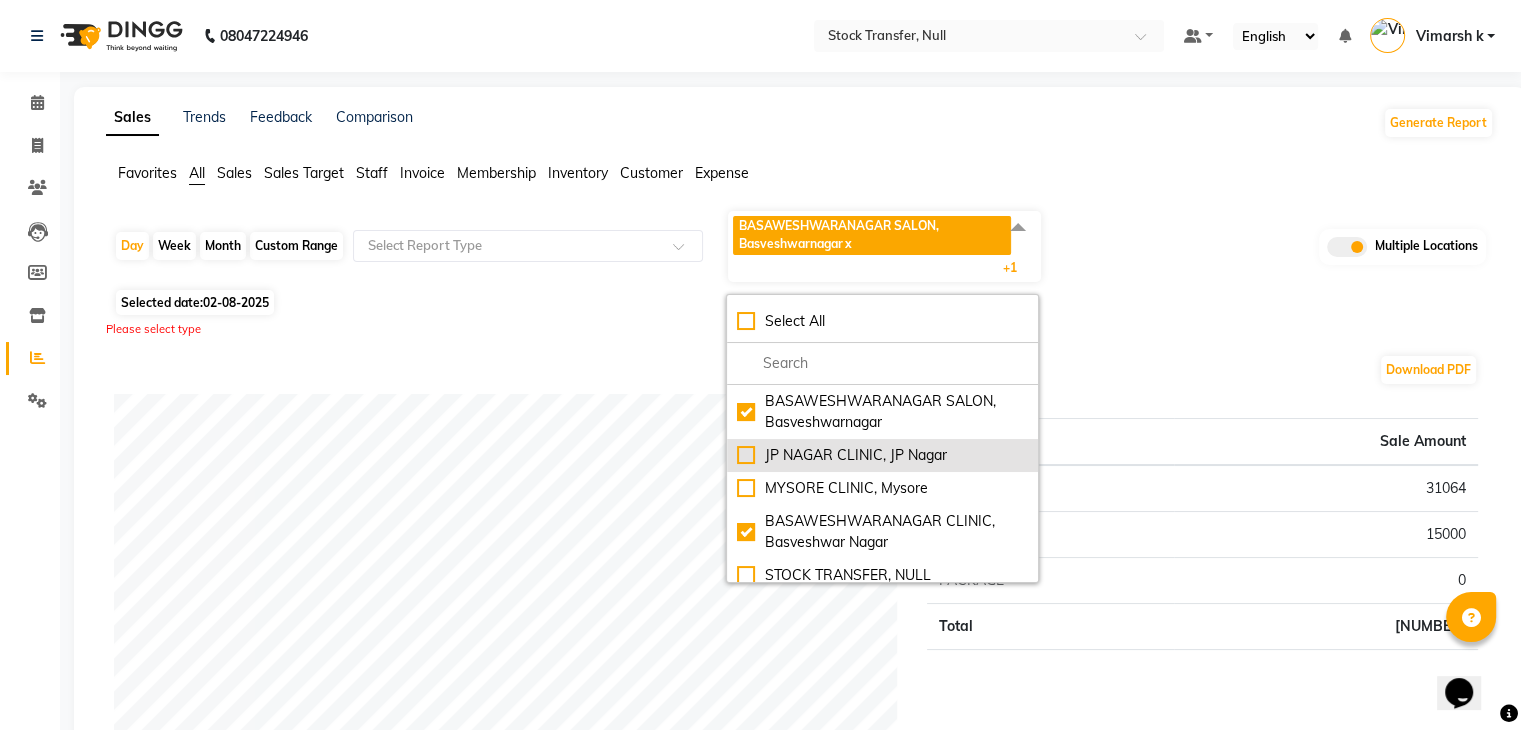 click on "BASAWESHWARANAGAR SALON, Basveshwarnagar" 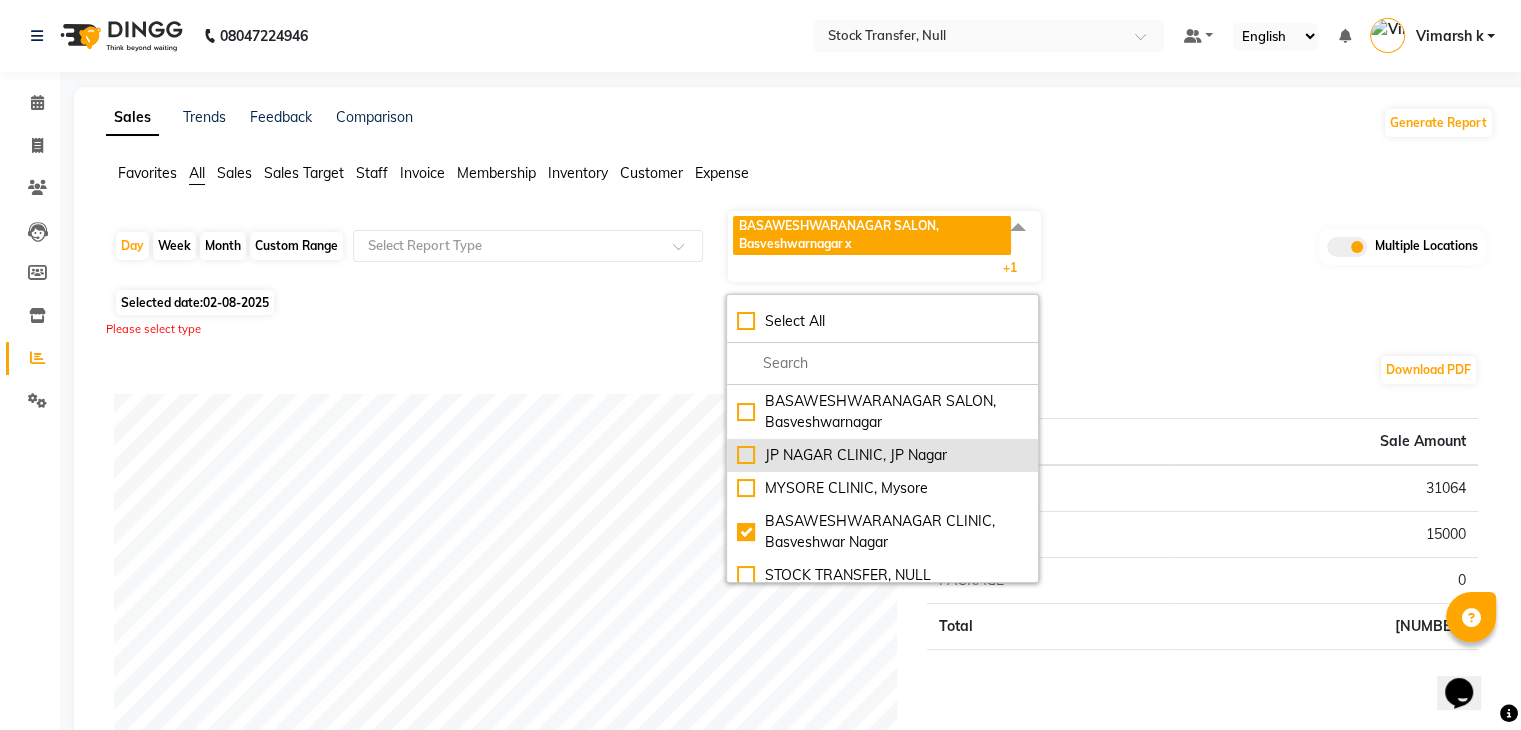 checkbox on "false" 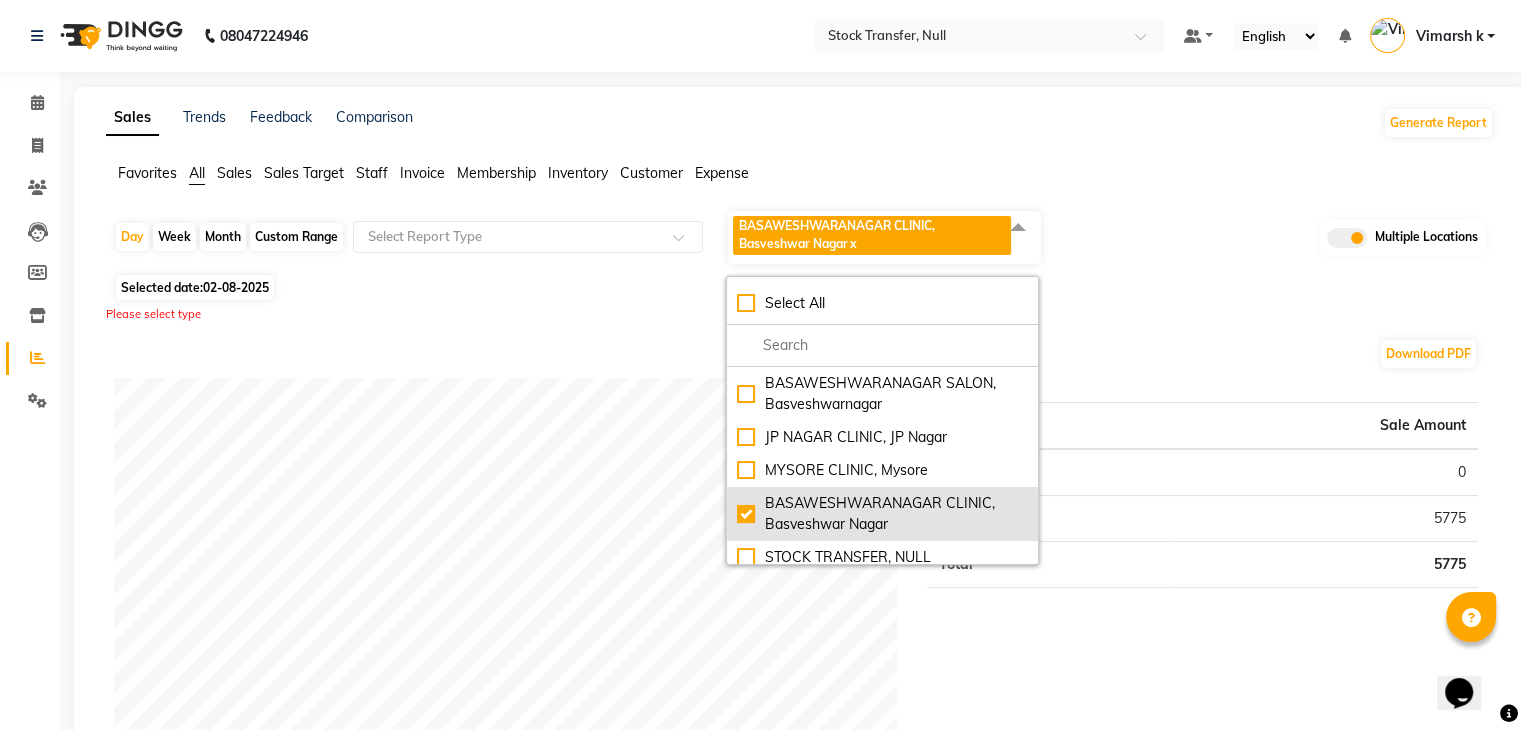 click on "BASAWESHWARANAGAR CLINIC, Basveshwar Nagar" 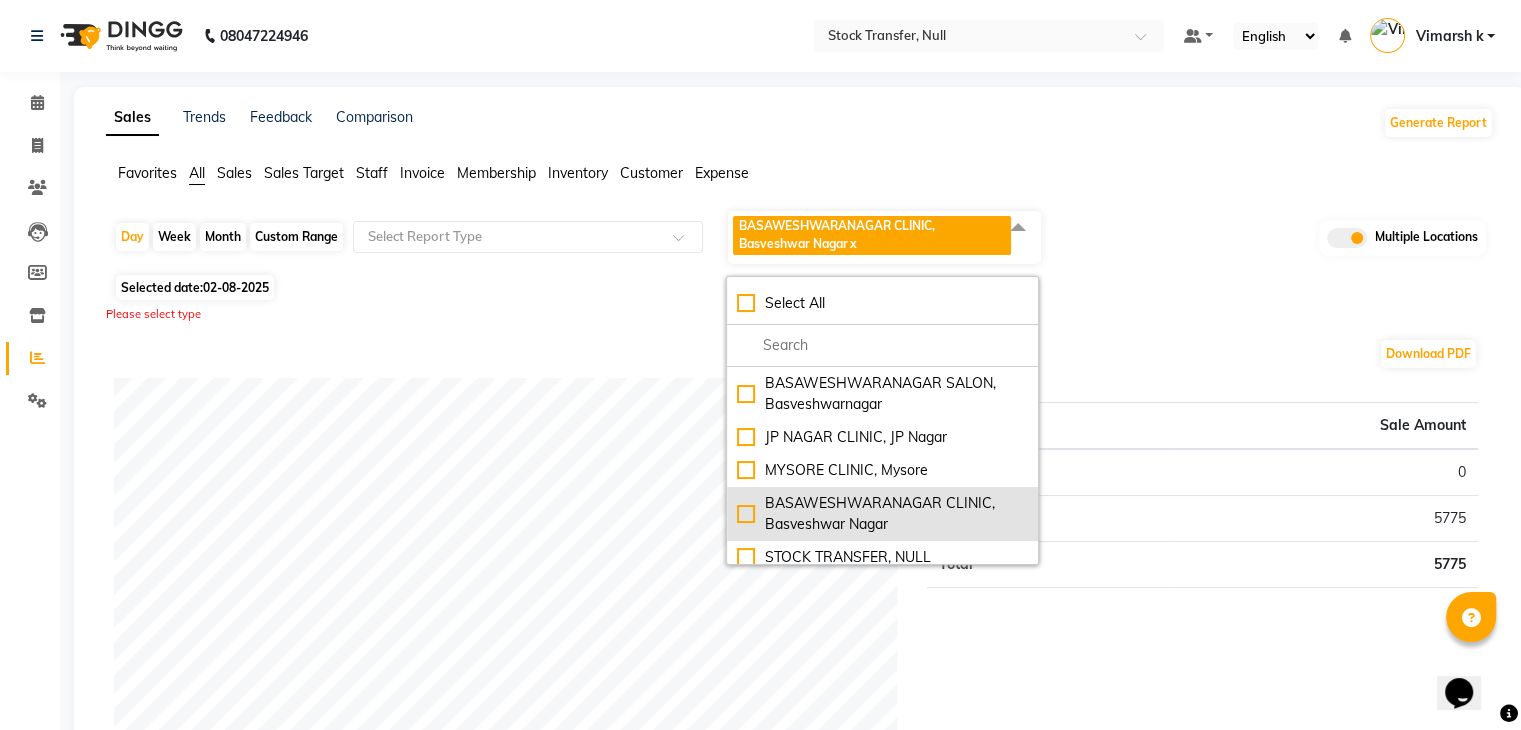 checkbox on "false" 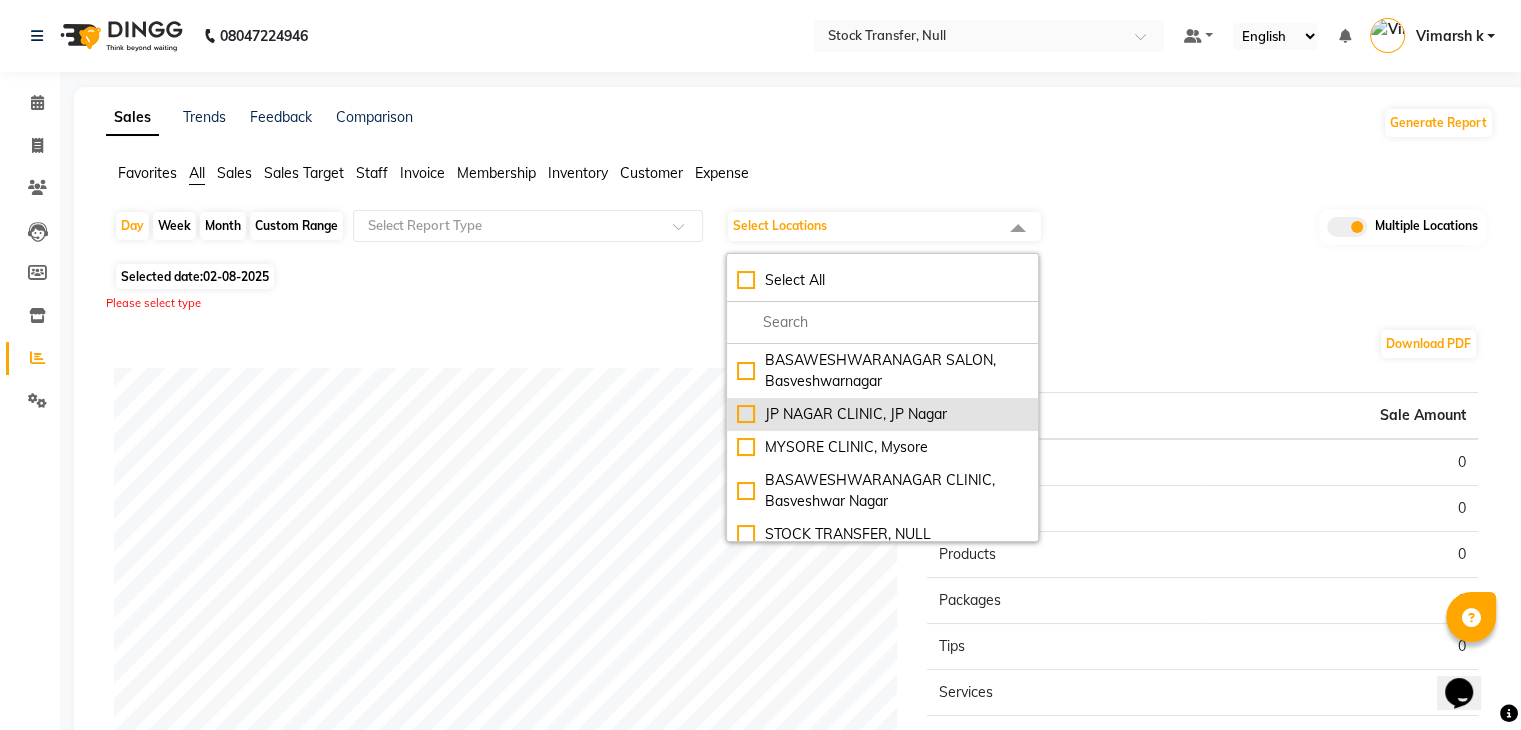 click on "JP NAGAR CLINIC, JP Nagar" 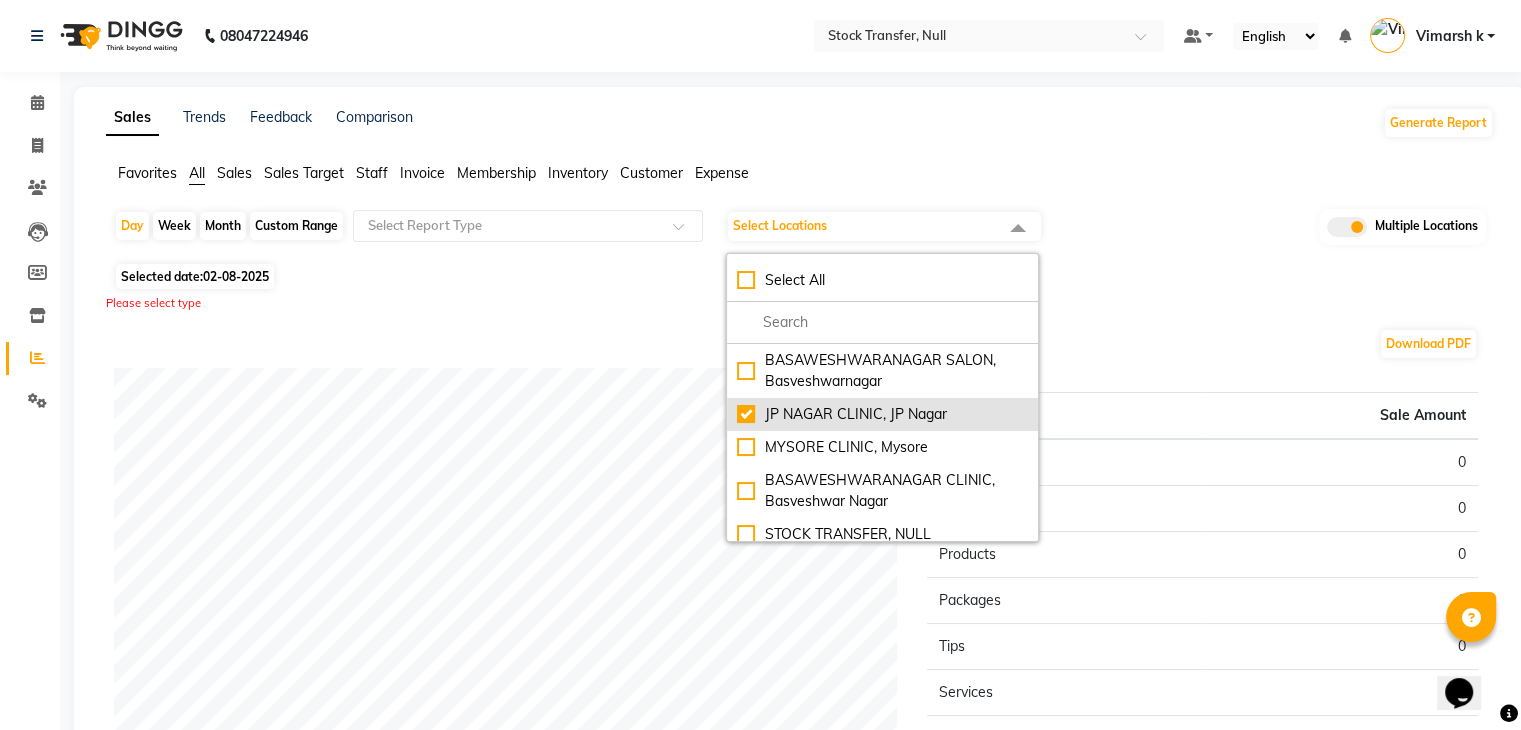 checkbox on "true" 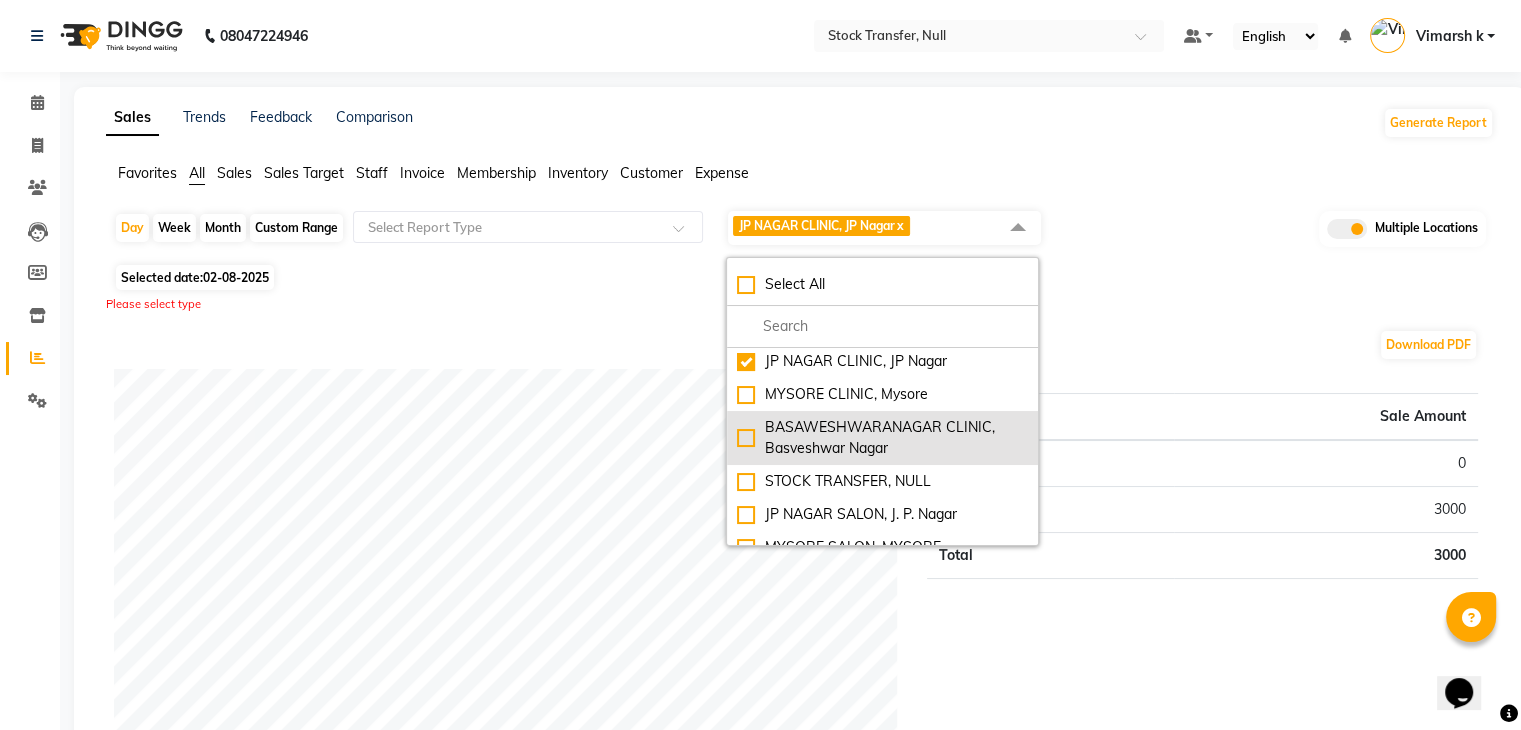 scroll, scrollTop: 142, scrollLeft: 0, axis: vertical 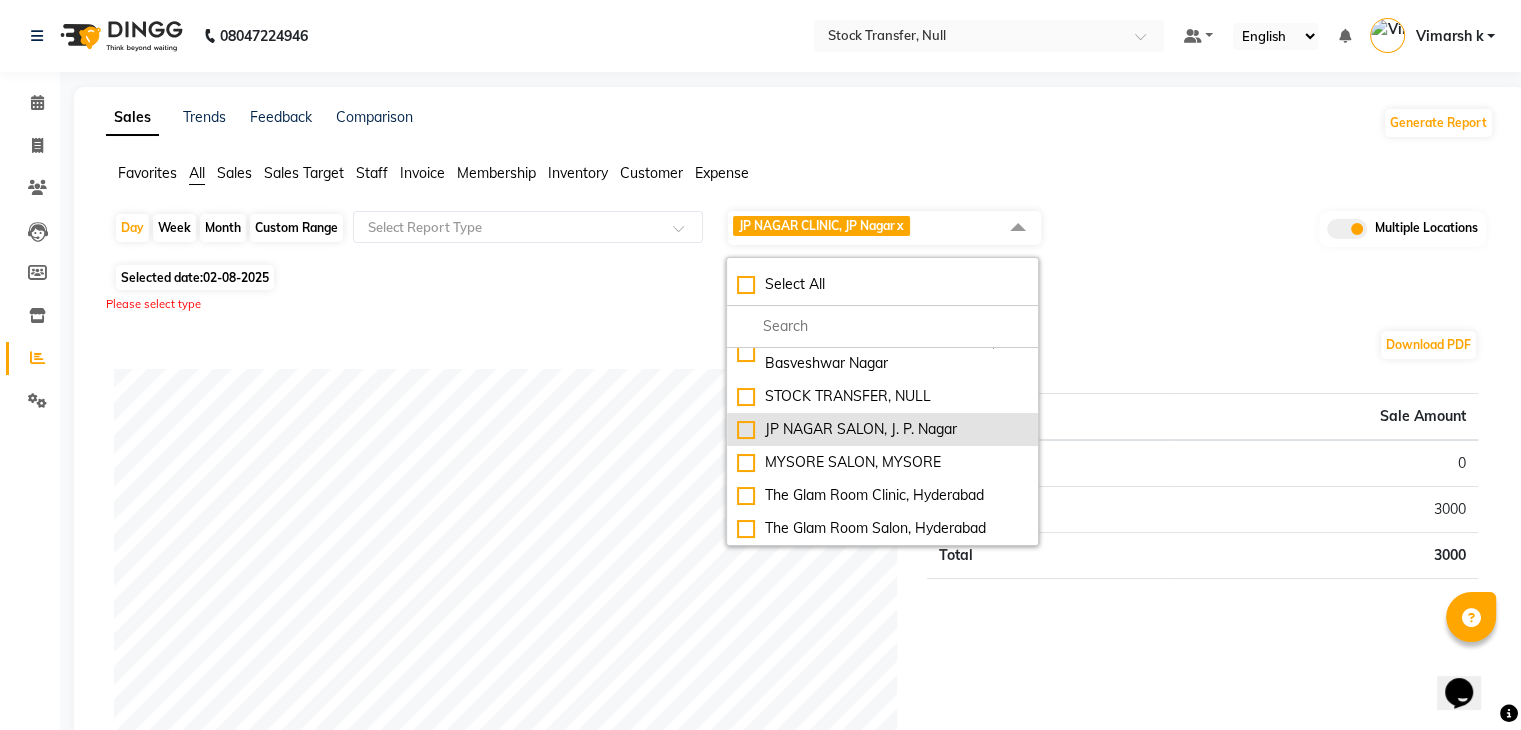 click on "JP NAGAR SALON, J. P. Nagar" 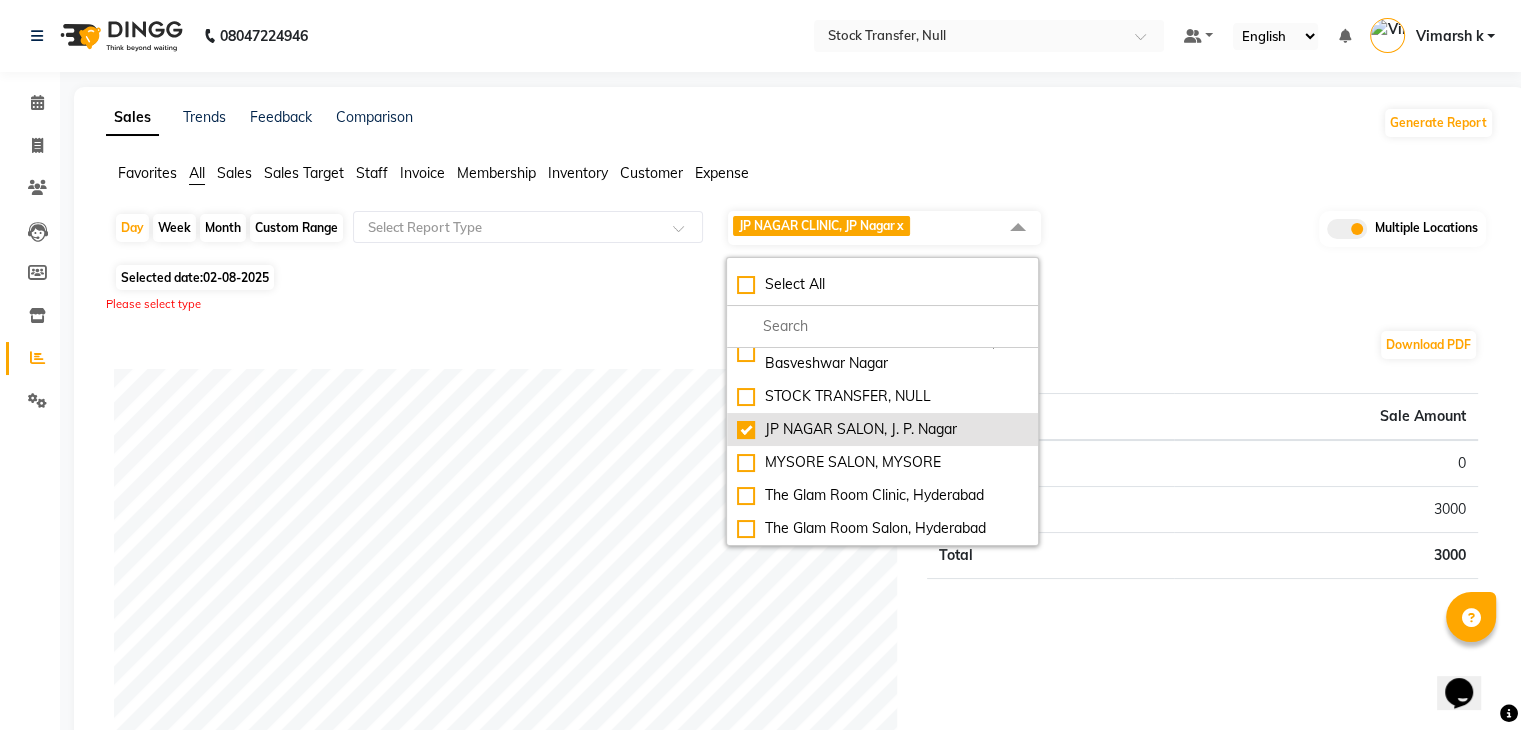 checkbox on "true" 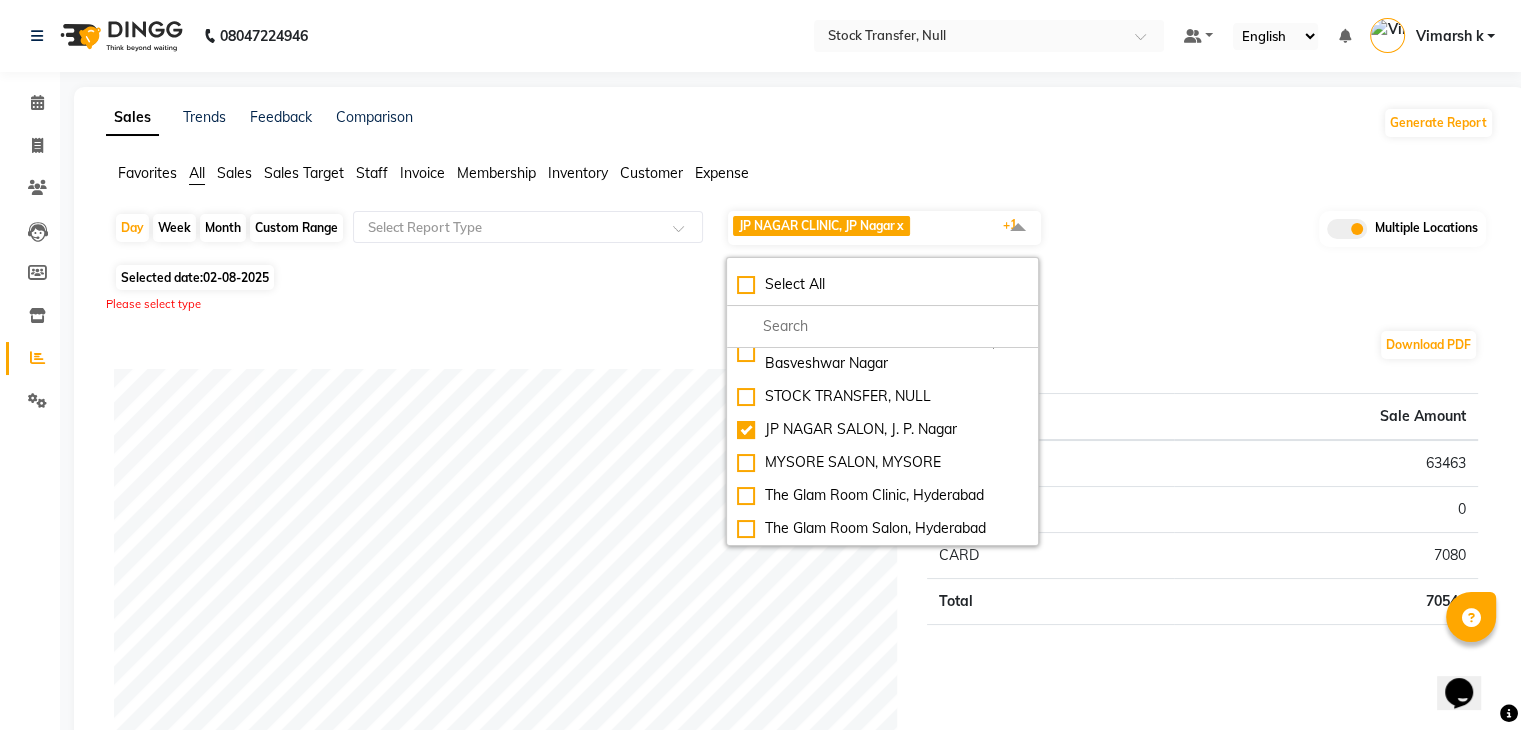 click on "Please select type" 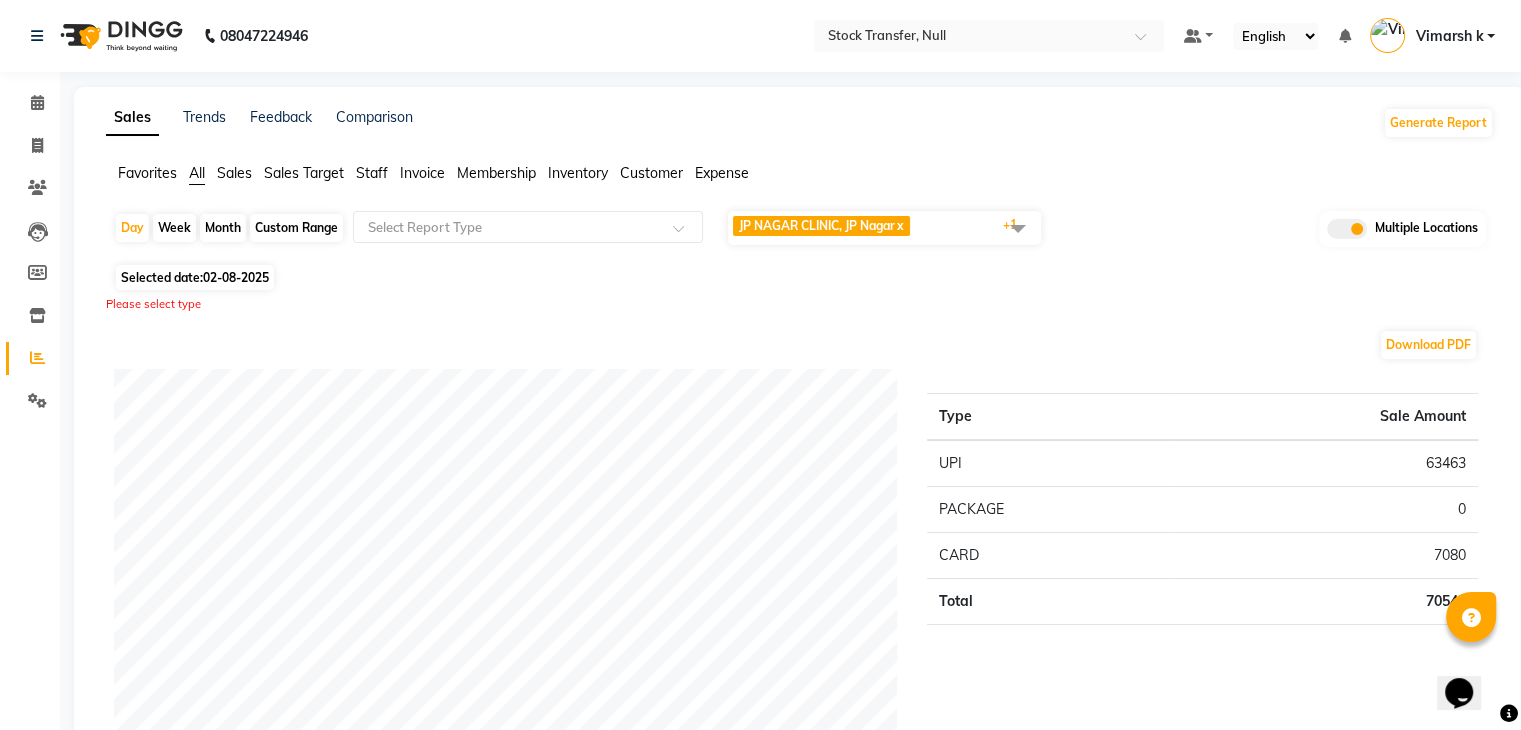 click on "Day   Week   Month   Custom Range  Select Report Type JP NAGAR CLINIC, JP Nagar  x JP NAGAR SALON, J. P. Nagar  x +1 Select All BASAWESHWARANAGAR SALON, Basveshwarnagar  JP NAGAR CLINIC, JP Nagar MYSORE CLINIC, Mysore BASAWESHWARANAGAR CLINIC, Basveshwar Nagar STOCK TRANSFER, NULL JP NAGAR SALON, J. P. Nagar MYSORE SALON, MYSORE The Glam Room Clinic, Hyderabad The Glam Room Salon, Hyderabad Multiple Locations Selected date:  02-08-2025  Please select type Download PDF Payment mode Type Sale Amount UPI 63463 PACKAGE 0 CARD 7080 Total 70543 Staff summary Type Sale Amount Dr.Jabin 17841 Srijana 4000 Avantika 3440 Sanskriti 3667 Tezz 37280 Prateek 26900 Srijana 1888 Sanskriti 1475 Total 96491 Sales summary Type Sale Amount Vouchers 0 Tips 0 Prepaid 0 Memberships 0 Gift card 0 Packages 0 Services 83592 Products 12900 Fee 0 Total 96492 Service by category Type Sale Amount Tag removal 26255 PEEL 14841 Permanent Hair Treatment 14160 CLINC TREATMENT 11108 Hair Colour (Women) 9440 Hair Spa/Treatment 4720 3068 Total" 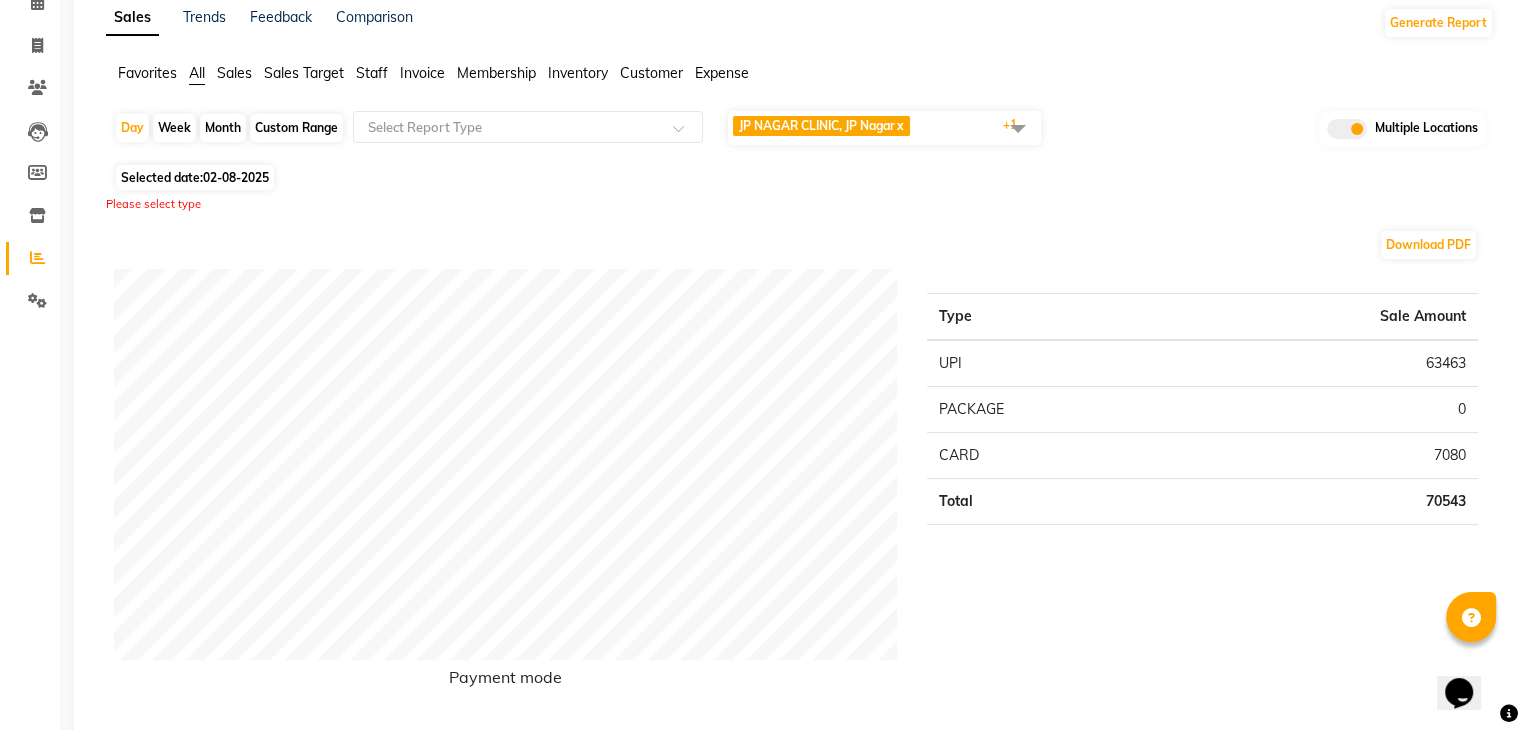click on "JP NAGAR CLINIC, JP Nagar  x JP NAGAR SALON, J. P. Nagar  x +1" 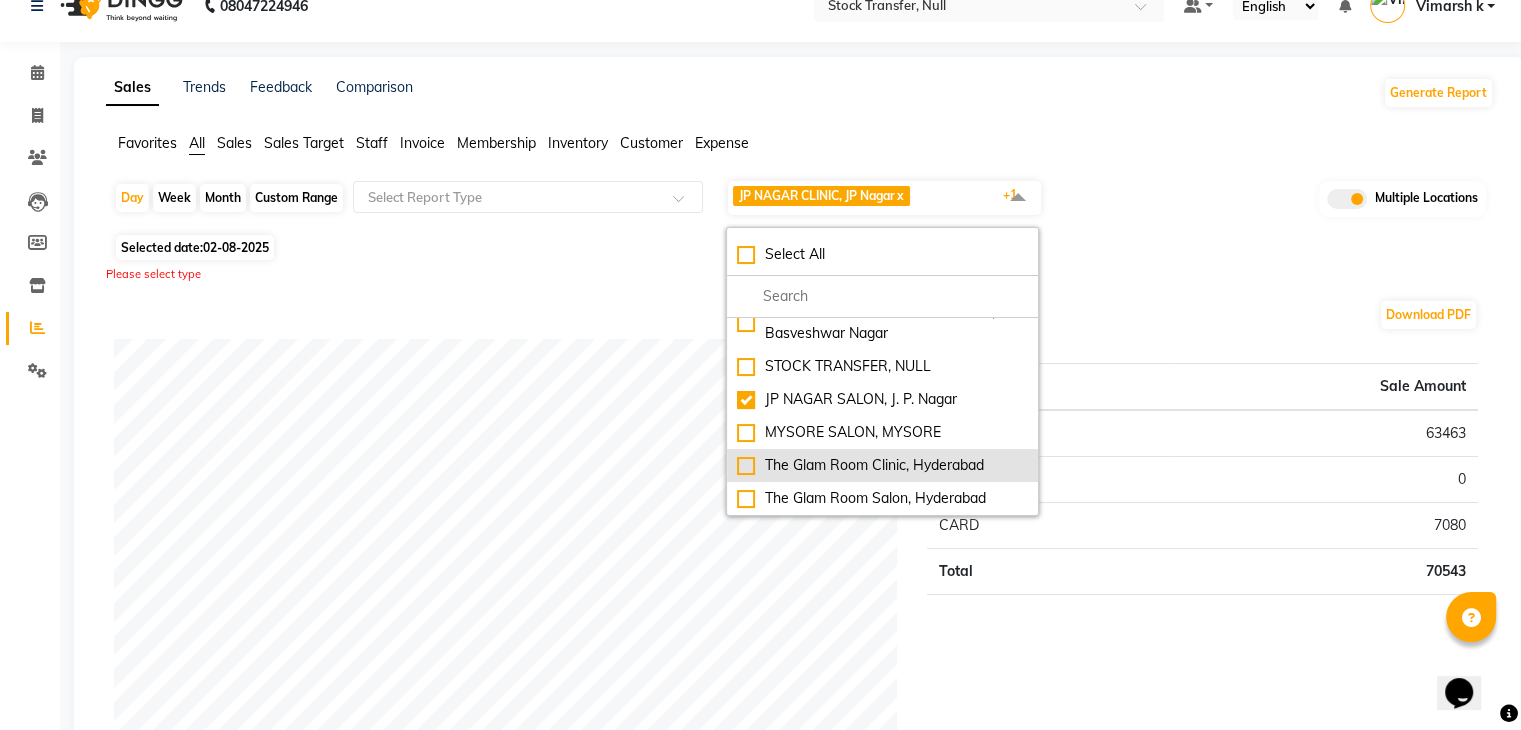 scroll, scrollTop: 0, scrollLeft: 0, axis: both 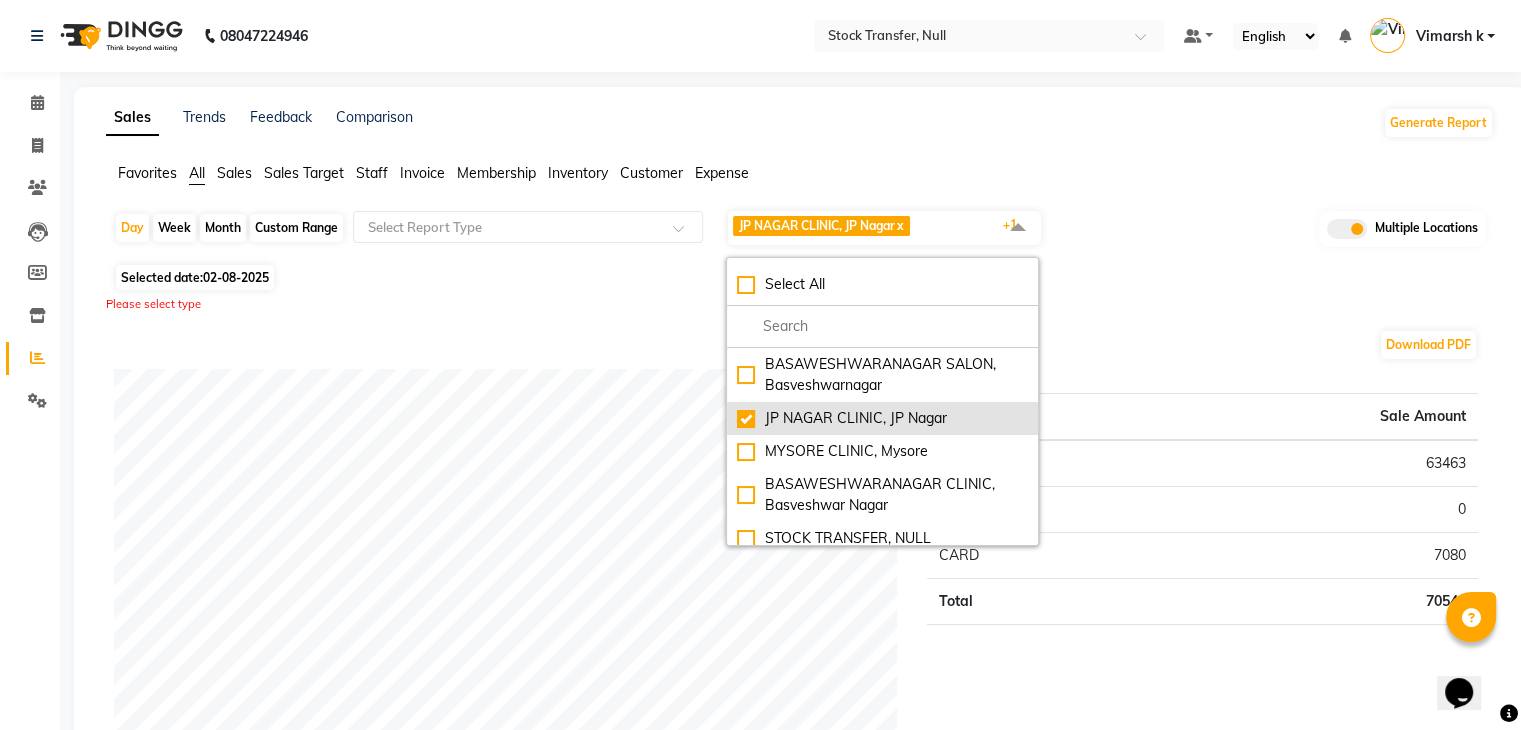 click on "JP NAGAR CLINIC, JP Nagar" 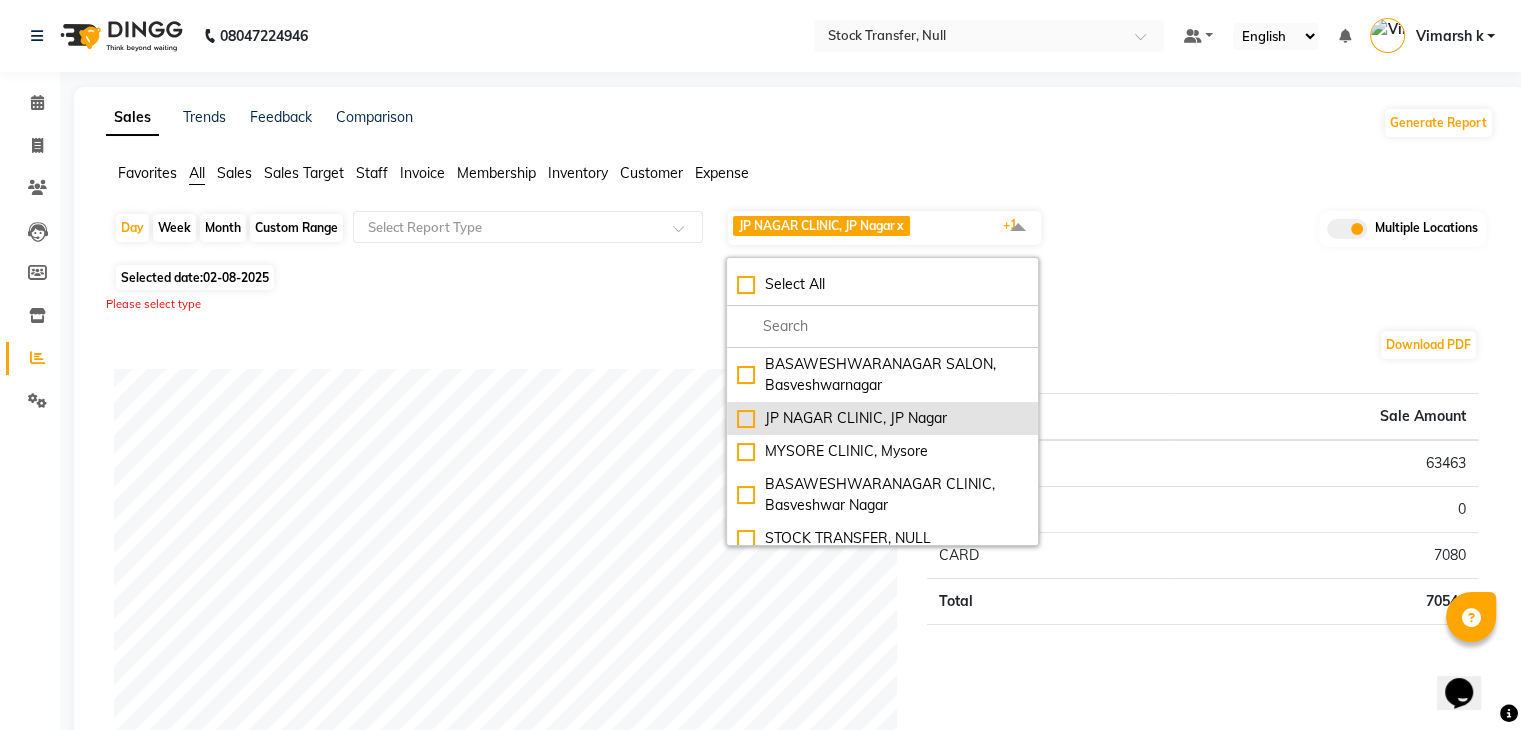 checkbox on "false" 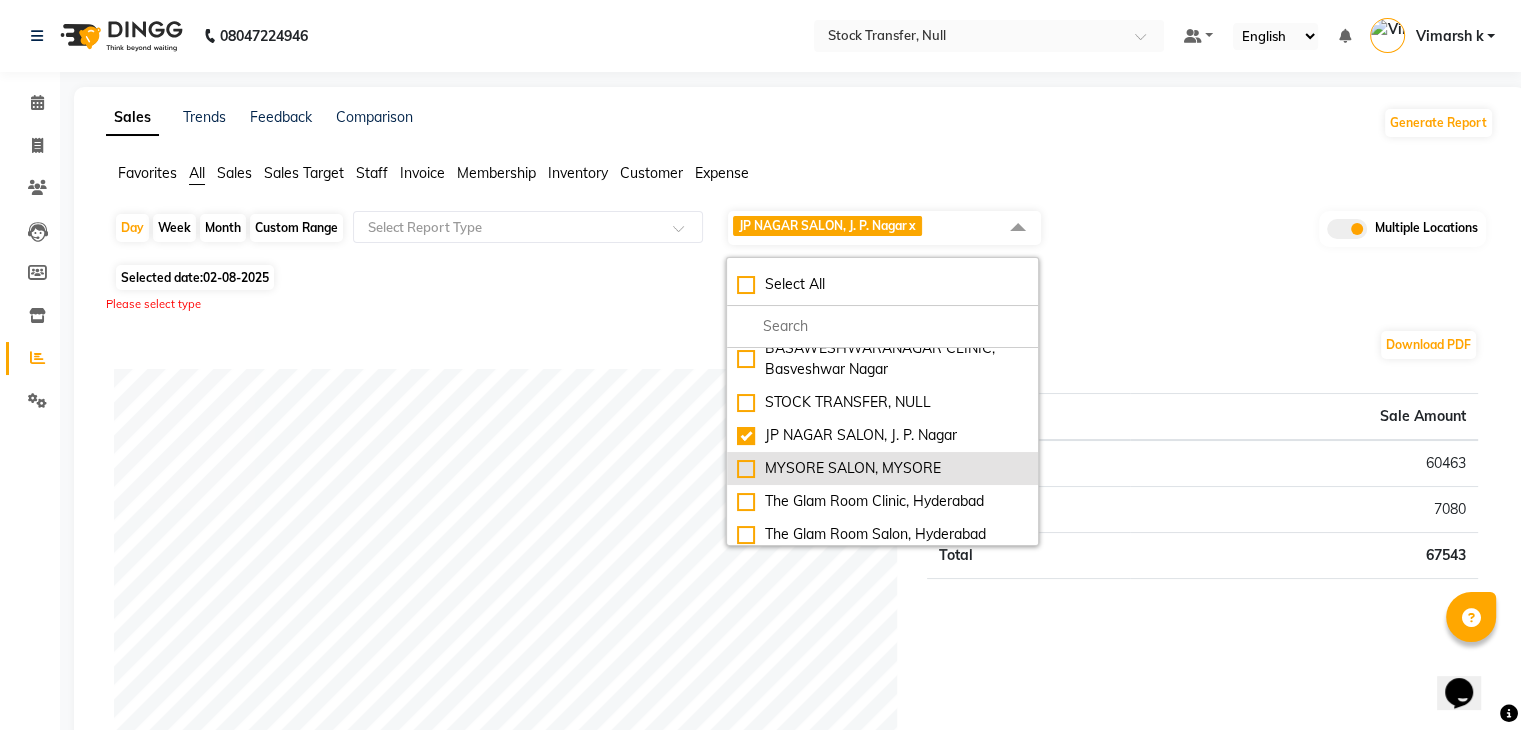 scroll, scrollTop: 142, scrollLeft: 0, axis: vertical 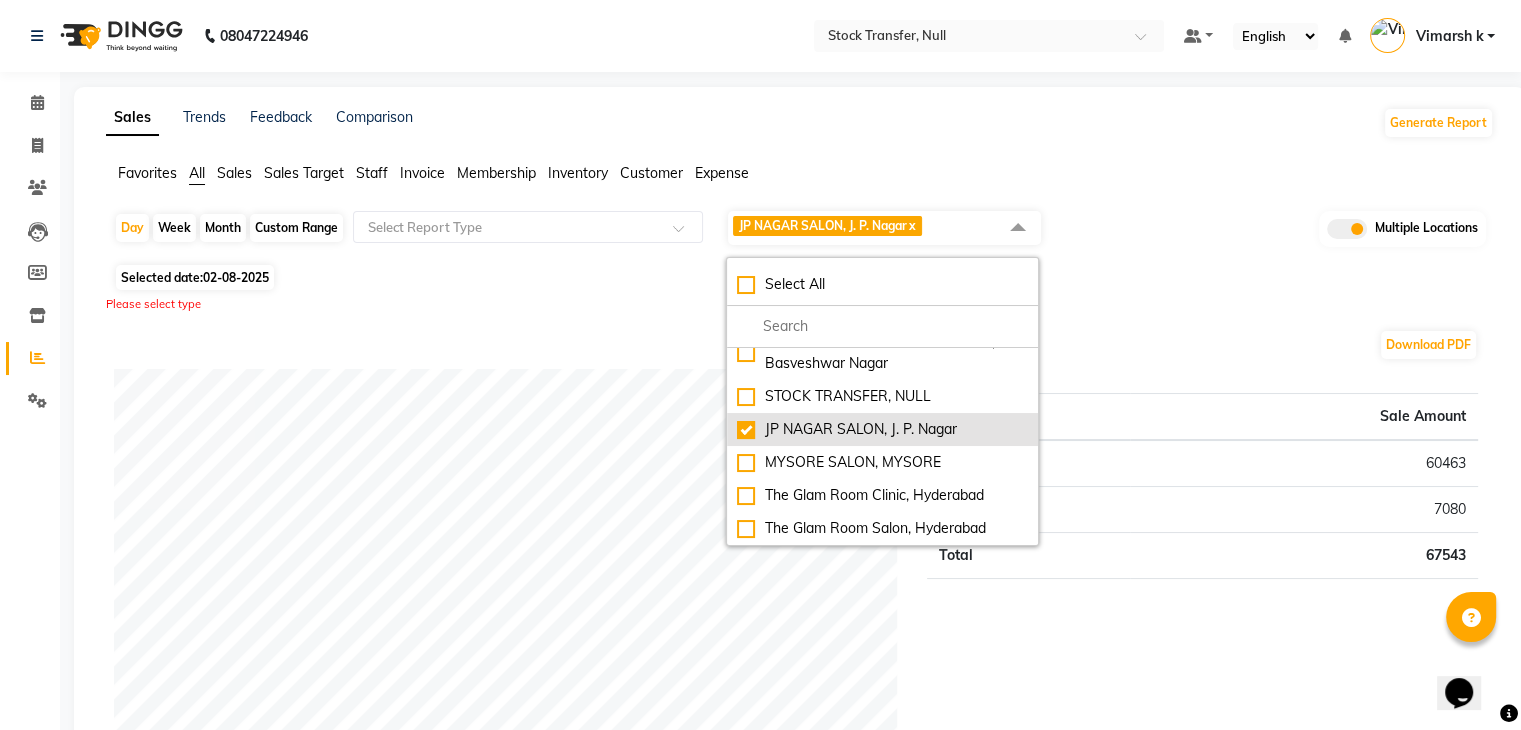 click on "JP NAGAR SALON, J. P. Nagar" 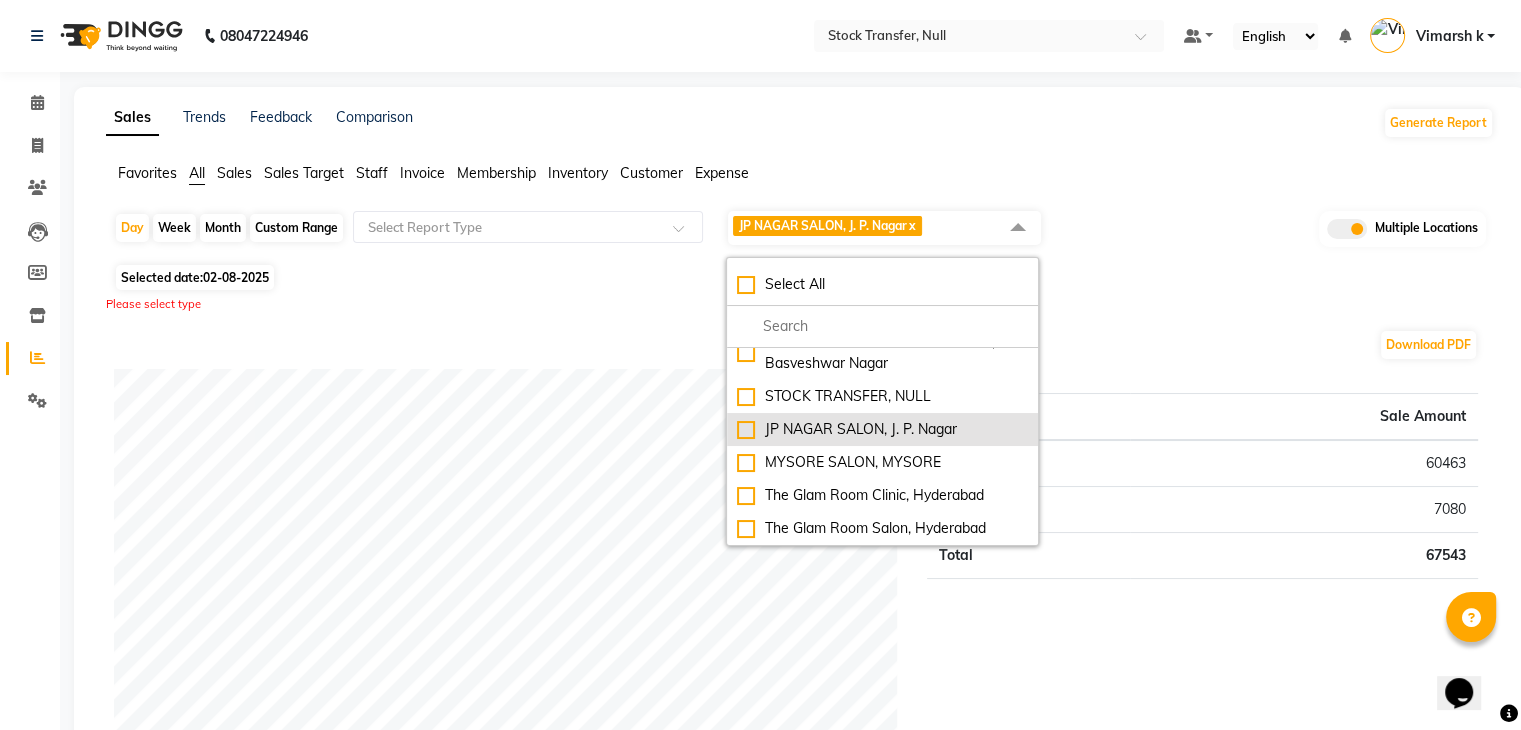 checkbox on "false" 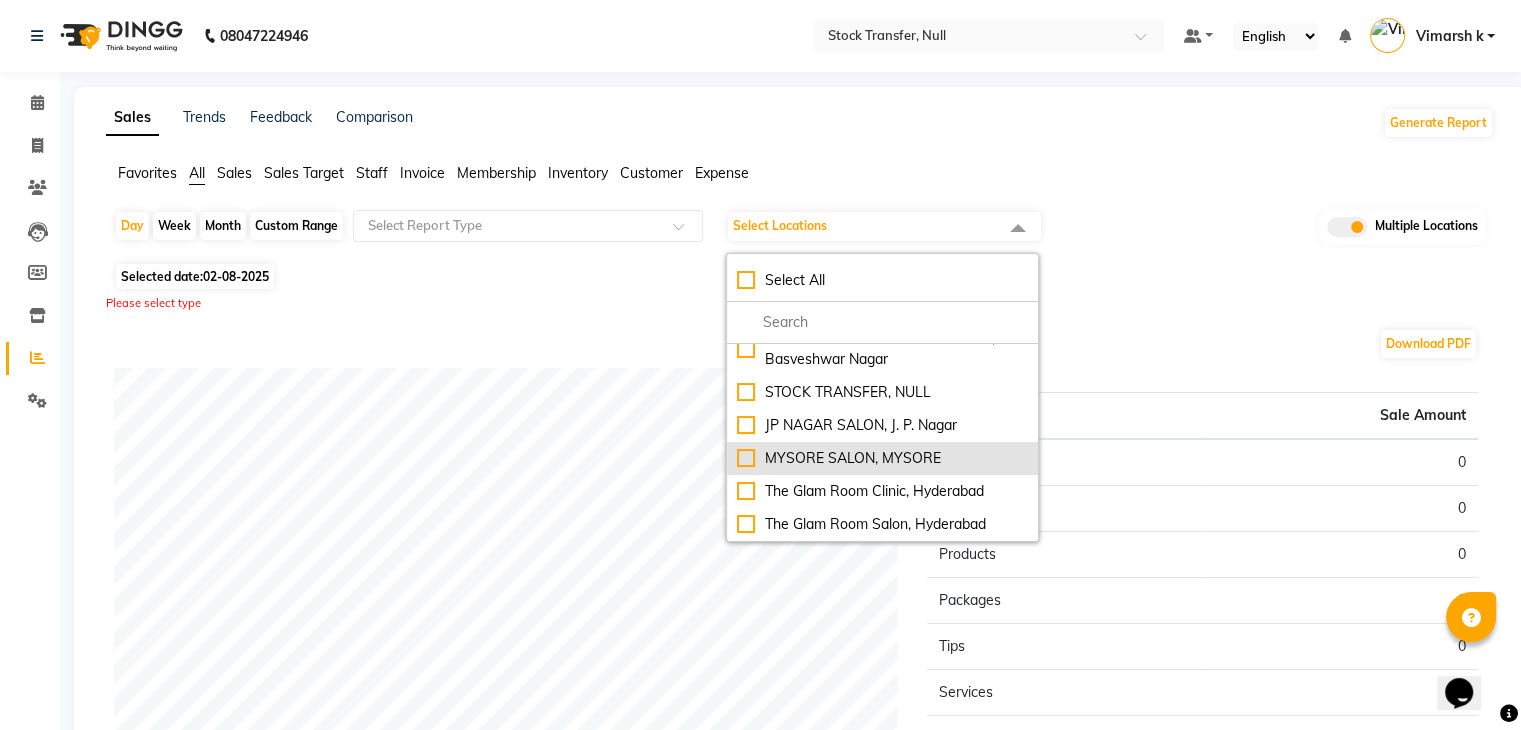 click on "MYSORE SALON, MYSORE" 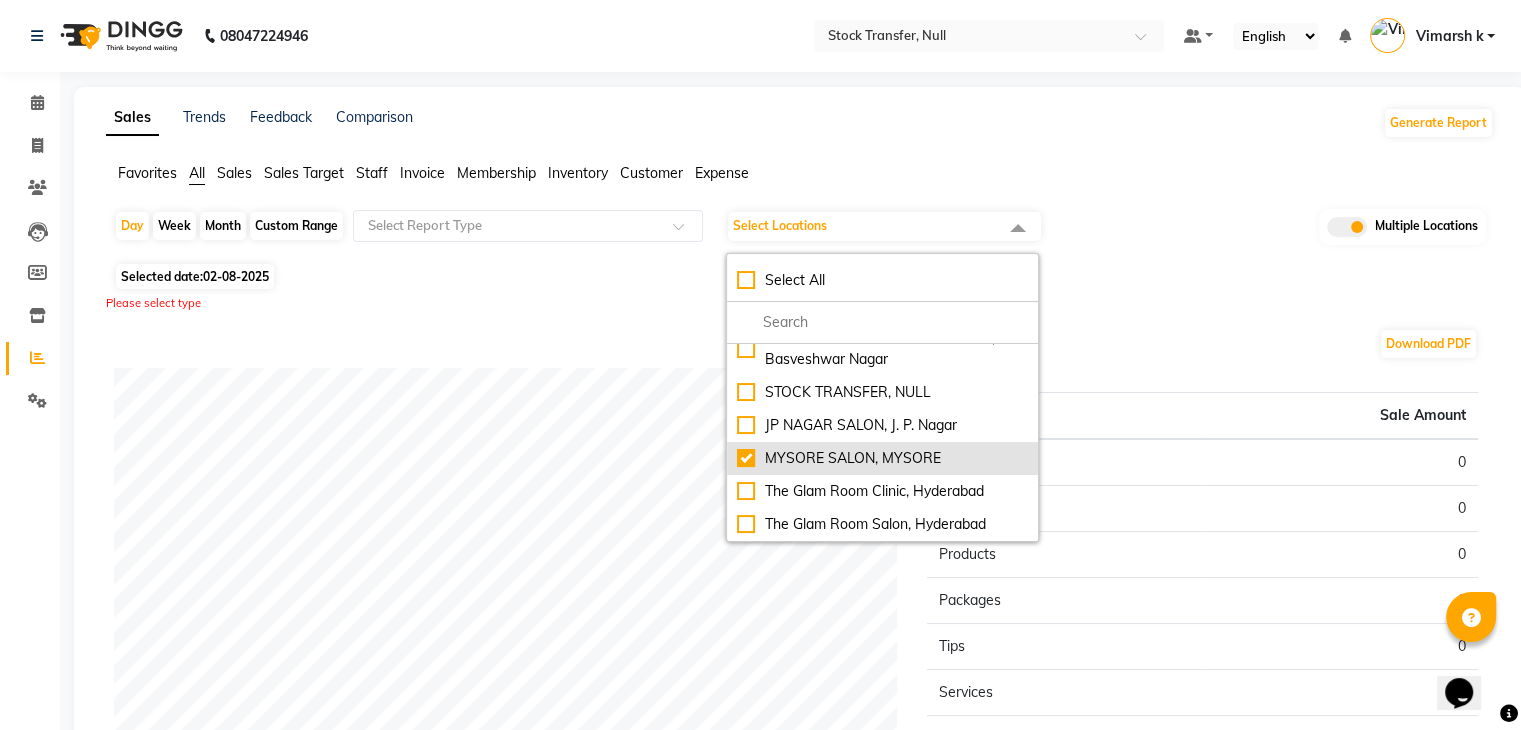 checkbox on "true" 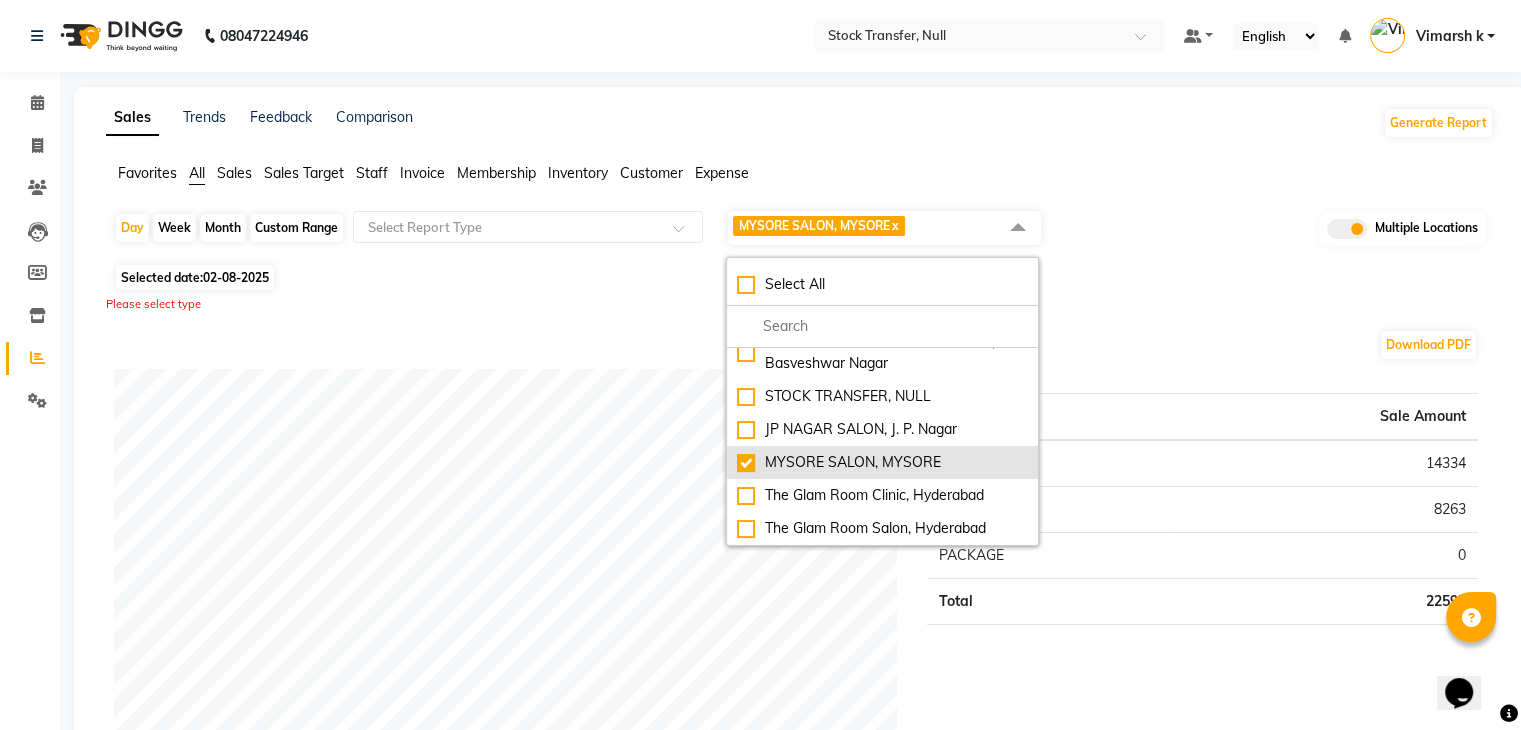scroll, scrollTop: 0, scrollLeft: 0, axis: both 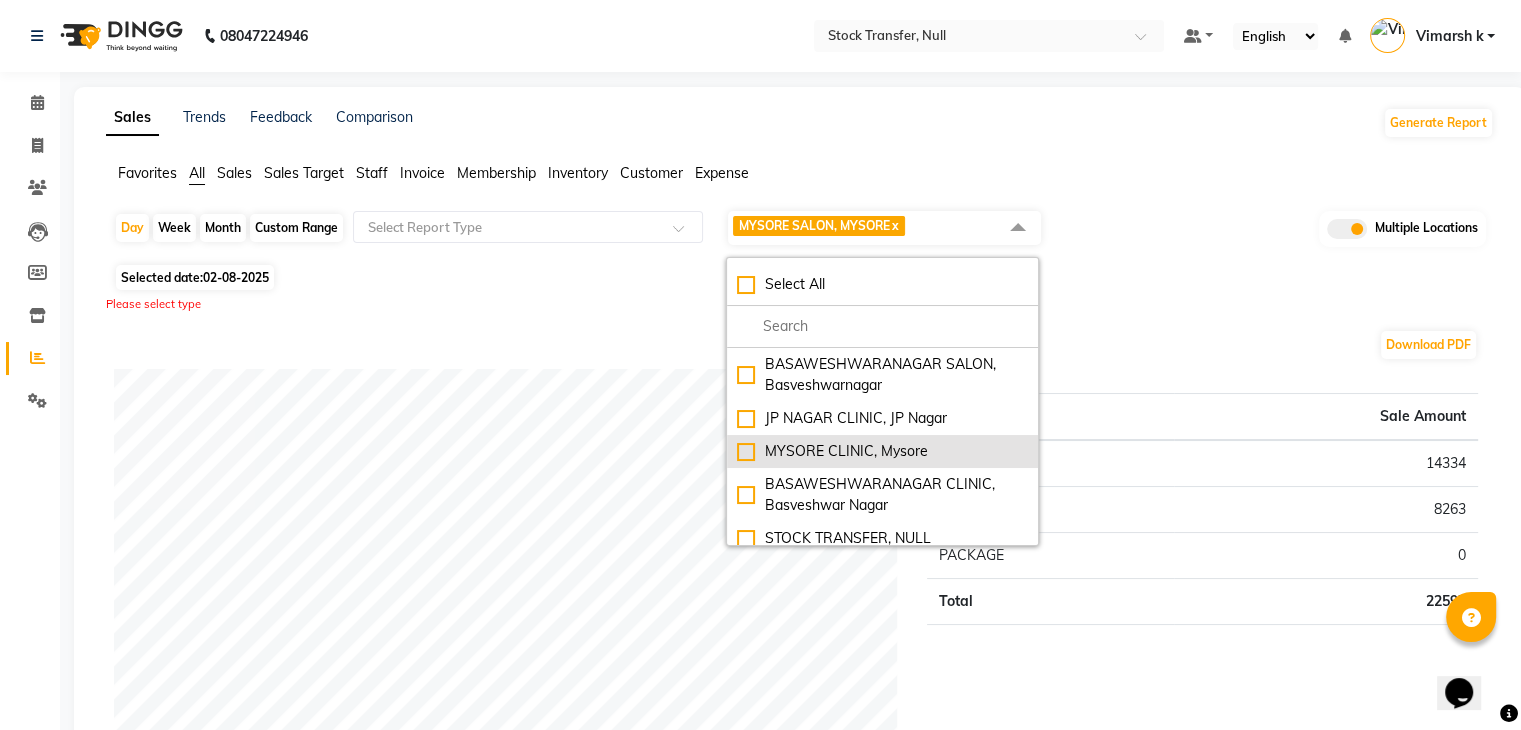 click on "MYSORE CLINIC, Mysore" 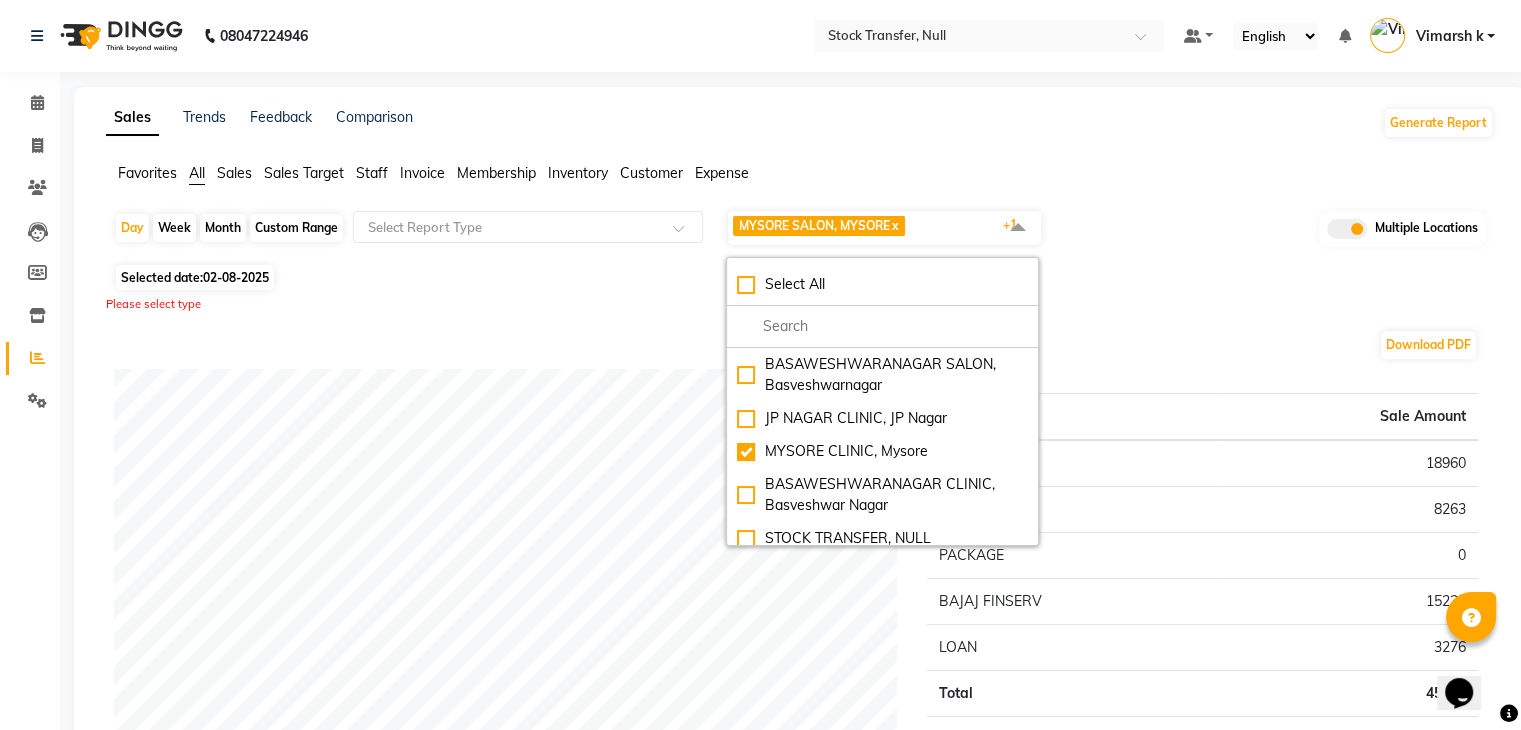 click on "Download PDF Payment mode Type Sale Amount UPI 18960 CASH 8263 PACKAGE 0 BAJAJ FINSERV 15226 LOAN 3276 Total 45725 Staff summary Type Sale Amount Dr.Apurva 37166 Shangnimwon 5015 Arti 4779 Paul 4602 Lakshmi 8474 Sumit 4012 Dr. Apurva 0 Total 64048 Sales summary Type Sale Amount Gift card 0 Prepaid 0 Vouchers 0 Memberships 0 Products 0 Tips 0 Services 40920 Packages 23128 Fee 0 Total 64048 Expense by type Type Sale Amount Pantry Expenses 600 Total 600 Service by category Type Sale Amount PEEL 14038 Hair Cut Wash & Styling (Women) 7552 Waxing (Rica/Detan Wax) 5310 CLINIC FACIAL 4285 NAILS EXTENSIONS 2360 NAIL ENHANCEMENT 1475 Pedicure & Manicure 1416 NAIL ART 1180 Detan & Charcoal Detan 1062 Clean Up 944 Others 1298 Total 40920 Service sales Type Sale Amount BLACK PEEL FACE 14038 Customised 6136 HYDRA FACIAL ADVANCE 4285 Full Arms/Half Legs 2478 GEL EXTENSION 2360 Full Legs 1652 Perfect iron curls  1416 Spa Pedicure 1416 Underarms 1180 GEL POLISH APPLICATION ON HAND 1180 Others 4779 Total 40920" 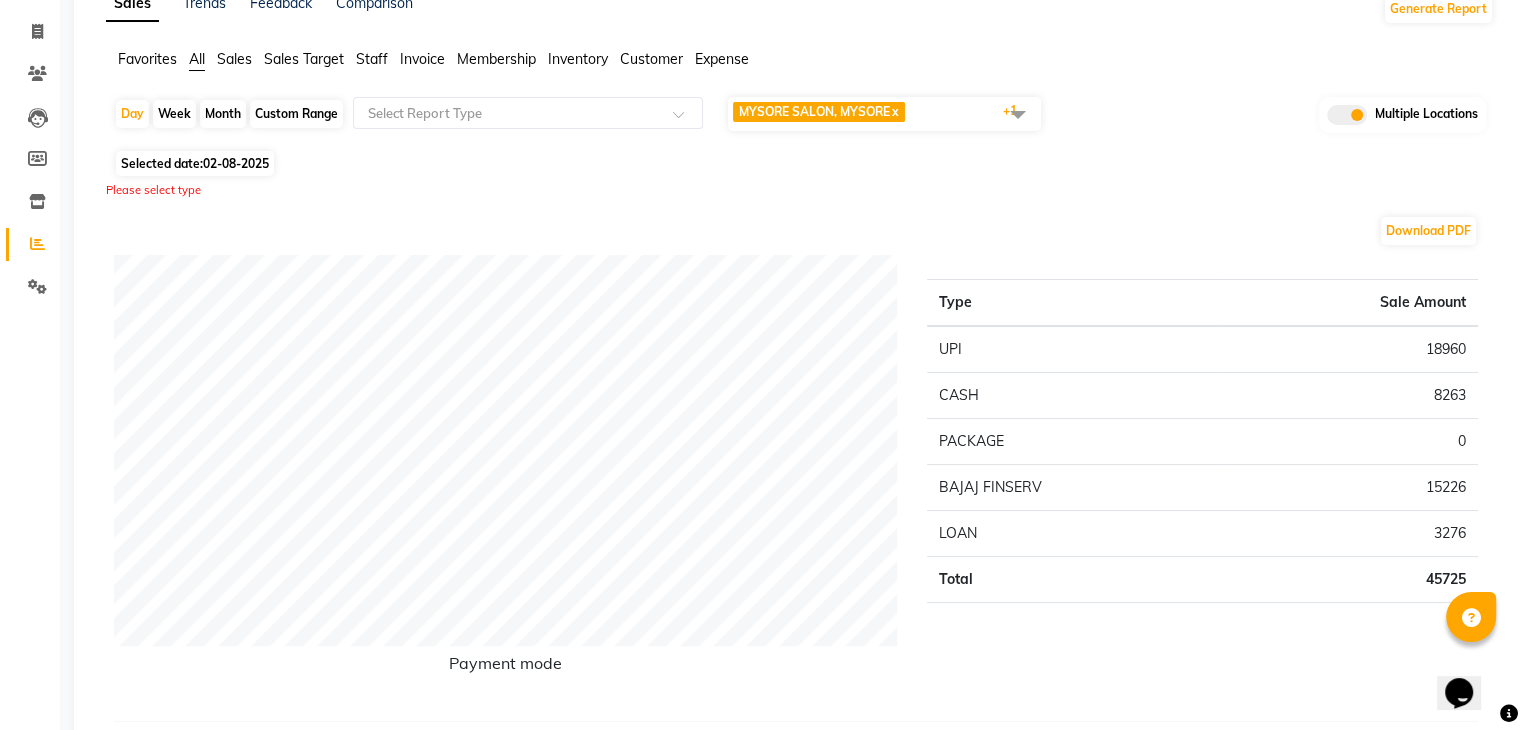 scroll, scrollTop: 200, scrollLeft: 0, axis: vertical 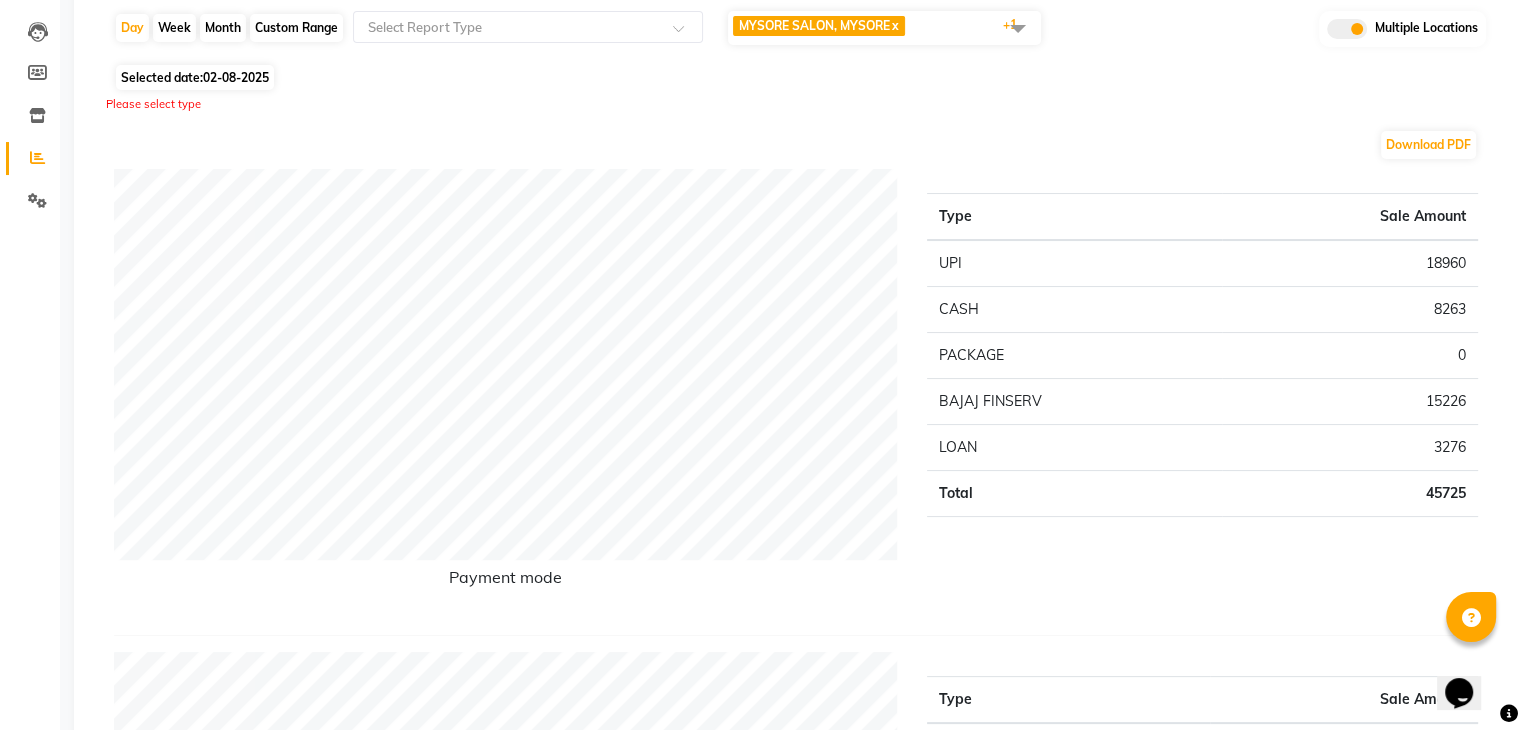 click on "Type Sale Amount UPI 18960 CASH 8263 PACKAGE 0 BAJAJ FINSERV 15226 LOAN 3276 Total 45725" 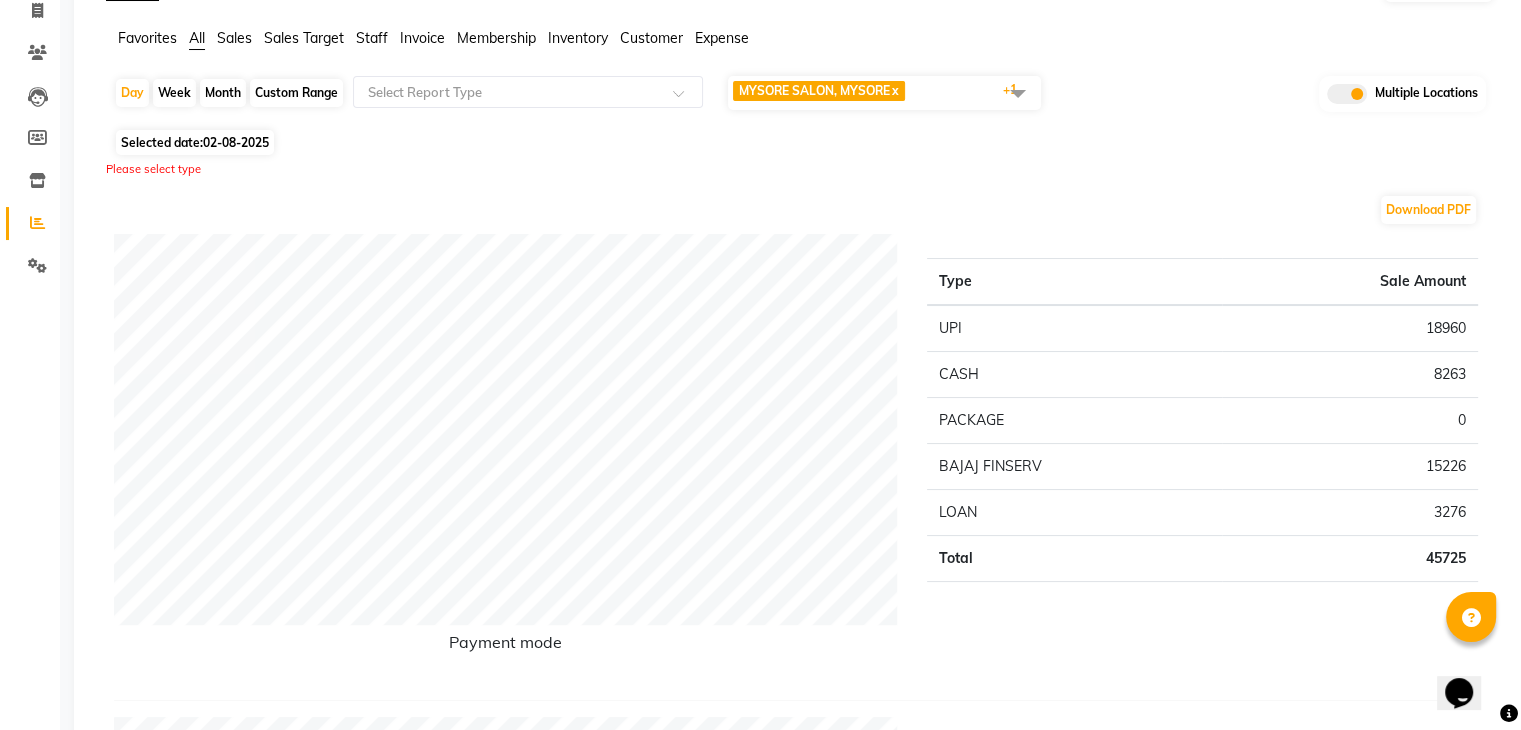 scroll, scrollTop: 300, scrollLeft: 0, axis: vertical 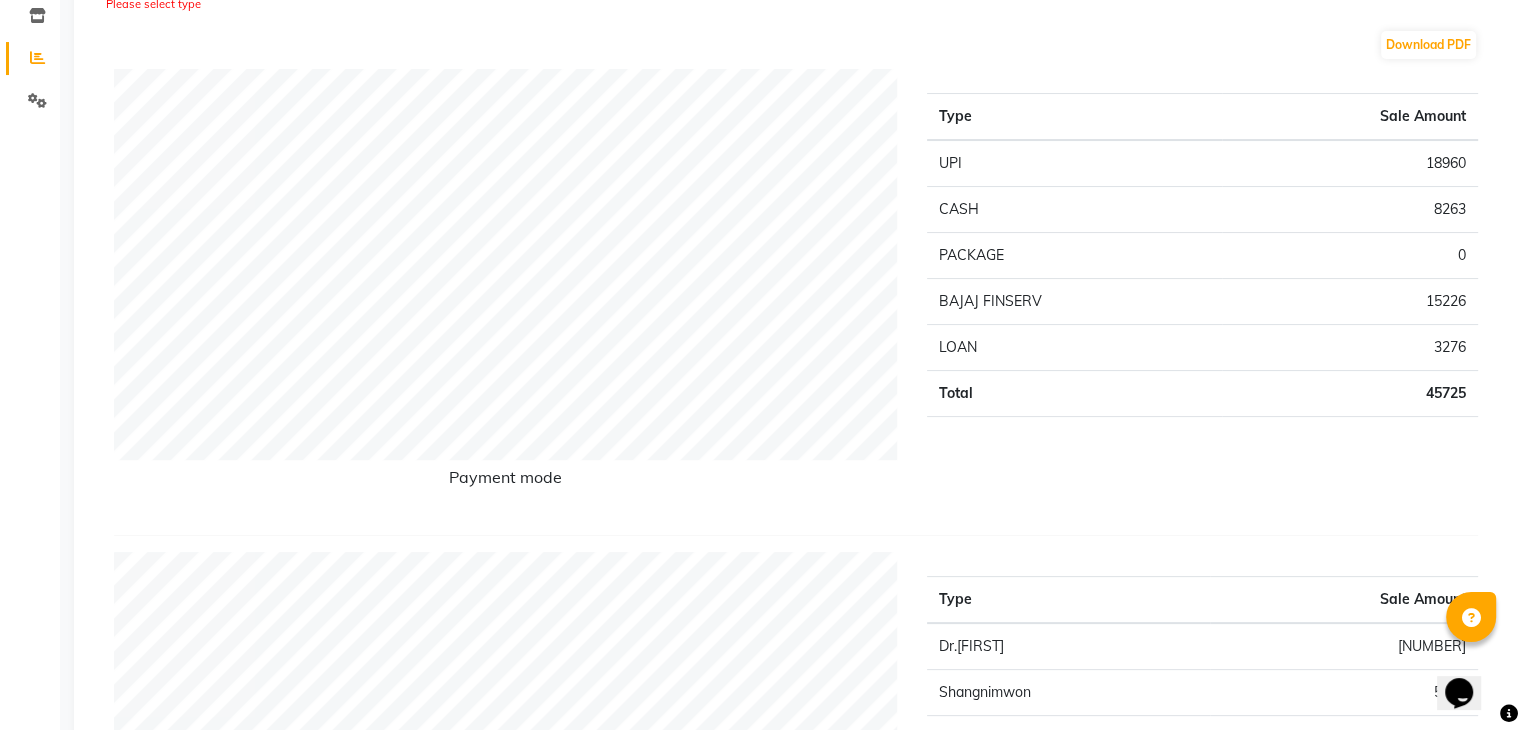 click on "Payment mode Type Sale Amount UPI 18960 CASH 8263 PACKAGE 0 BAJAJ FINSERV 15226 LOAN 3276 Total 45725" 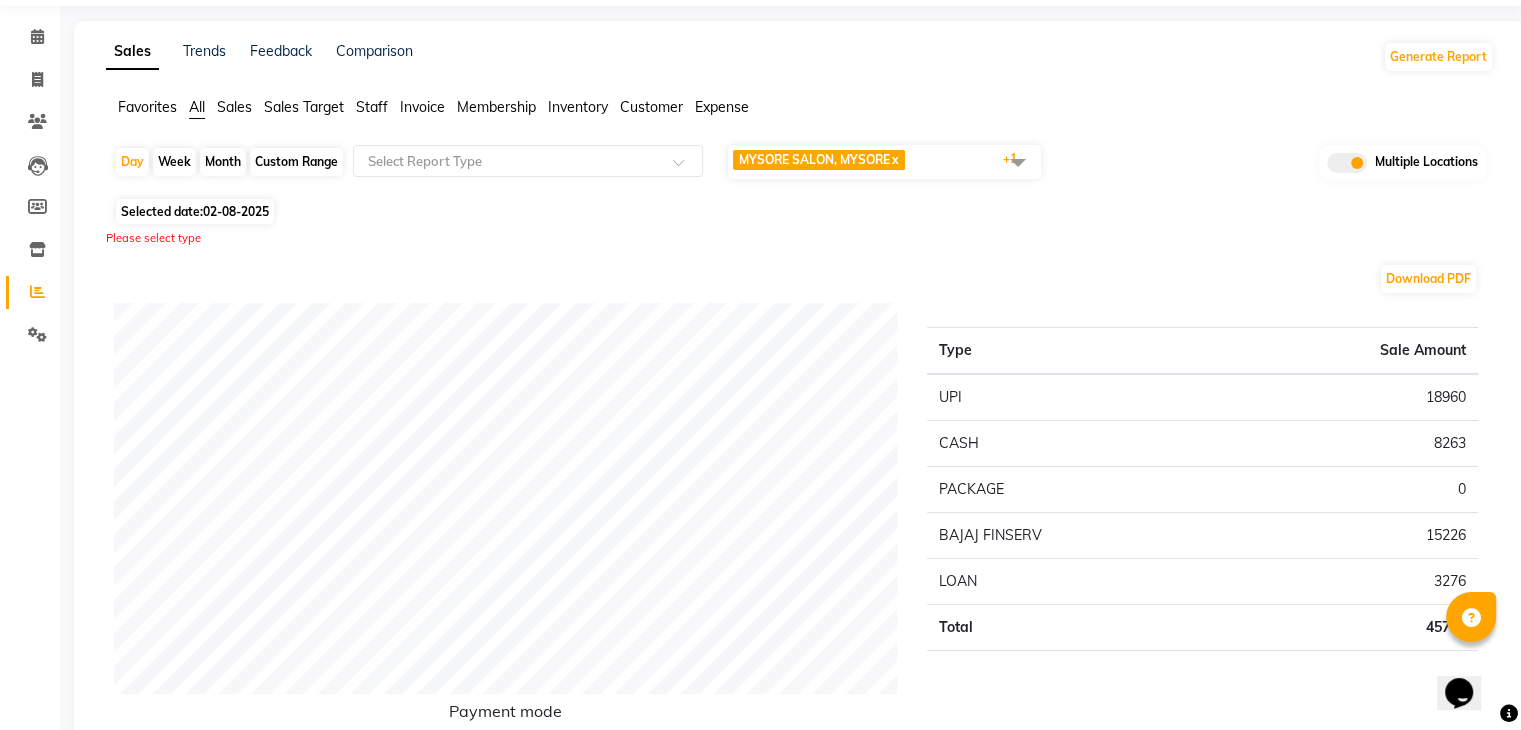 scroll, scrollTop: 0, scrollLeft: 0, axis: both 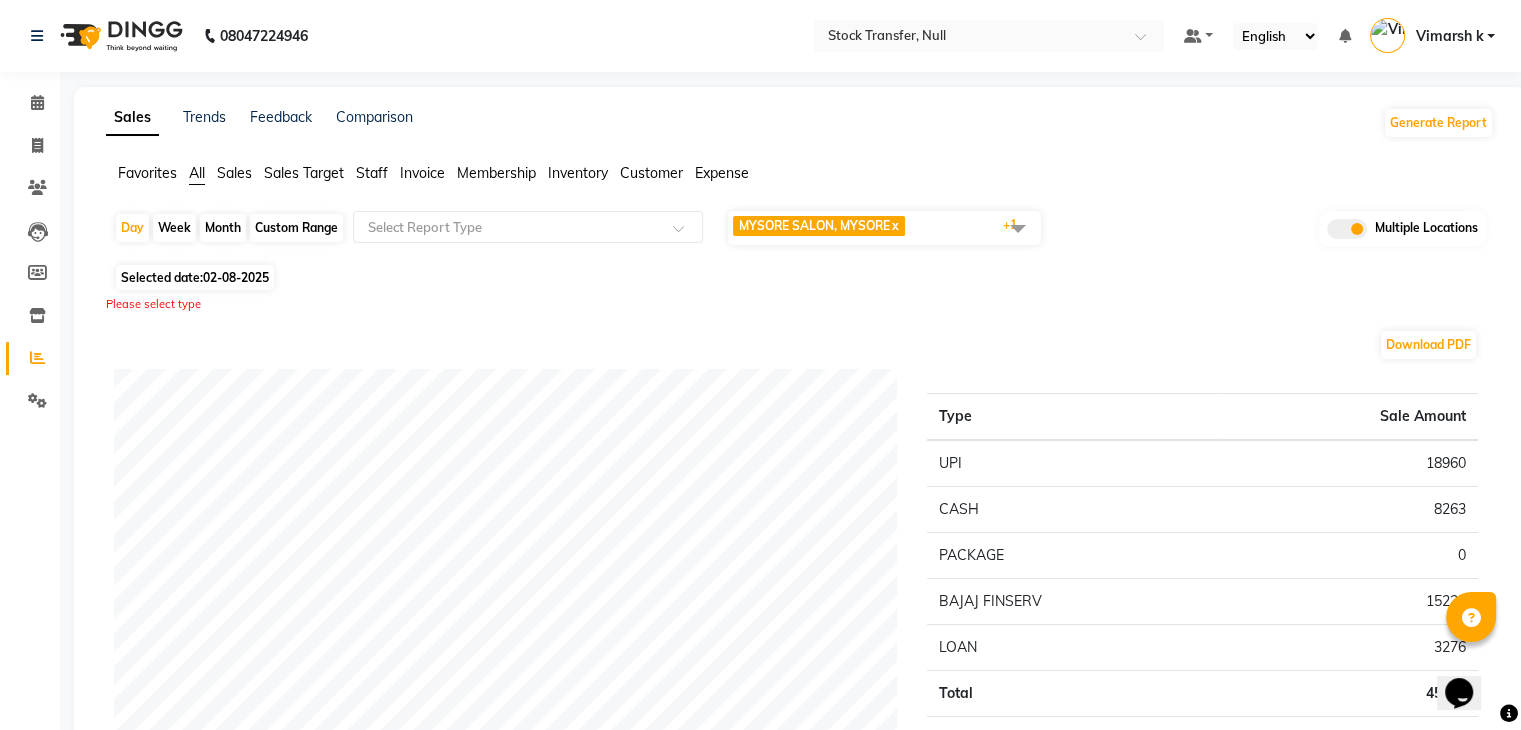 click on "MYSORE SALON, MYSORE  x MYSORE CLINIC, Mysore  x +1" 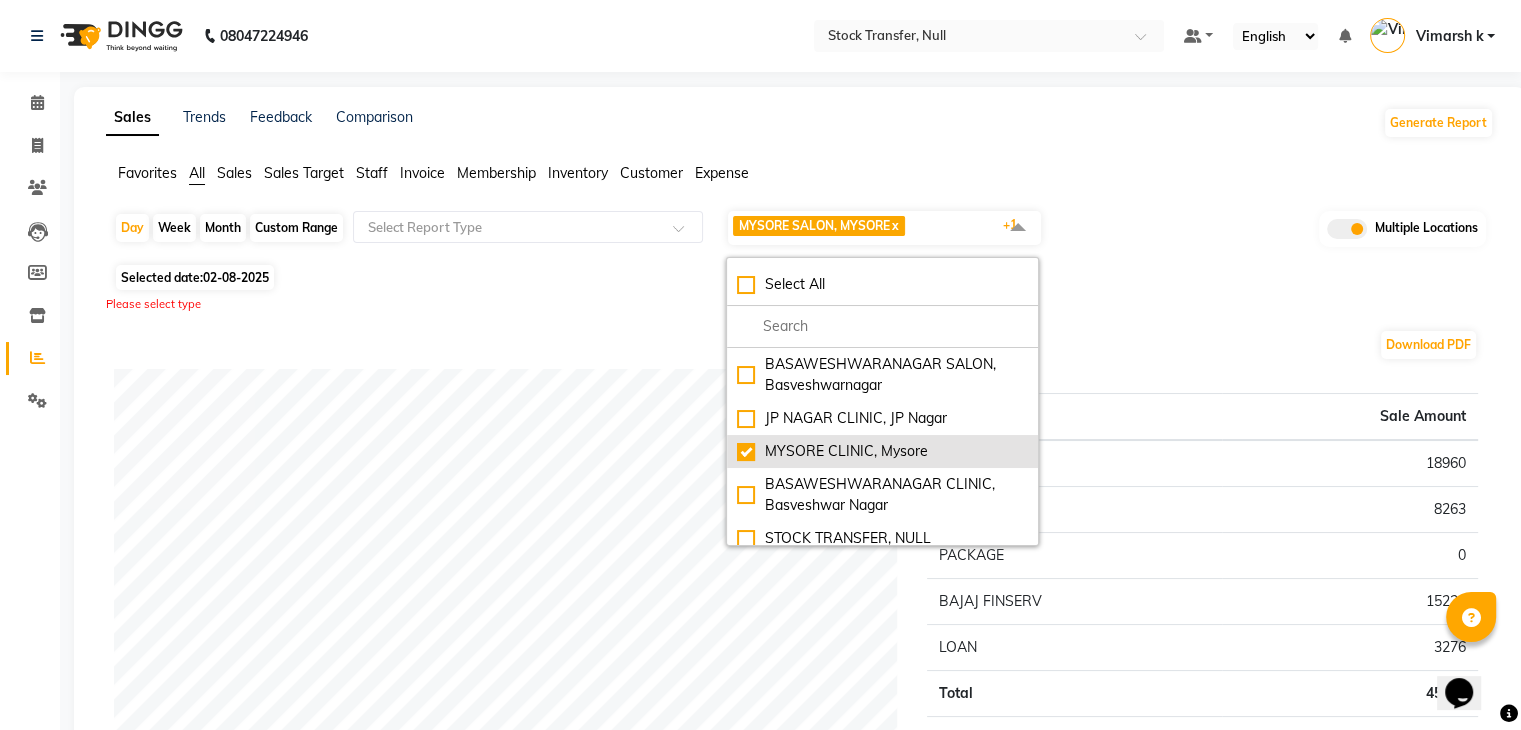 click on "MYSORE CLINIC, Mysore" 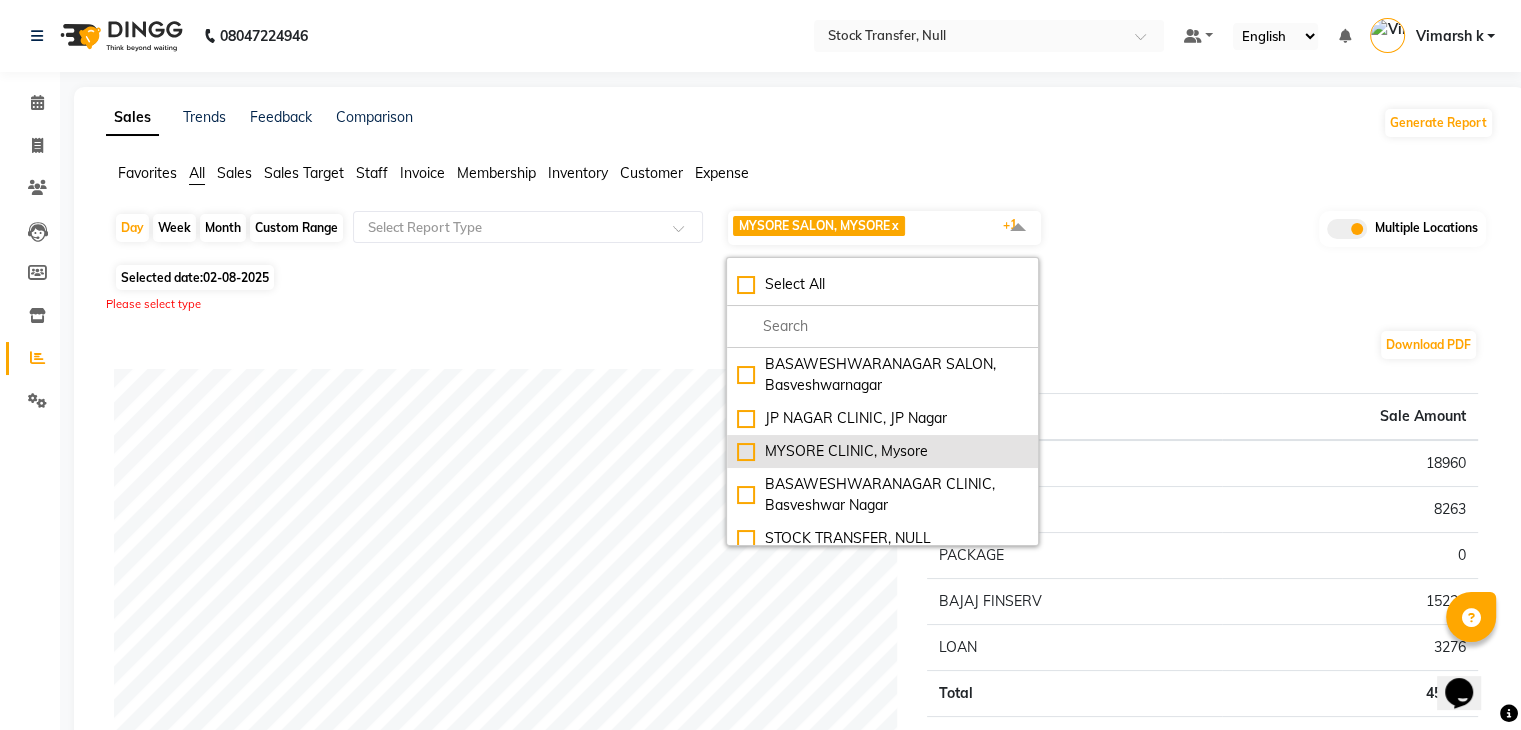 checkbox on "false" 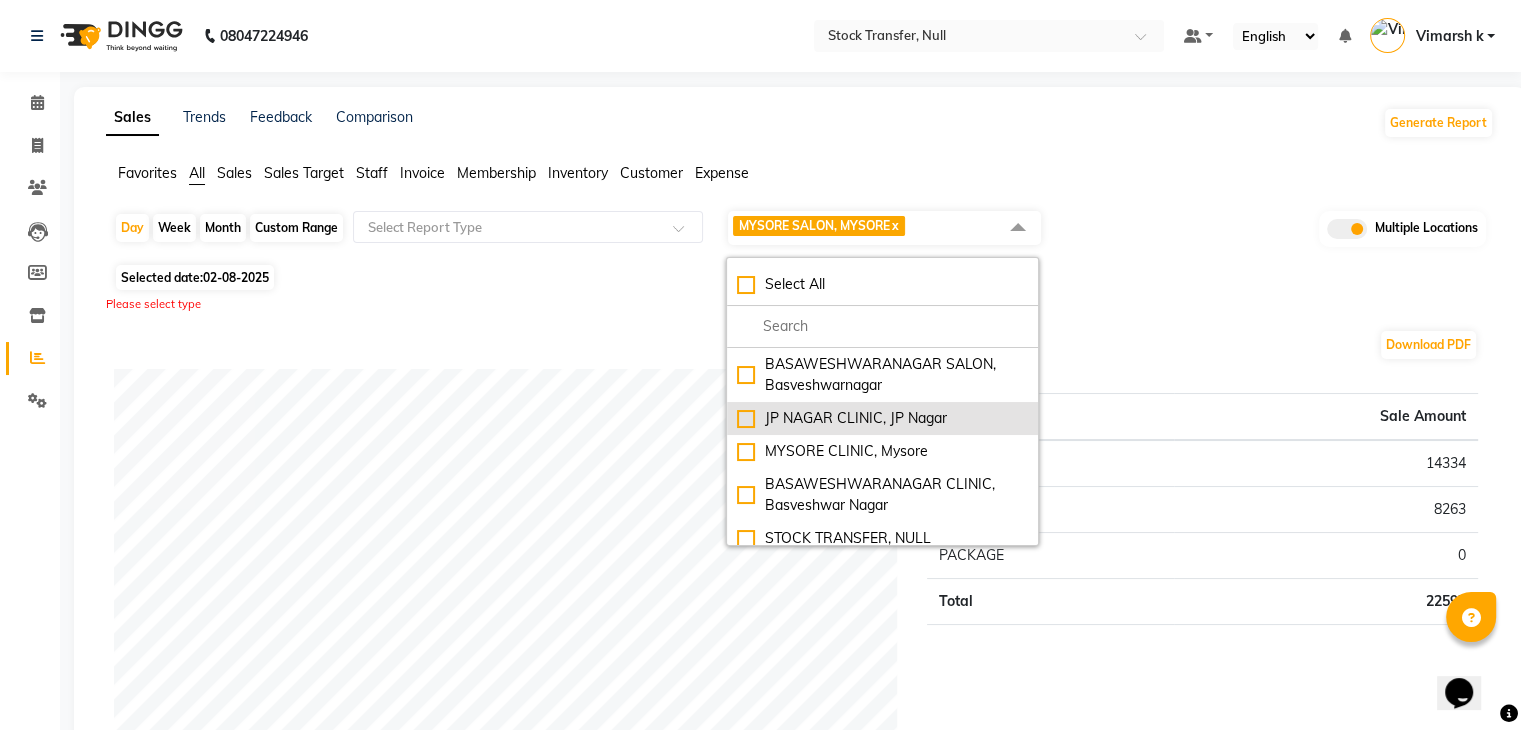 scroll, scrollTop: 142, scrollLeft: 0, axis: vertical 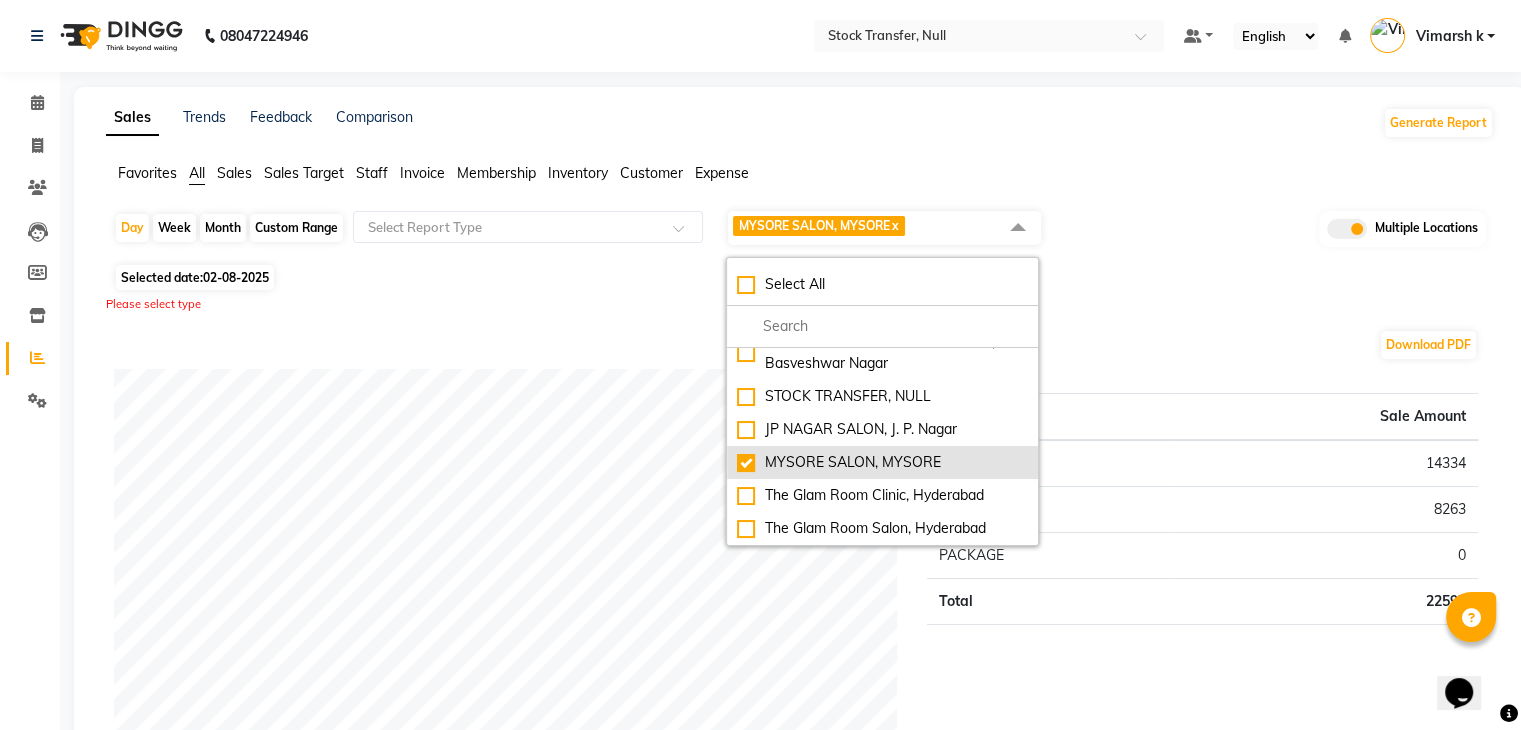 click on "MYSORE SALON, MYSORE" 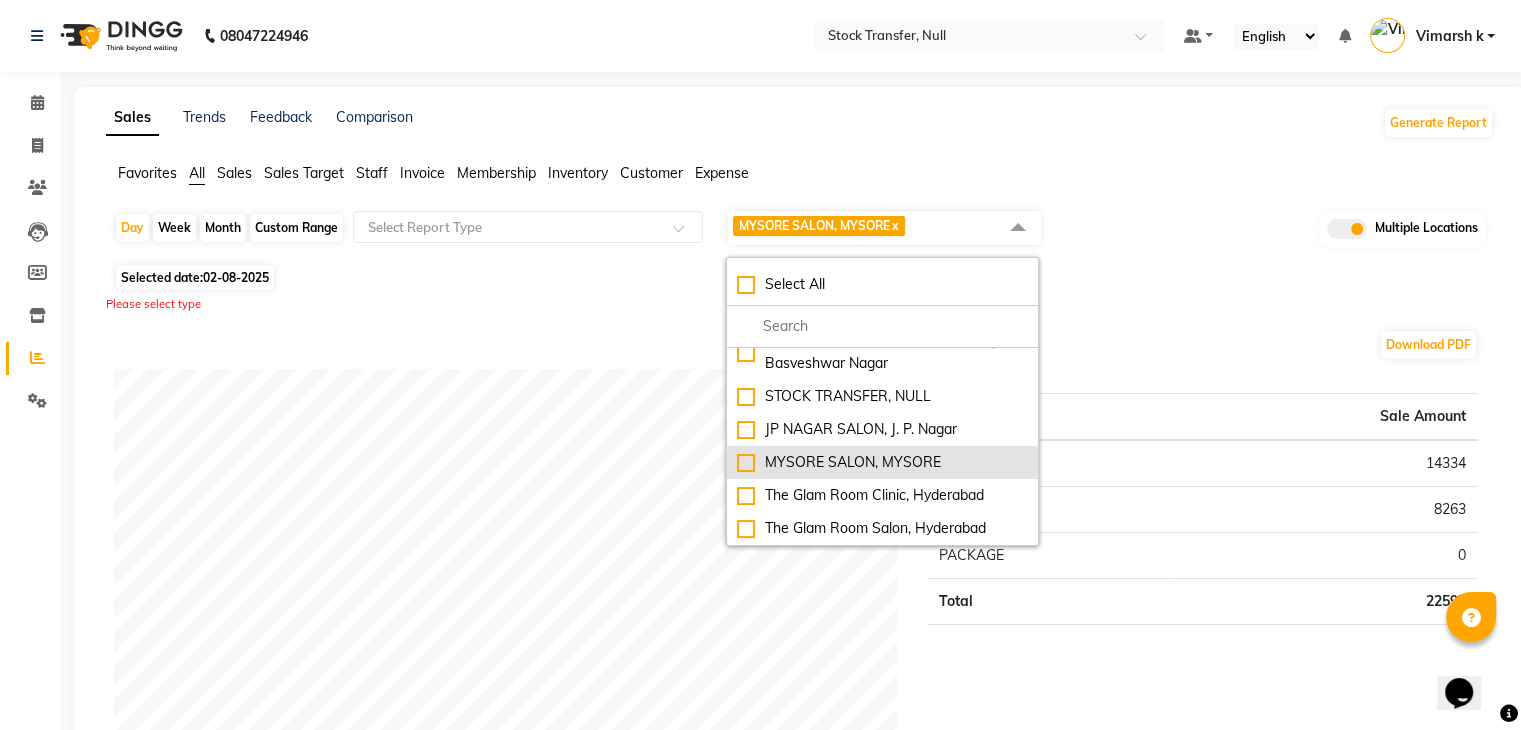checkbox on "false" 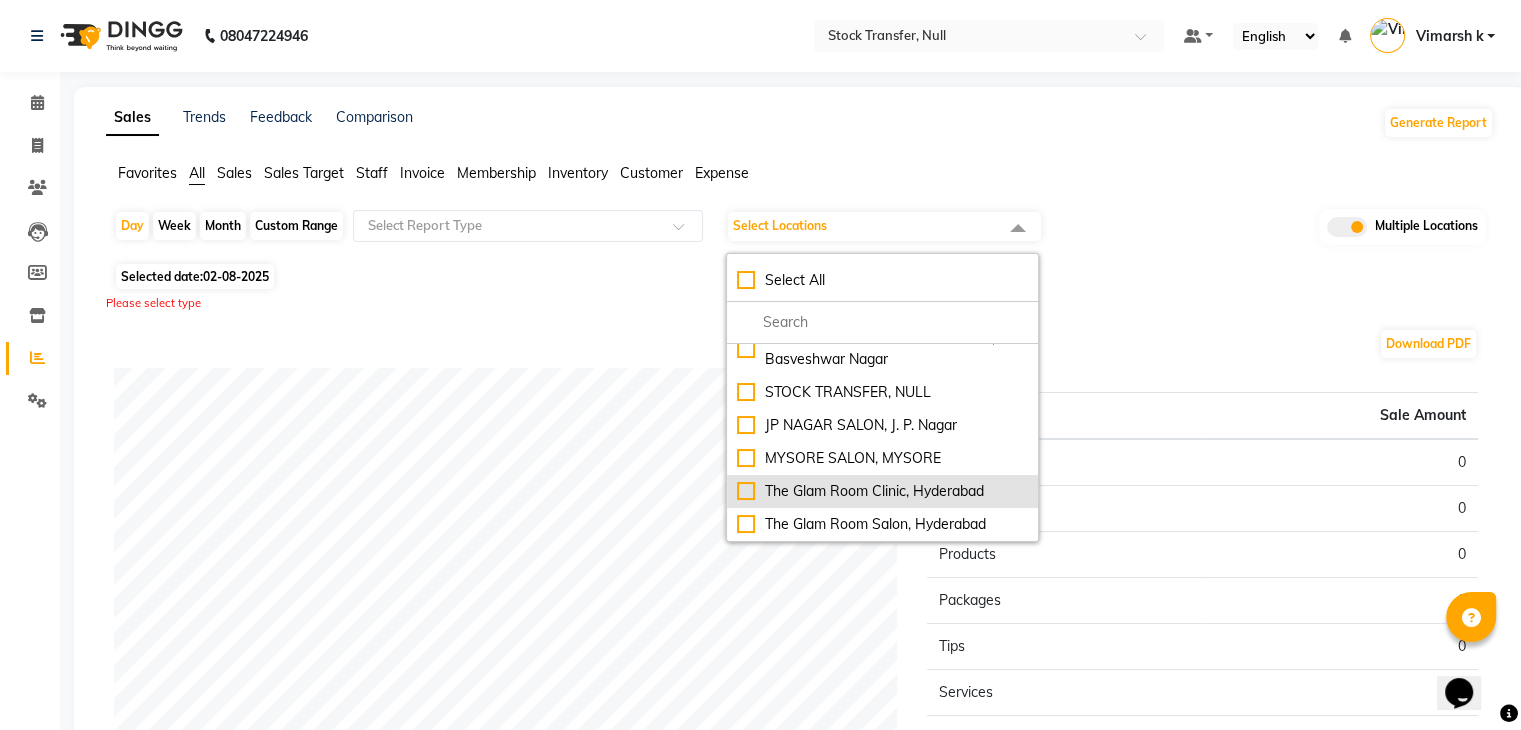 scroll, scrollTop: 141, scrollLeft: 0, axis: vertical 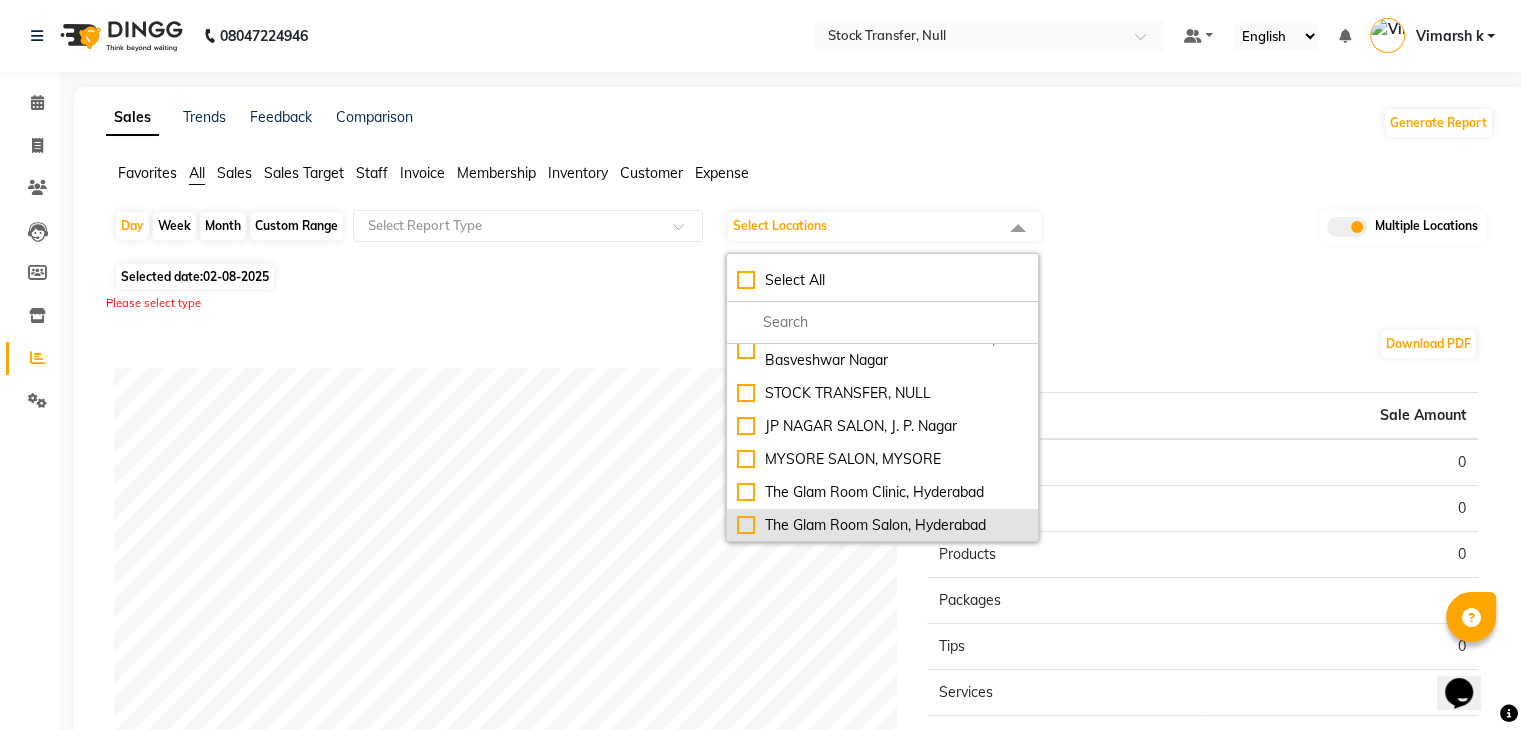 click on "The Glam Room Salon, Hyderabad" 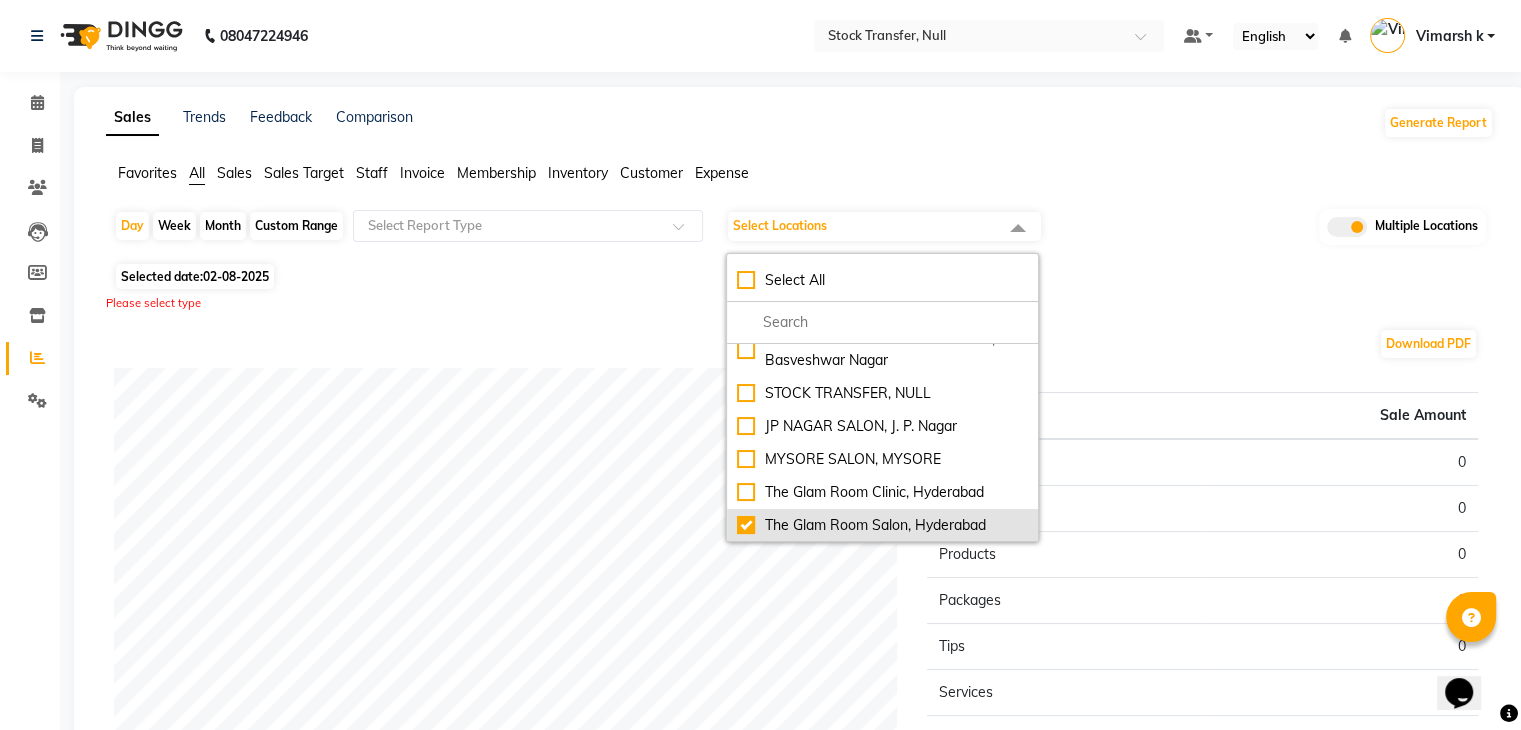 checkbox on "true" 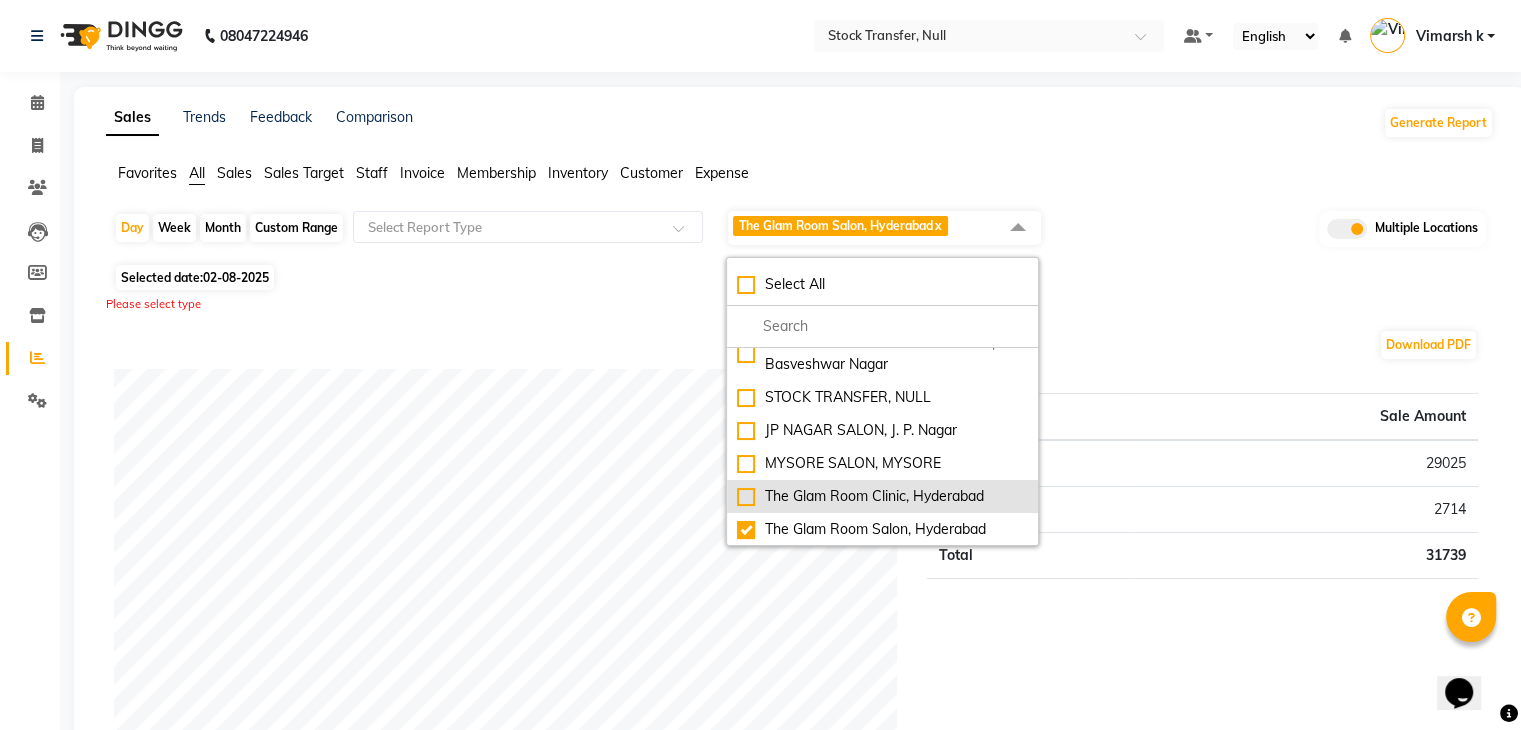 click on "The Glam Room Clinic, Hyderabad" 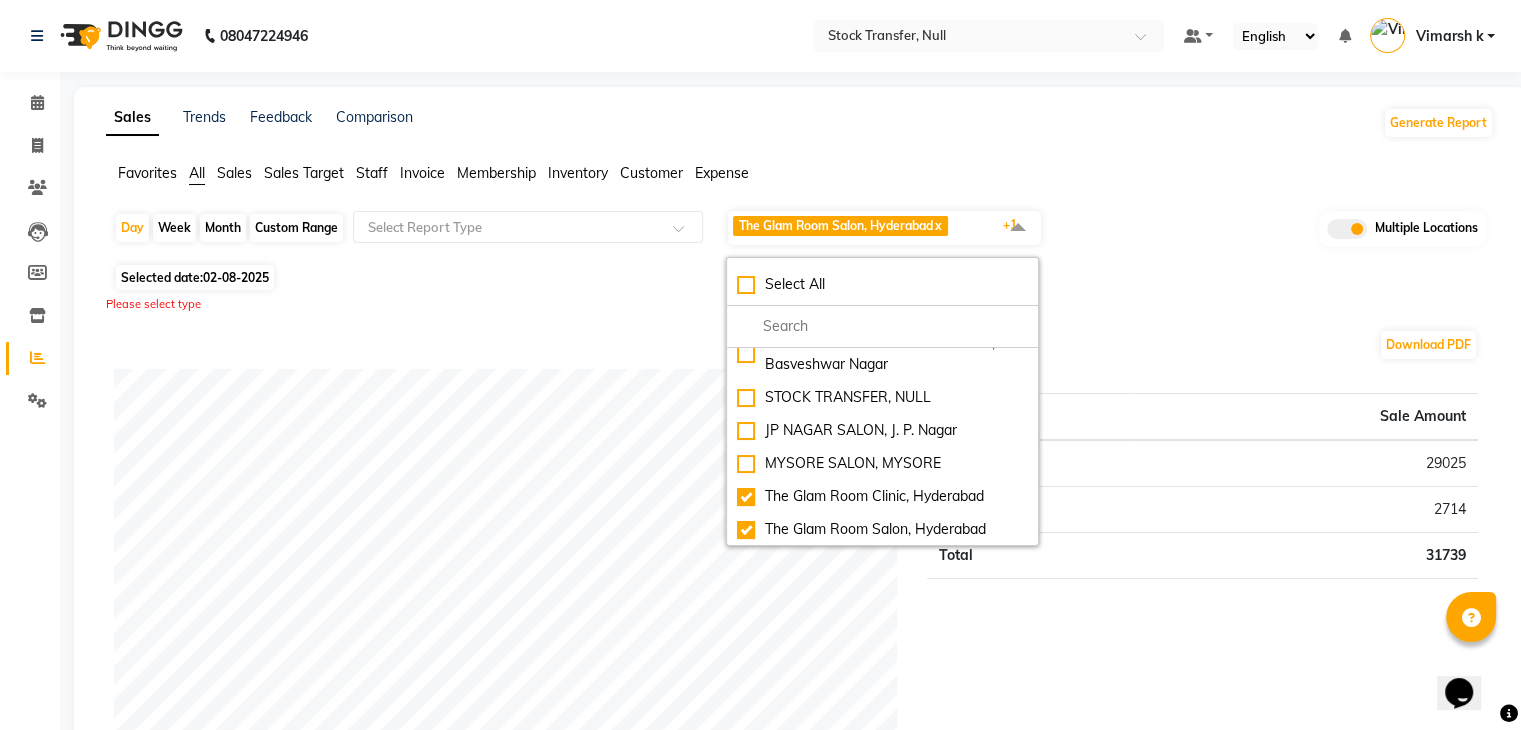 click on "Please select type" 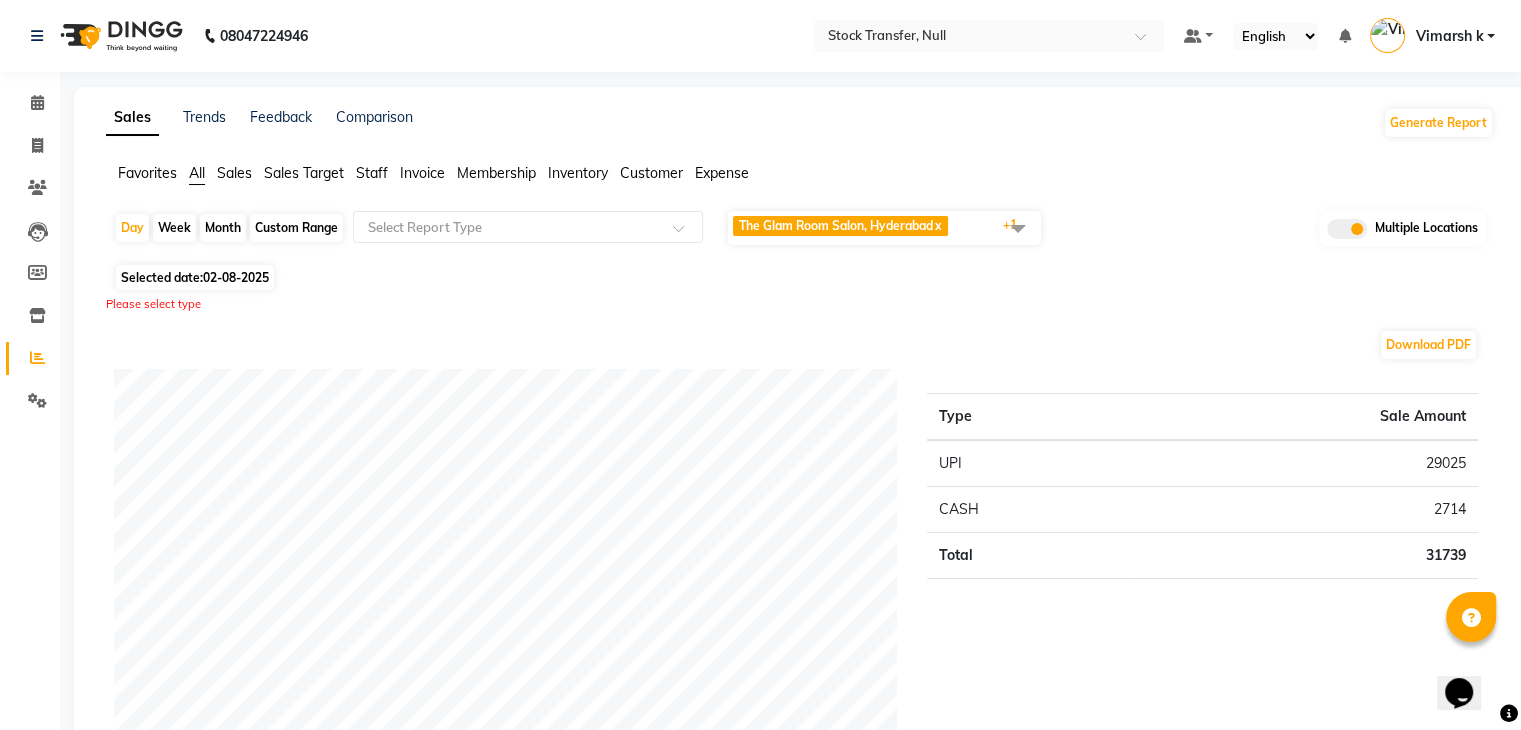 click on "Selected date:  02-08-2025" 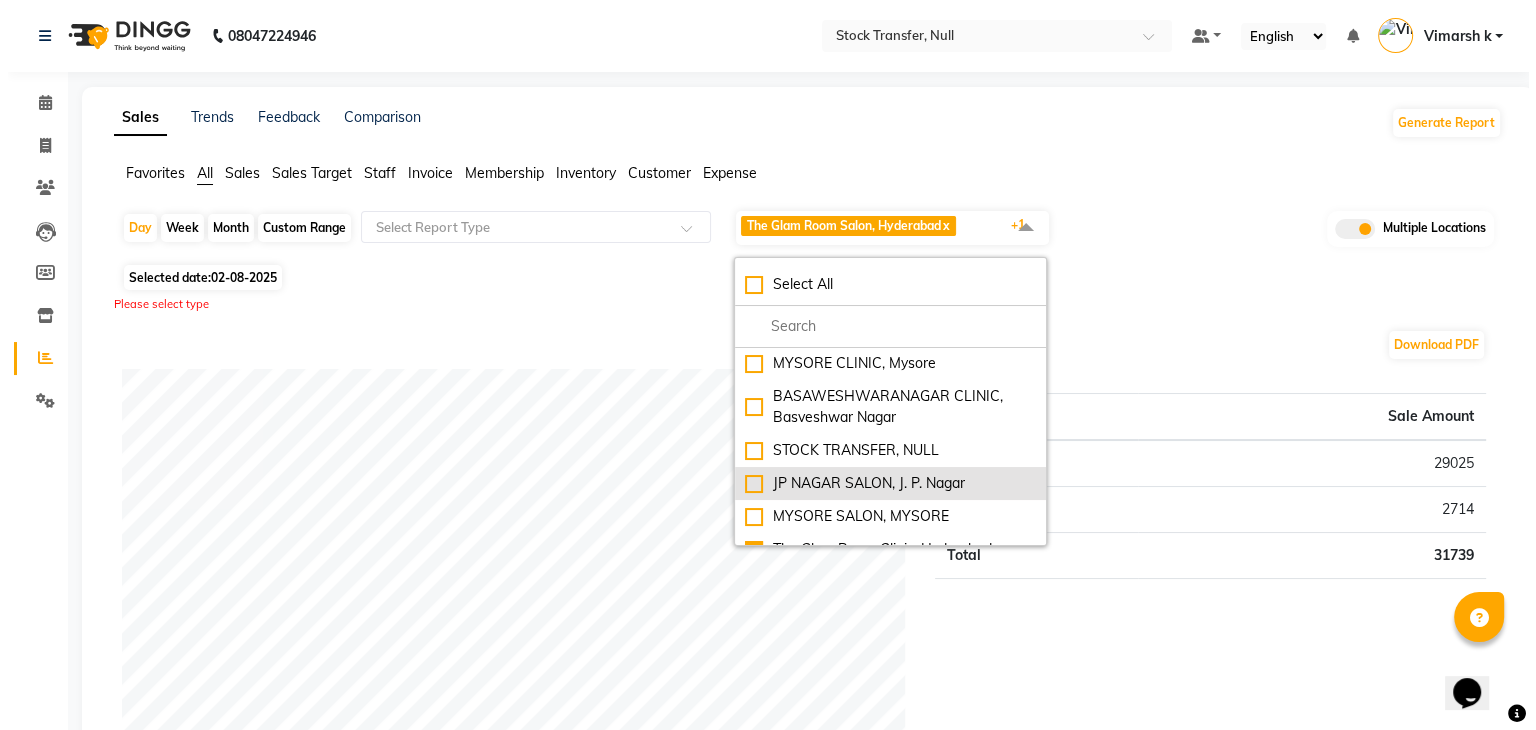 scroll, scrollTop: 142, scrollLeft: 0, axis: vertical 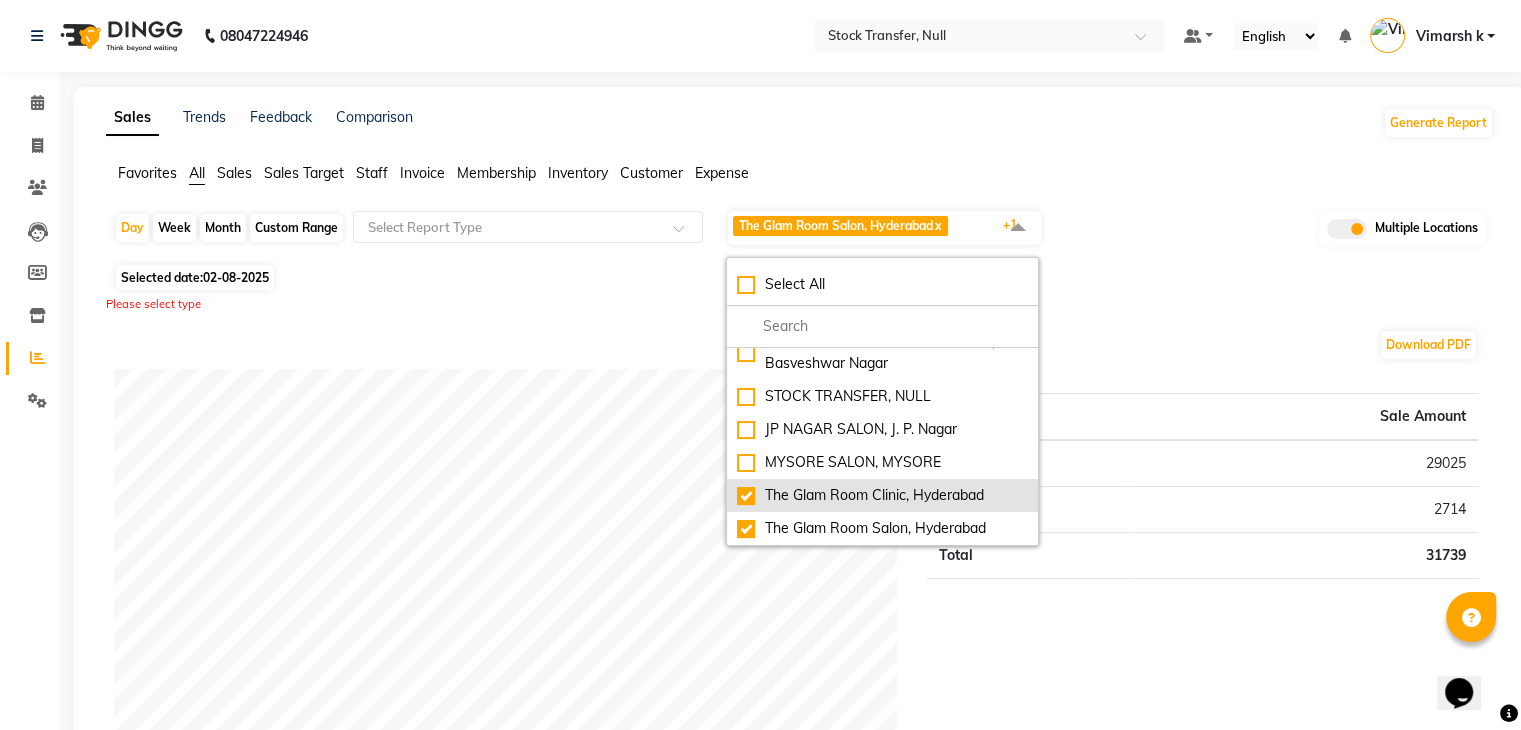 click on "The Glam Room Clinic, Hyderabad" 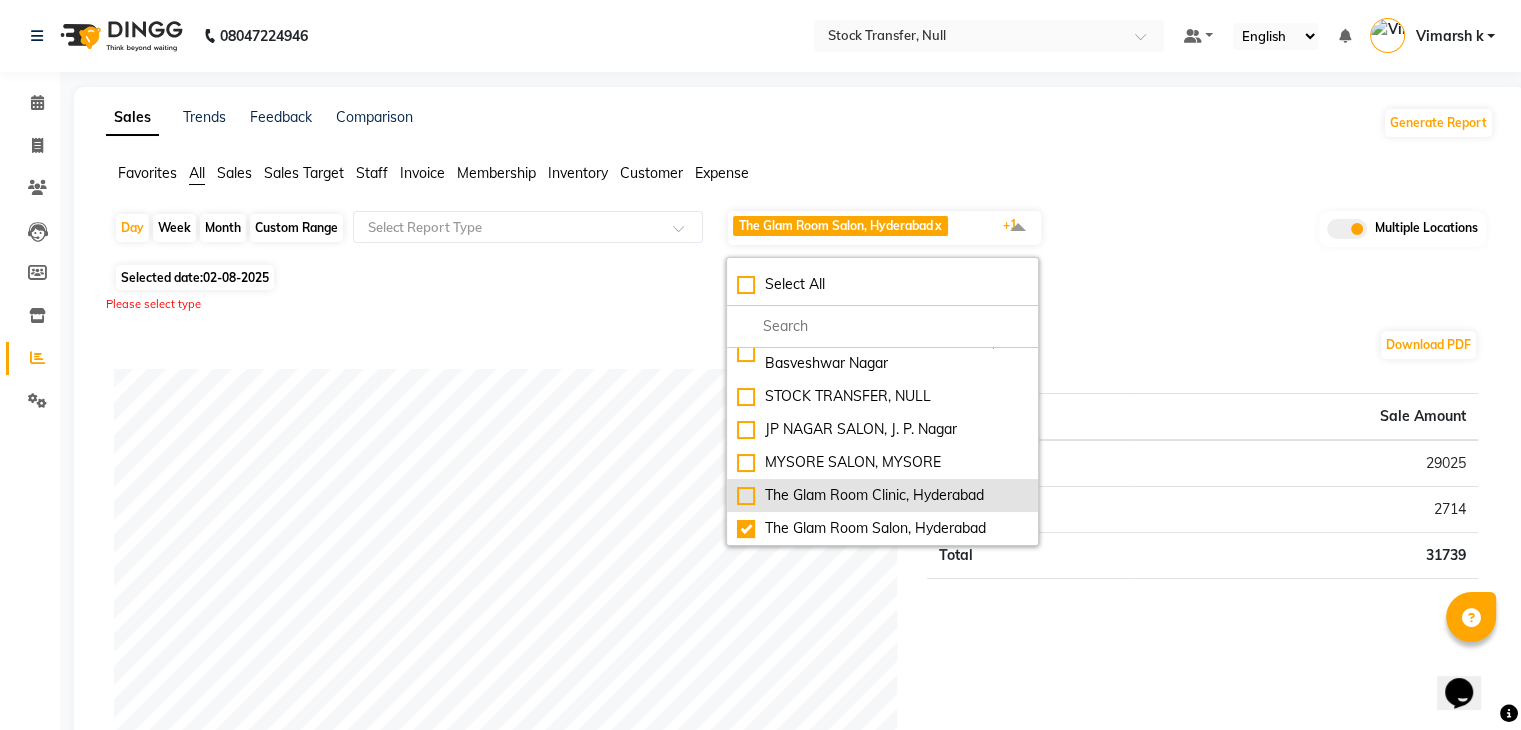 checkbox on "false" 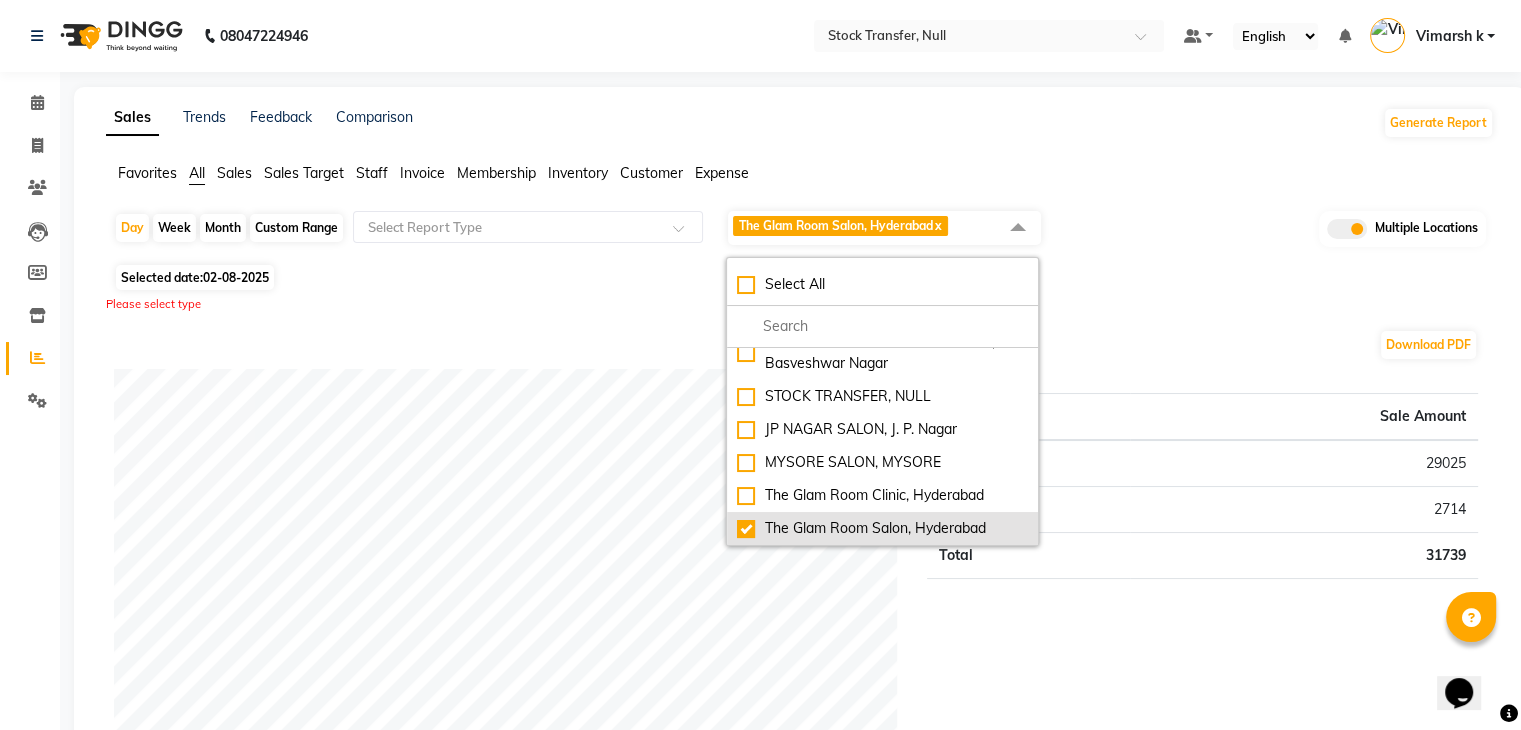 click on "The Glam Room Salon, Hyderabad" 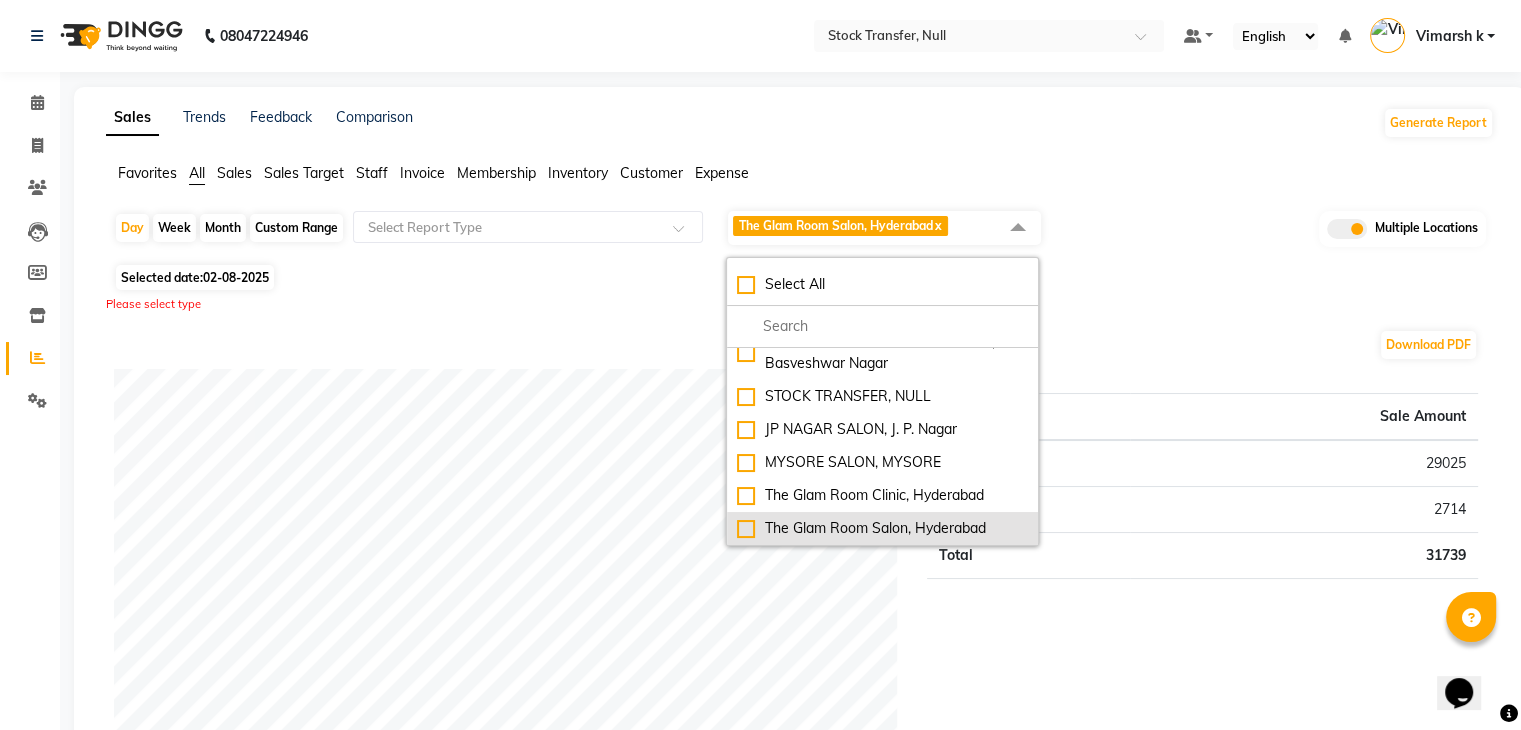 checkbox on "false" 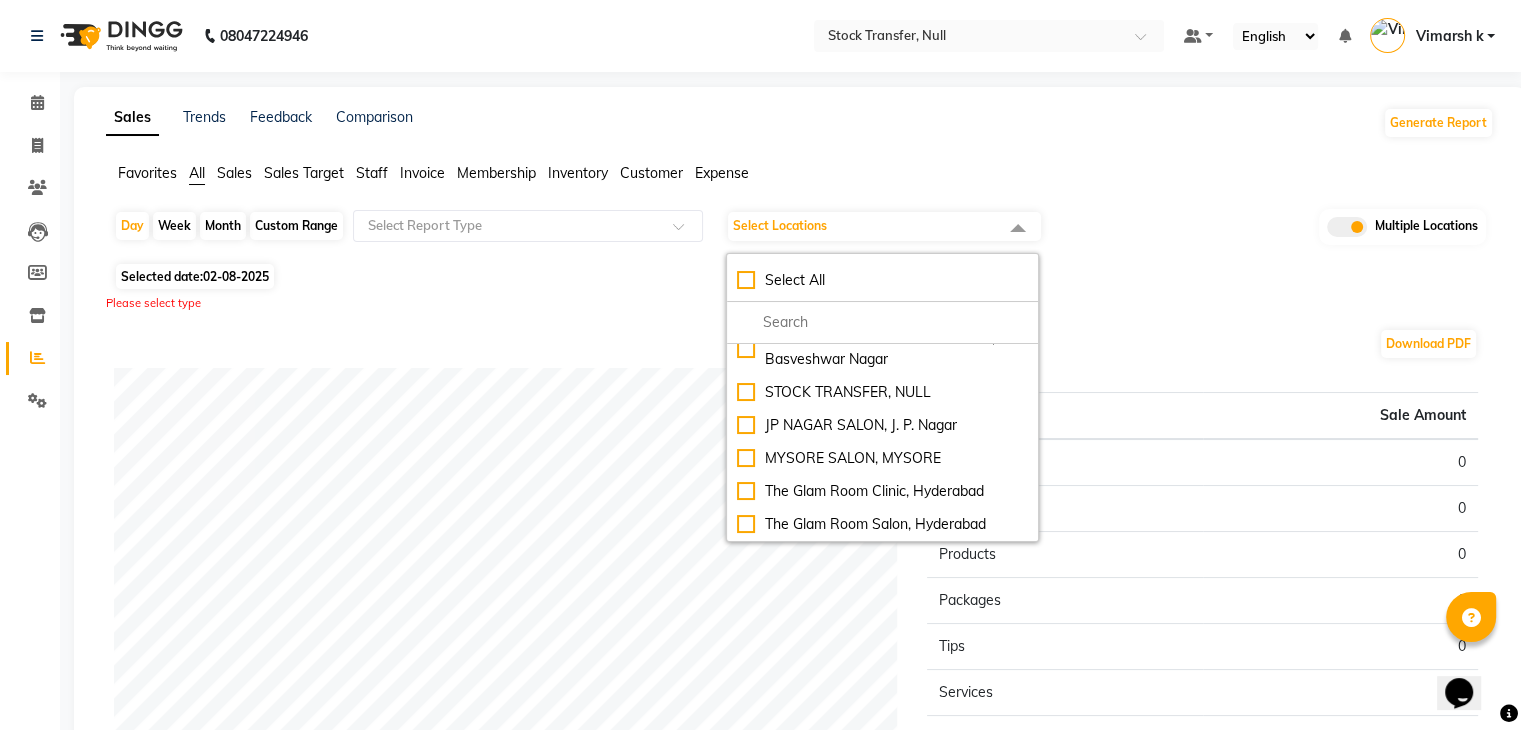click on "Download PDF Sales summary Type Sale Amount Memberships 0 Gift card 0 Products 0 Packages 0 Tips 0 Services 0 Prepaid 0 Vouchers 0 Fee 0 Total 0" 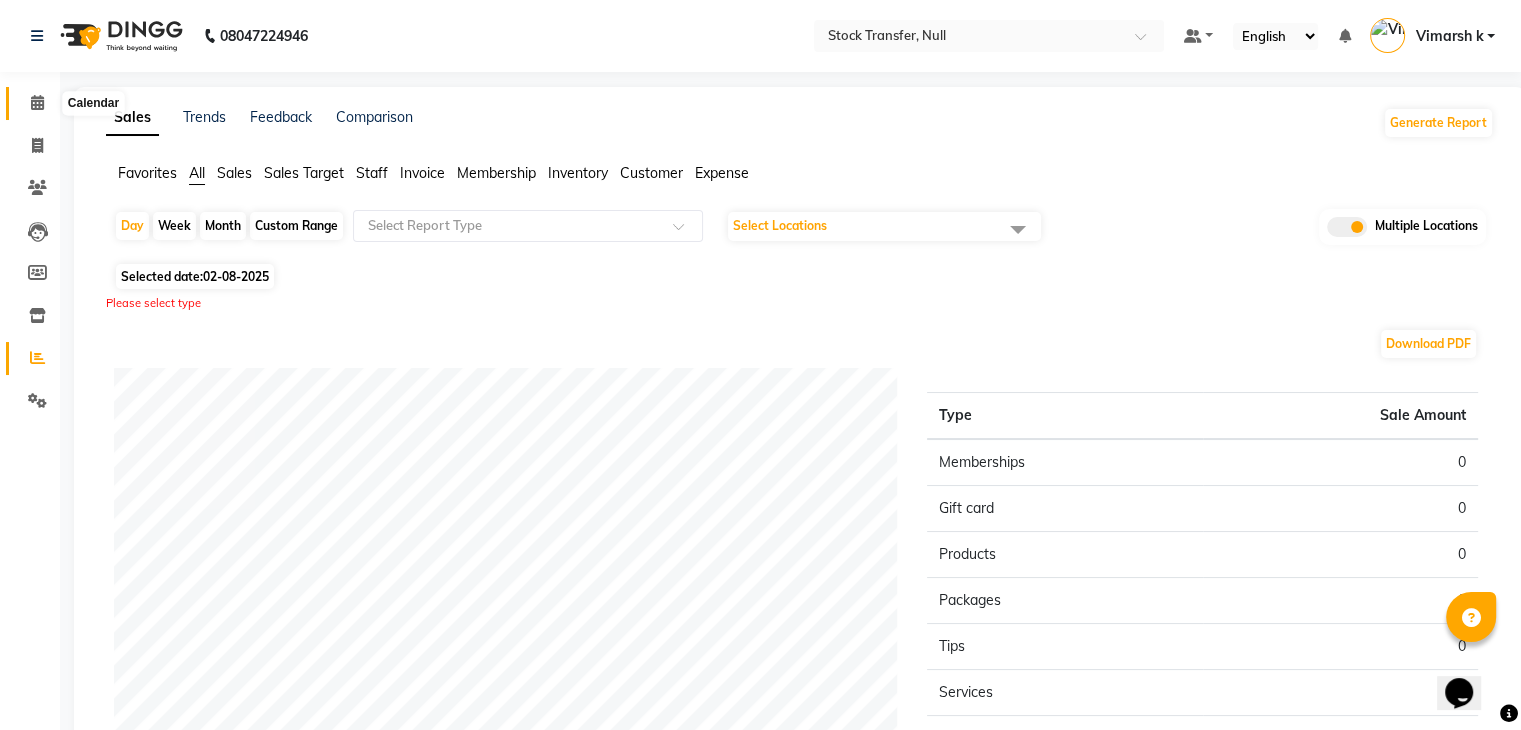 click 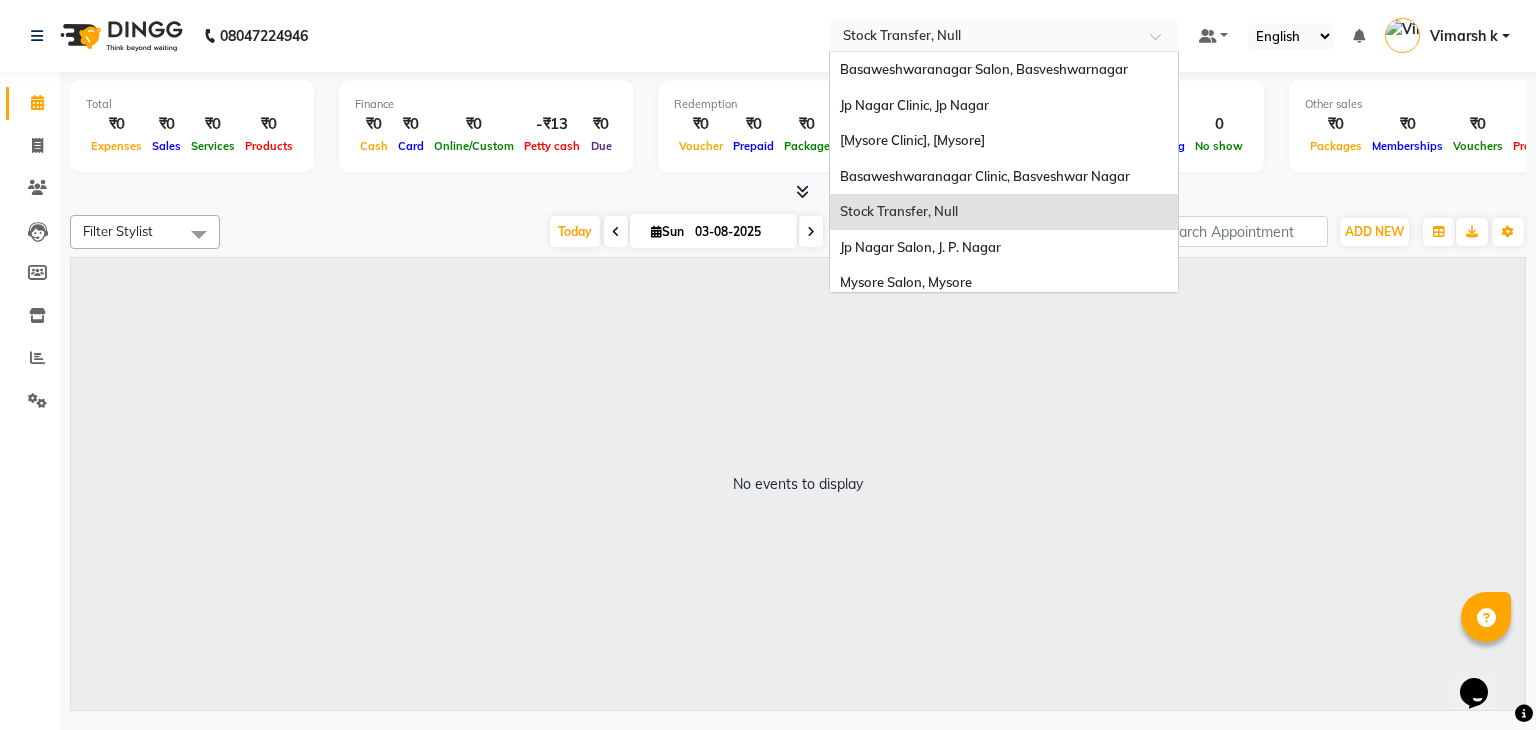 click at bounding box center (984, 35) 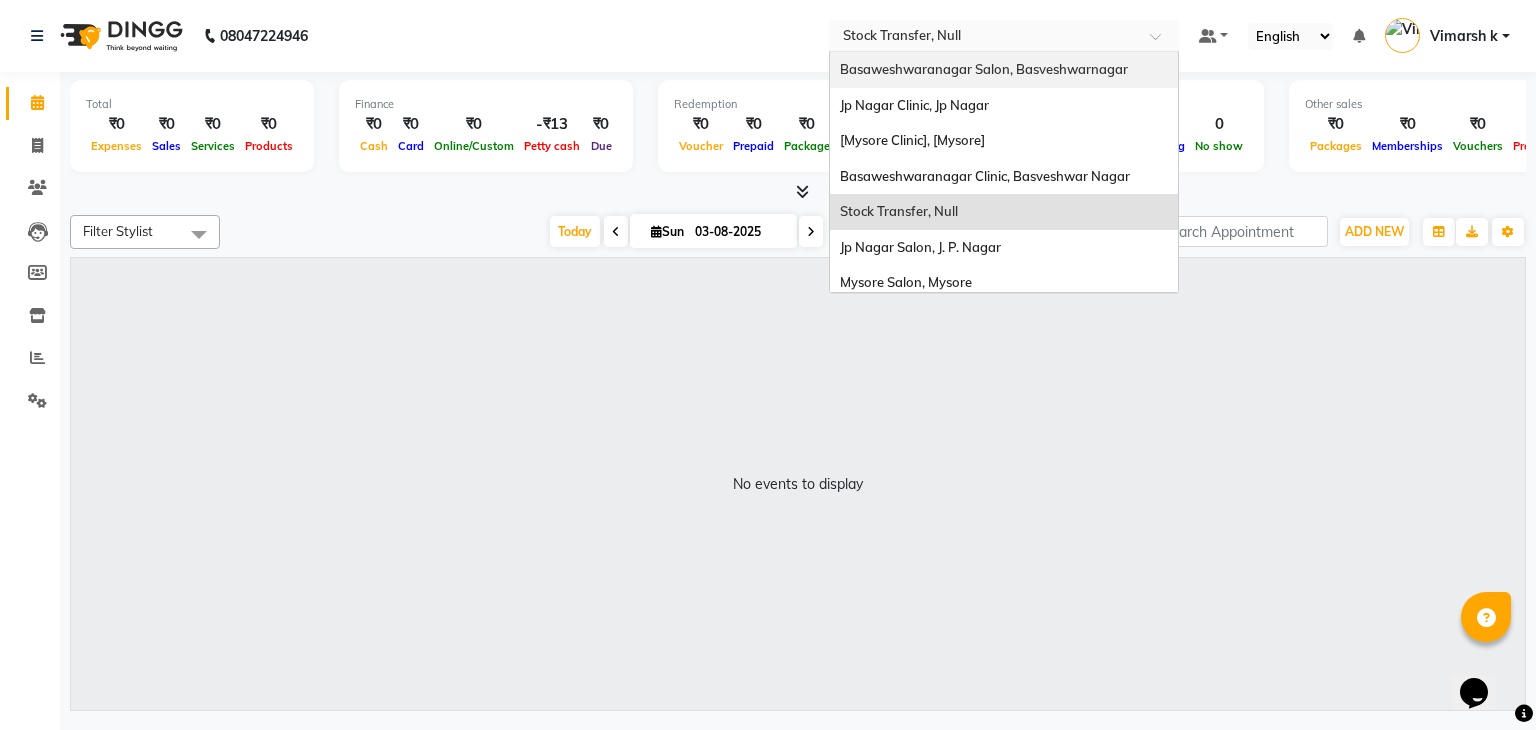 click on "Basaweshwaranagar Salon, Basveshwarnagar" at bounding box center [984, 69] 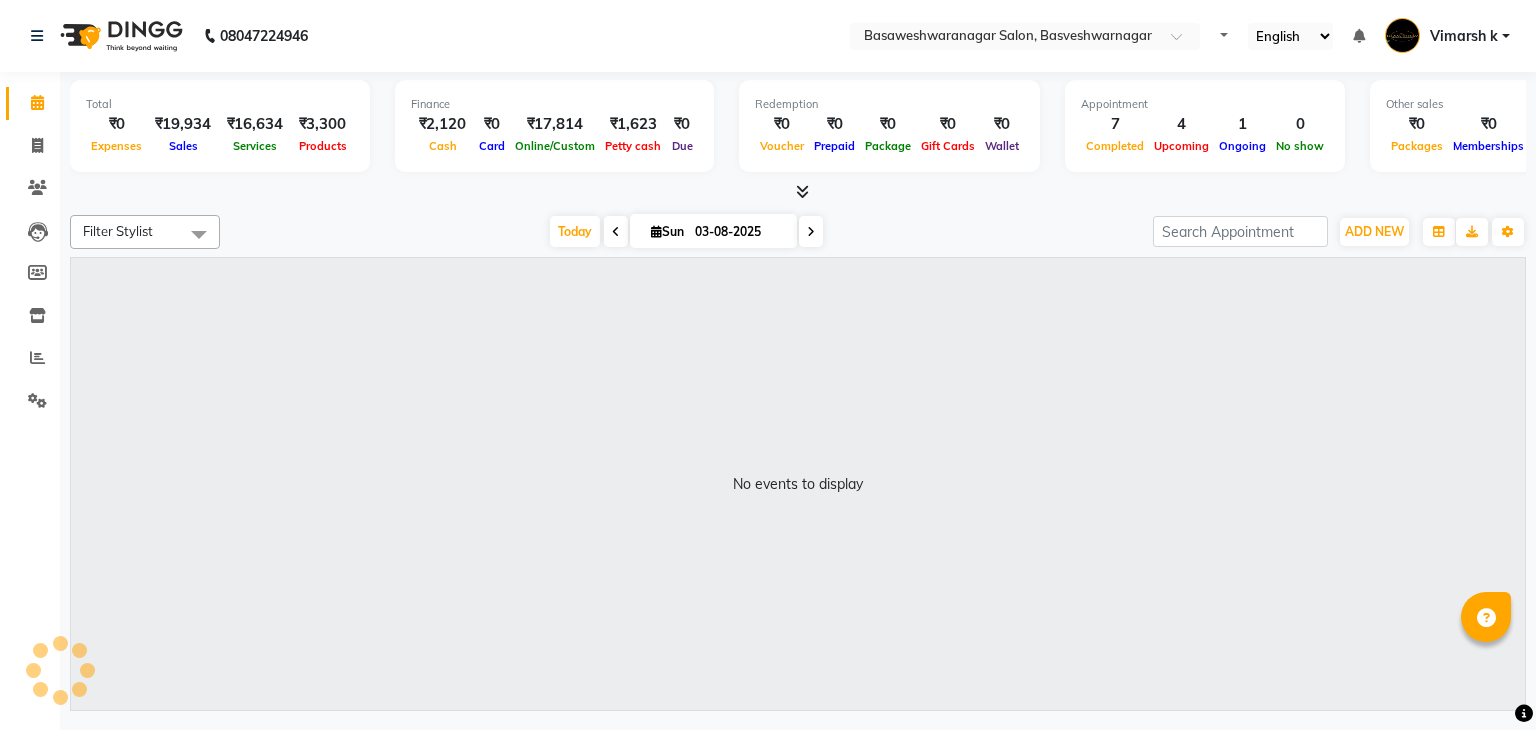 scroll, scrollTop: 0, scrollLeft: 0, axis: both 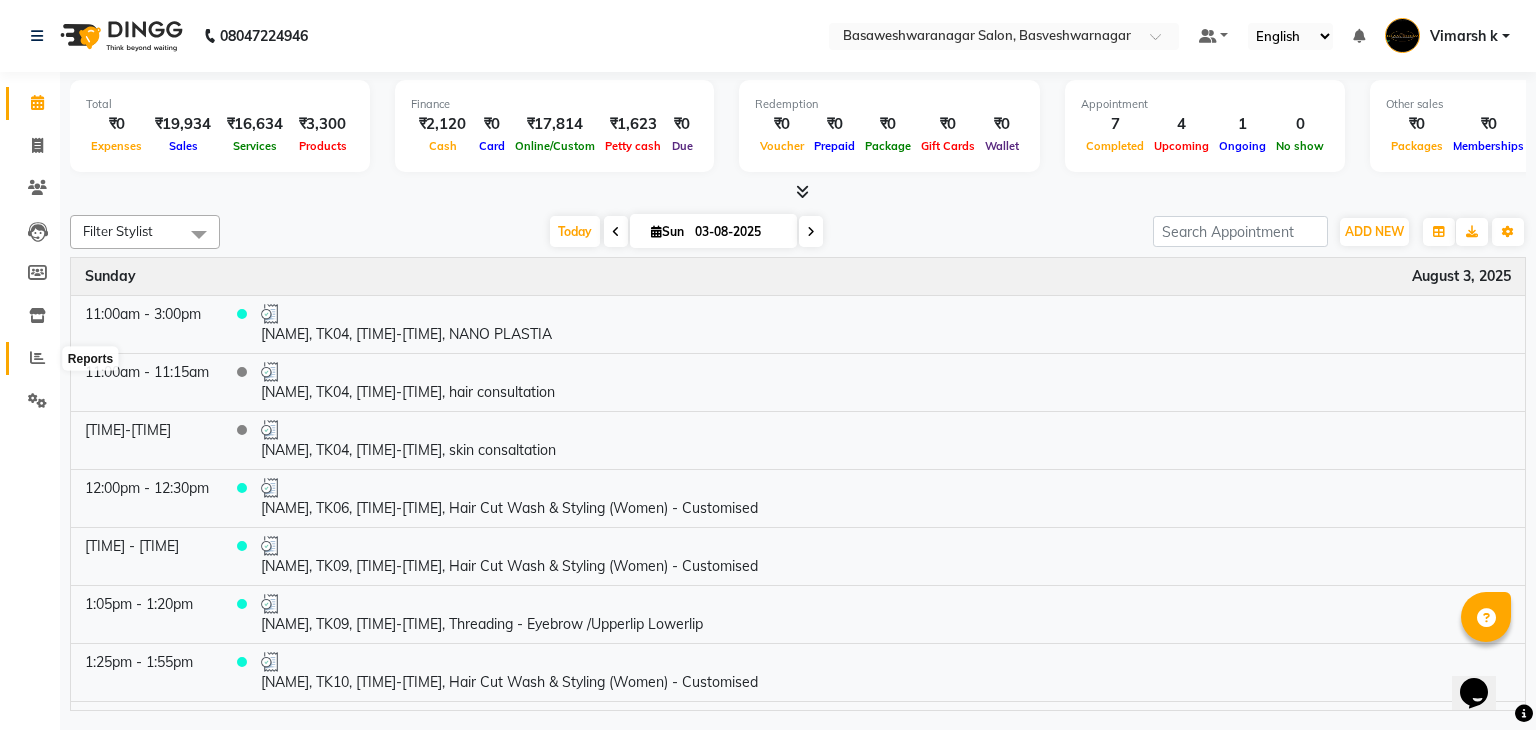 click 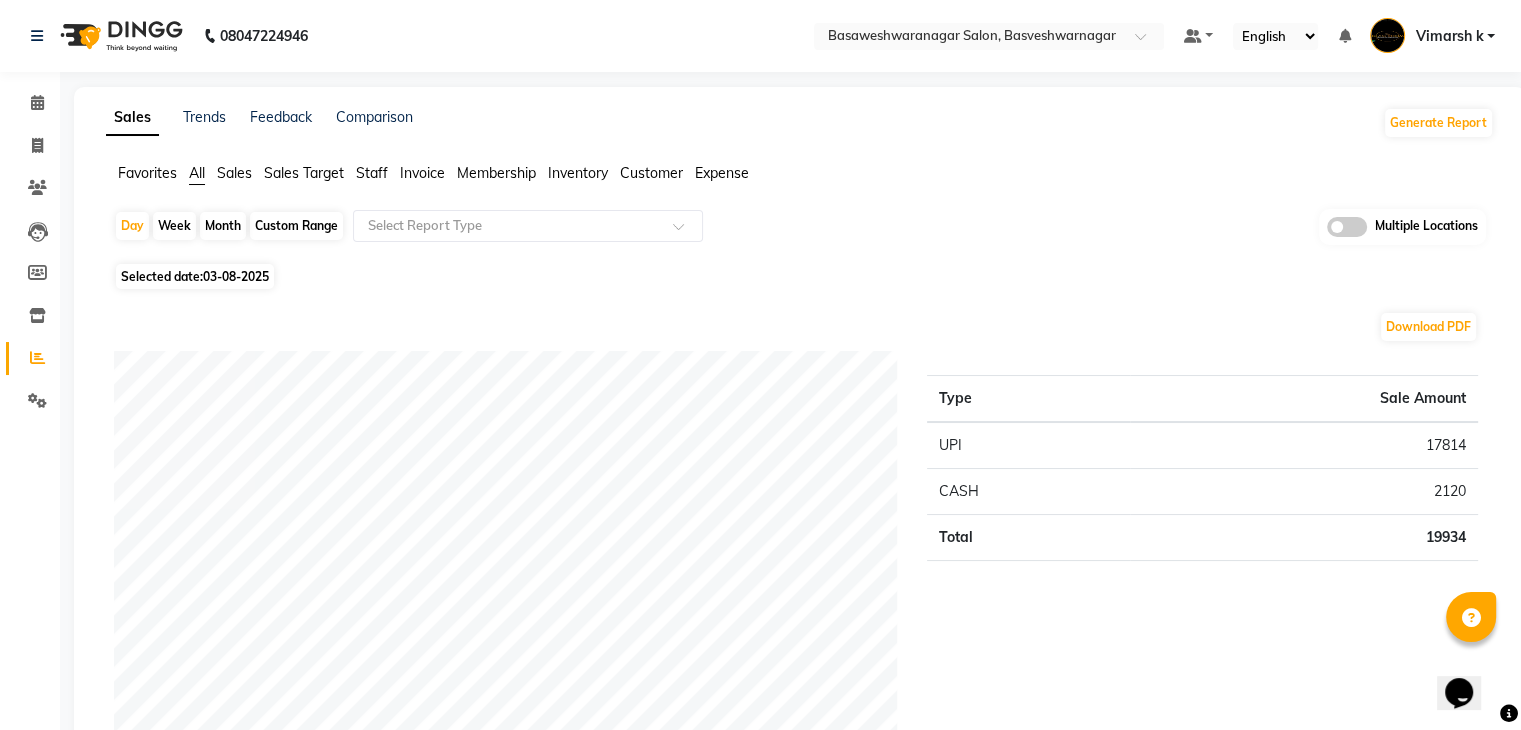 click on "Staff" 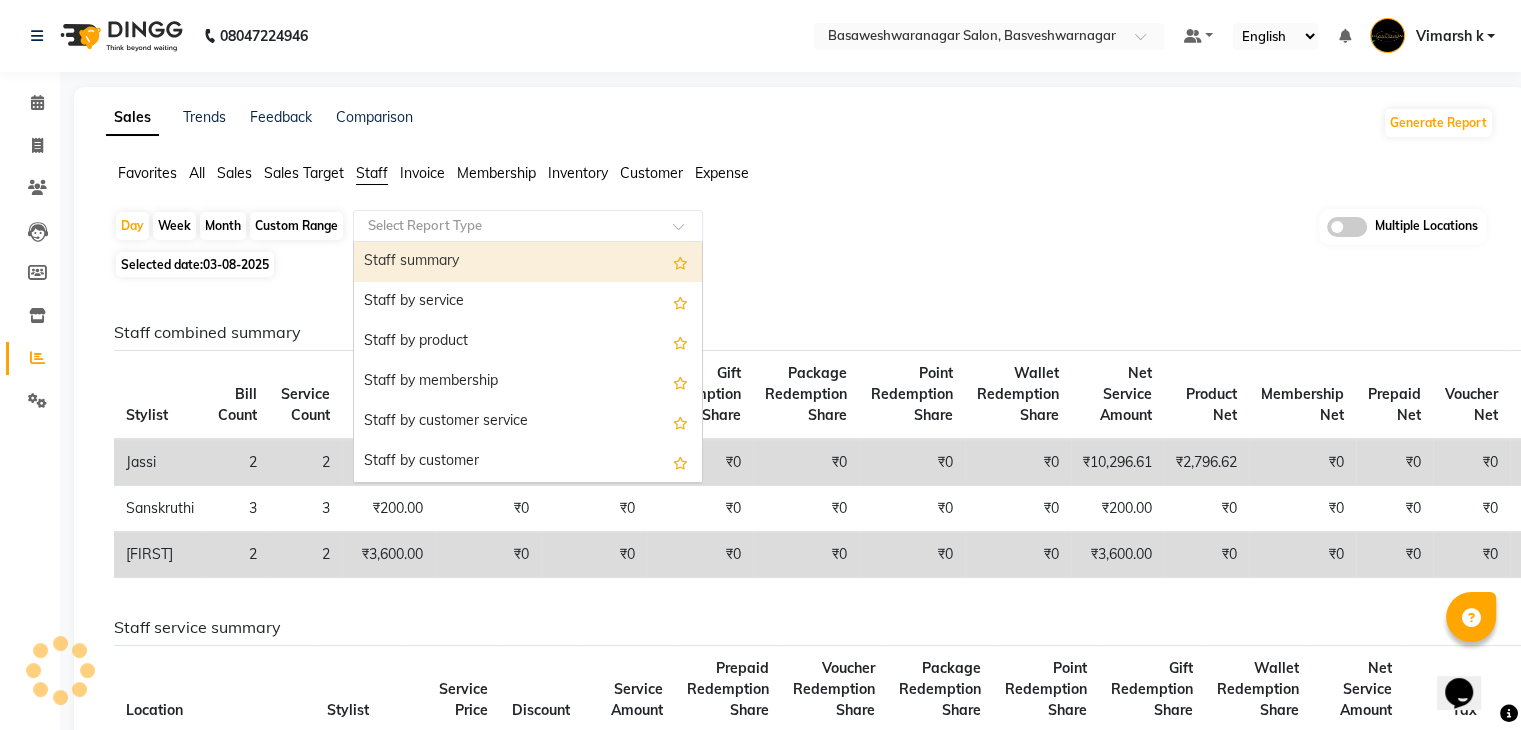 drag, startPoint x: 396, startPoint y: 223, endPoint x: 416, endPoint y: 245, distance: 29.732138 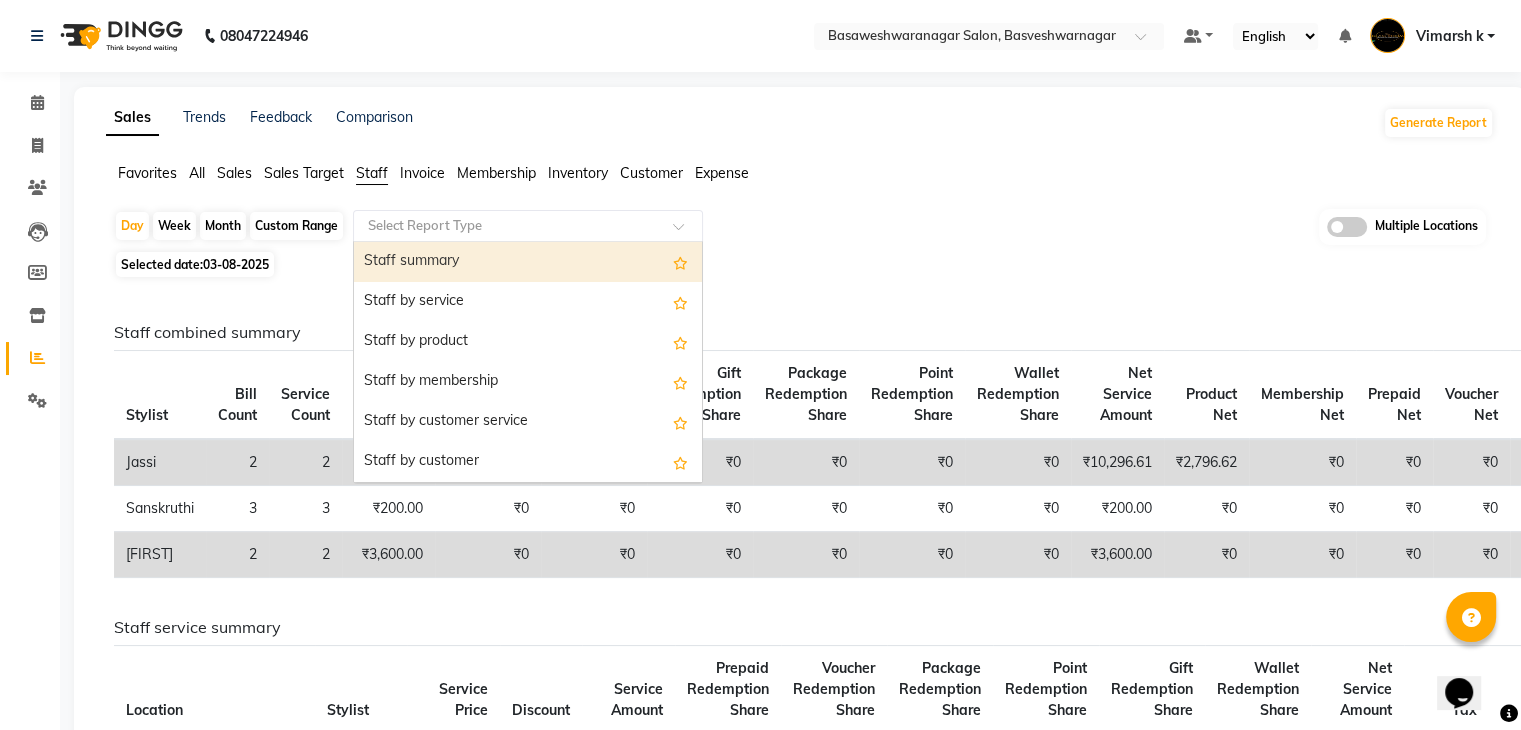 click on "Staff summary" at bounding box center [528, 262] 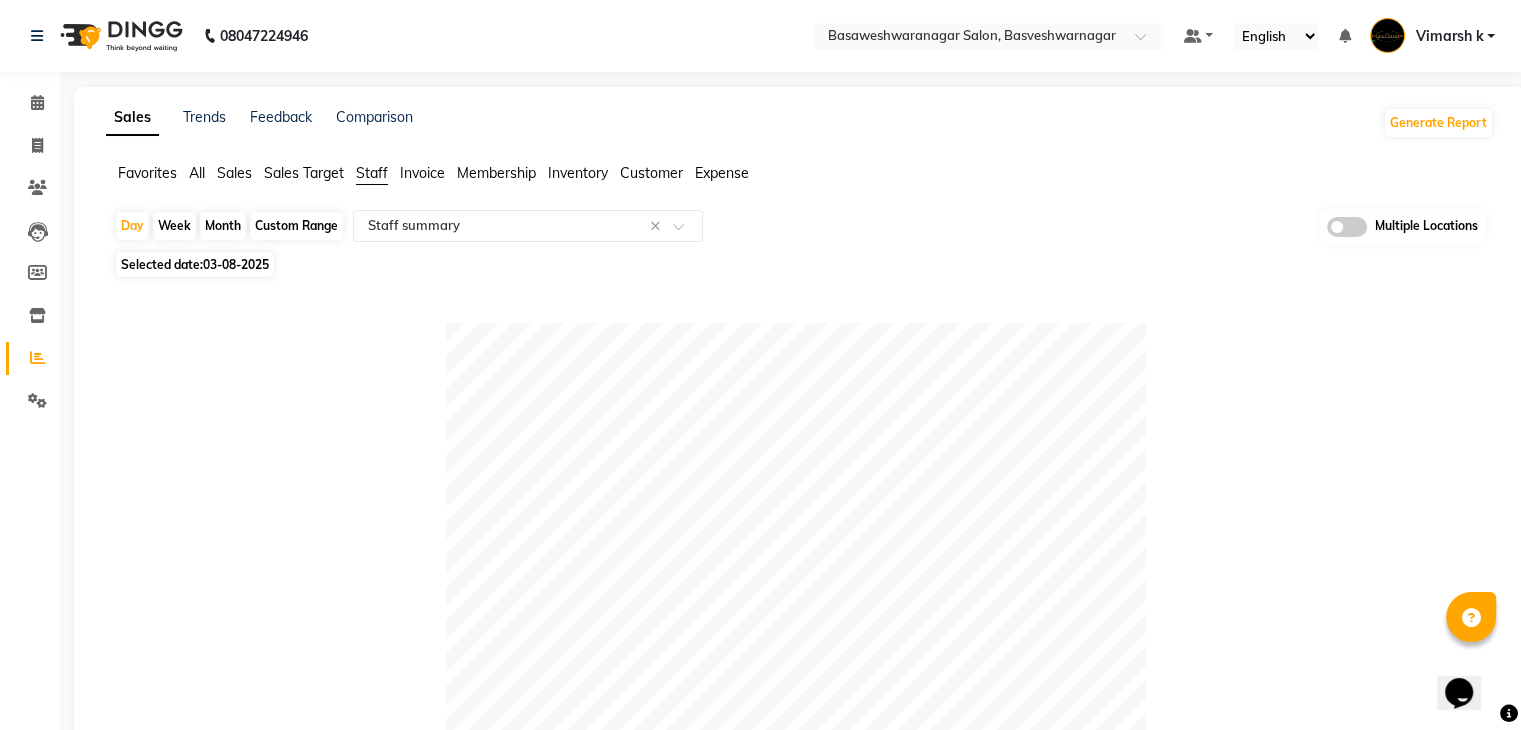 click on "Table View   Pivot View  Pie Chart Bar Chart Select Full Report Filtered Report Select CSV PDF  Export  Show  10 25 50 100  entries Search: Location Stylist Customer Invoices Services Services W/o Tax Memberships Products Packages Vouchers Prepaid Gifts Average Total Total W/o Tax Payment Redemption Redemption Share Emp Code Location Stylist Customer Invoices Services Services W/o Tax Memberships Products Packages Vouchers Prepaid Gifts Average Total Total W/o Tax Payment Redemption Redemption Share Emp Code Total 7 7 ₹16,634.00 ₹14,096.61 ₹0 ₹3,300.00 ₹0 ₹0 ₹0 ₹0 ₹9,927.67 ₹19,934.00 ₹16,893.23 ₹19,934.00 ₹0 ₹0 BASAWESHWARANAGAR SALON, Basveshwarnagar  Jassi 2 2 ₹12,150.00 ₹10,296.61 ₹0 ₹3,300.00 ₹0 ₹0 ₹0 ₹0 ₹7,725.00 ₹15,450.00 ₹13,093.23 ₹15,450.00 ₹0 ₹0 e1268-02 BASAWESHWARANAGAR SALON, Basveshwarnagar  Theja 2 2 ₹4,248.00 ₹3,600.00 ₹0 ₹0 ₹0 ₹0 ₹0 ₹0 ₹2,124.00 ₹4,248.00 ₹3,600.00 ₹4,248.00 ₹0 ₹0 e1268-87 Sanskruthi 3 3" 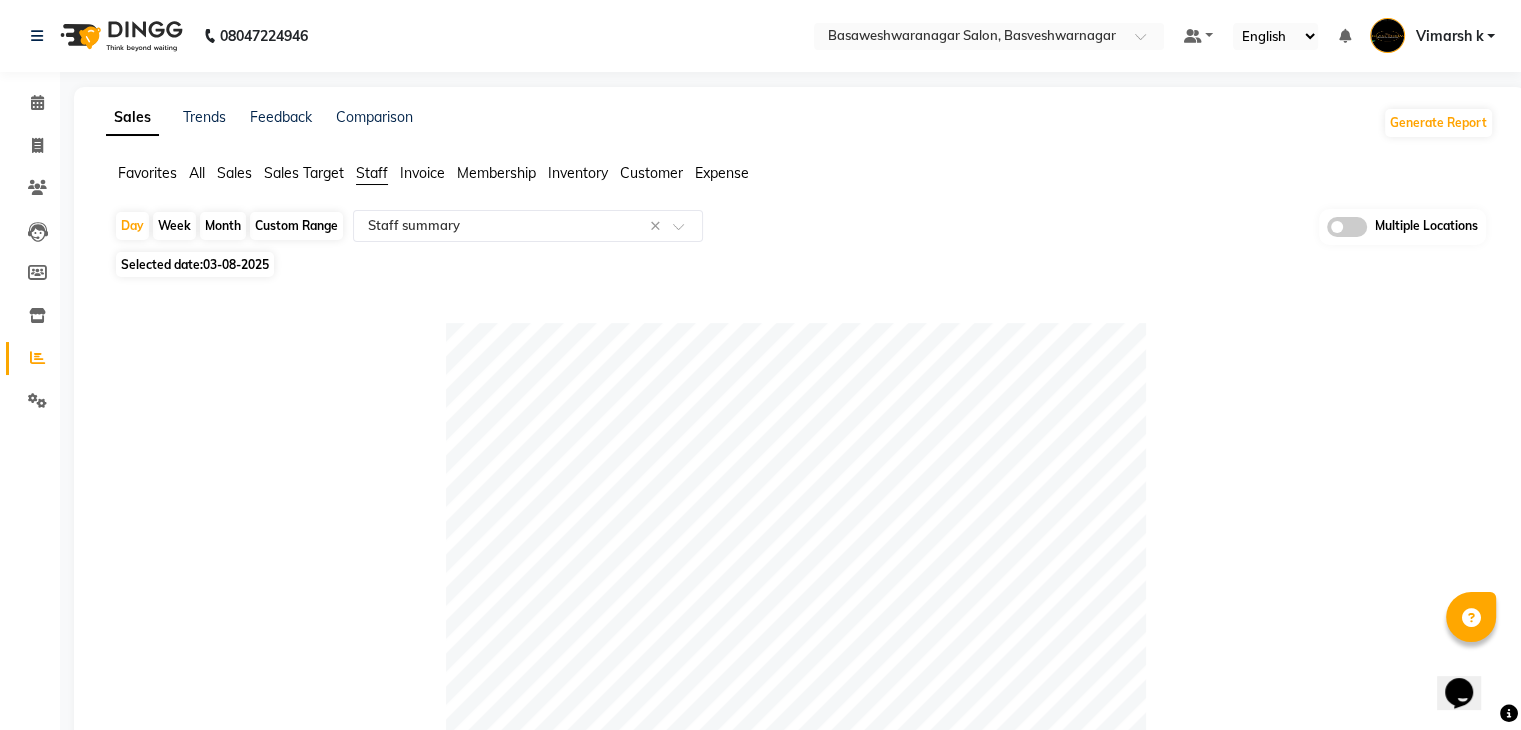 click on "Selected date:  03-08-2025" 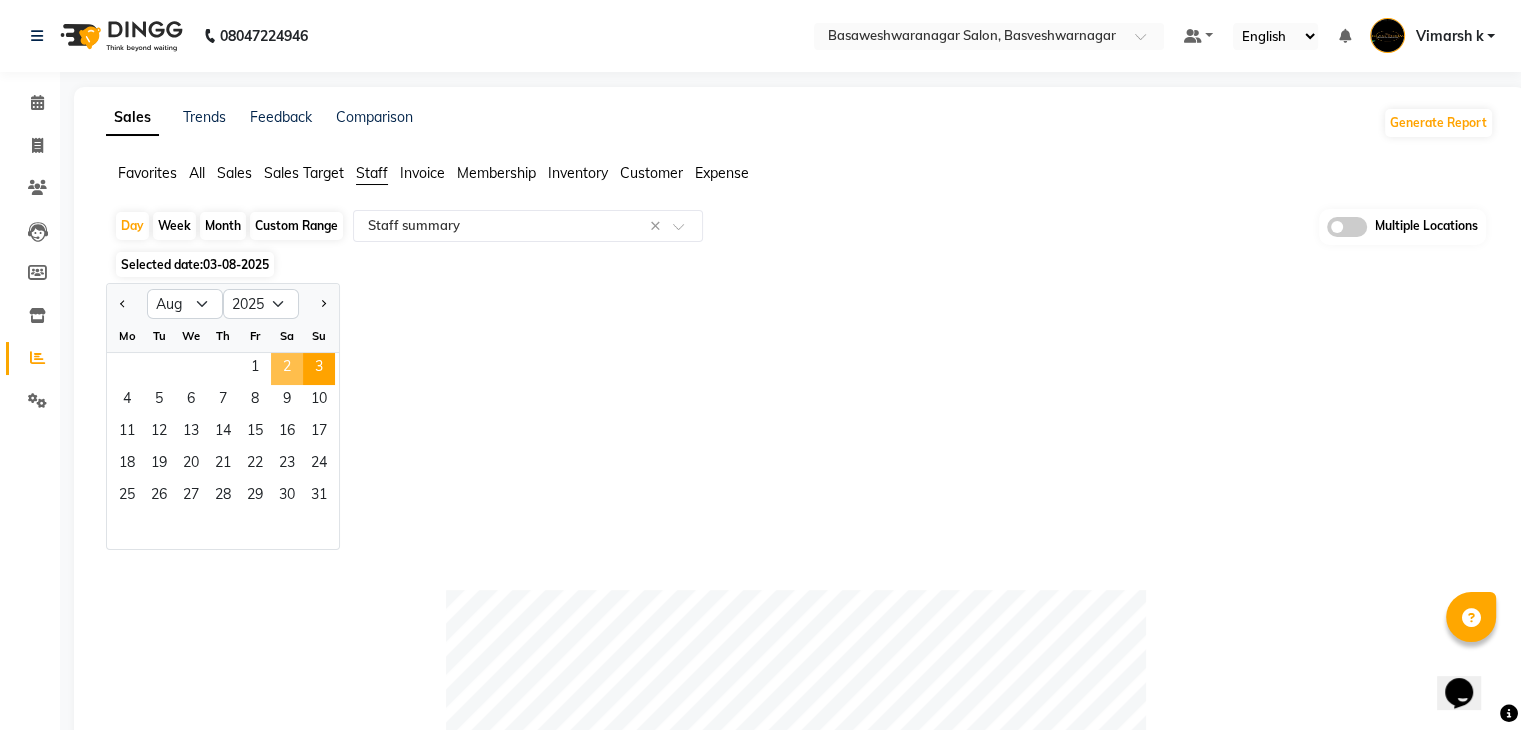 click on "2" 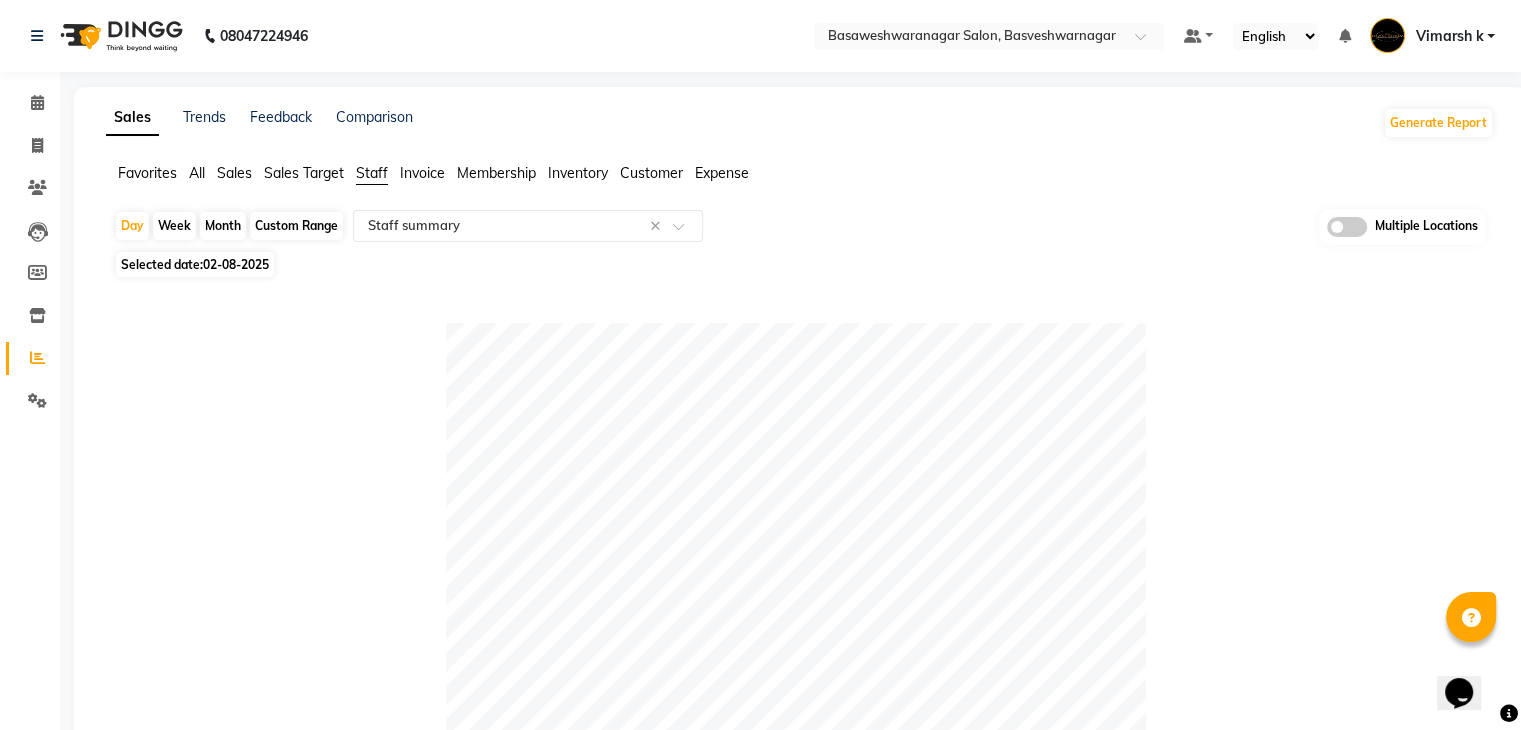 click on "Day   Week   Month   Custom Range  Select Report Type × Staff summary × Multiple Locations" 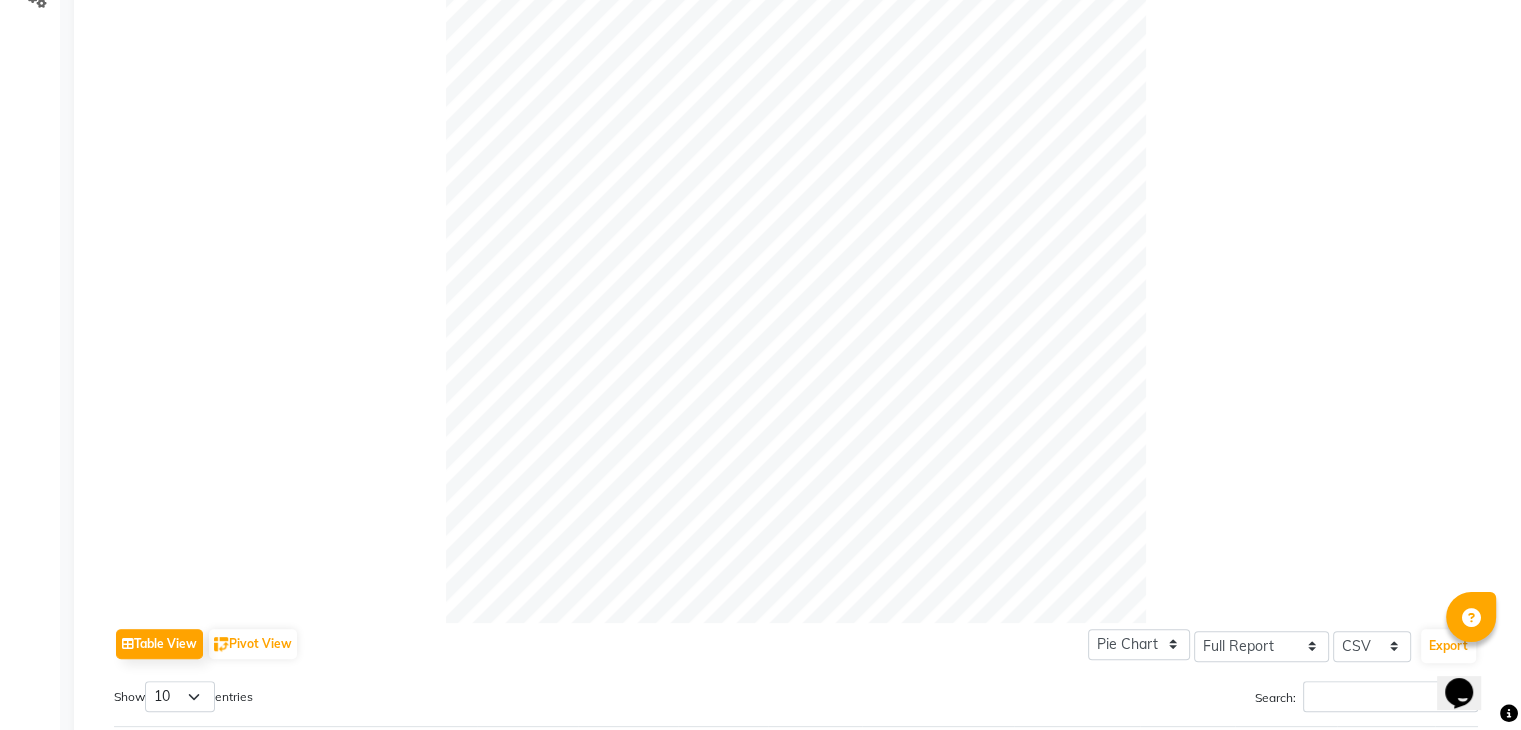 scroll, scrollTop: 856, scrollLeft: 0, axis: vertical 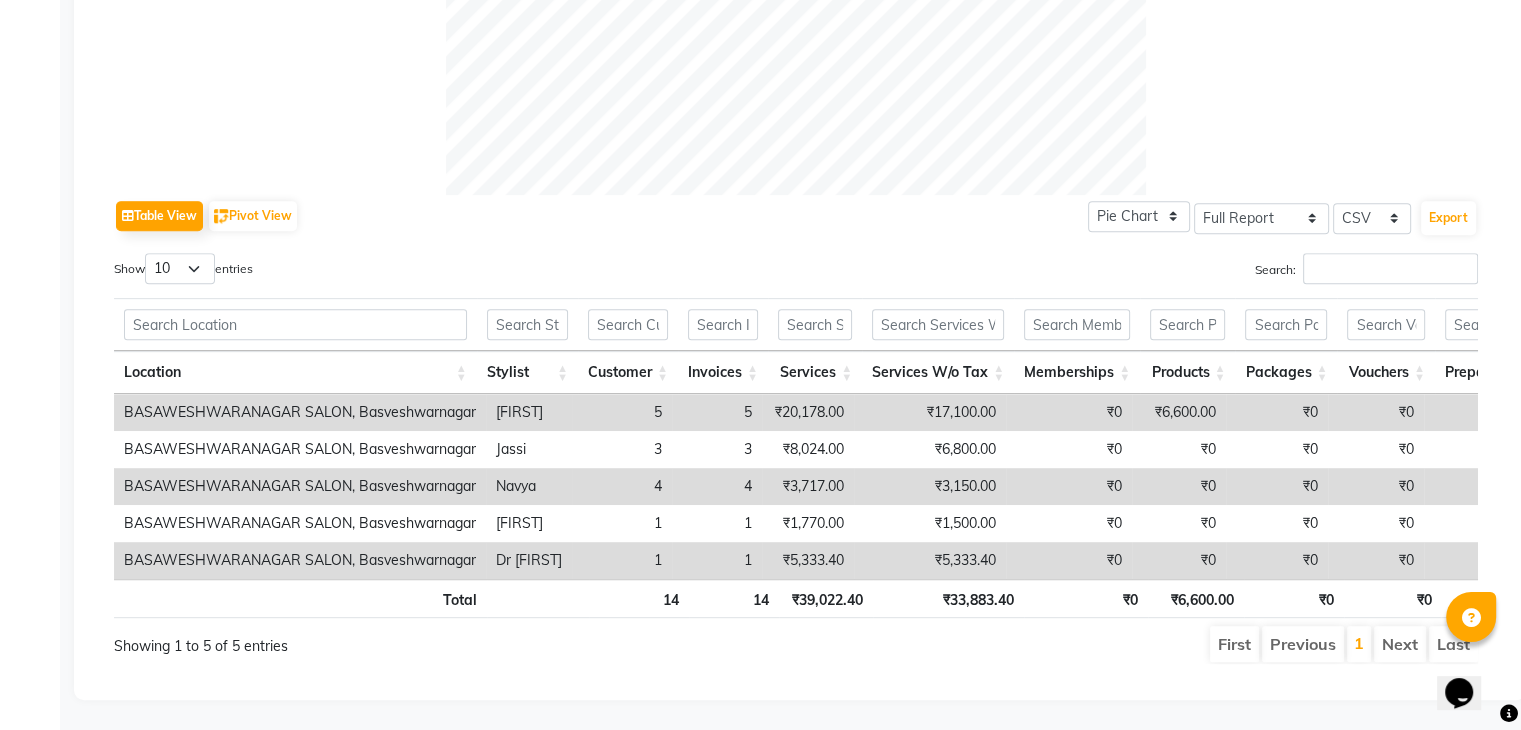 click on "Table View   Pivot View  Pie Chart Bar Chart Select Full Report Filtered Report Select CSV PDF  Export" 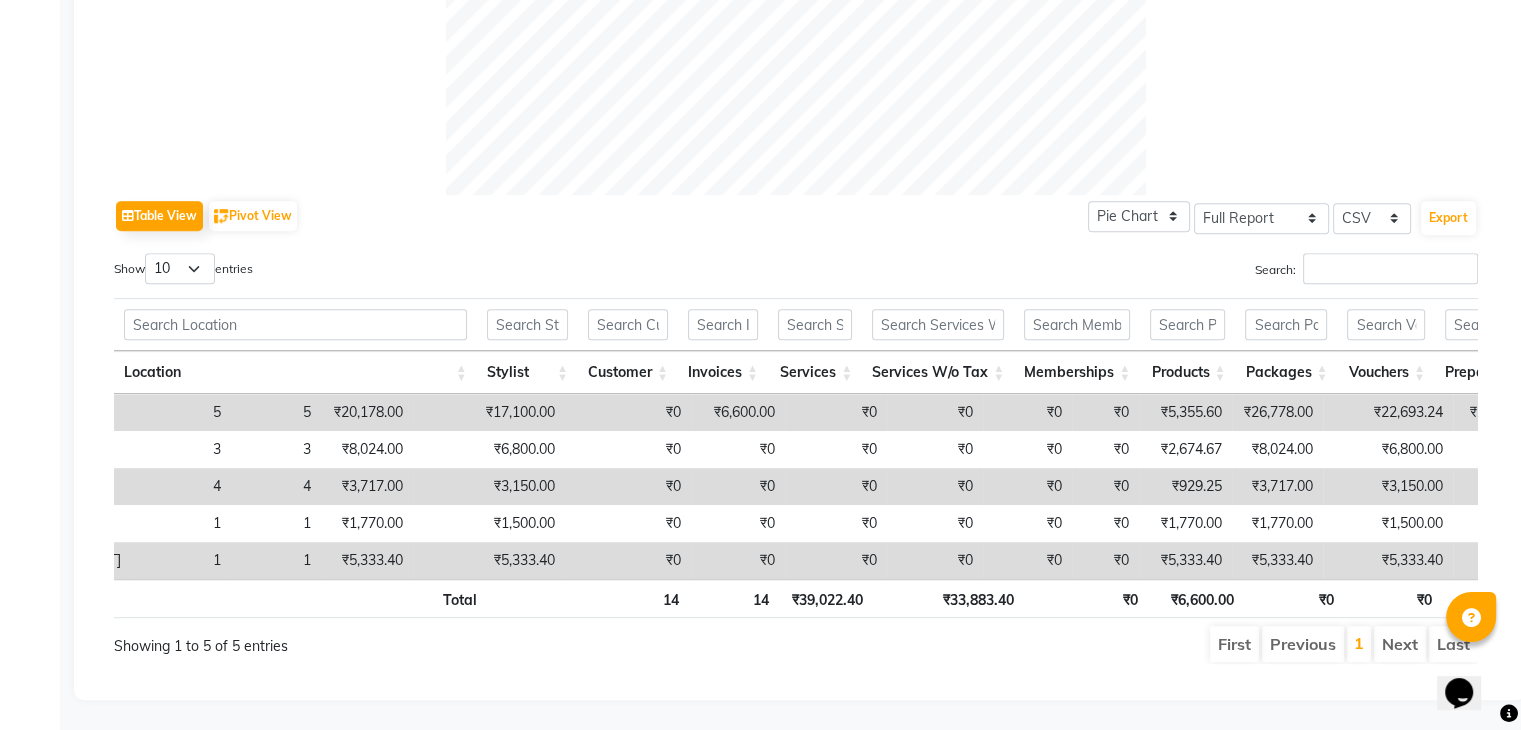 scroll, scrollTop: 0, scrollLeft: 441, axis: horizontal 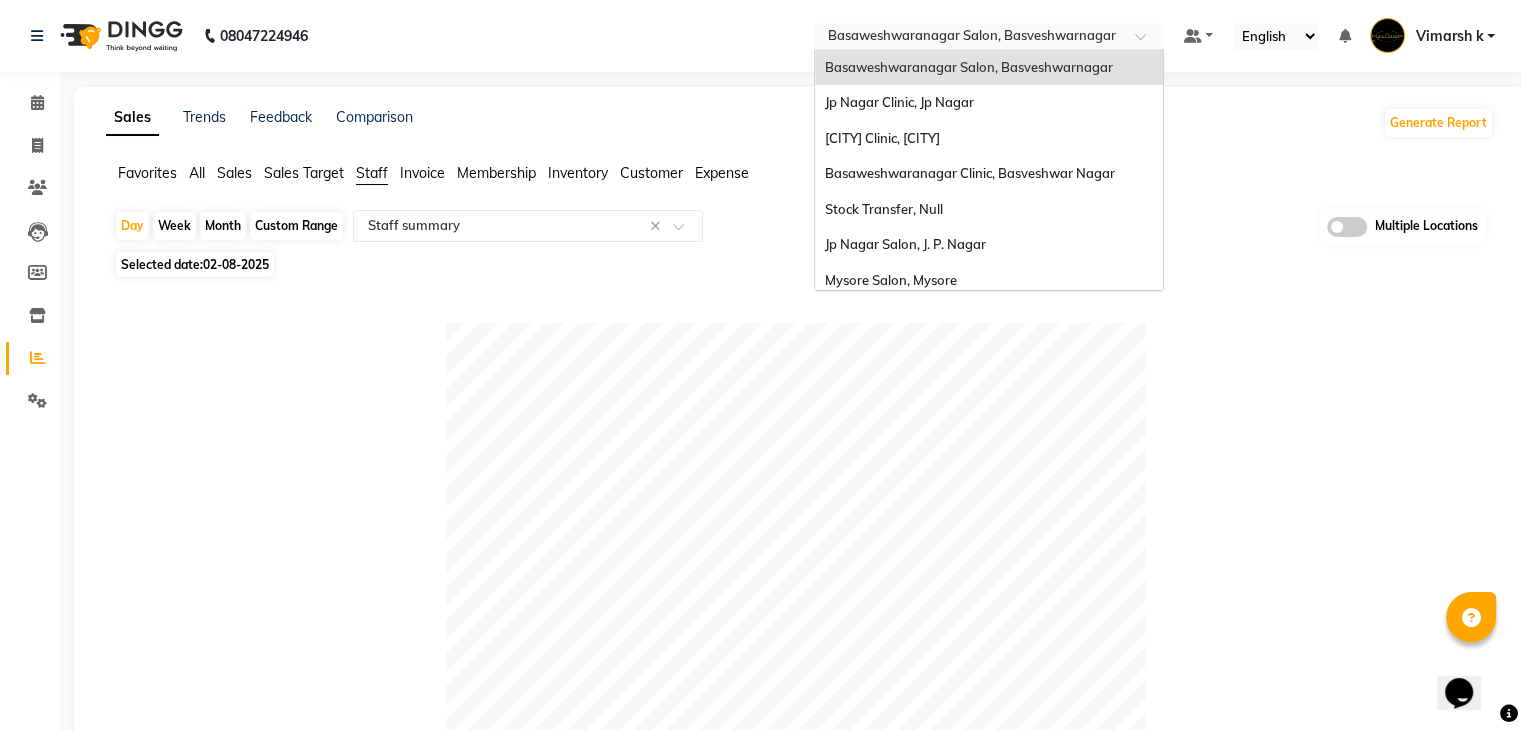 drag, startPoint x: 999, startPoint y: 33, endPoint x: 999, endPoint y: 61, distance: 28 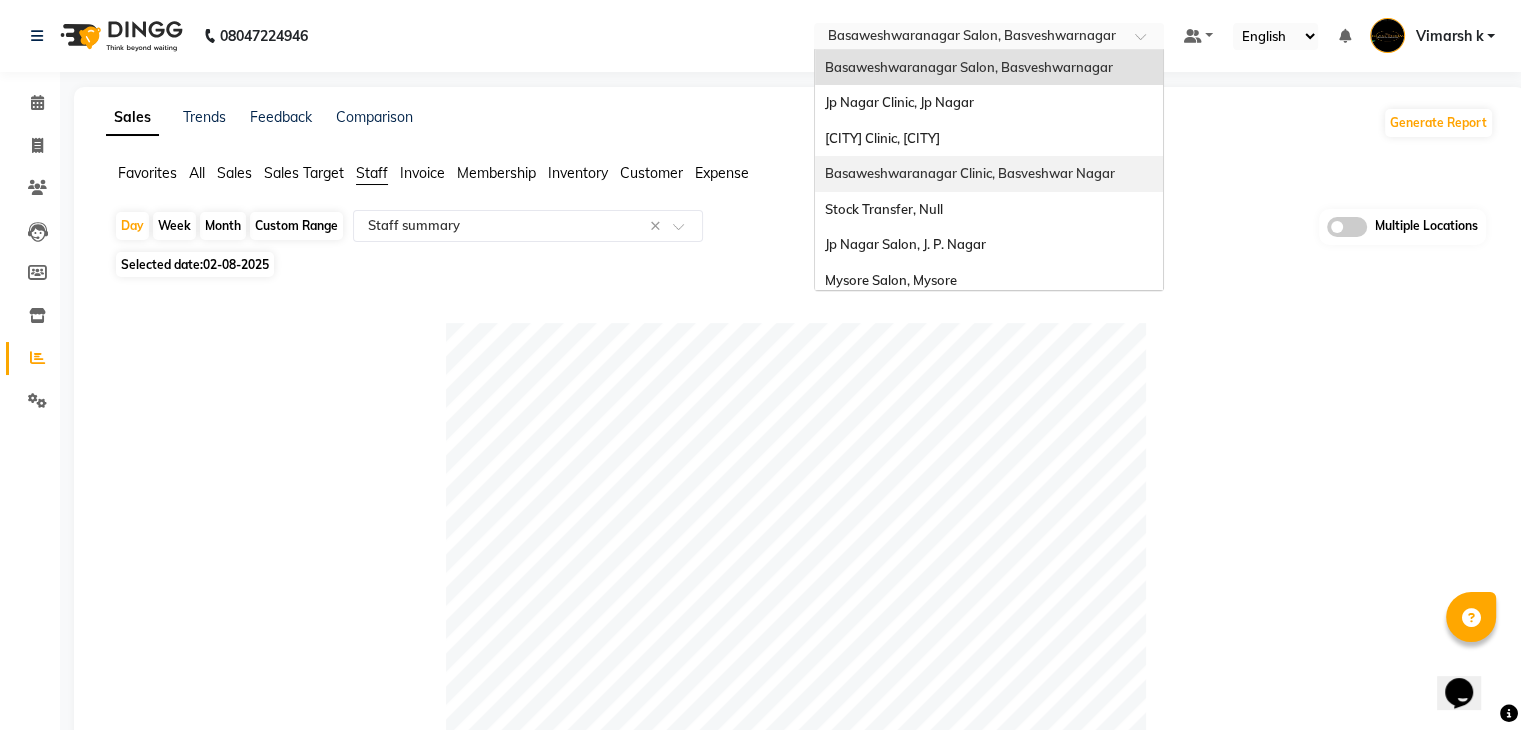 click on "Basaweshwaranagar Clinic, Basveshwar Nagar" at bounding box center (970, 173) 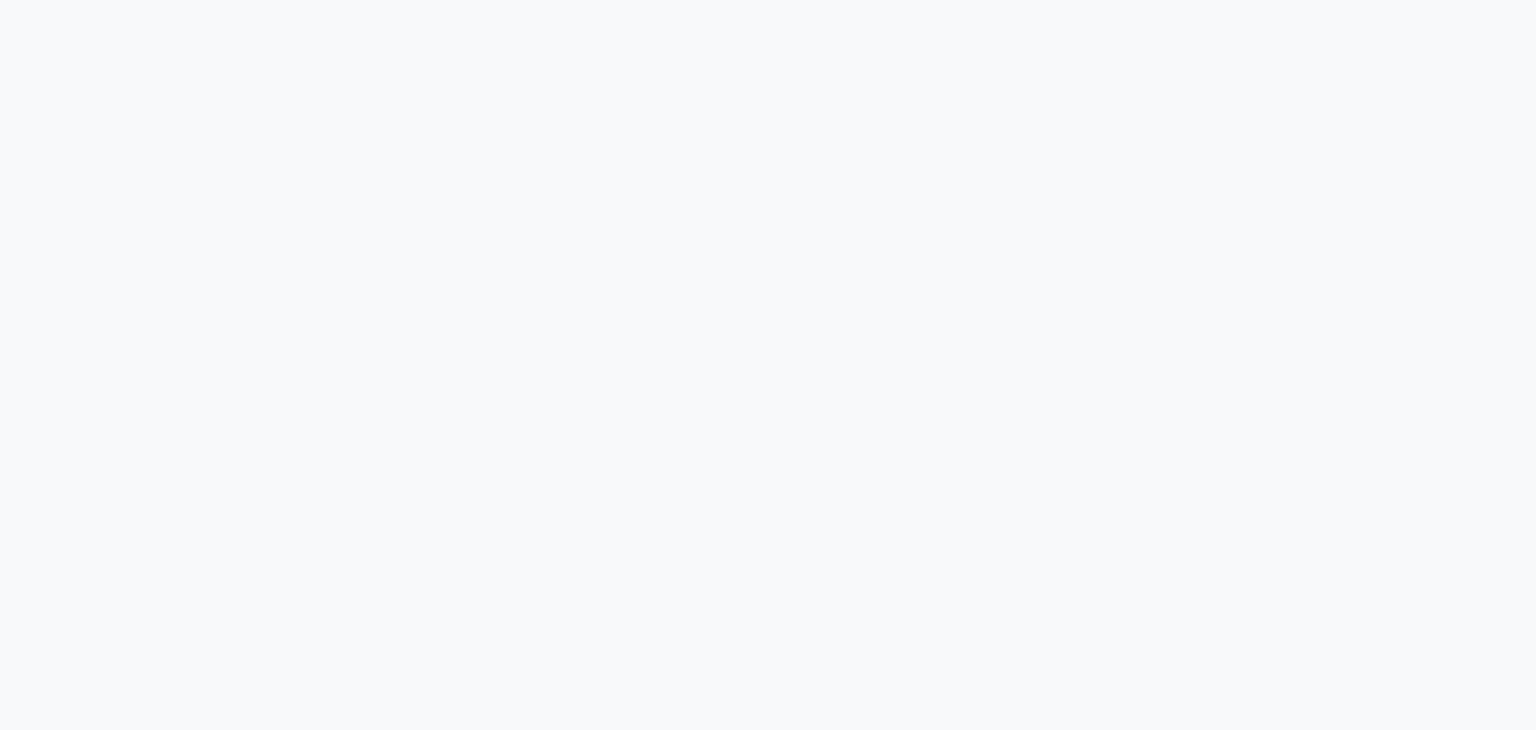 scroll, scrollTop: 0, scrollLeft: 0, axis: both 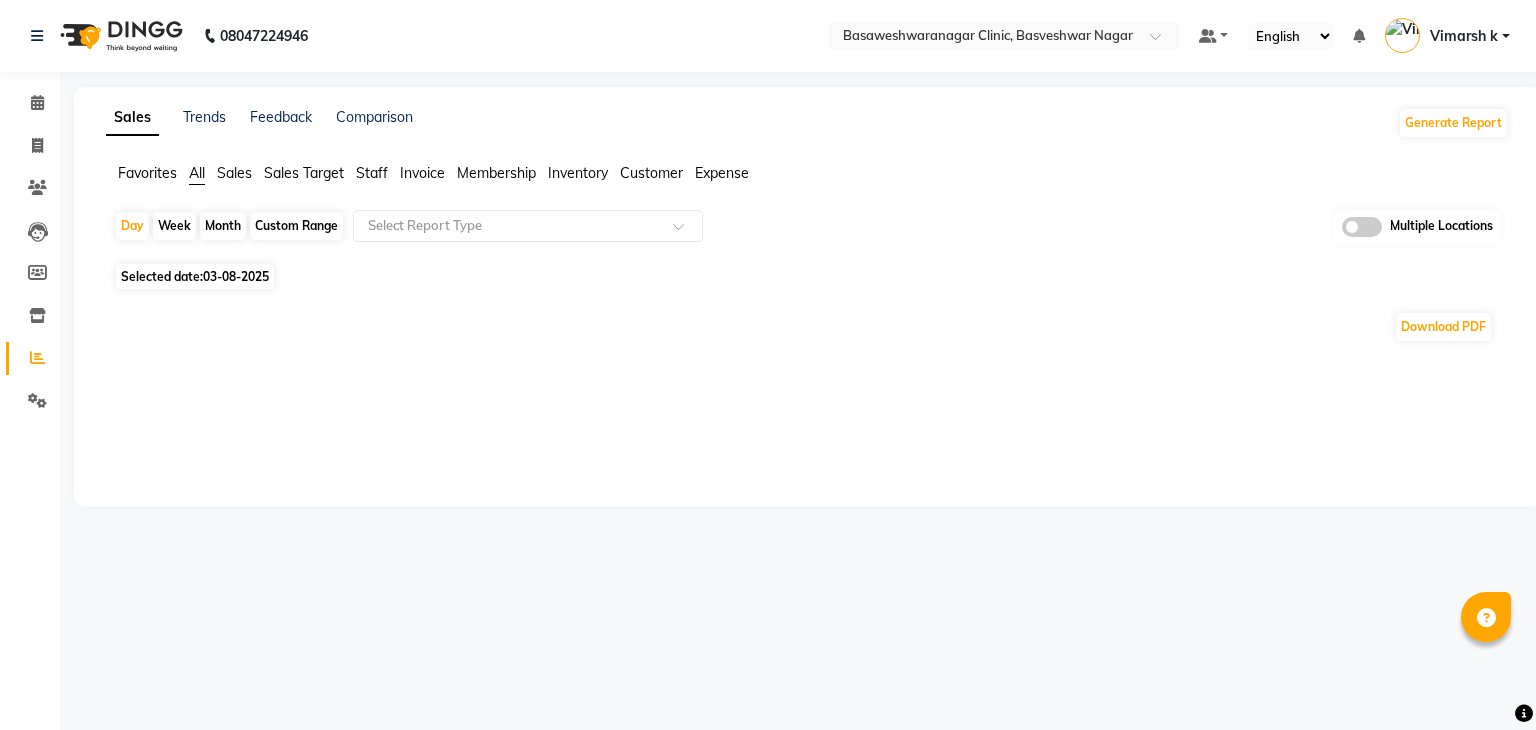 click on "03-08-2025" 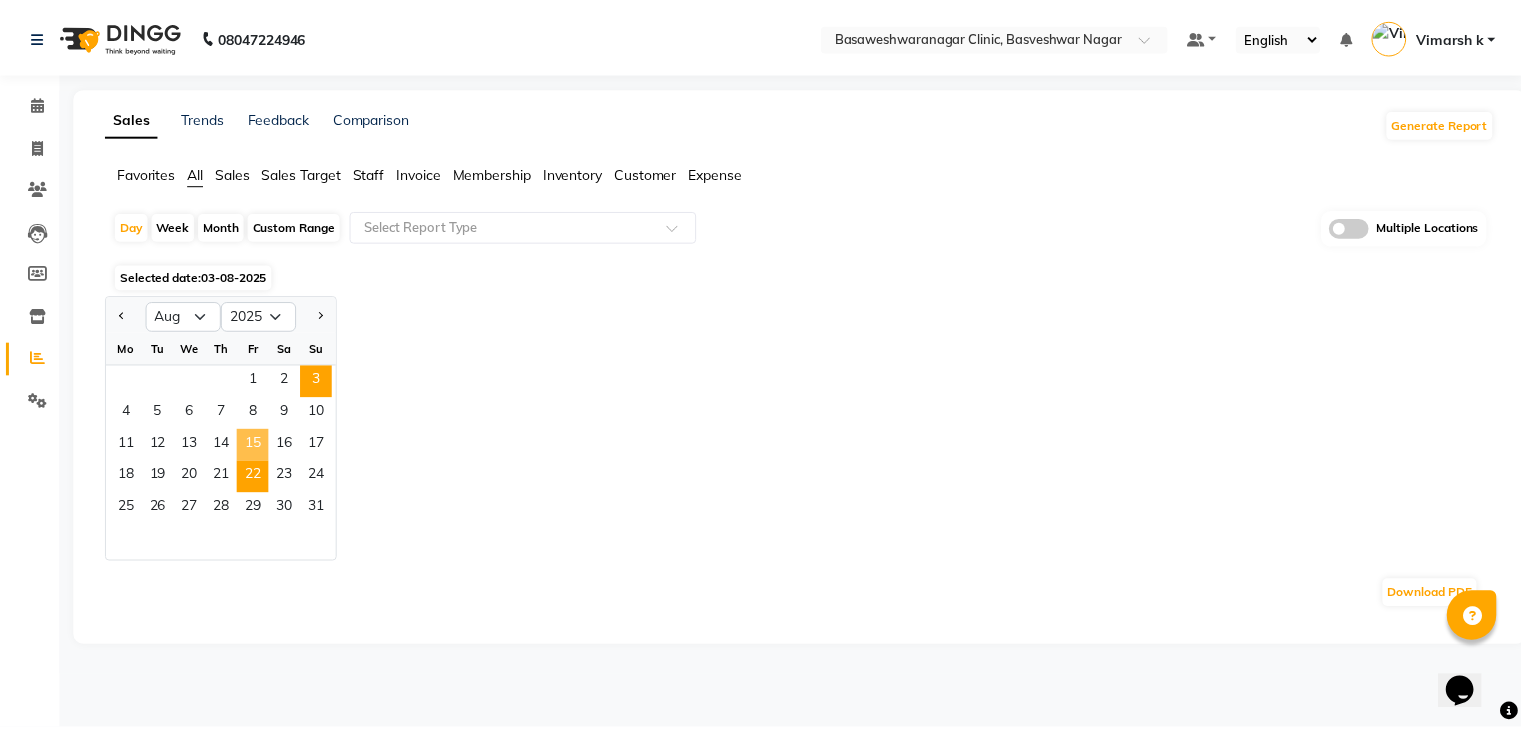 scroll, scrollTop: 0, scrollLeft: 0, axis: both 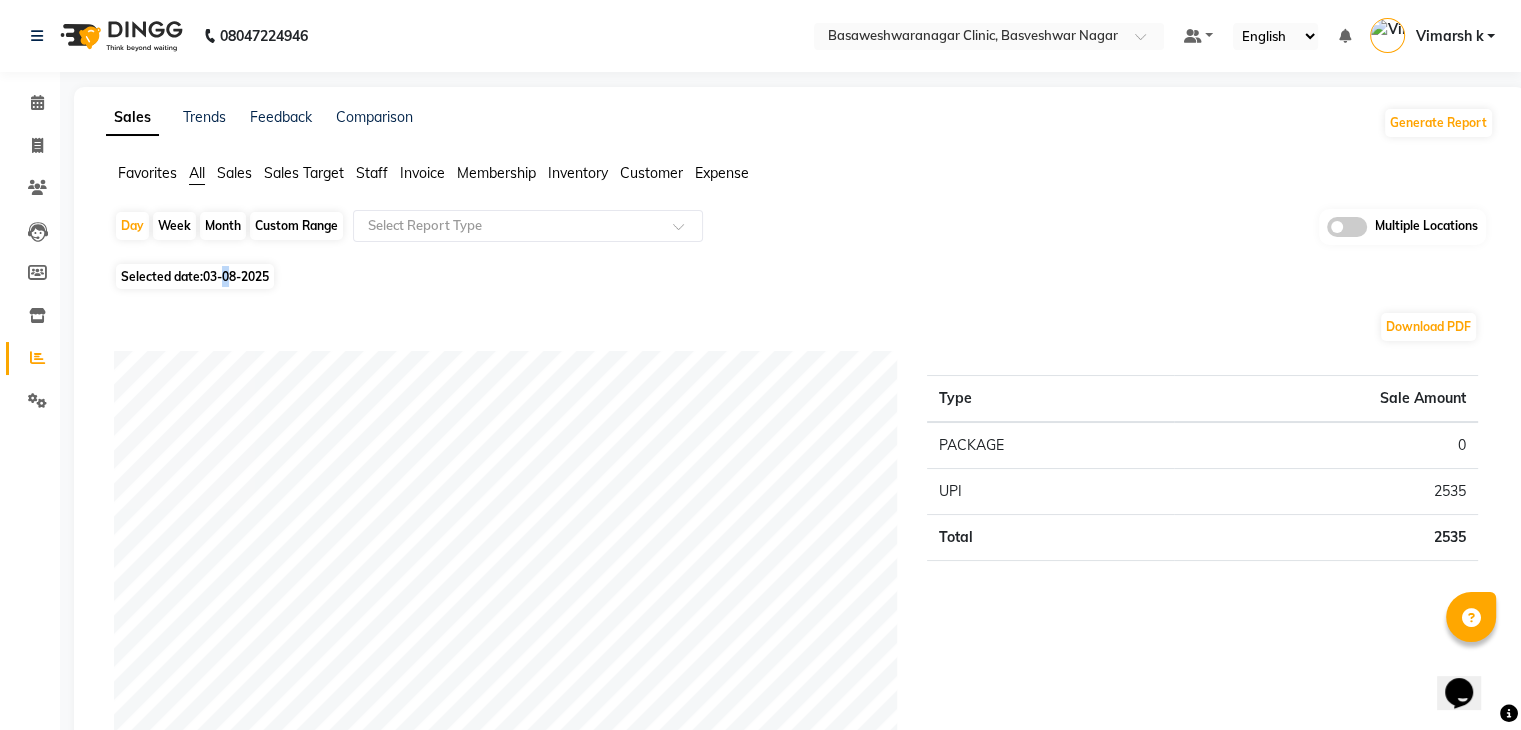 click on "03-08-2025" 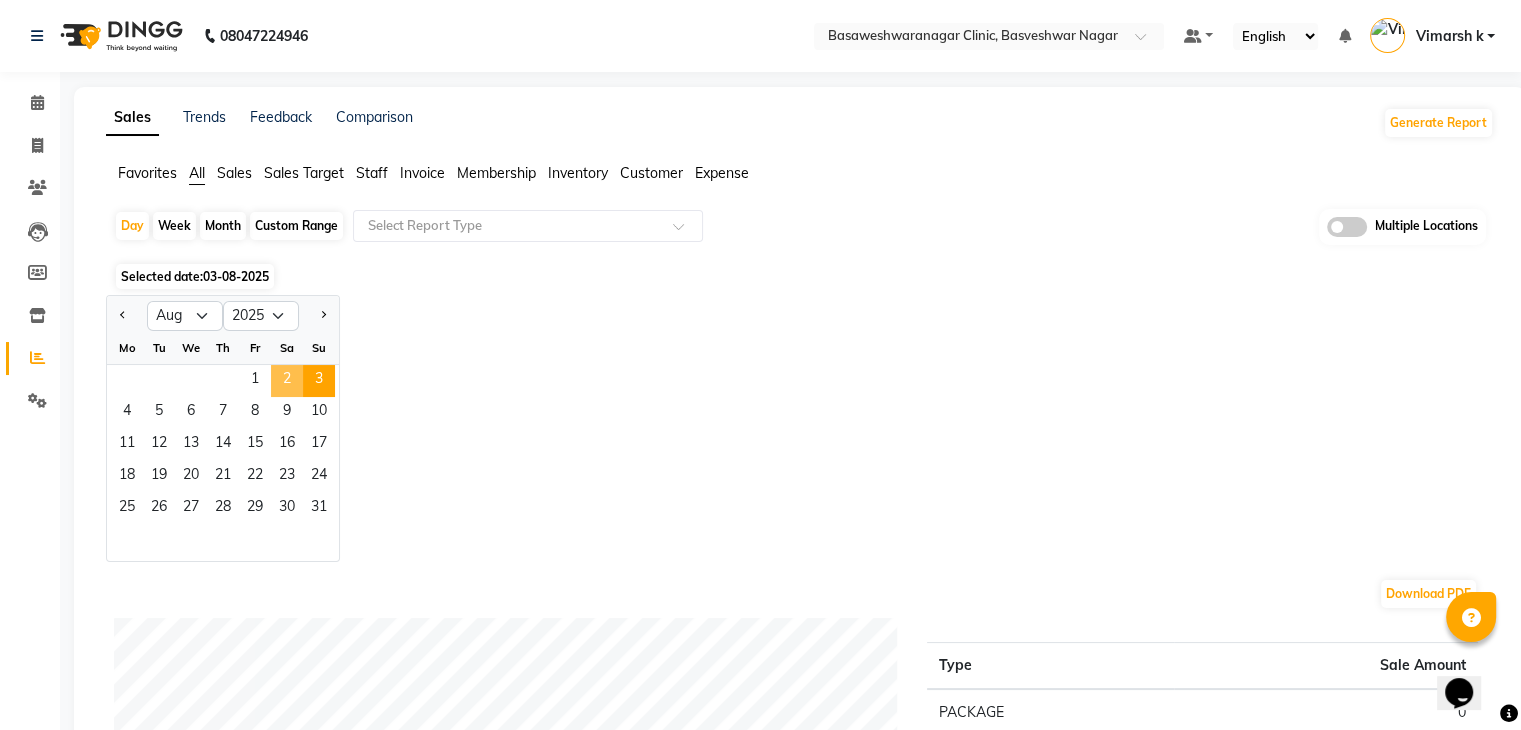 click on "2" 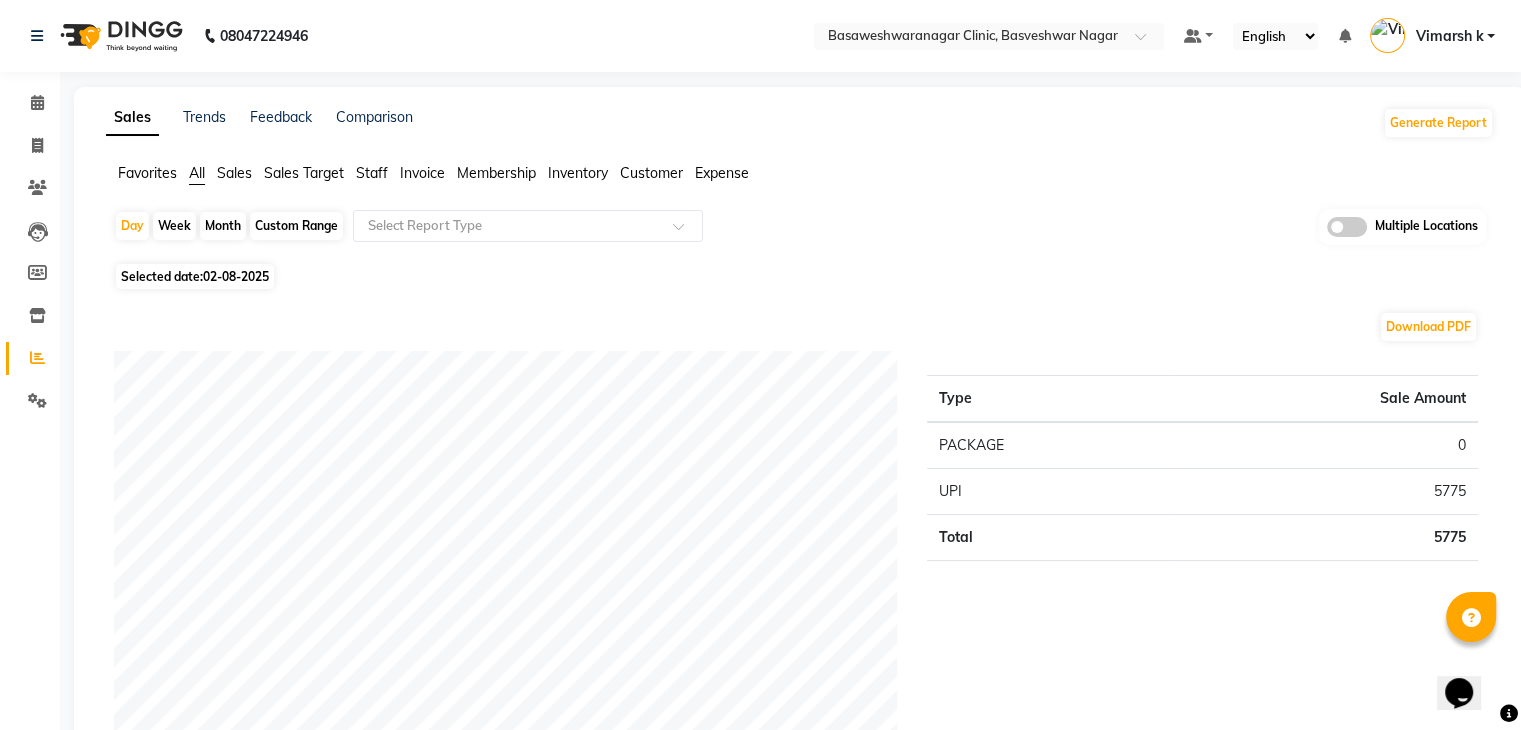 click on "Staff" 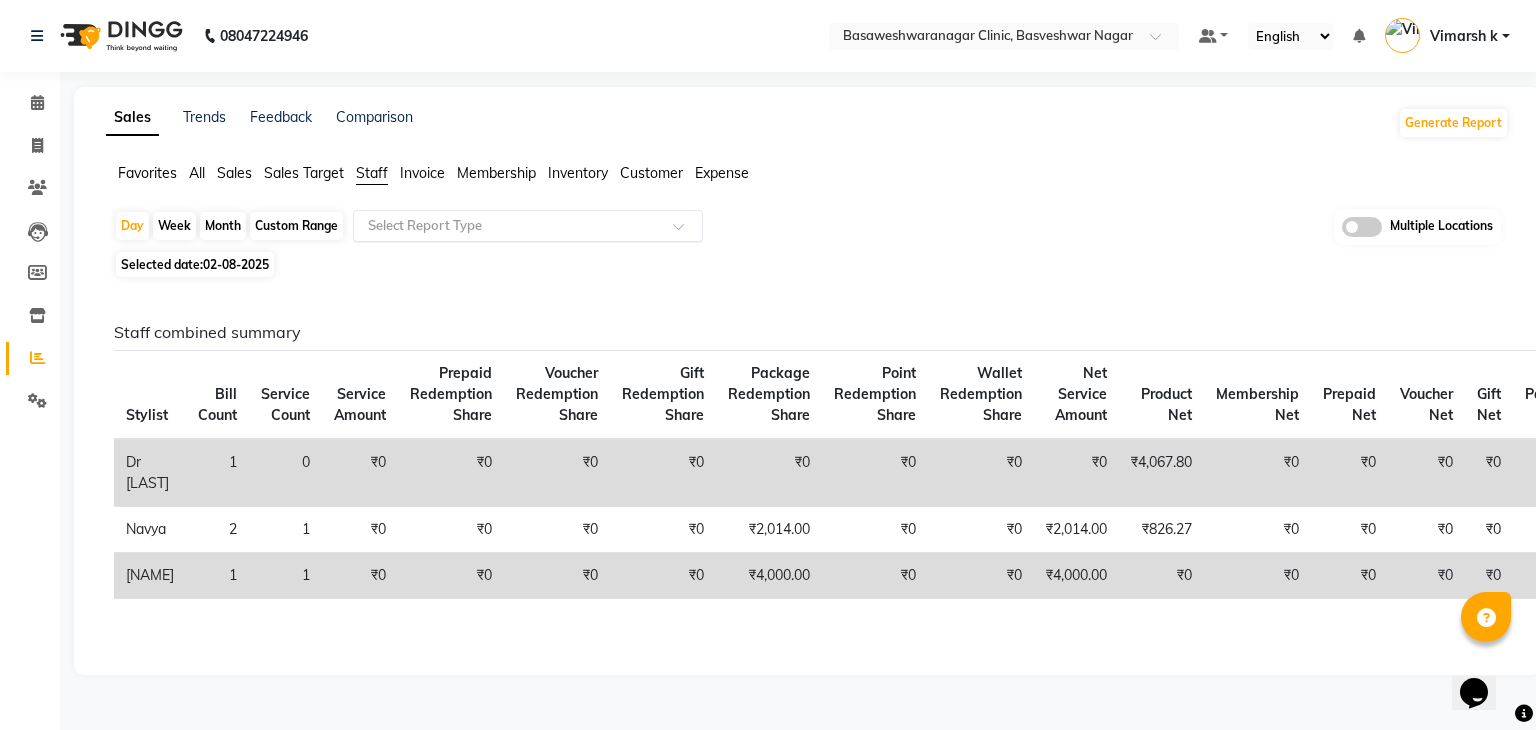 click 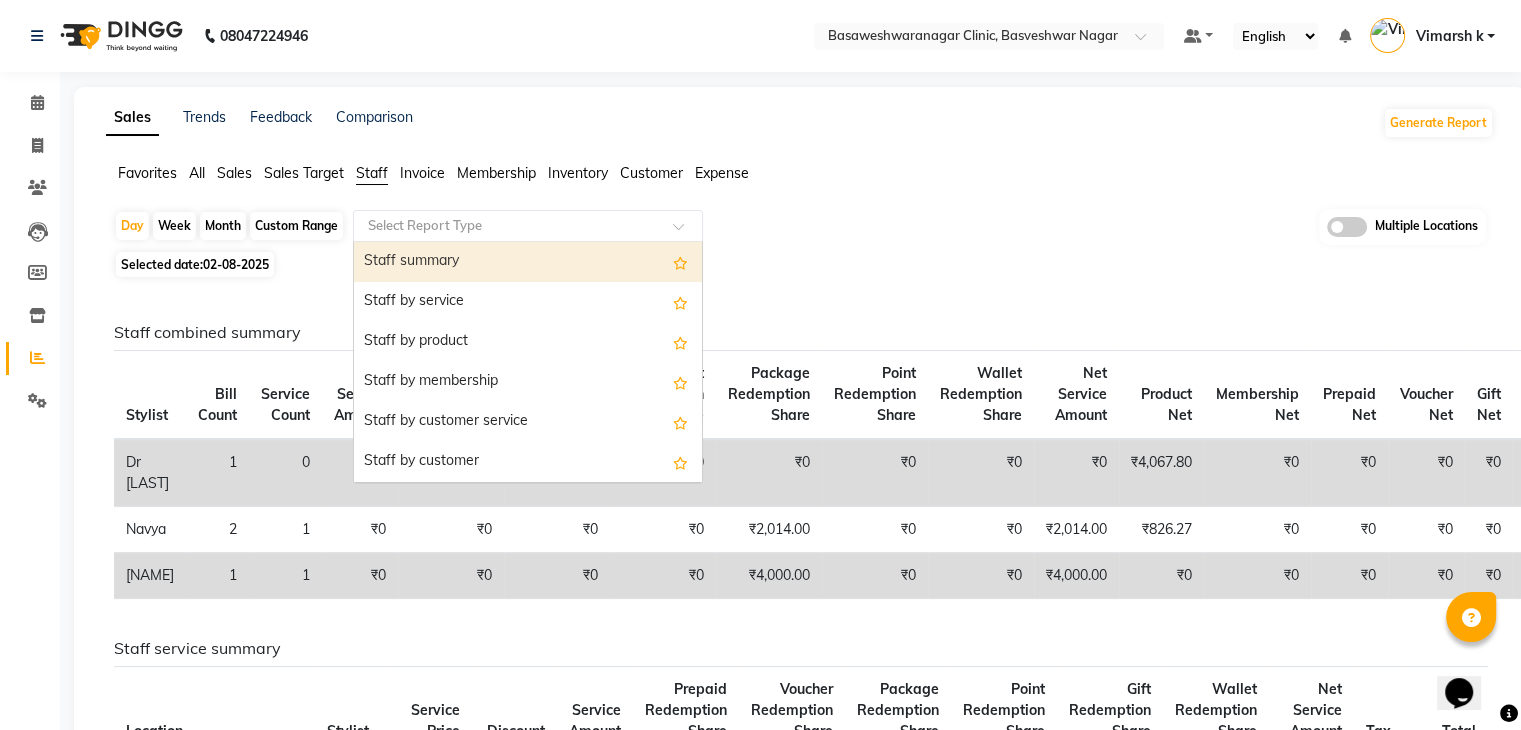 click on "Staff summary" at bounding box center [528, 262] 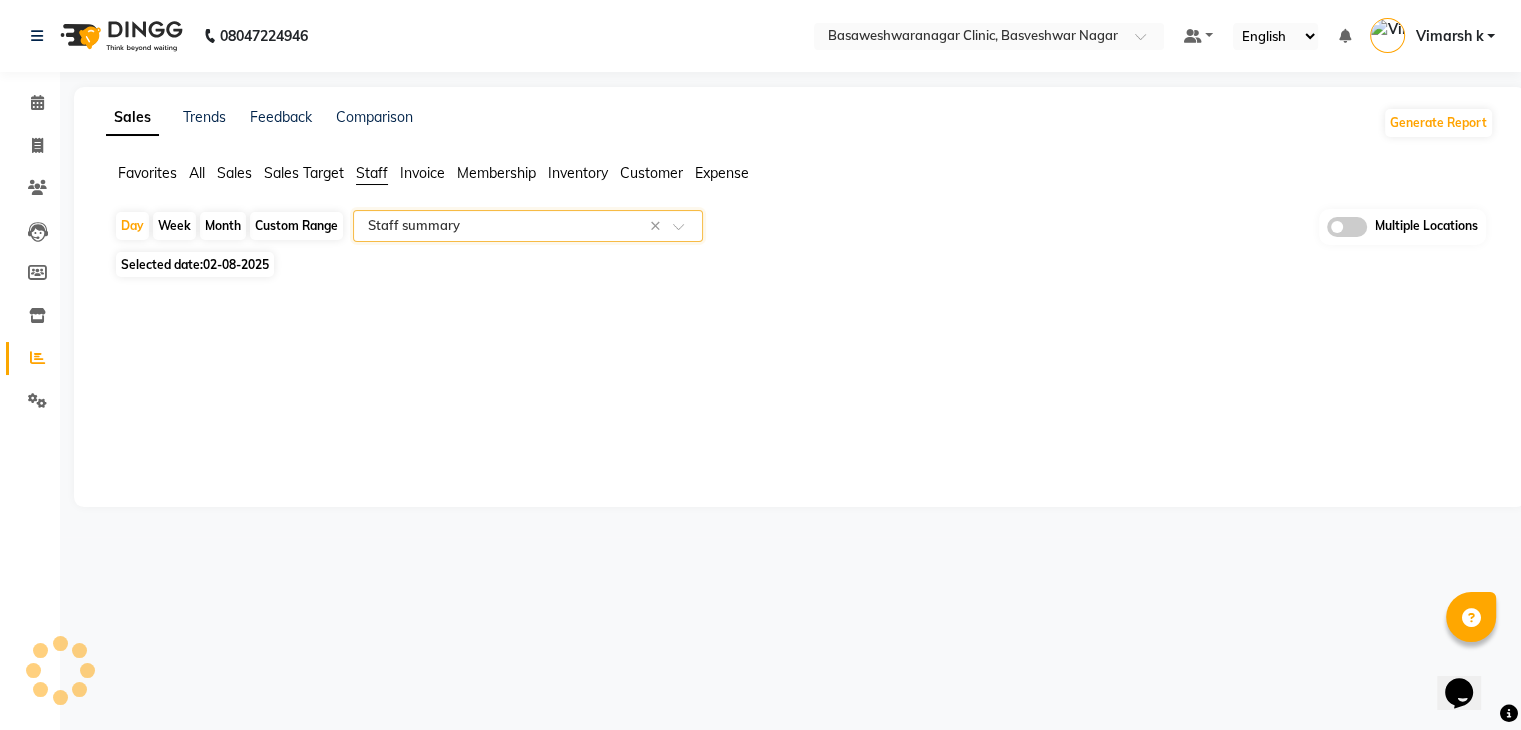 select on "full_report" 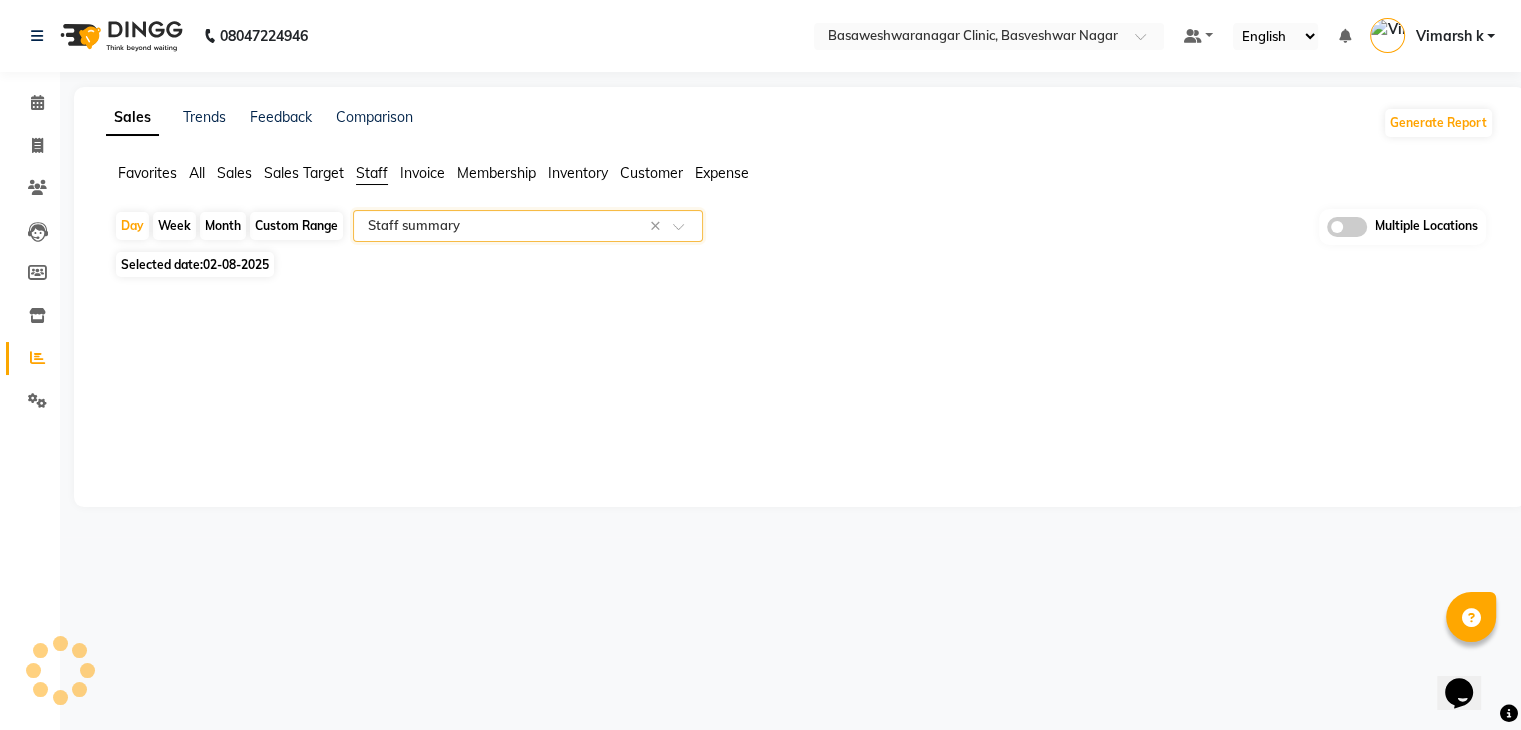 select on "csv" 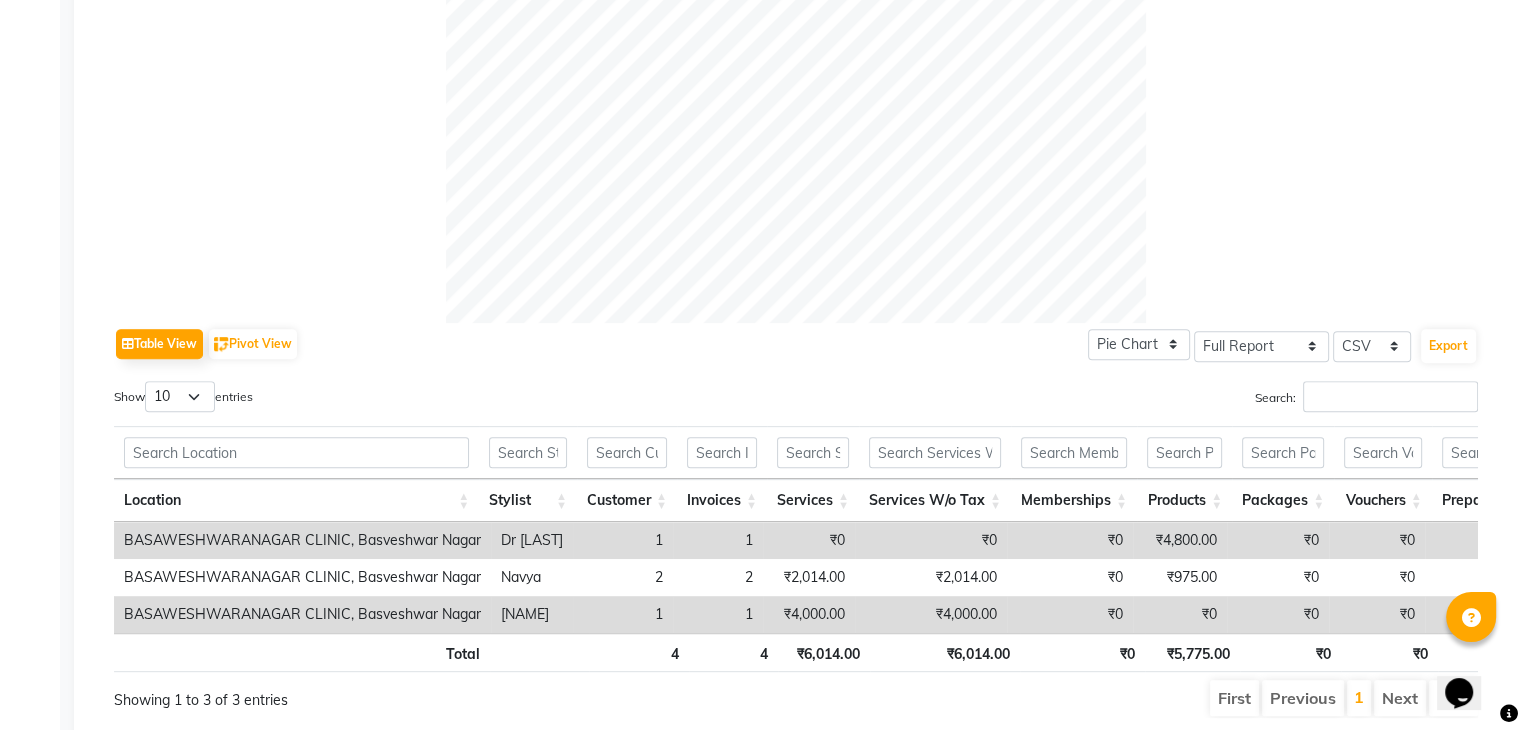 scroll, scrollTop: 782, scrollLeft: 0, axis: vertical 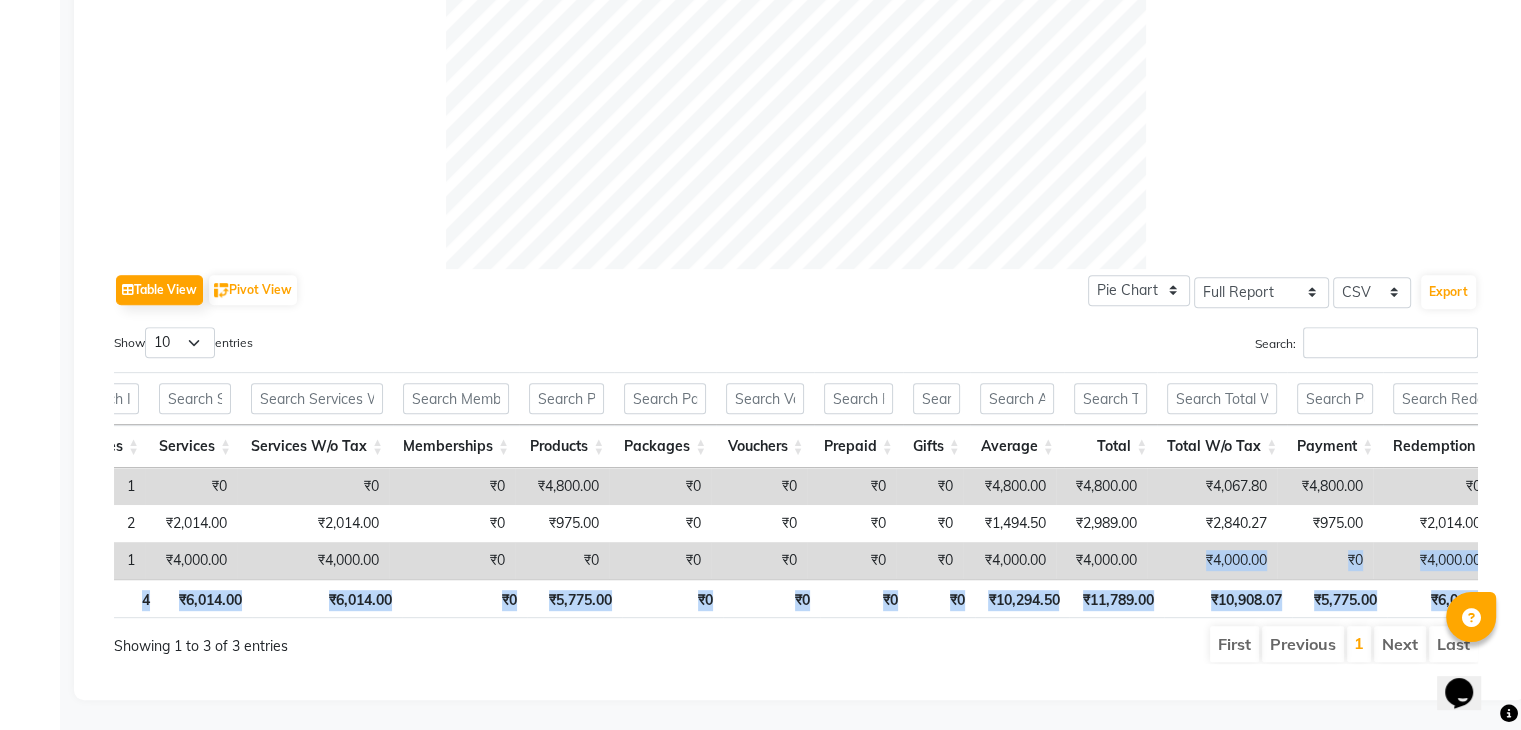 drag, startPoint x: 992, startPoint y: 549, endPoint x: 93, endPoint y: 653, distance: 904.9956 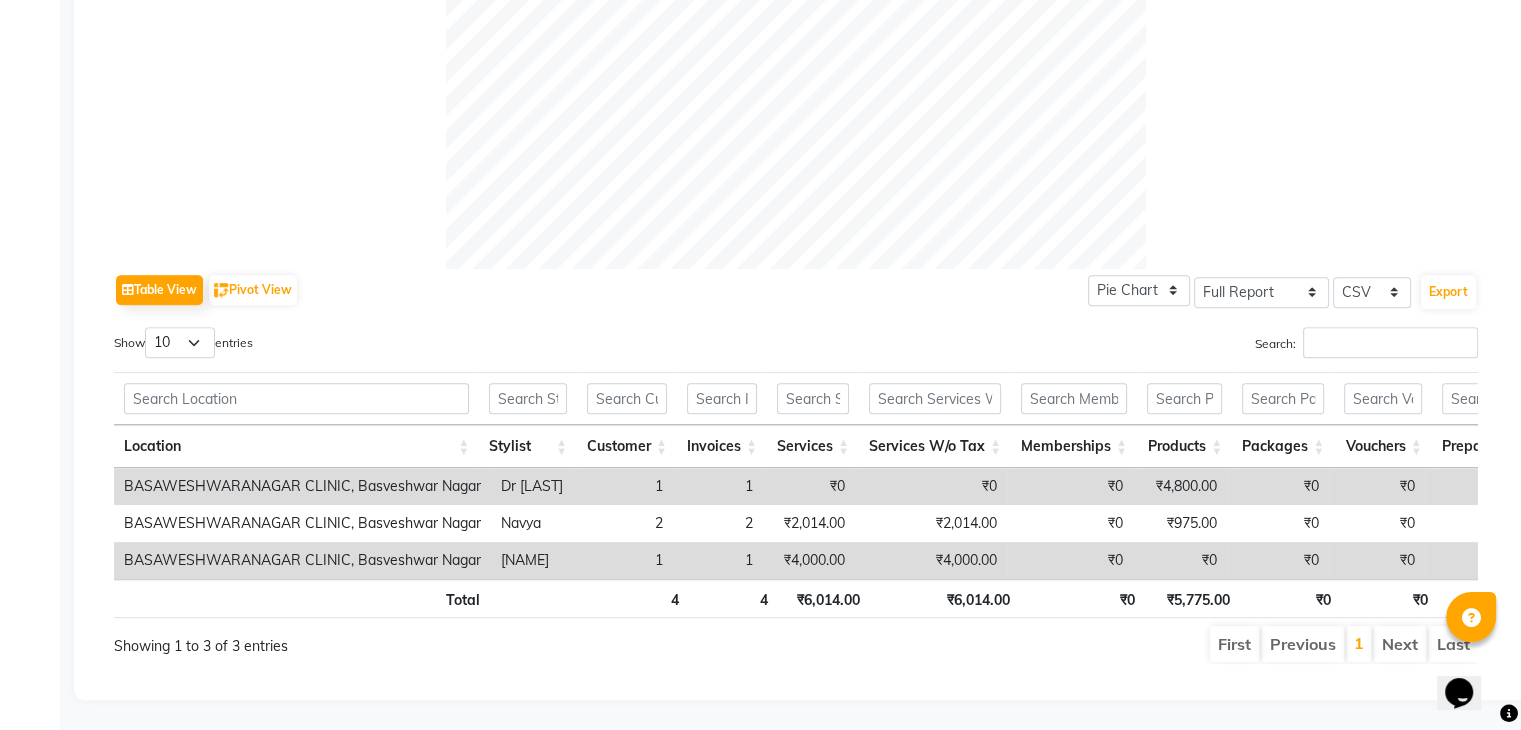 click on "Table View   Pivot View  Pie Chart Bar Chart Select Full Report Filtered Report Select CSV PDF  Export" 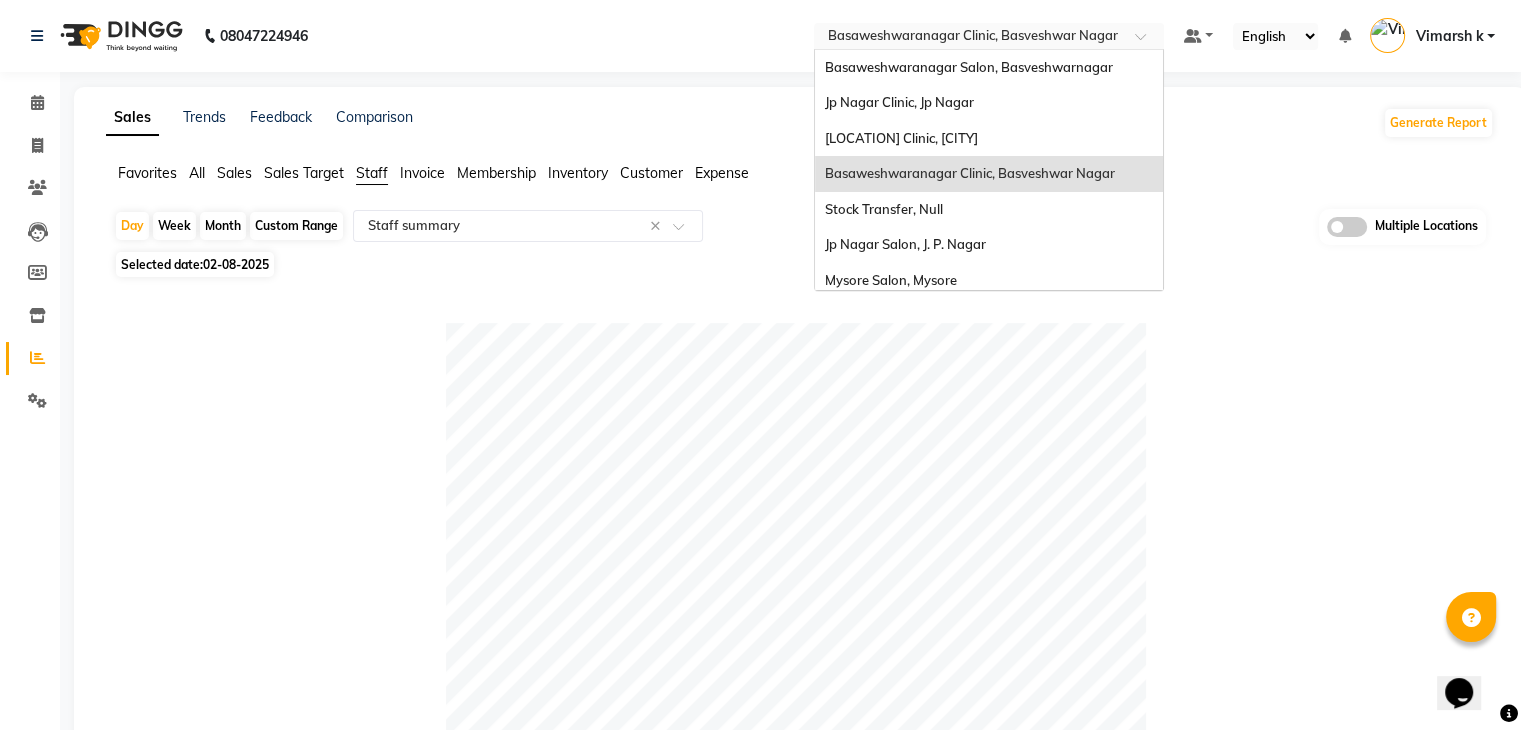 click at bounding box center [969, 38] 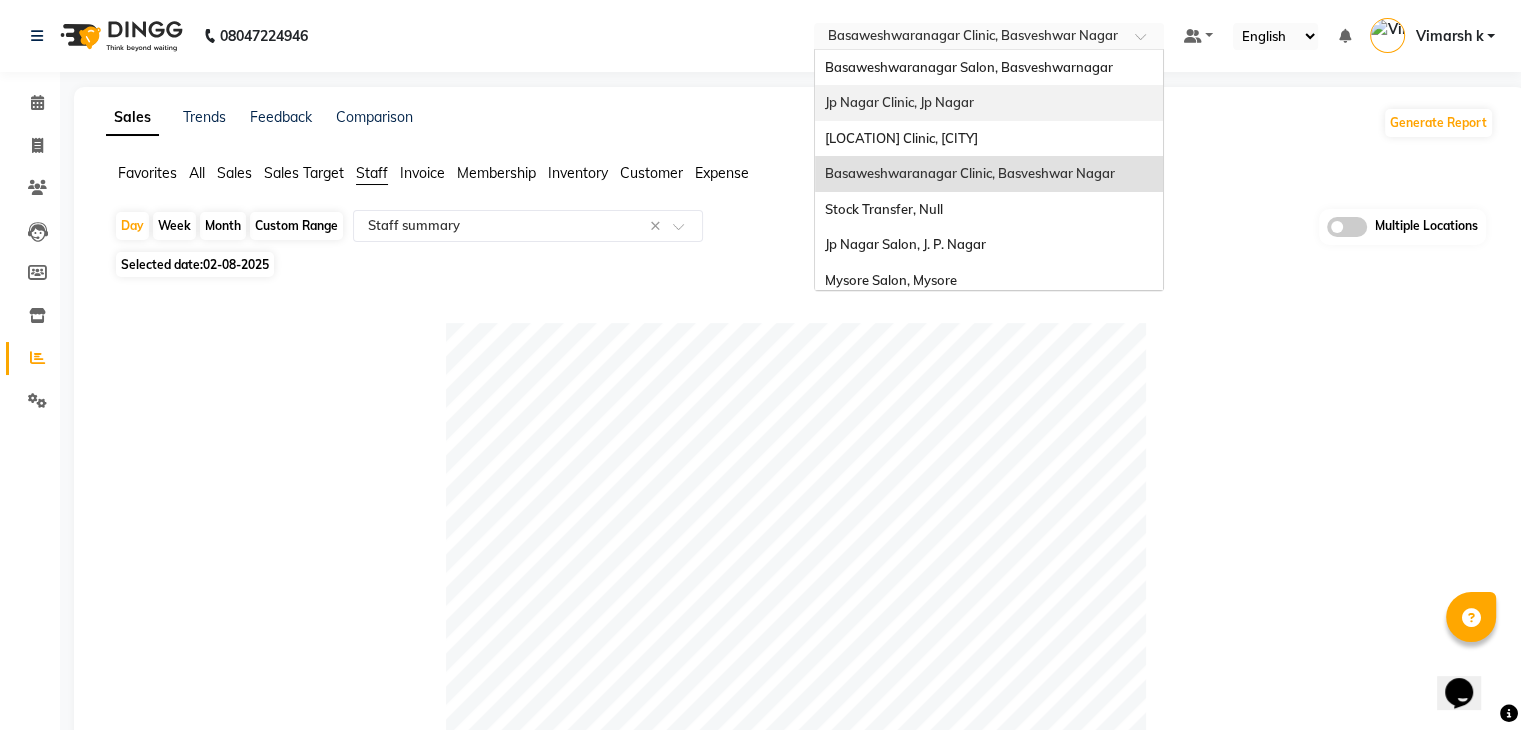 click on "Jp Nagar Clinic, Jp Nagar" at bounding box center [899, 102] 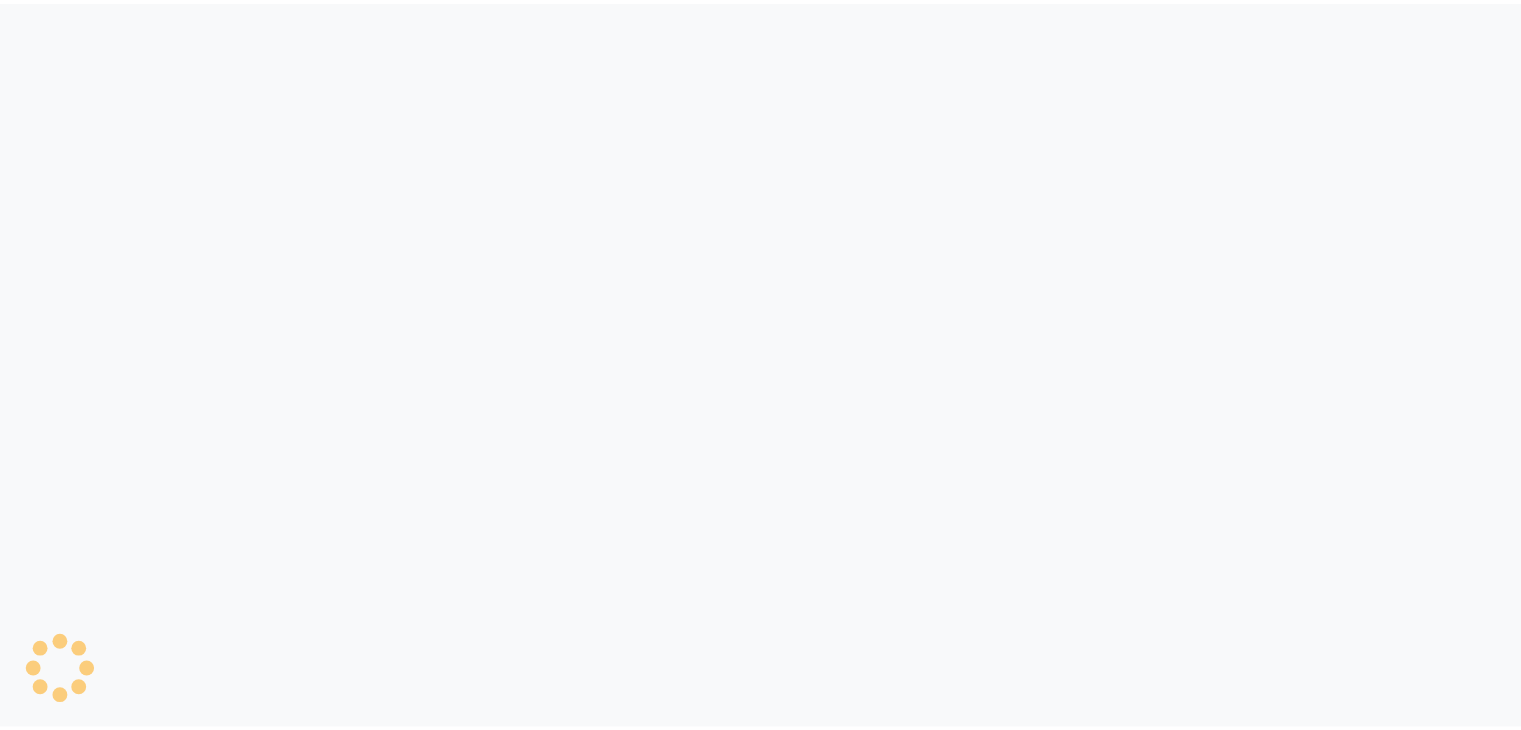 scroll, scrollTop: 0, scrollLeft: 0, axis: both 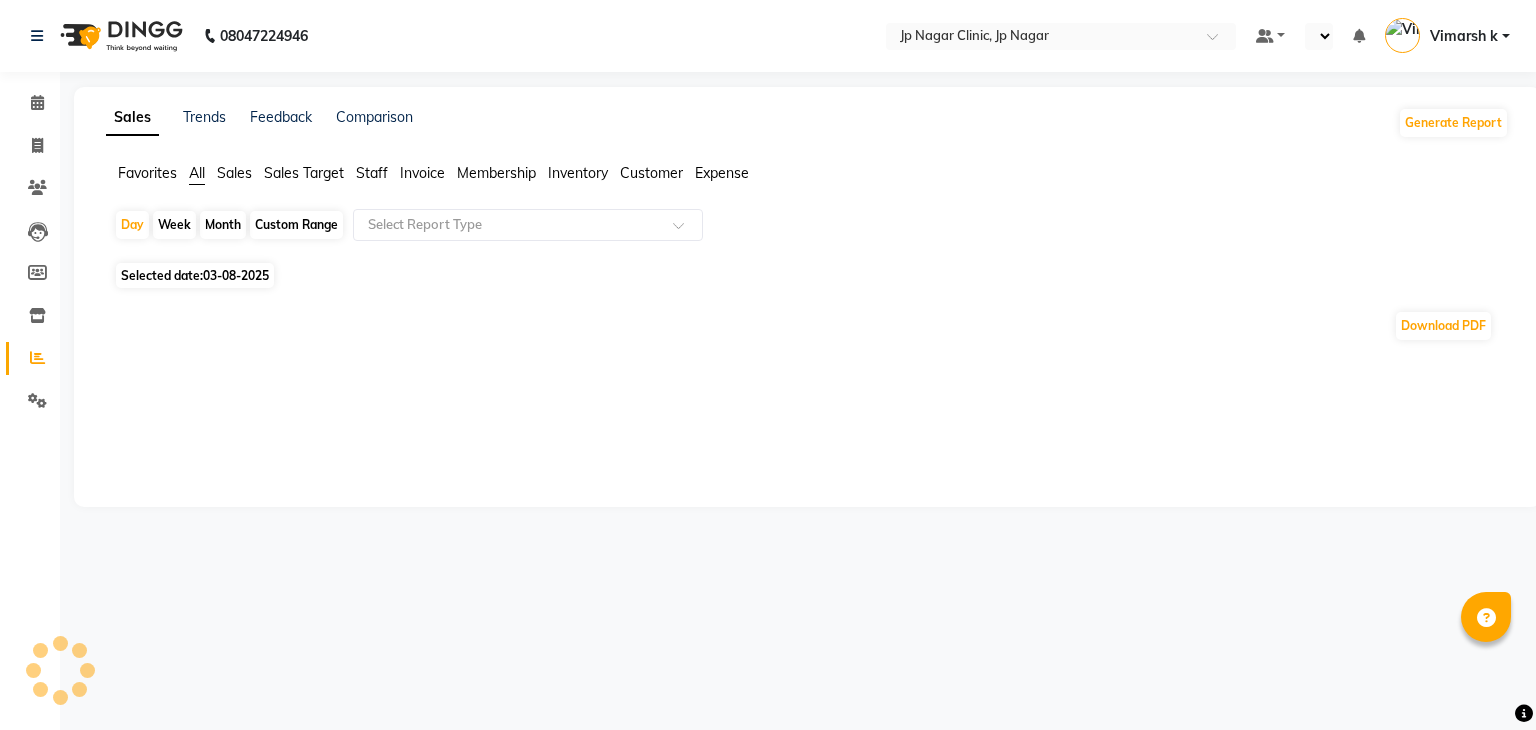 select on "en" 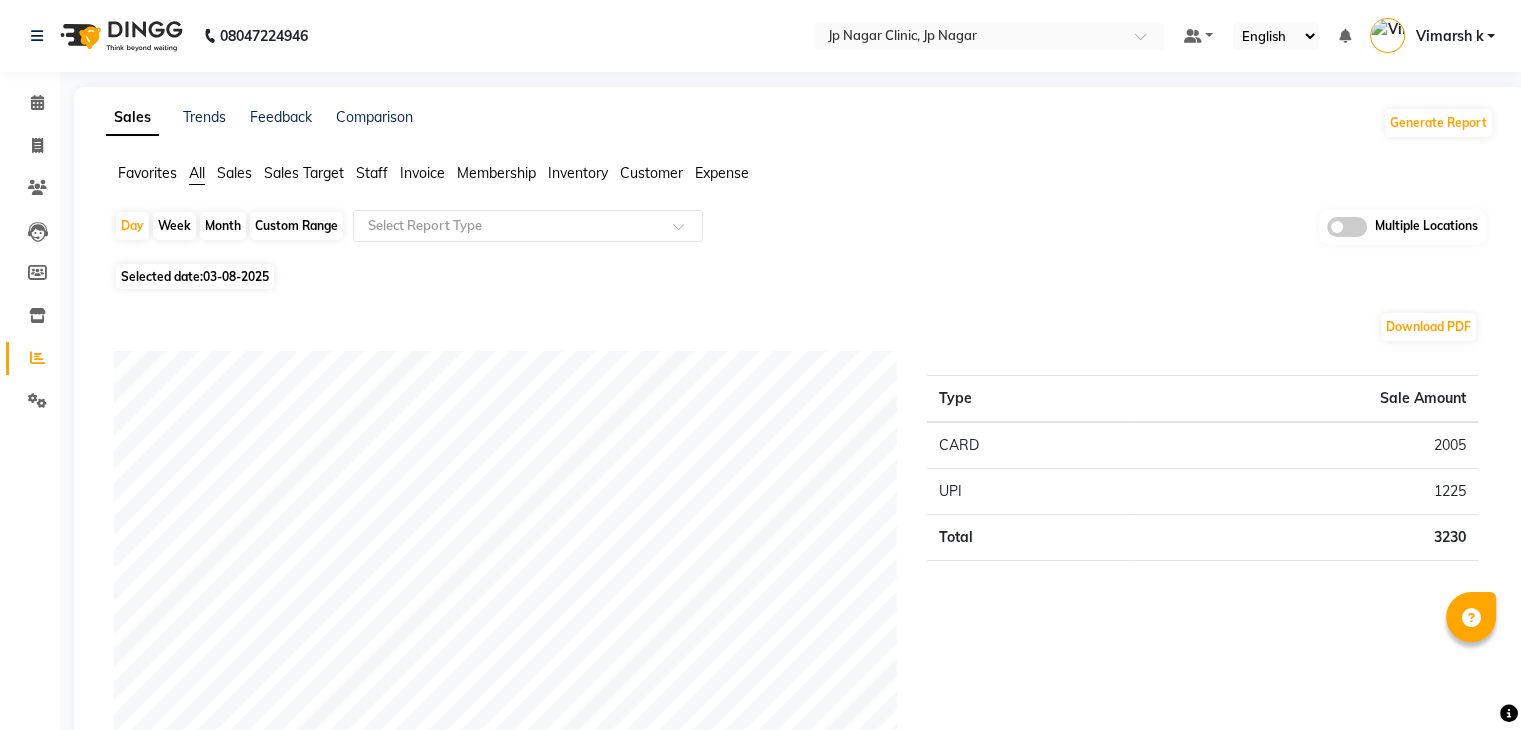 click on "03-08-2025" 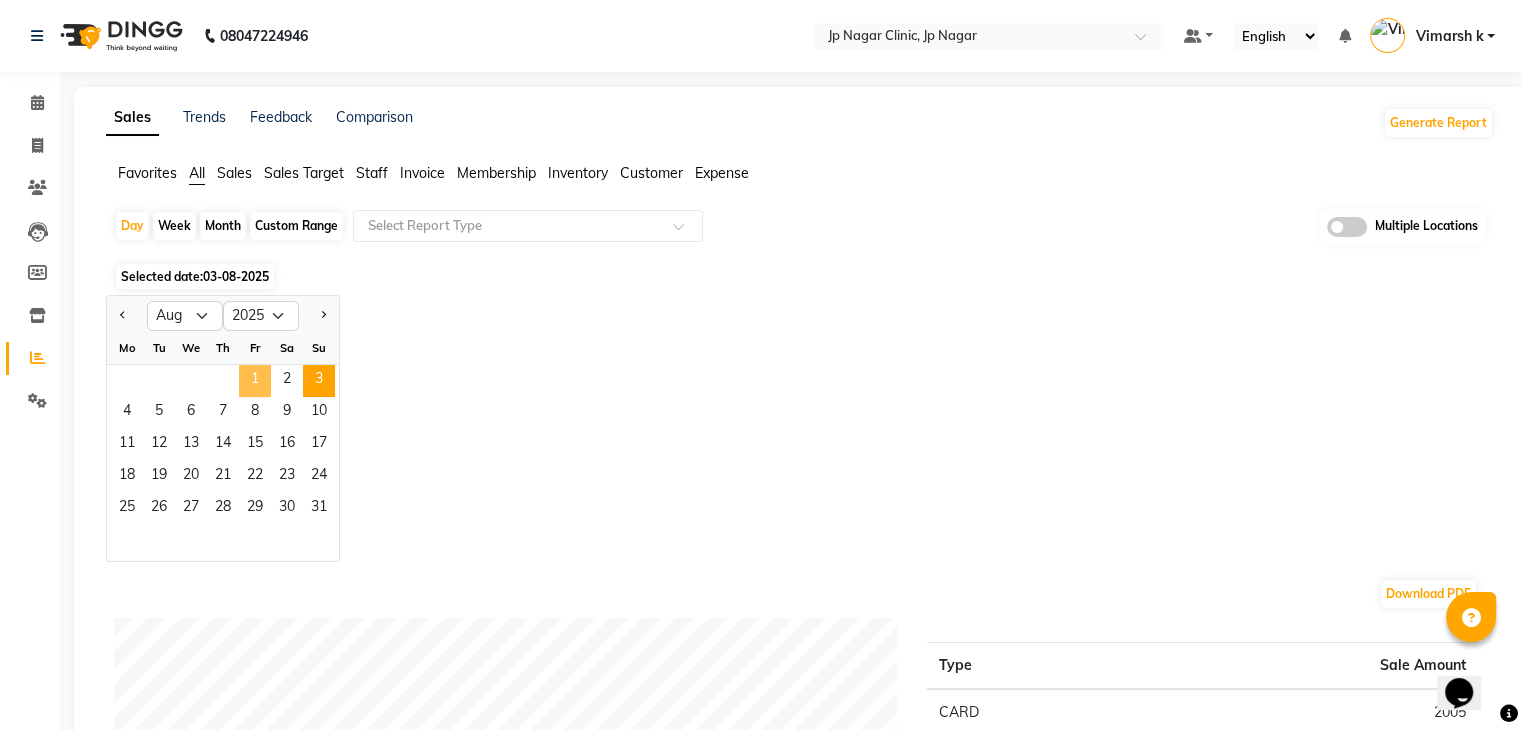 scroll, scrollTop: 0, scrollLeft: 0, axis: both 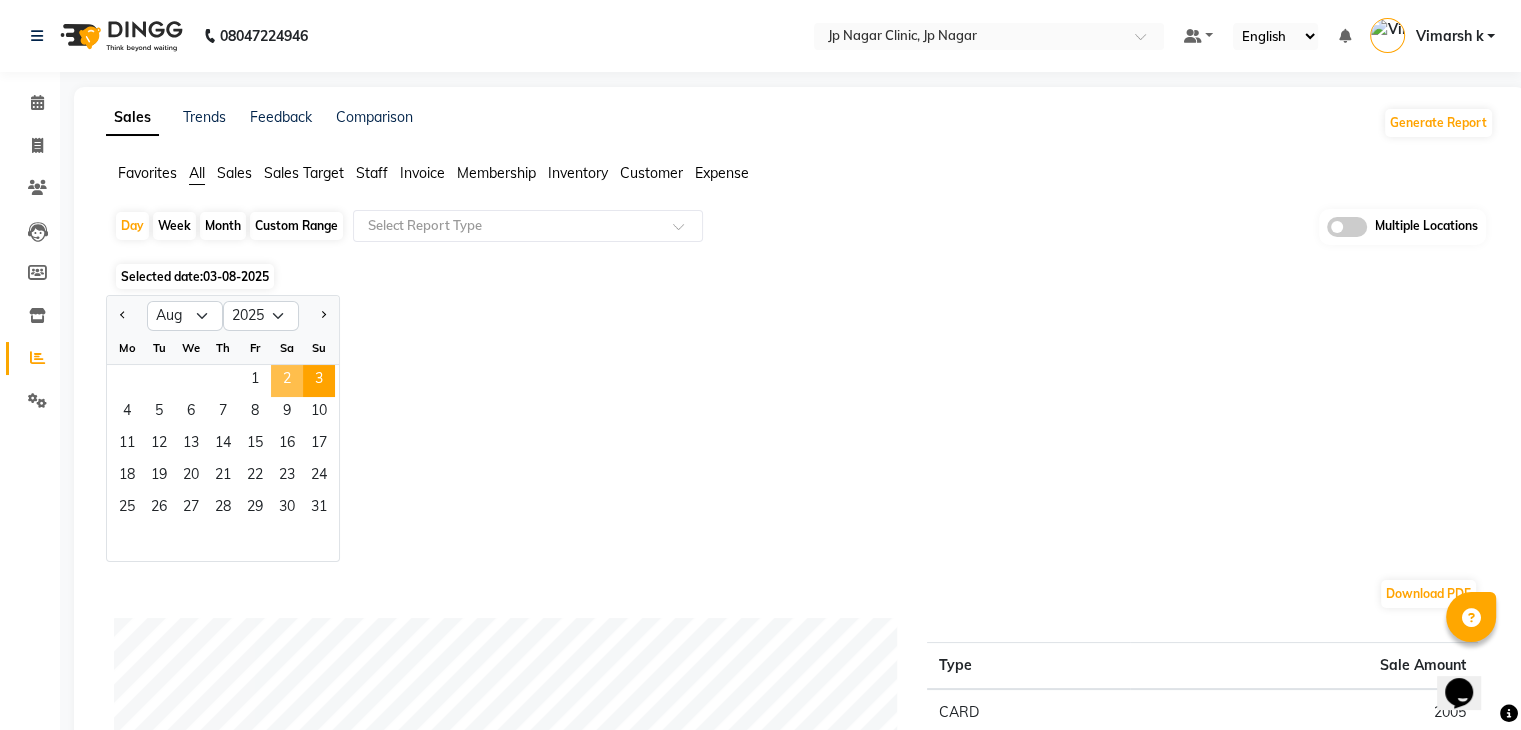 click on "2" 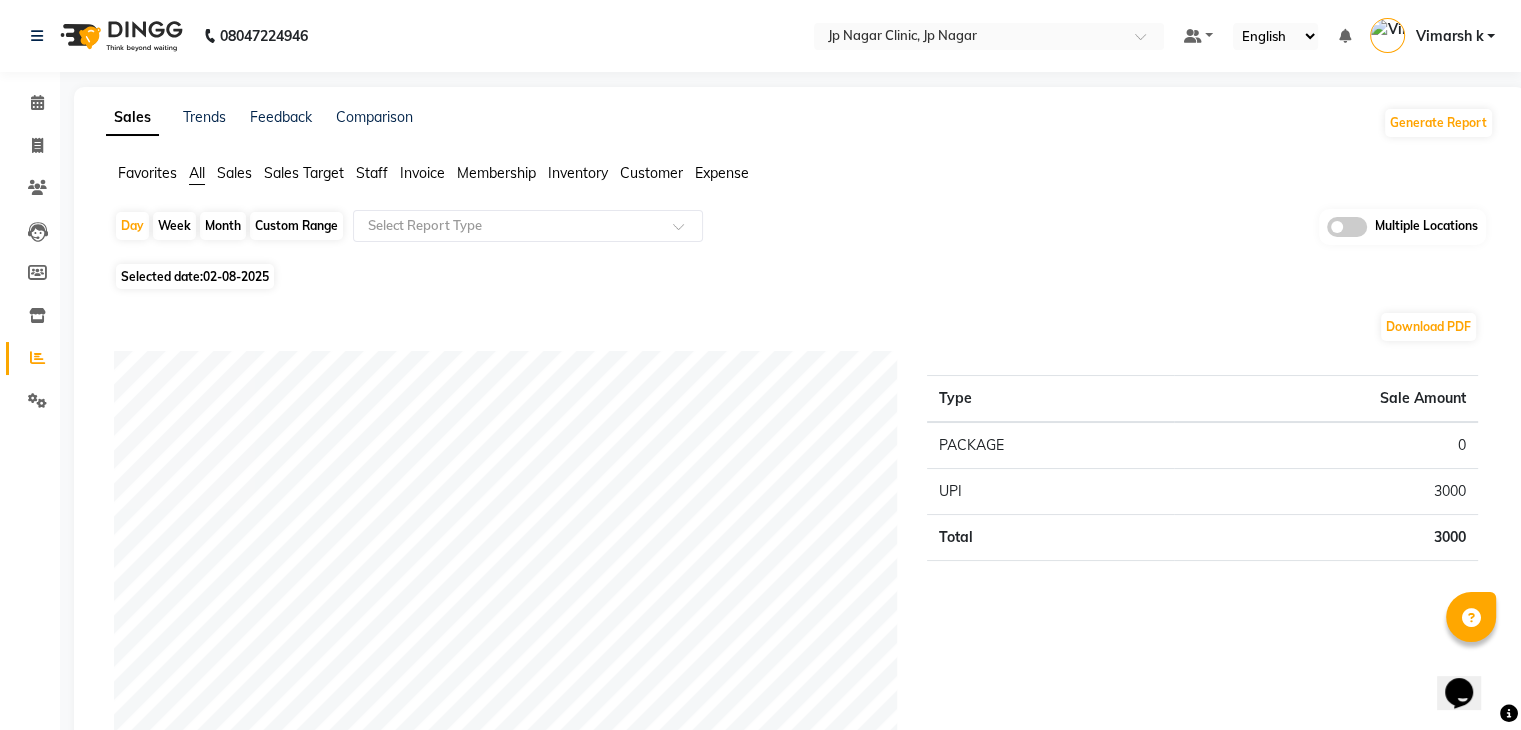 click on "Staff" 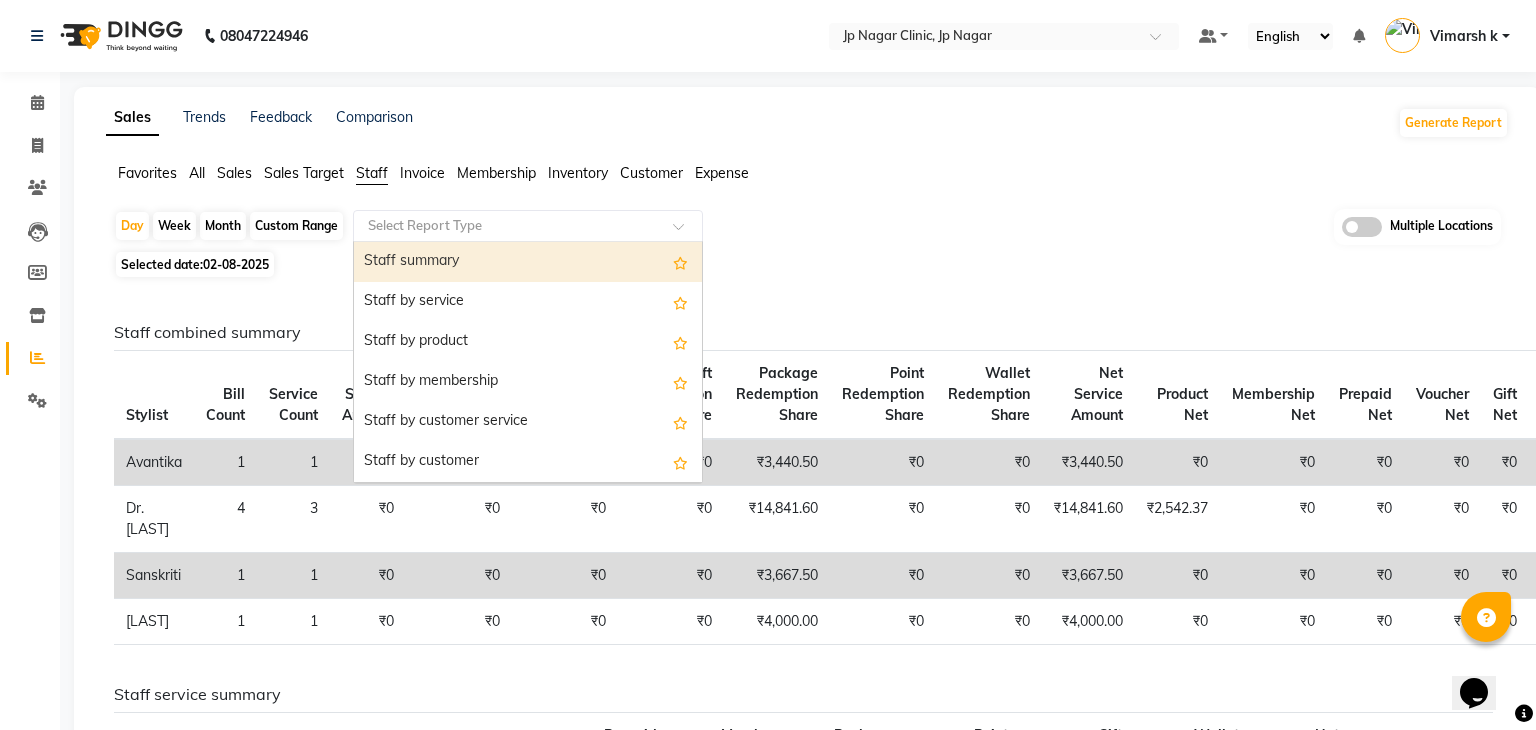 drag, startPoint x: 381, startPoint y: 217, endPoint x: 392, endPoint y: 232, distance: 18.601076 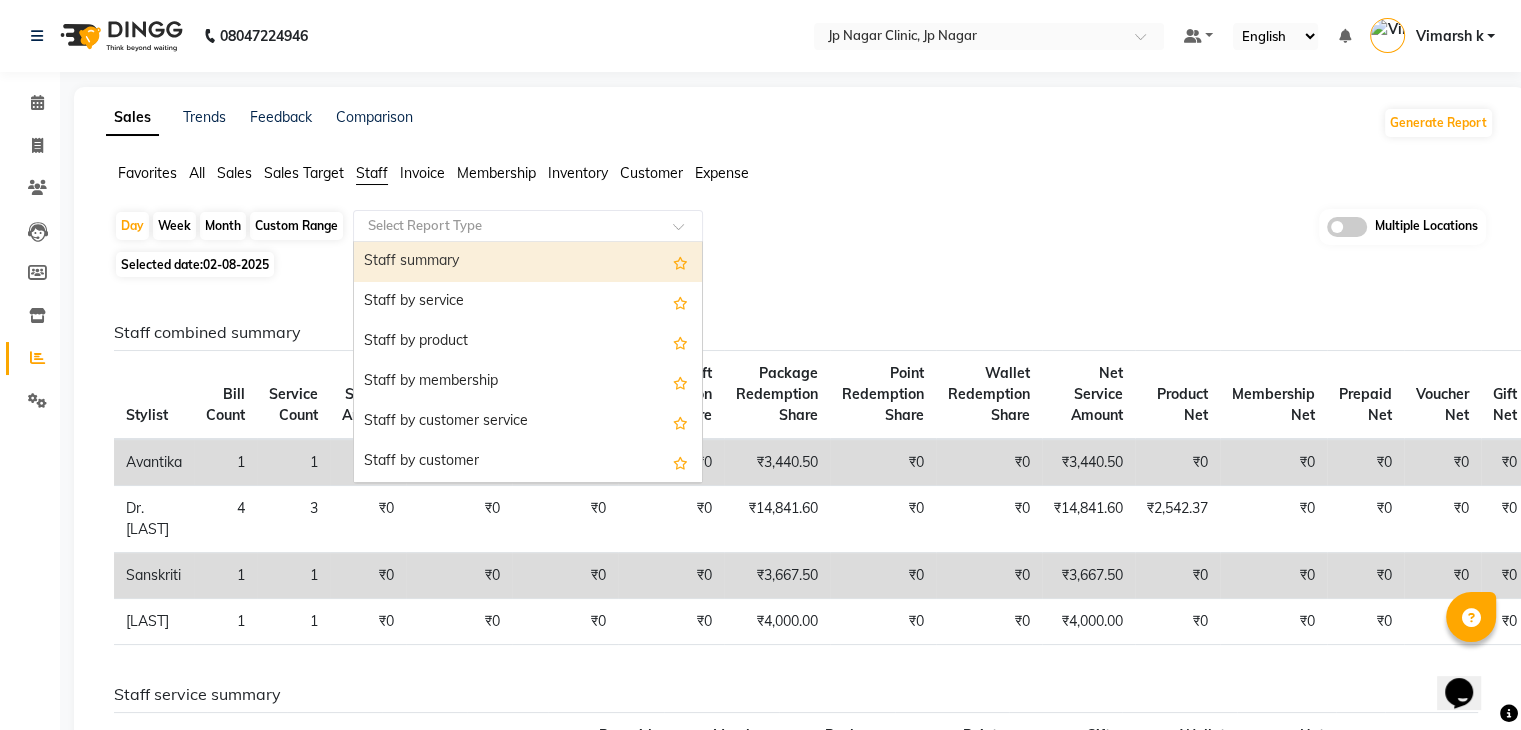 click on "Staff summary" at bounding box center [528, 262] 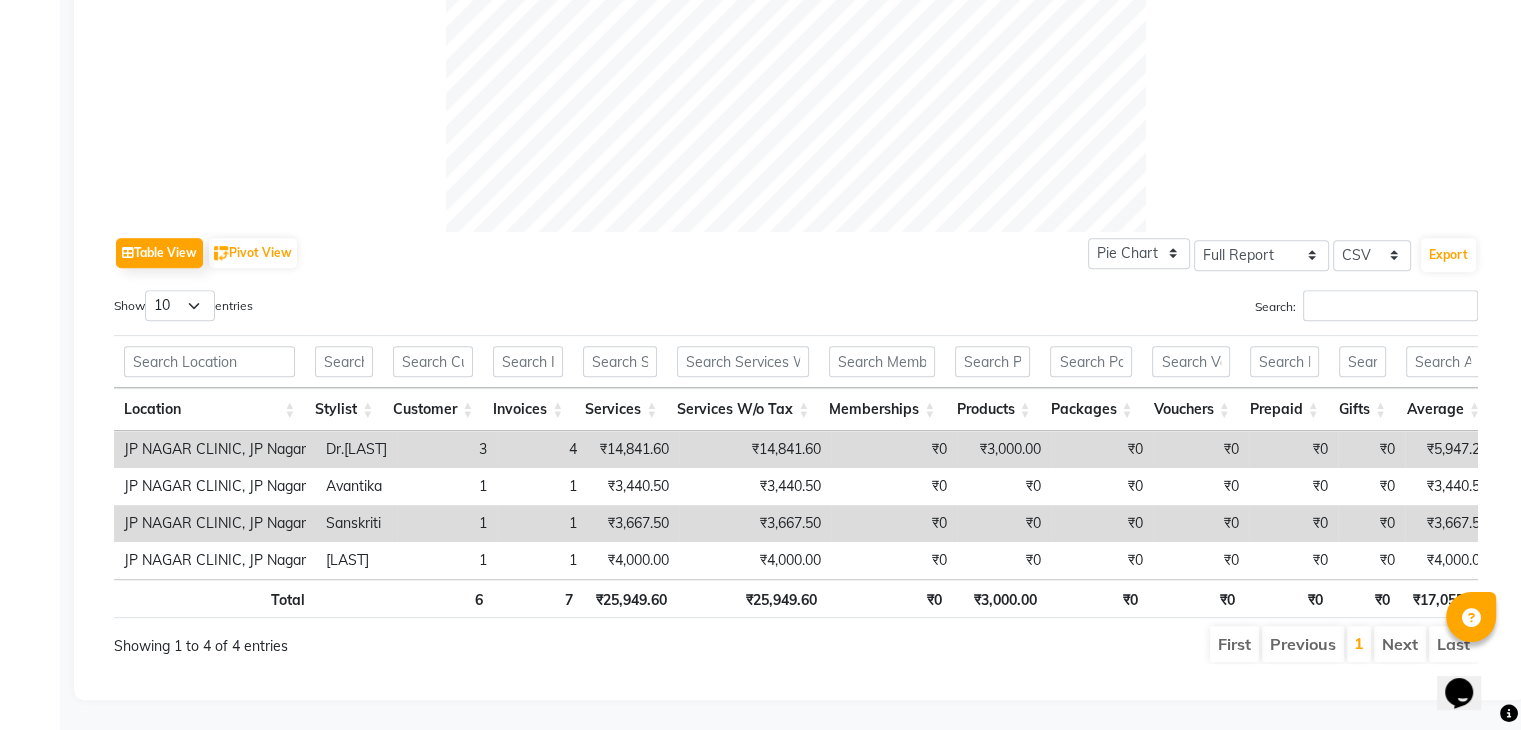 scroll, scrollTop: 820, scrollLeft: 0, axis: vertical 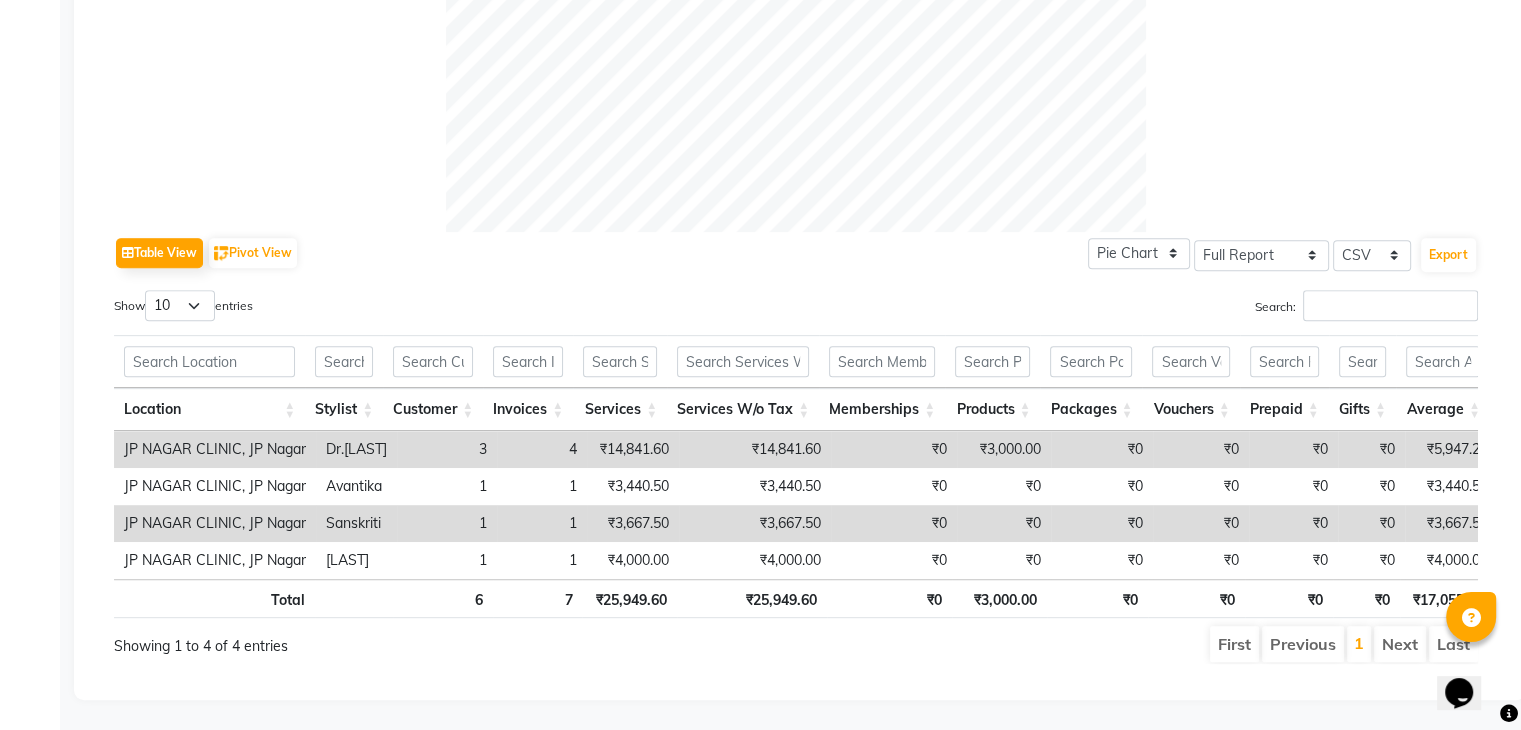 click on "Table View   Pivot View  Pie Chart Bar Chart Select Full Report Filtered Report Select CSV PDF  Export" 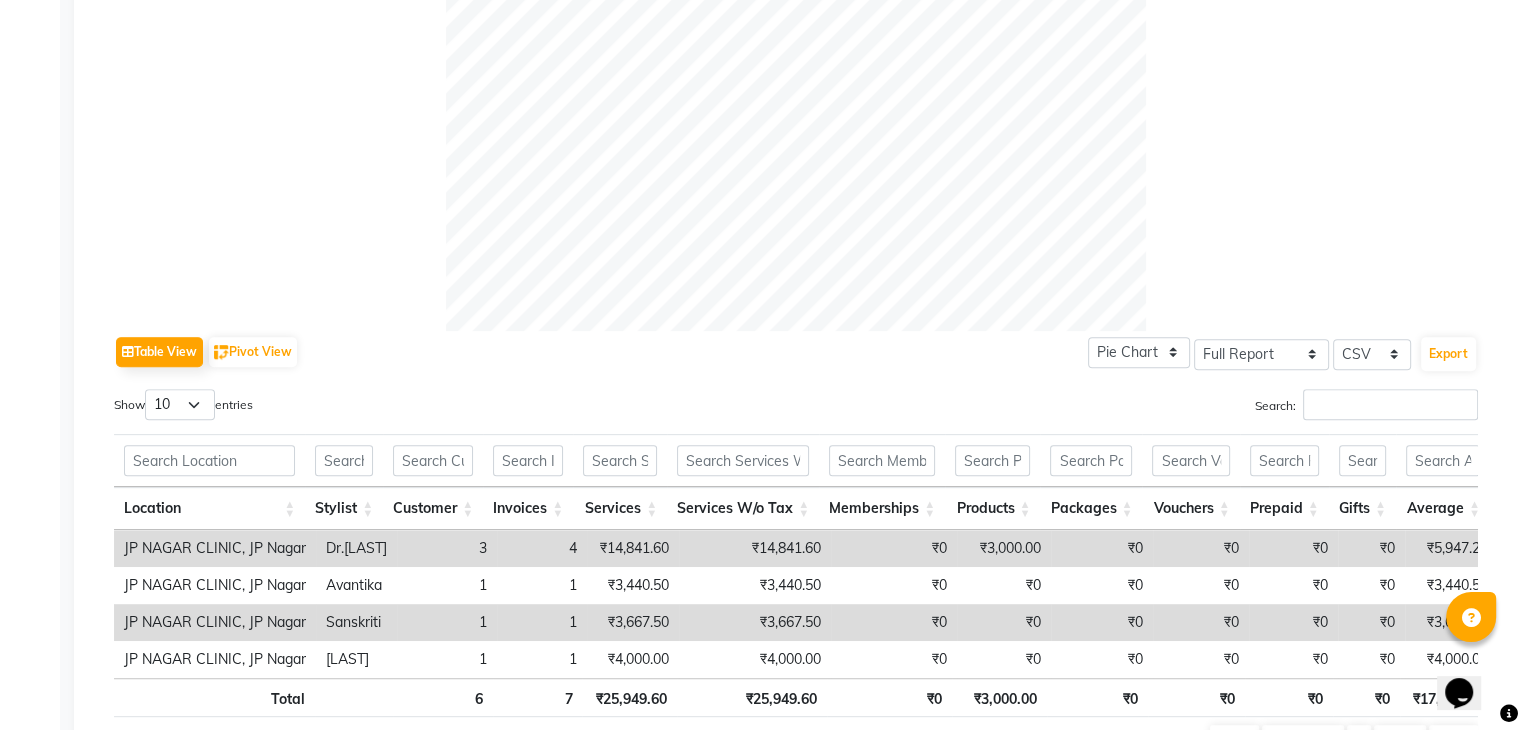 scroll, scrollTop: 820, scrollLeft: 0, axis: vertical 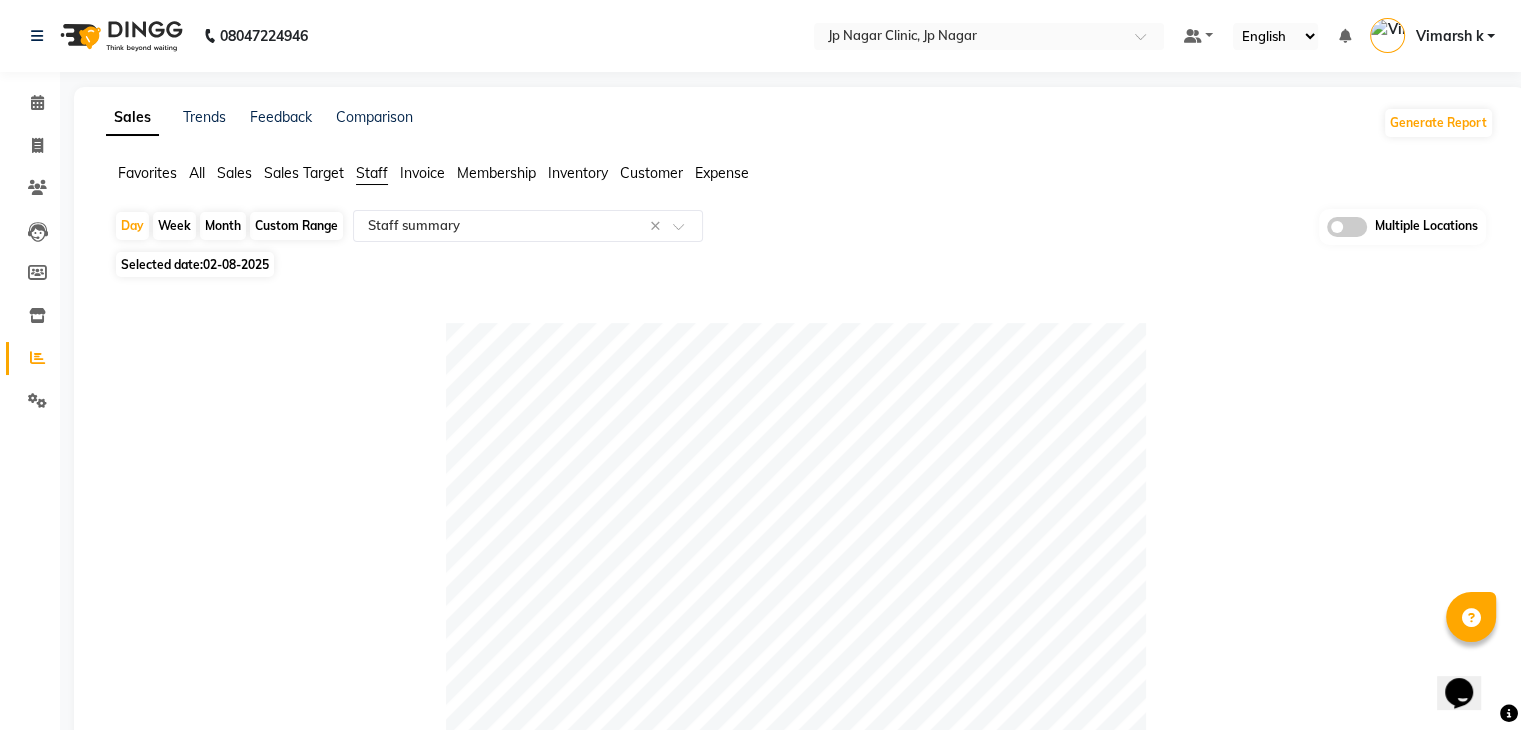 click on "All" 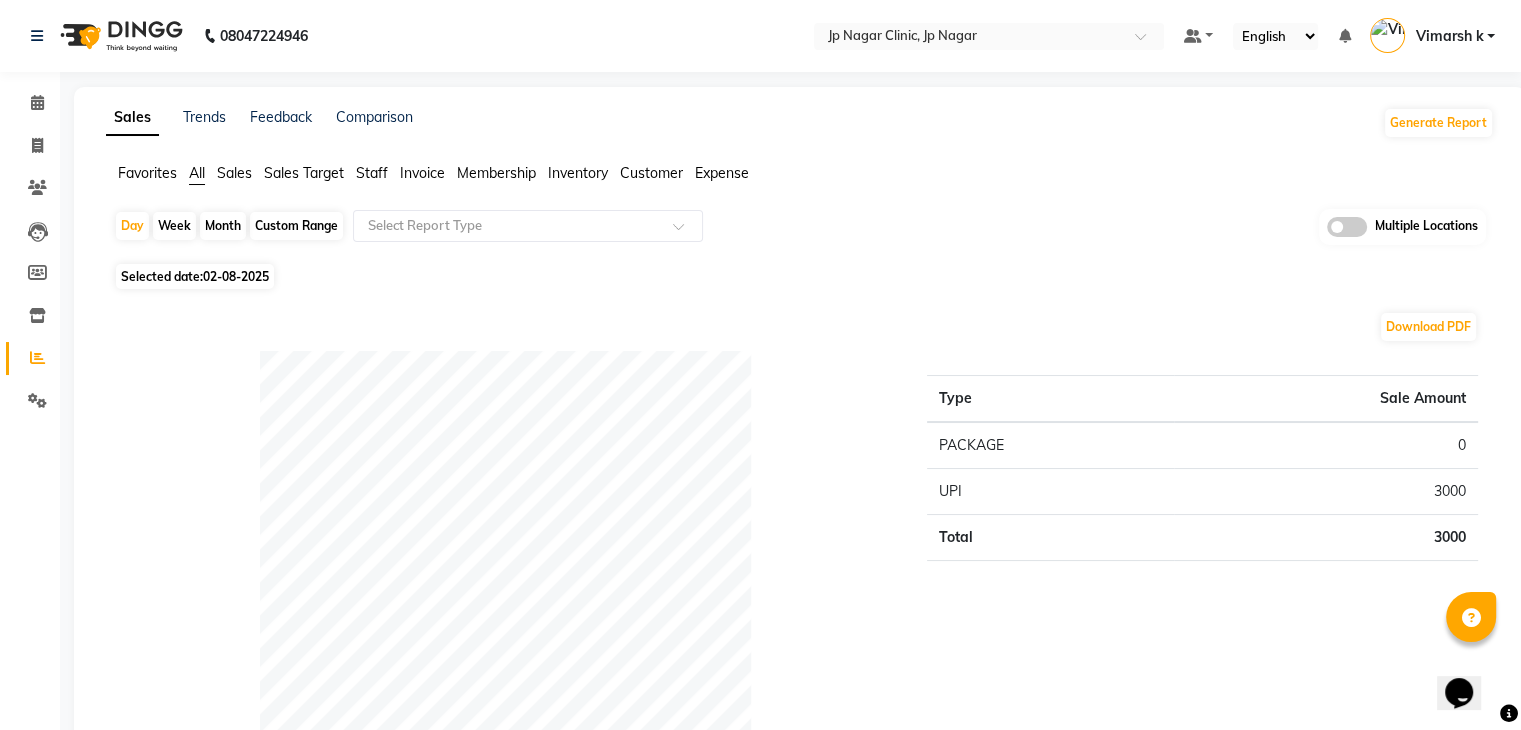 click on "Day   Week   Month   Custom Range  Select Report Type Multiple Locations" 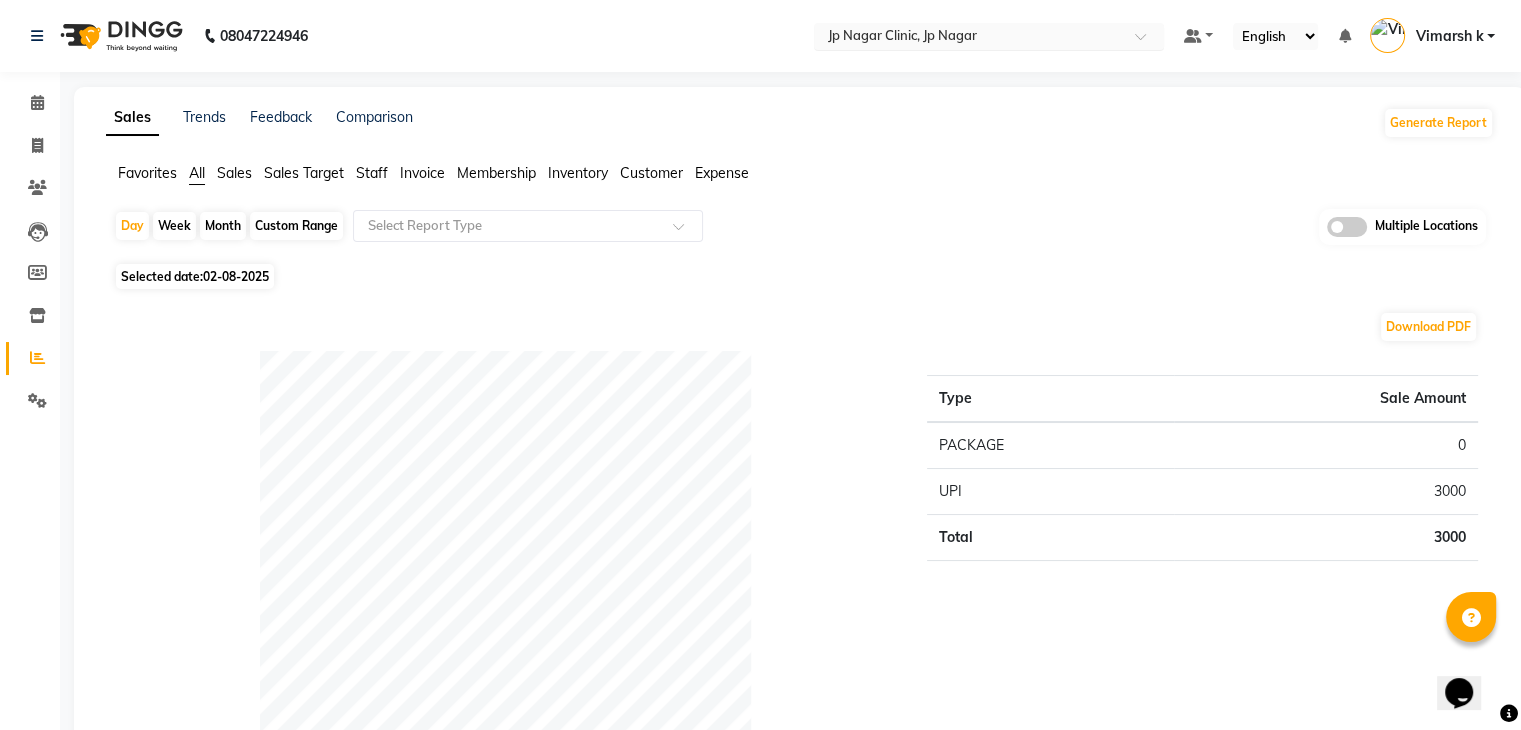click at bounding box center [969, 38] 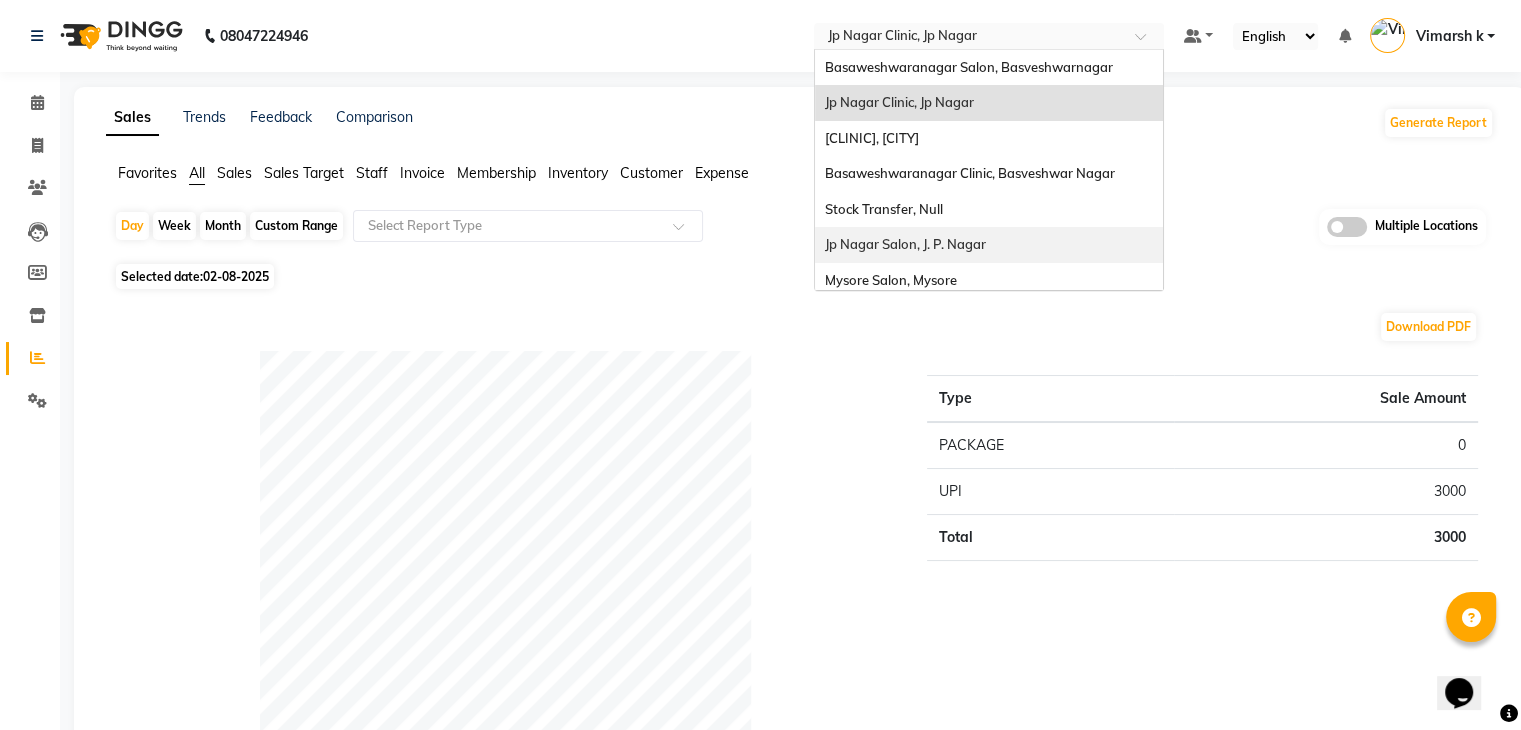 click on "Jp Nagar Salon, J. P. Nagar" at bounding box center [905, 244] 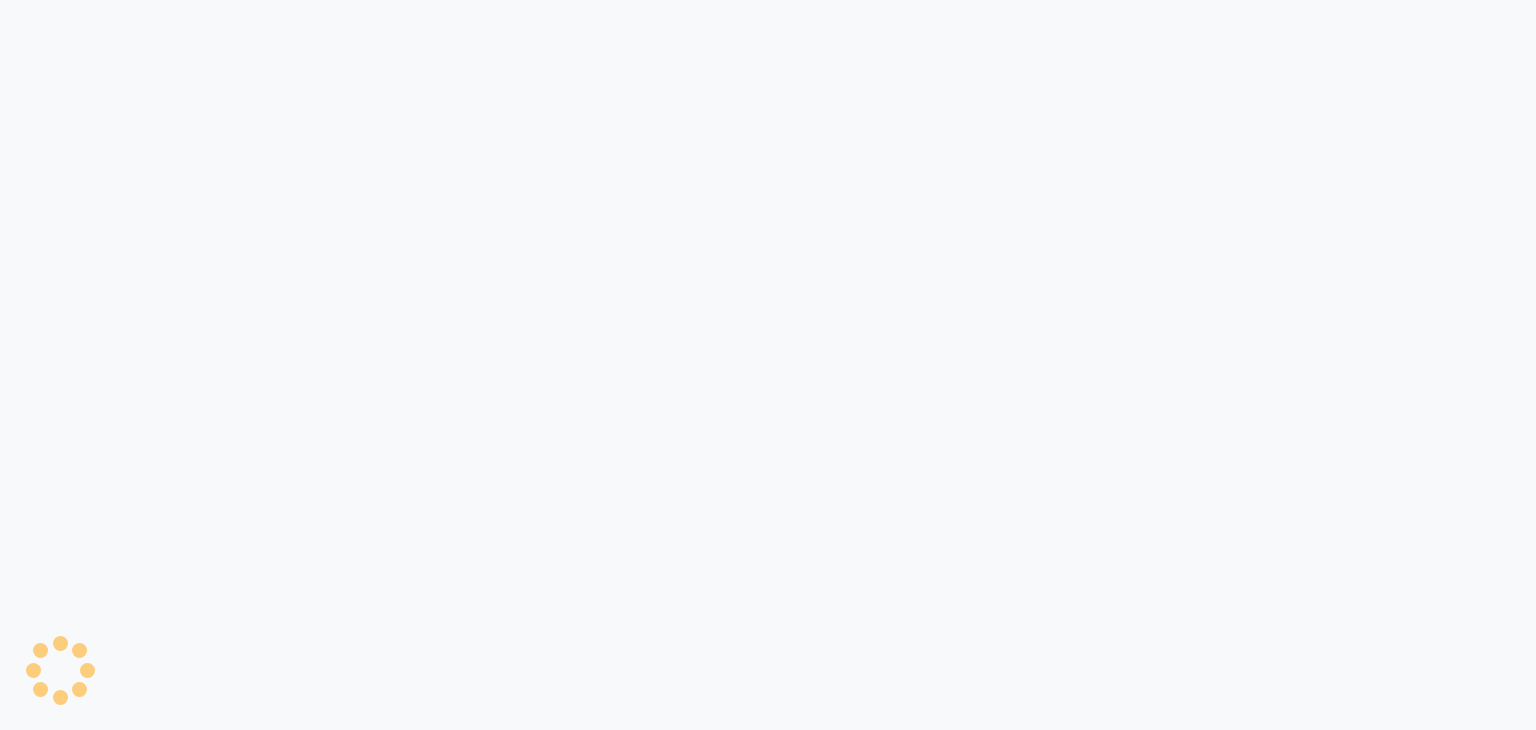 scroll, scrollTop: 0, scrollLeft: 0, axis: both 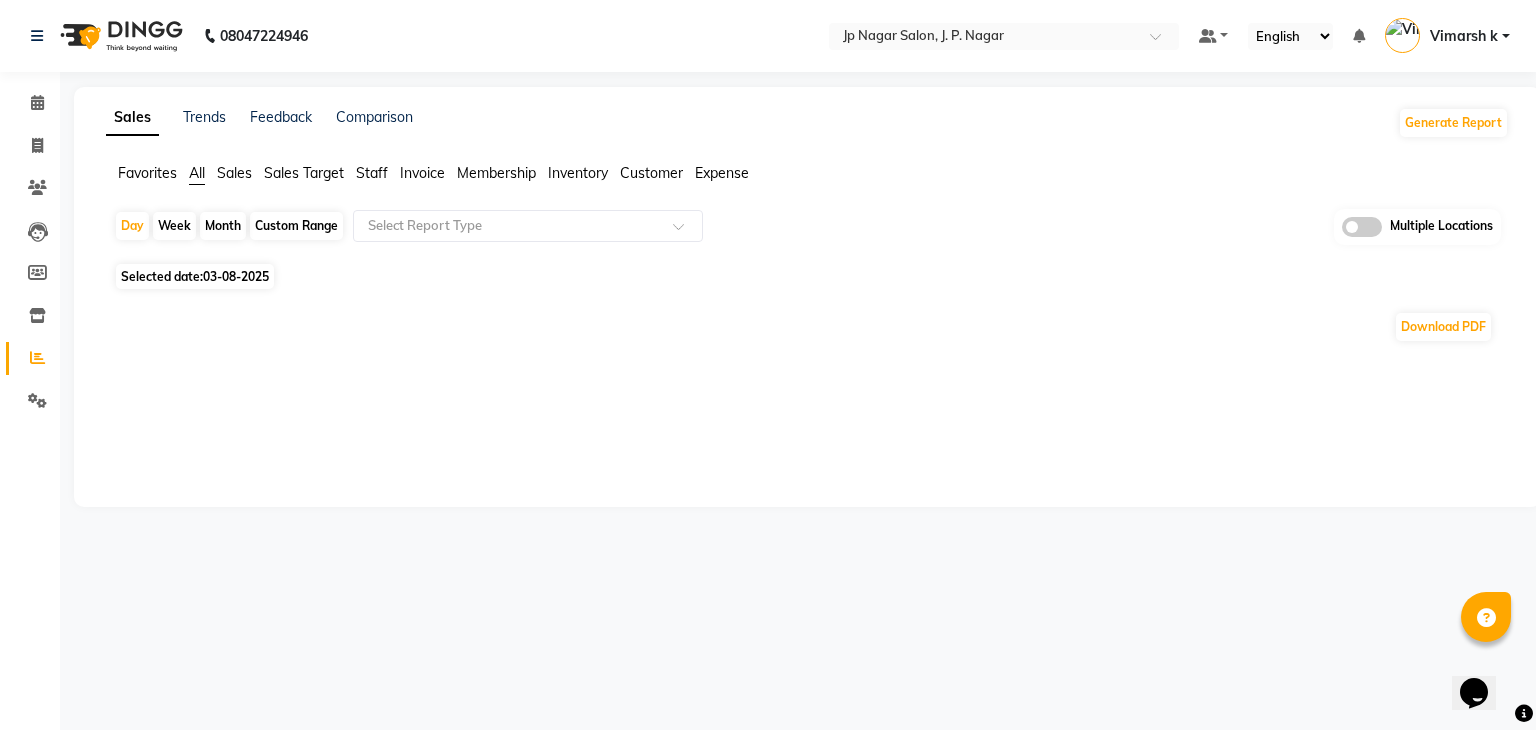 click on "Selected date:  03-08-2025" 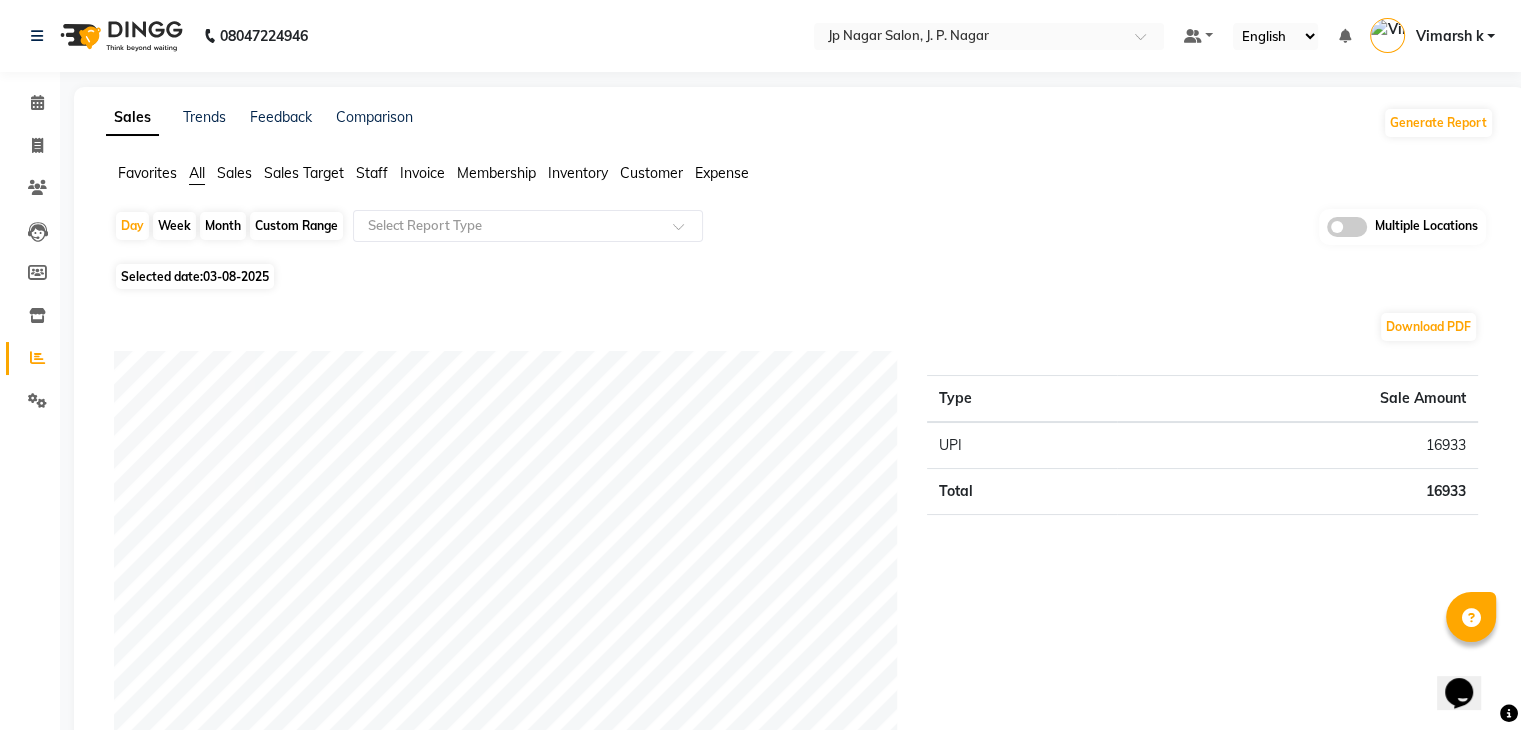 scroll, scrollTop: 0, scrollLeft: 0, axis: both 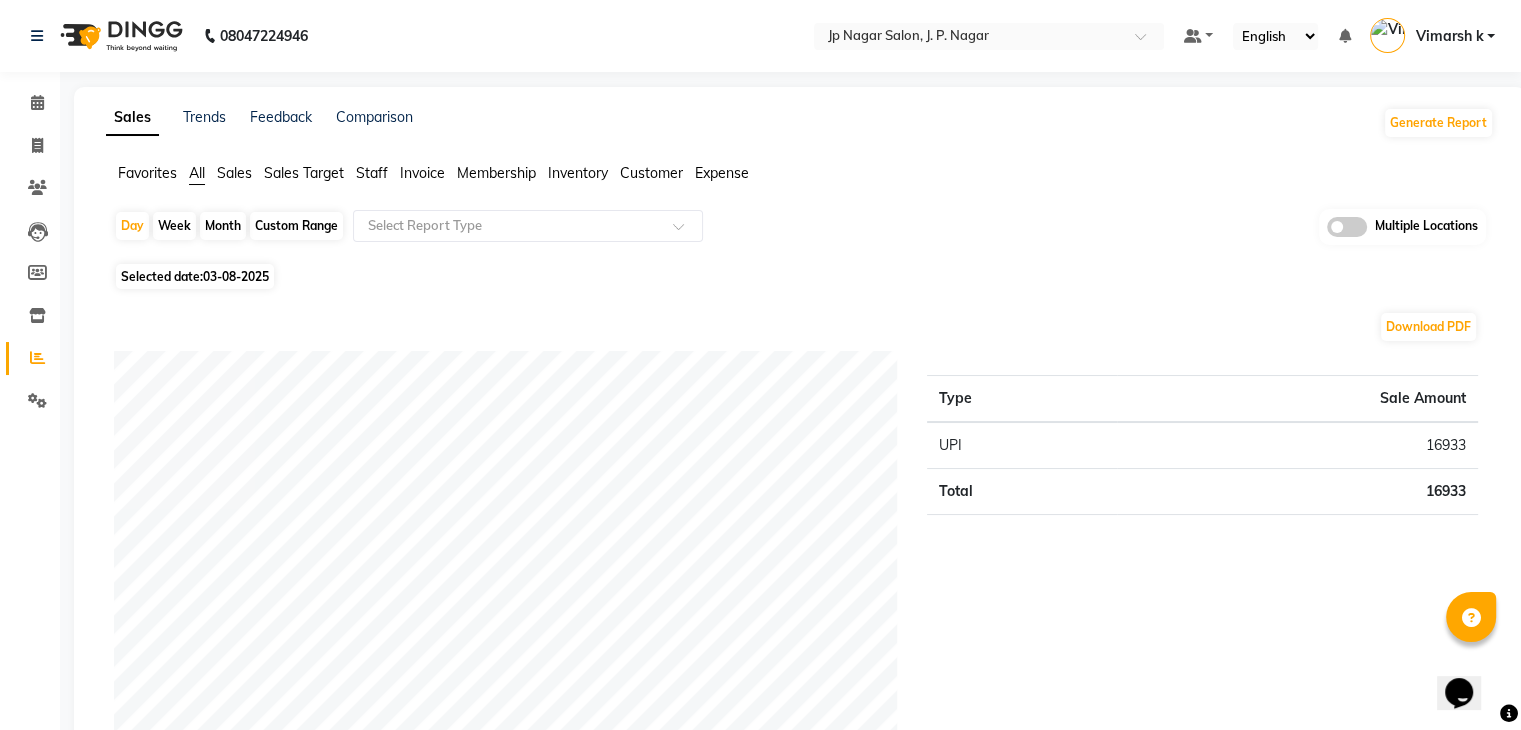 click on "Selected date:  03-08-2025" 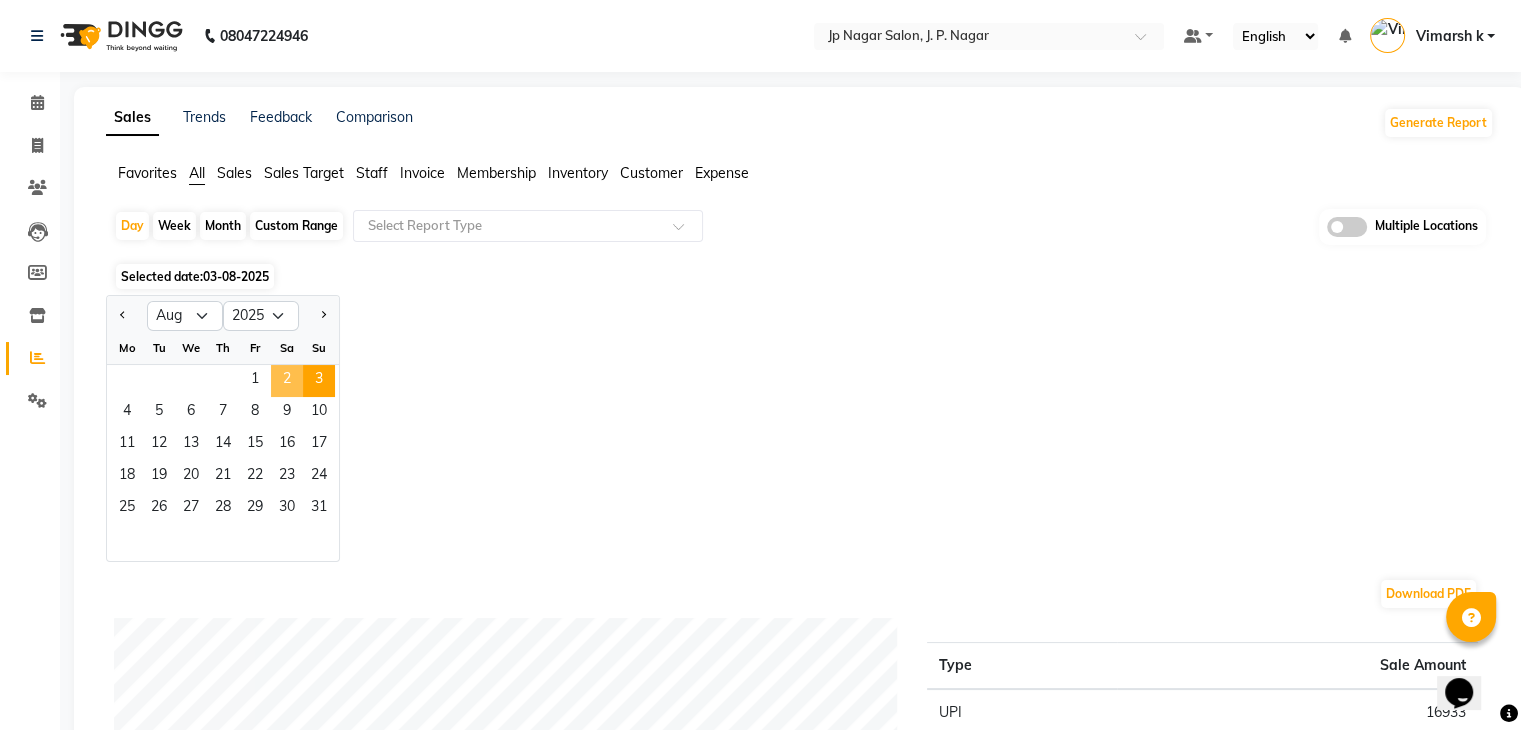 click on "2" 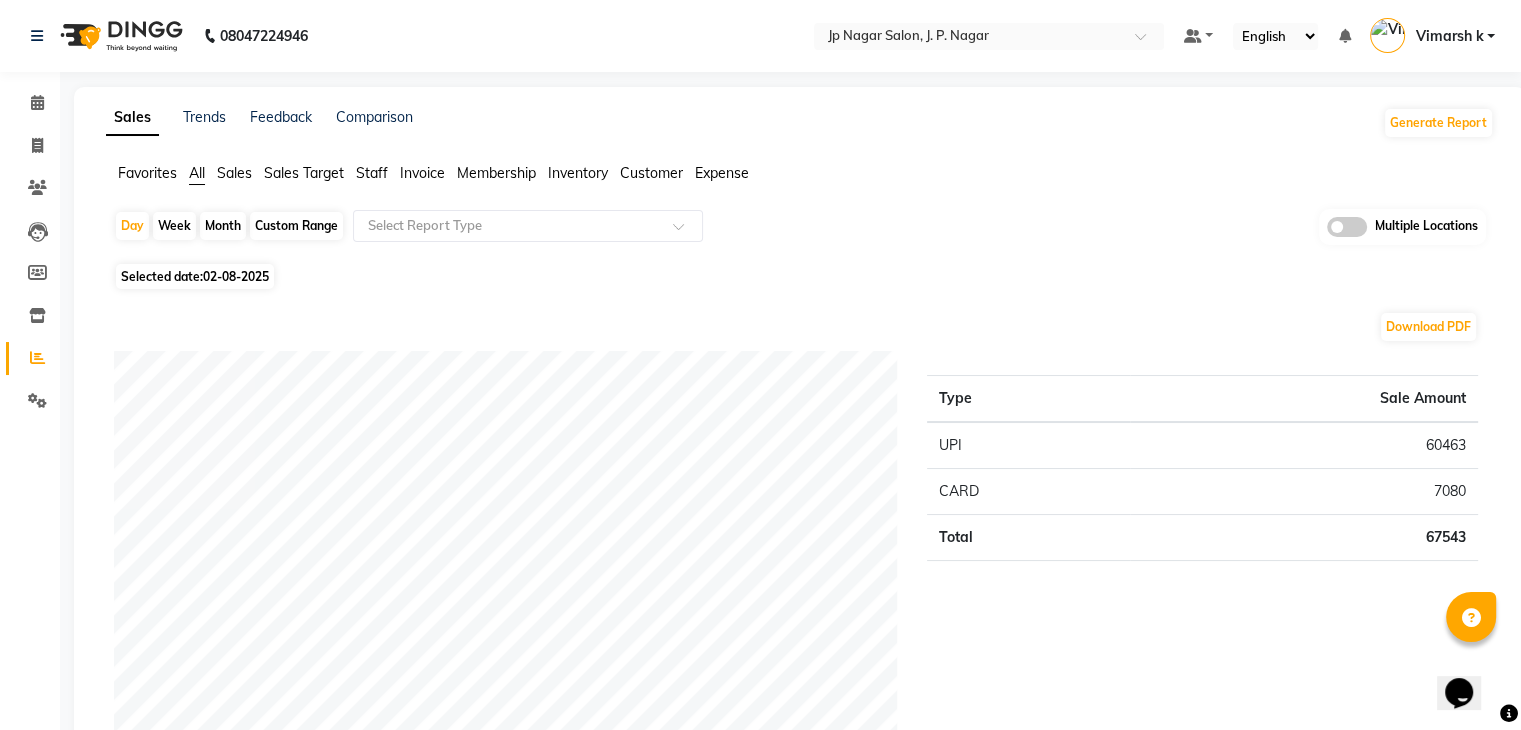 click on "Staff" 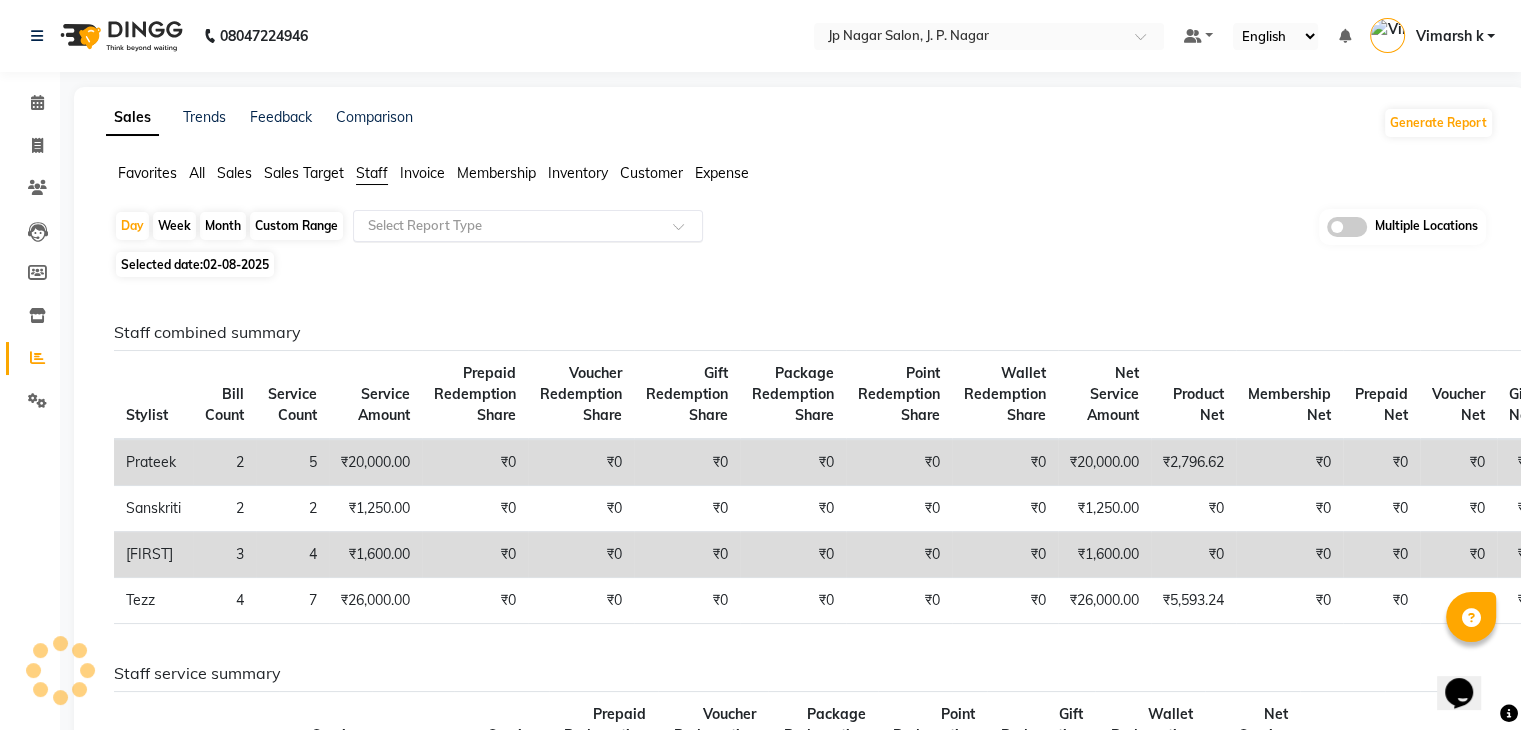 click 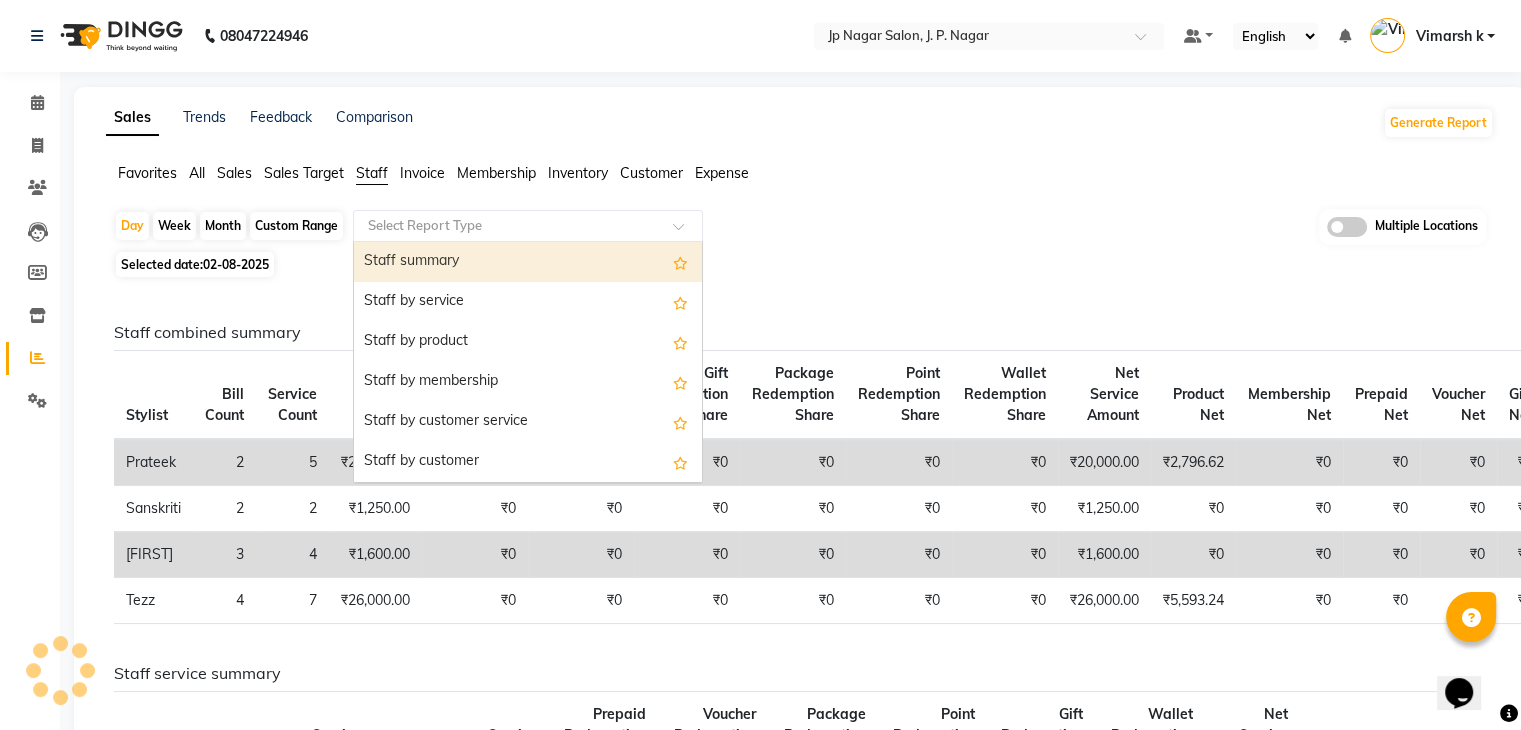 click on "Staff summary" at bounding box center (528, 262) 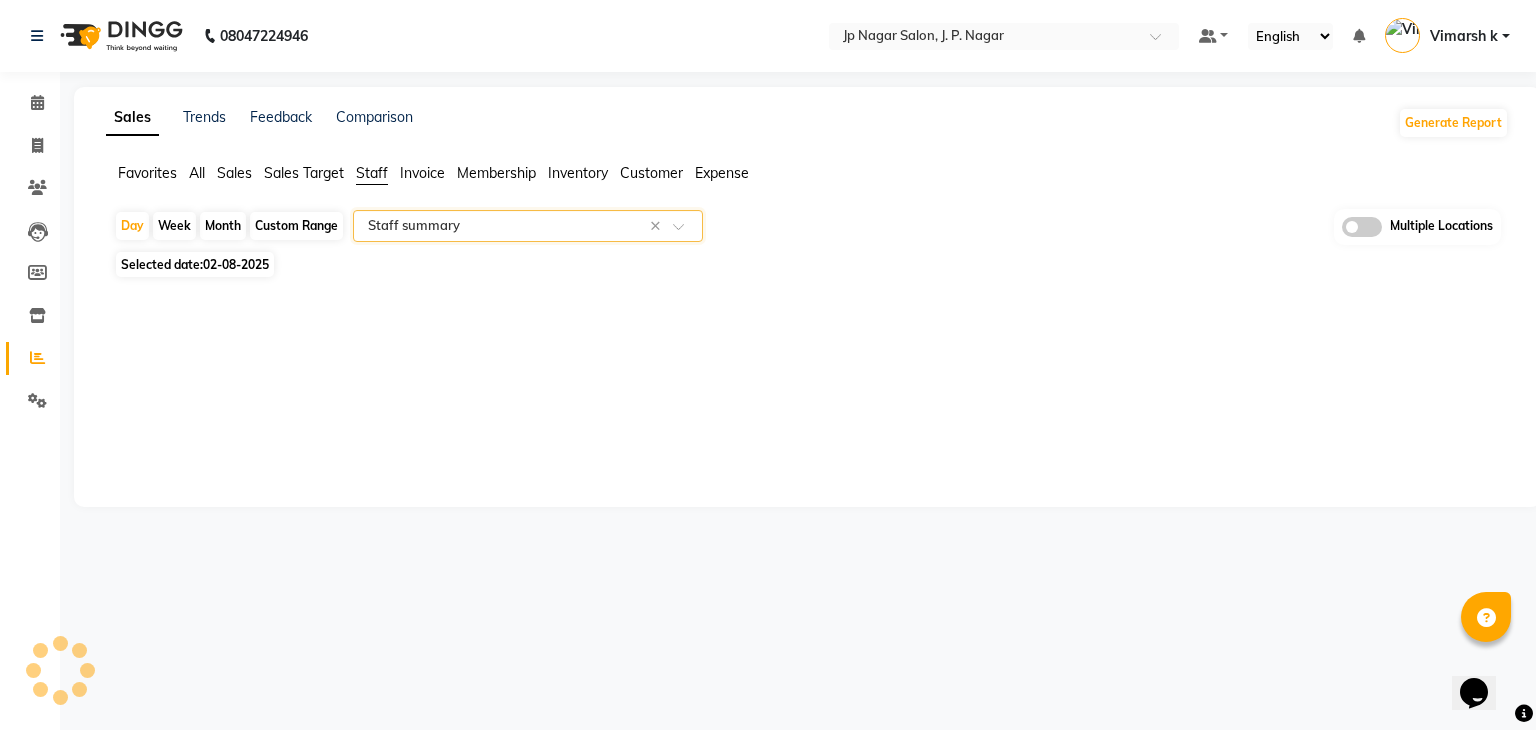 select on "full_report" 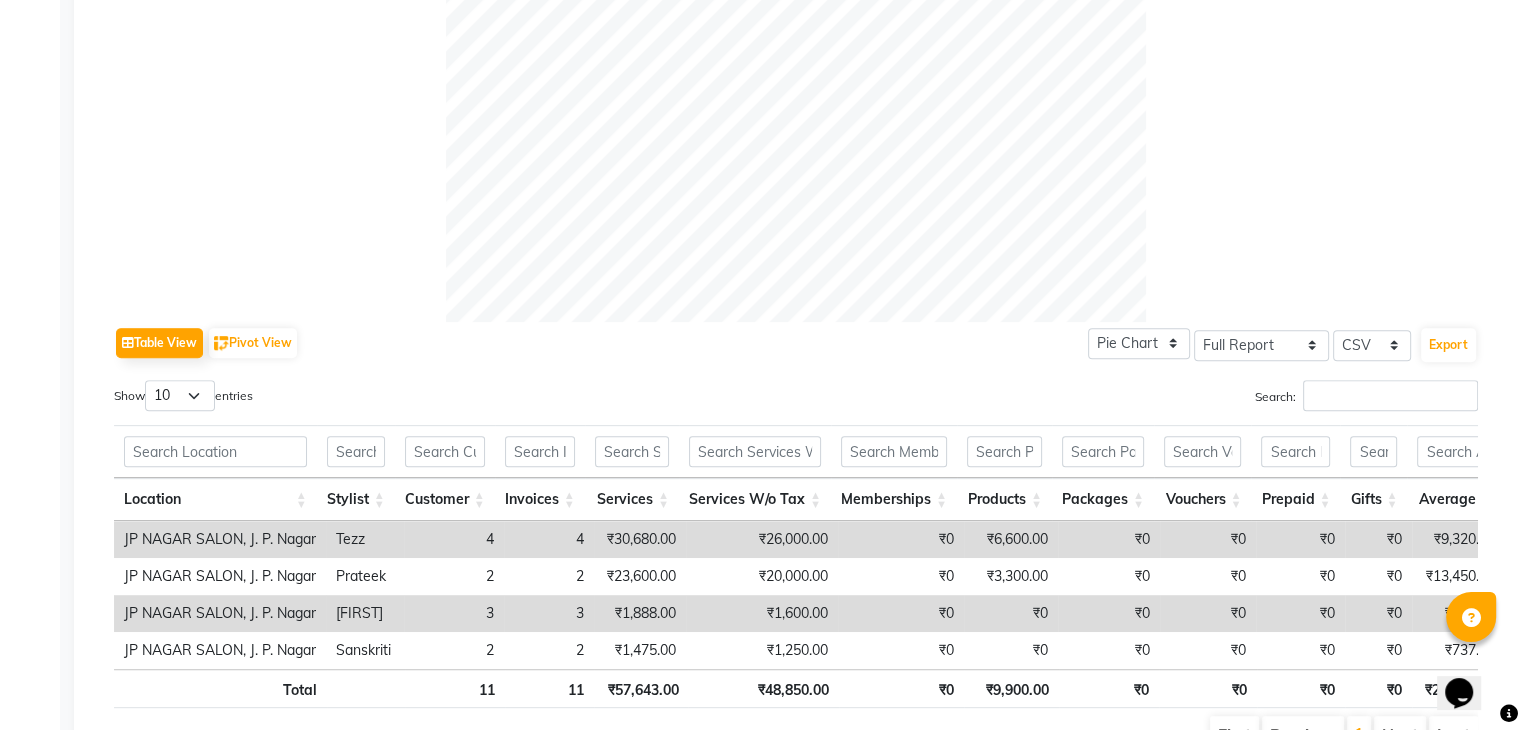 scroll, scrollTop: 820, scrollLeft: 0, axis: vertical 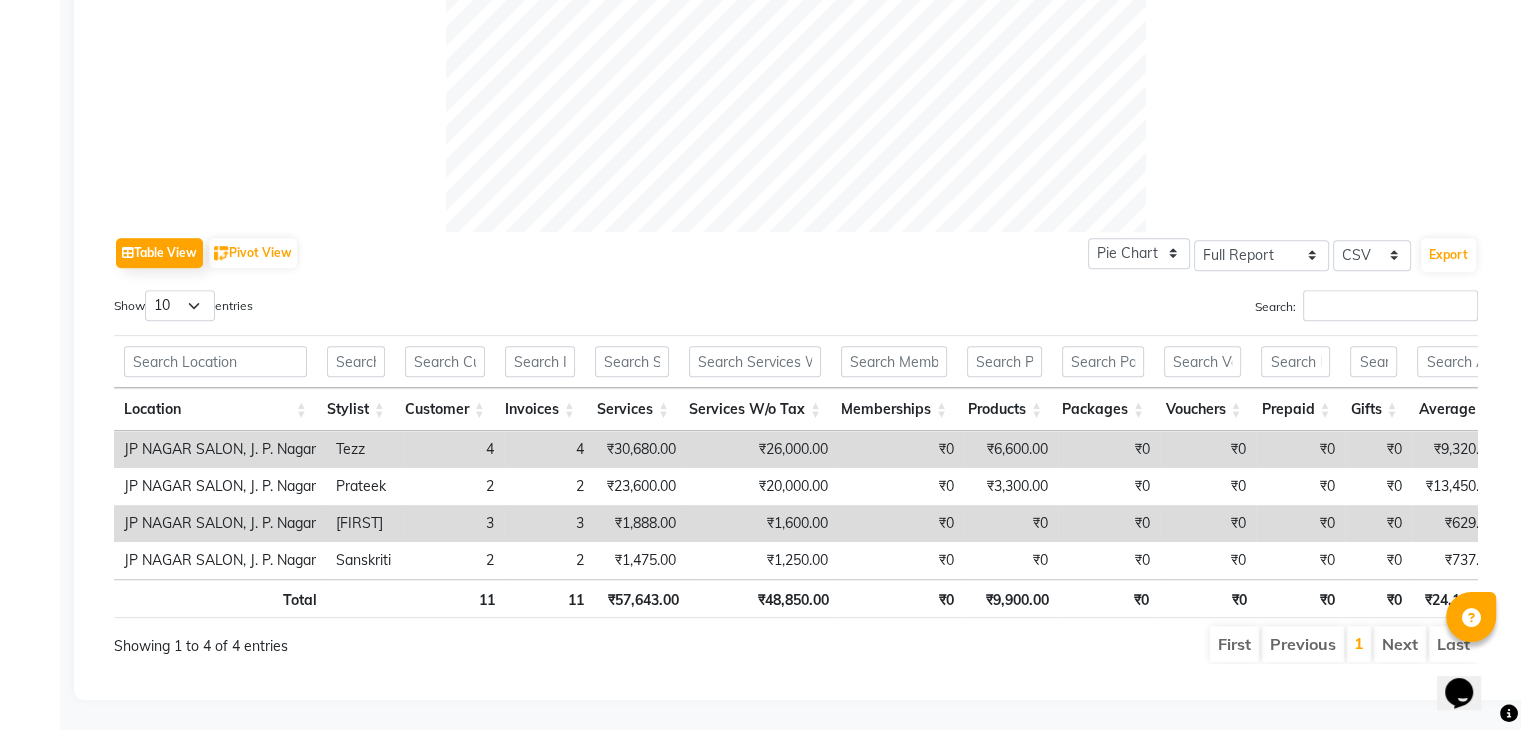click on "Table View   Pivot View  Pie Chart Bar Chart Select Full Report Filtered Report Select CSV PDF  Export" 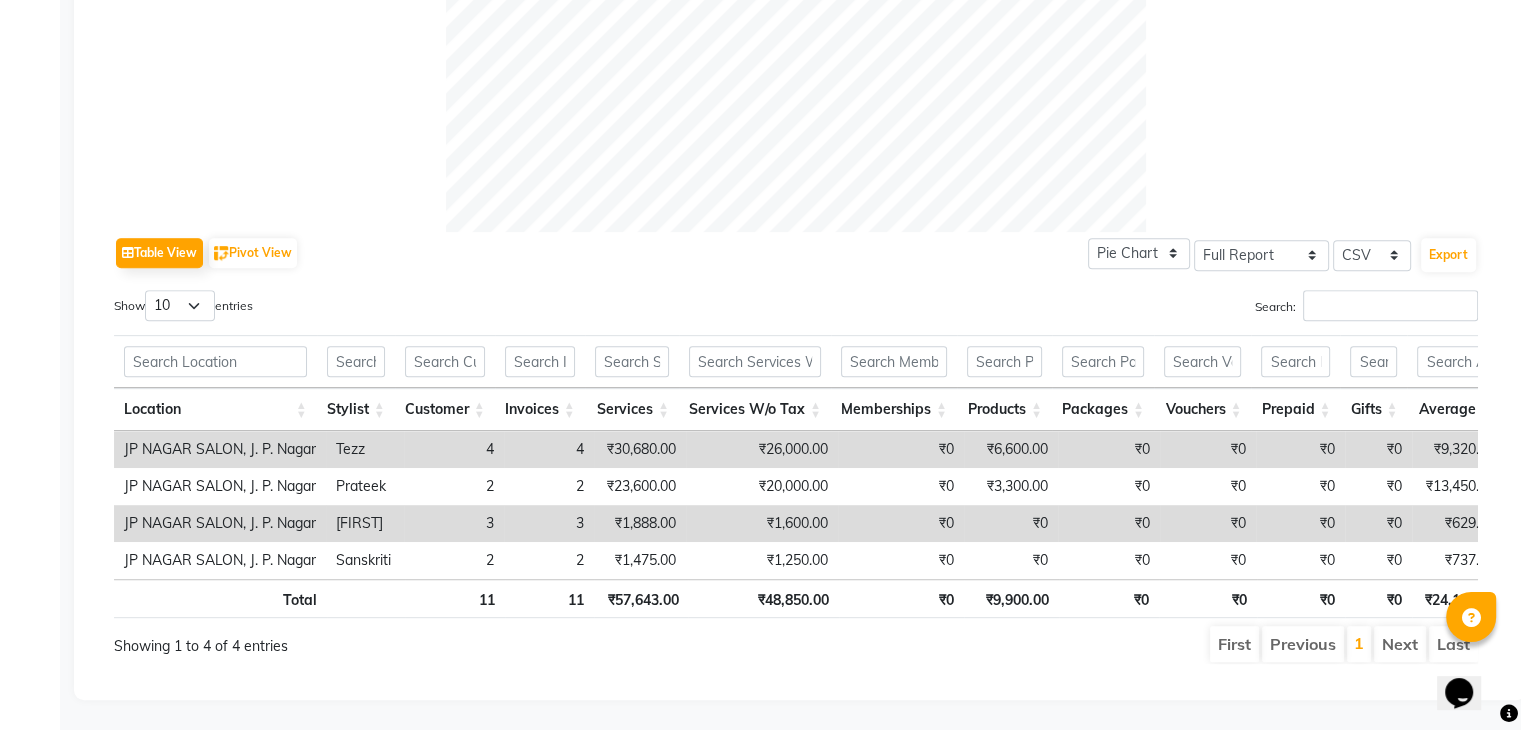 scroll, scrollTop: 0, scrollLeft: 164, axis: horizontal 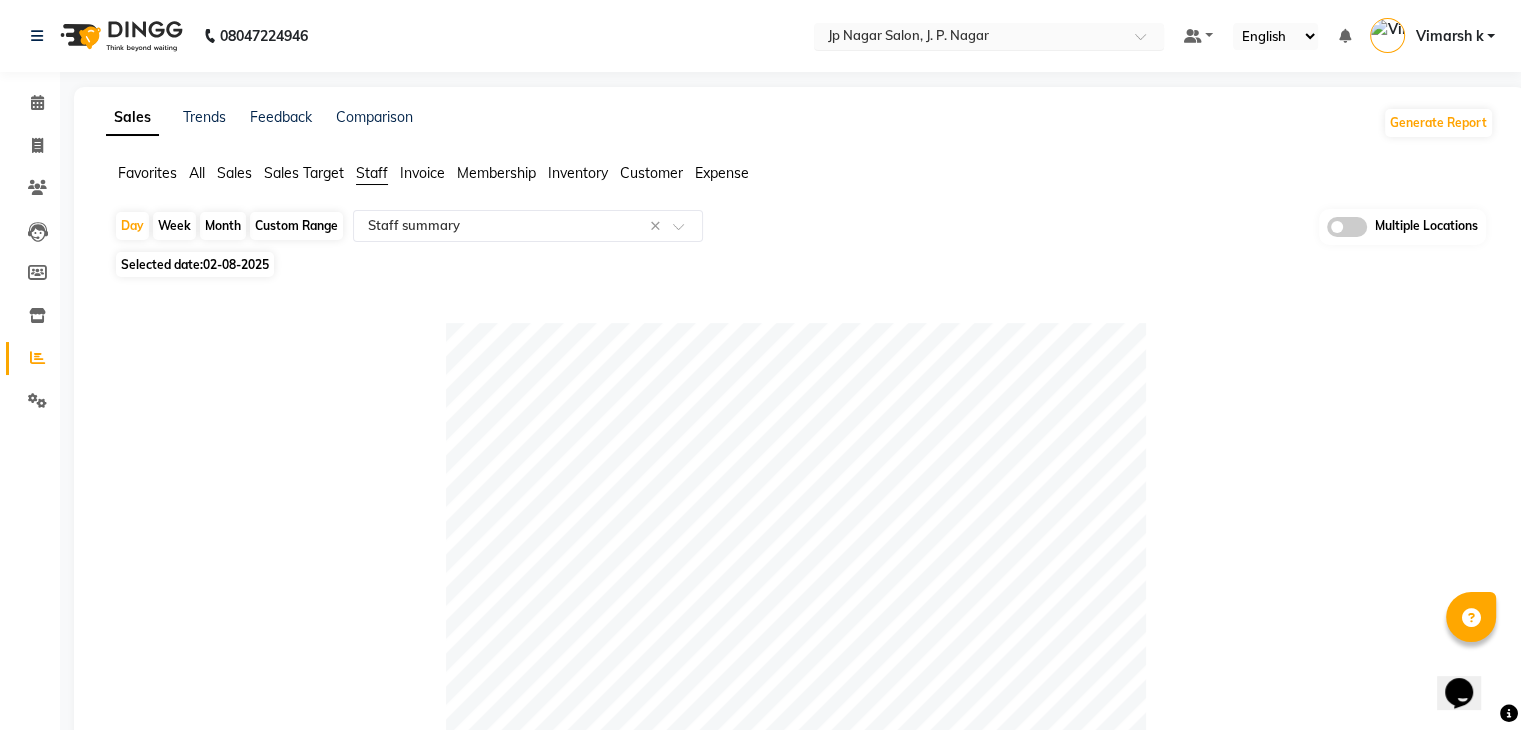 click at bounding box center (969, 38) 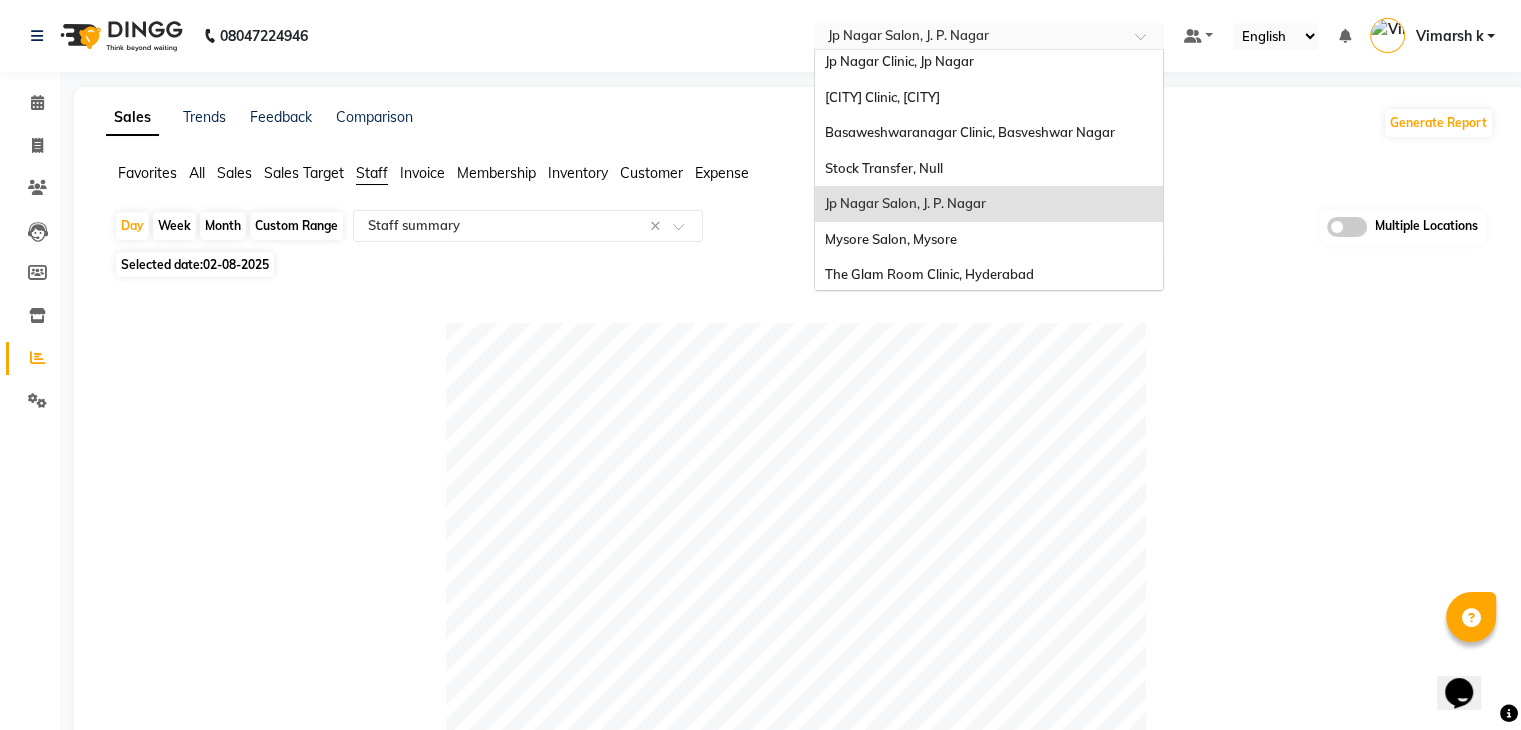 scroll, scrollTop: 79, scrollLeft: 0, axis: vertical 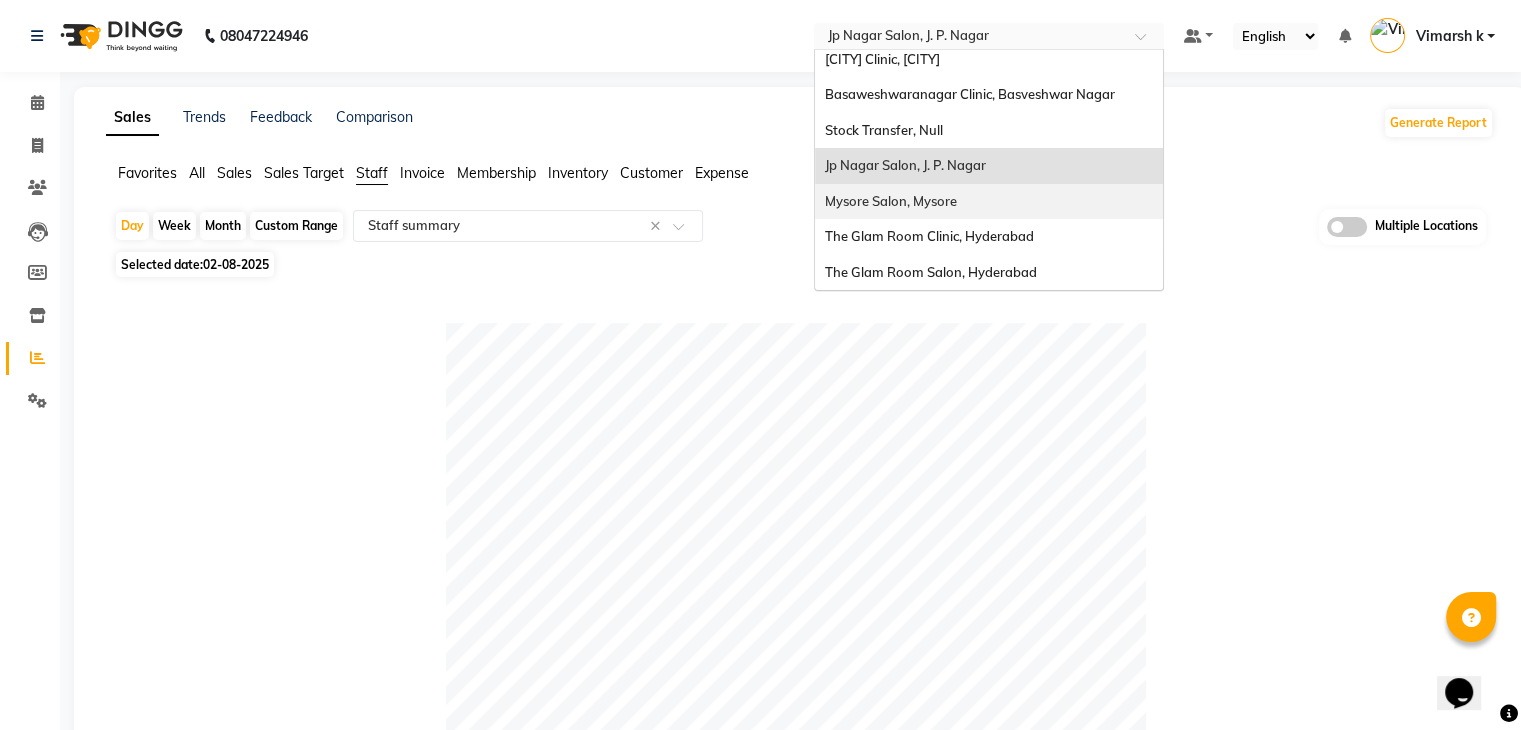 click on "Mysore Salon, Mysore" at bounding box center (891, 201) 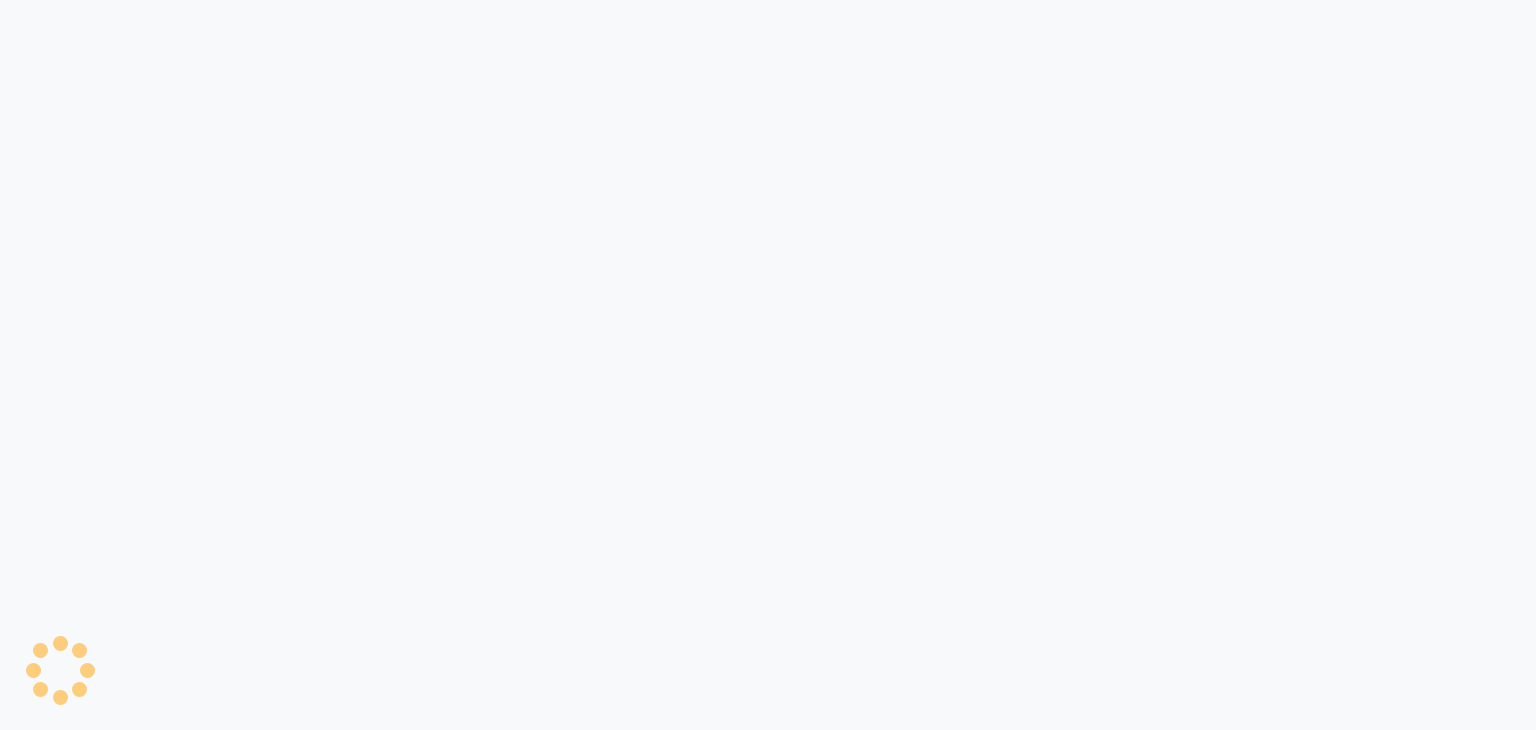 scroll, scrollTop: 0, scrollLeft: 0, axis: both 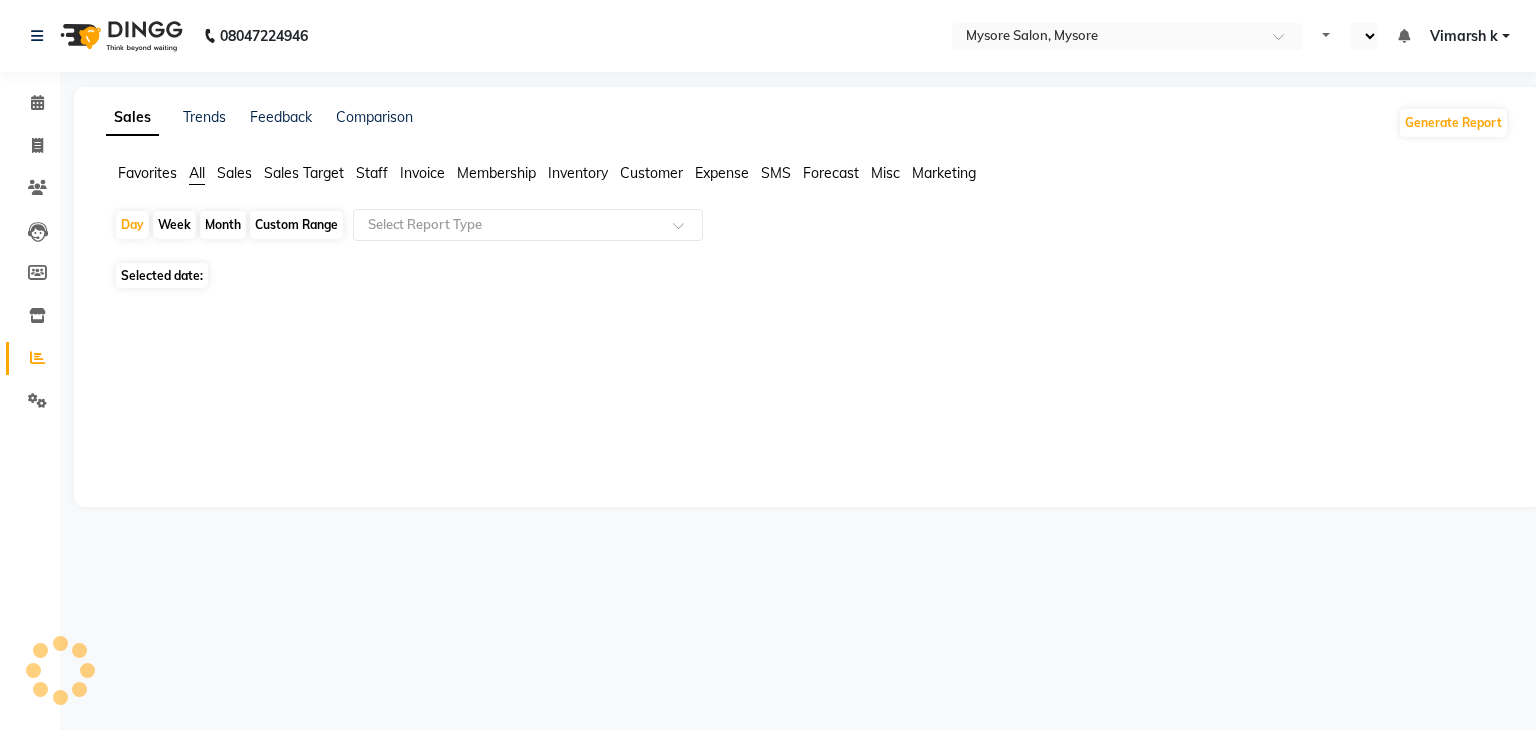 select on "en" 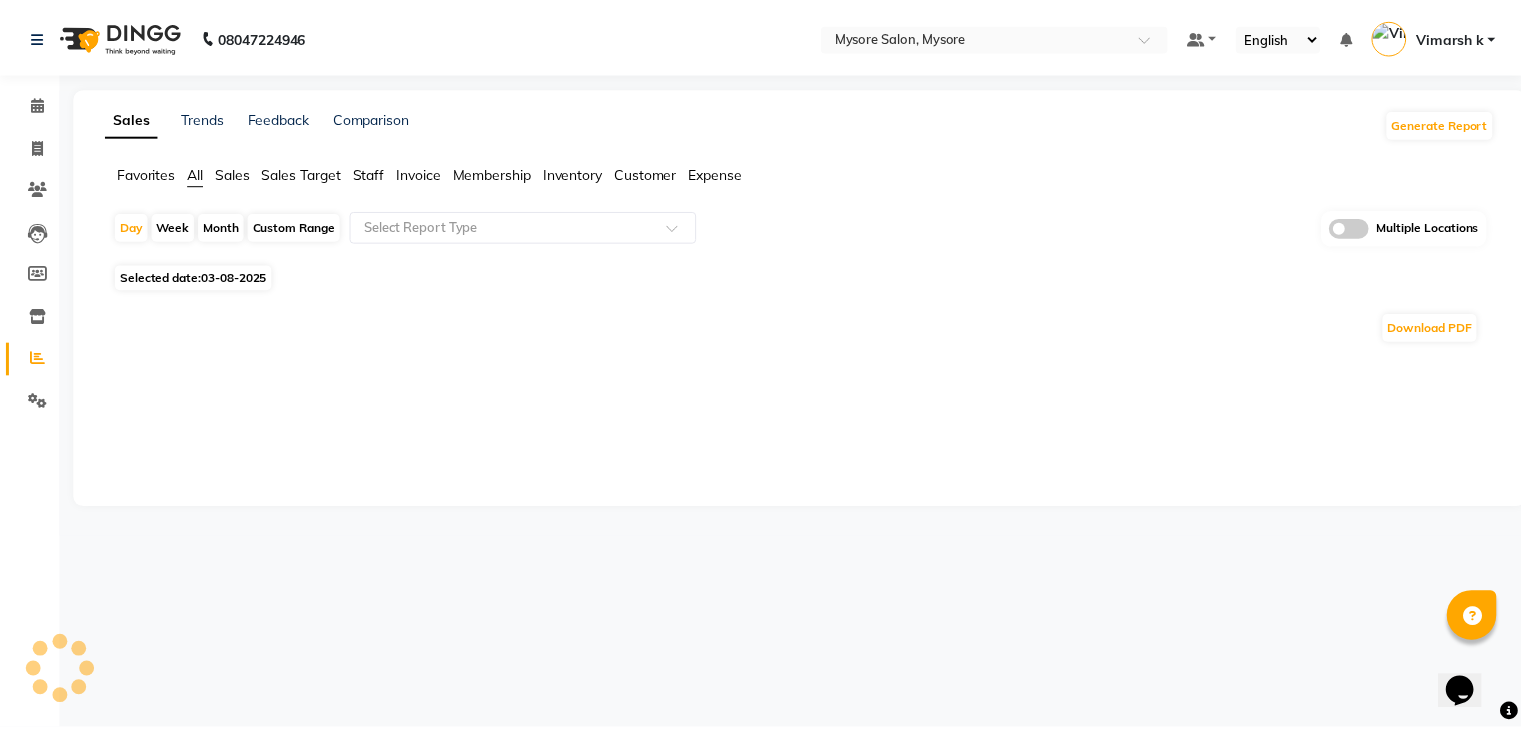 scroll, scrollTop: 0, scrollLeft: 0, axis: both 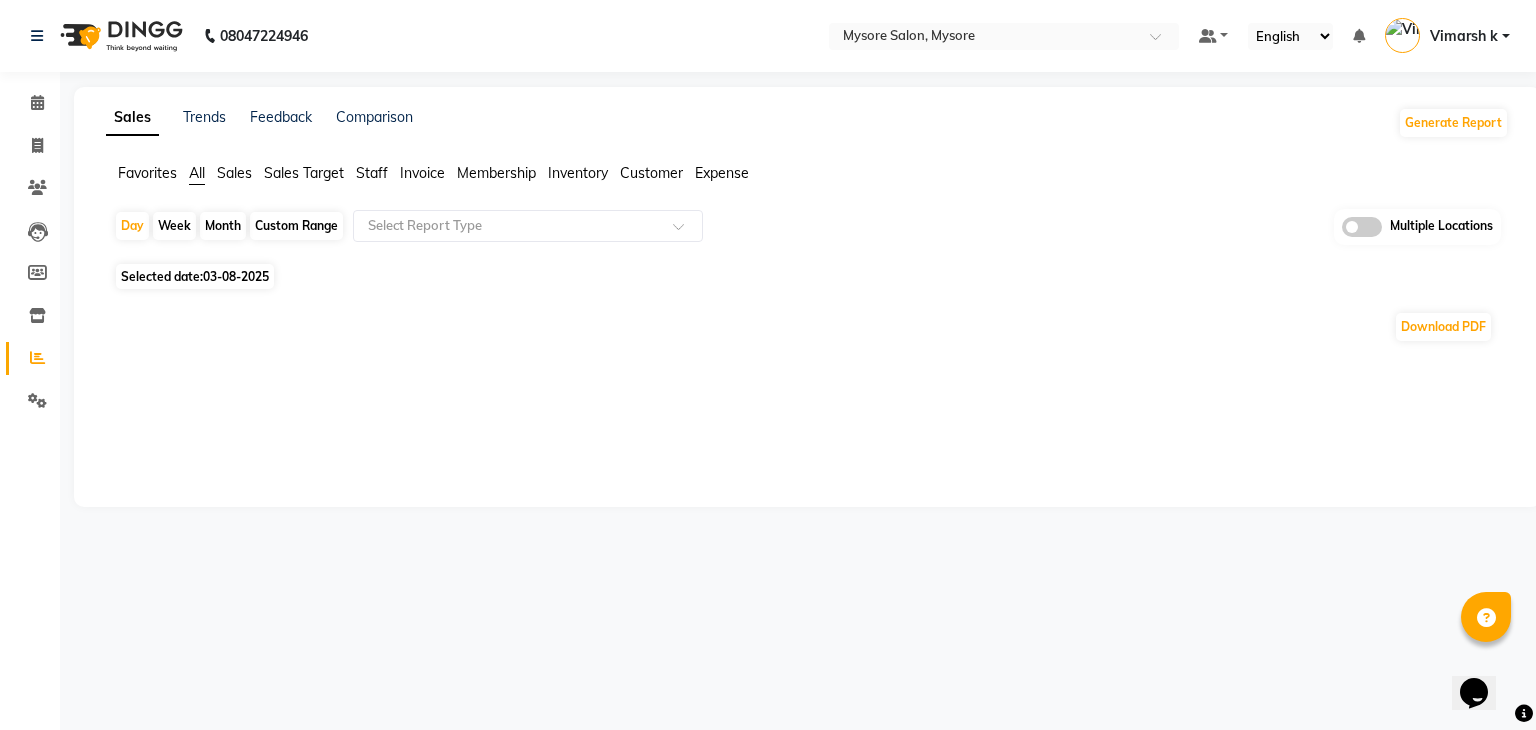 click on "03-08-2025" 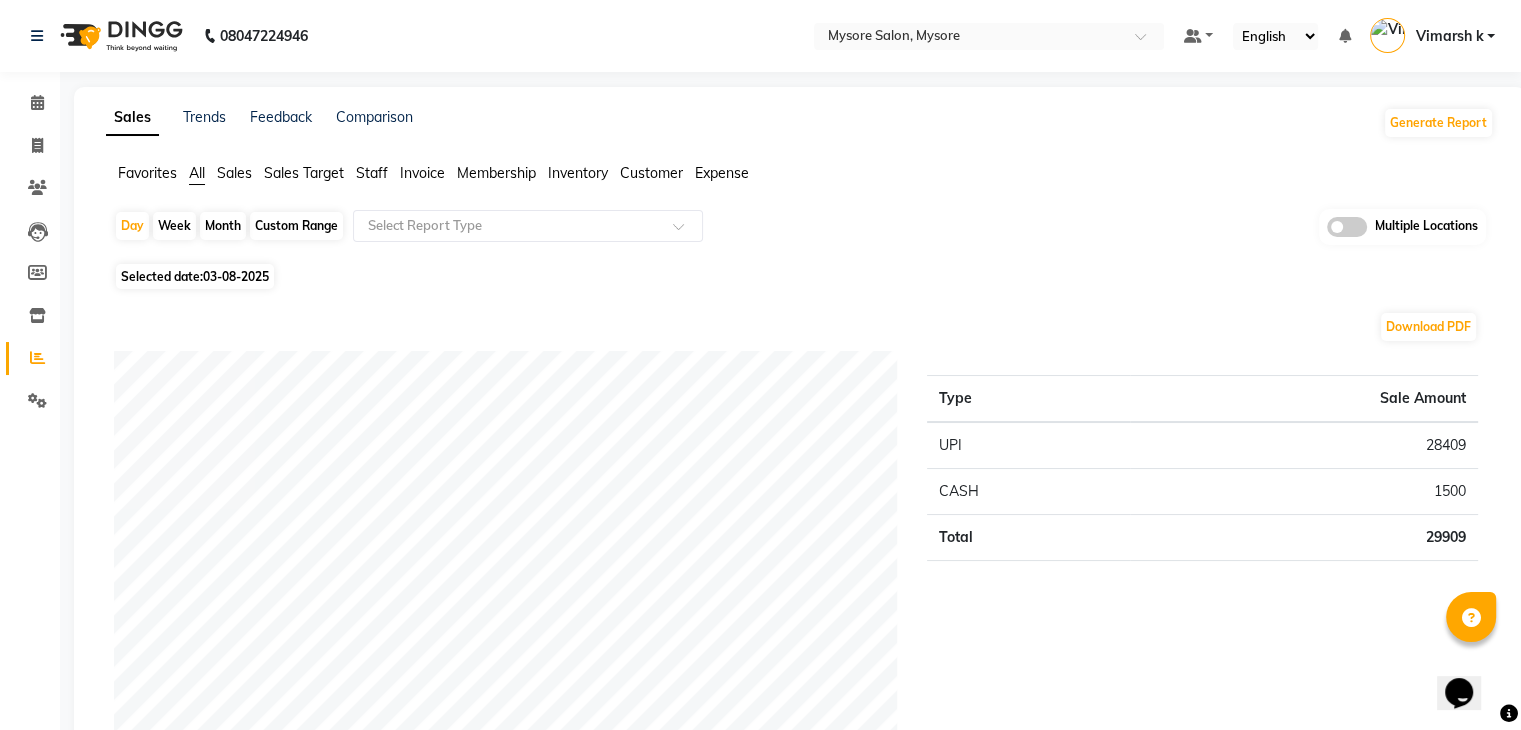 click on "03-08-2025" 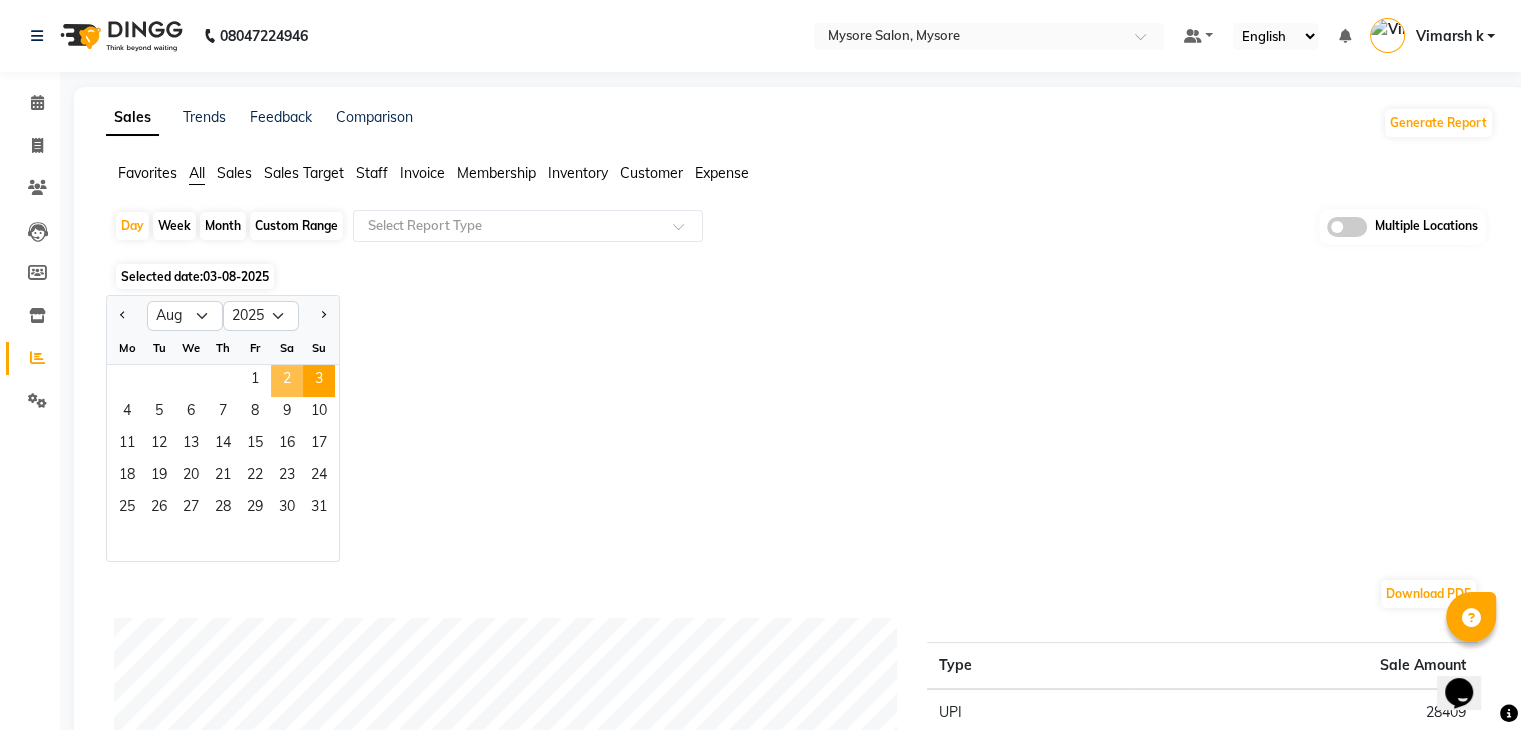 click on "2" 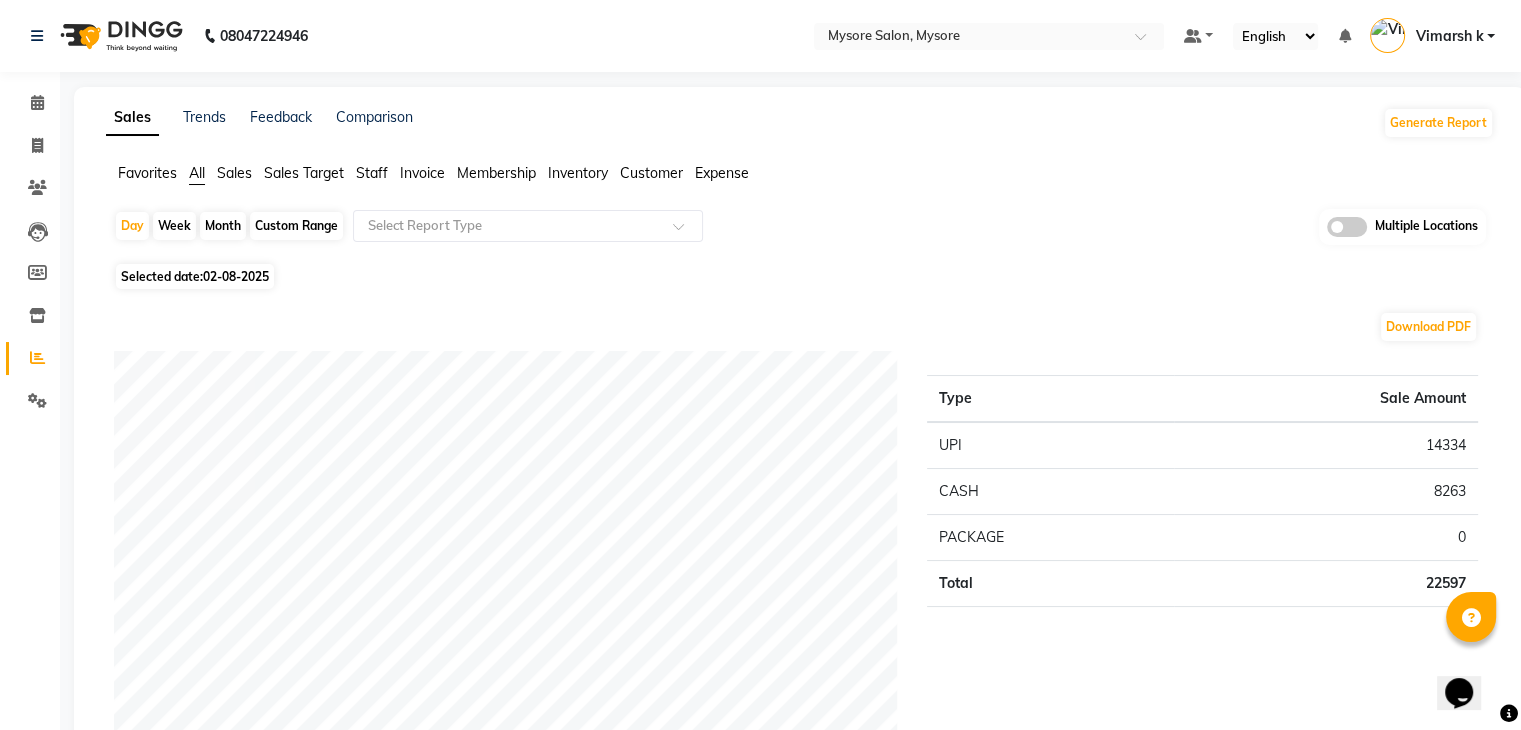 click on "Staff" 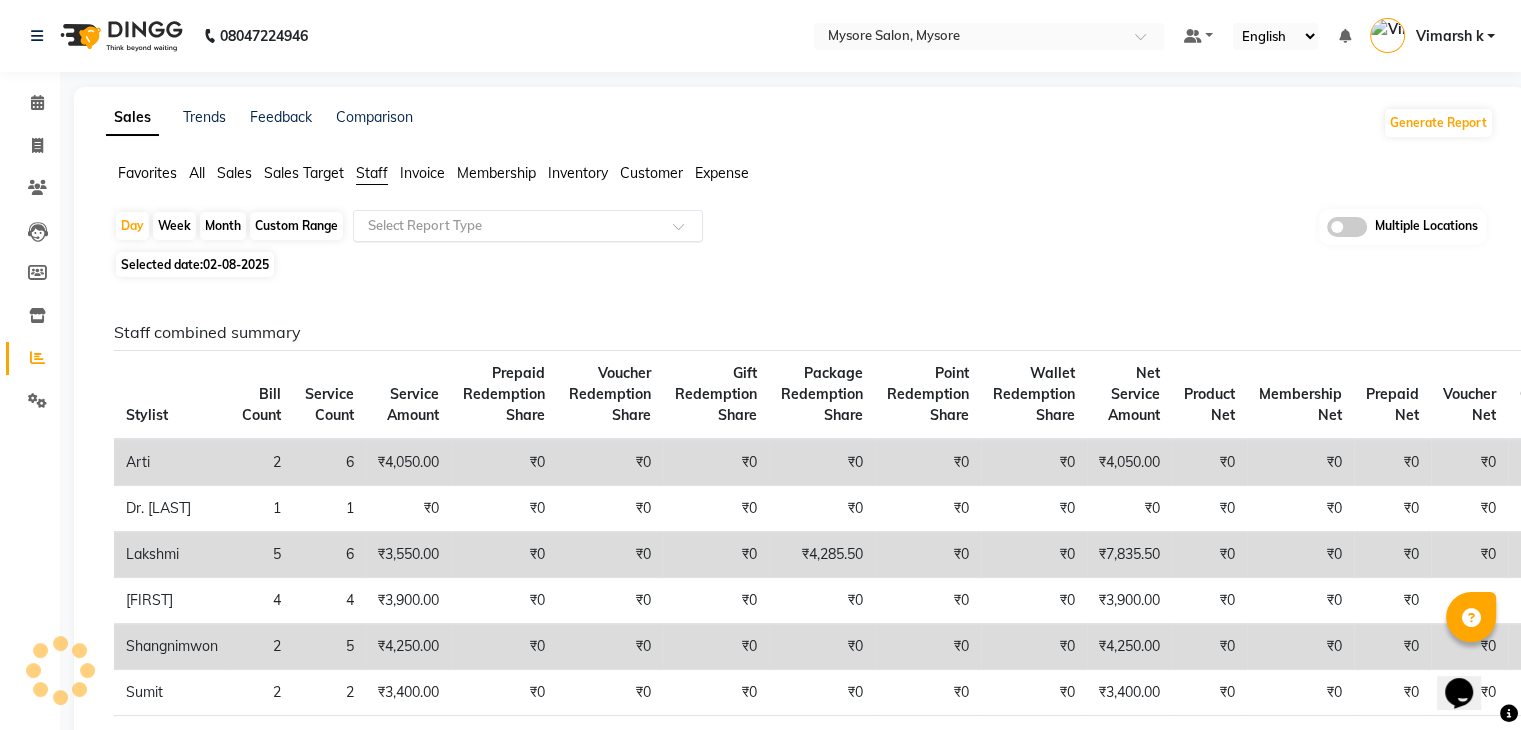 click 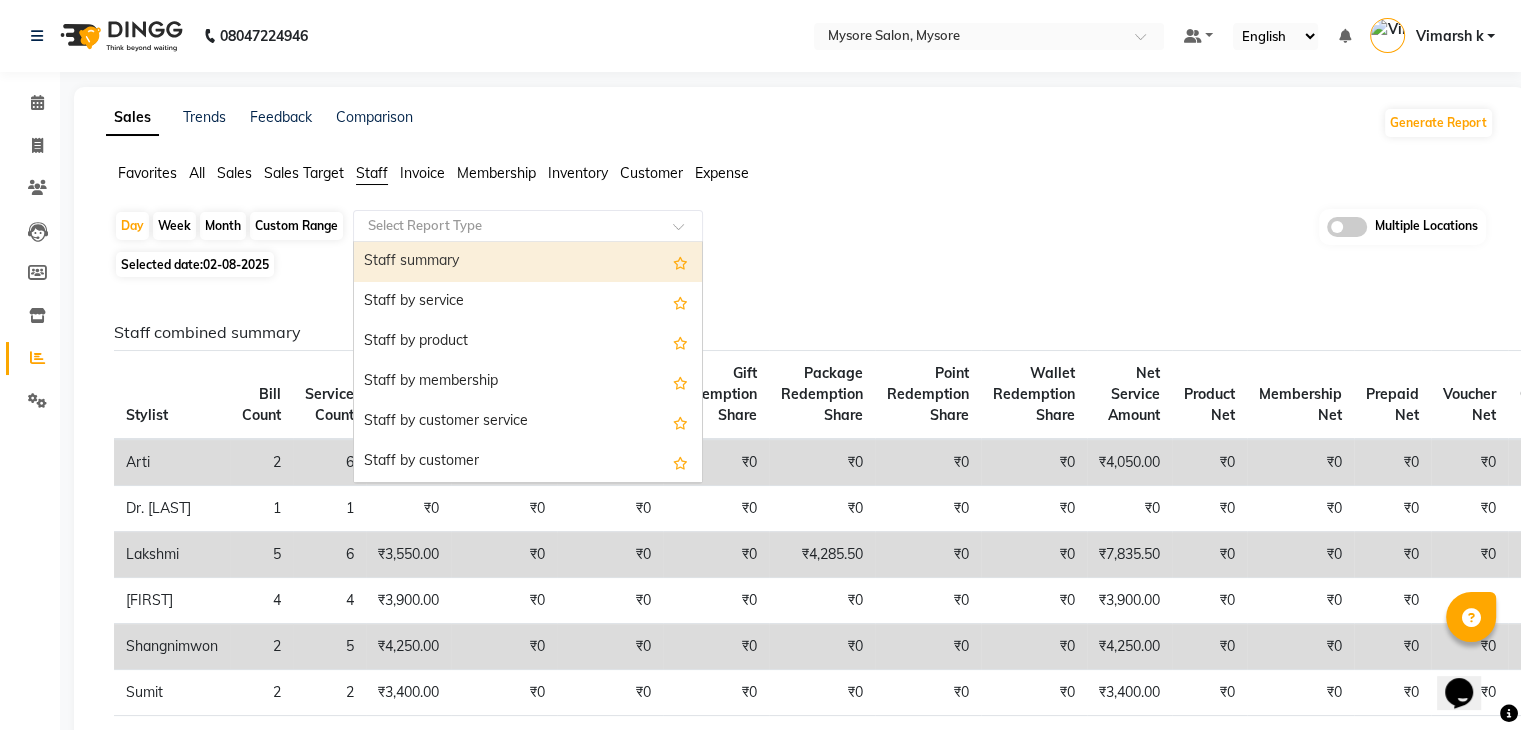 click on "Staff summary" at bounding box center [528, 262] 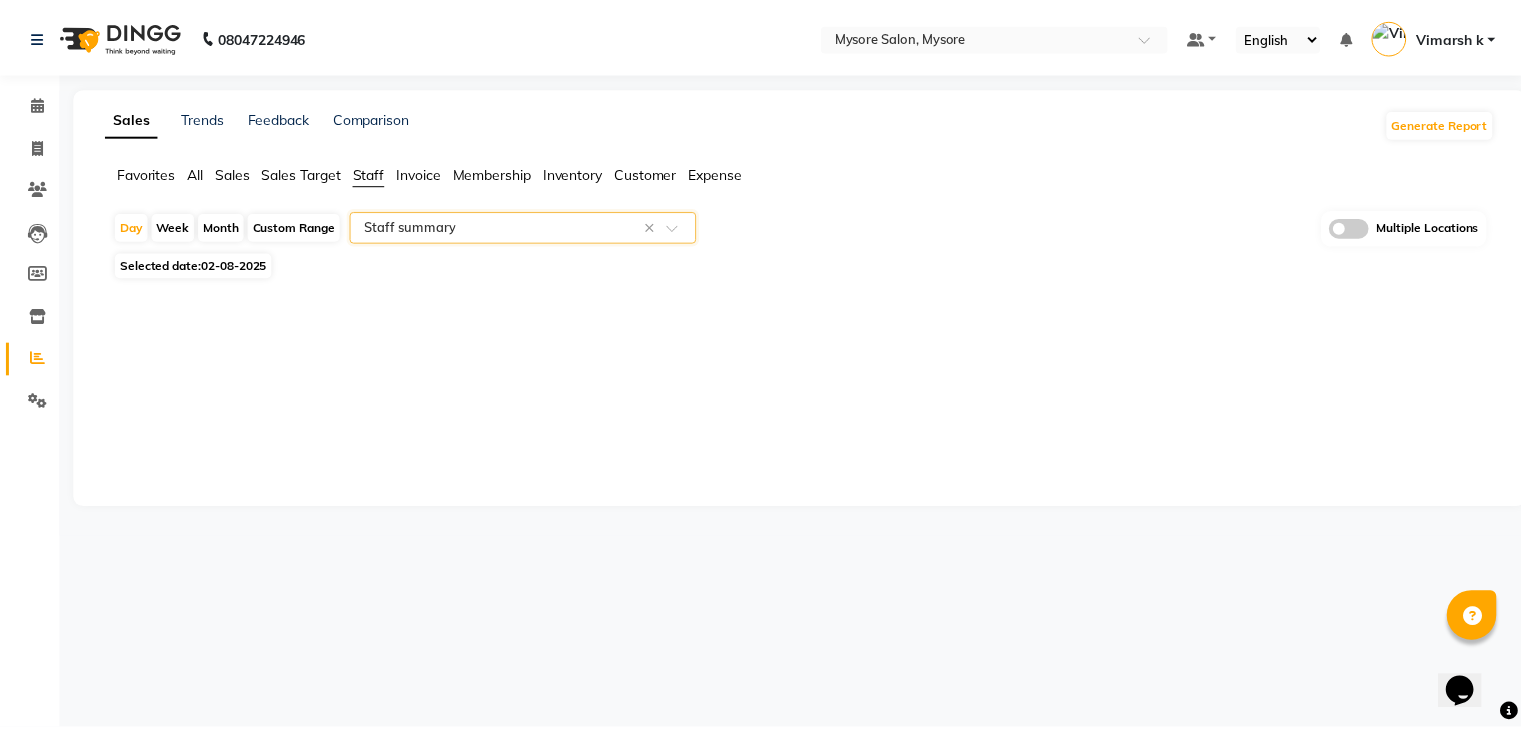select on "full_report" 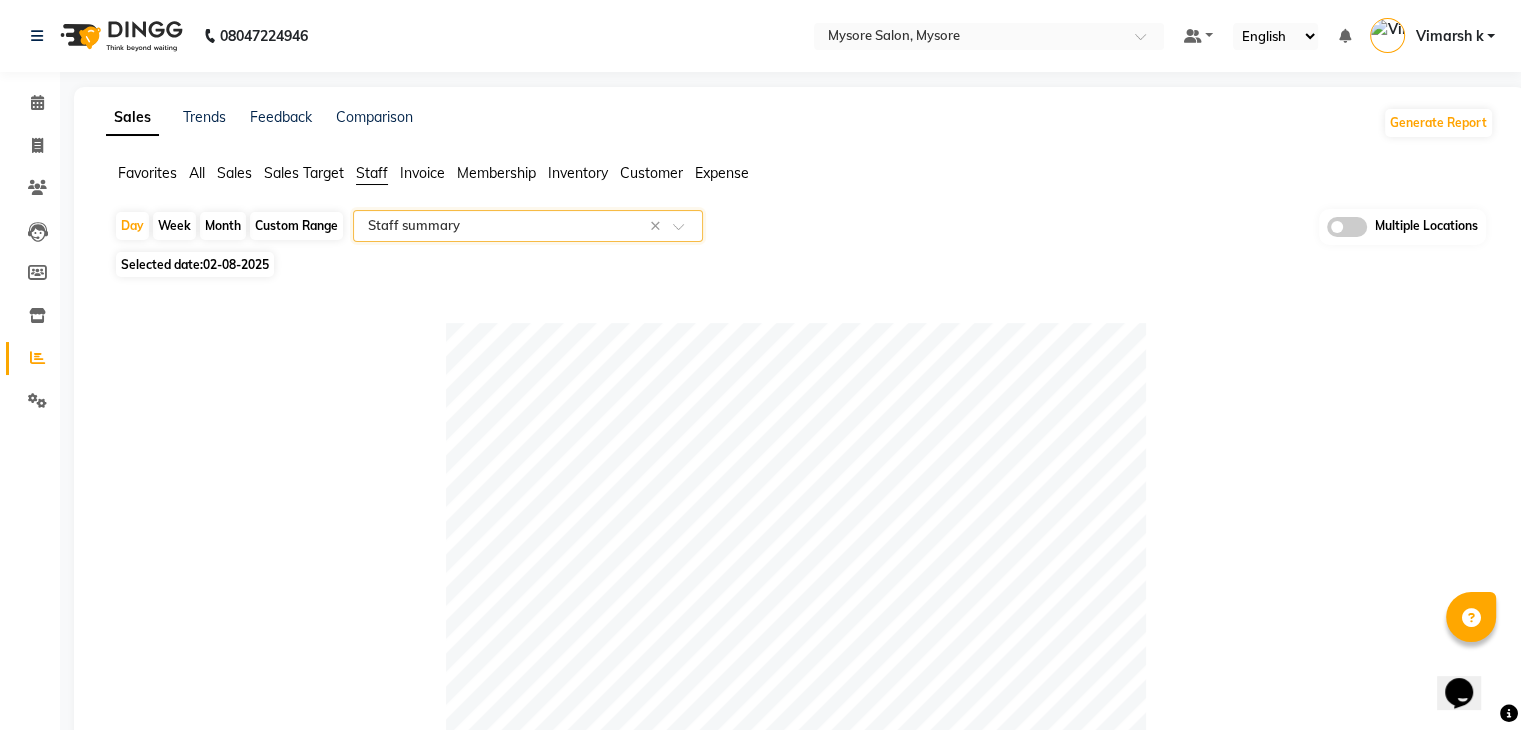 click on "Table View   Pivot View  Pie Chart Bar Chart Select Full Report Filtered Report Select CSV PDF  Export  Show  10 25 50 100  entries Search: Location Stylist Customer Invoices Services Services W/o Tax Memberships Products Packages Vouchers Prepaid Gifts Average Total Total W/o Tax Payment Redemption Redemption Share Emp Code Location Stylist Customer Invoices Services Services W/o Tax Memberships Products Packages Vouchers Prepaid Gifts Average Total Total W/o Tax Payment Redemption Redemption Share Emp Code Total 16 16 ₹26,882.50 ₹23,435.50 ₹0 ₹0 ₹0 ₹0 ₹0 ₹0 ₹9,748.40 ₹26,882.50 ₹23,435.50 ₹22,597.00 ₹4,285.50 ₹4,285.50 MYSORE SALON, MYSORE Shangnimwon 2 2 ₹5,015.00 ₹4,250.00 ₹0 ₹0 ₹0 ₹0 ₹0 ₹0 ₹2,507.50 ₹5,015.00 ₹4,250.00 ₹5,015.00 ₹0 ₹0 e1758-80 MYSORE SALON, MYSORE Arti 2 2 ₹4,779.00 ₹4,050.00 ₹0 ₹0 ₹0 ₹0 ₹0 ₹0 ₹2,389.50 ₹4,779.00 ₹4,050.00 ₹4,779.00 ₹0 ₹0 e1758-79 MYSORE SALON, MYSORE Paul 4 4 ₹4,602.00 ₹3,900.00 5" 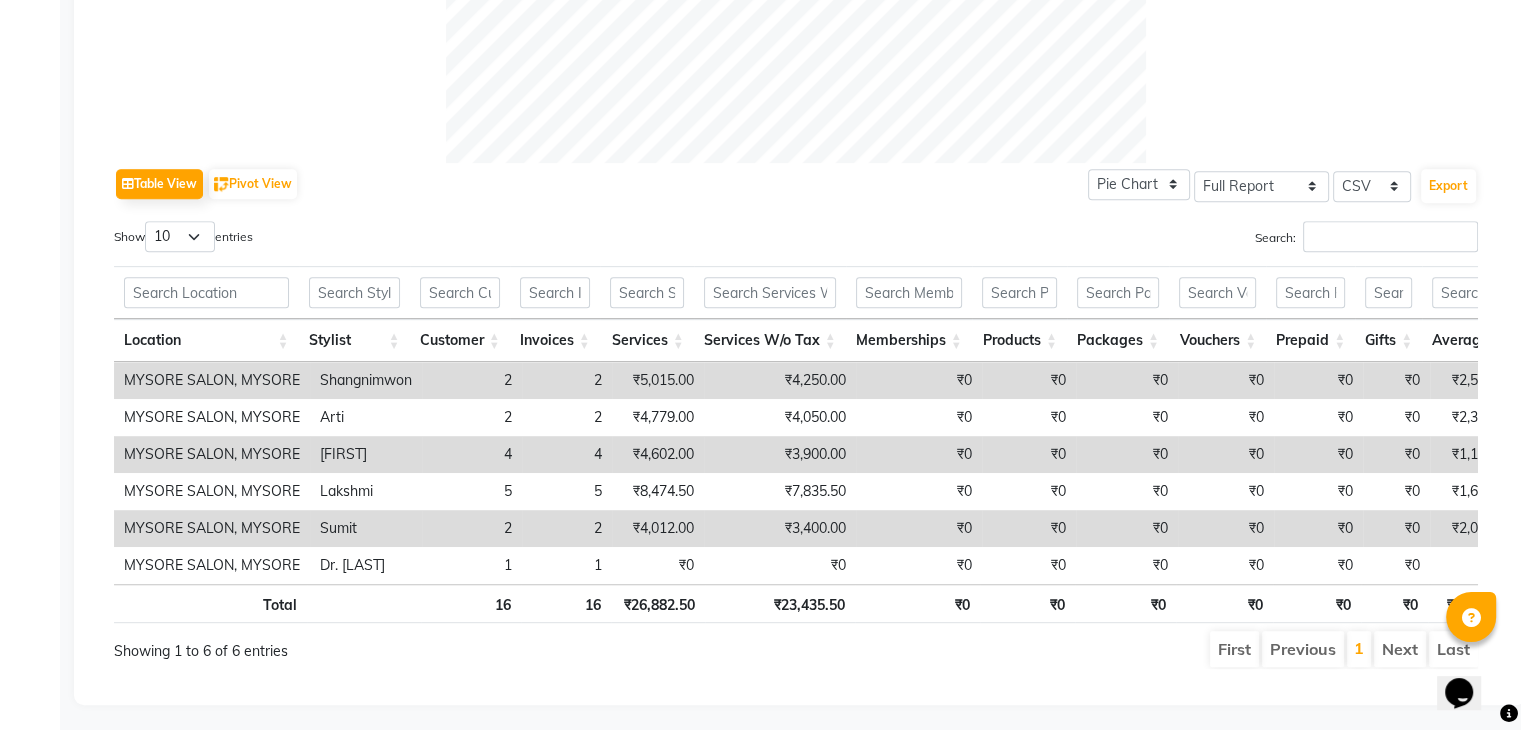 scroll, scrollTop: 893, scrollLeft: 0, axis: vertical 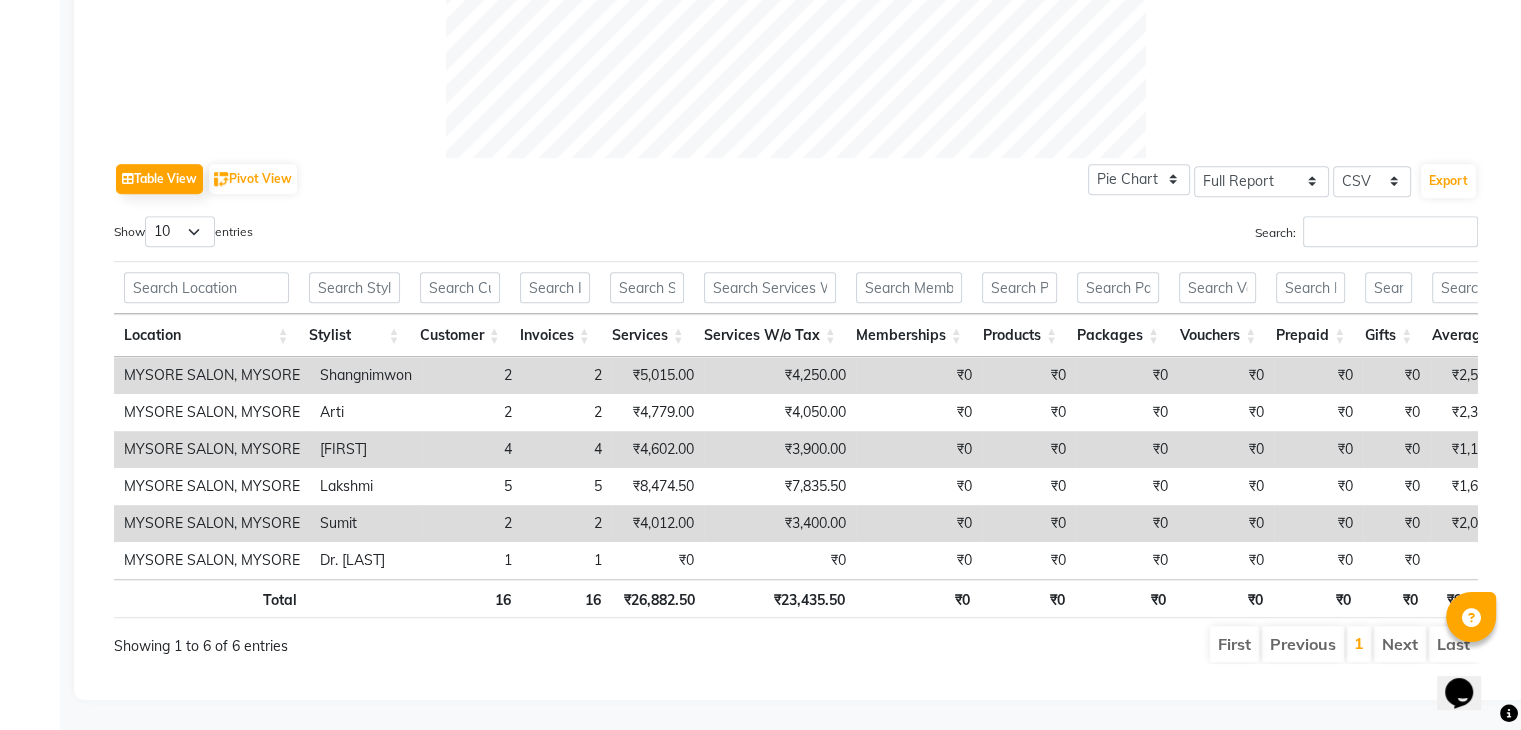 click on "Table View   Pivot View  Pie Chart Bar Chart Select Full Report Filtered Report Select CSV PDF  Export  Show  10 25 50 100  entries Search: Location Stylist Customer Invoices Services Services W/o Tax Memberships Products Packages Vouchers Prepaid Gifts Average Total Total W/o Tax Payment Redemption Redemption Share Emp Code Location Stylist Customer Invoices Services Services W/o Tax Memberships Products Packages Vouchers Prepaid Gifts Average Total Total W/o Tax Payment Redemption Redemption Share Emp Code Total 16 16 ₹26,882.50 ₹23,435.50 ₹0 ₹0 ₹0 ₹0 ₹0 ₹0 ₹9,748.40 ₹26,882.50 ₹23,435.50 ₹22,597.00 ₹4,285.50 ₹4,285.50 MYSORE SALON, MYSORE Shangnimwon 2 2 ₹5,015.00 ₹4,250.00 ₹0 ₹0 ₹0 ₹0 ₹0 ₹0 ₹2,507.50 ₹5,015.00 ₹4,250.00 ₹5,015.00 ₹0 ₹0 e1758-80 MYSORE SALON, MYSORE Arti 2 2 ₹4,779.00 ₹4,050.00 ₹0 ₹0 ₹0 ₹0 ₹0 ₹0 ₹2,389.50 ₹4,779.00 ₹4,050.00 ₹4,779.00 ₹0 ₹0 e1758-79 MYSORE SALON, MYSORE Paul 4 4 ₹4,602.00 ₹3,900.00 5" 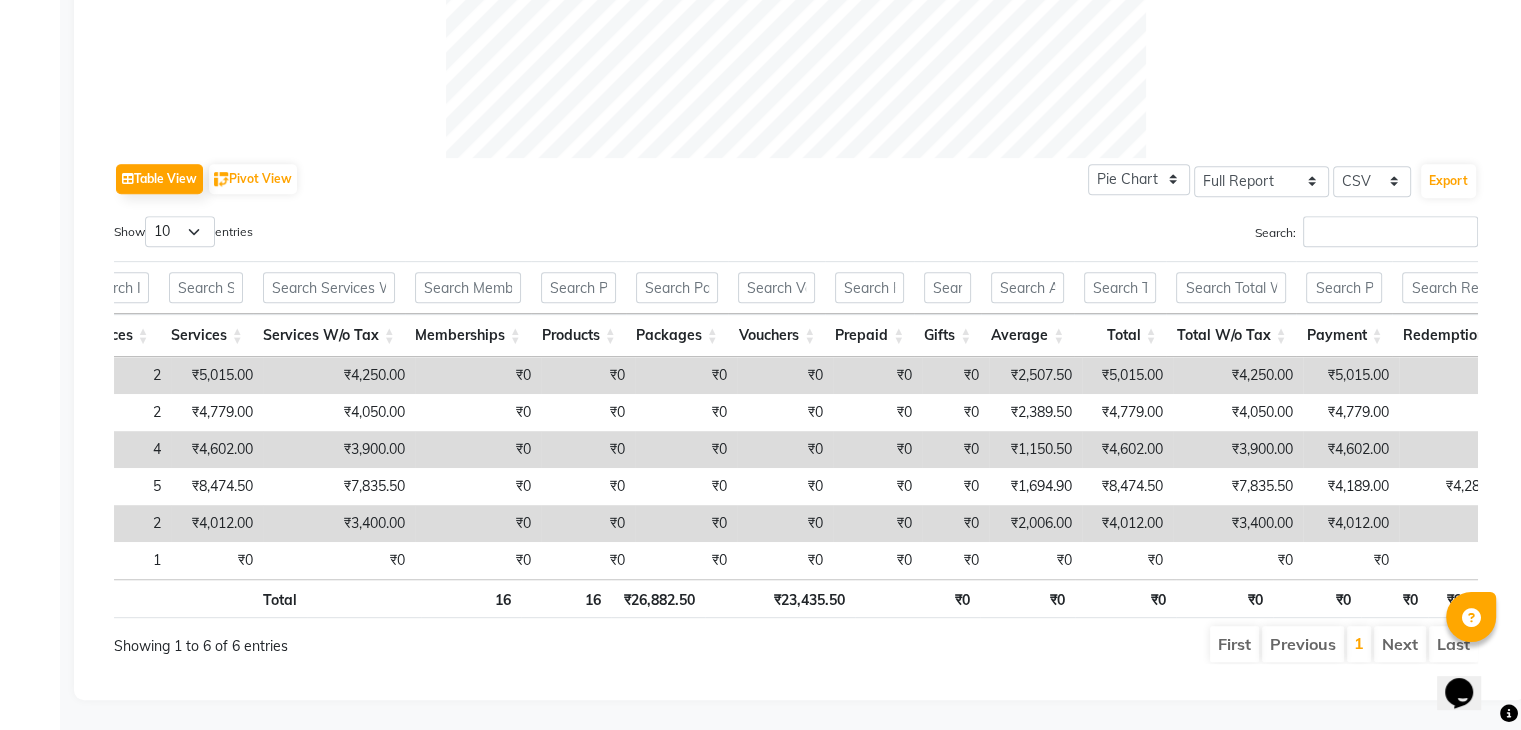 scroll, scrollTop: 0, scrollLeft: 441, axis: horizontal 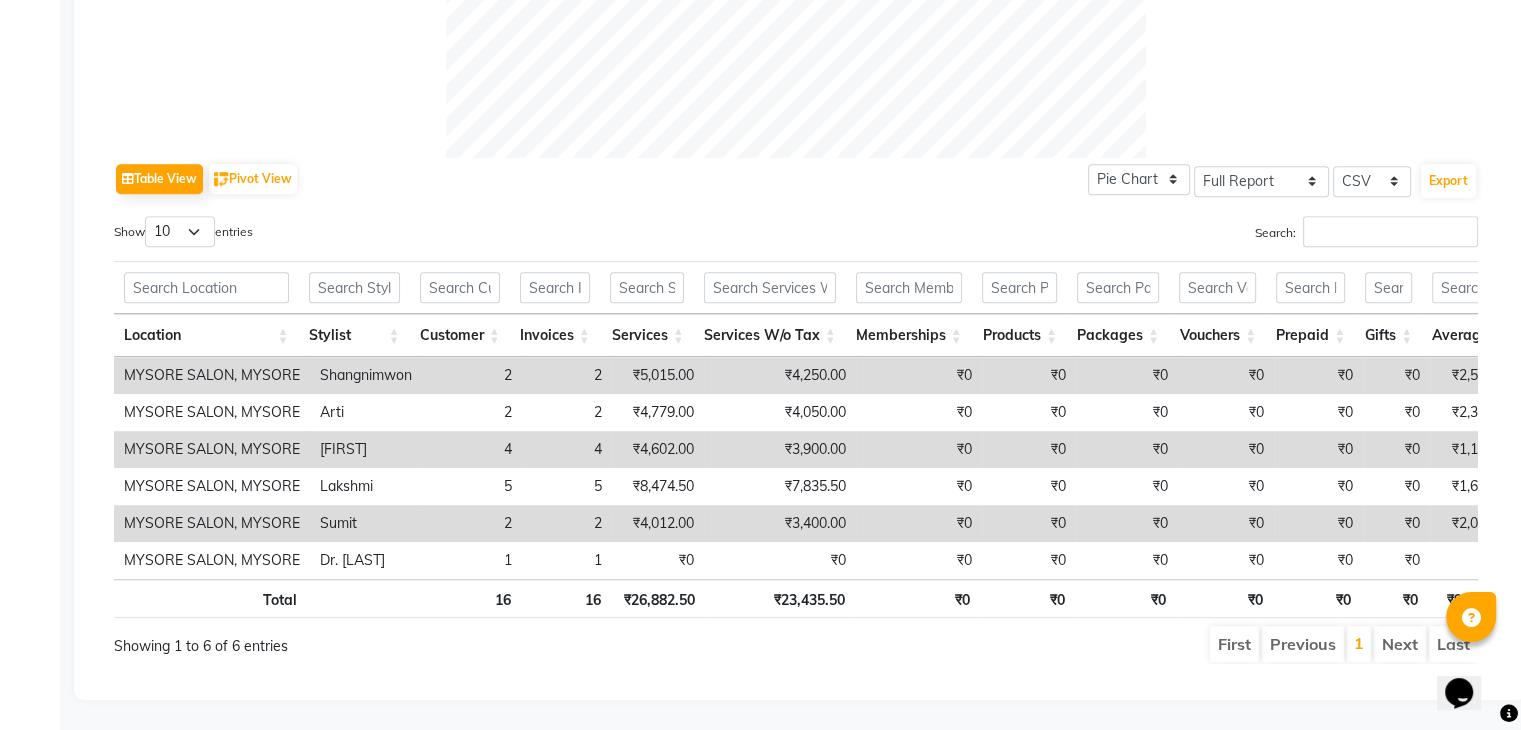 click 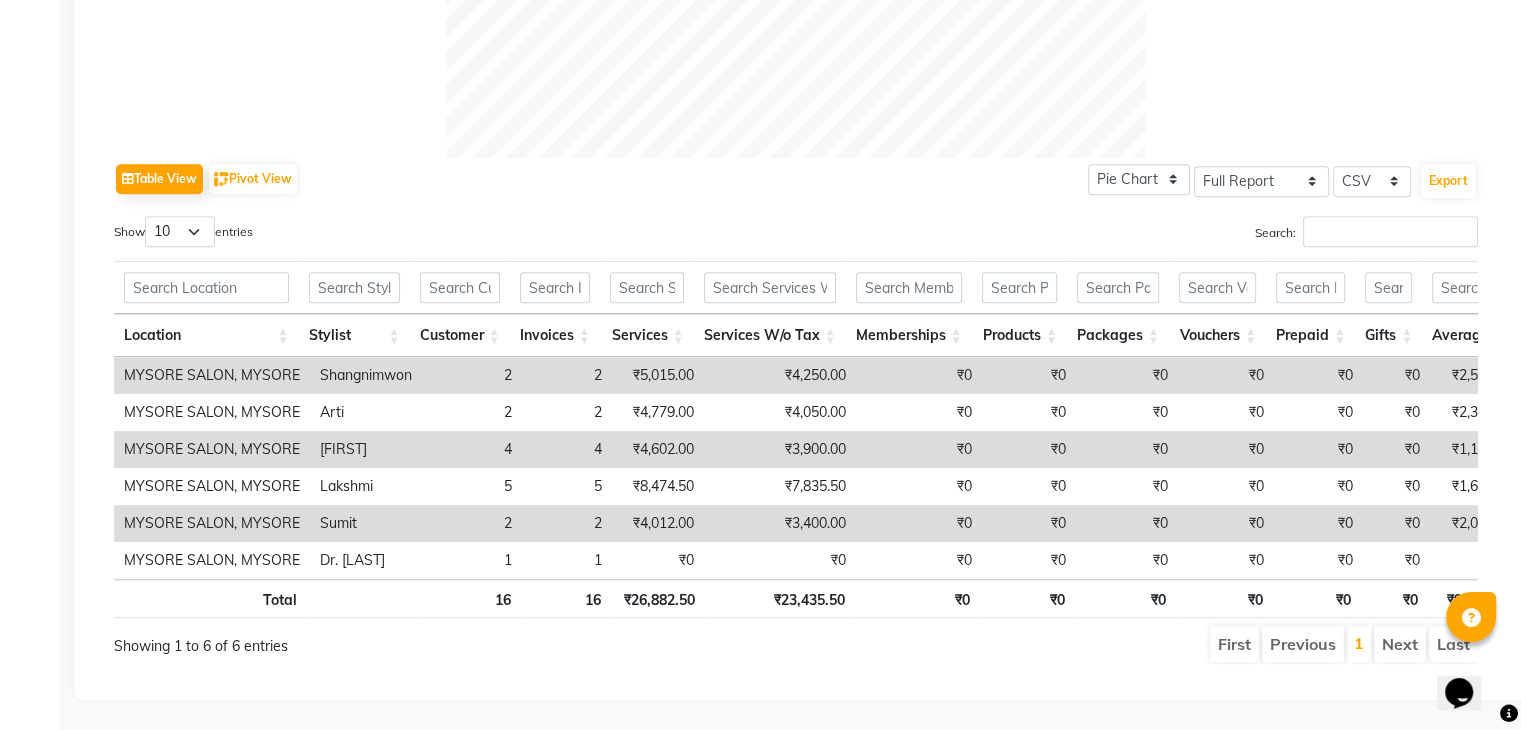 scroll, scrollTop: 0, scrollLeft: 68, axis: horizontal 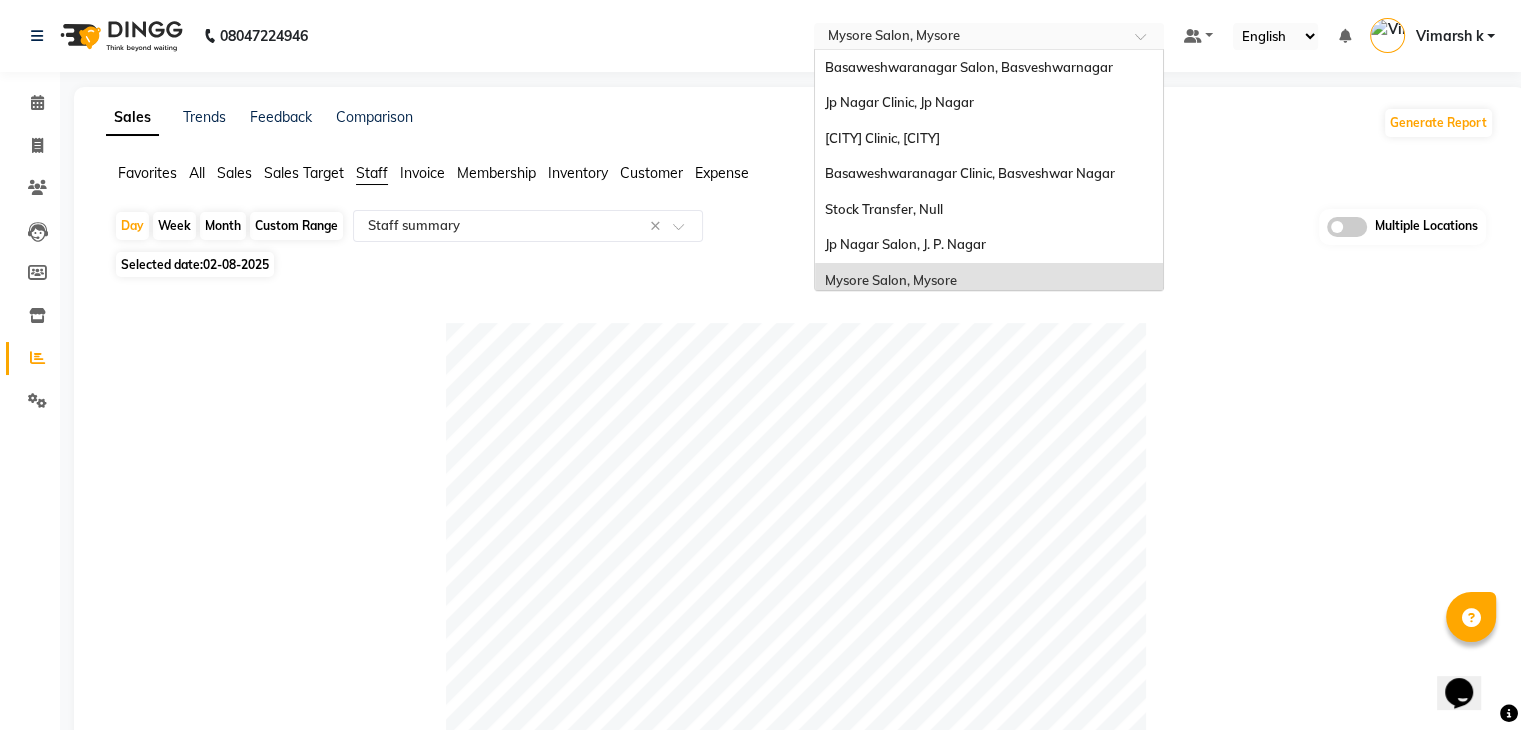 click at bounding box center [969, 38] 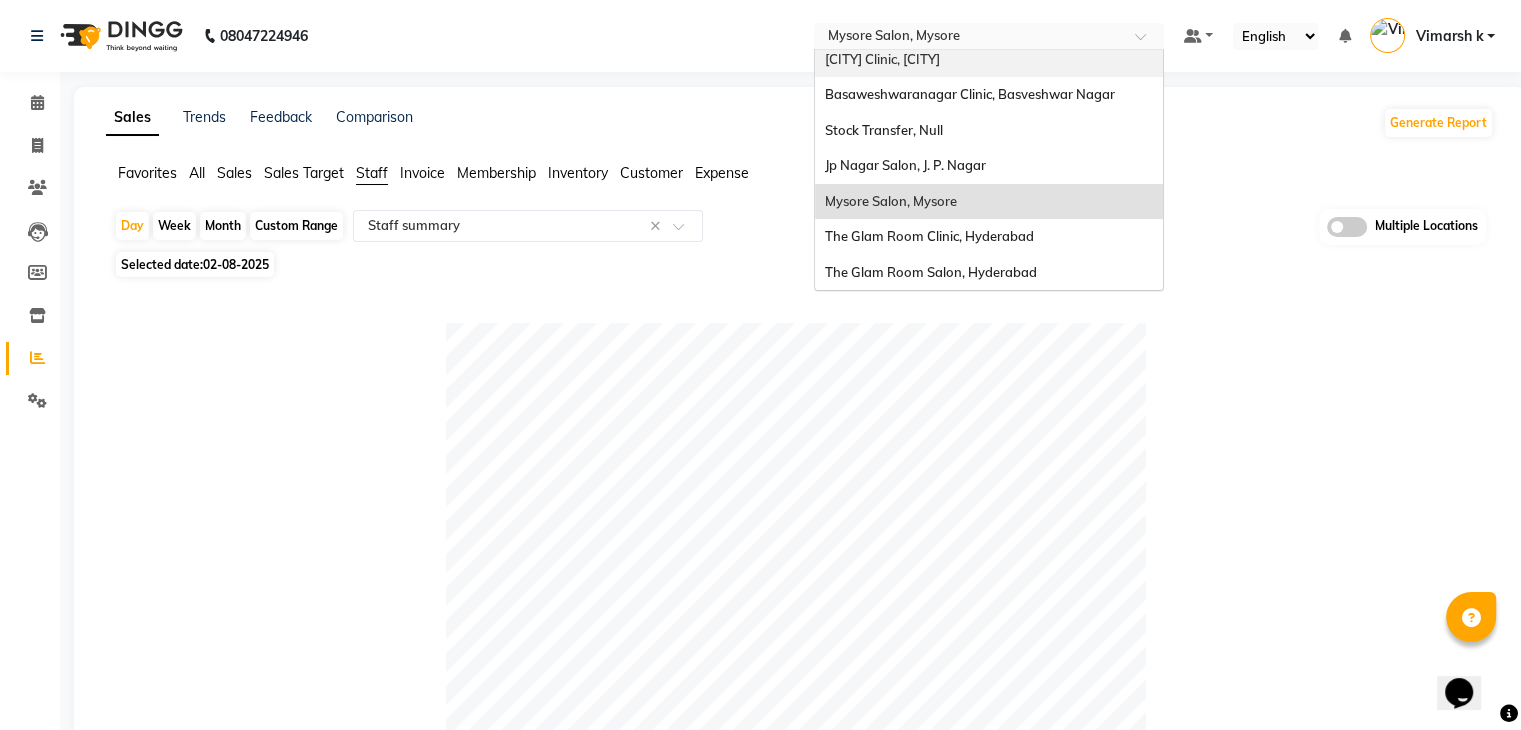 click on "[CITY] Clinic, [CITY]" at bounding box center [882, 59] 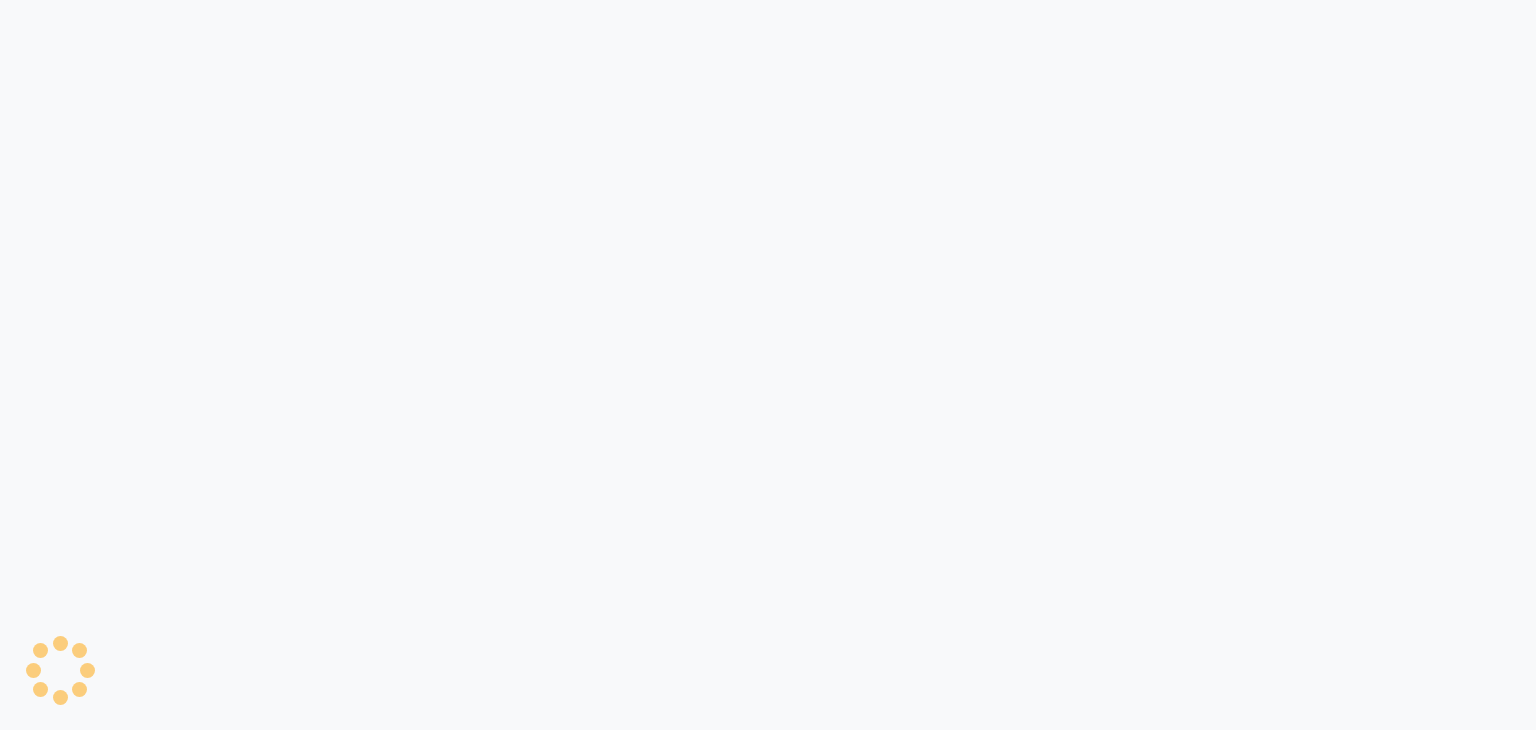 scroll, scrollTop: 0, scrollLeft: 0, axis: both 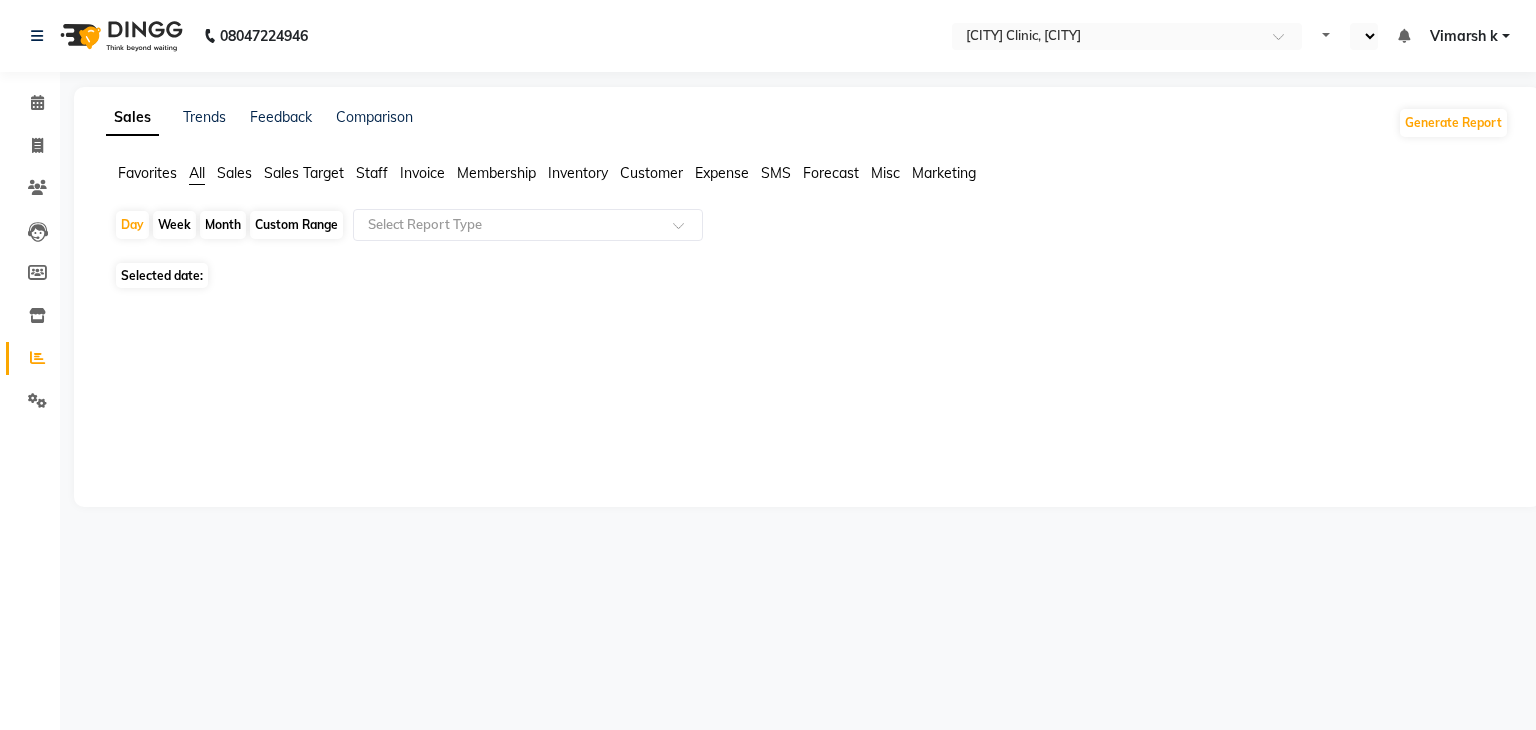 select on "en" 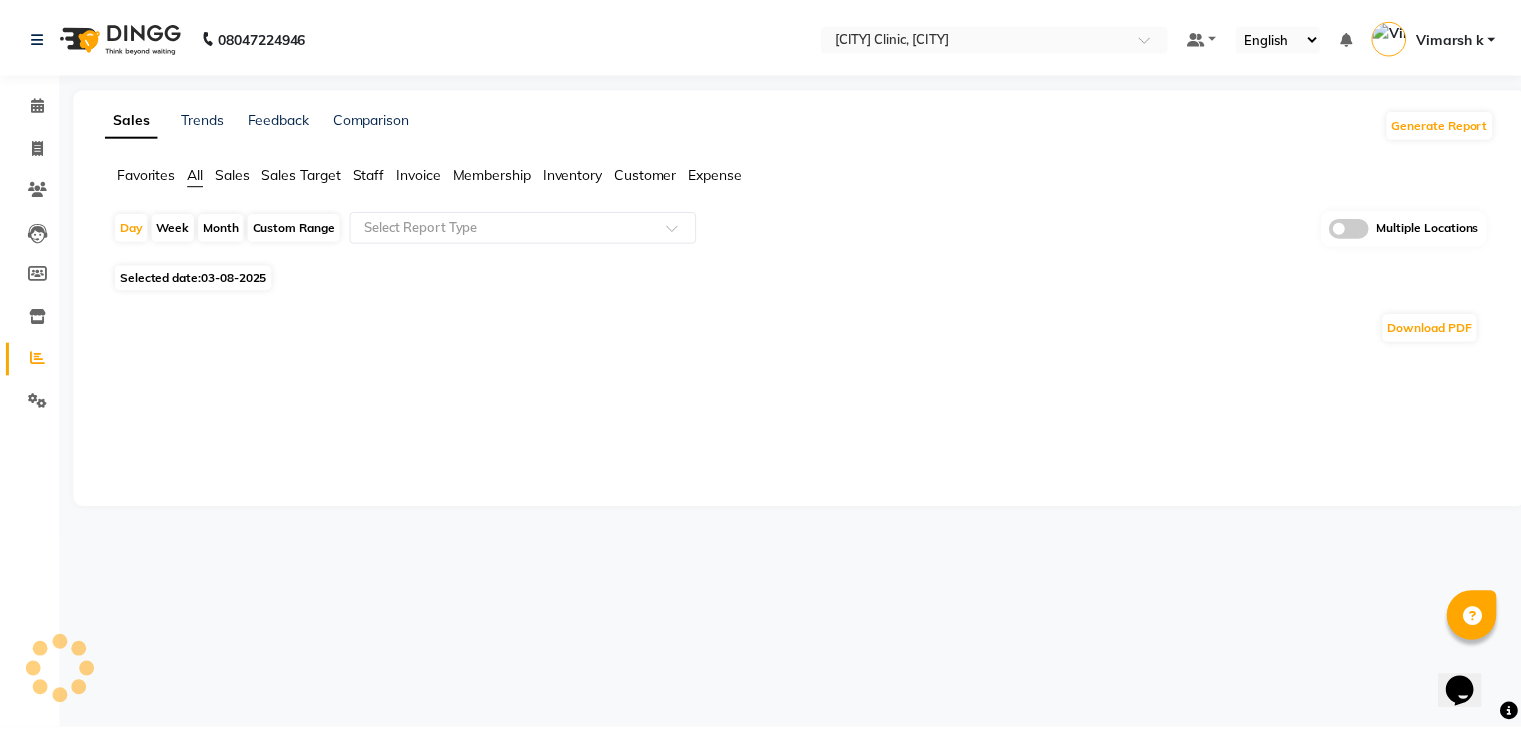 scroll, scrollTop: 0, scrollLeft: 0, axis: both 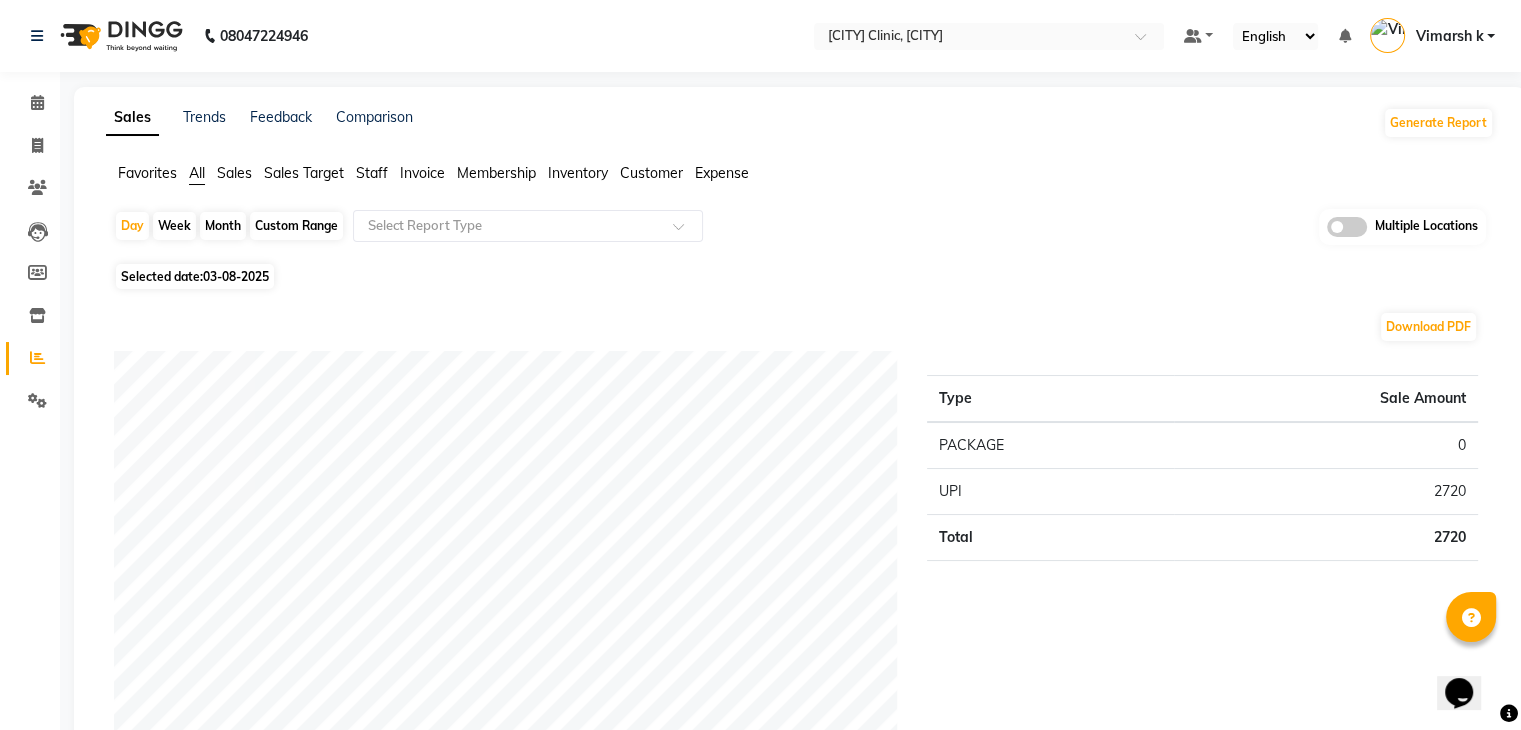 click on "03-08-2025" 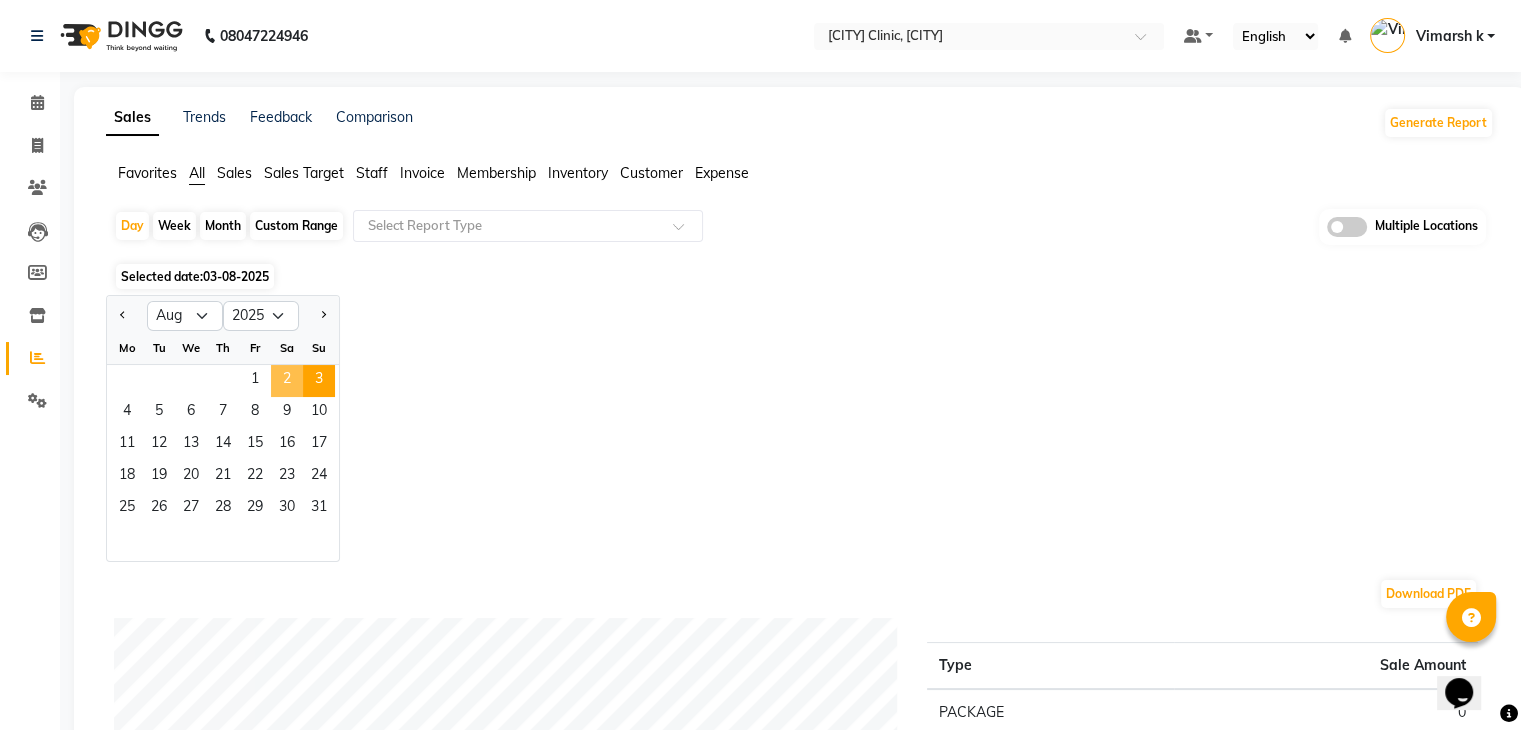 click on "2" 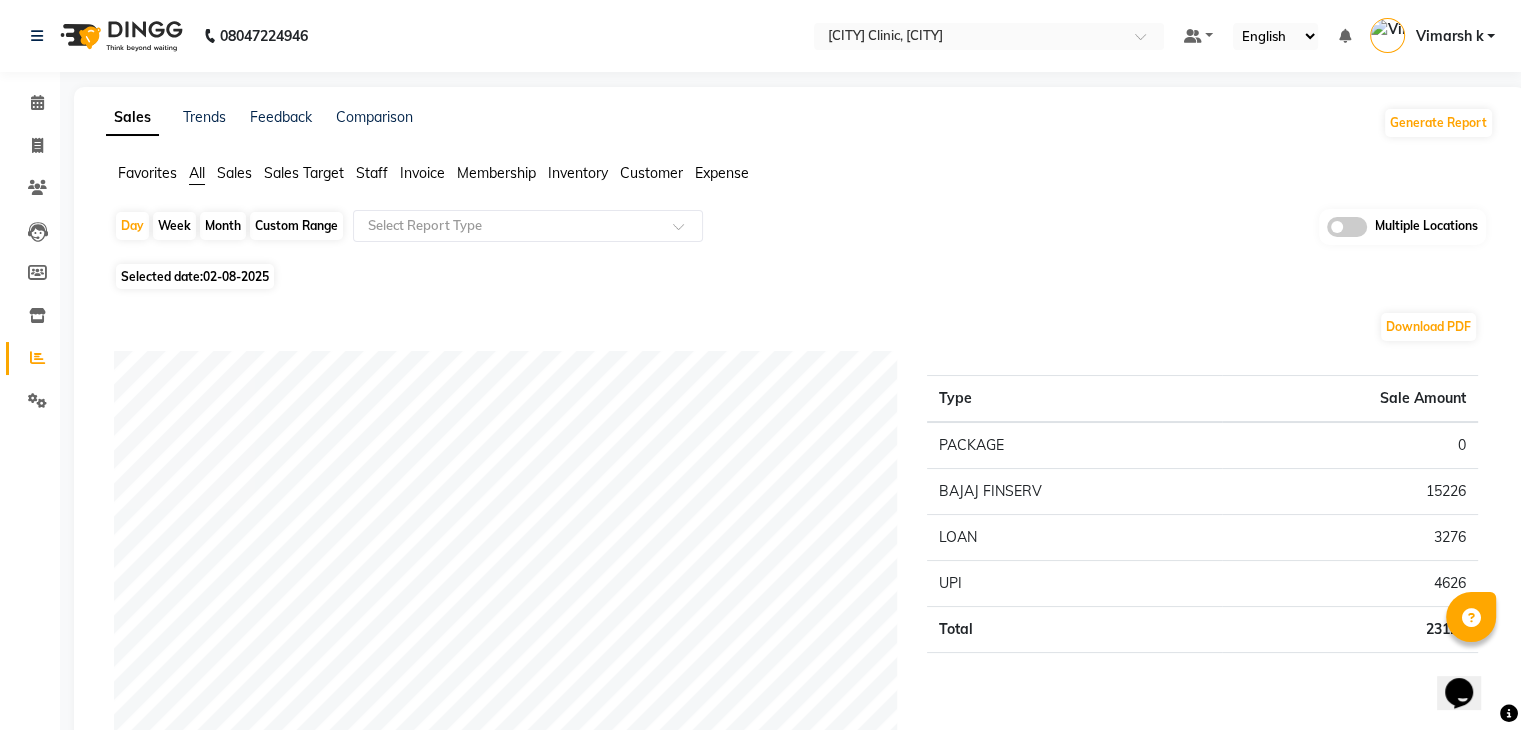 click on "Staff" 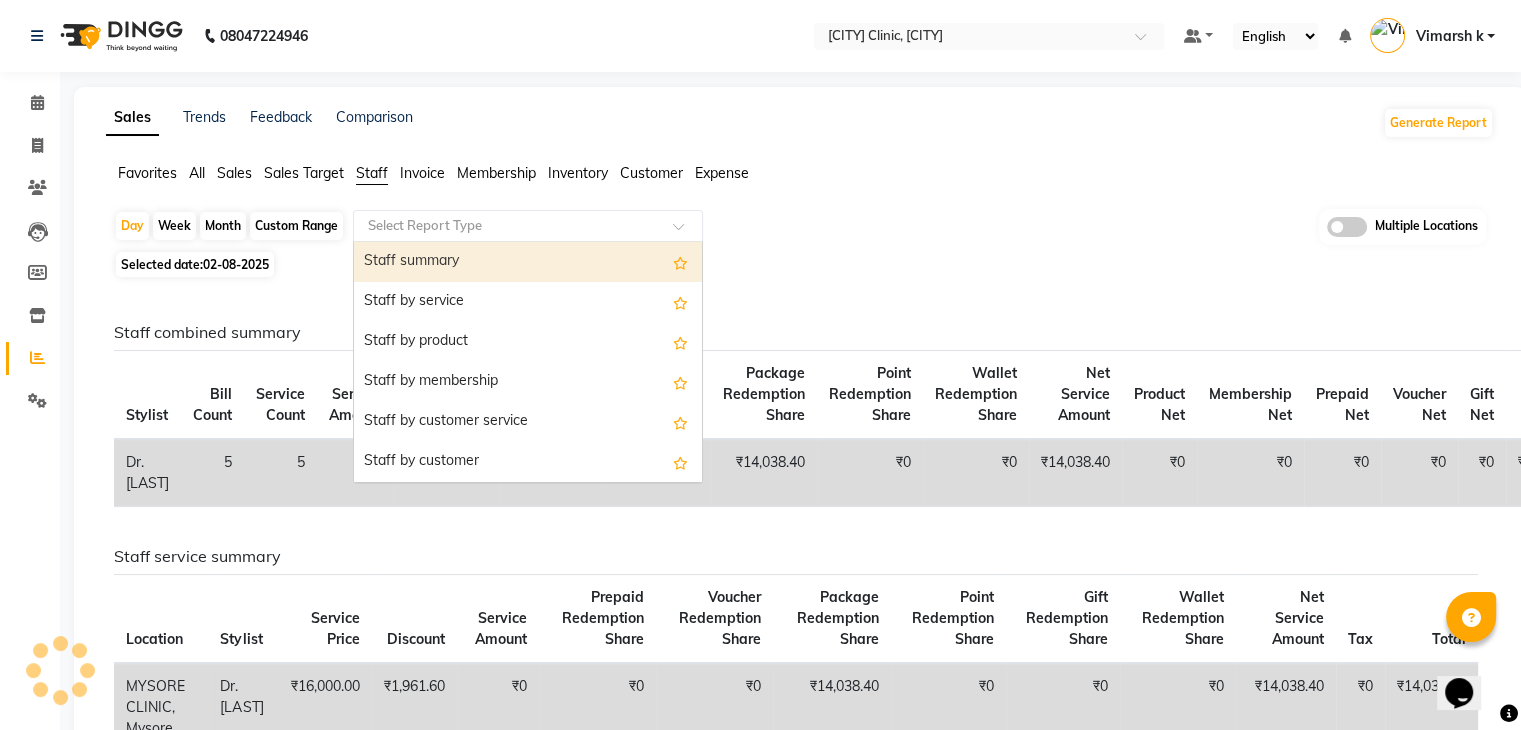 click 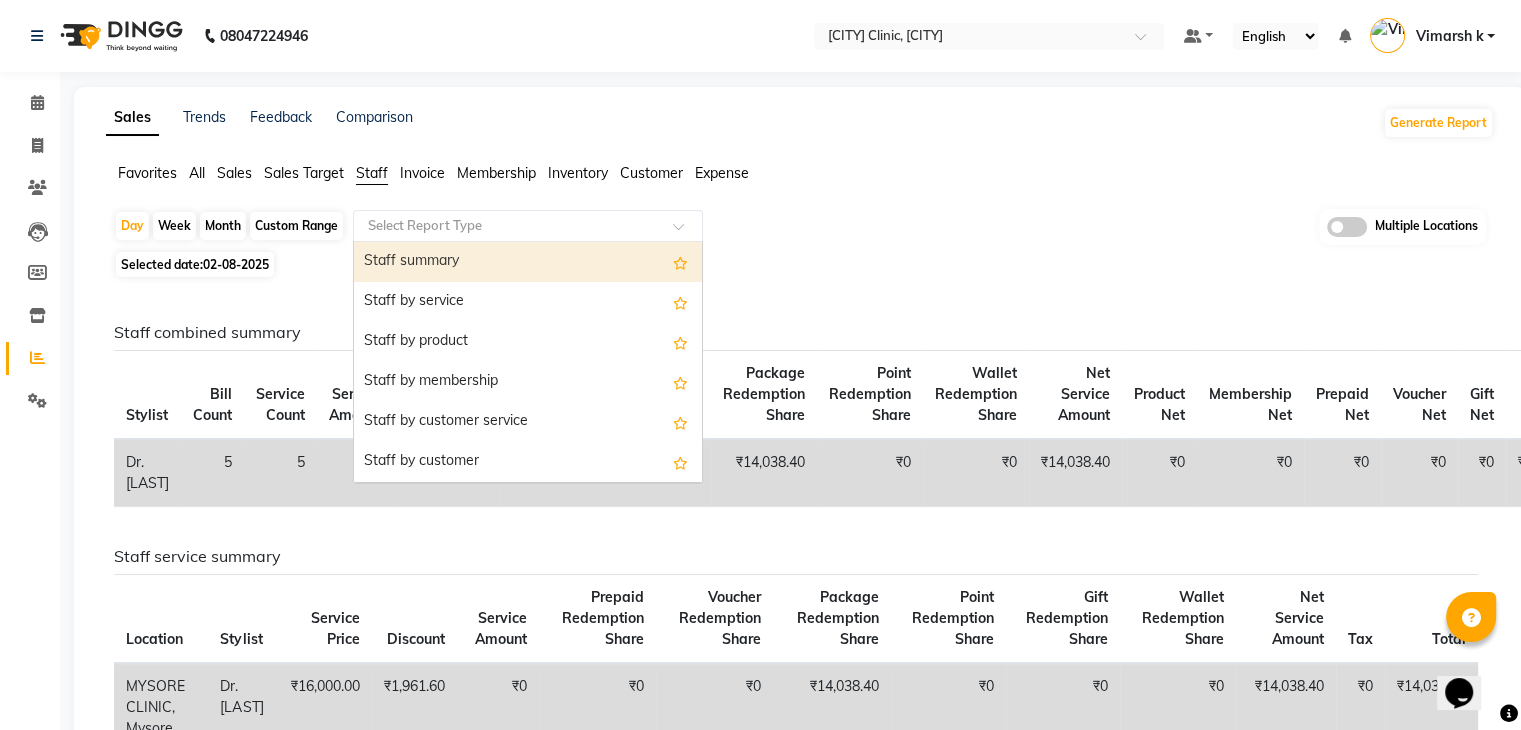 click on "Staff summary" at bounding box center [528, 262] 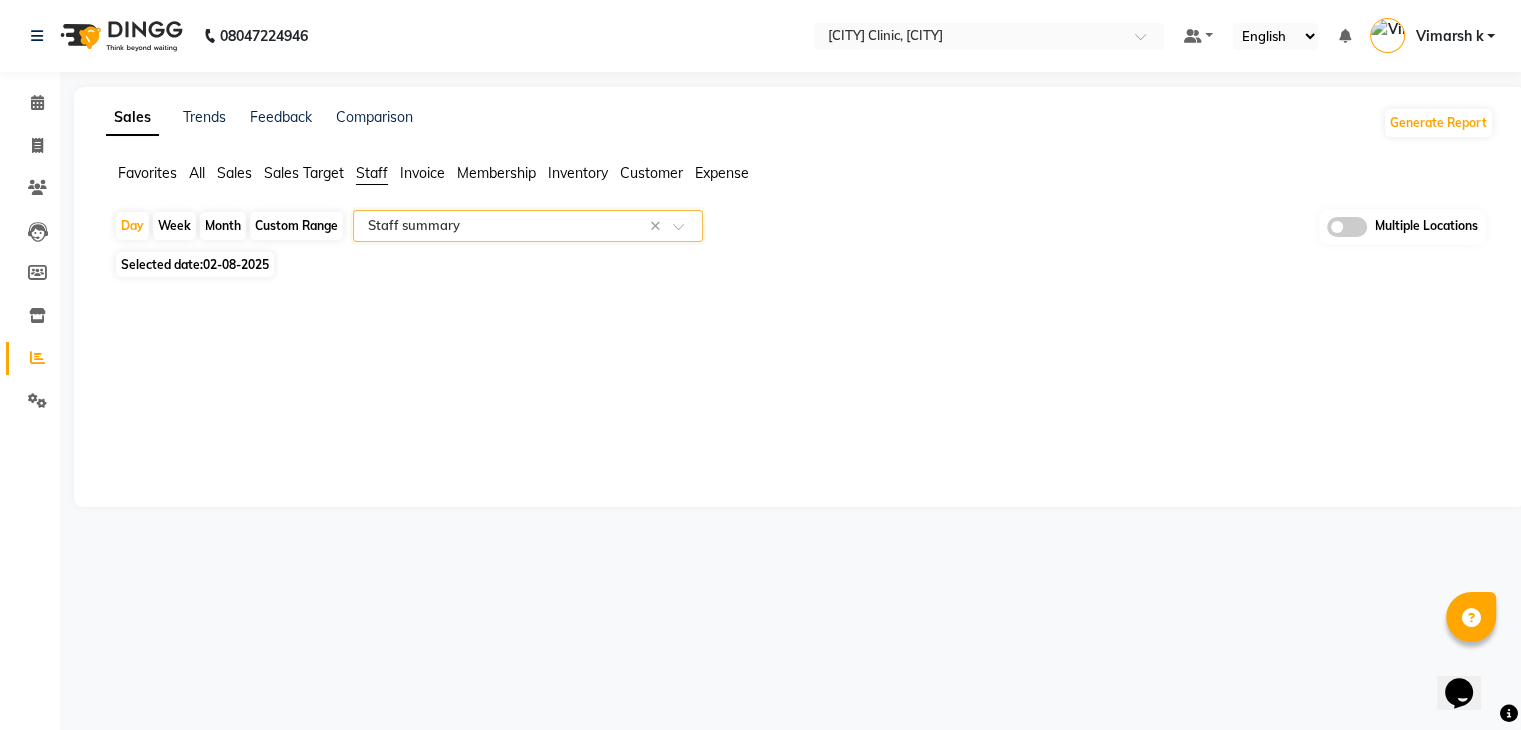 select on "filtered_report" 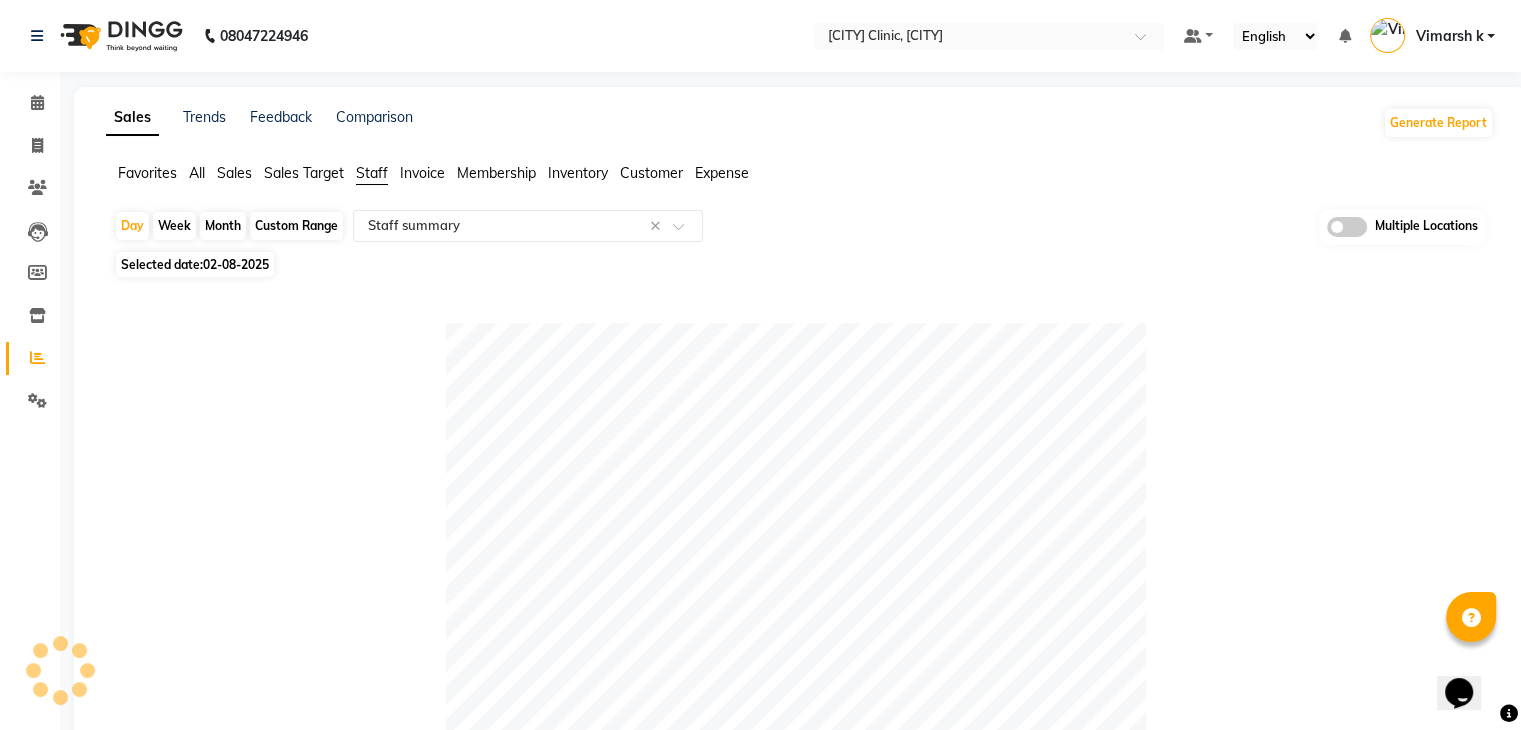 click on "Day   Week   Month   Custom Range  Select Report Type × Staff summary × Multiple Locations" 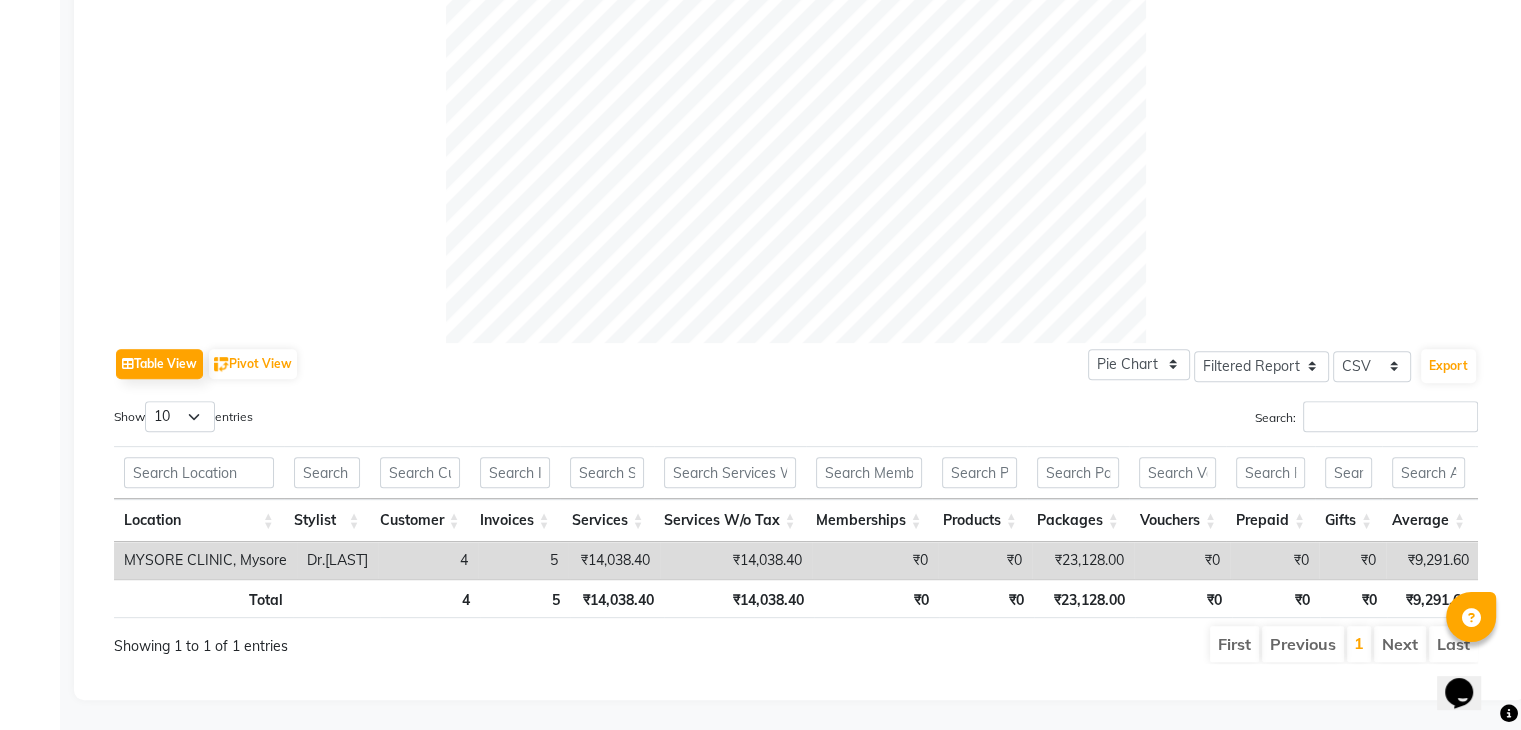 scroll, scrollTop: 708, scrollLeft: 0, axis: vertical 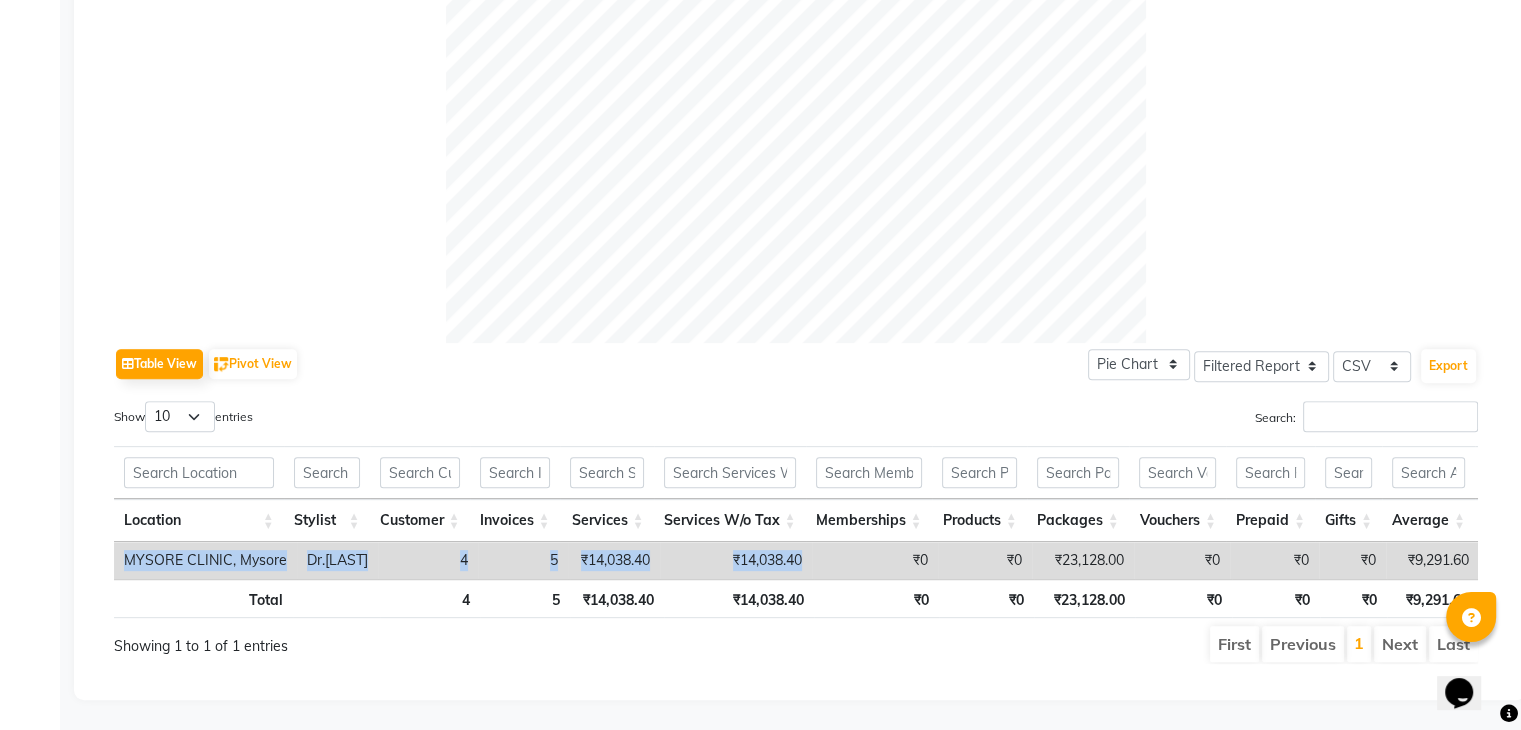 drag, startPoint x: 844, startPoint y: 547, endPoint x: 1229, endPoint y: 558, distance: 385.1571 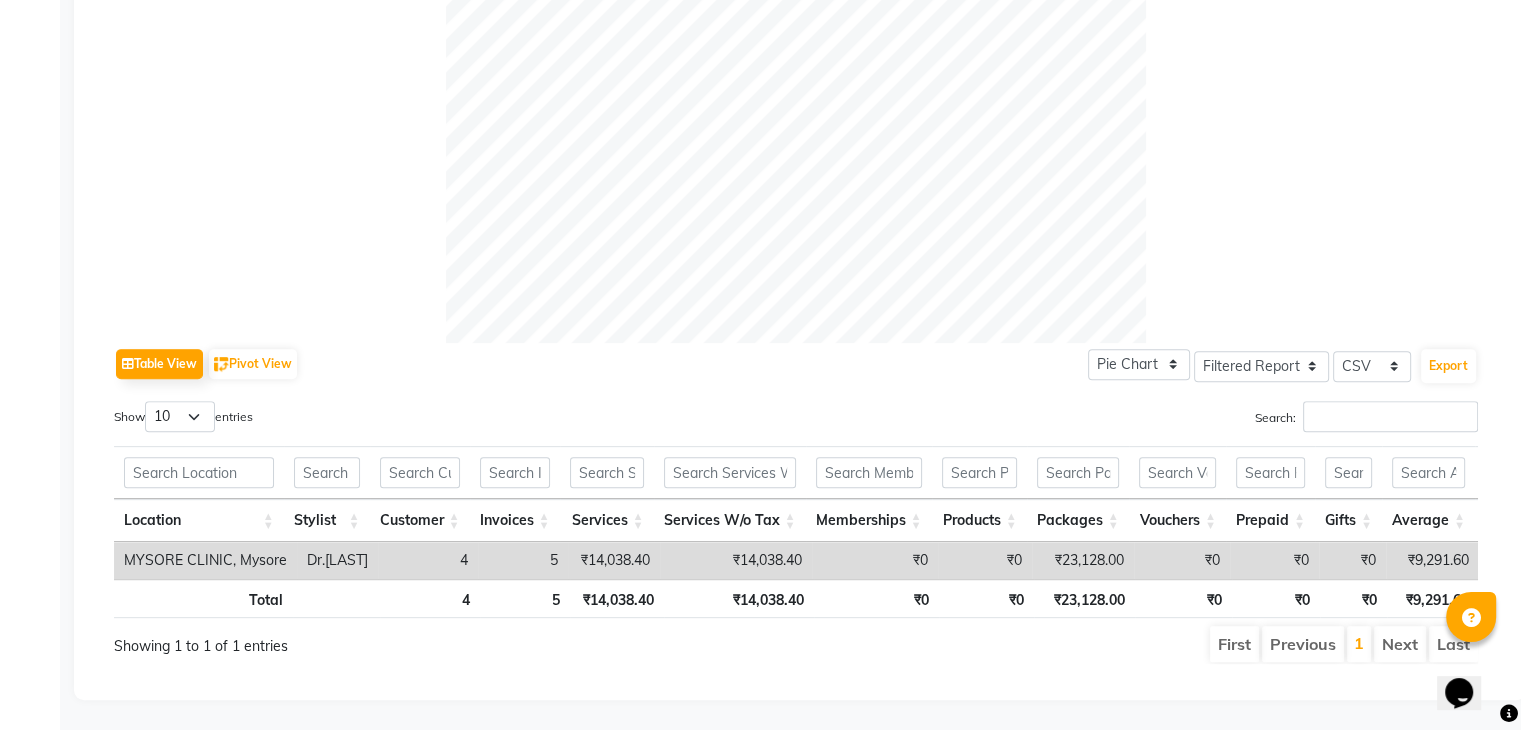 click on "Table View   Pivot View  Pie Chart Bar Chart Select Full Report Filtered Report Select CSV PDF  Export" 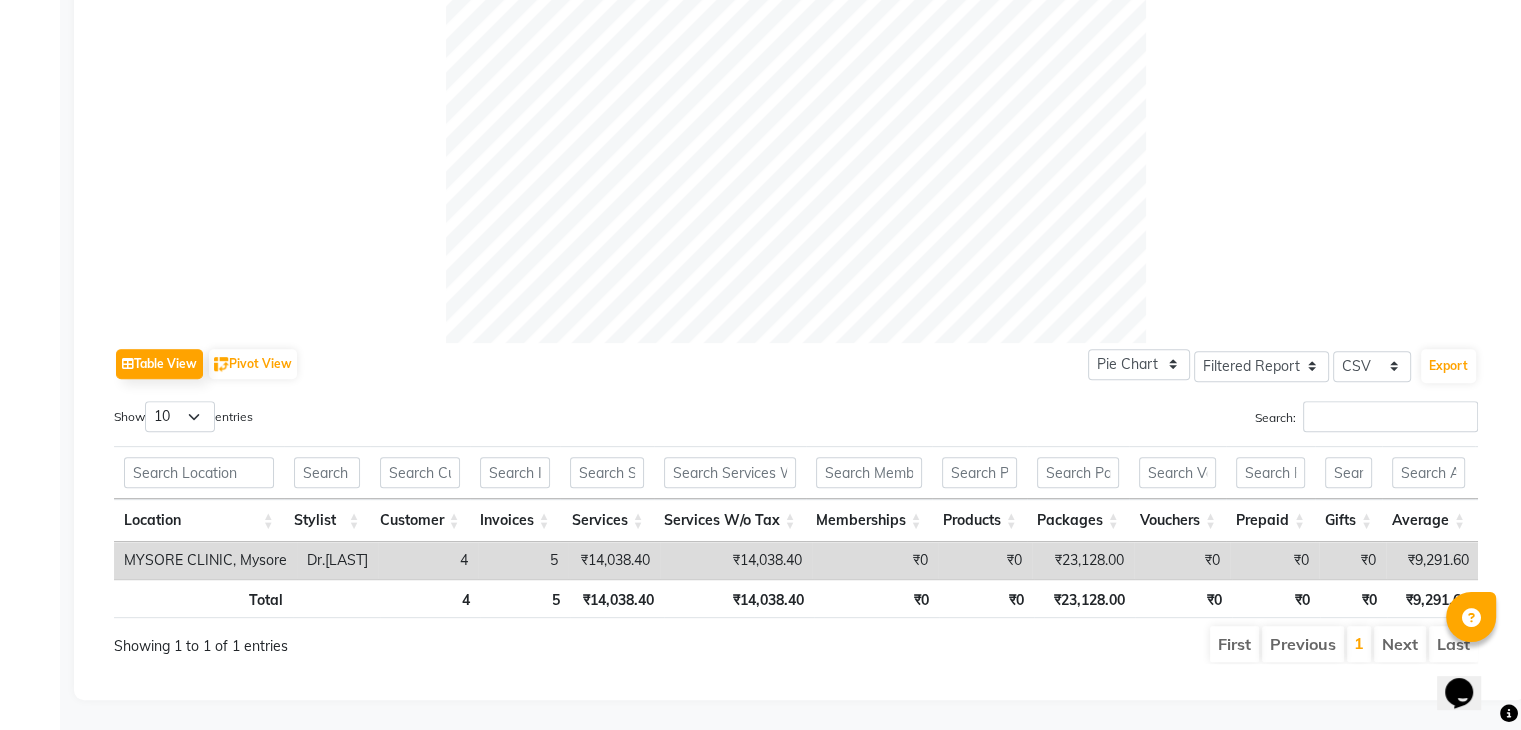 scroll, scrollTop: 0, scrollLeft: 376, axis: horizontal 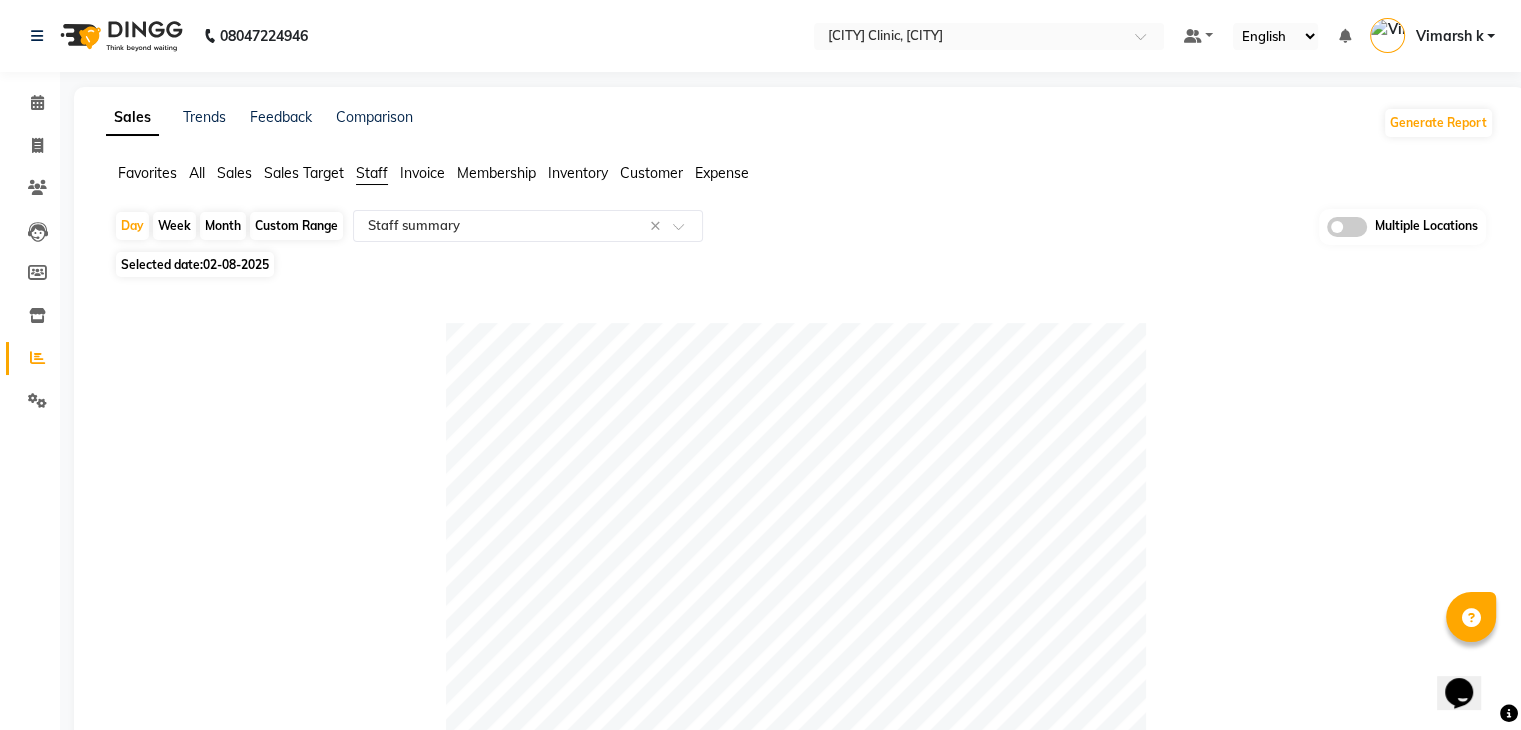 click on "All" 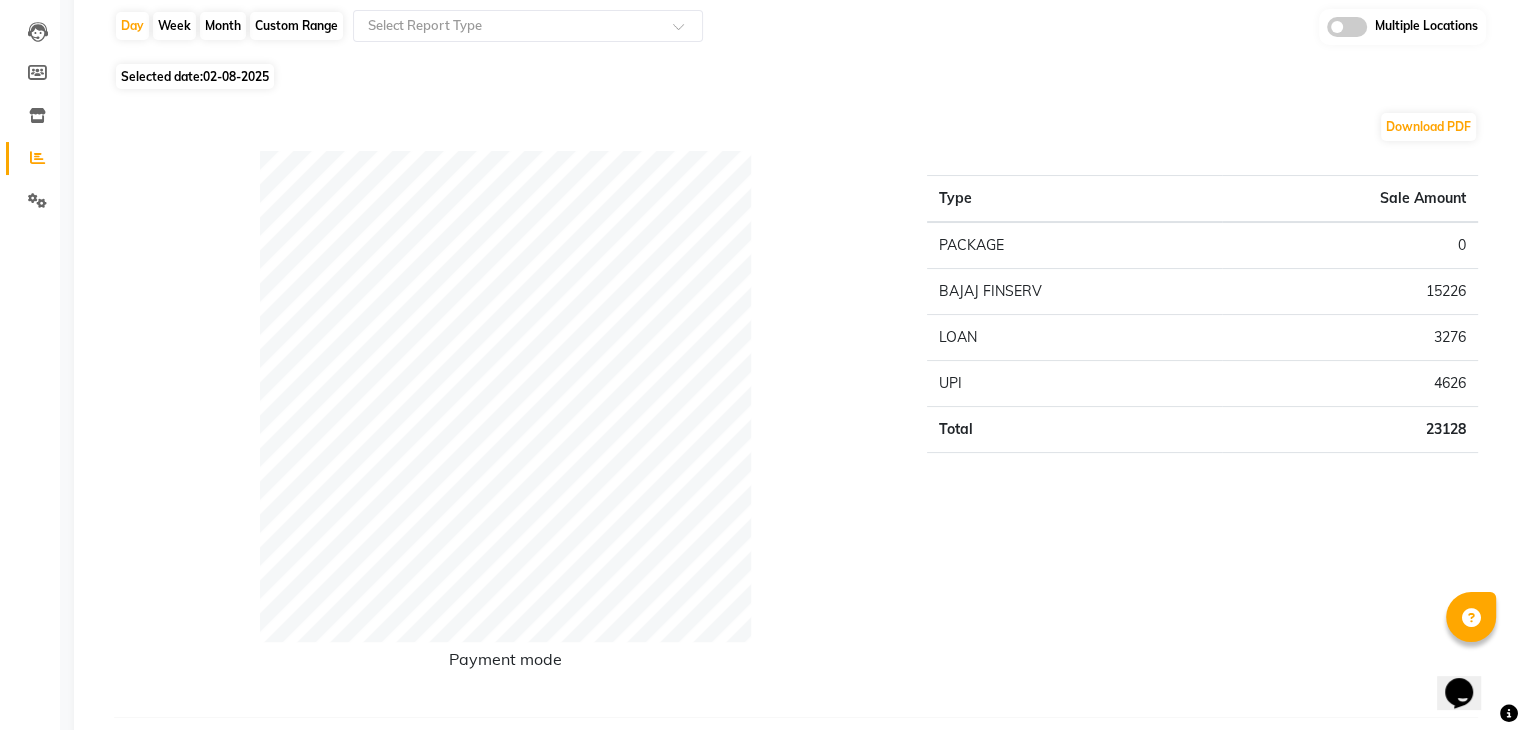 scroll, scrollTop: 0, scrollLeft: 0, axis: both 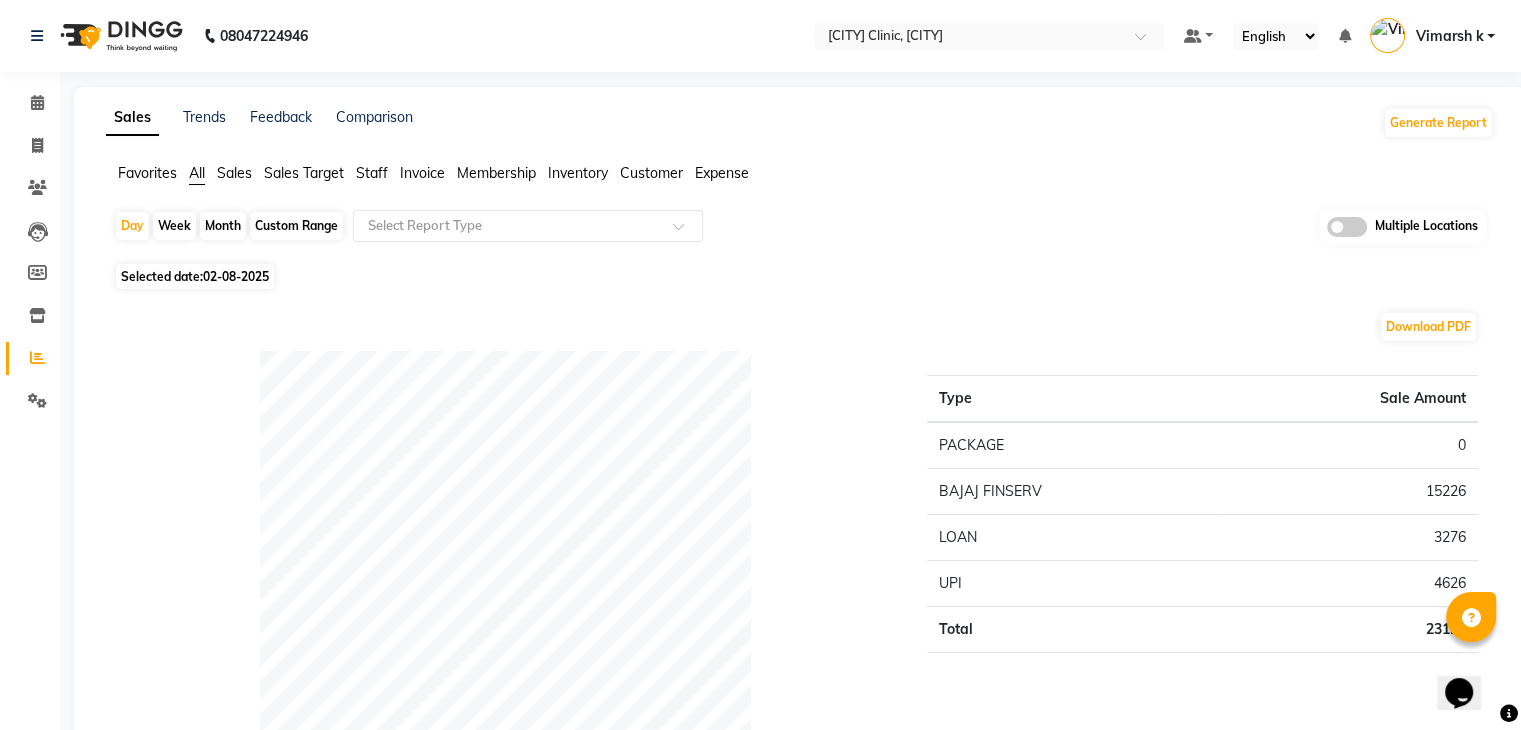 click on "08047224946 Select Location × Mysore Clinic, Mysore Default Panel My Panel English ENGLISH Español العربية मराठी हिंदी ગુજરાતી தமிழ் 中文 Notifications nothing to show Vimarsh k Manage Profile Change Password Sign out  Version:3.15.11" 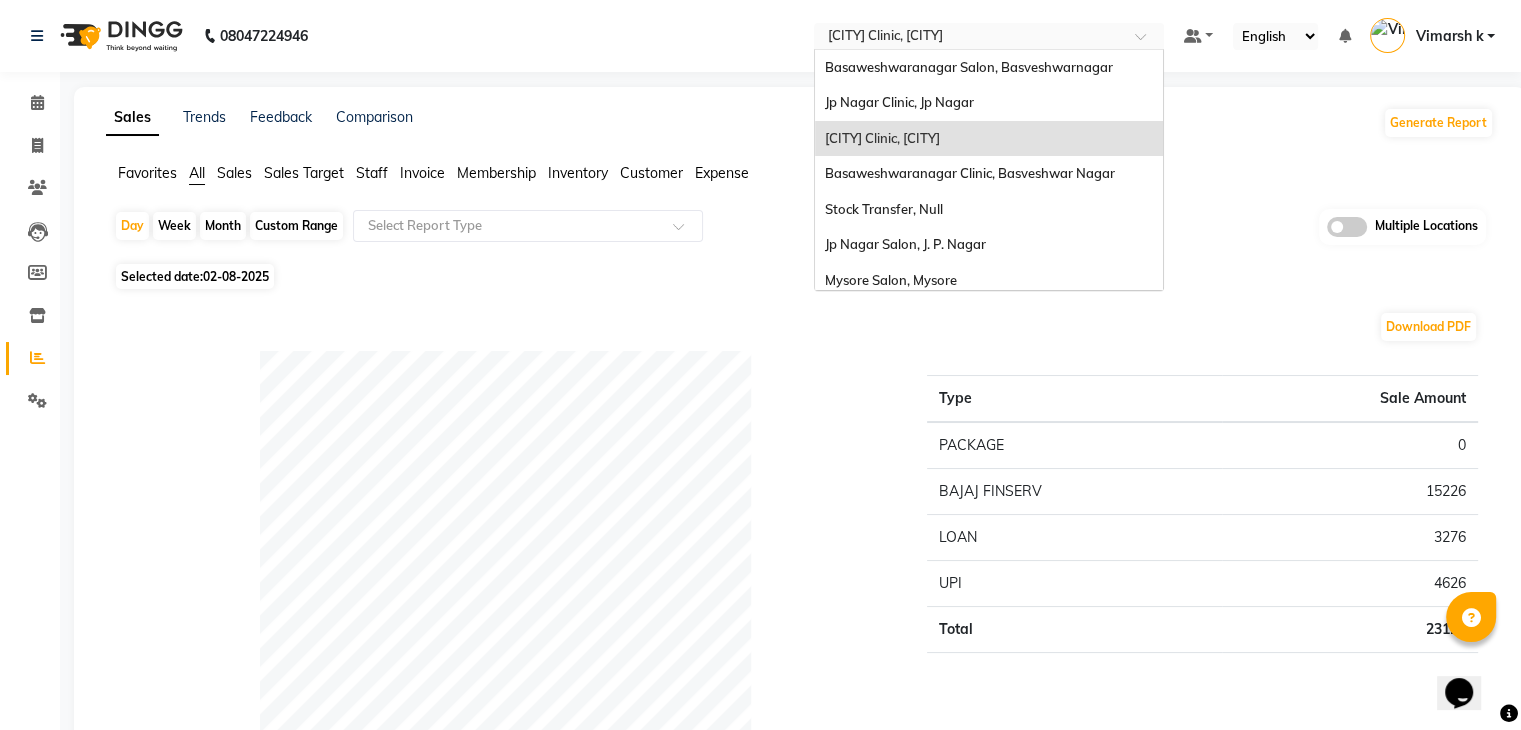 click at bounding box center [969, 38] 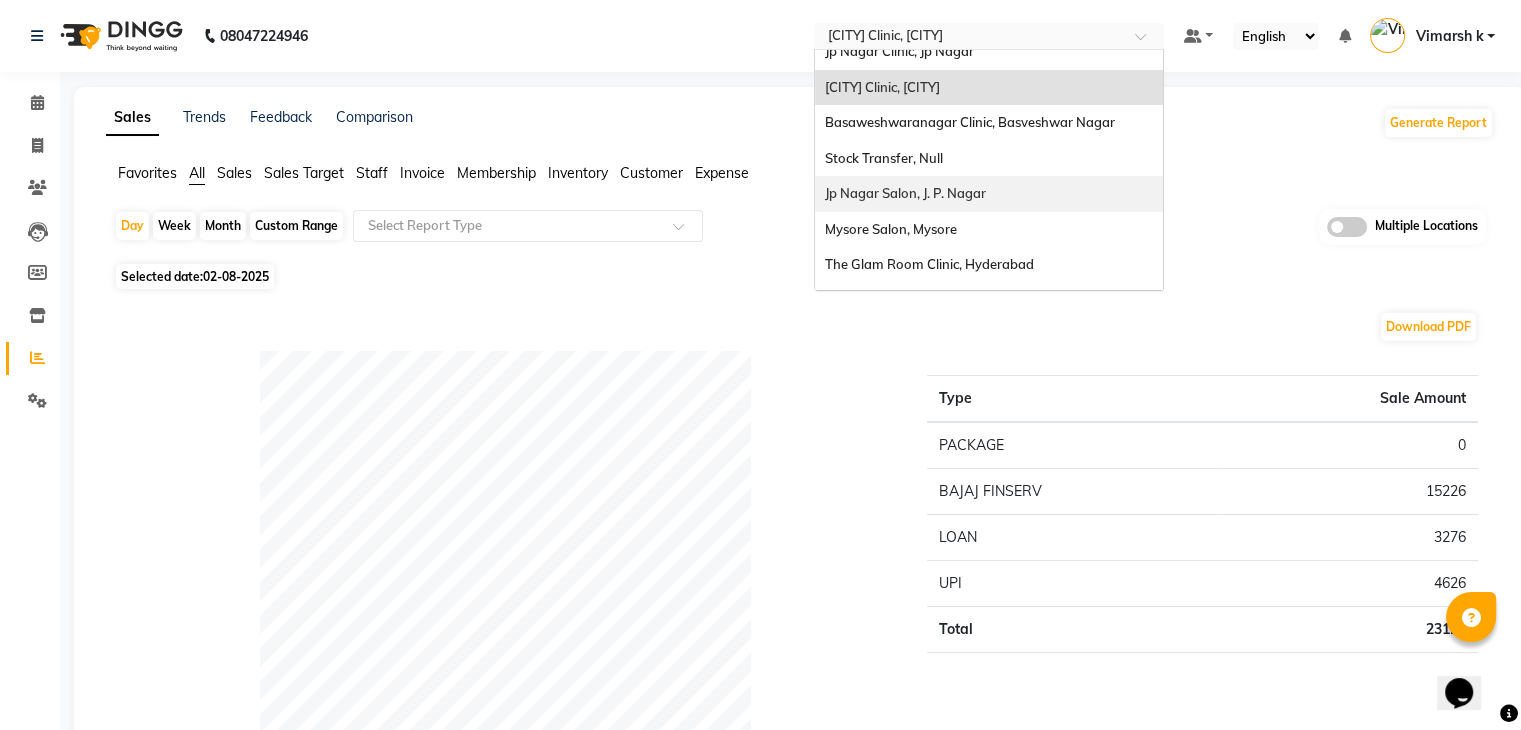 scroll, scrollTop: 79, scrollLeft: 0, axis: vertical 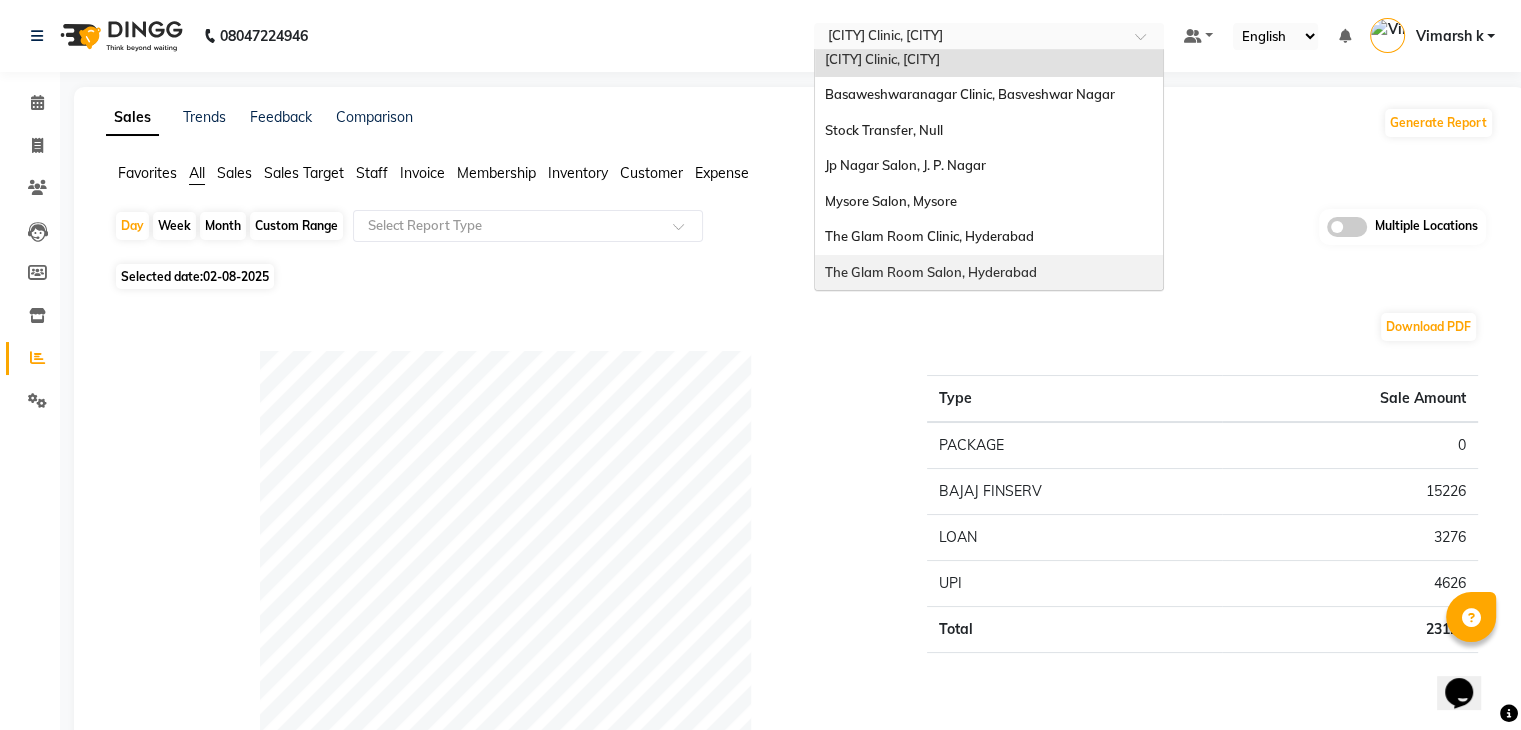 click on "The Glam Room Salon, Hyderabad" at bounding box center [931, 272] 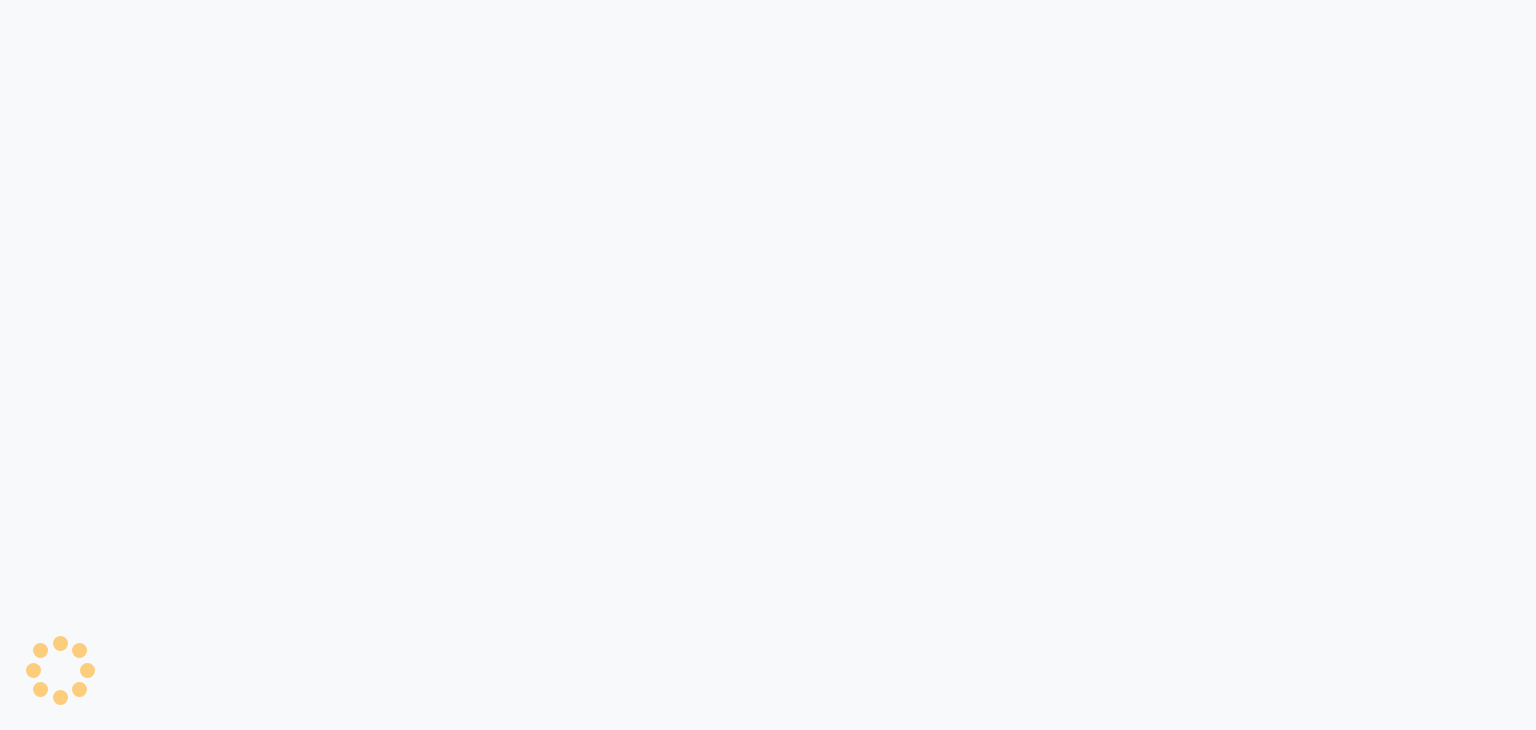 scroll, scrollTop: 0, scrollLeft: 0, axis: both 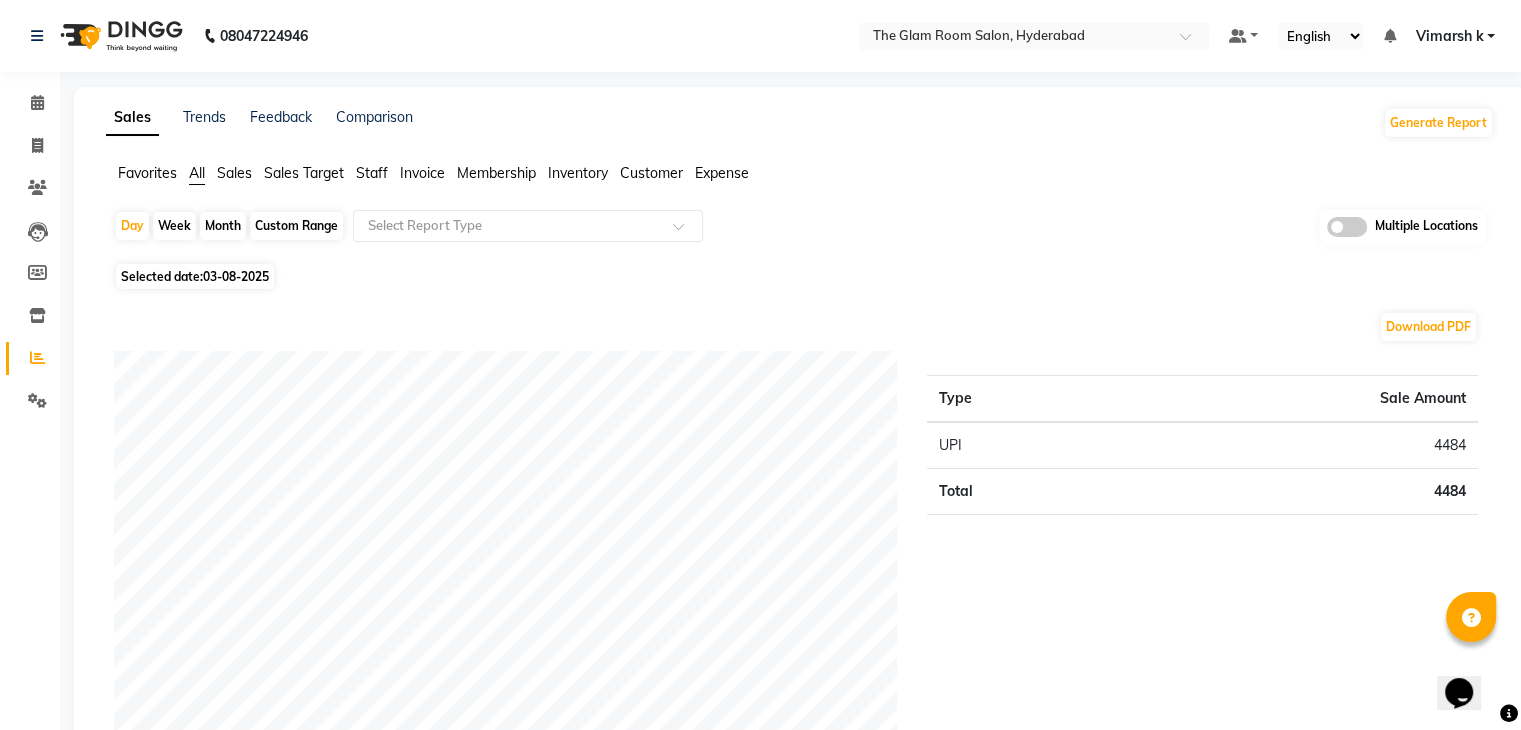 click on "03-08-2025" 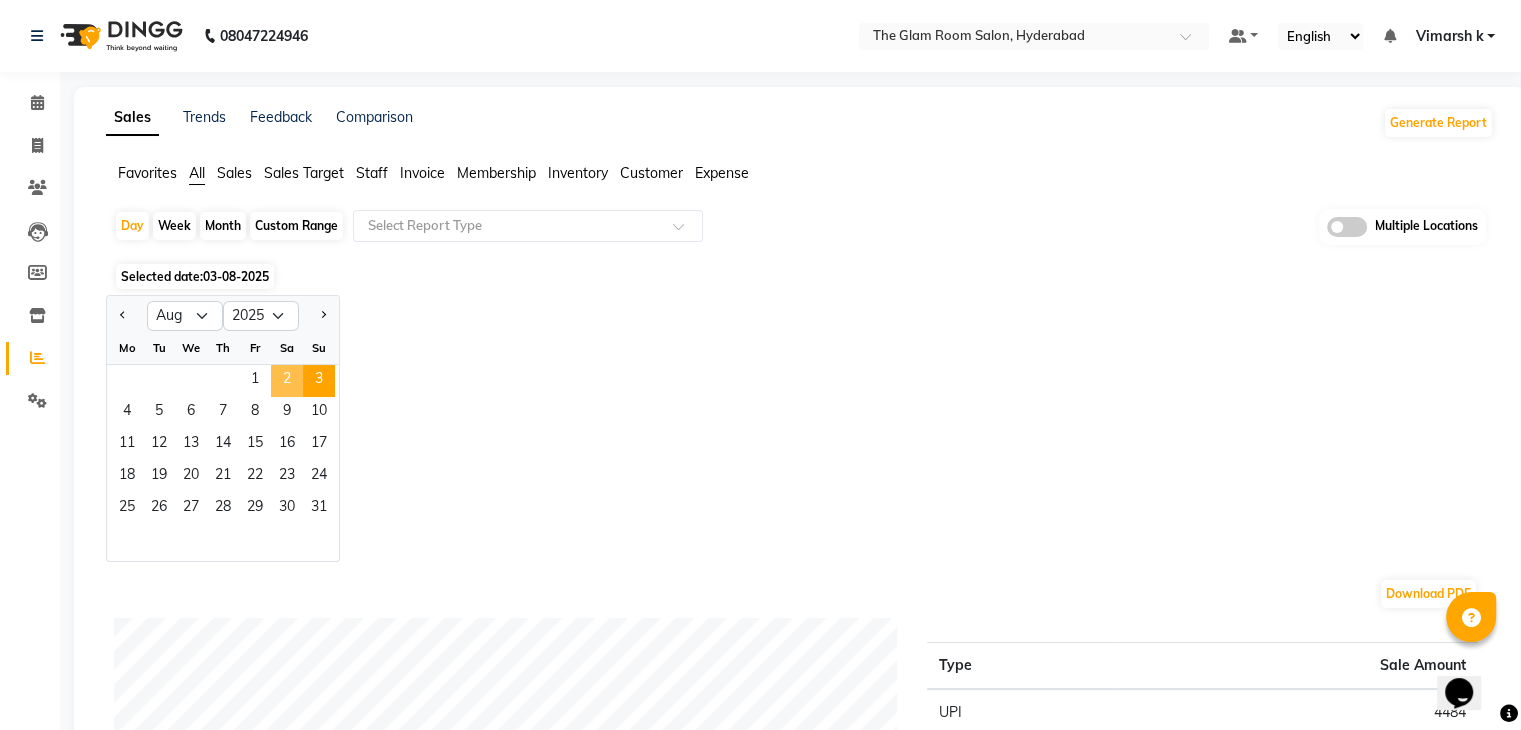 click on "2" 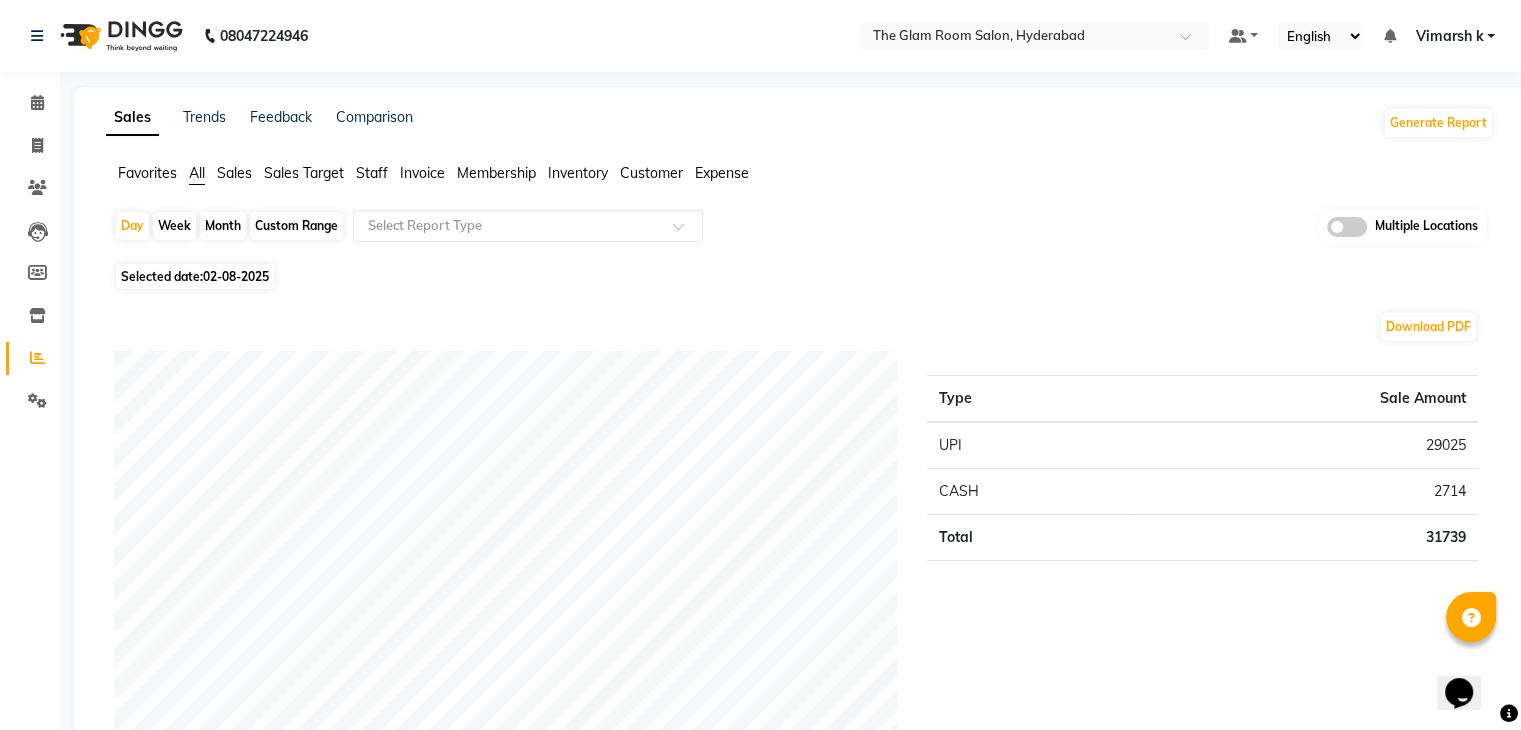 click on "Staff" 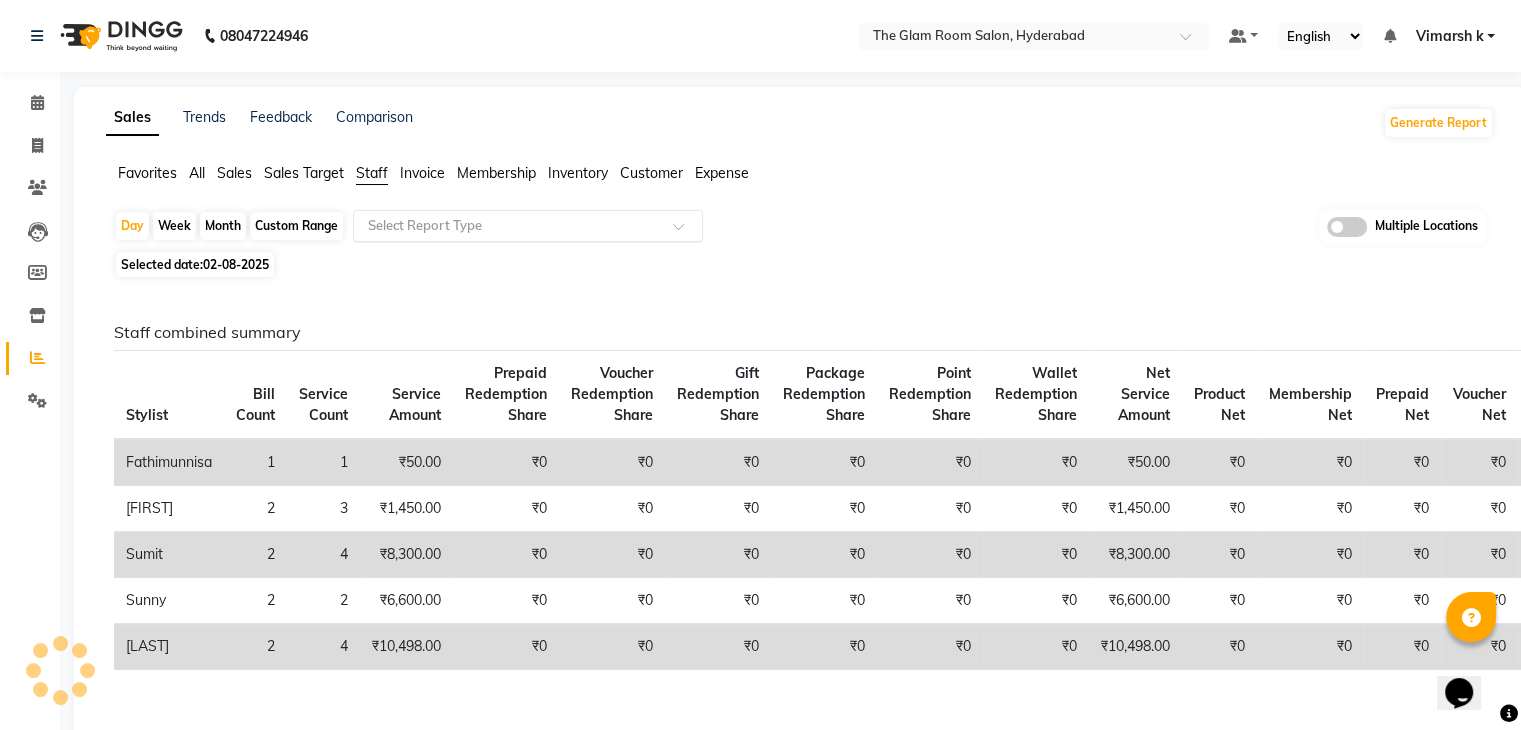 click 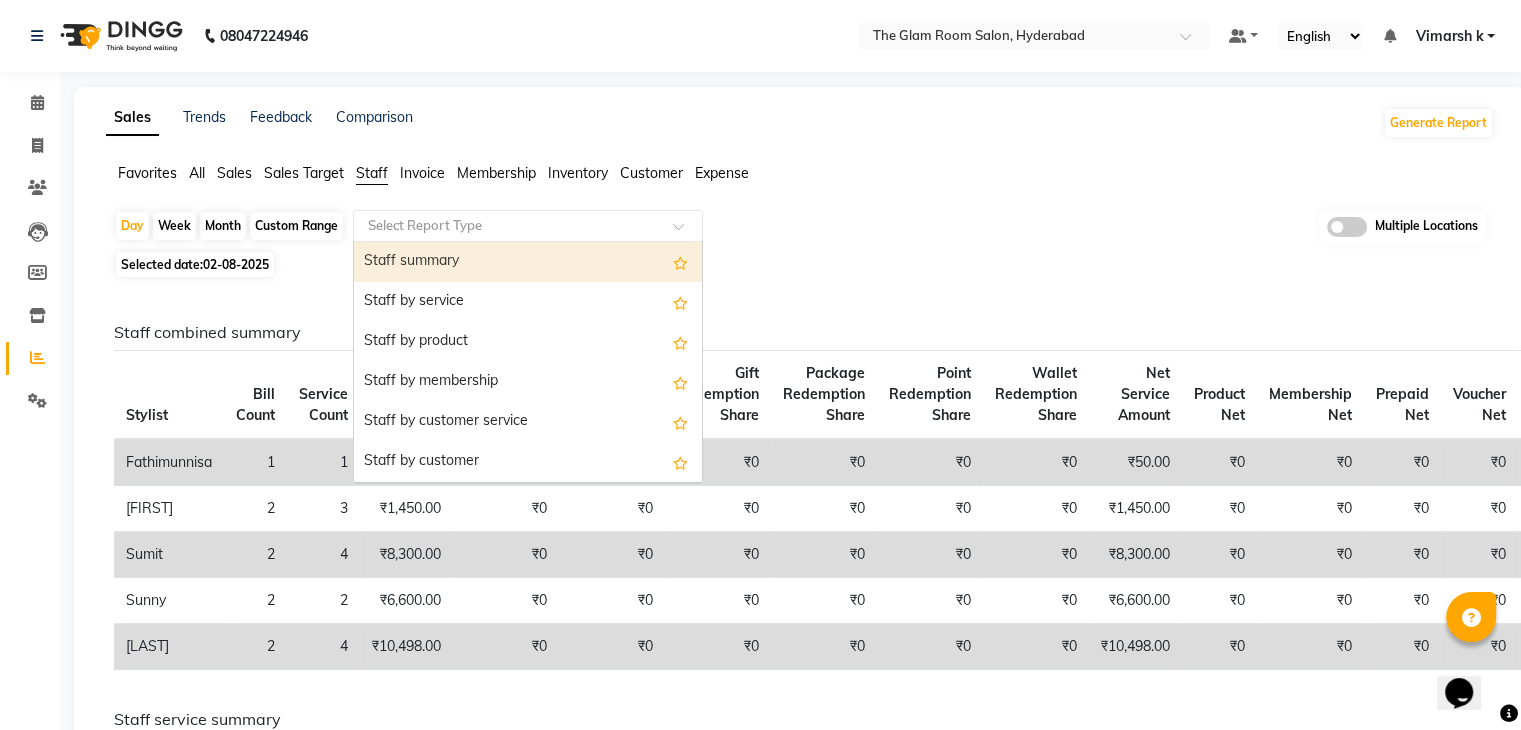 click on "Staff summary" at bounding box center [528, 262] 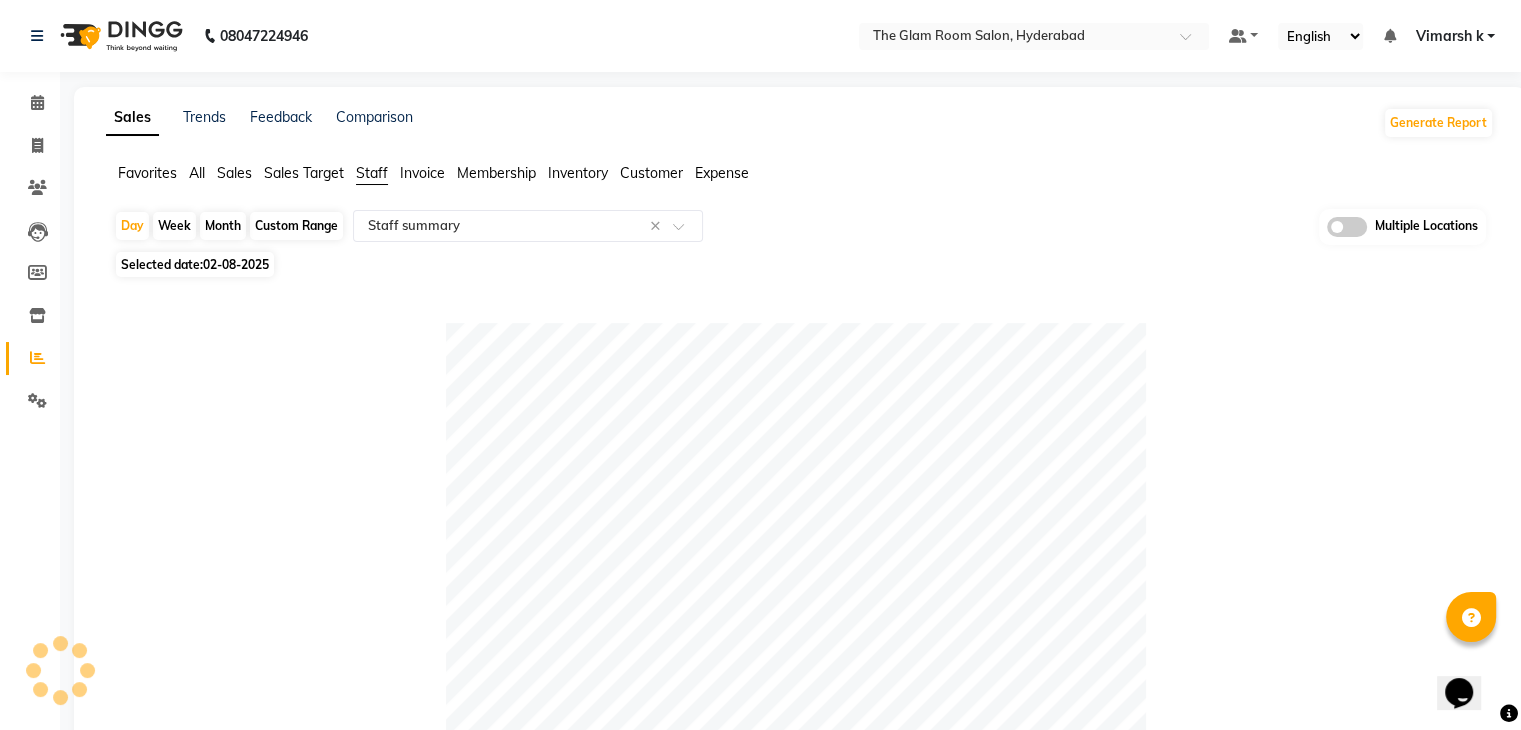 click on "Table View   Pivot View  Pie Chart Bar Chart Select Full Report Filtered Report Select CSV PDF  Export  Show  10 25 50 100  entries Search: Location Stylist Customer Invoices Services Services W/o Tax Memberships Products Packages Vouchers Prepaid Gifts Average Total Total W/o Tax Payment Redemption Redemption Share Emp Code Location Stylist Customer Invoices Services Services W/o Tax Memberships Products Packages Vouchers Prepaid Gifts Average Total Total W/o Tax Payment Redemption Redemption Share Emp Code Total 9 9 ₹31,739.64 ₹26,898.00 ₹0 ₹0 ₹0 ₹0 ₹0 ₹0 ₹15,899.32 ₹31,739.64 ₹26,898.00 ₹31,739.64 ₹0 ₹0 The Glam Room Salon, [CITY] [LAST]  2 2 ₹12,387.64 ₹10,498.00 ₹0 ₹0 ₹0 ₹0 ₹0 ₹0 ₹6,193.82 ₹12,387.64 ₹10,498.00 ₹12,387.64 ₹0 ₹0 e3315-09 The Glam Room Salon, [CITY] [LAST] 2 2 ₹9,794.00 ₹8,300.00 ₹0 ₹0 ₹0 ₹0 ₹0 ₹0 ₹4,897.00 ₹9,794.00 ₹8,300.00 ₹9,794.00 ₹0 ₹0 e3315-02 The Glam Room Salon, [CITY] [LAST] 2 2 ₹0 2" 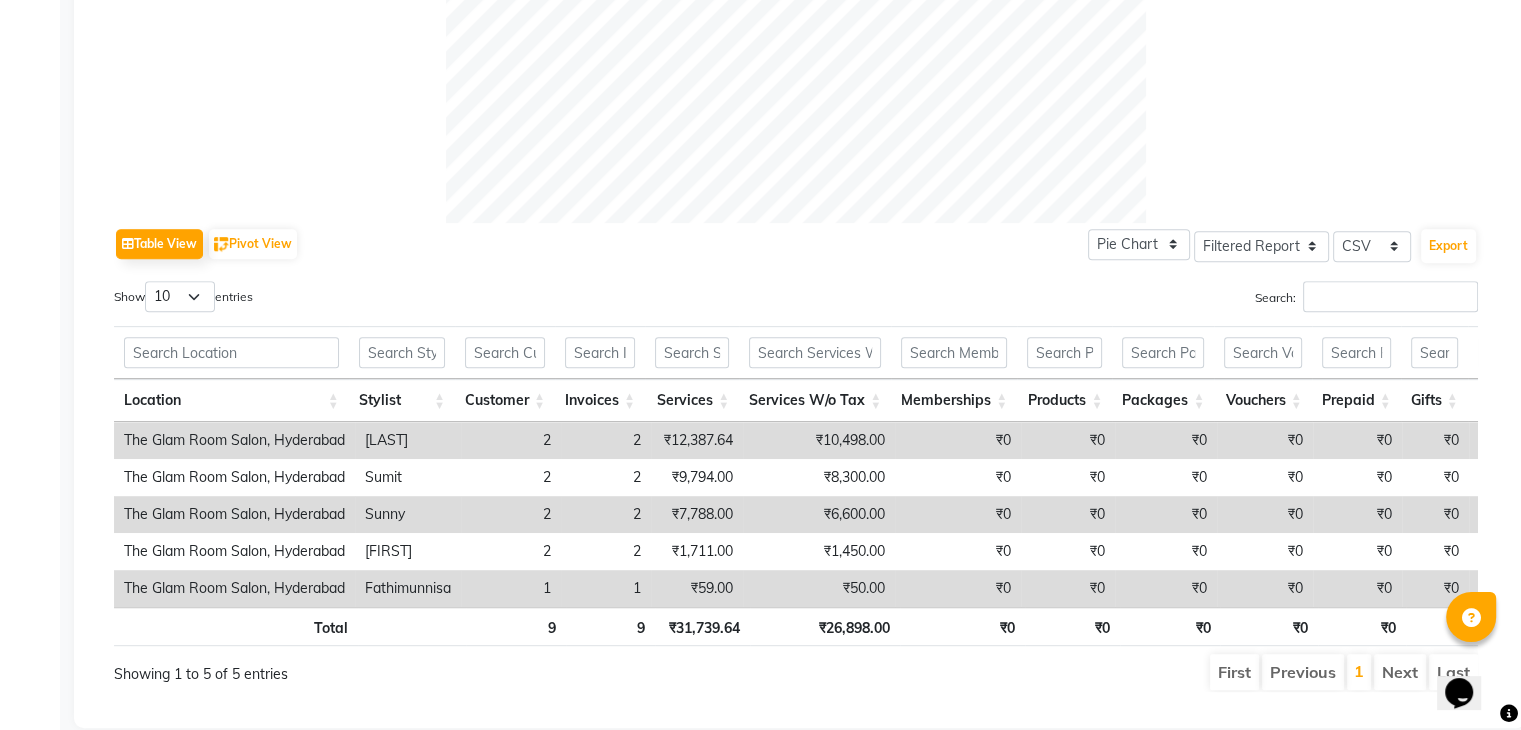 scroll, scrollTop: 856, scrollLeft: 0, axis: vertical 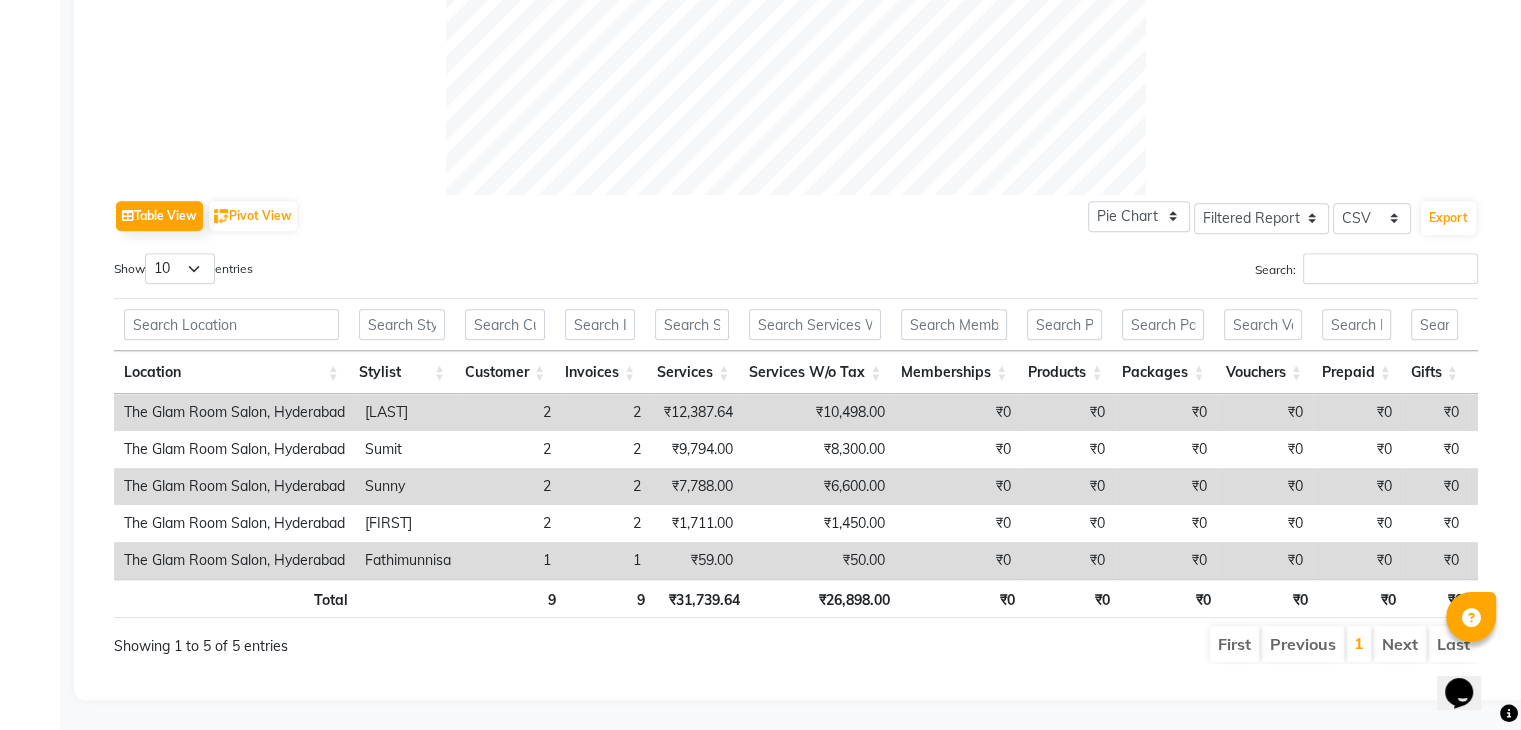 click on "Table View   Pivot View  Pie Chart Bar Chart Select Full Report Filtered Report Select CSV PDF  Export" 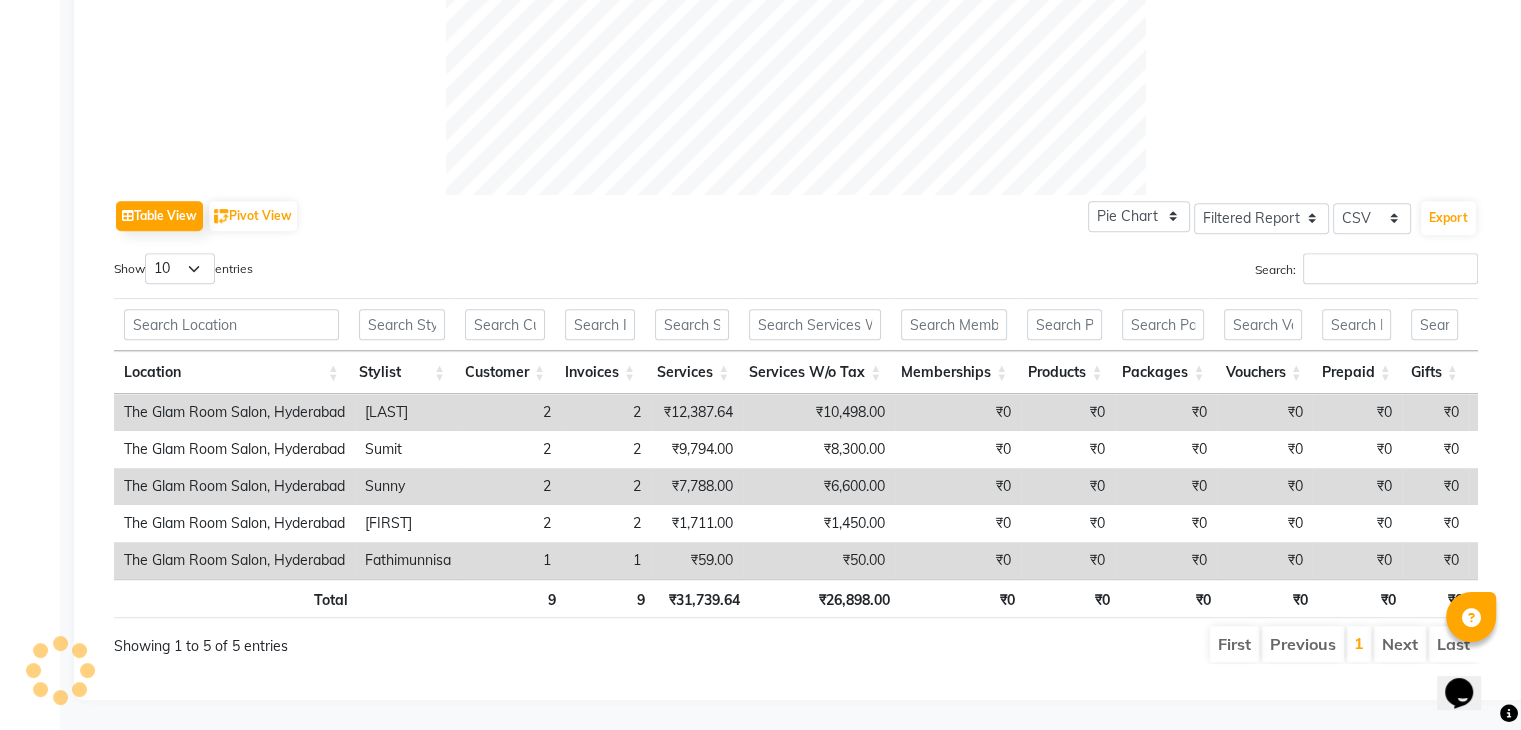 scroll, scrollTop: 0, scrollLeft: 712, axis: horizontal 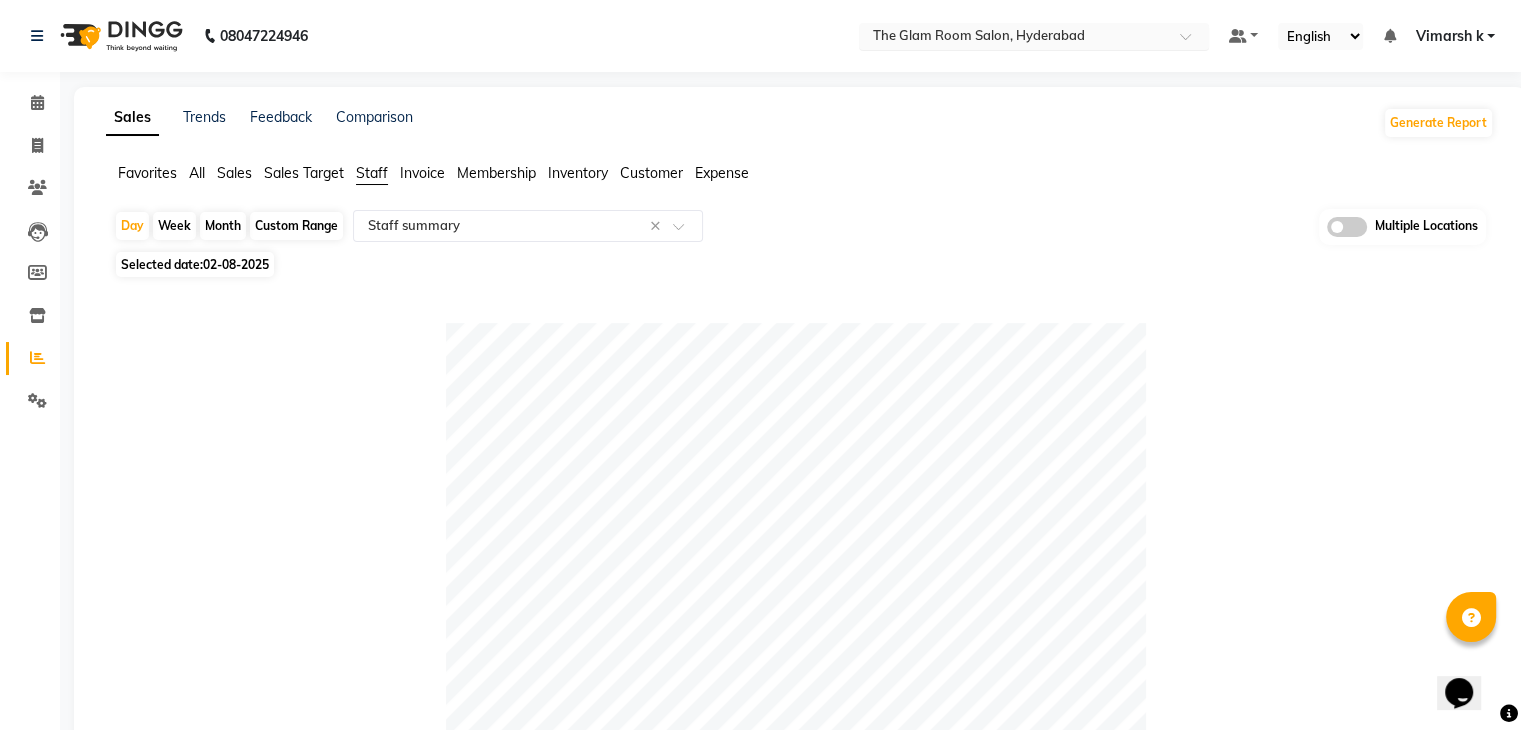 click on "× The Glam Room Salon, Hyderabad" at bounding box center [979, 36] 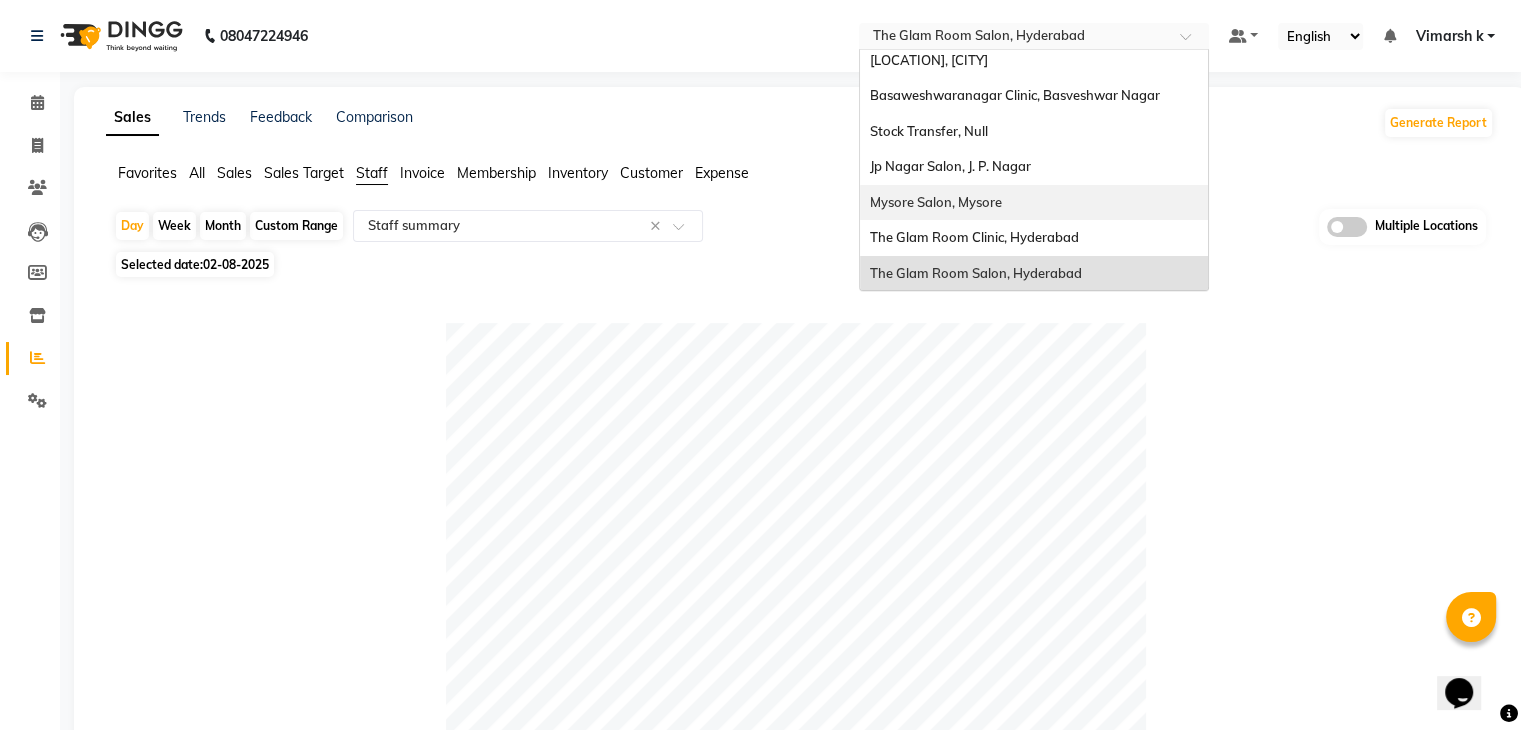 scroll, scrollTop: 79, scrollLeft: 0, axis: vertical 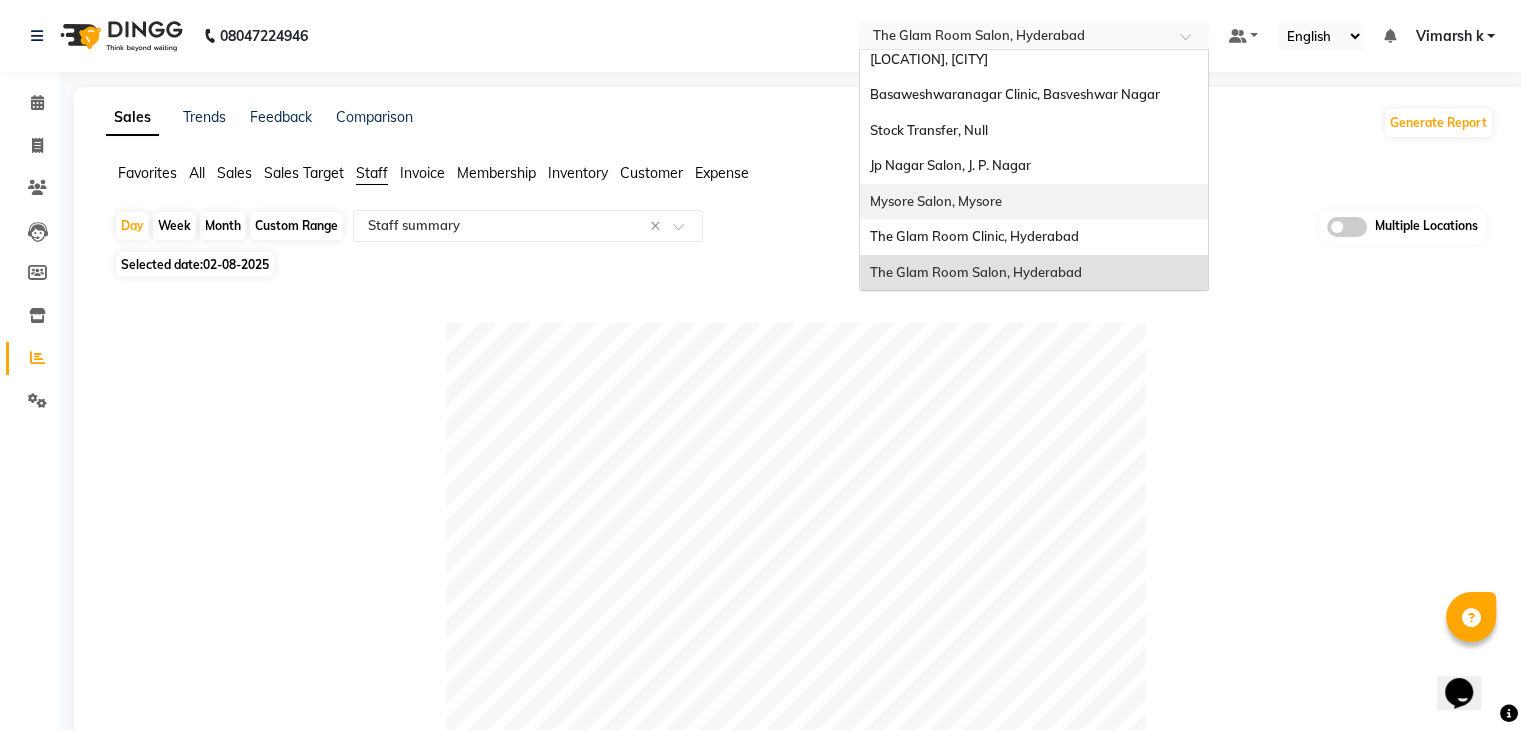 click on "Mysore Salon, Mysore" at bounding box center [936, 201] 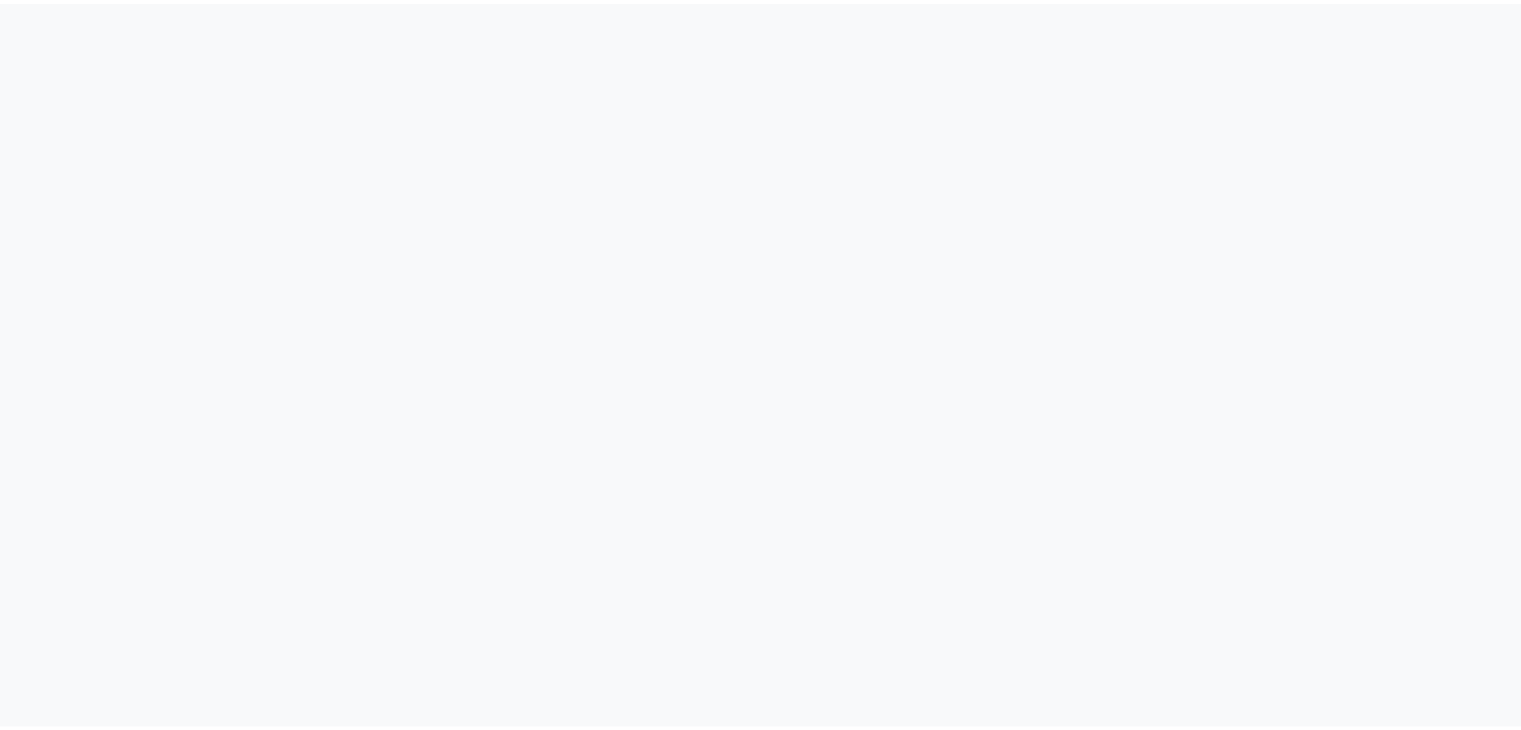 scroll, scrollTop: 0, scrollLeft: 0, axis: both 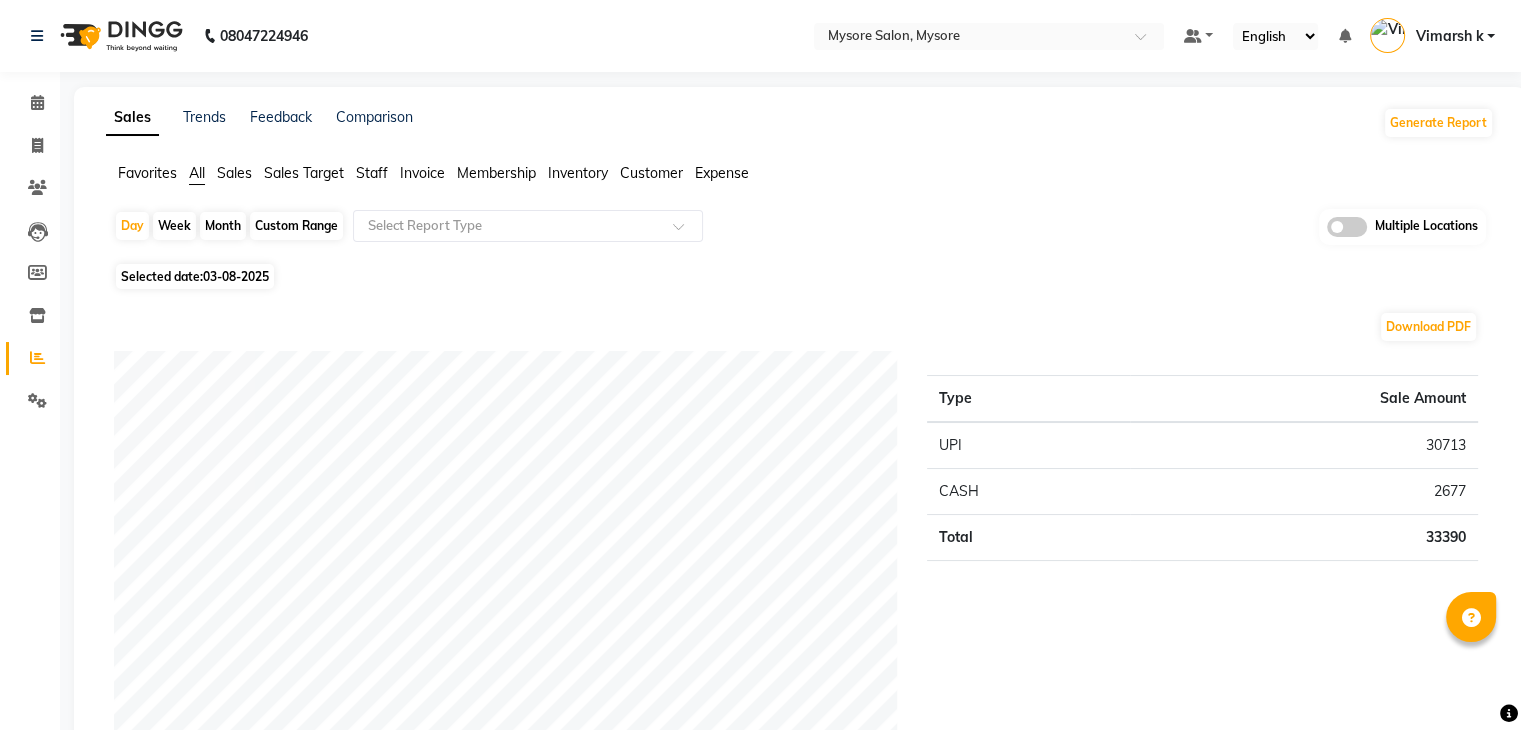 click on "03-08-2025" 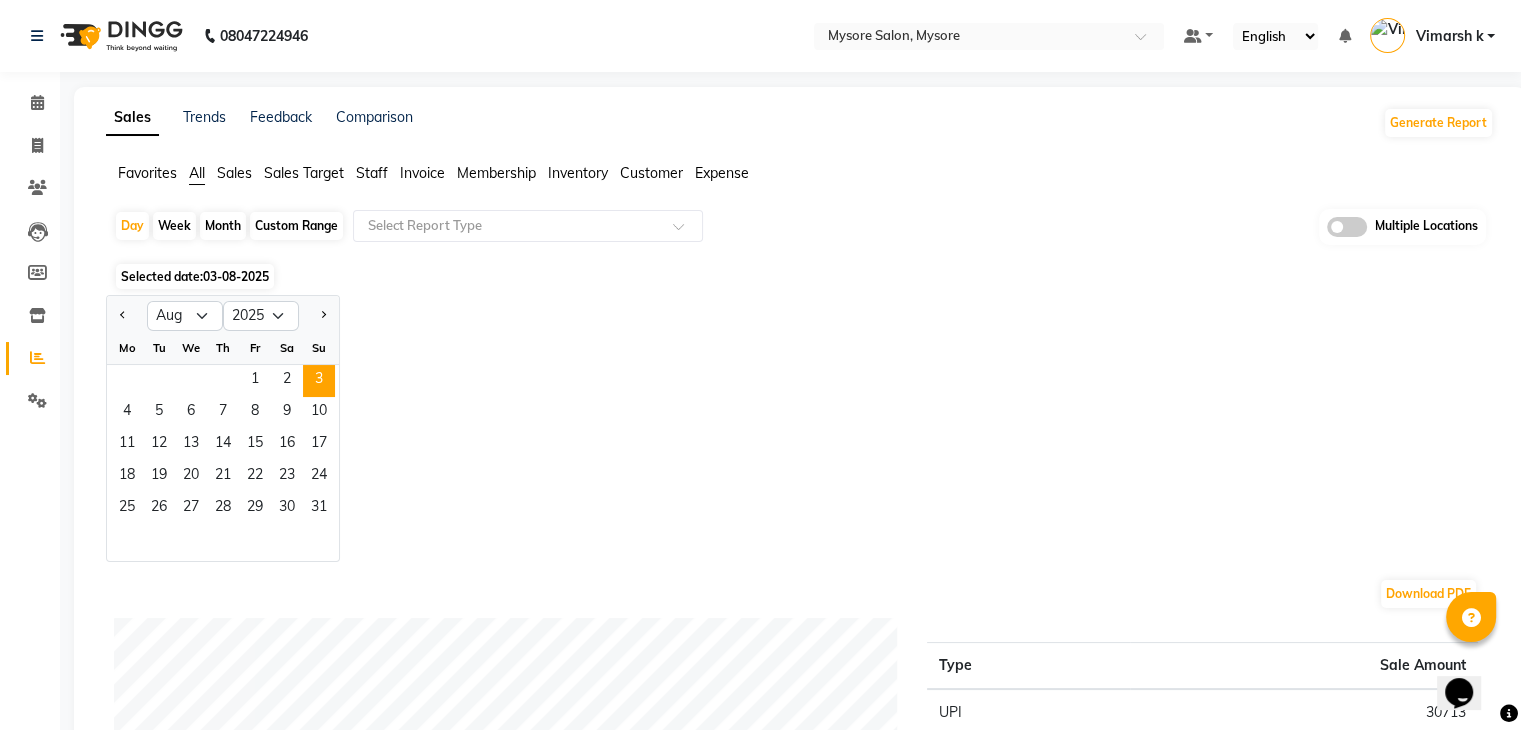 scroll, scrollTop: 0, scrollLeft: 0, axis: both 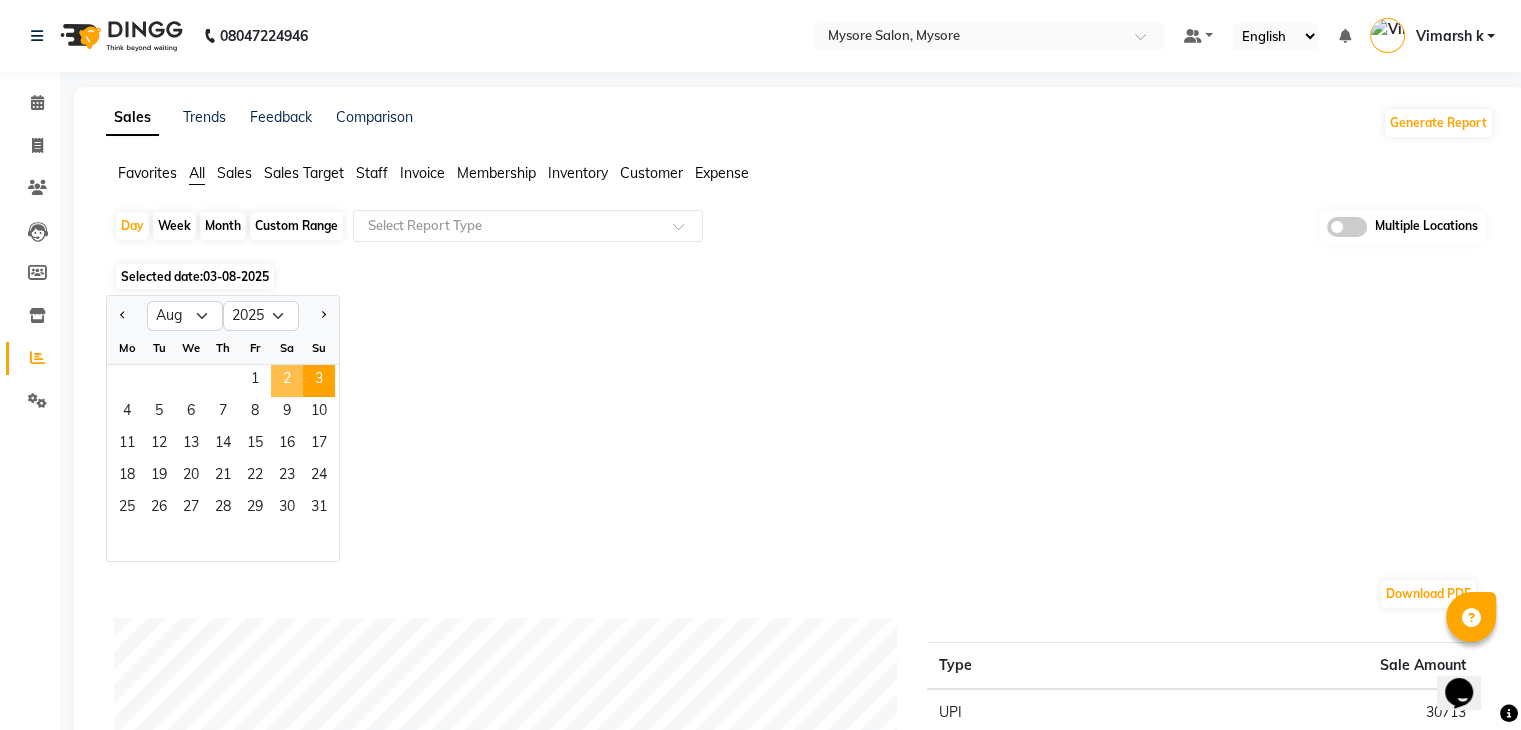 click on "2" 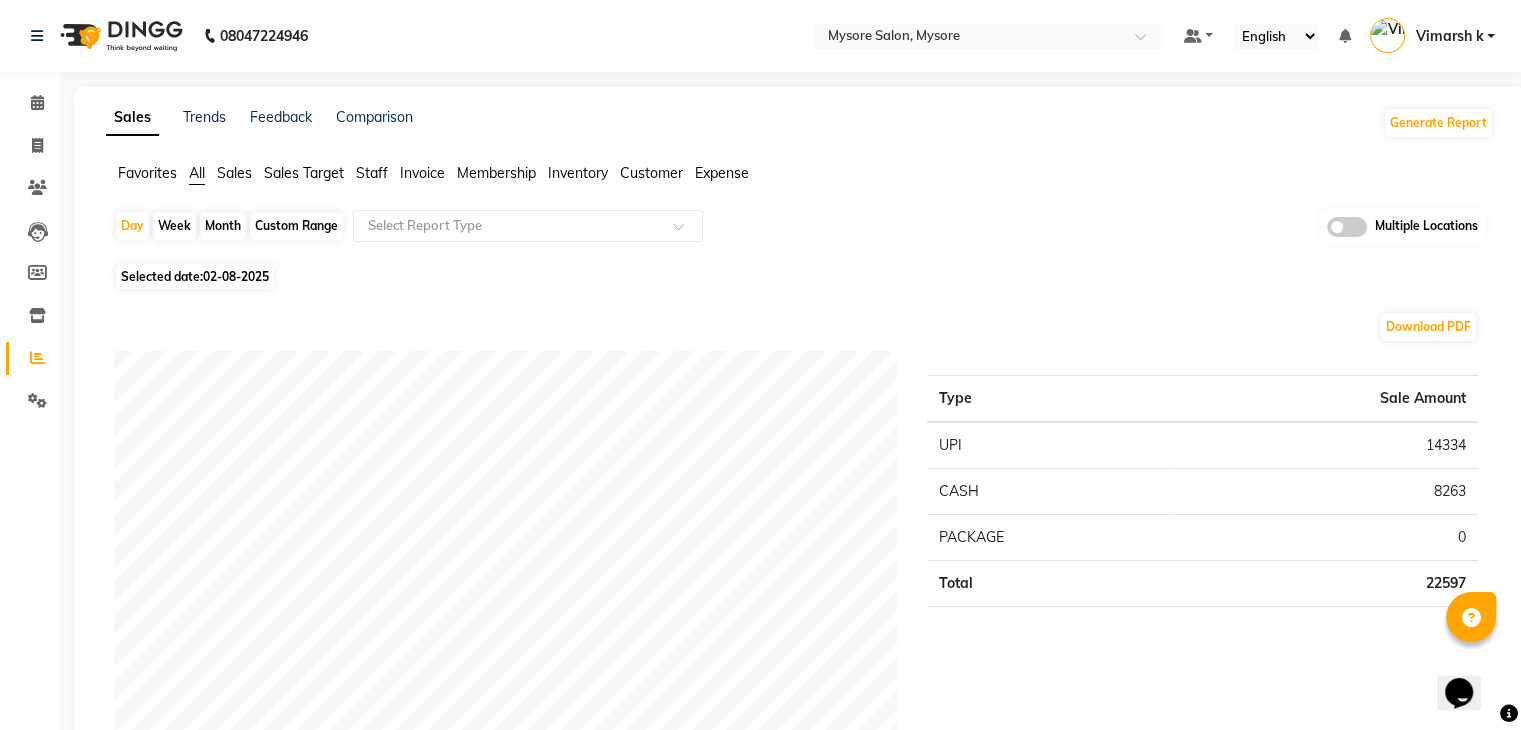drag, startPoint x: 368, startPoint y: 165, endPoint x: 391, endPoint y: 198, distance: 40.22437 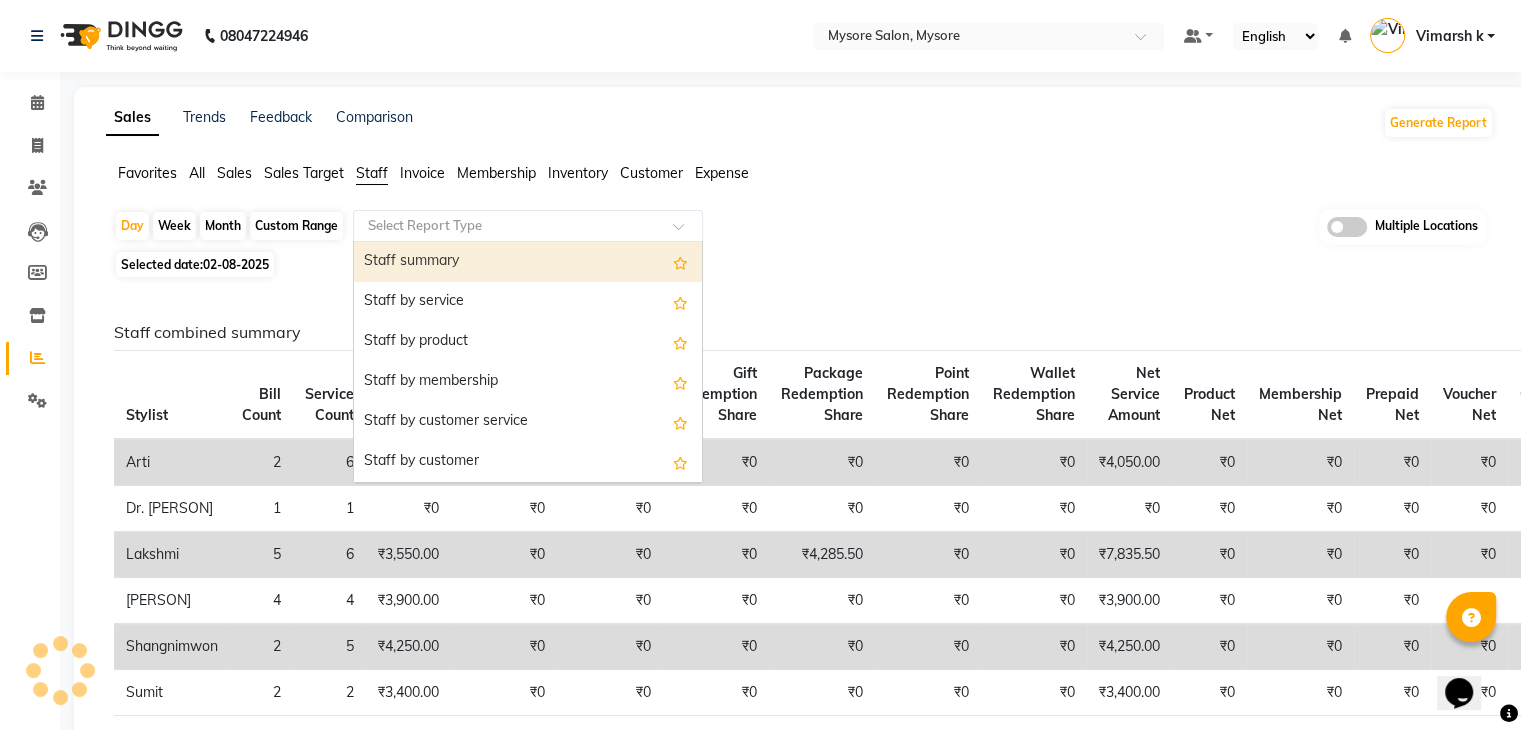 click 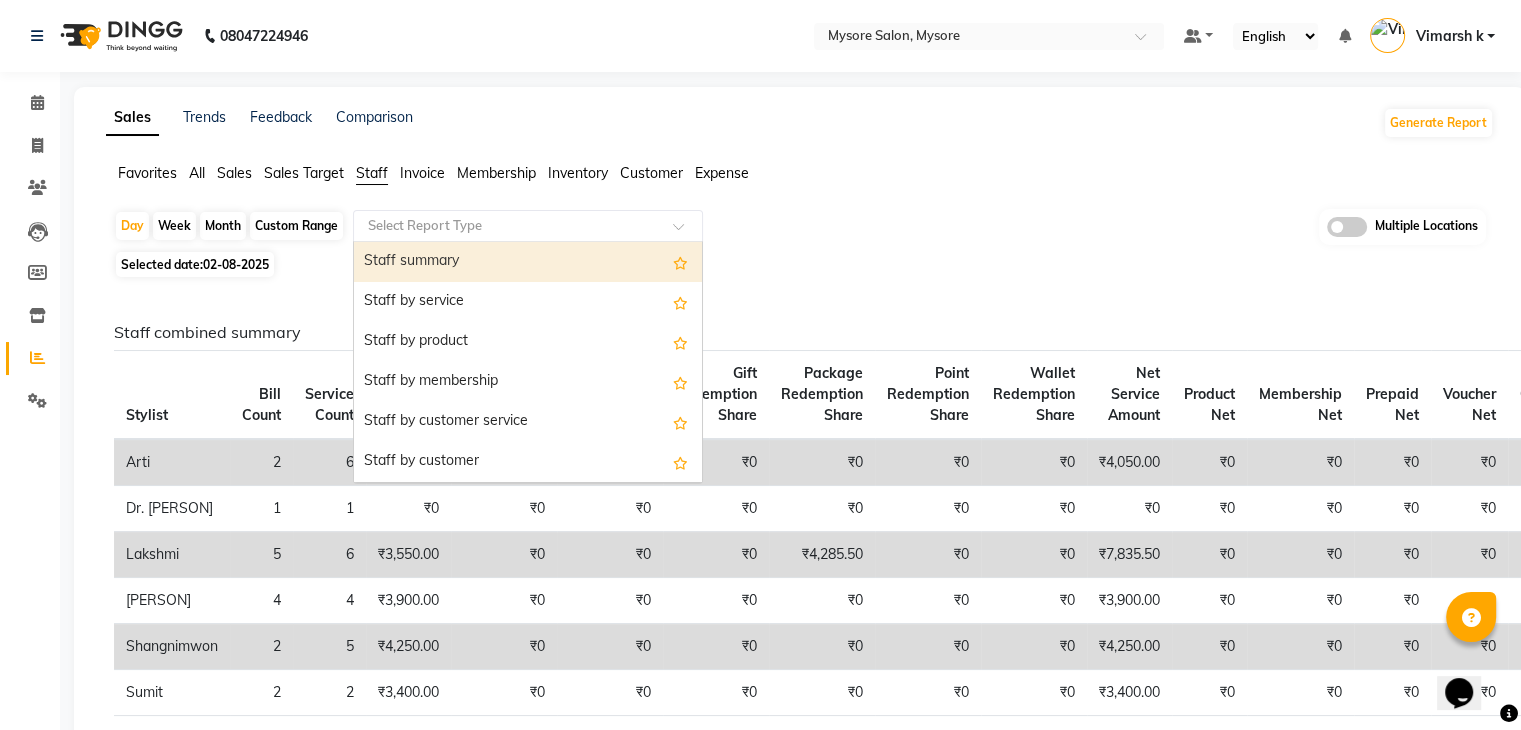 click on "Staff summary" at bounding box center (528, 262) 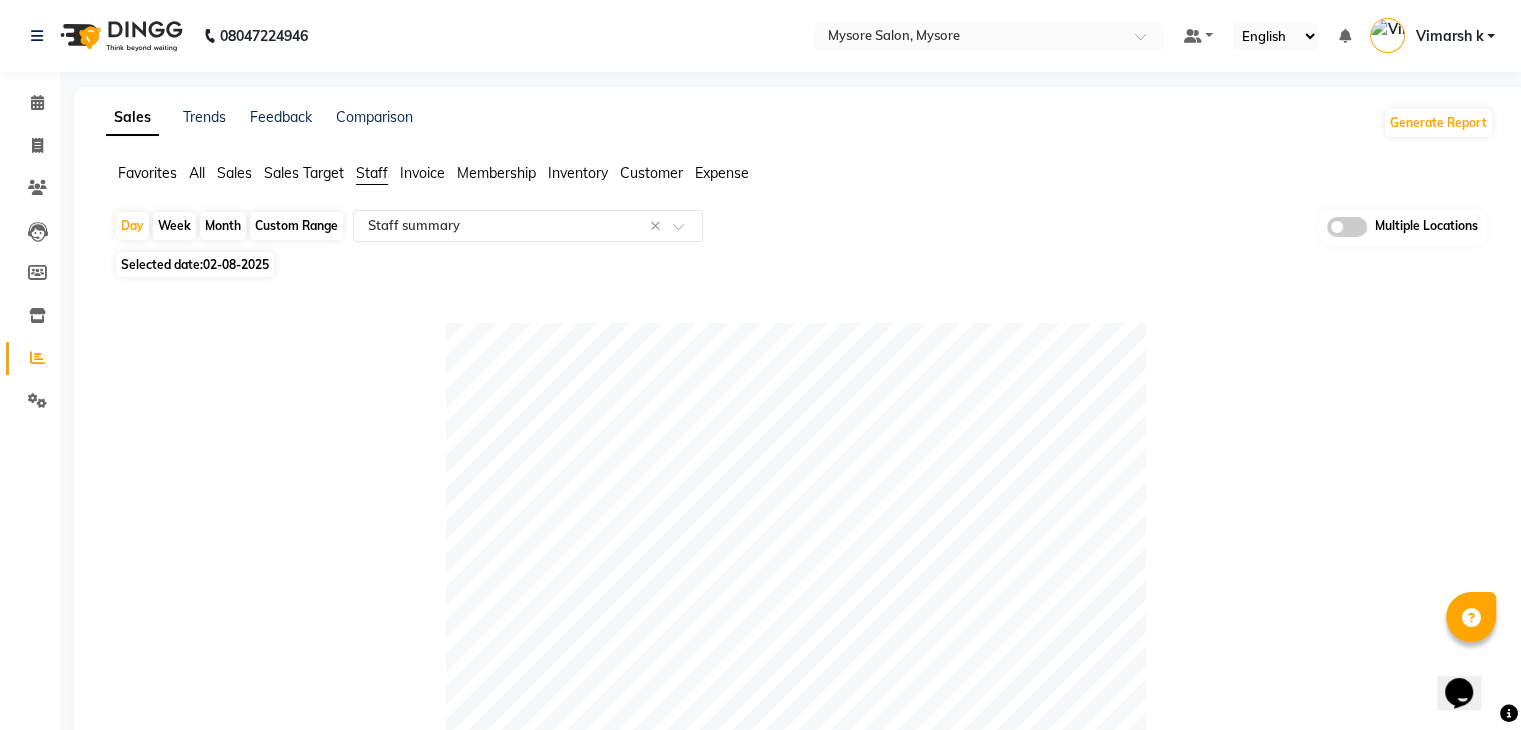 click on "Selected date:  02-08-2025" 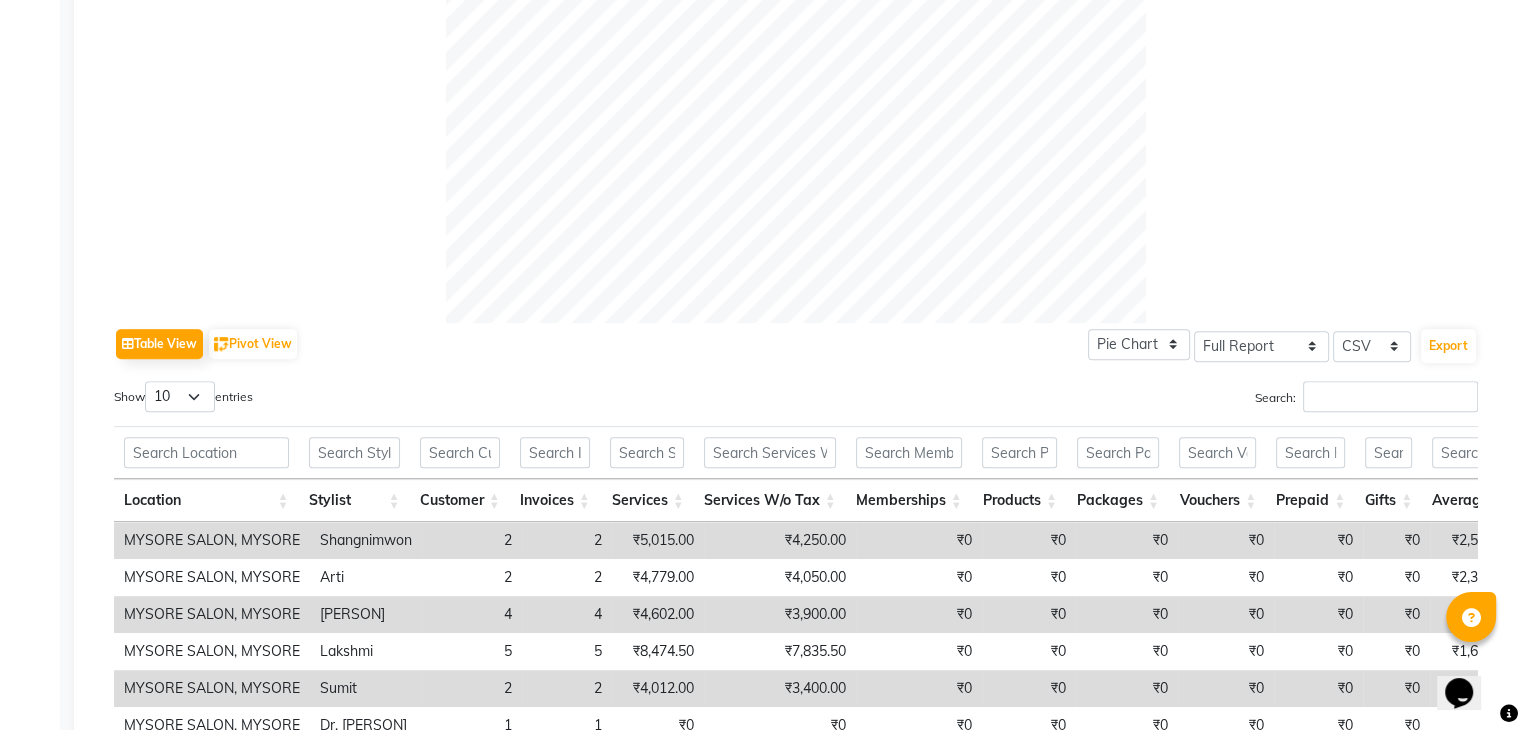 scroll, scrollTop: 893, scrollLeft: 0, axis: vertical 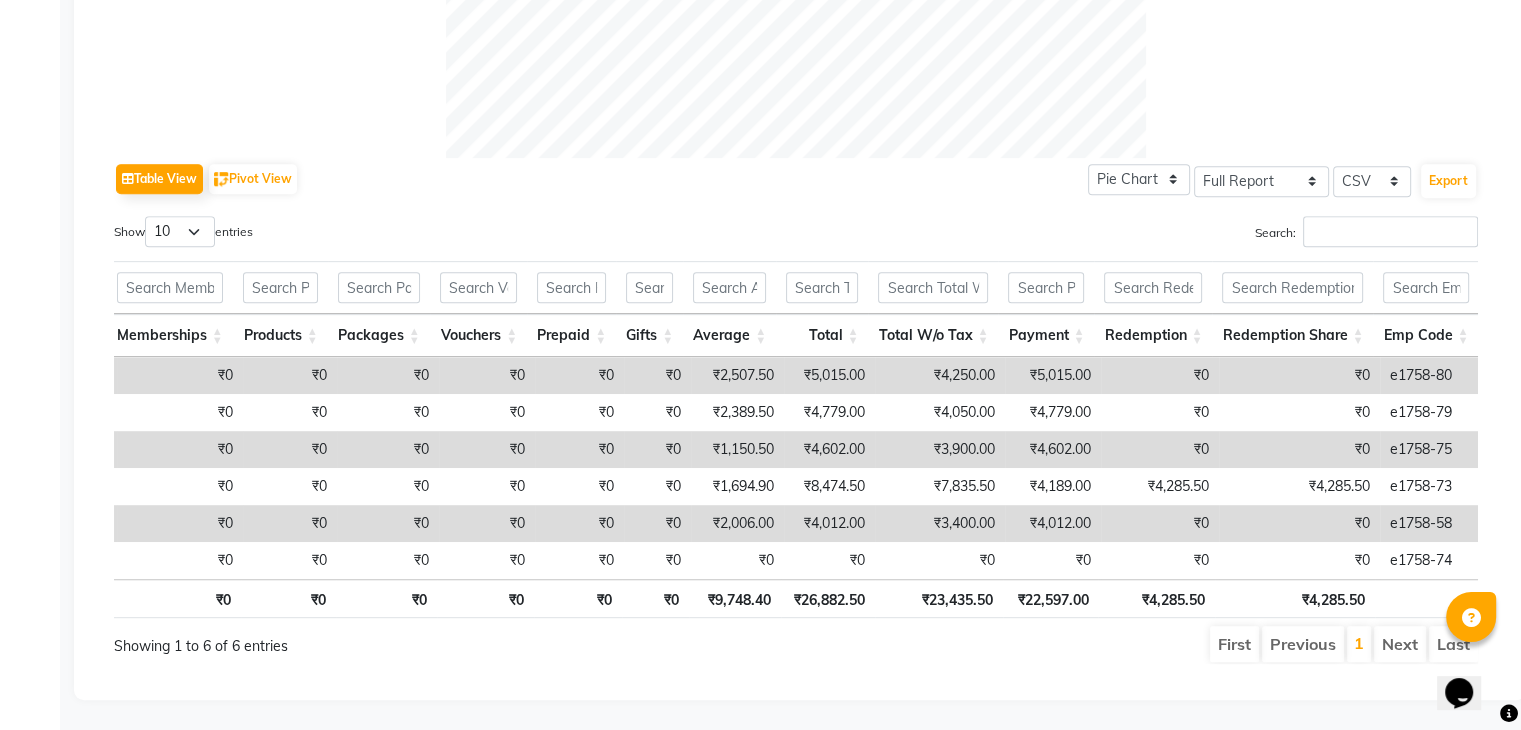 click on "Table View   Pivot View  Pie Chart Bar Chart Select Full Report Filtered Report Select CSV PDF  Export" 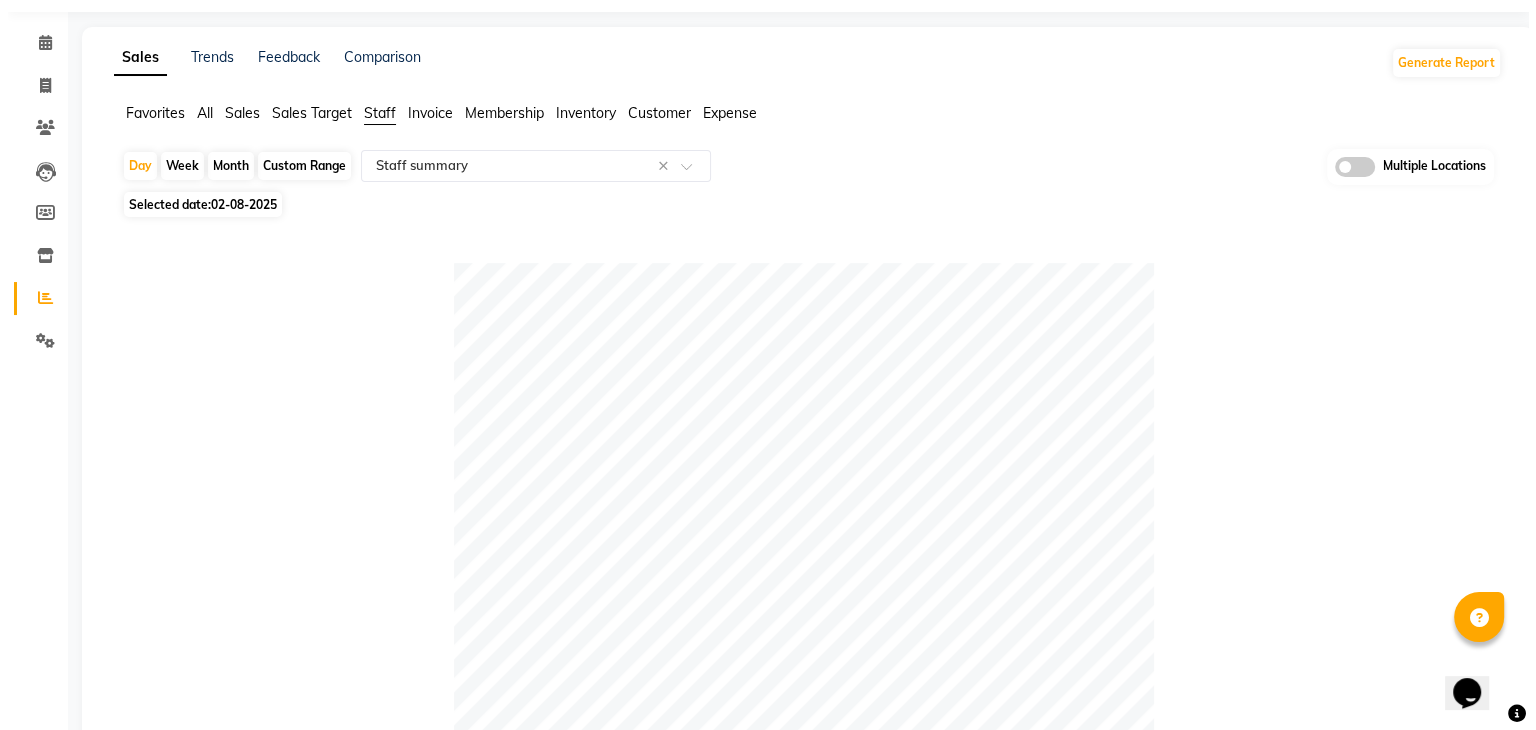 scroll, scrollTop: 0, scrollLeft: 0, axis: both 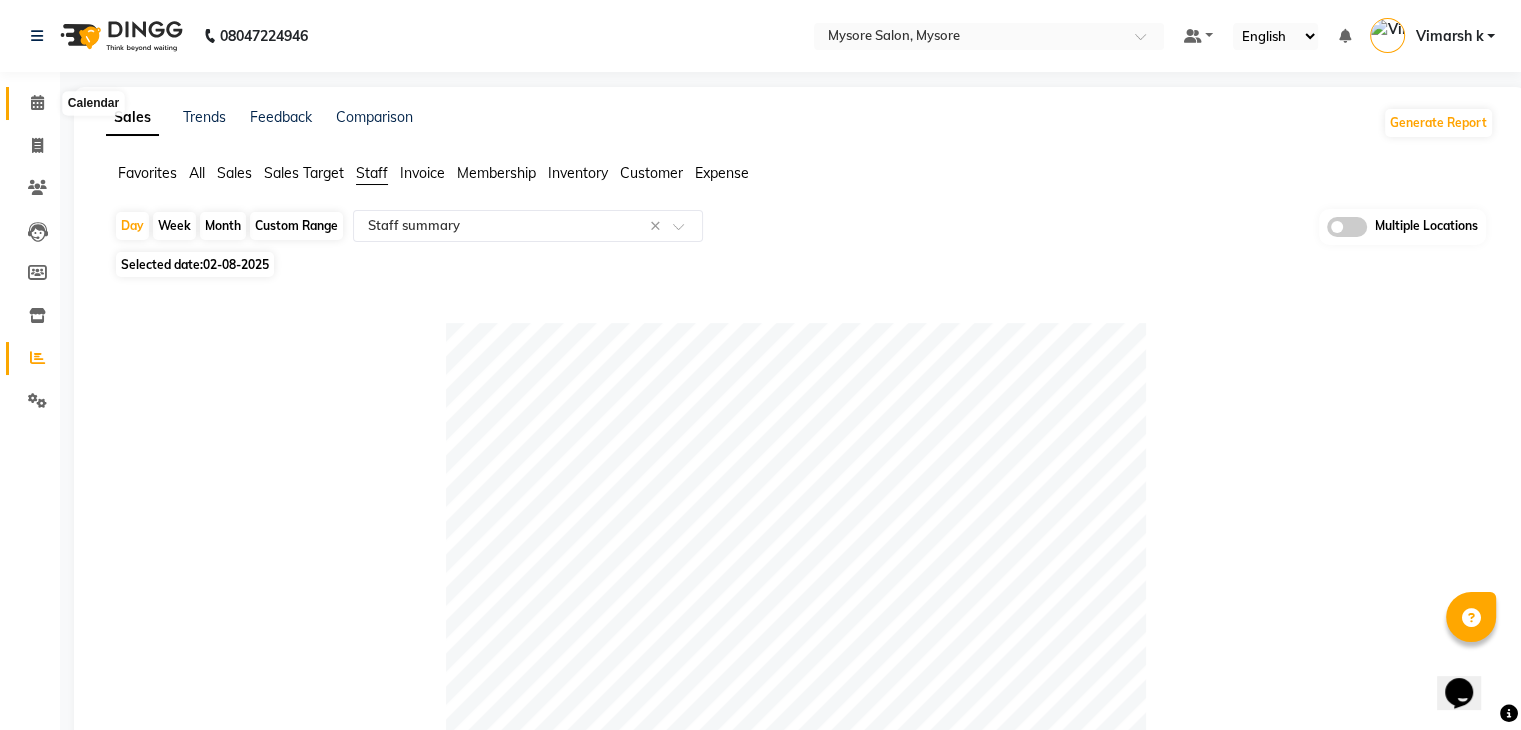 click 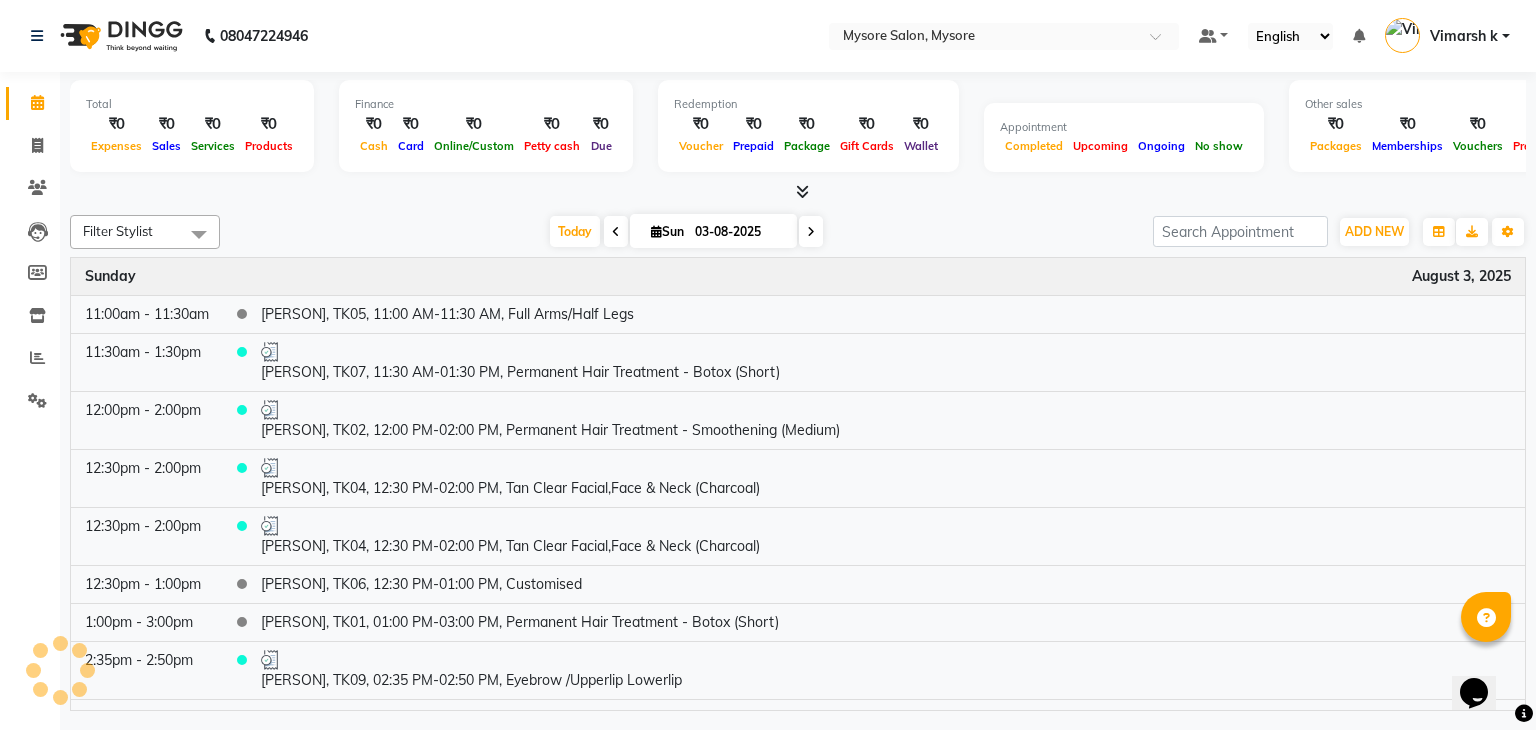 click on "Filter Stylist Select All Ankita Arti Ashwini Ayaan DR. [PERSON] Fatma Jayshree Lakshmi [PERSON] Ruhul alom Shangnimwon [PERSON] [PERSON] Sumaiya Banu Sumit Teja Tezz The Glam Room [CITY] Today Sun 03-08-2025 Toggle Dropdown Add Appointment Add Invoice Add Expense Add Attendance Add Client Add Transaction Toggle Dropdown Add Appointment Add Invoice Add Expense Add Attendance Add Client ADD NEW Toggle Dropdown Add Appointment Add Invoice Add Expense Add Attendance Add Client Add Transaction Filter Stylist Select All Ankita Arti Ashwini Ayaan DR. [PERSON] Fatma Jayshree Lakshmi [PERSON] Ruhul alom Shangnimwon [PERSON] [PERSON] Sumaiya Banu Sumit Teja Tezz The Glam Room [CITY] Group By Staff View Room View View as Vertical Vertical - Week View Horizontal Horizontal - Week View List Toggle Dropdown Calendar Settings Manage Tags Arrange Stylists Reset Stylists Full Screen Show Available Stylist Appointment Form Zoom 100% Time Event Sunday August 3, 2025 11:00am - 11:30am [PERSON], TK05, 11:00 AM-11:30 AM, Full Arms/Half Legs" 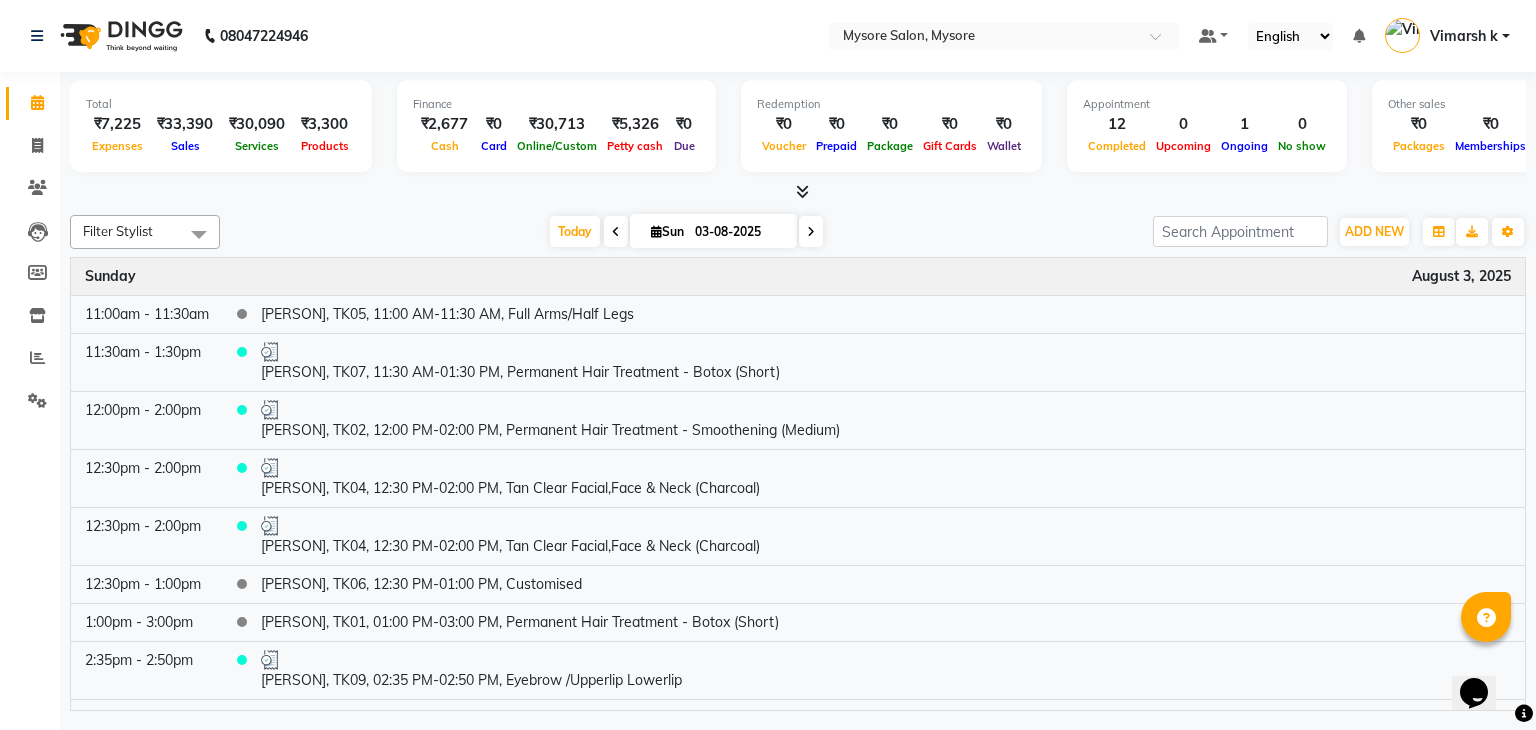 click on "Today  Sun 03-08-2025" at bounding box center [686, 232] 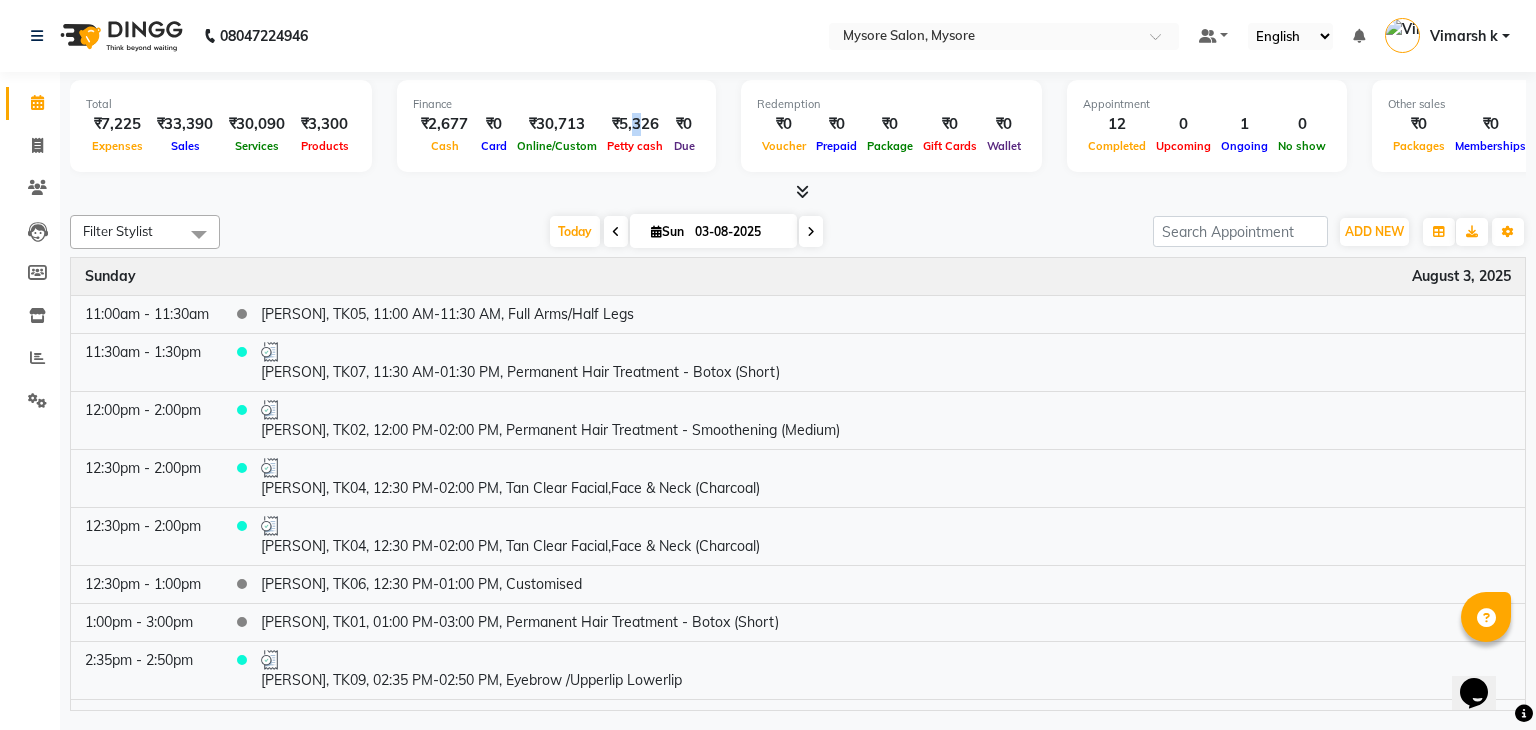 click on "₹5,326" at bounding box center (635, 124) 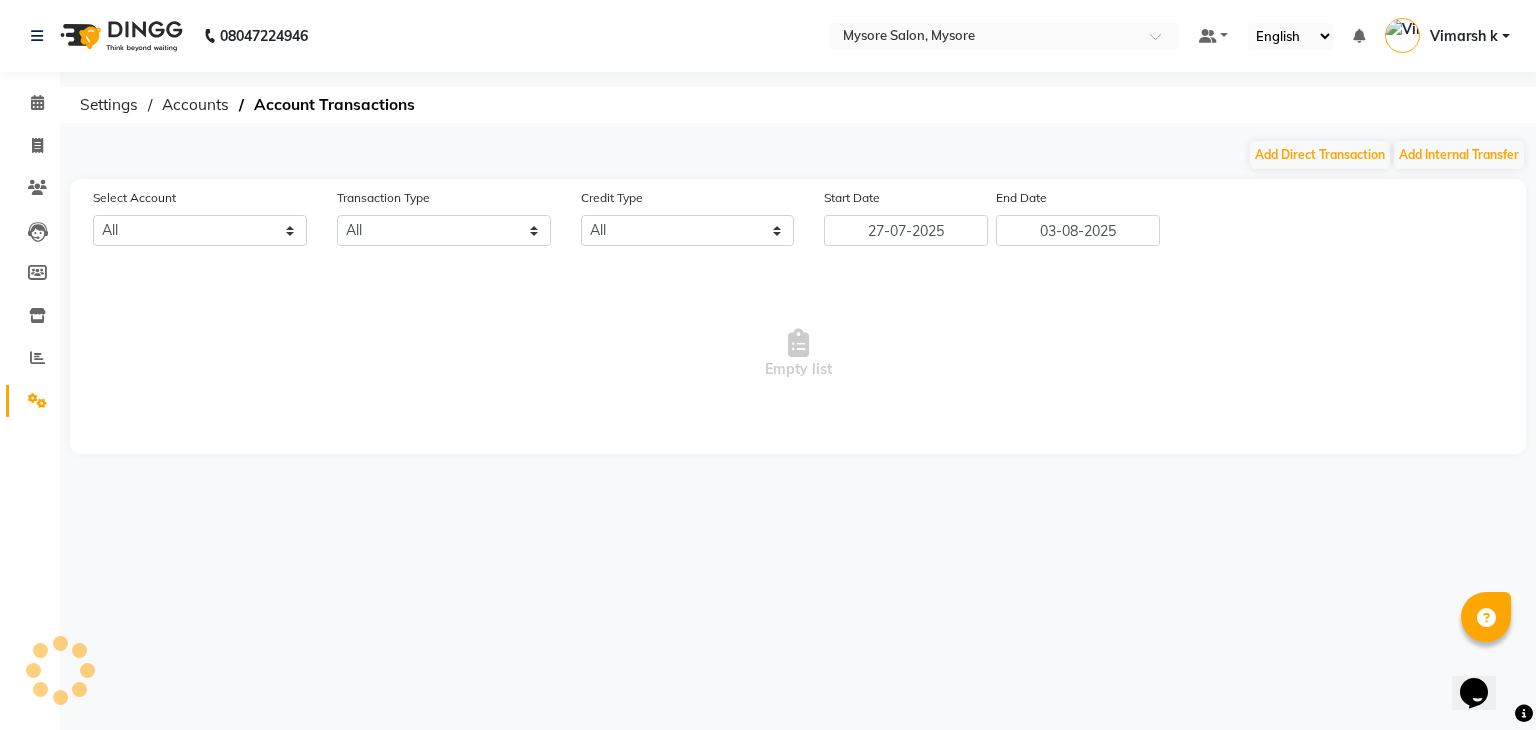 select on "3066" 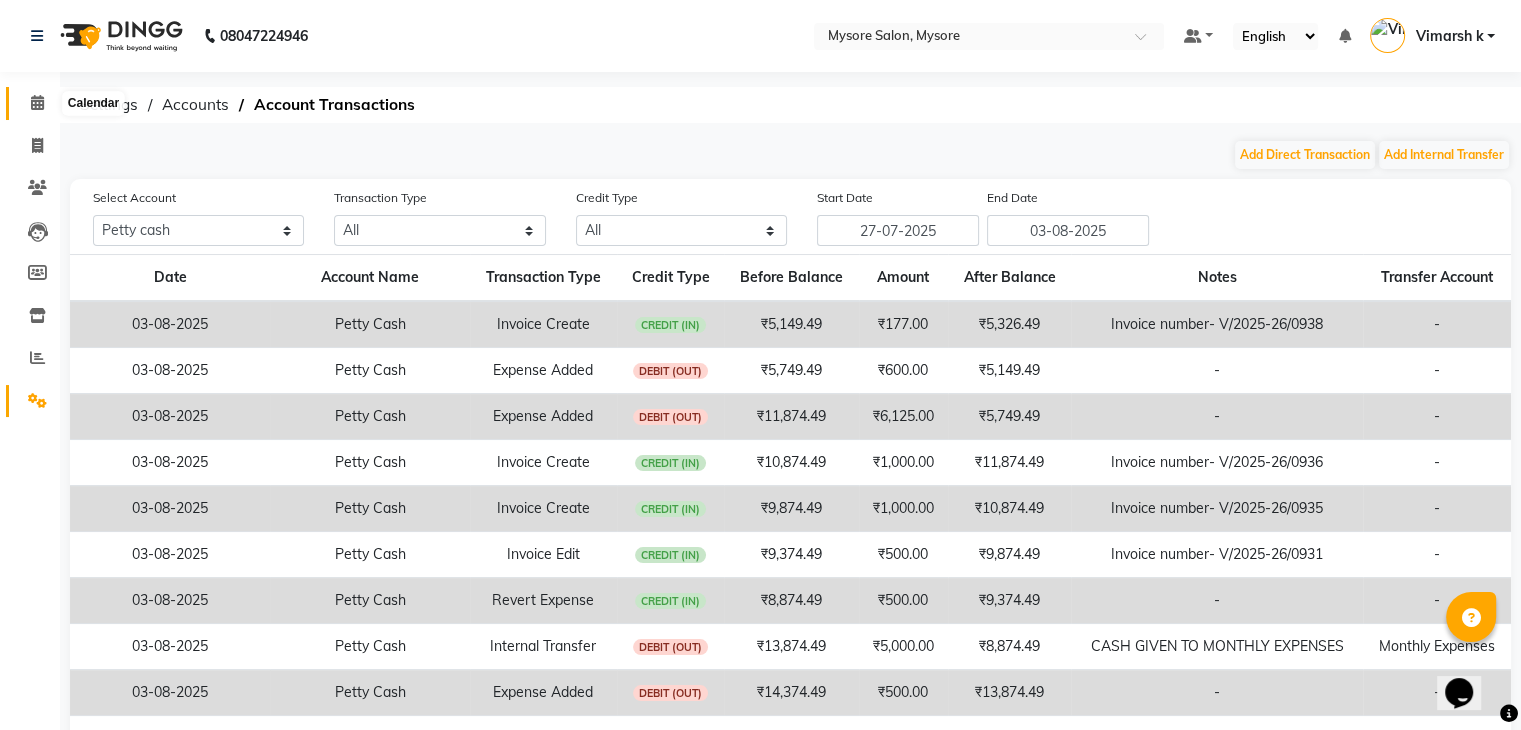 click 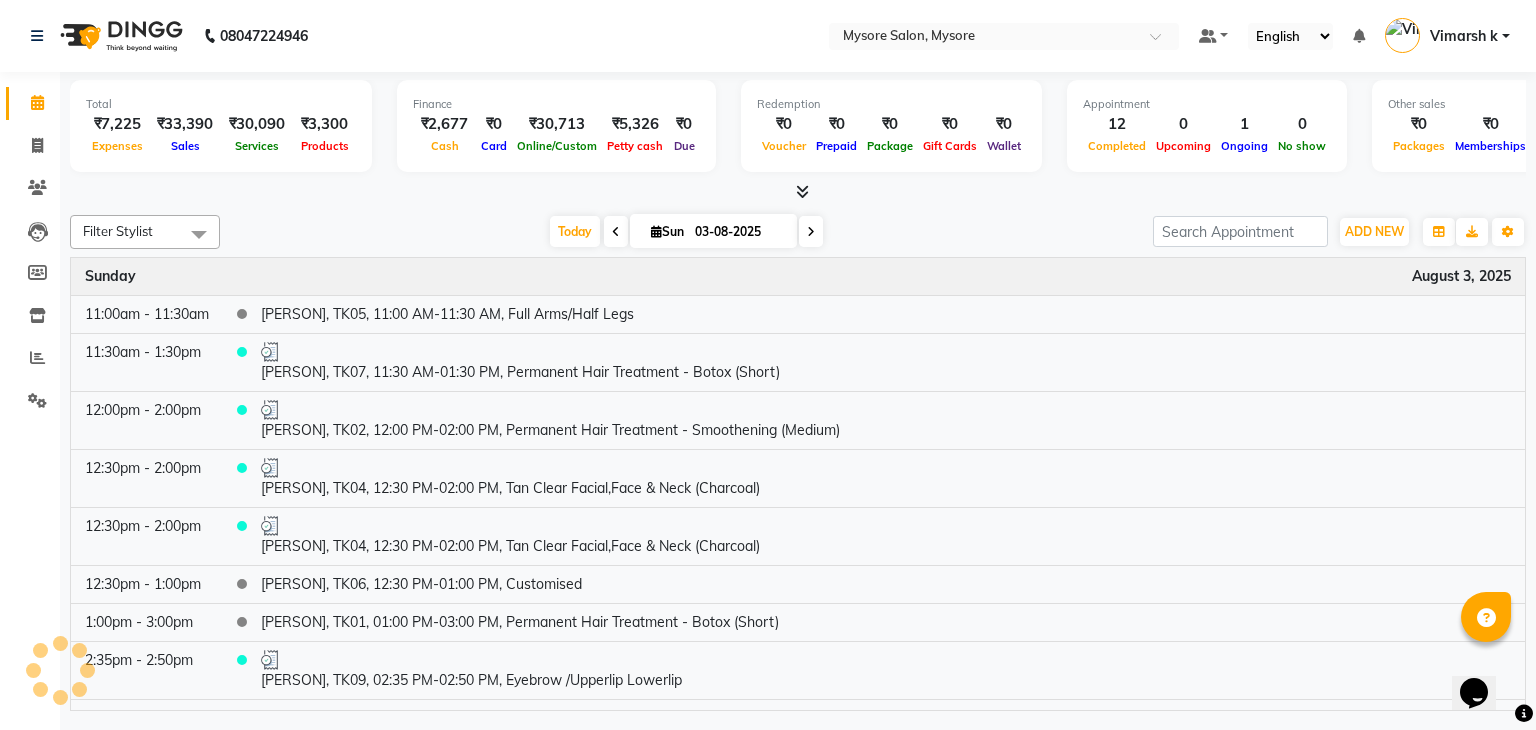 click on "[PHONE] Select Location × [CLINIC_NAME], [CITY] Default Panel My Panel English ENGLISH Español العربية मराठी हिंदी ગુજરાતી தமிழ் 中文 Notifications nothing to show Vimarsh k Manage Profile Change Password Sign out Version:3.15.11" 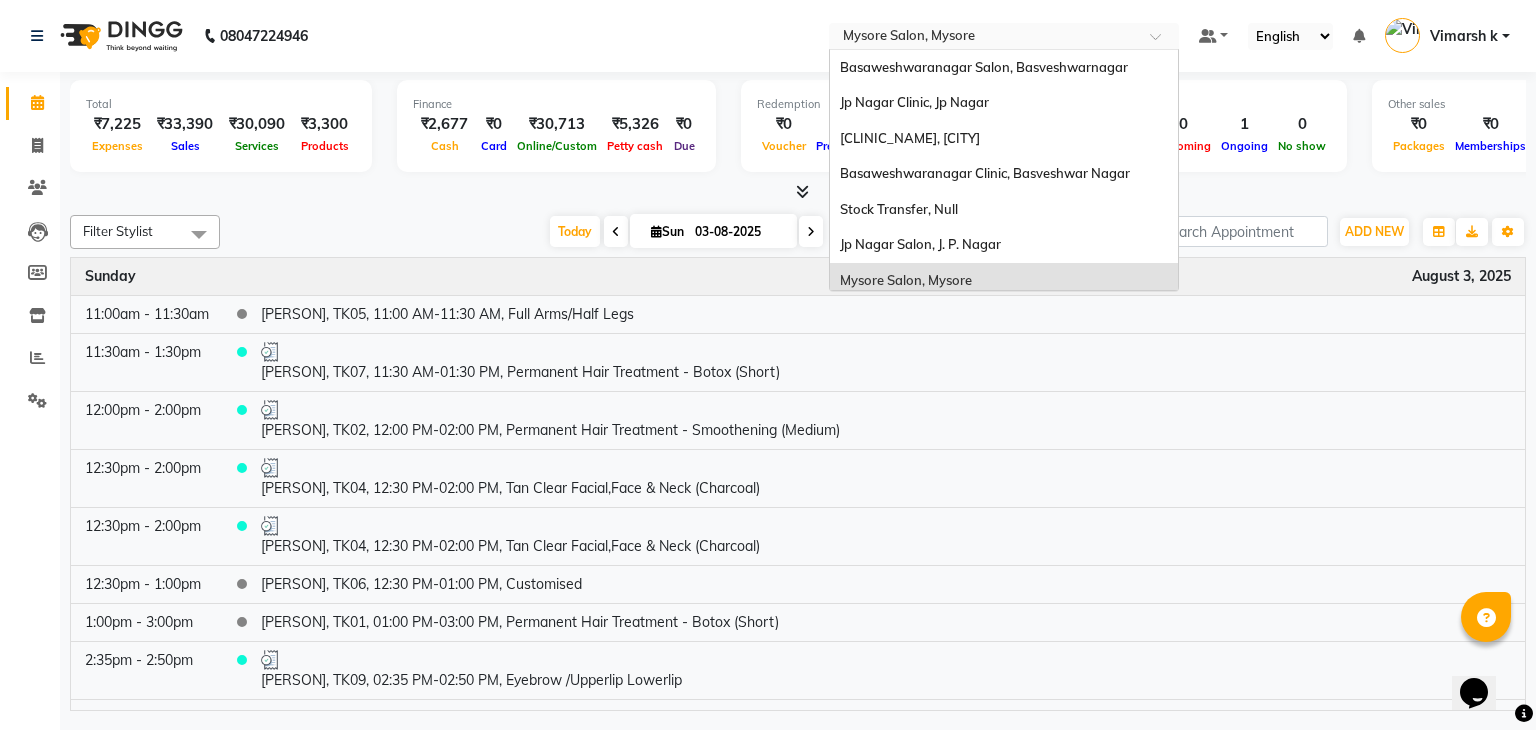 click at bounding box center (984, 38) 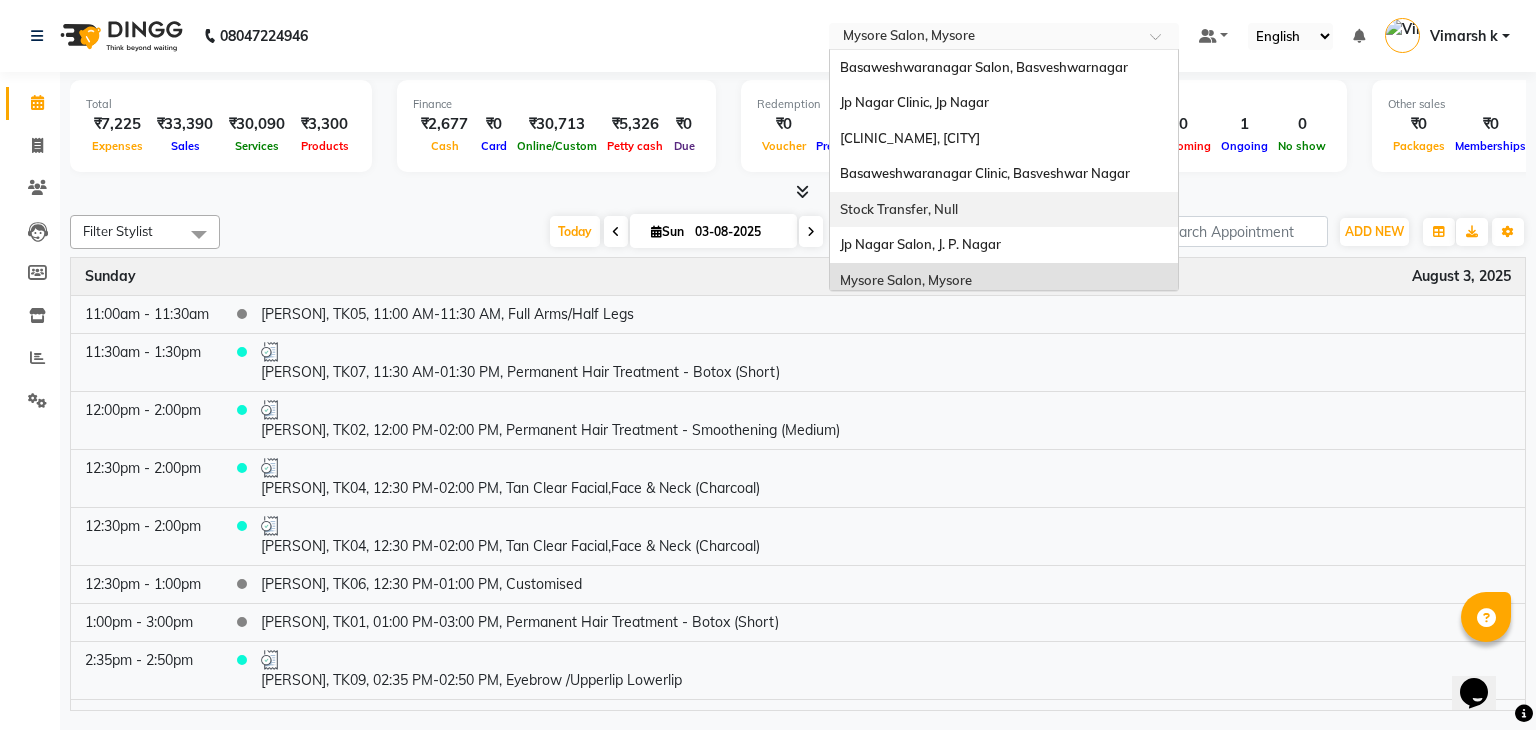 scroll, scrollTop: 0, scrollLeft: 0, axis: both 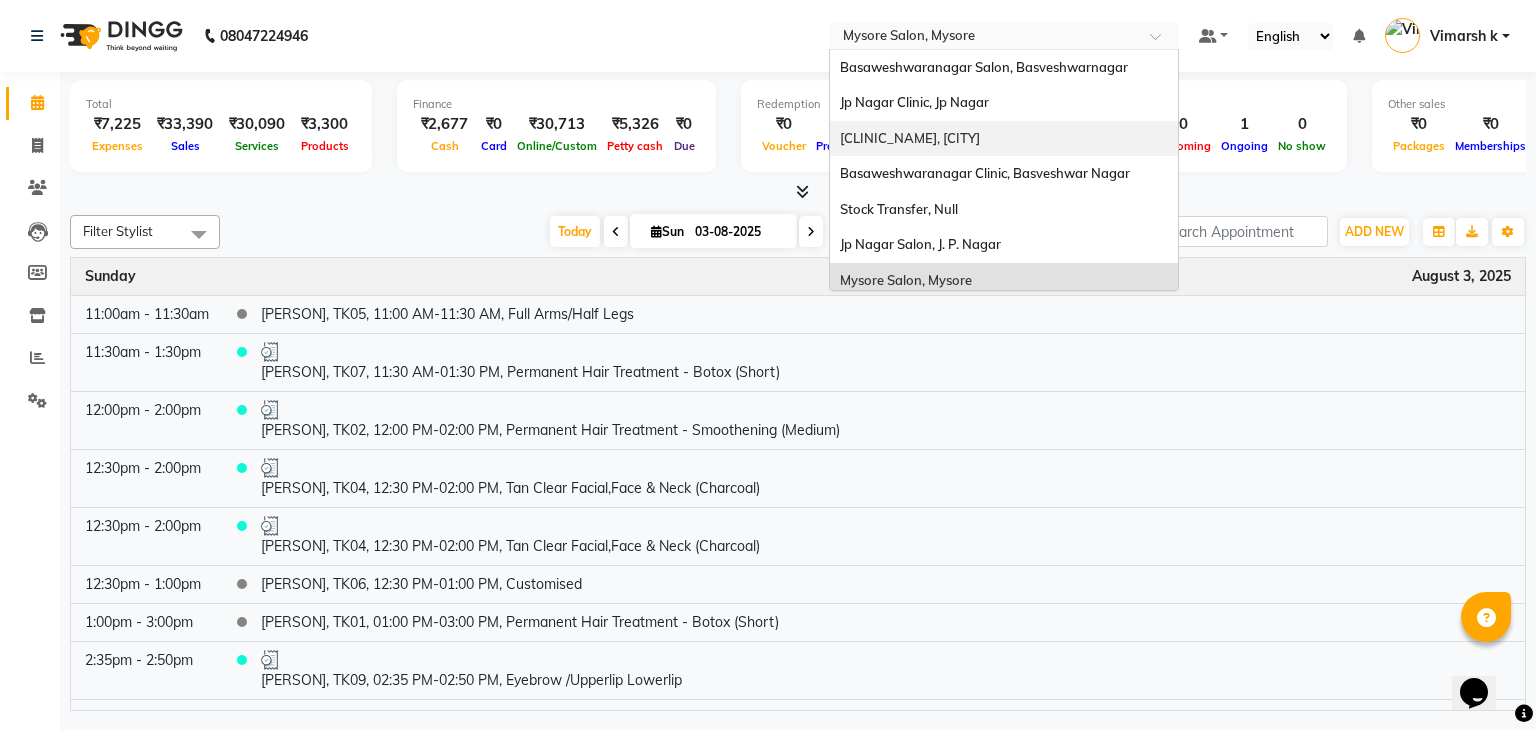 click on "[CLINIC_NAME], [CITY]" at bounding box center [910, 138] 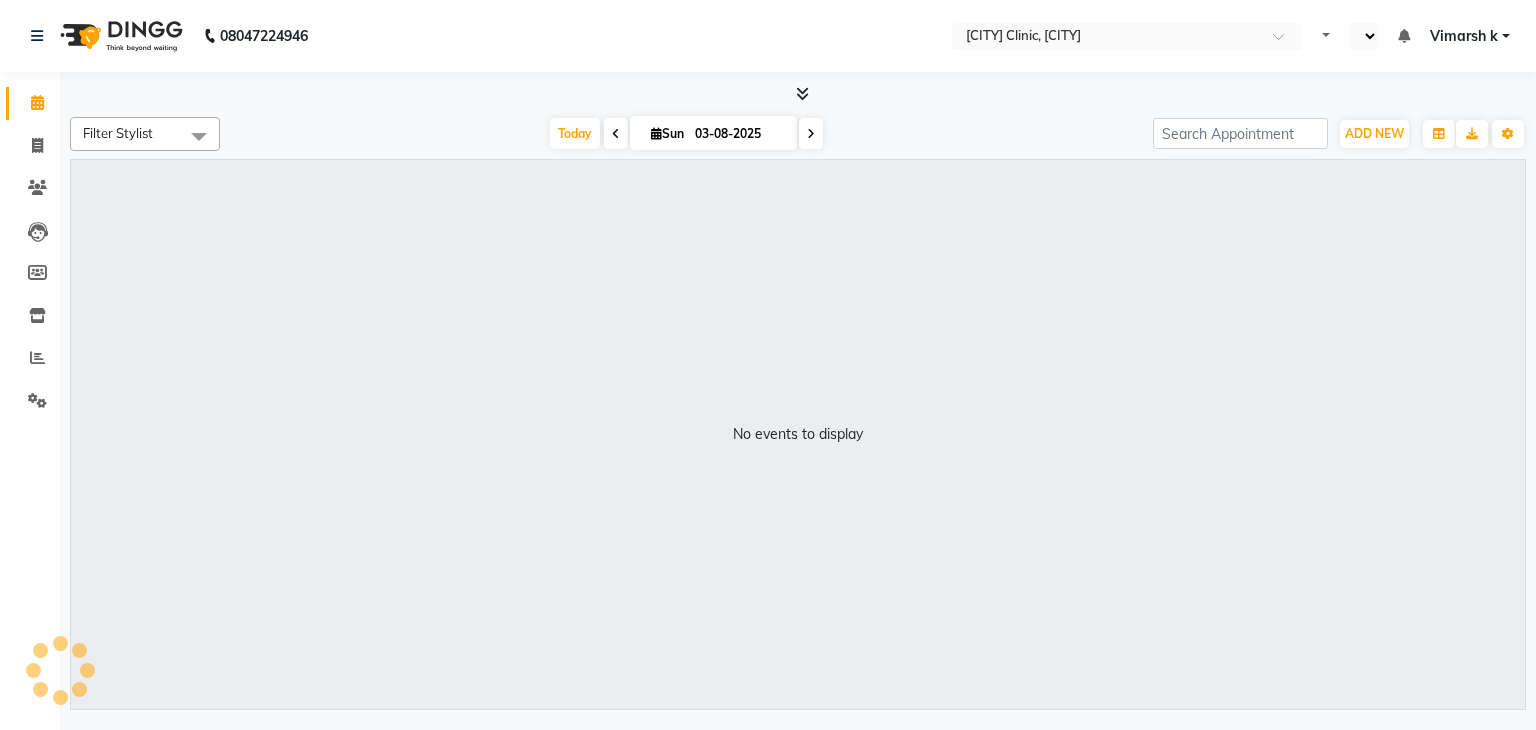 scroll, scrollTop: 0, scrollLeft: 0, axis: both 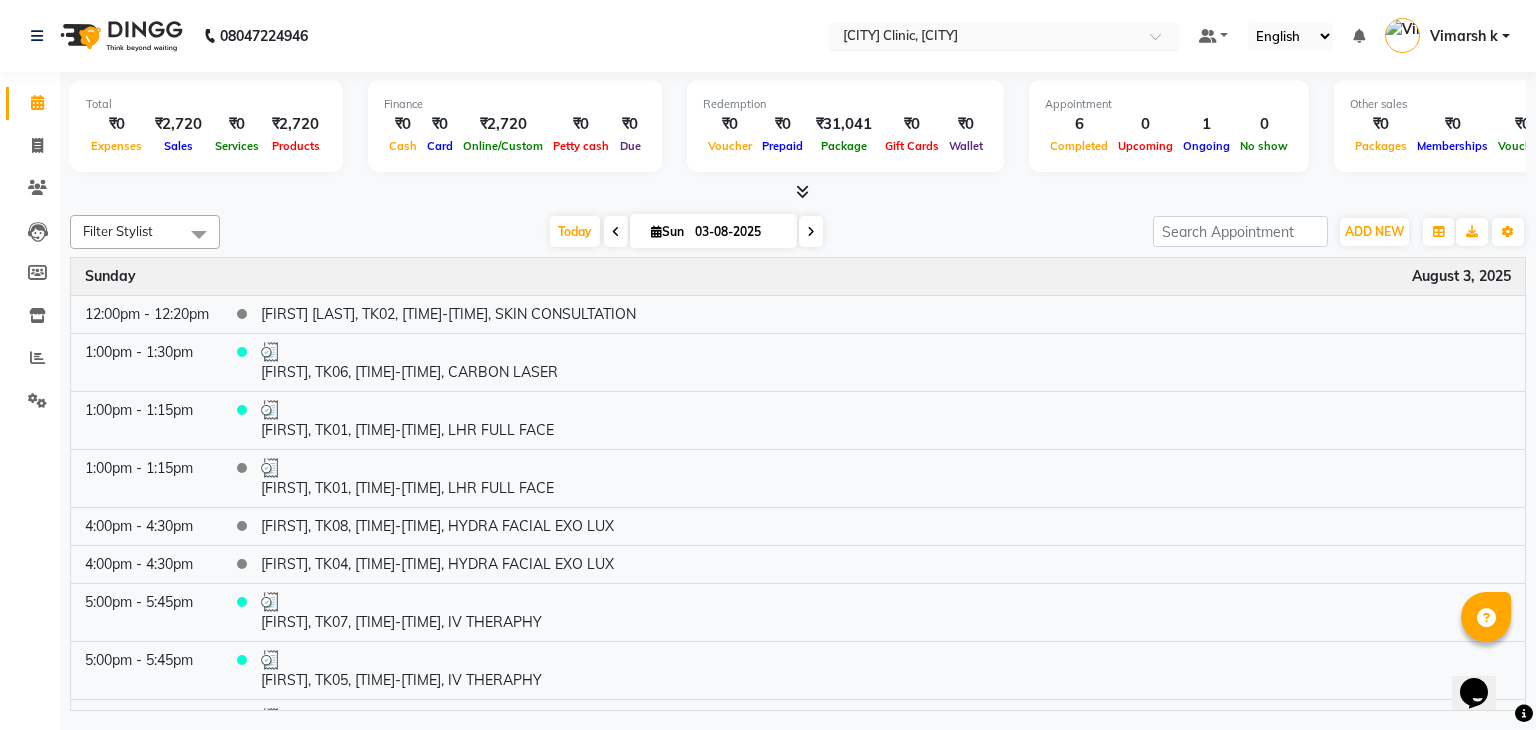 click at bounding box center [984, 38] 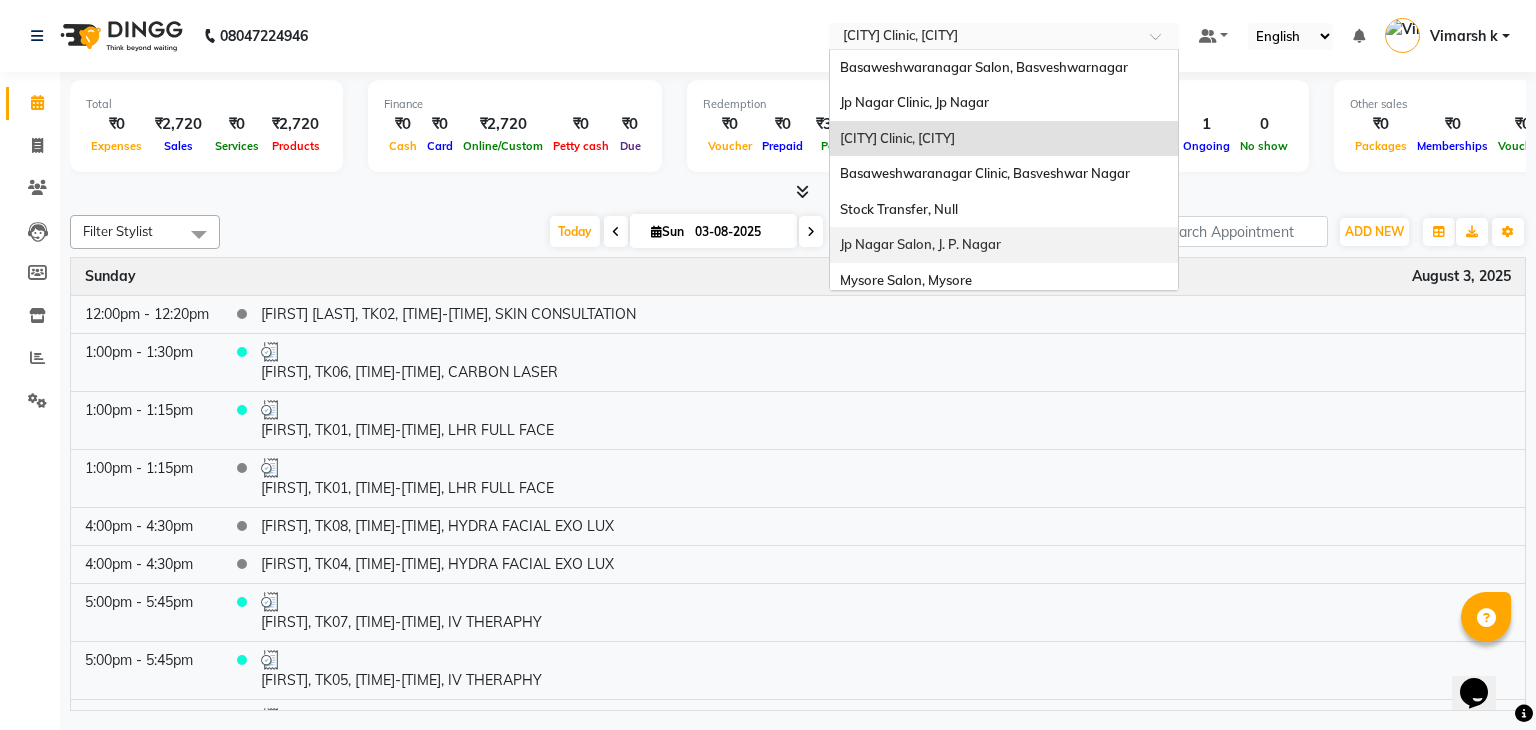 click on "Jp Nagar Salon, J. P. Nagar" at bounding box center (920, 244) 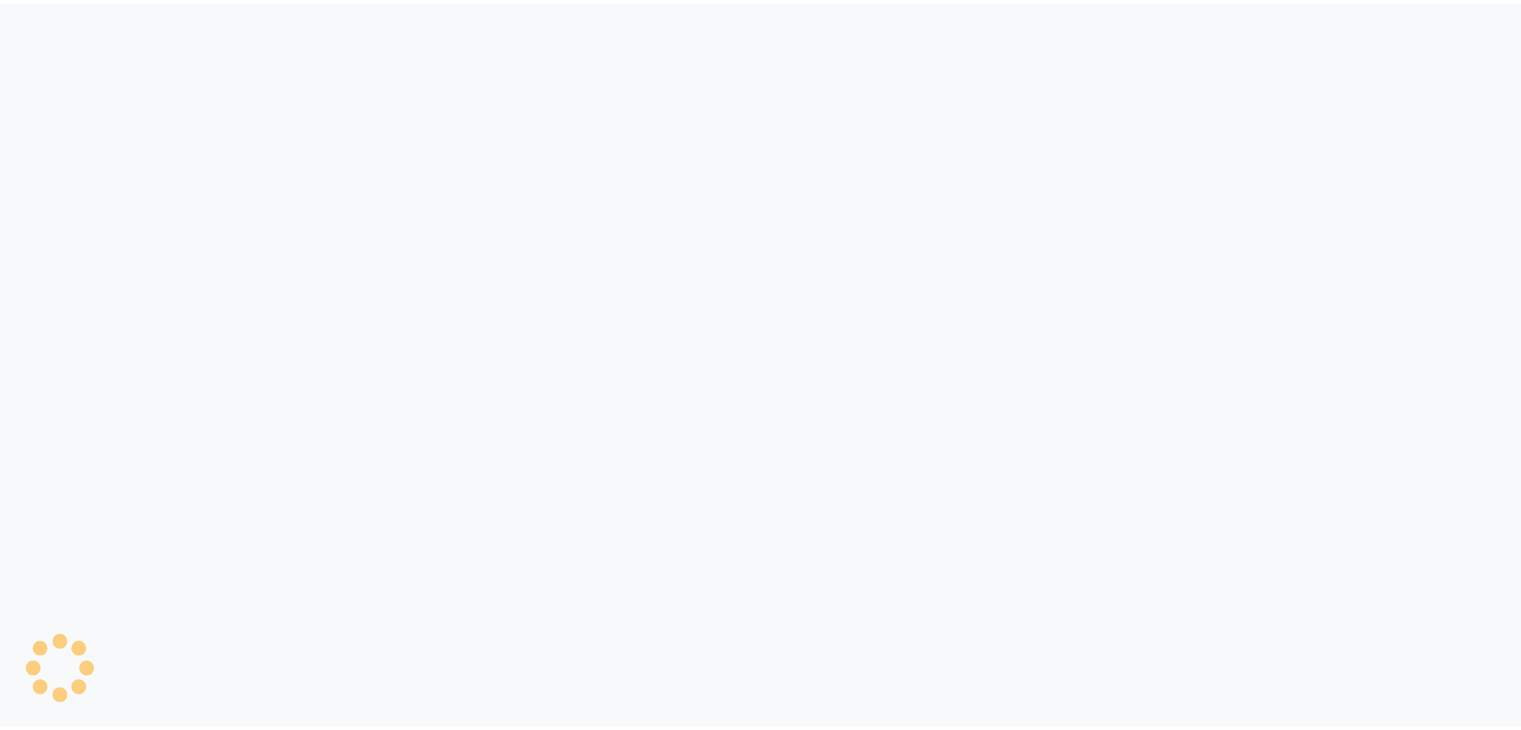 scroll, scrollTop: 0, scrollLeft: 0, axis: both 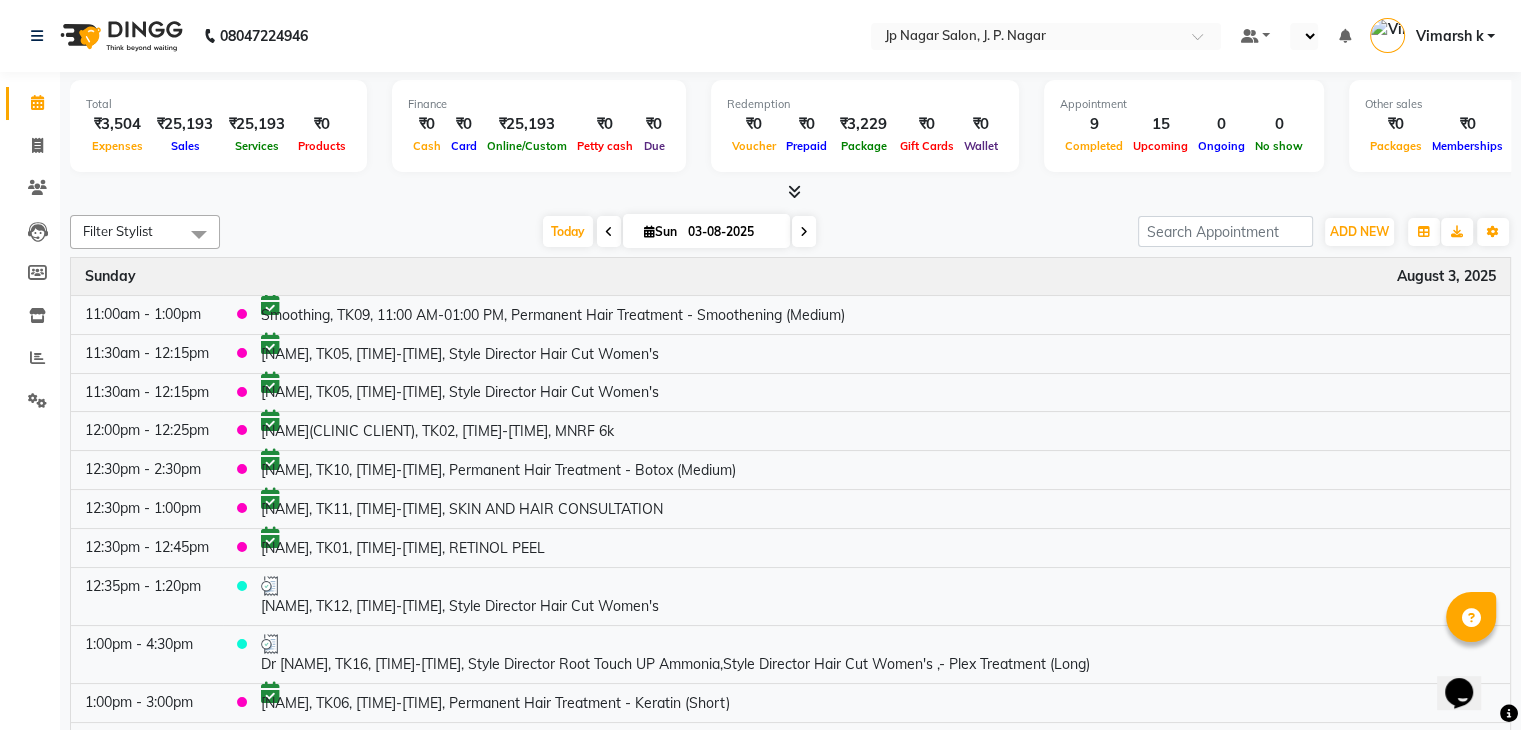 click on "₹0" at bounding box center [605, 124] 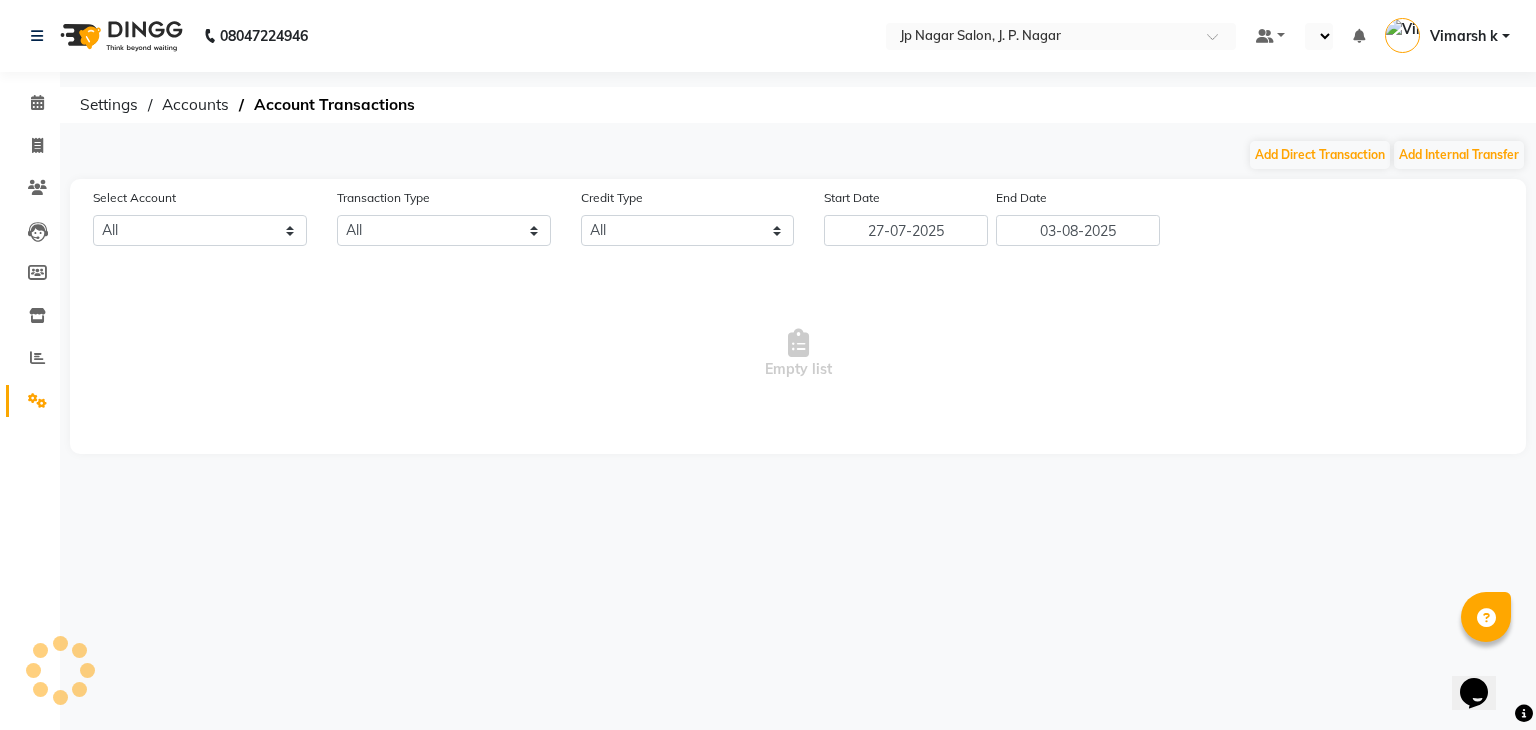 select on "3711" 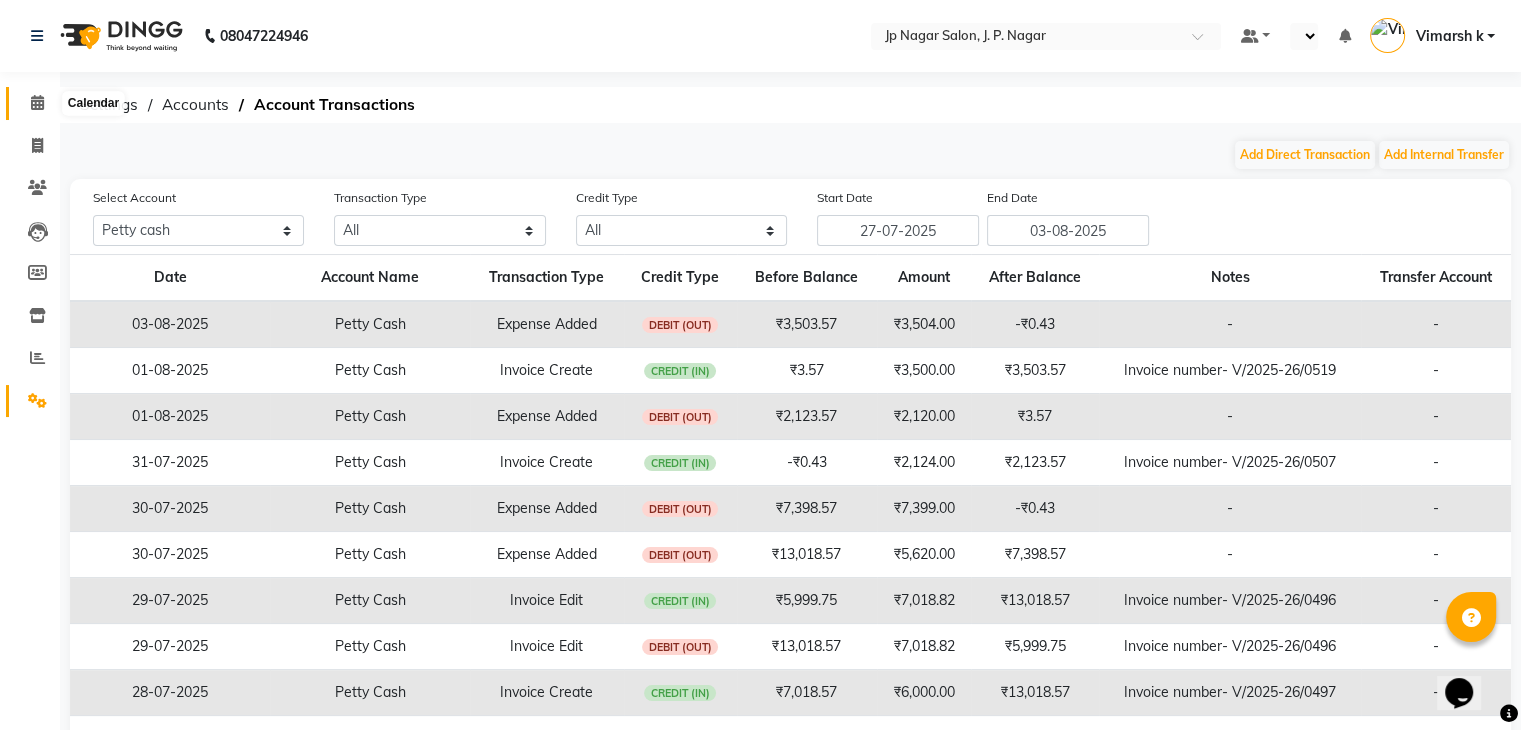 click 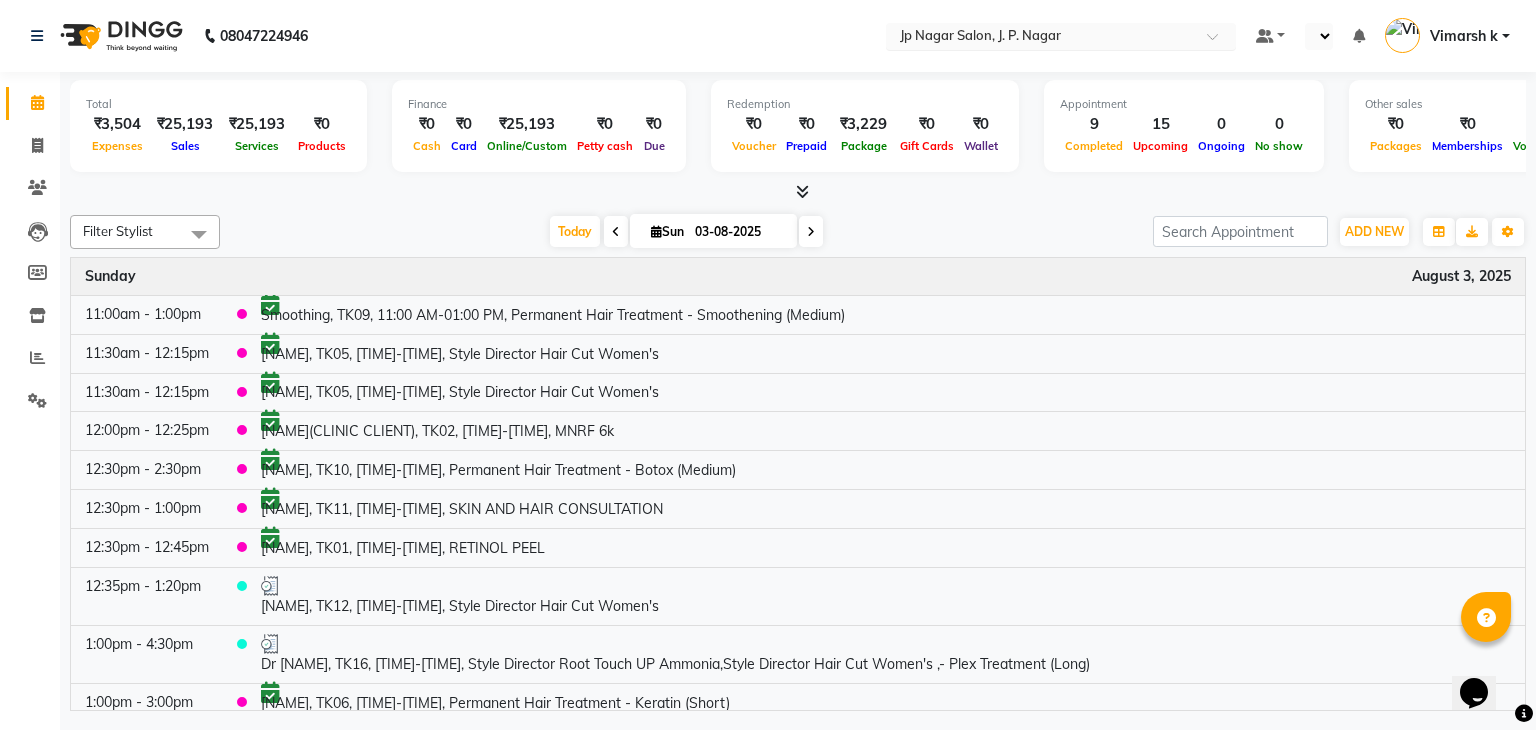 drag, startPoint x: 1096, startPoint y: 24, endPoint x: 1092, endPoint y: 37, distance: 13.601471 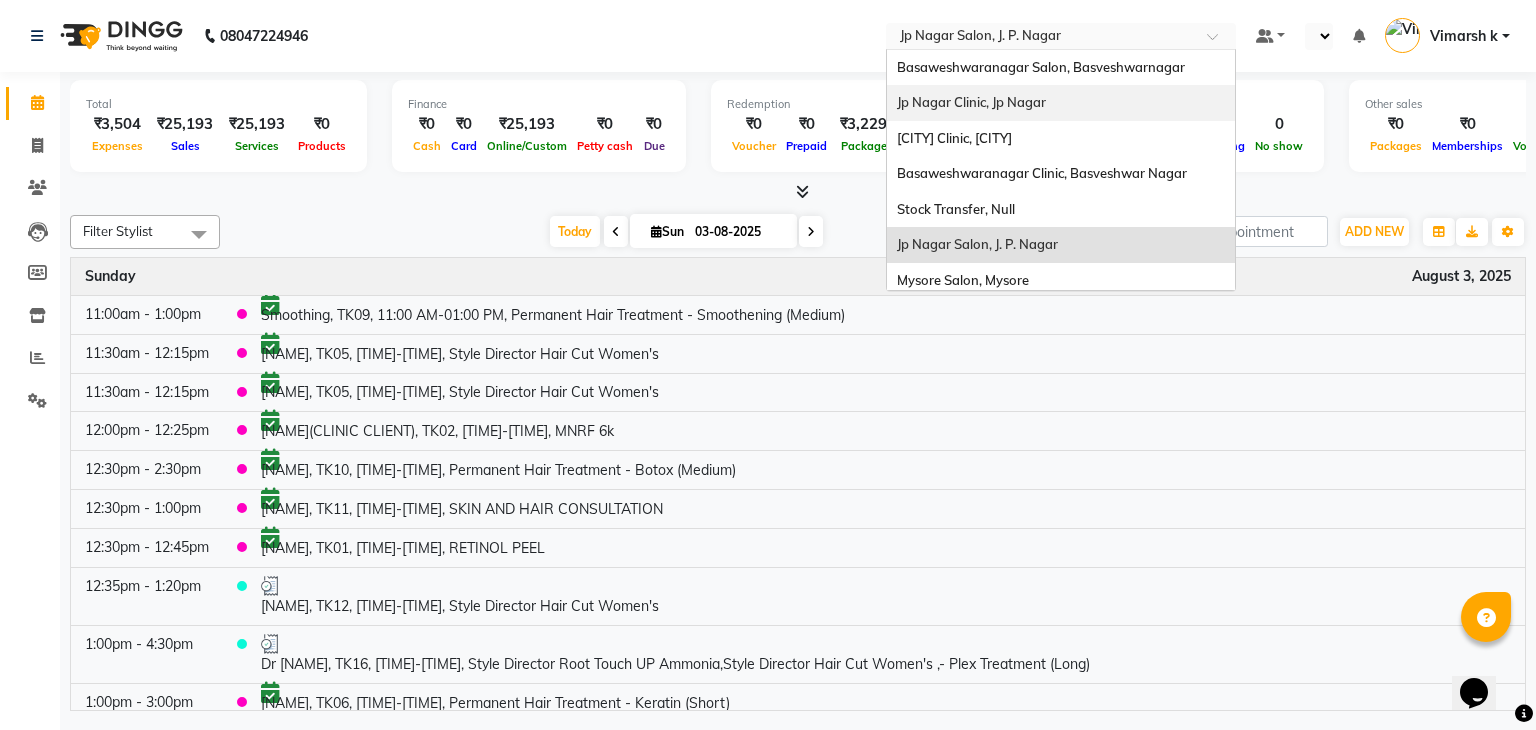 click on "Jp Nagar Clinic, Jp Nagar" at bounding box center (971, 102) 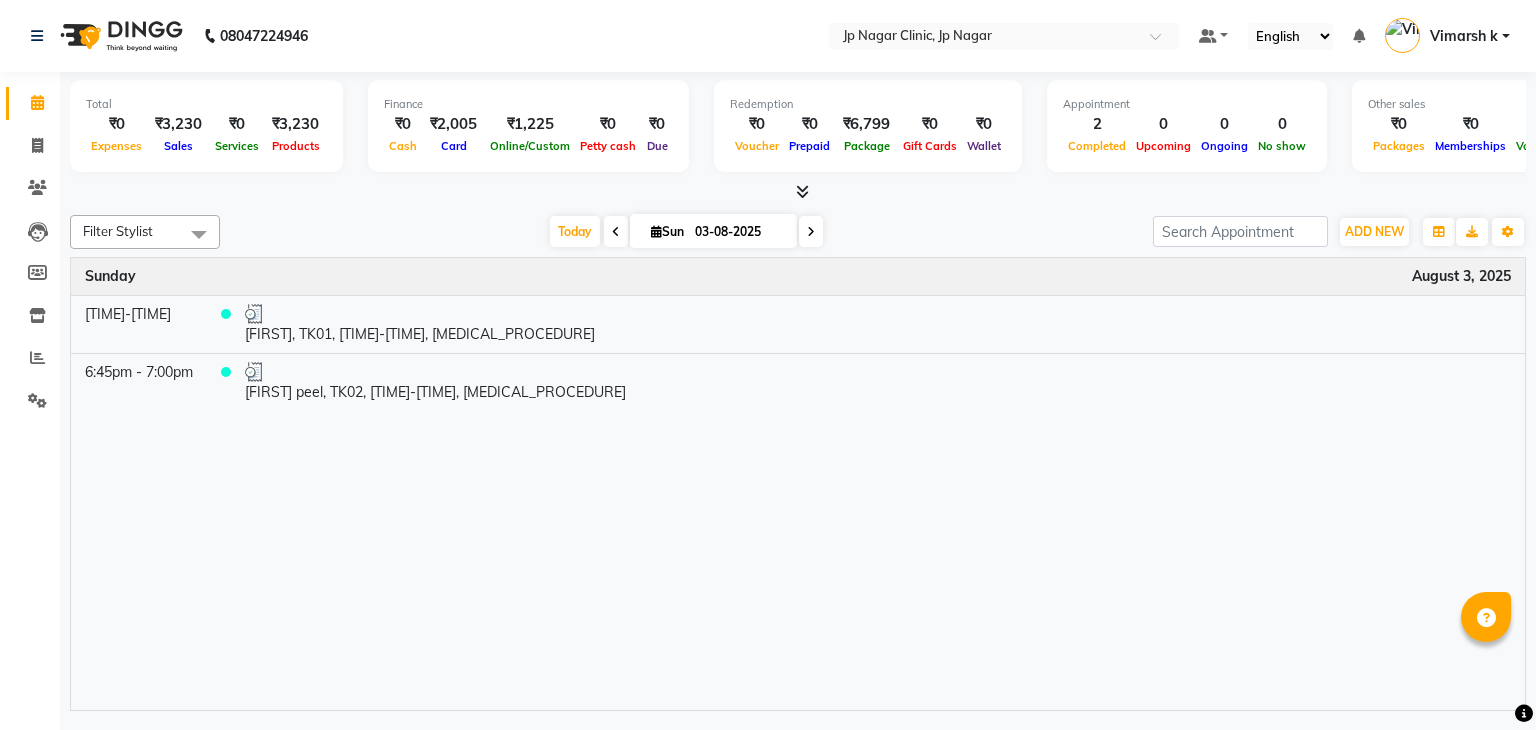 scroll, scrollTop: 0, scrollLeft: 0, axis: both 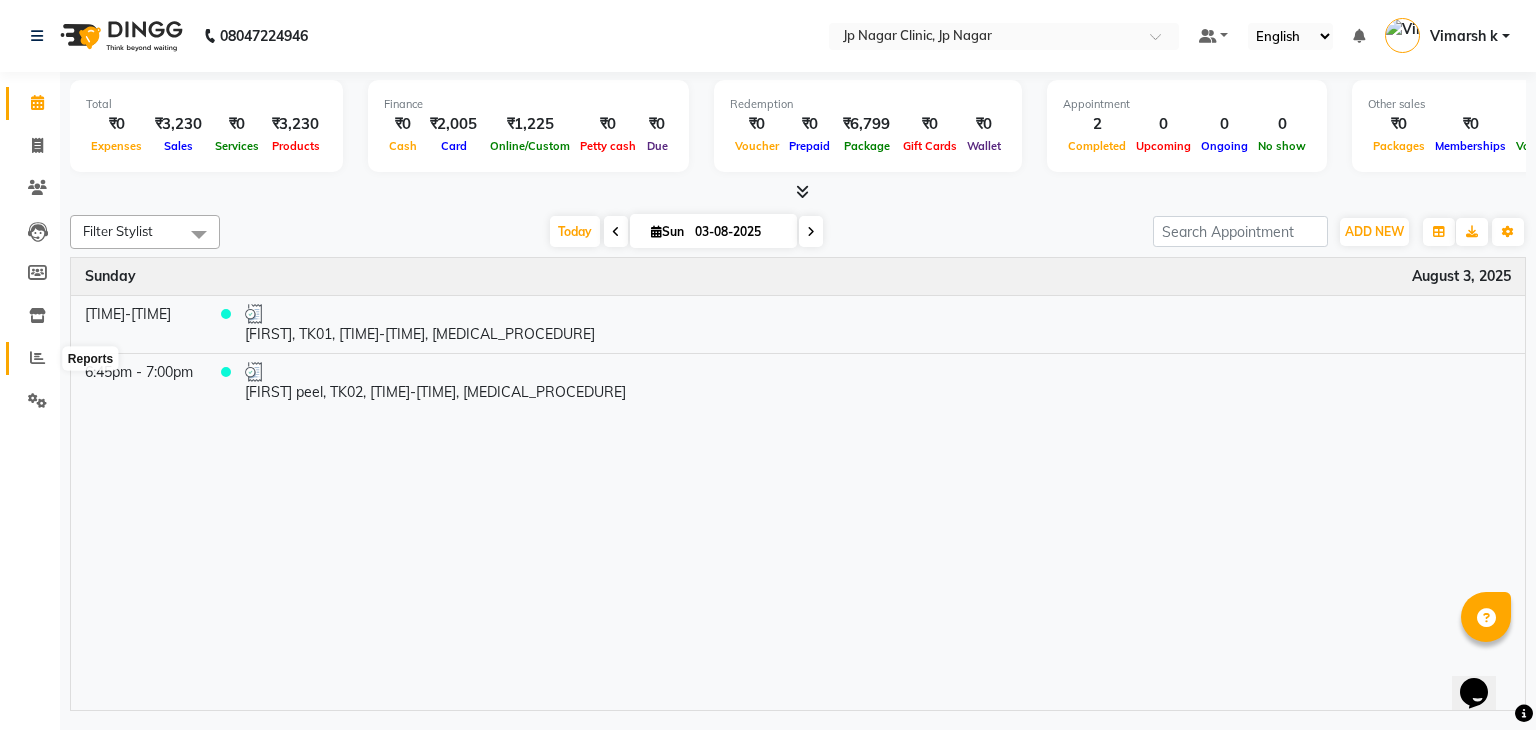click 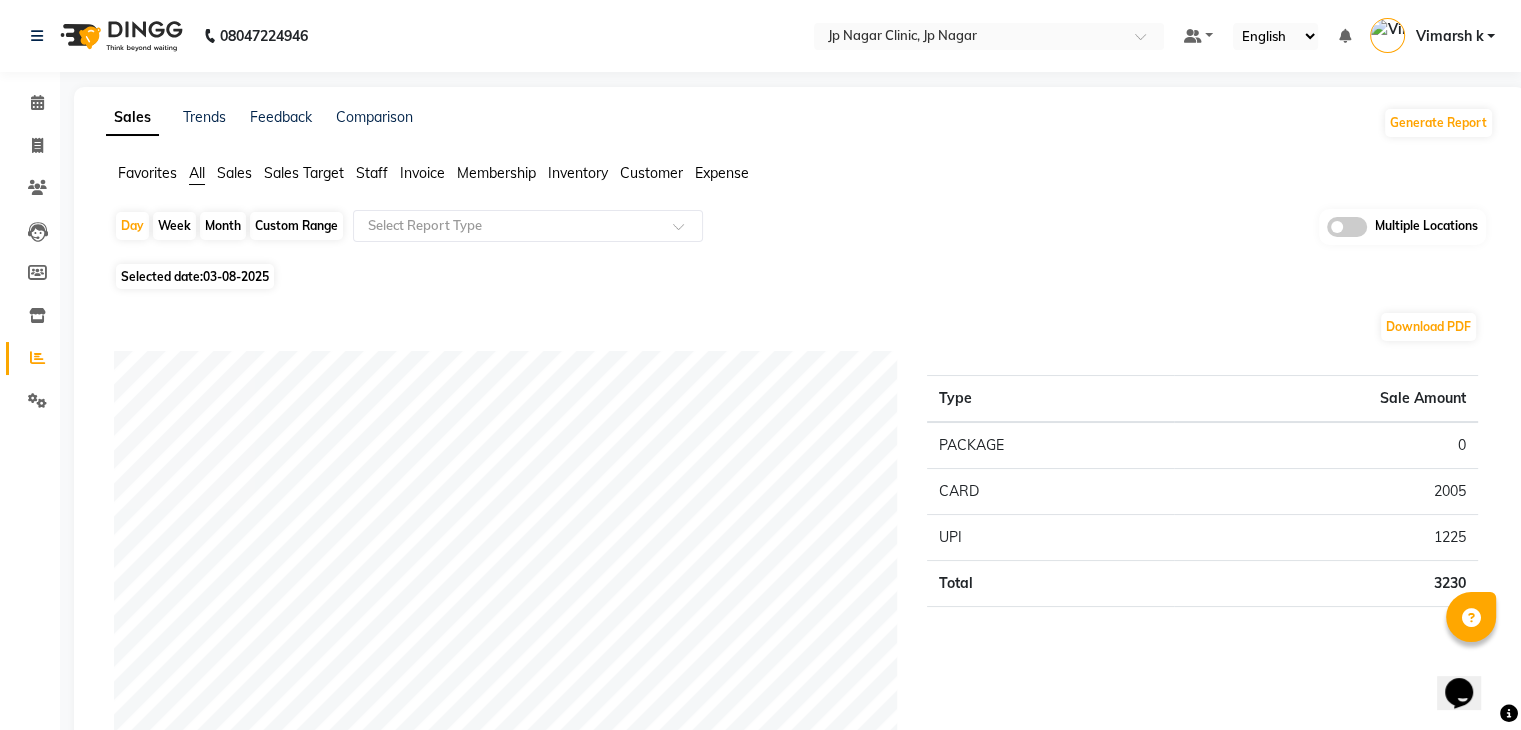 click 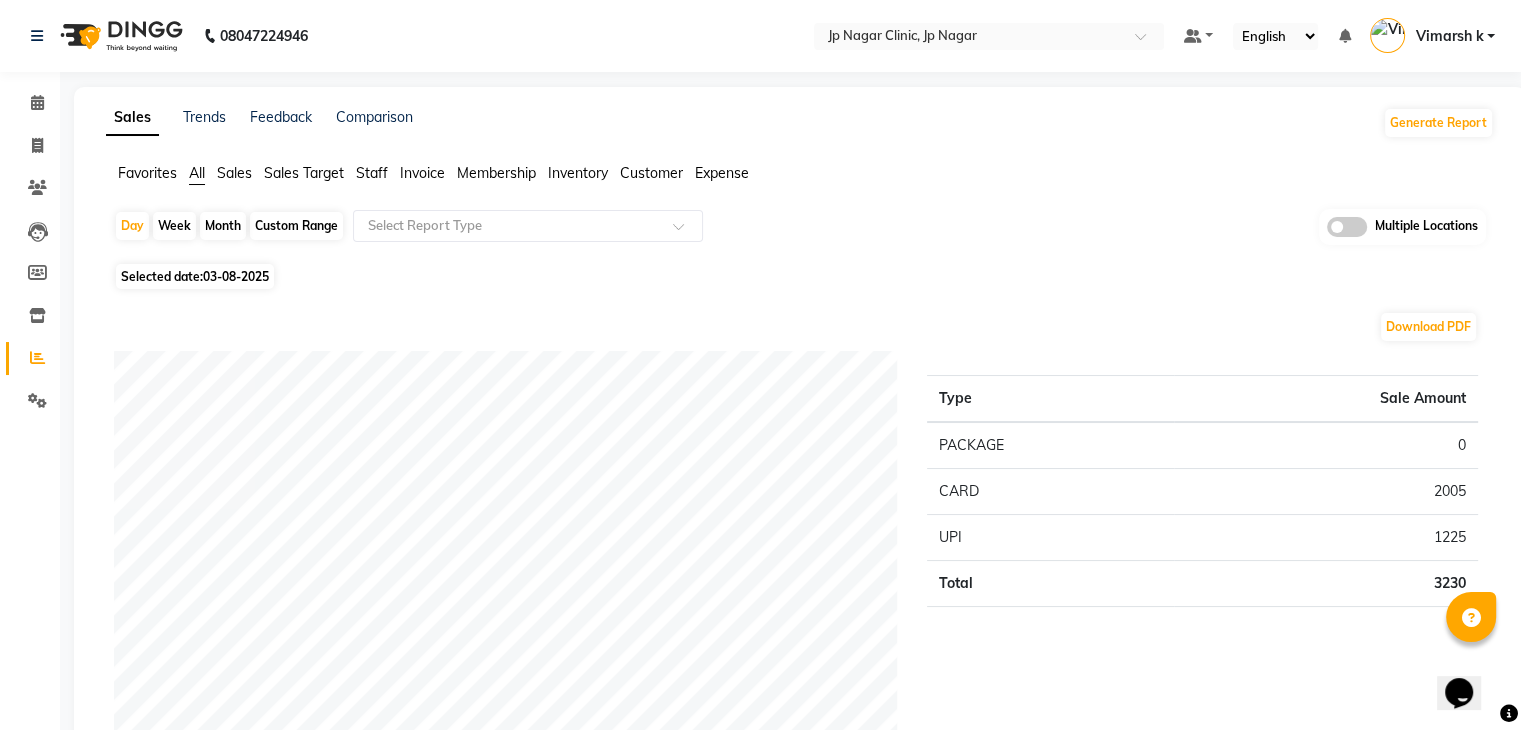 click 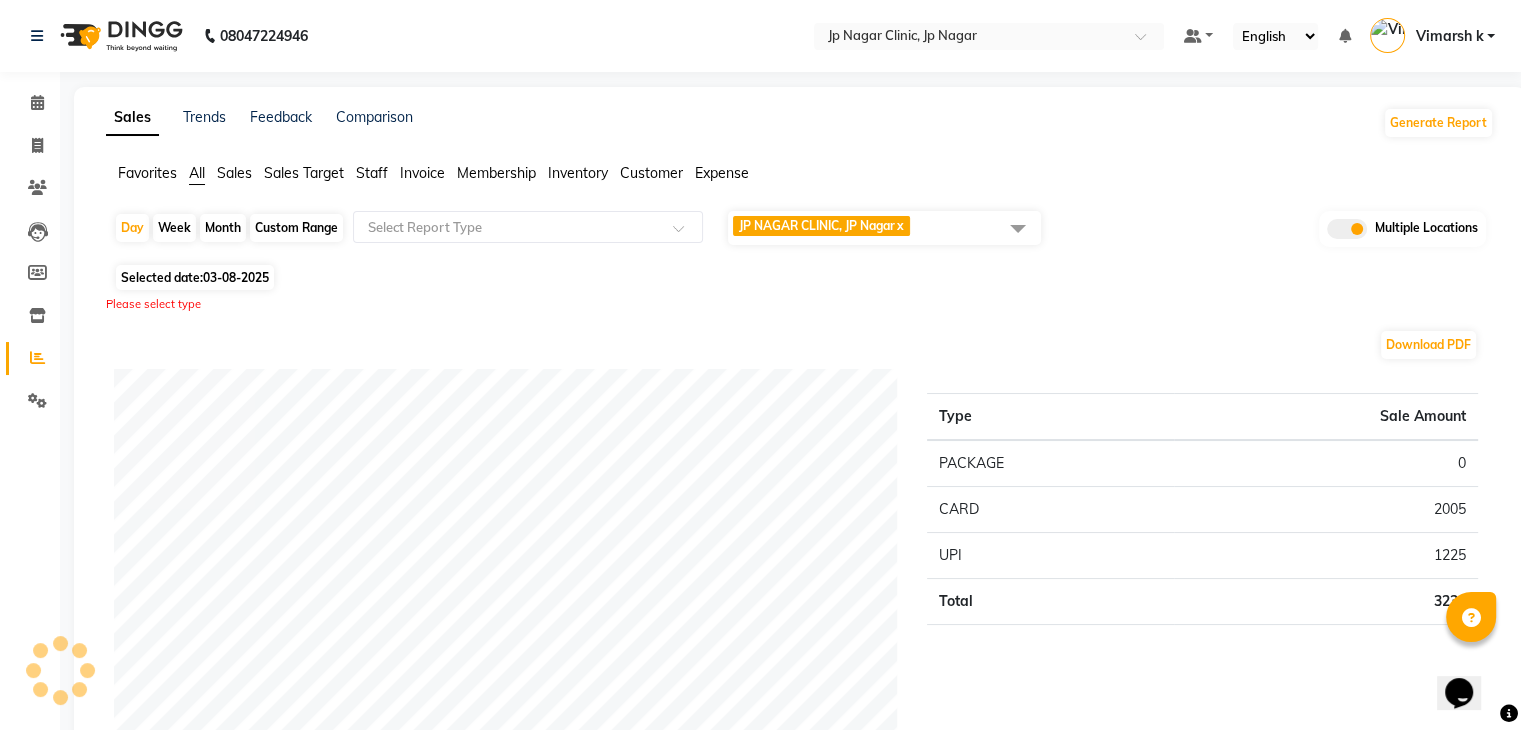 click 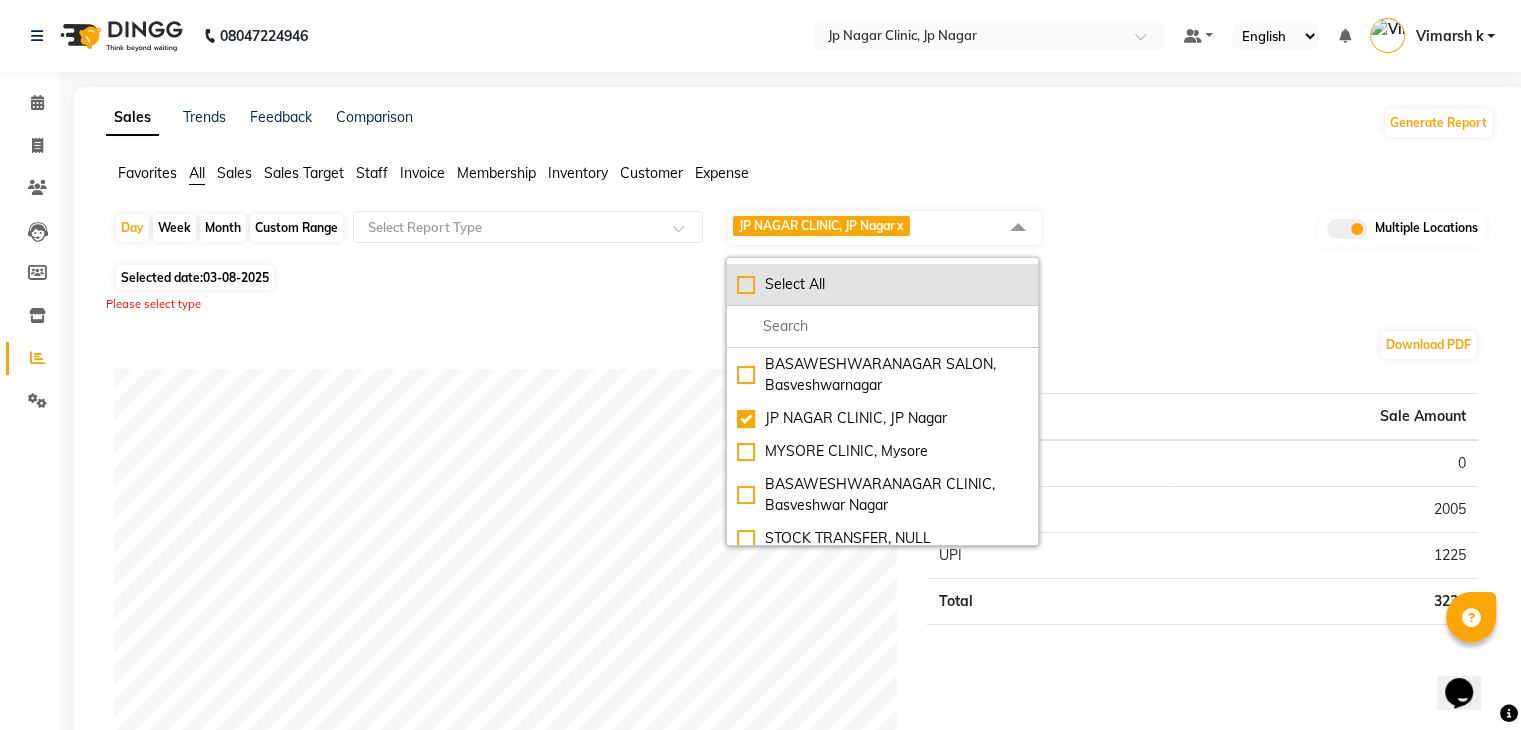 click on "Select All" 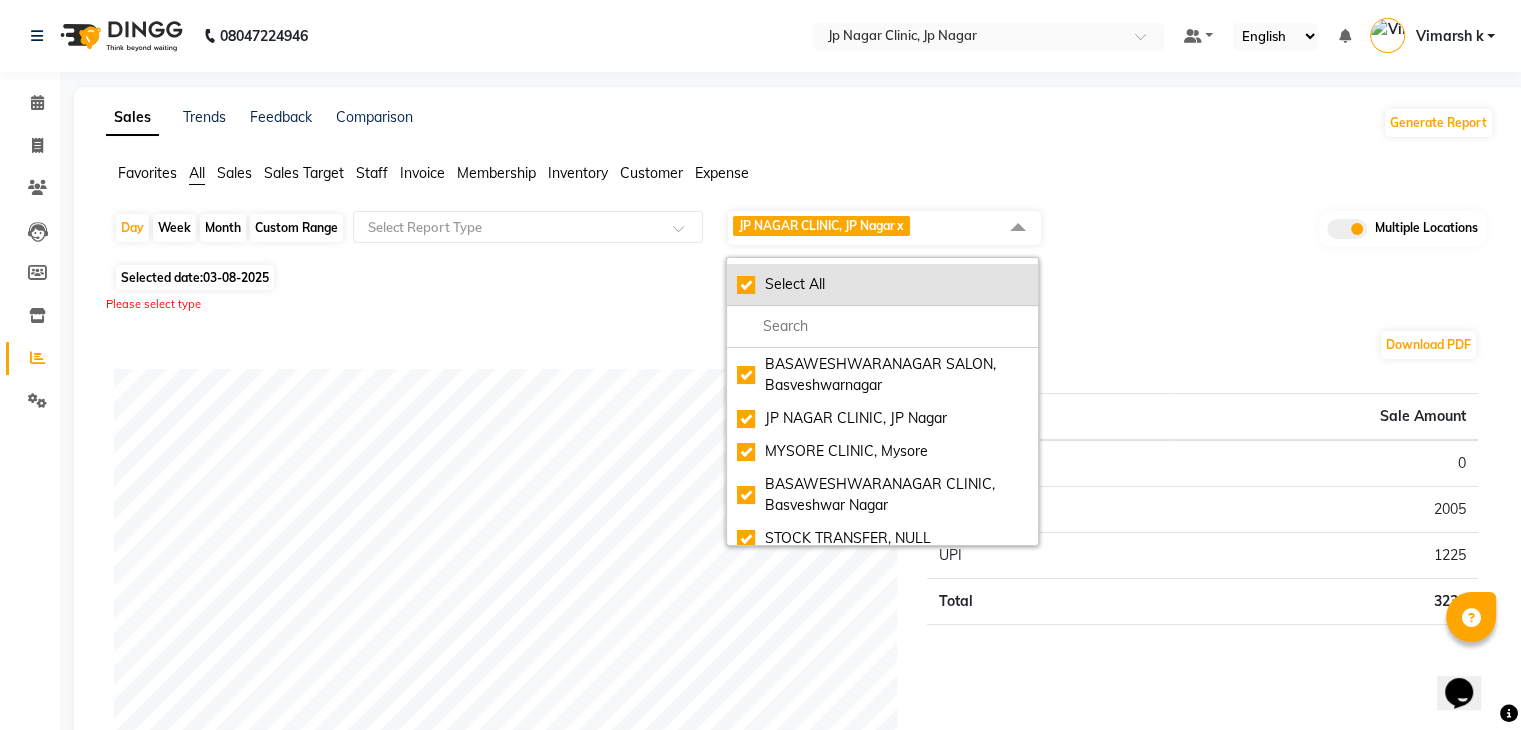checkbox on "true" 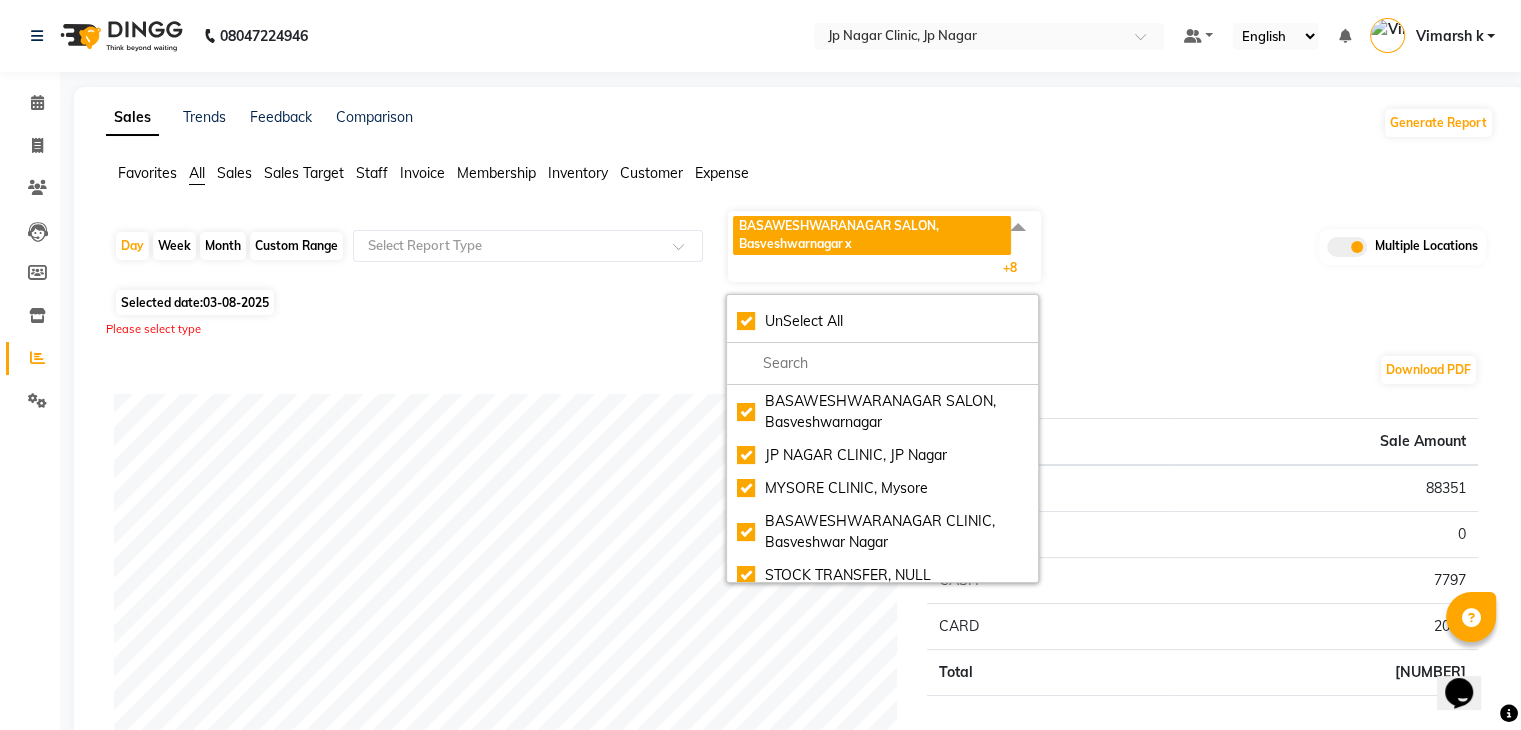 click on "Day   Week   Month   Custom Range  Select Report Type BASAWESHWARANAGAR SALON, Basveshwarnagar   x JP NAGAR CLINIC, JP Nagar  x MYSORE CLINIC, Mysore  x BASAWESHWARANAGAR CLINIC, Basveshwar Nagar  x STOCK TRANSFER, NULL  x JP NAGAR SALON, J. P. Nagar  x MYSORE SALON, MYSORE  x The Glam Room Clinic, Hyderabad  x The Glam Room Salon, Hyderabad  x +8 UnSelect All BASAWESHWARANAGAR SALON, Basveshwarnagar  JP NAGAR CLINIC, JP Nagar MYSORE CLINIC, Mysore BASAWESHWARANAGAR CLINIC, Basveshwar Nagar STOCK TRANSFER, NULL JP NAGAR SALON, J. P. Nagar MYSORE SALON, MYSORE The Glam Room Clinic, Hyderabad The Glam Room Salon, Hyderabad Multiple Locations" 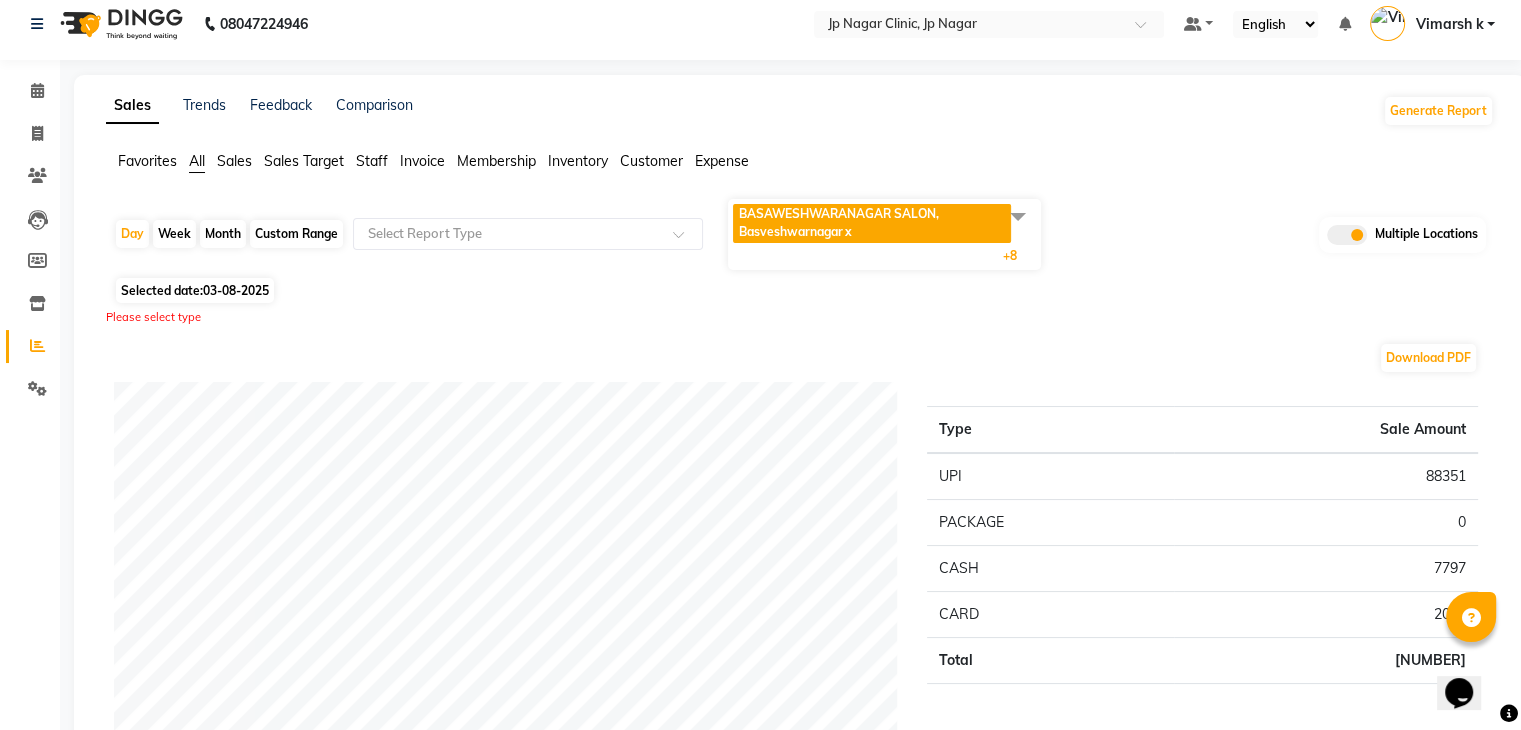 scroll, scrollTop: 0, scrollLeft: 0, axis: both 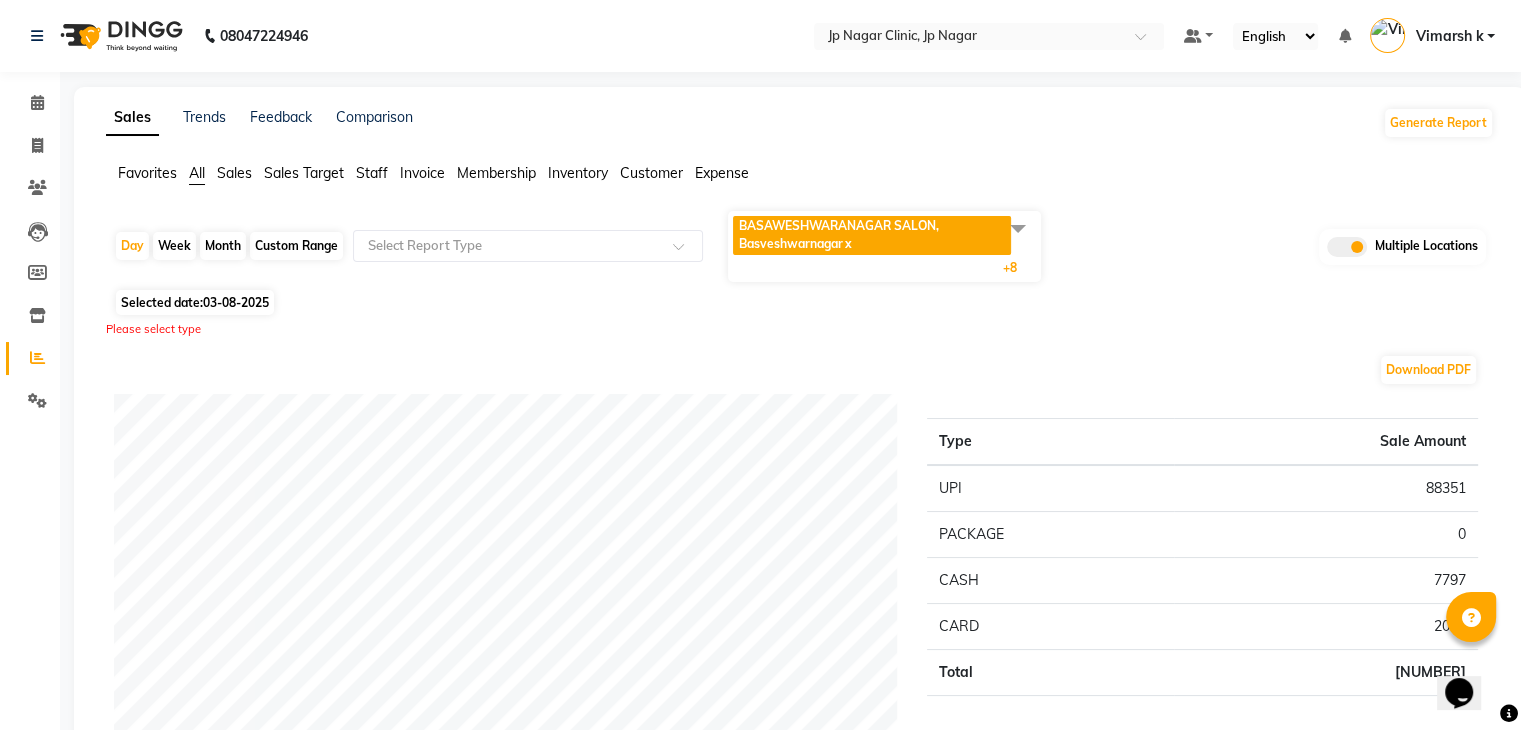 click on "Day   Week   Month   Custom Range  Select Report Type BASAWESHWARANAGAR SALON, Basveshwarnagar   x JP NAGAR CLINIC, JP Nagar  x MYSORE CLINIC, Mysore  x BASAWESHWARANAGAR CLINIC, Basveshwar Nagar  x STOCK TRANSFER, NULL  x JP NAGAR SALON, J. P. Nagar  x MYSORE SALON, MYSORE  x The Glam Room Clinic, Hyderabad  x The Glam Room Salon, Hyderabad  x +8 UnSelect All BASAWESHWARANAGAR SALON, Basveshwarnagar  JP NAGAR CLINIC, JP Nagar MYSORE CLINIC, Mysore BASAWESHWARANAGAR CLINIC, Basveshwar Nagar STOCK TRANSFER, NULL JP NAGAR SALON, J. P. Nagar MYSORE SALON, MYSORE The Glam Room Clinic, Hyderabad The Glam Room Salon, Hyderabad Multiple Locations" 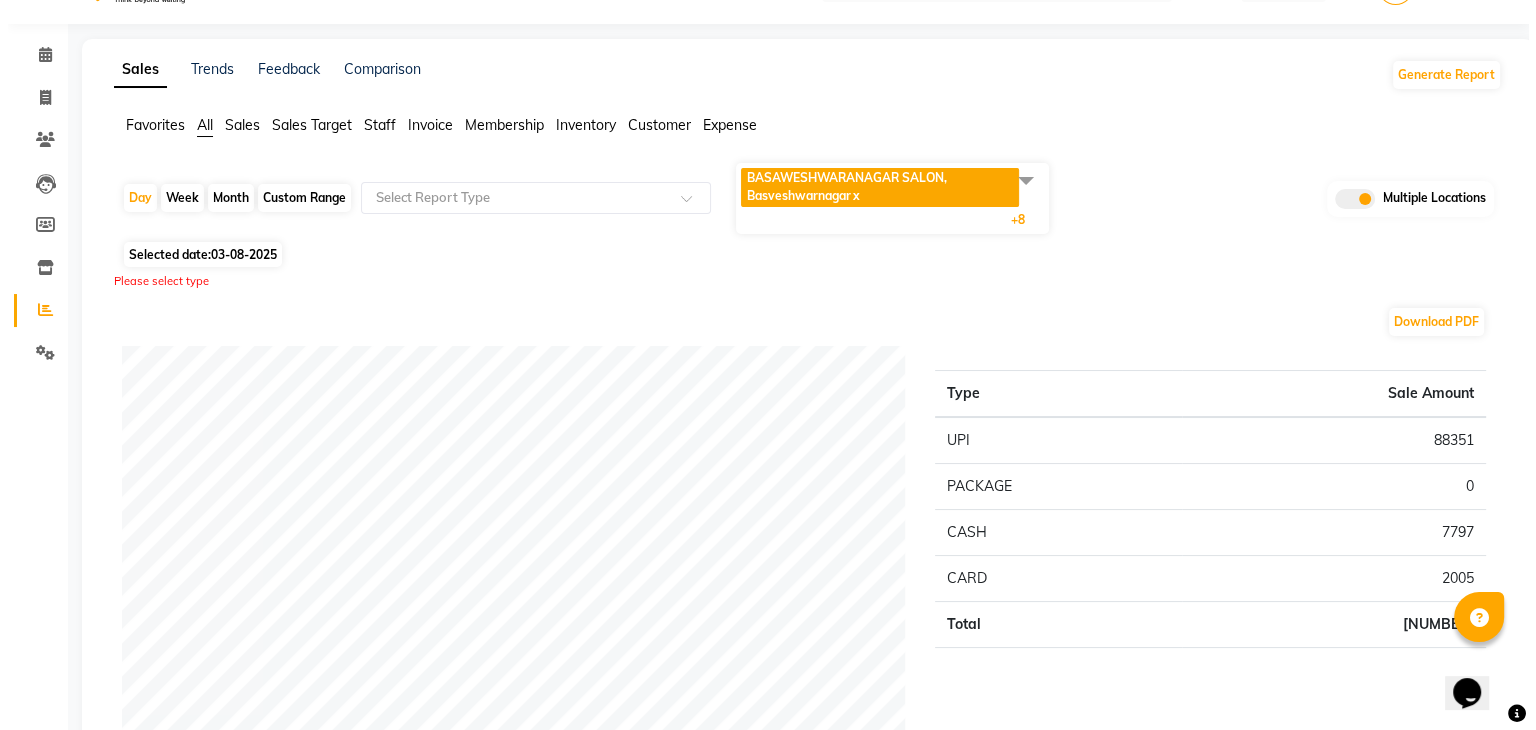 scroll, scrollTop: 0, scrollLeft: 0, axis: both 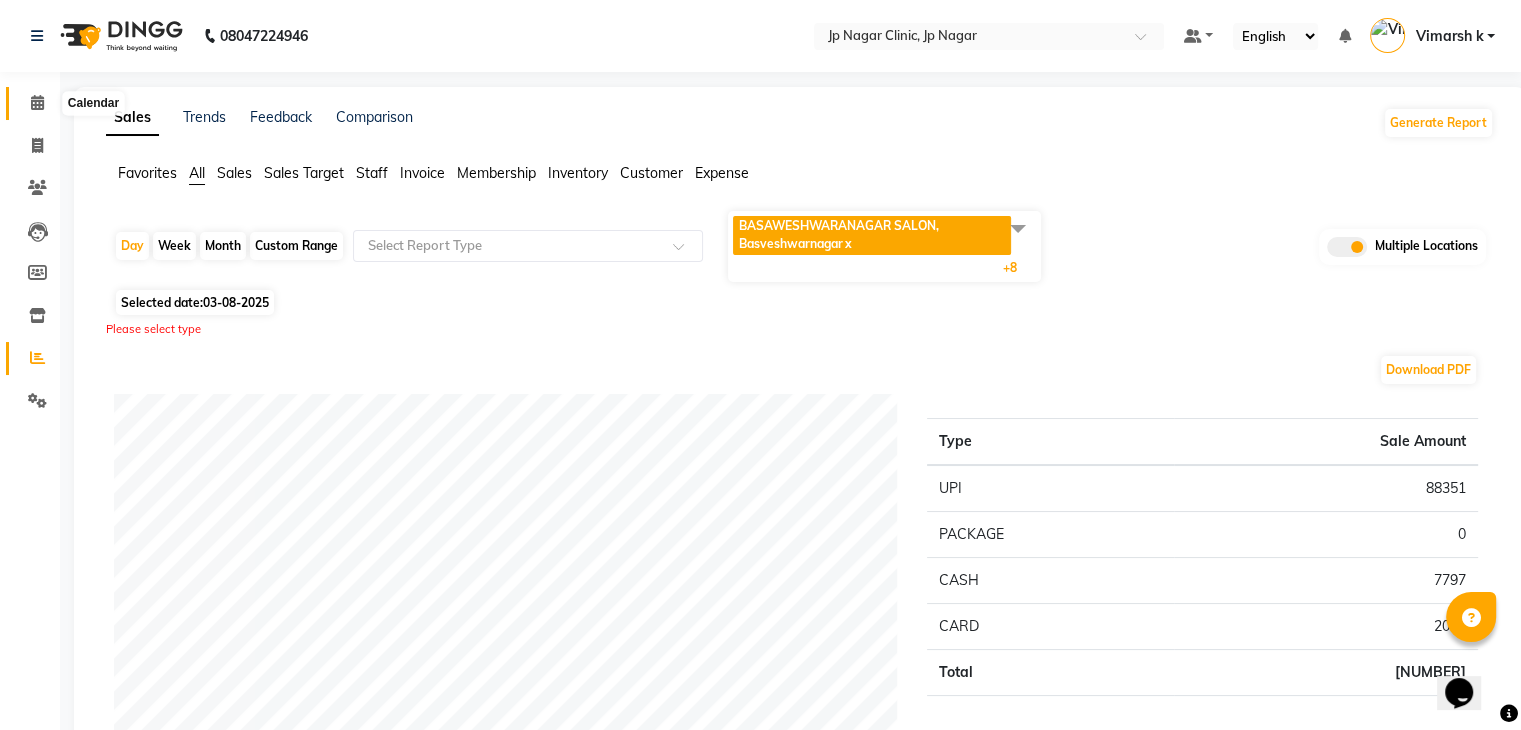 click 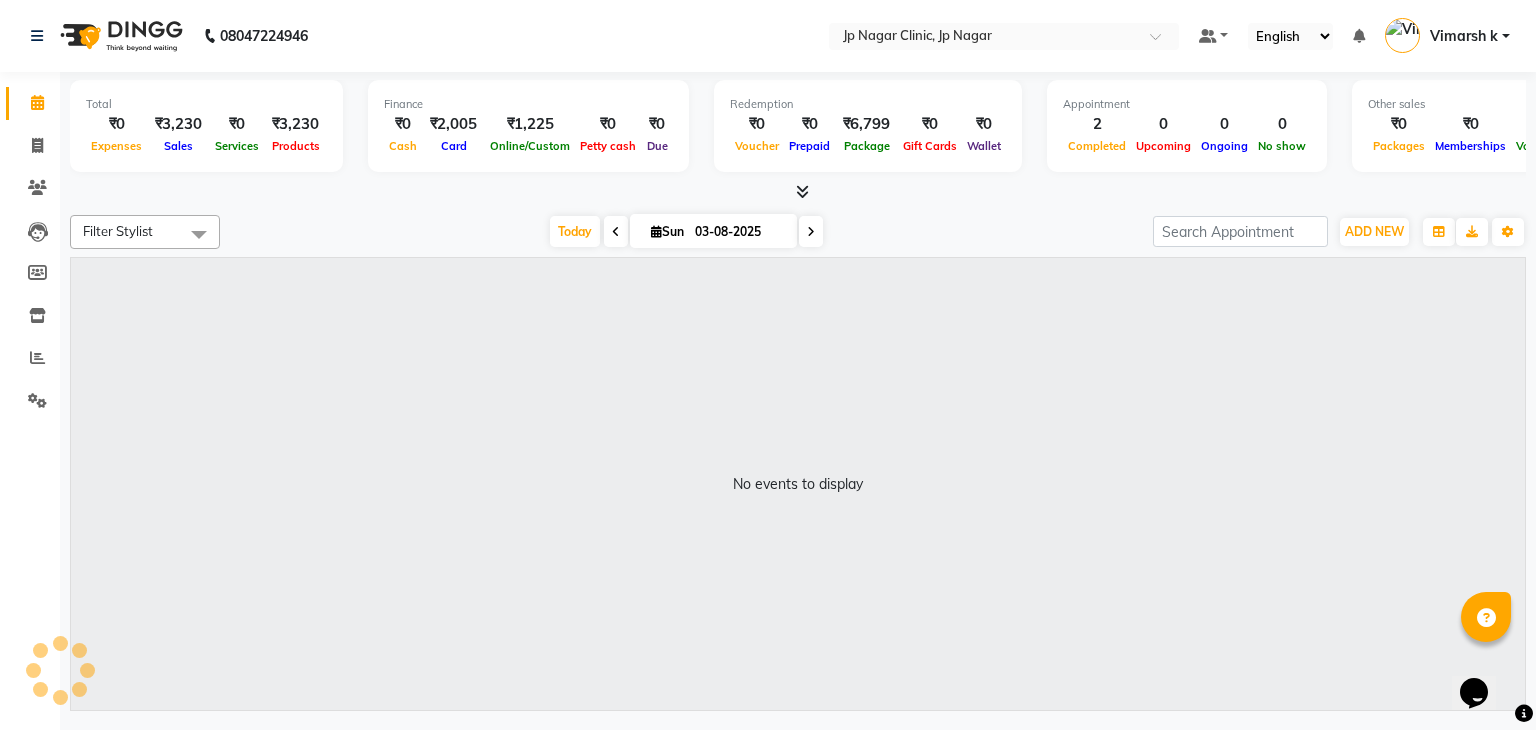 click on "08047224946 Select Location × Jp Nagar Clinic, Jp Nagar Default Panel My Panel English ENGLISH Español العربية मराठी हिंदी ગુજરાતી தமிழ் 中文 Notifications nothing to show Vimarsh k Manage Profile Change Password Sign out  Version:3.15.11" 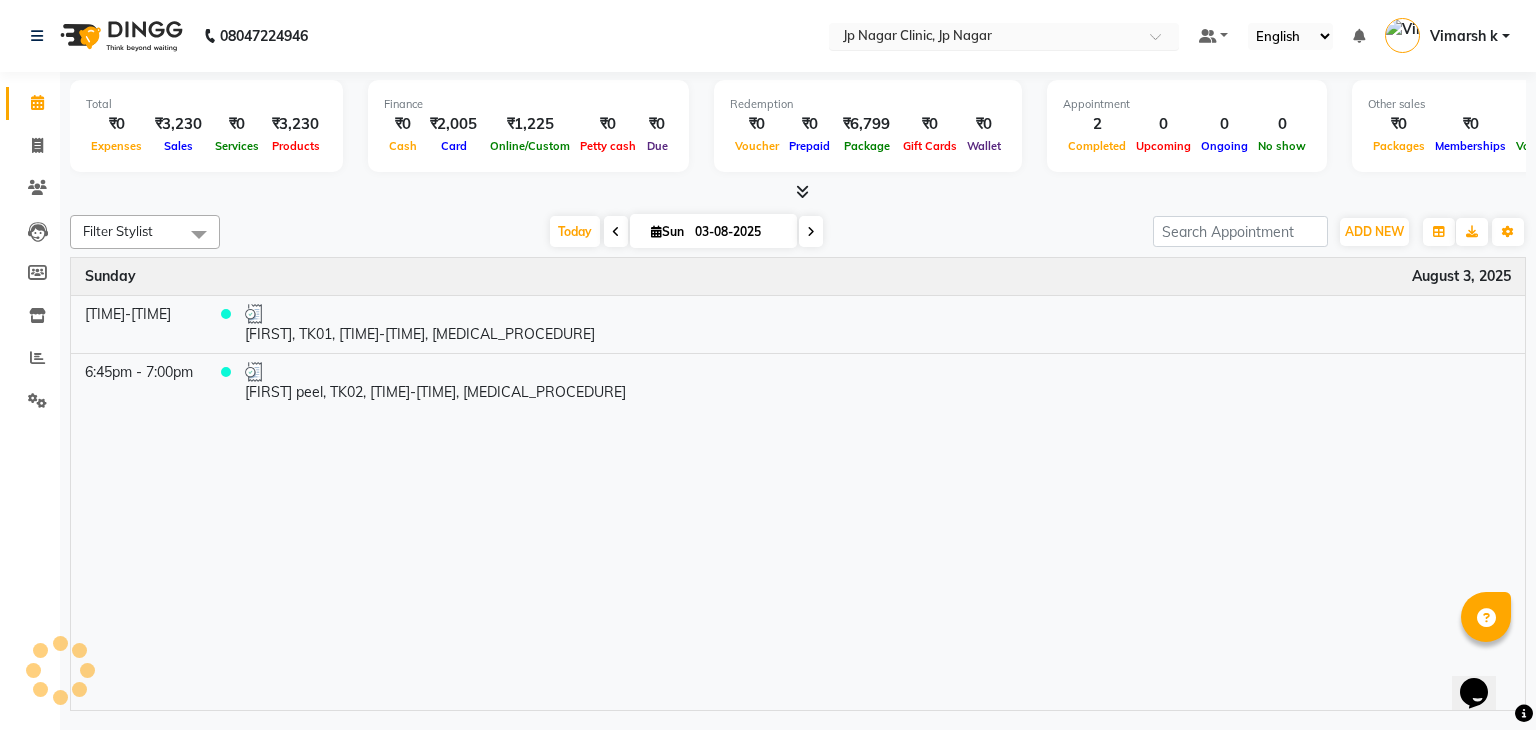 click at bounding box center [984, 38] 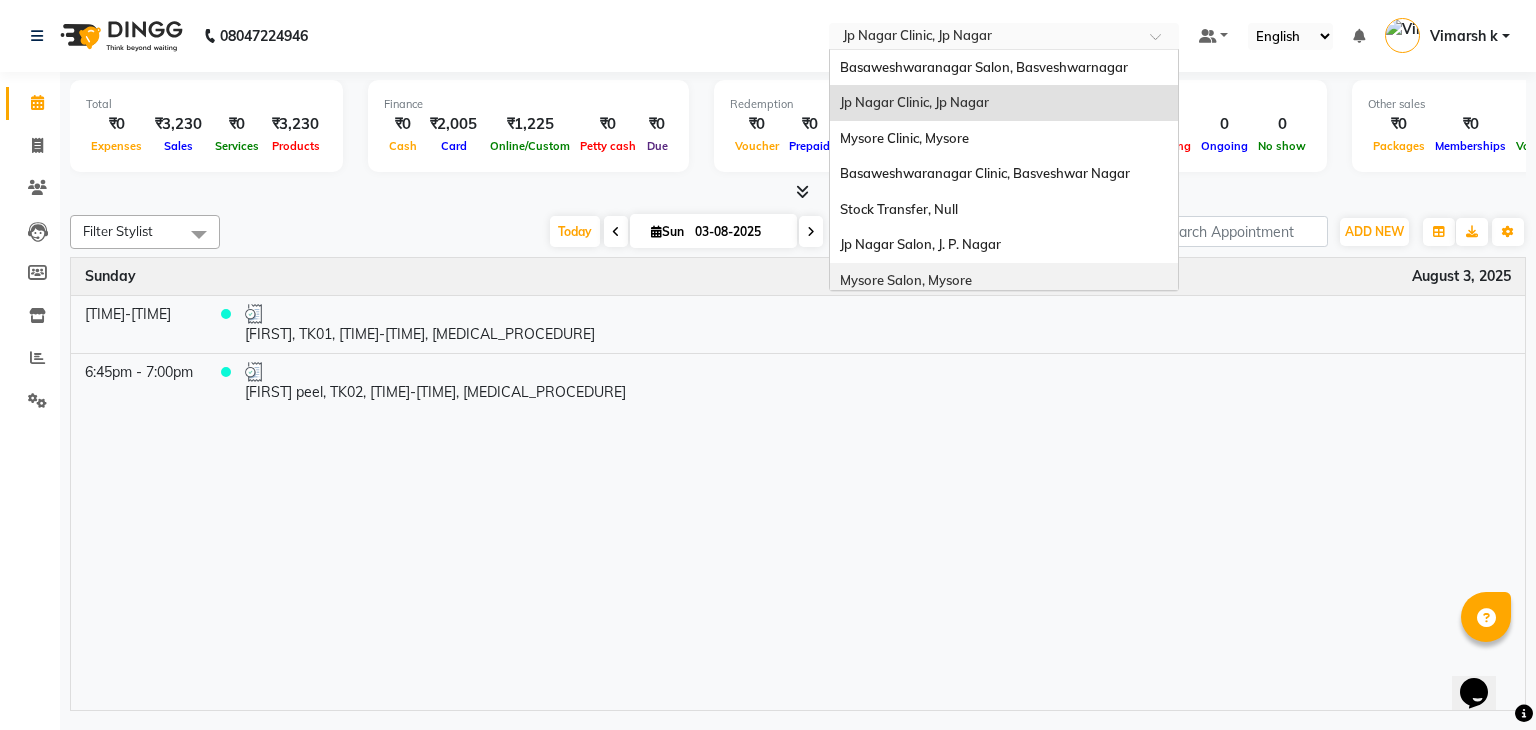 click on "Mysore Salon, Mysore" at bounding box center [906, 280] 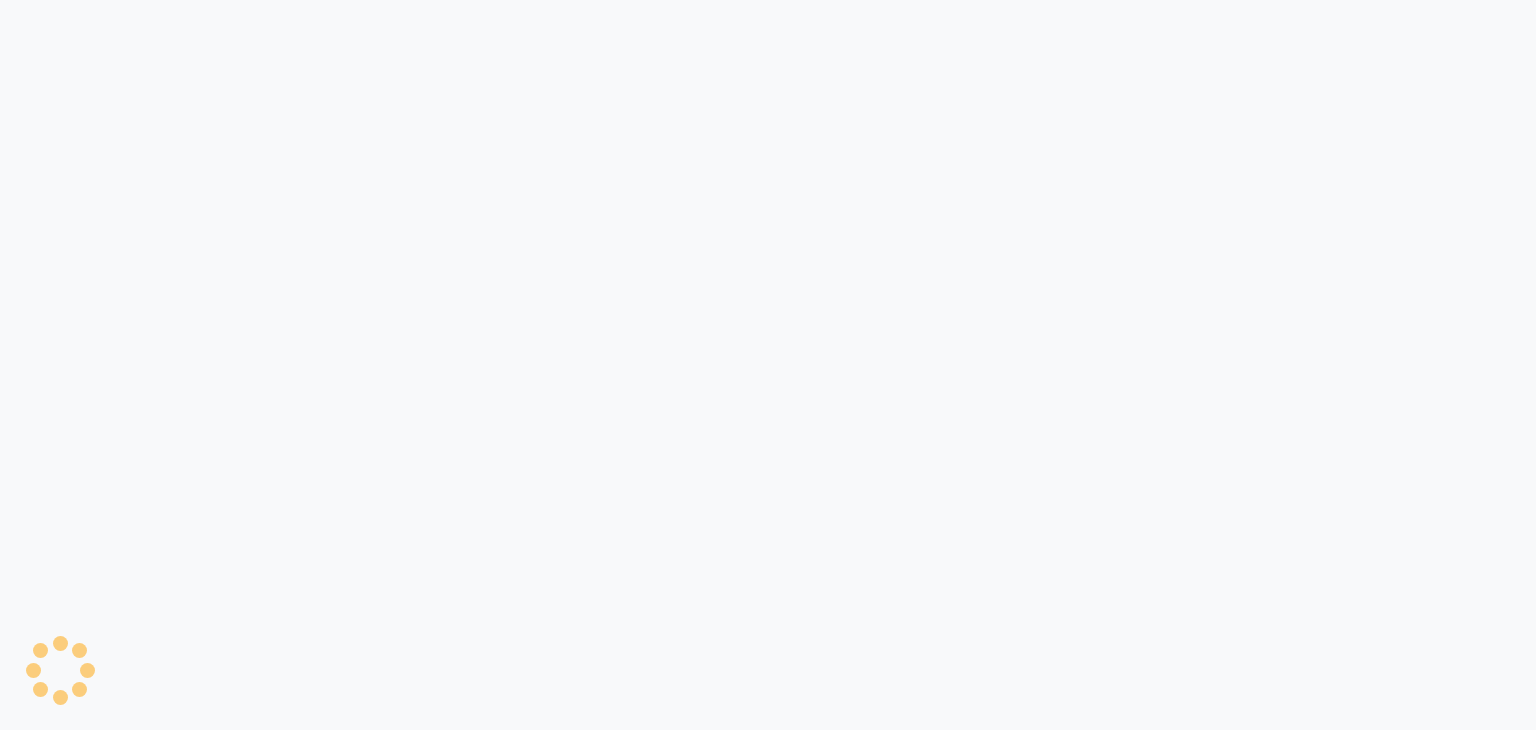 scroll, scrollTop: 0, scrollLeft: 0, axis: both 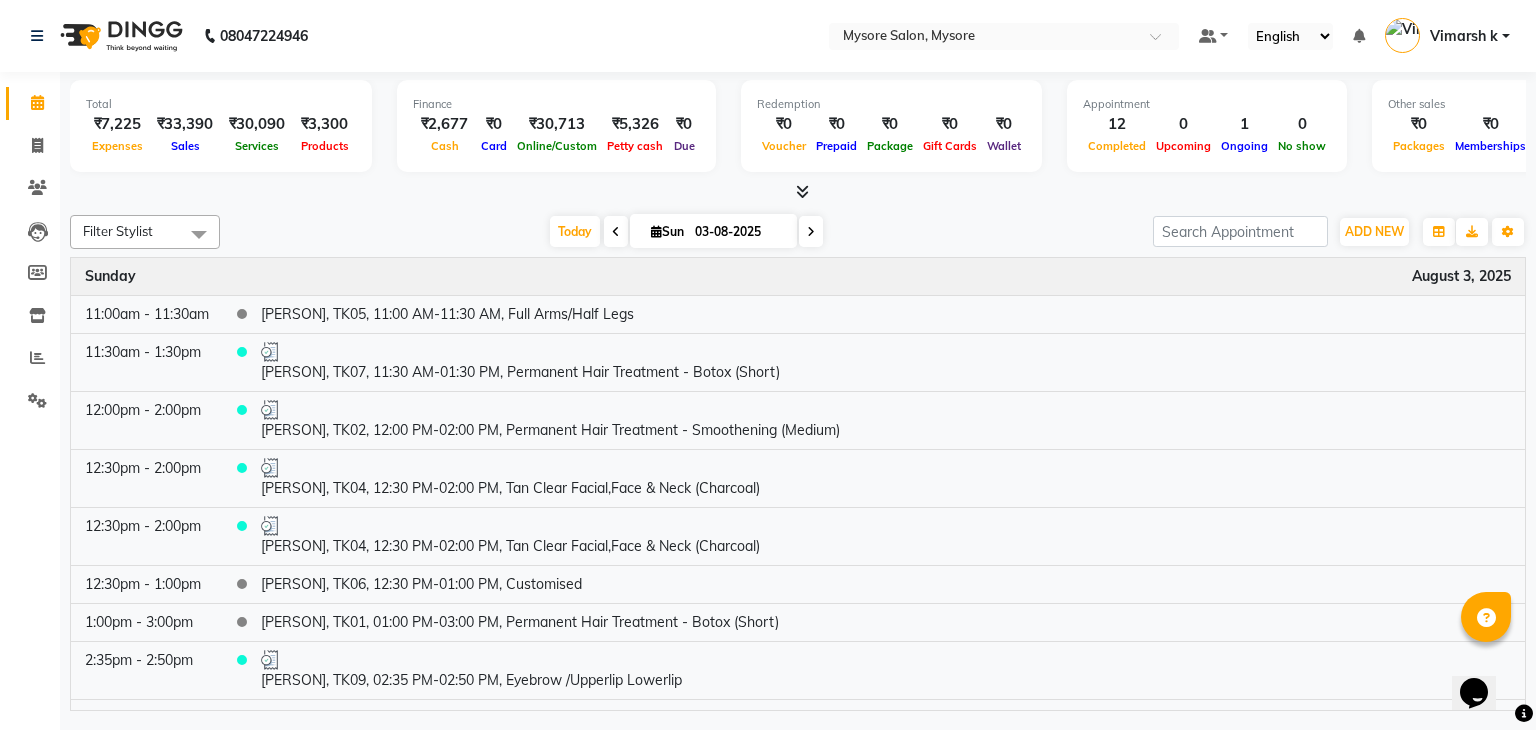 click on "[PHONE] Select Location × Mysore Salon, Mysore Default Panel My Panel English ENGLISH Español العربية मराठी हिंदी ગુજરાતી தமிழ் 中文 Notifications nothing to show Vimarsh k Manage Profile Change Password Sign out Version:3.15.11" 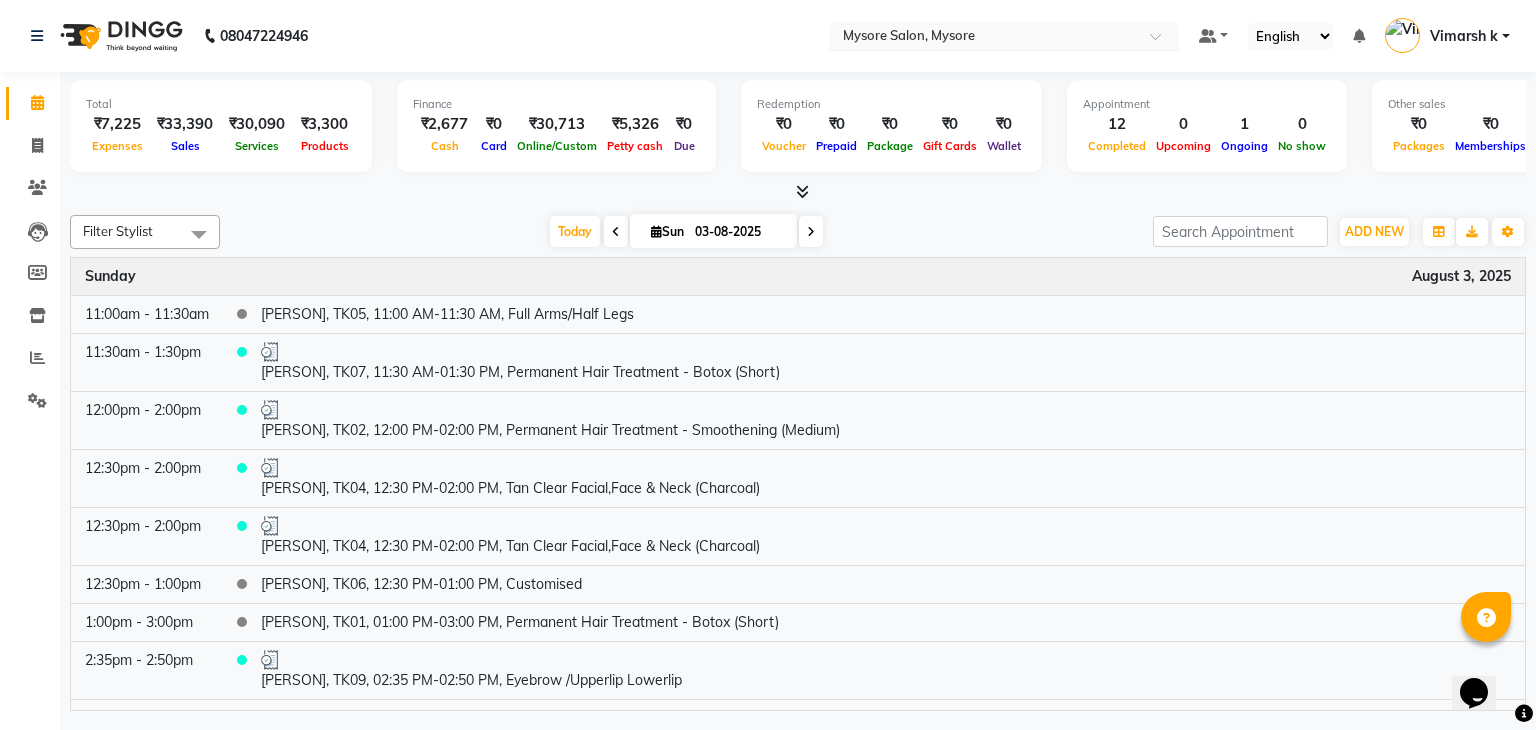 click on "Select Location × Mysore Salon, Mysore" at bounding box center (1004, 36) 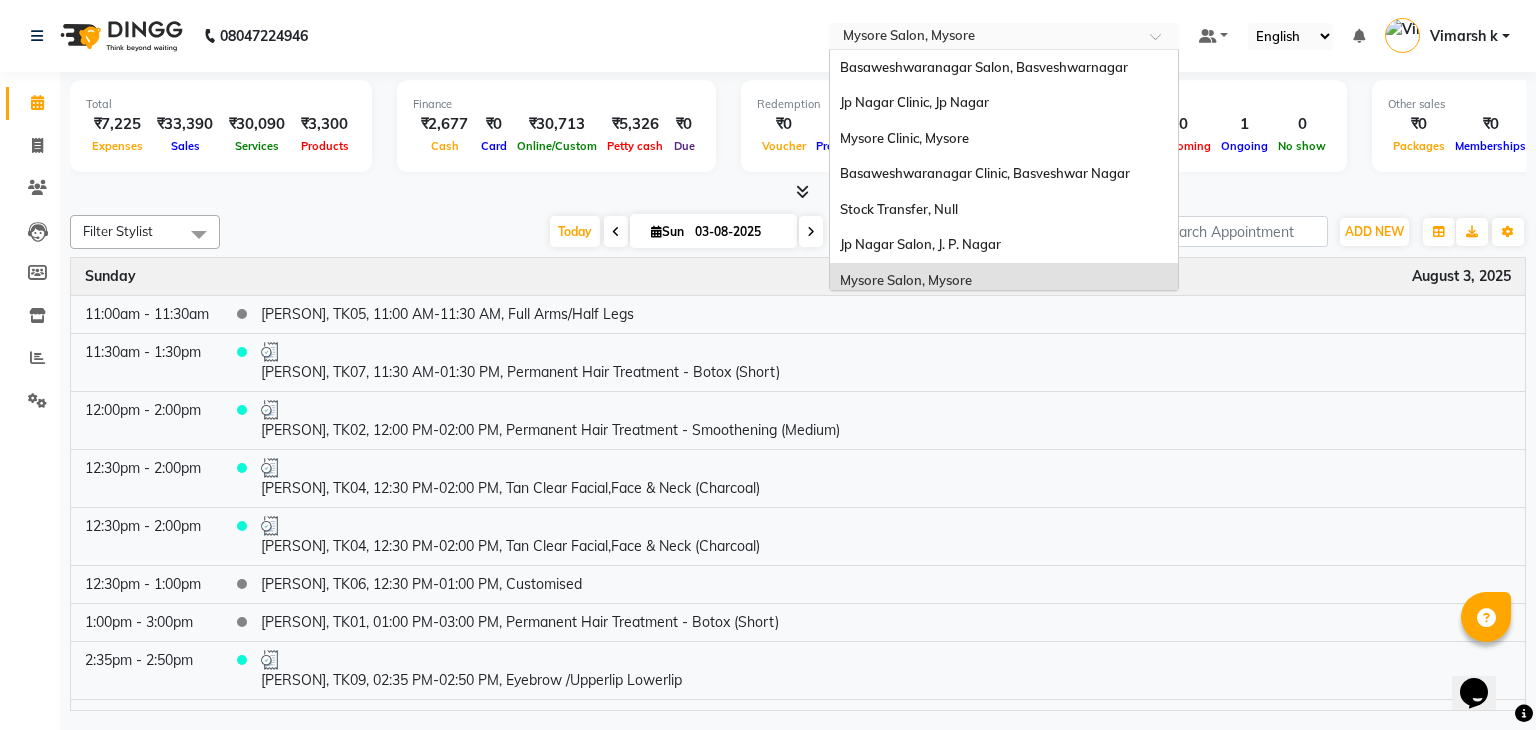 scroll, scrollTop: 79, scrollLeft: 0, axis: vertical 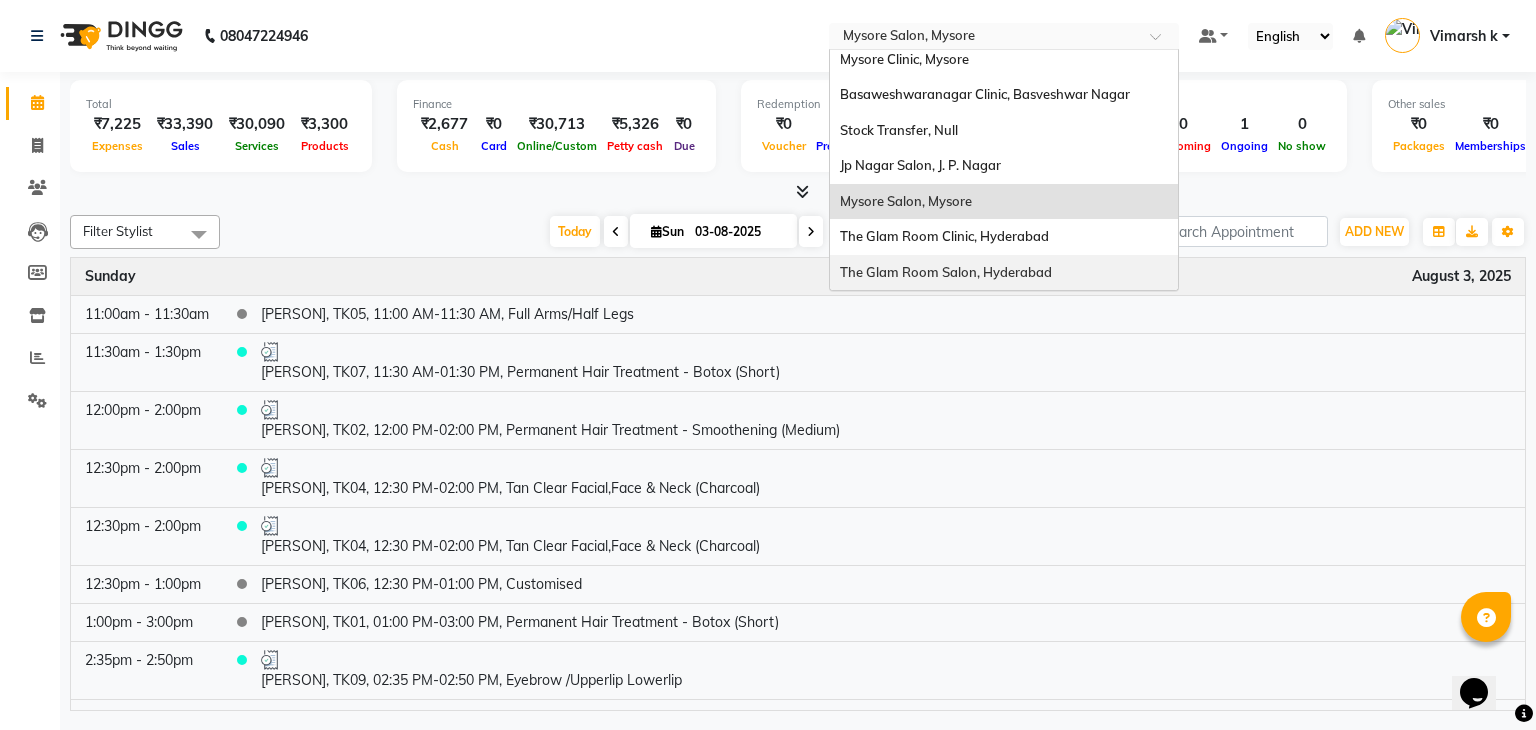 click on "The Glam Room Salon, Hyderabad" at bounding box center (1004, 273) 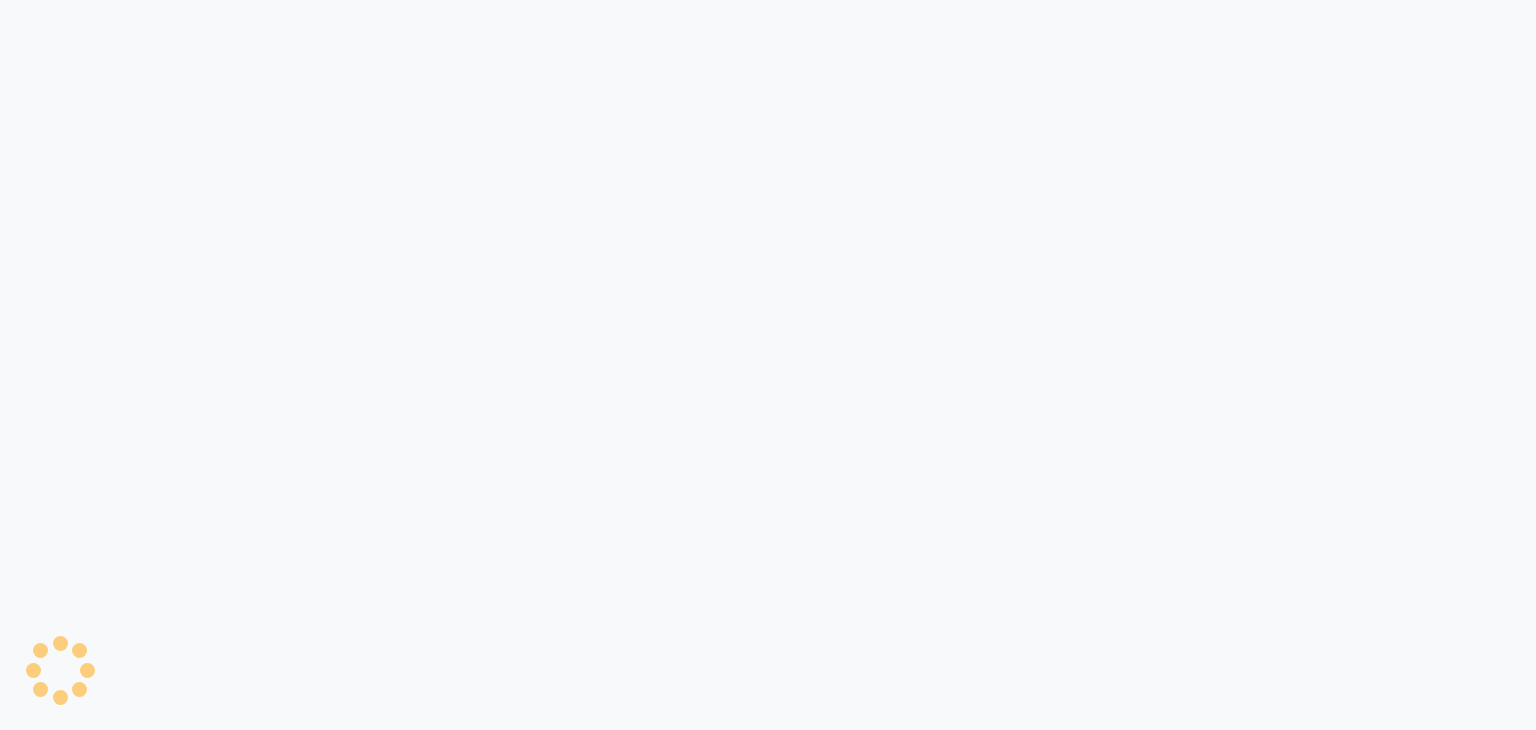 scroll, scrollTop: 0, scrollLeft: 0, axis: both 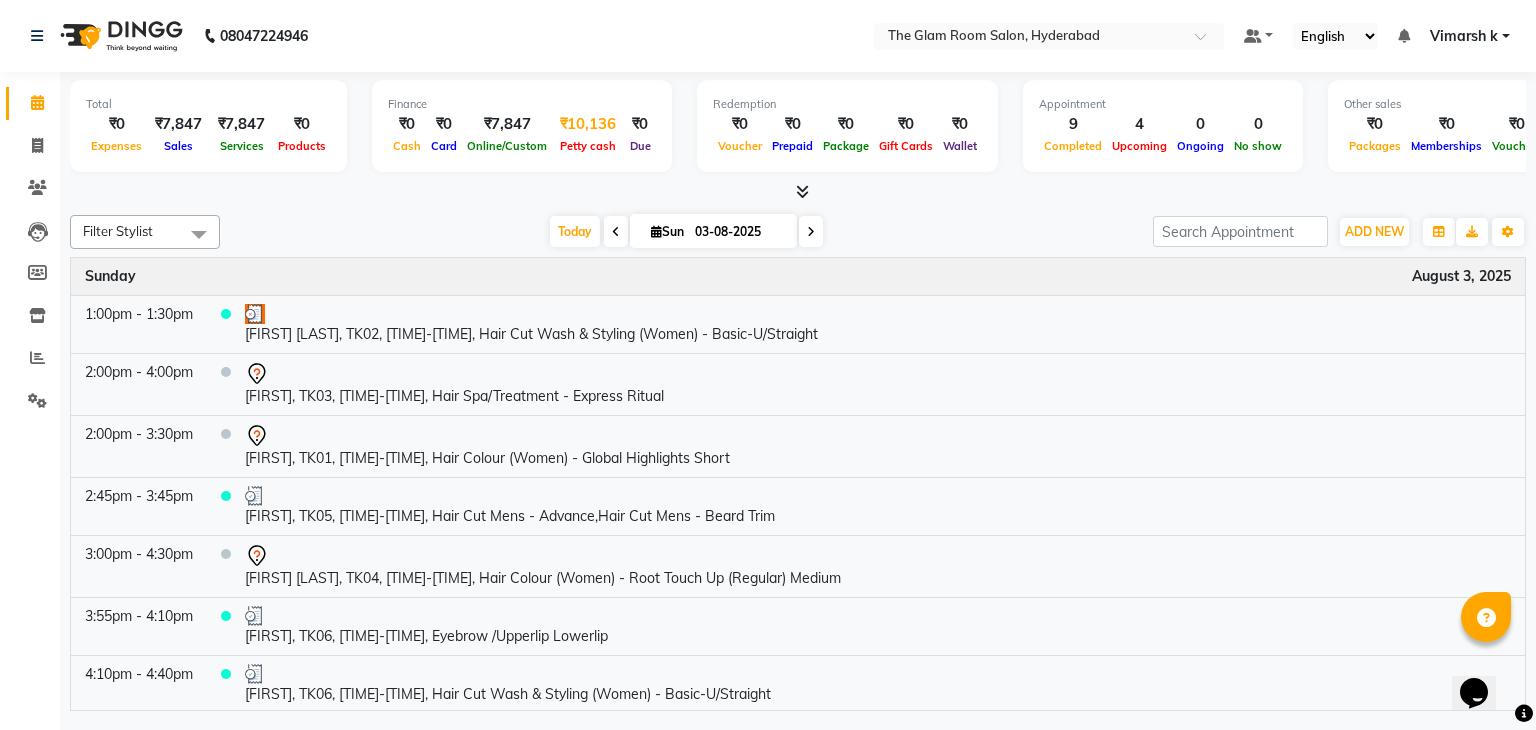 click on "₹10,136" at bounding box center (588, 124) 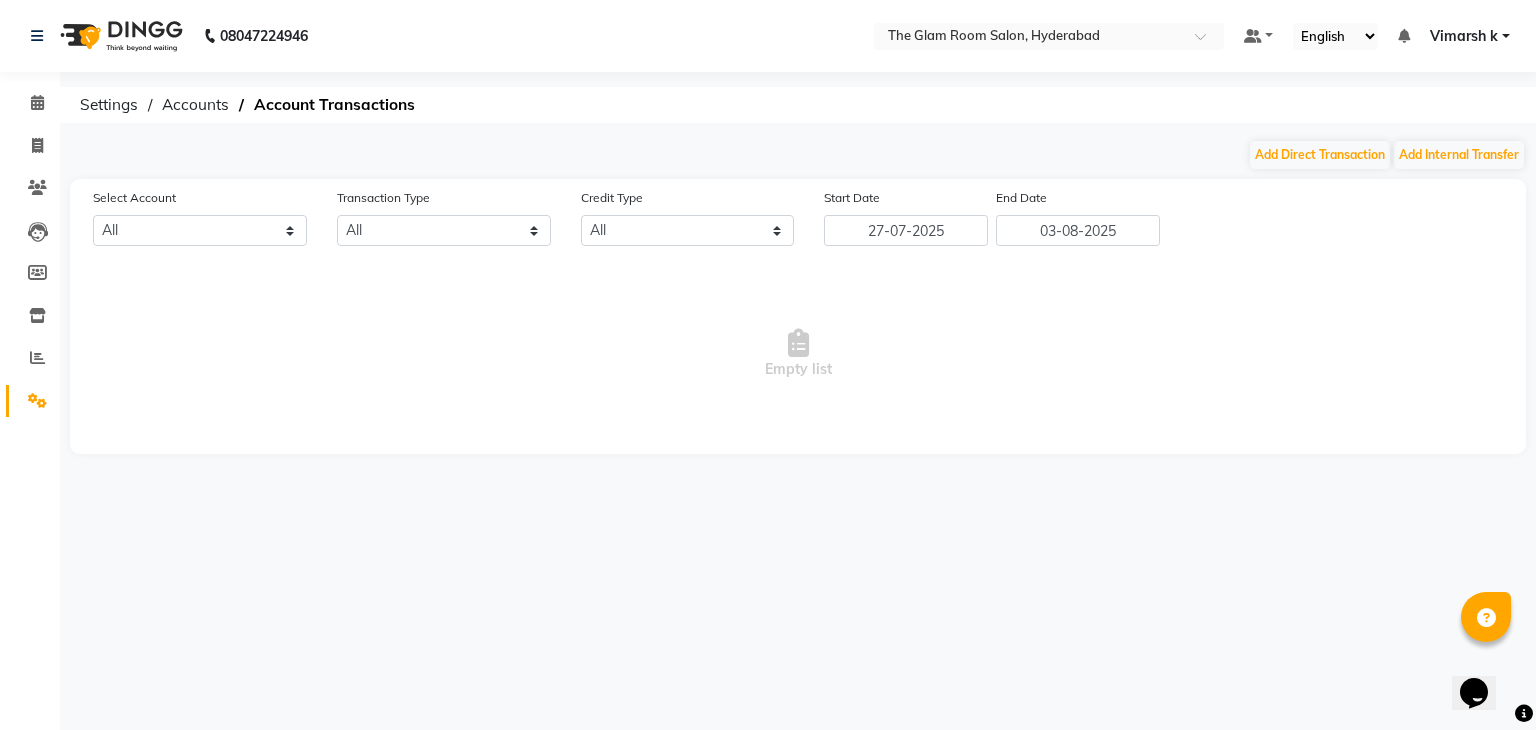 select on "6616" 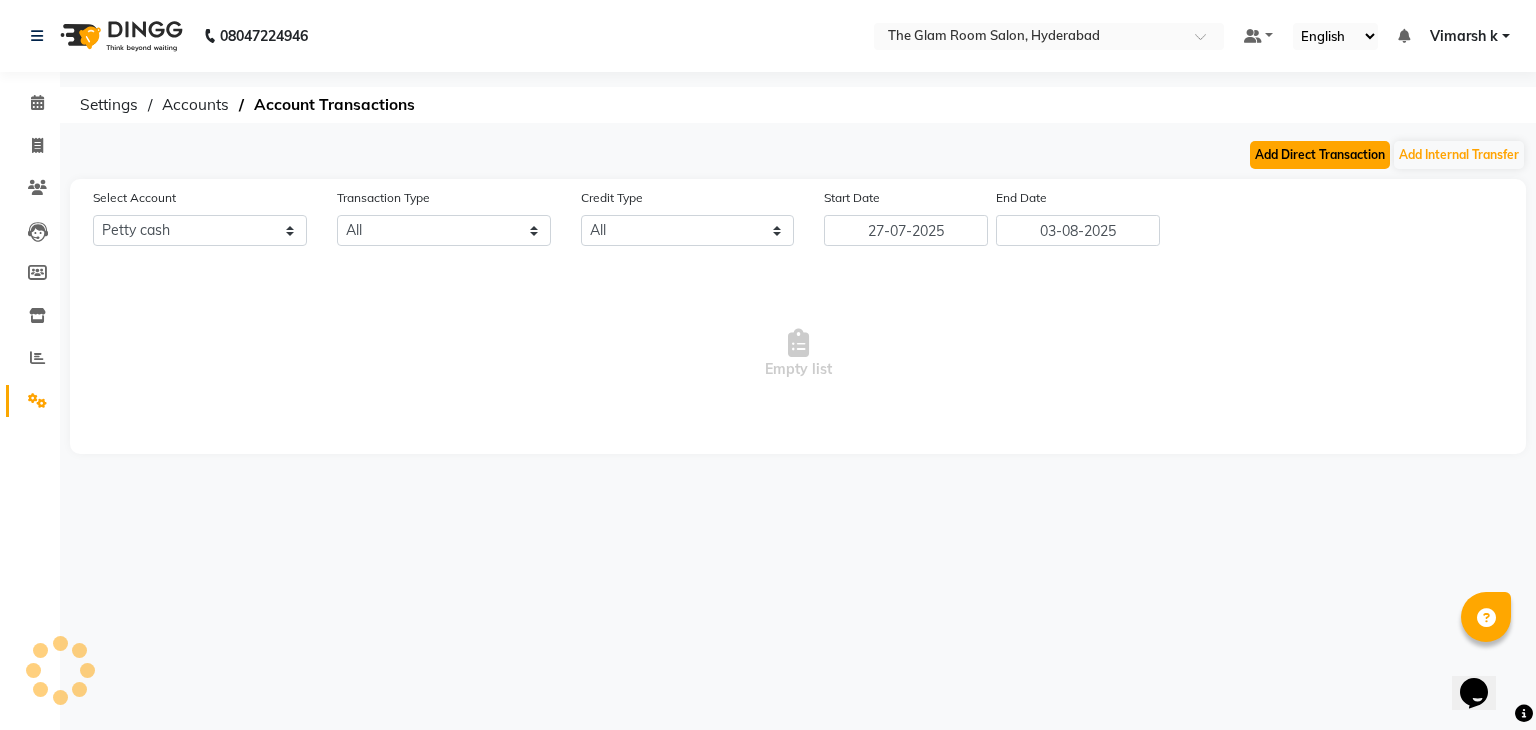 click on "Add Direct Transaction" 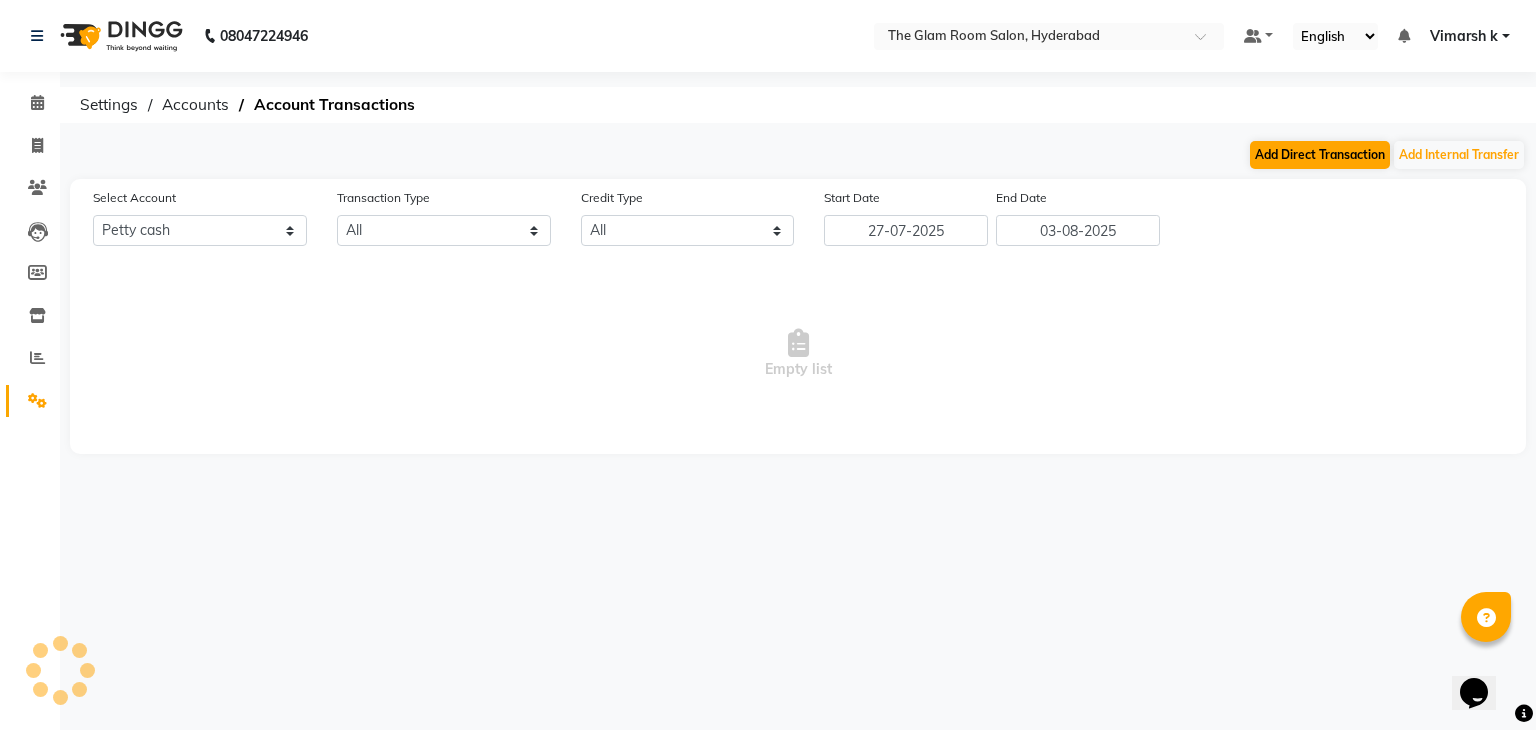 select on "direct" 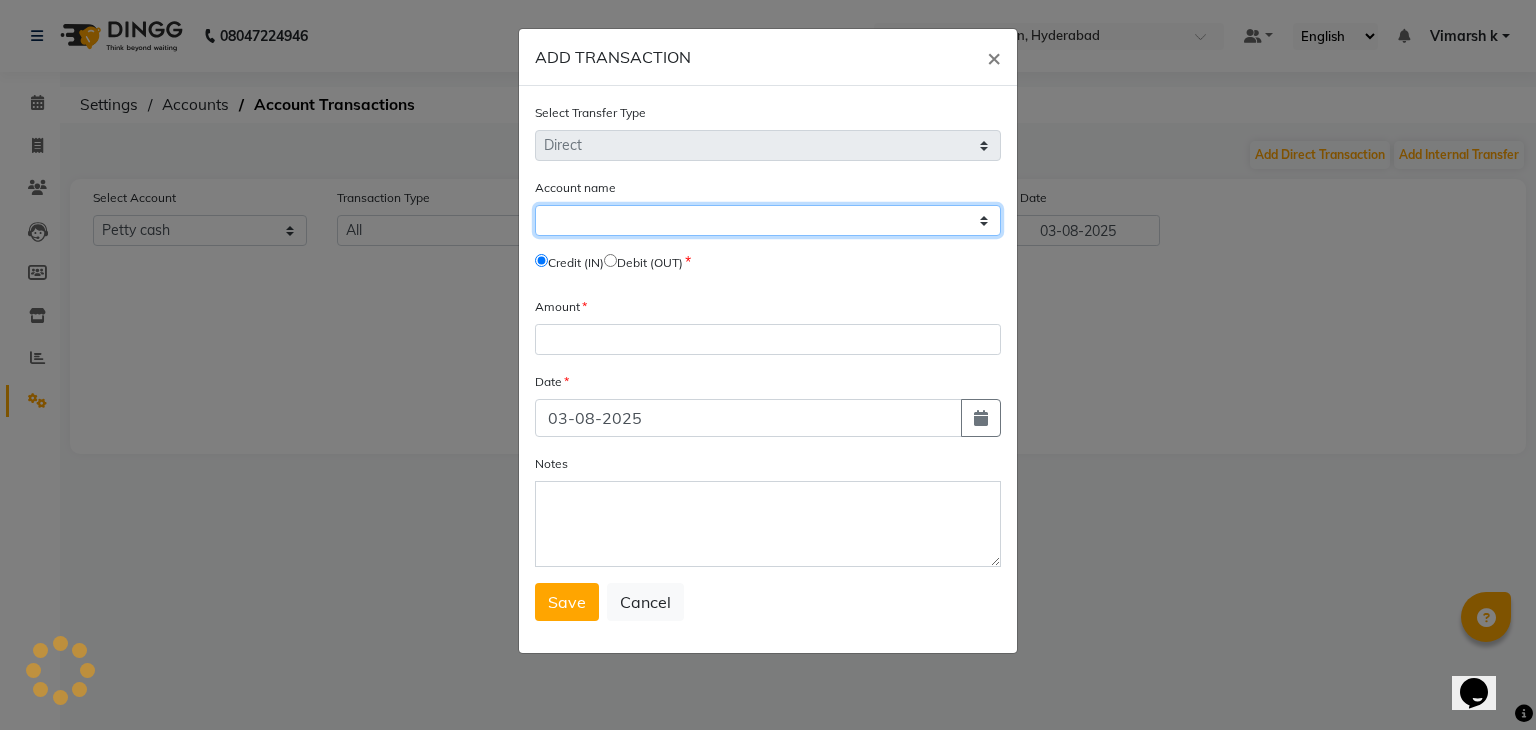 click on "Select" 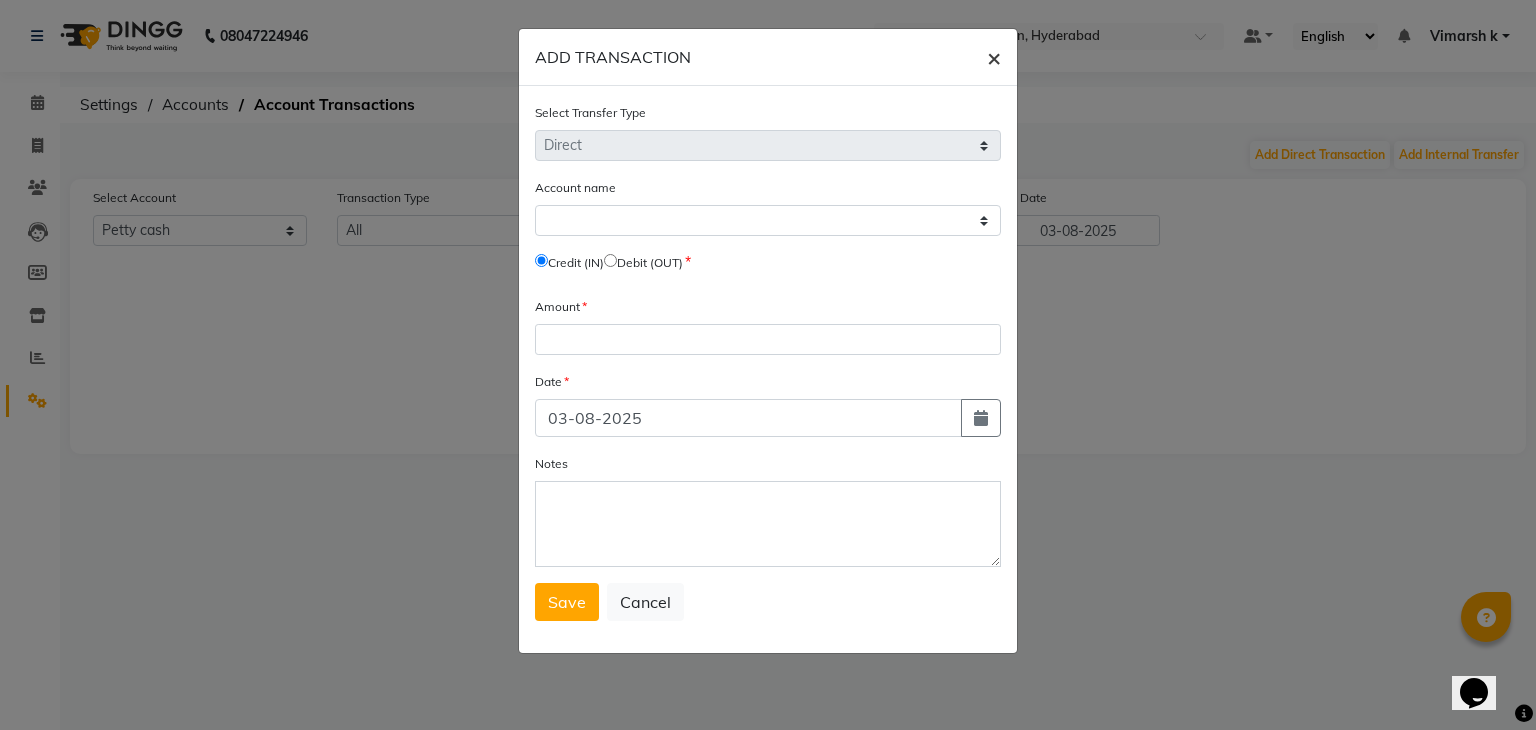 click on "×" 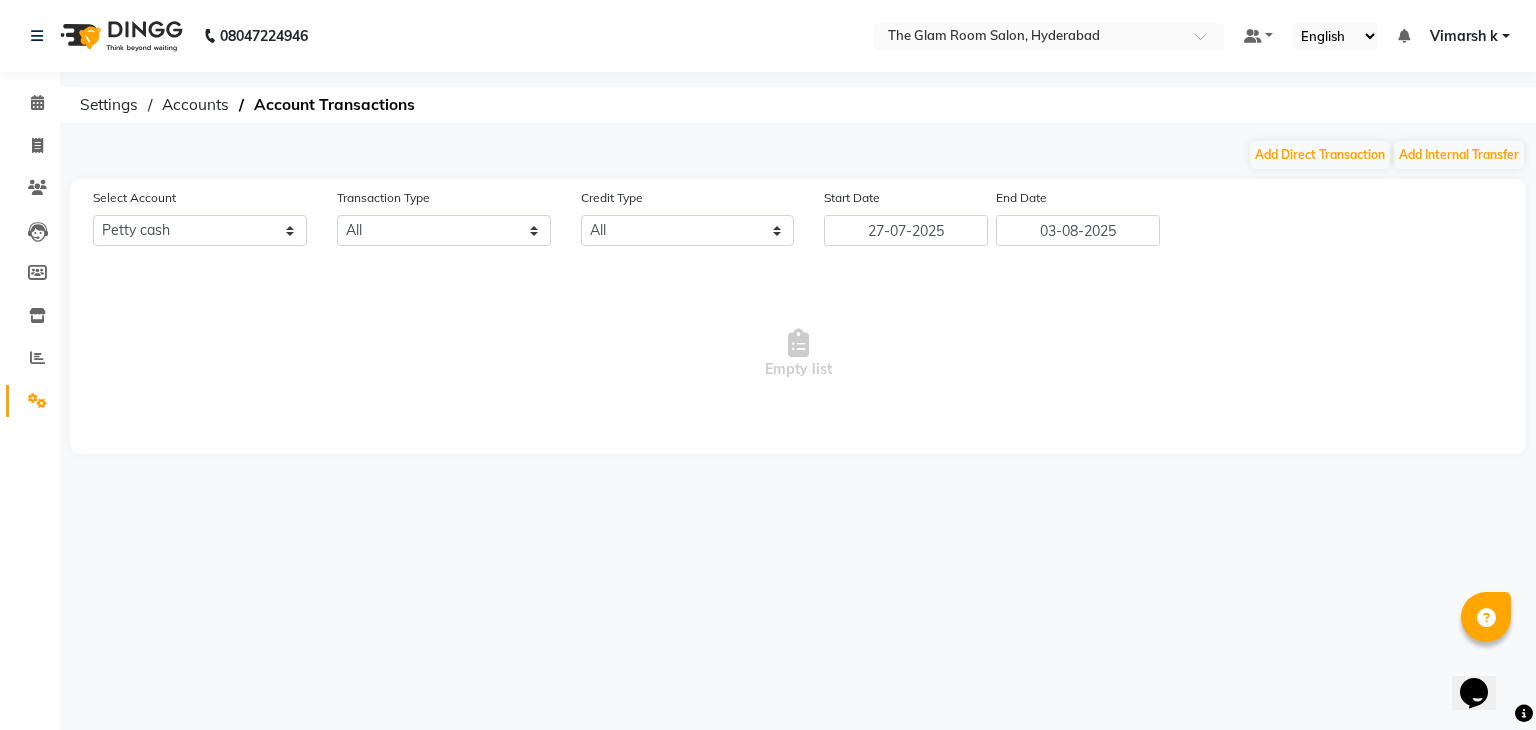 click on "Settings  Accounts   Account Transactions" 